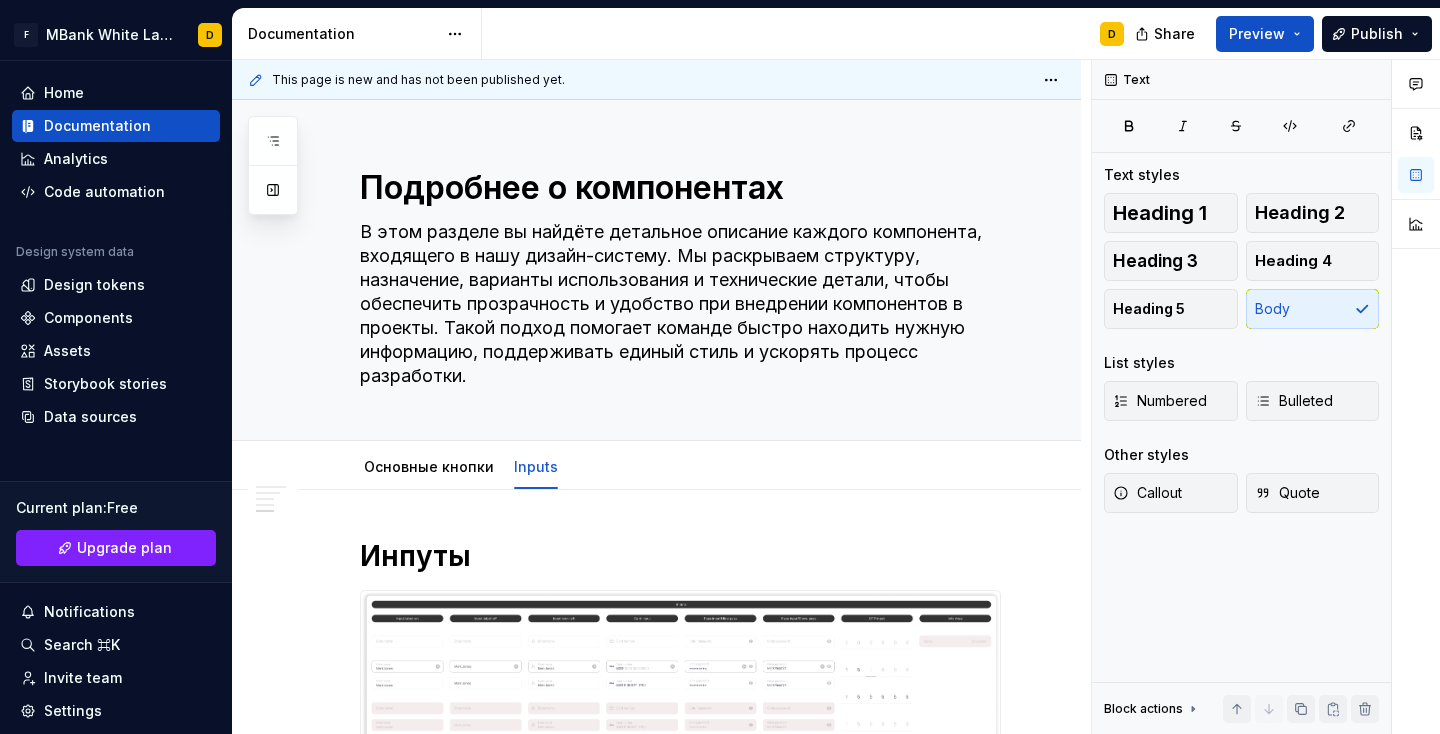 scroll, scrollTop: 0, scrollLeft: 0, axis: both 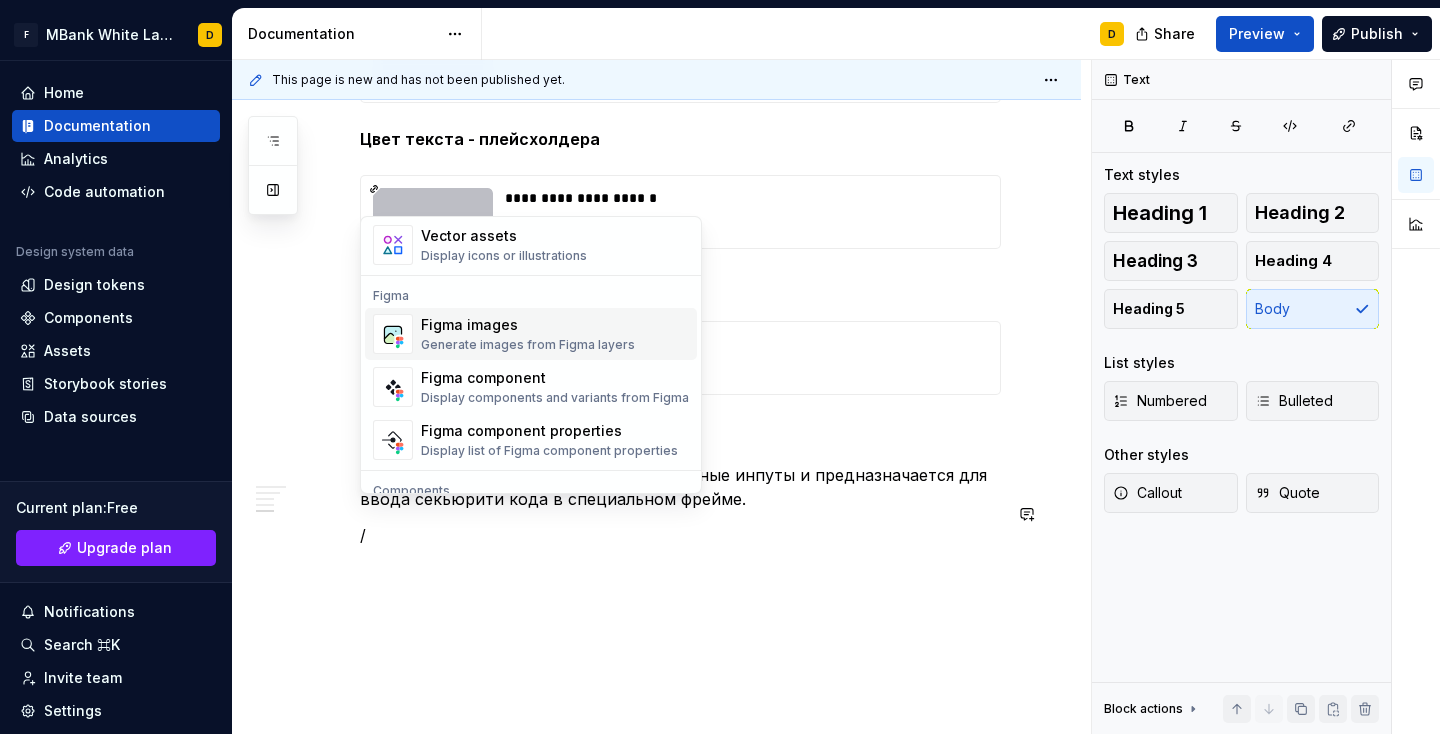 click on "Generate images from Figma layers" at bounding box center [528, 345] 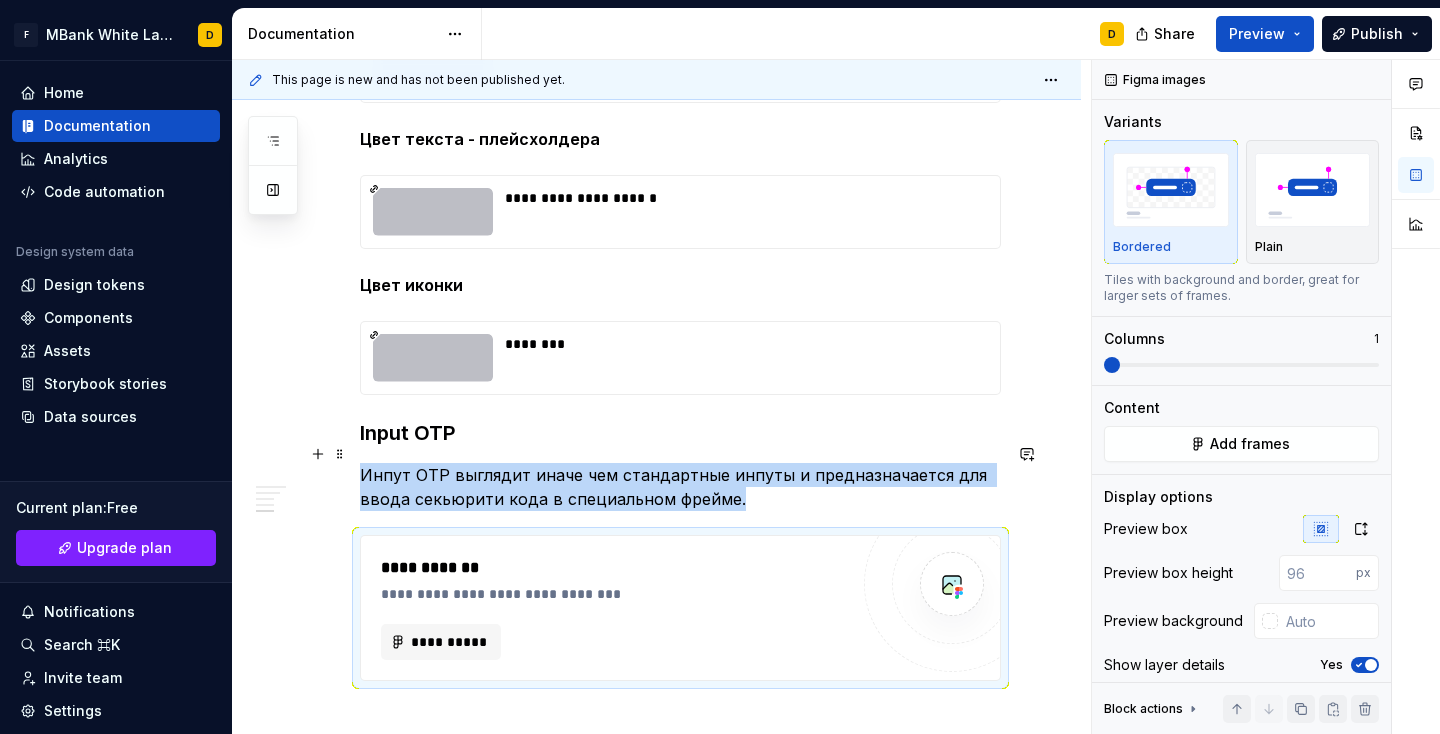 type on "*" 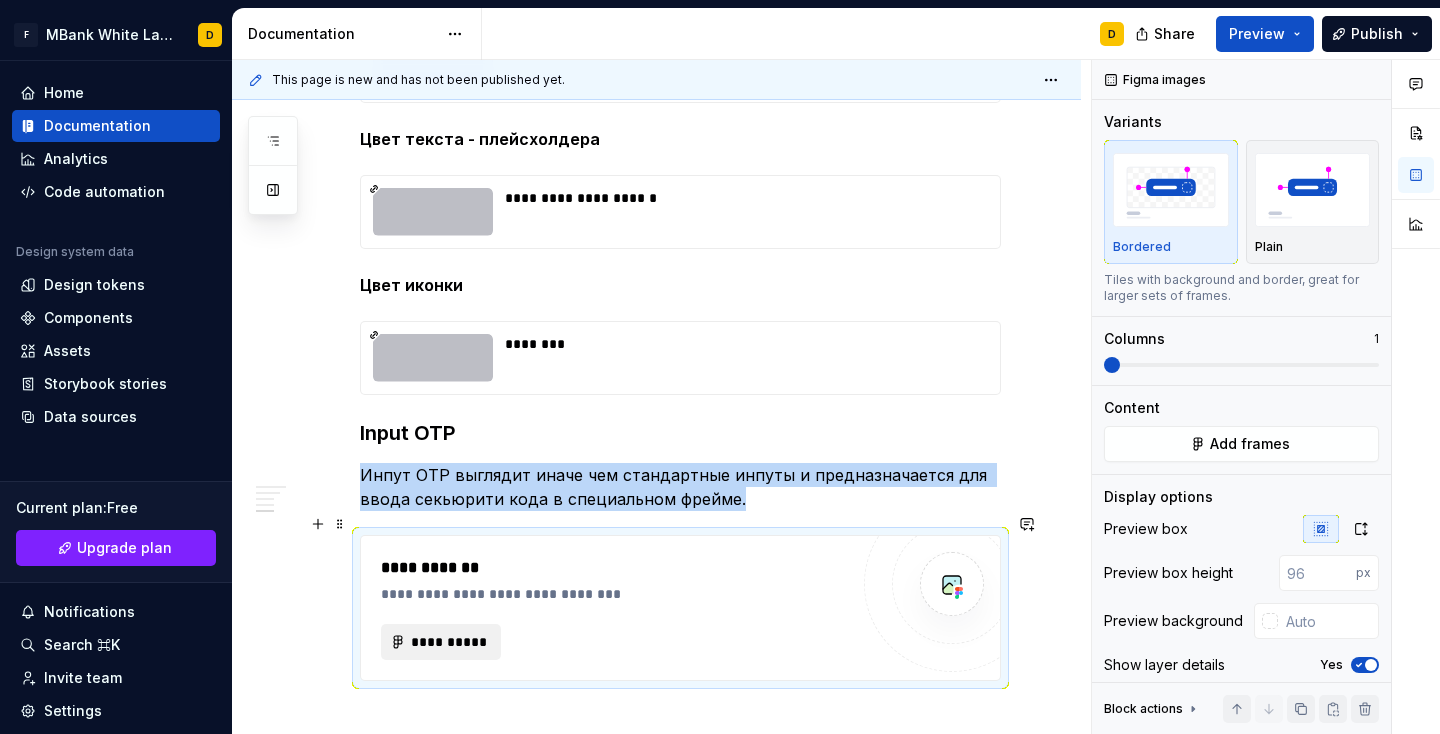 click on "**********" at bounding box center [449, 642] 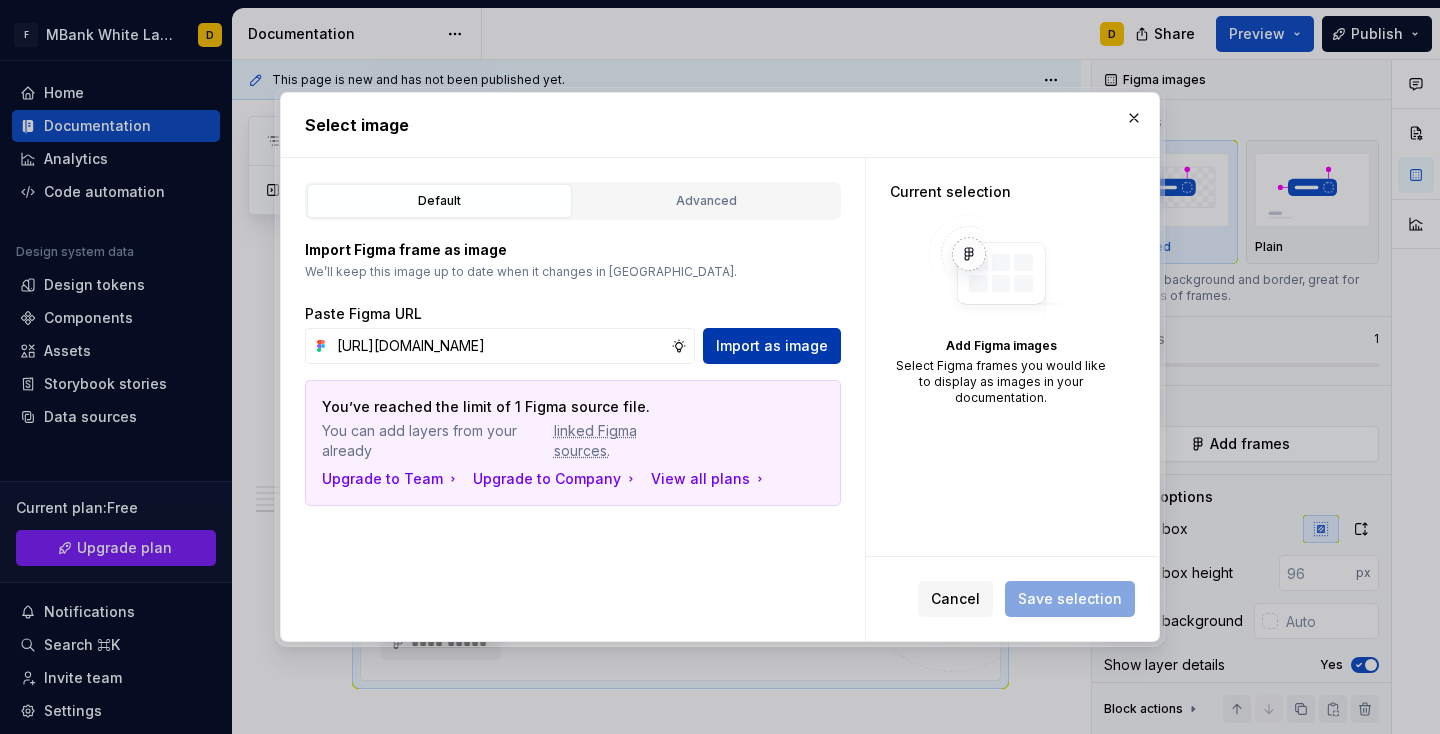 type on "[URL][DOMAIN_NAME]" 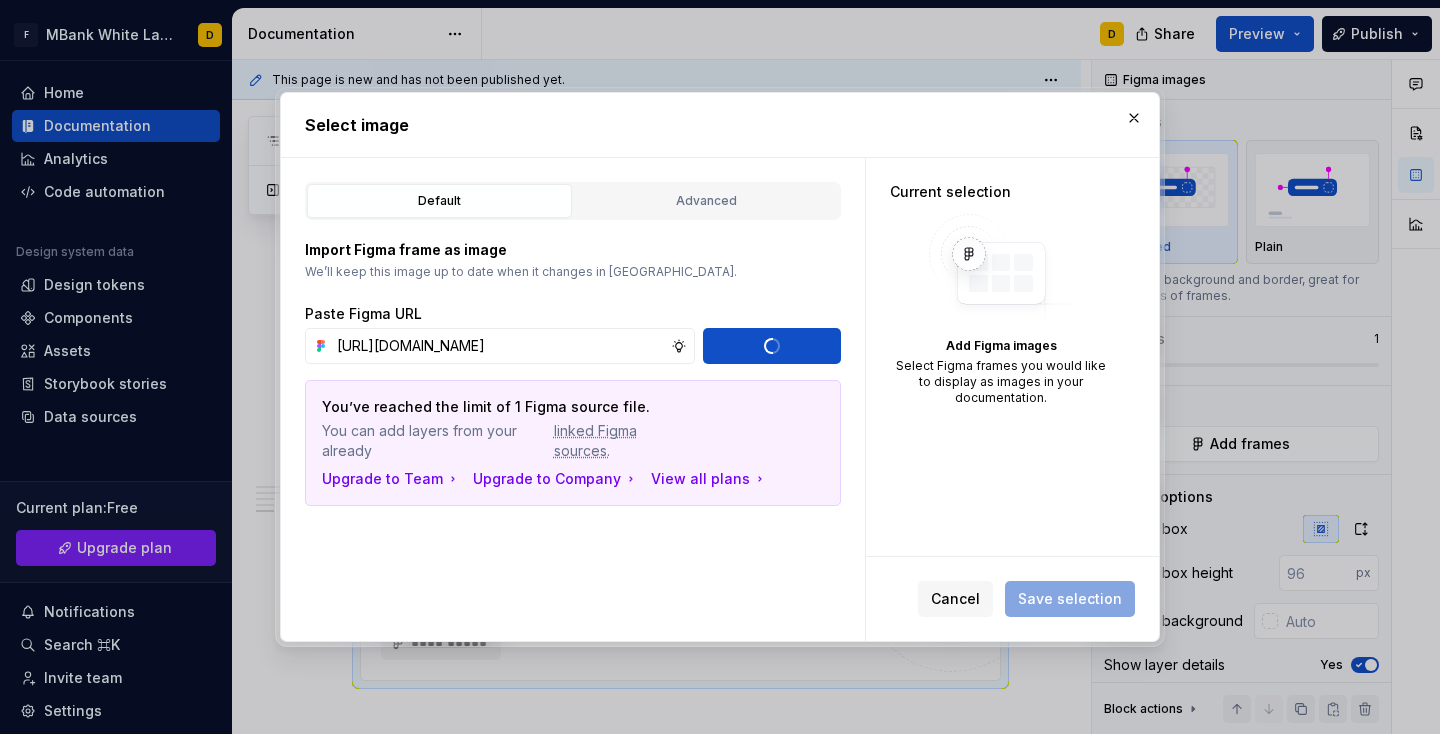 type 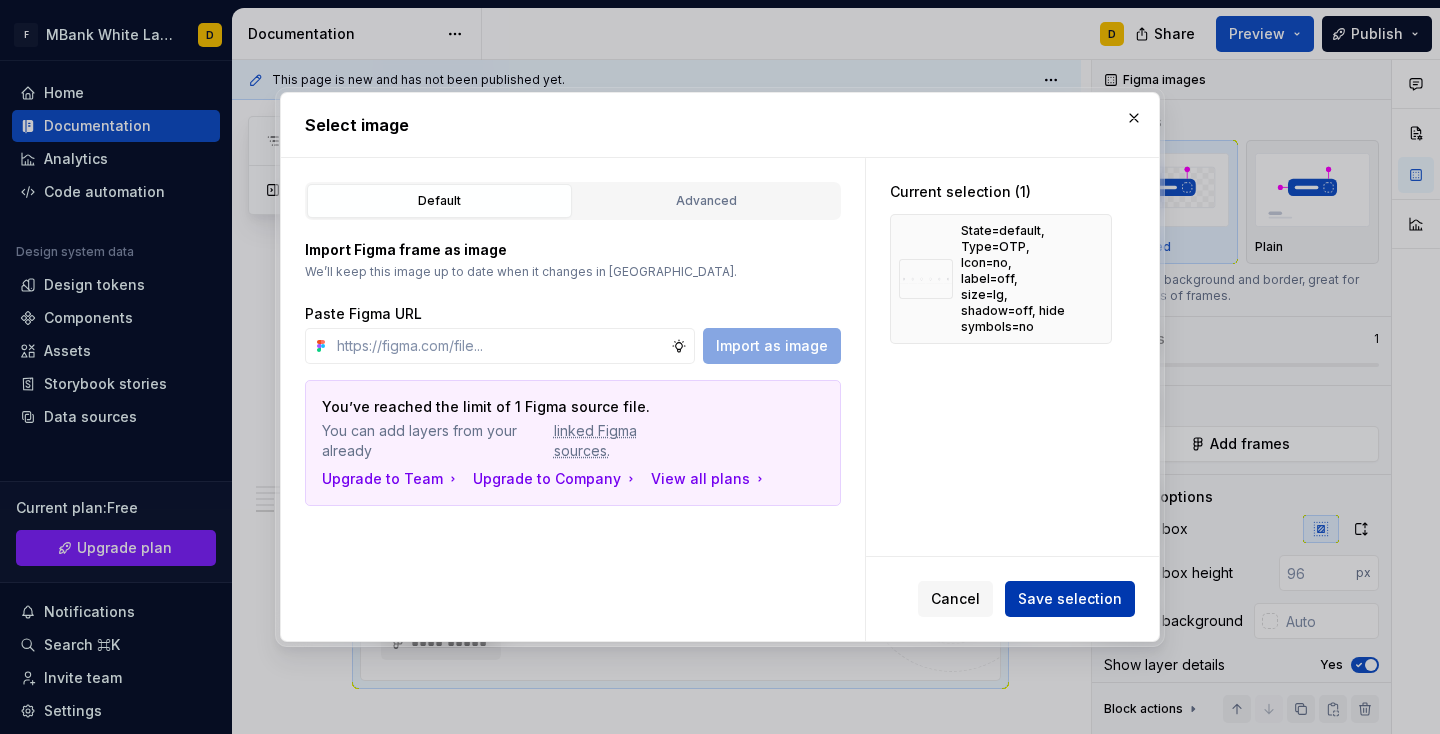 click on "Save selection" at bounding box center (1070, 599) 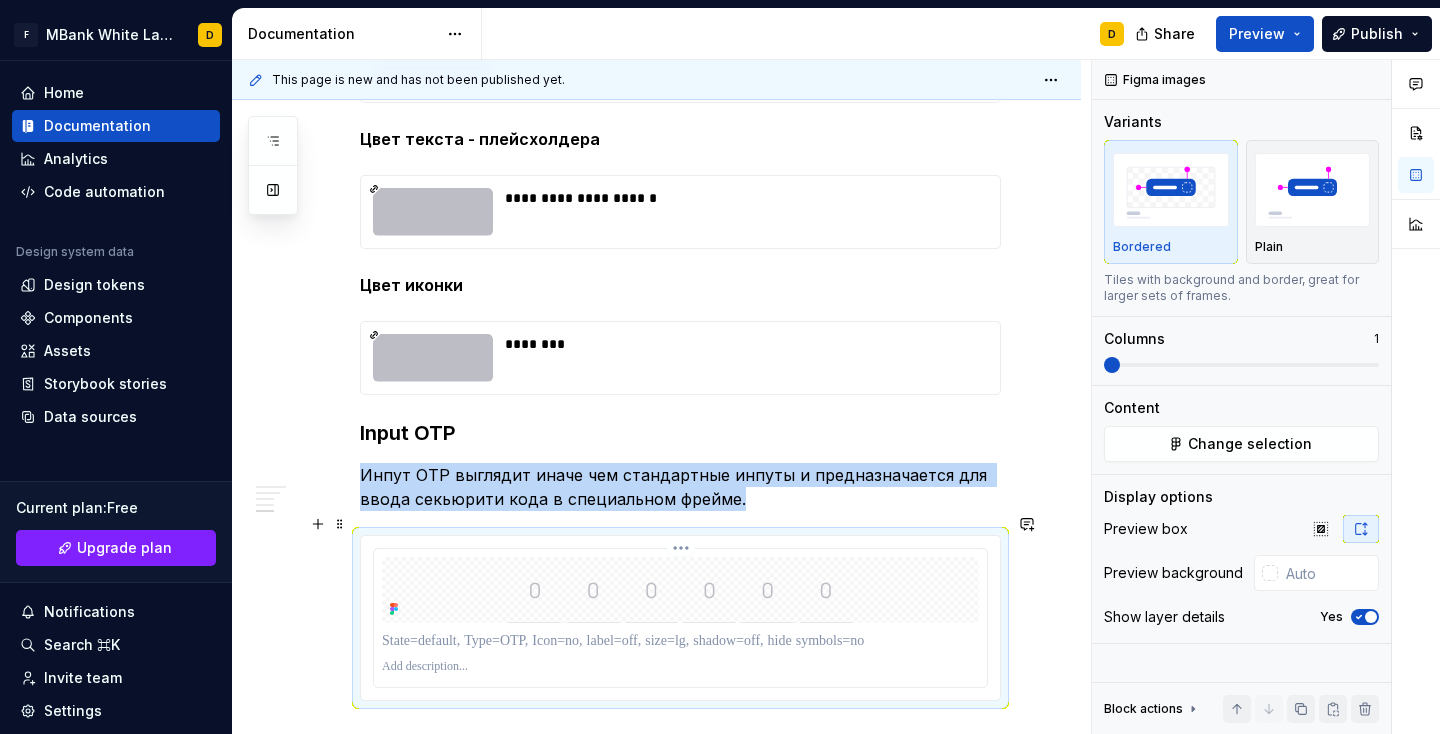 scroll, scrollTop: 2638, scrollLeft: 0, axis: vertical 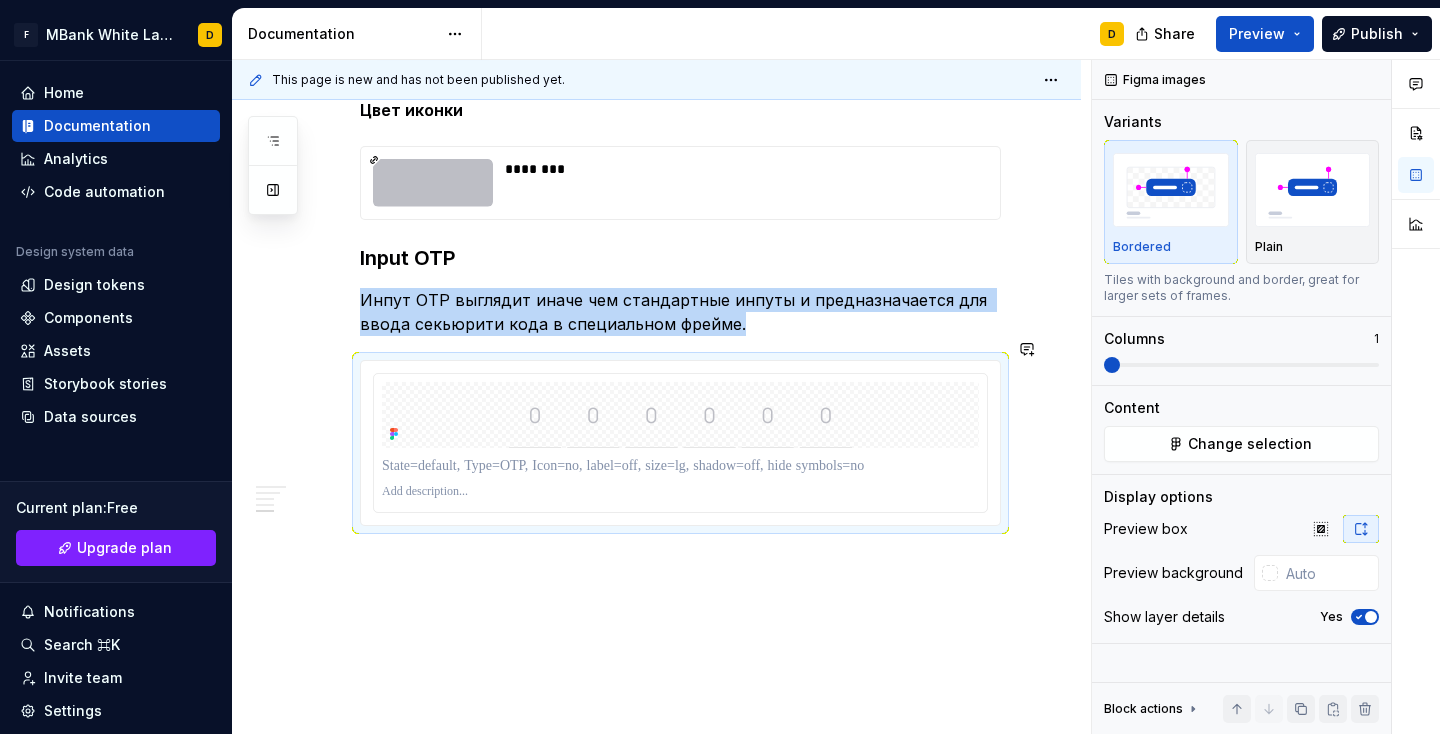 click on "**********" at bounding box center (656, -689) 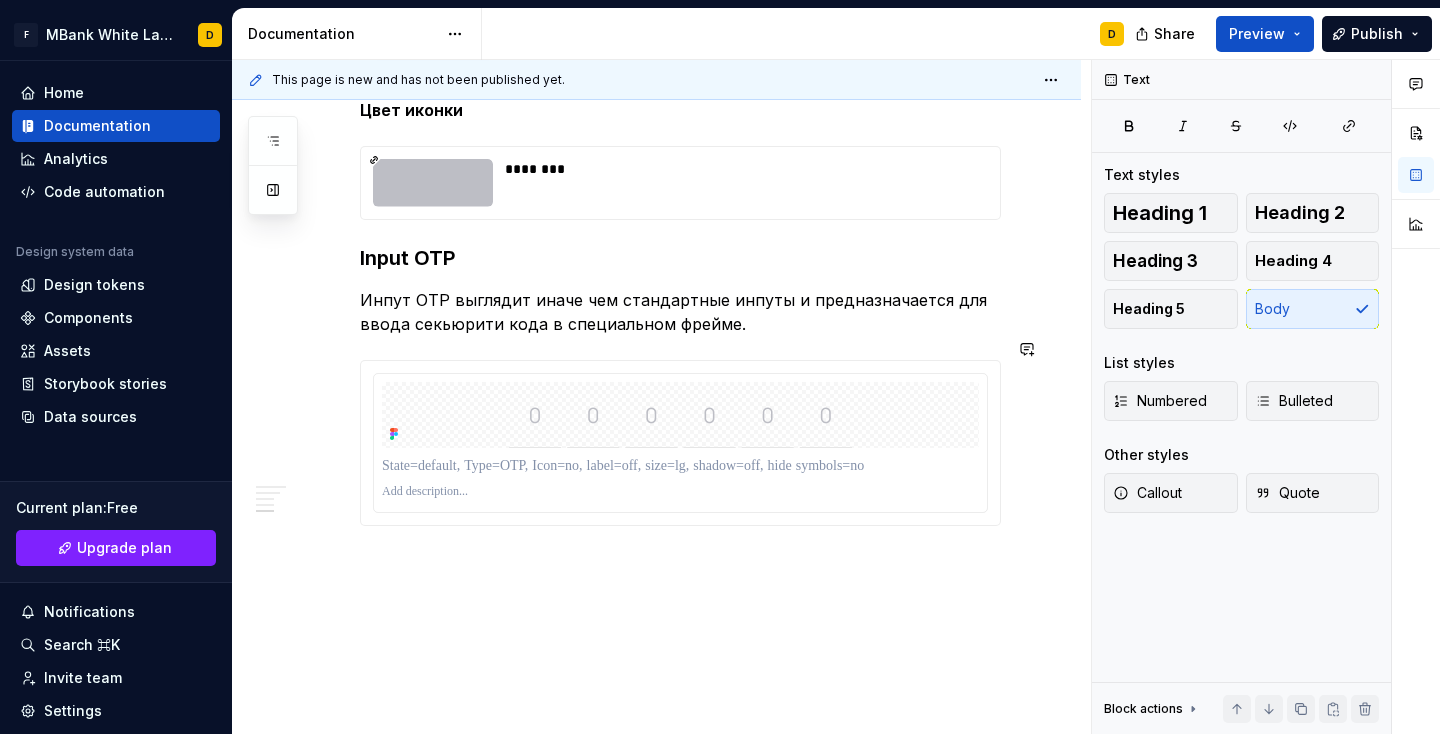 click on "**********" at bounding box center (656, -689) 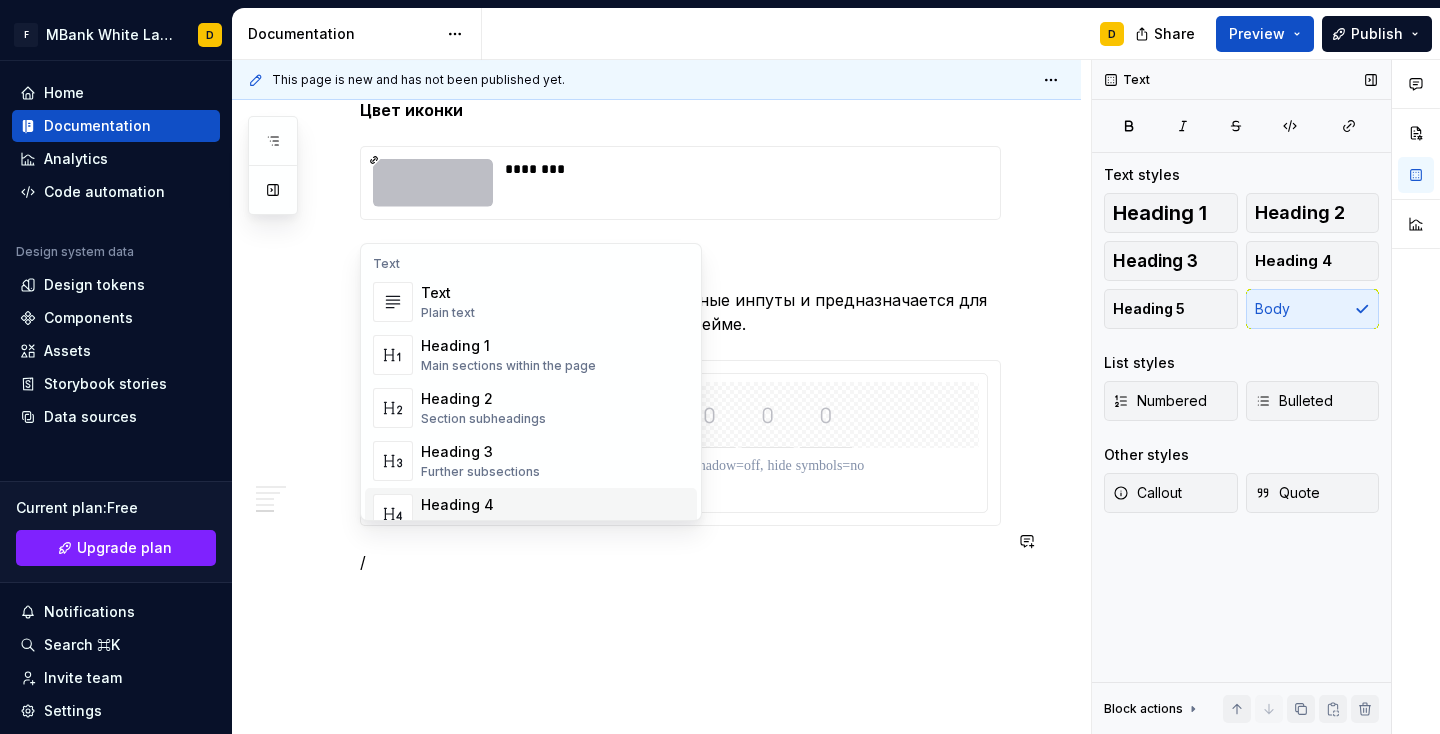 type on "*" 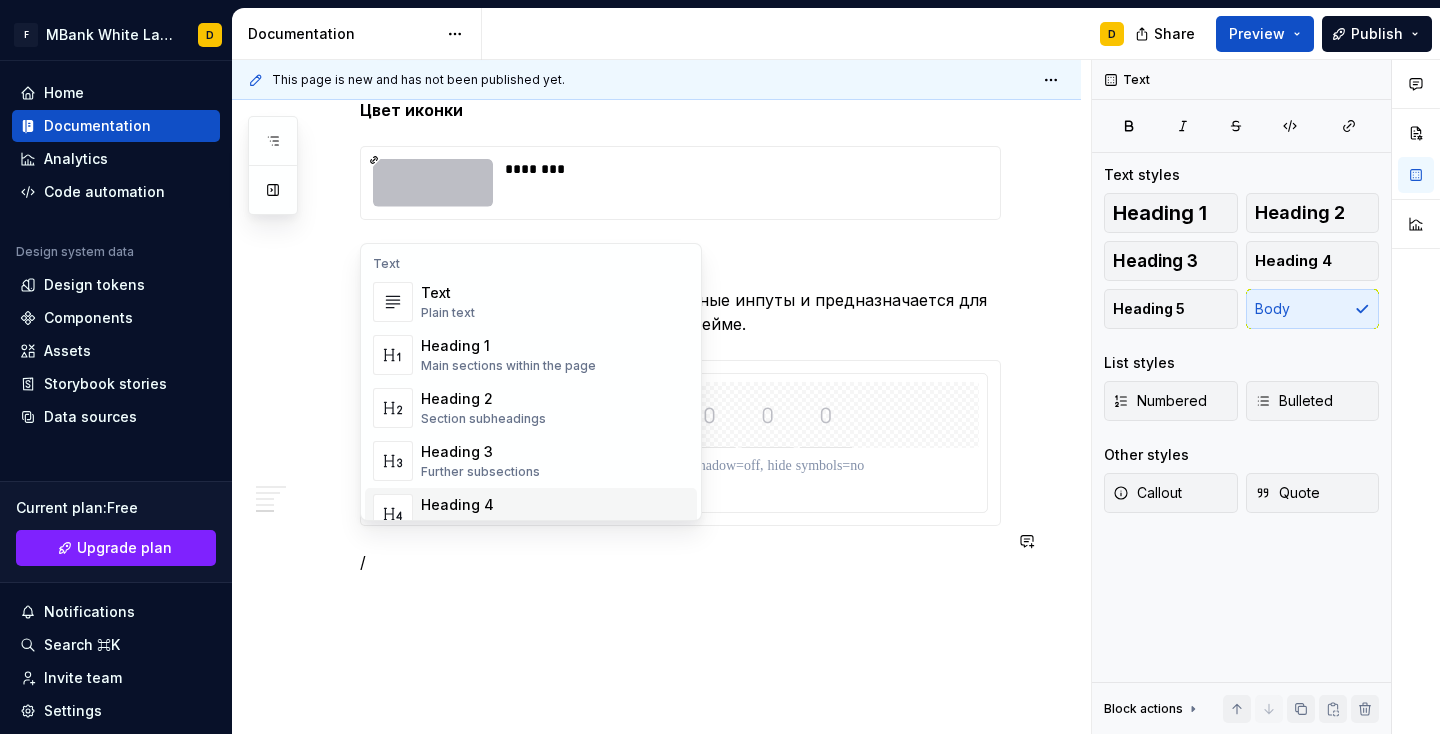click on "/" at bounding box center [680, 562] 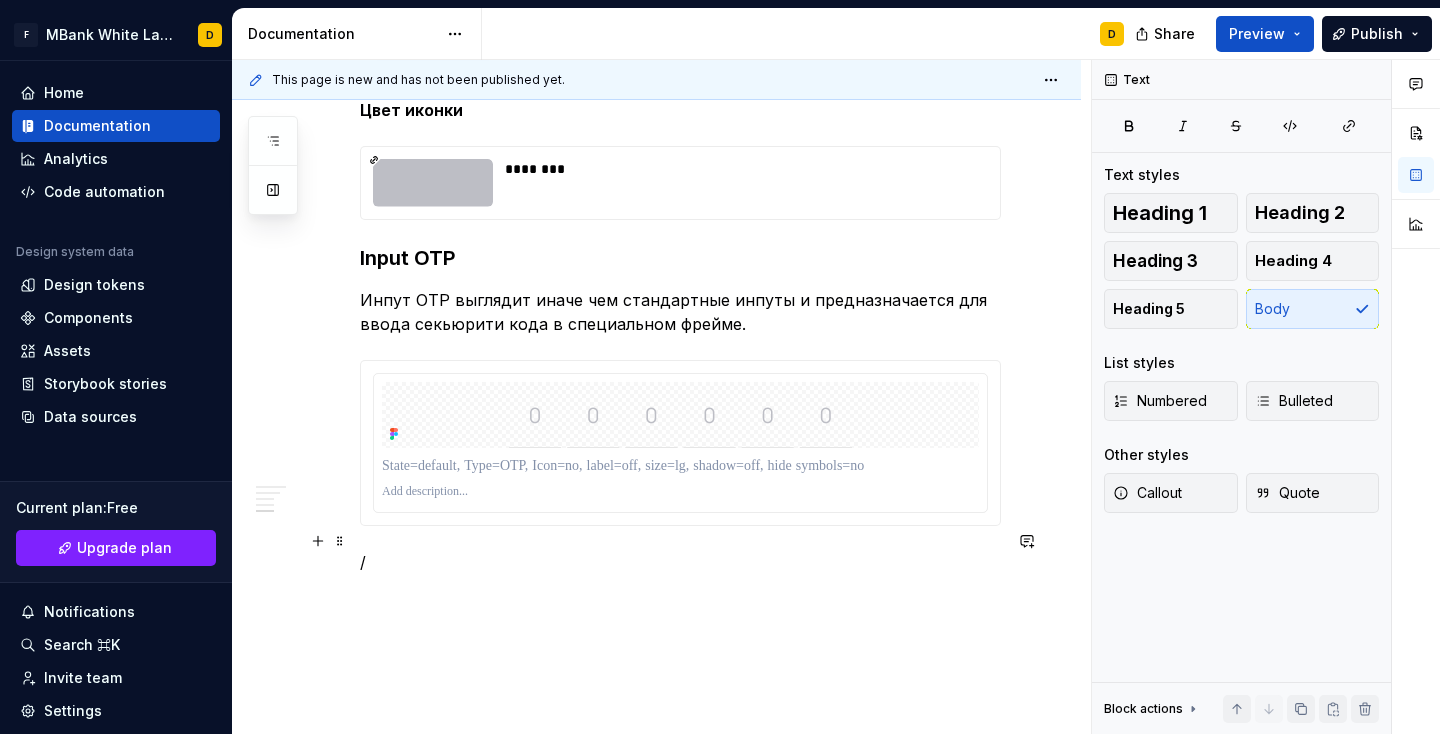 type 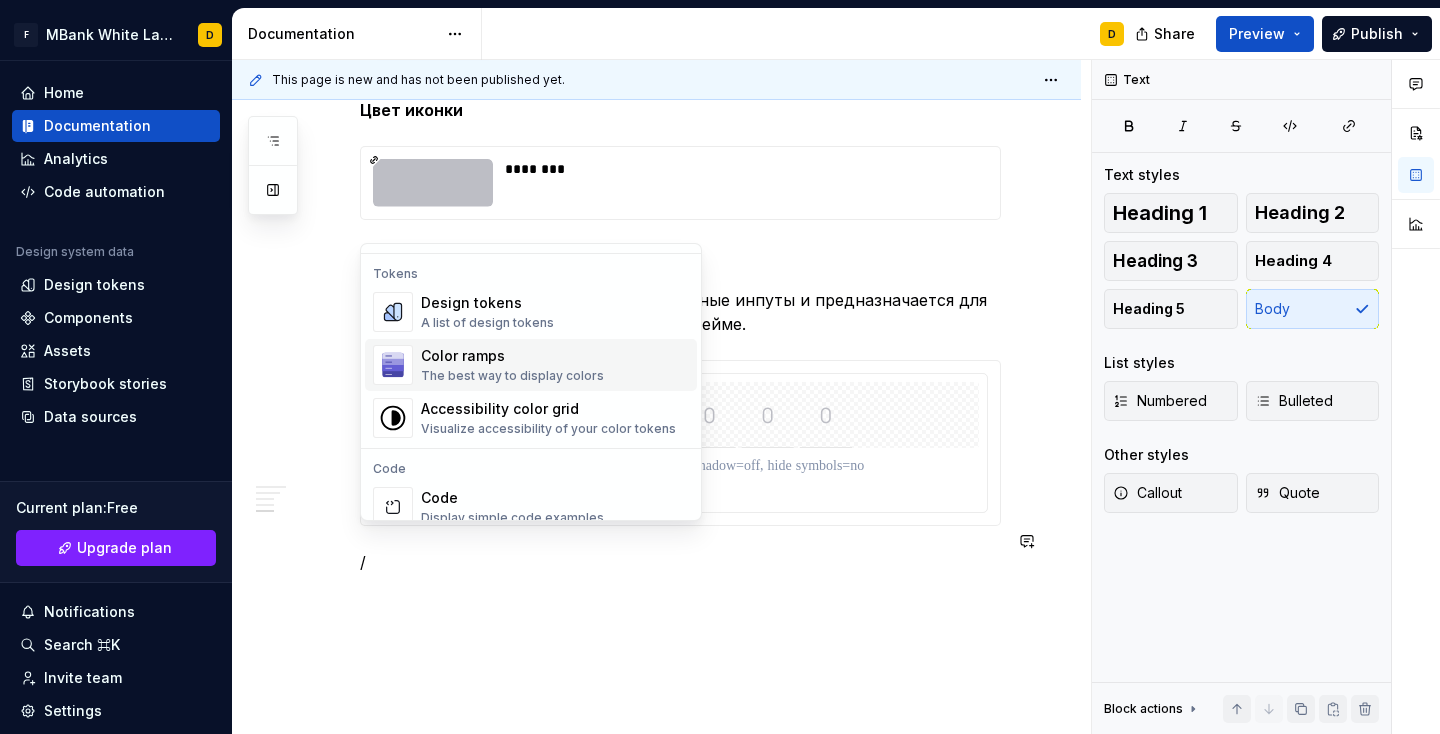 scroll, scrollTop: 1874, scrollLeft: 0, axis: vertical 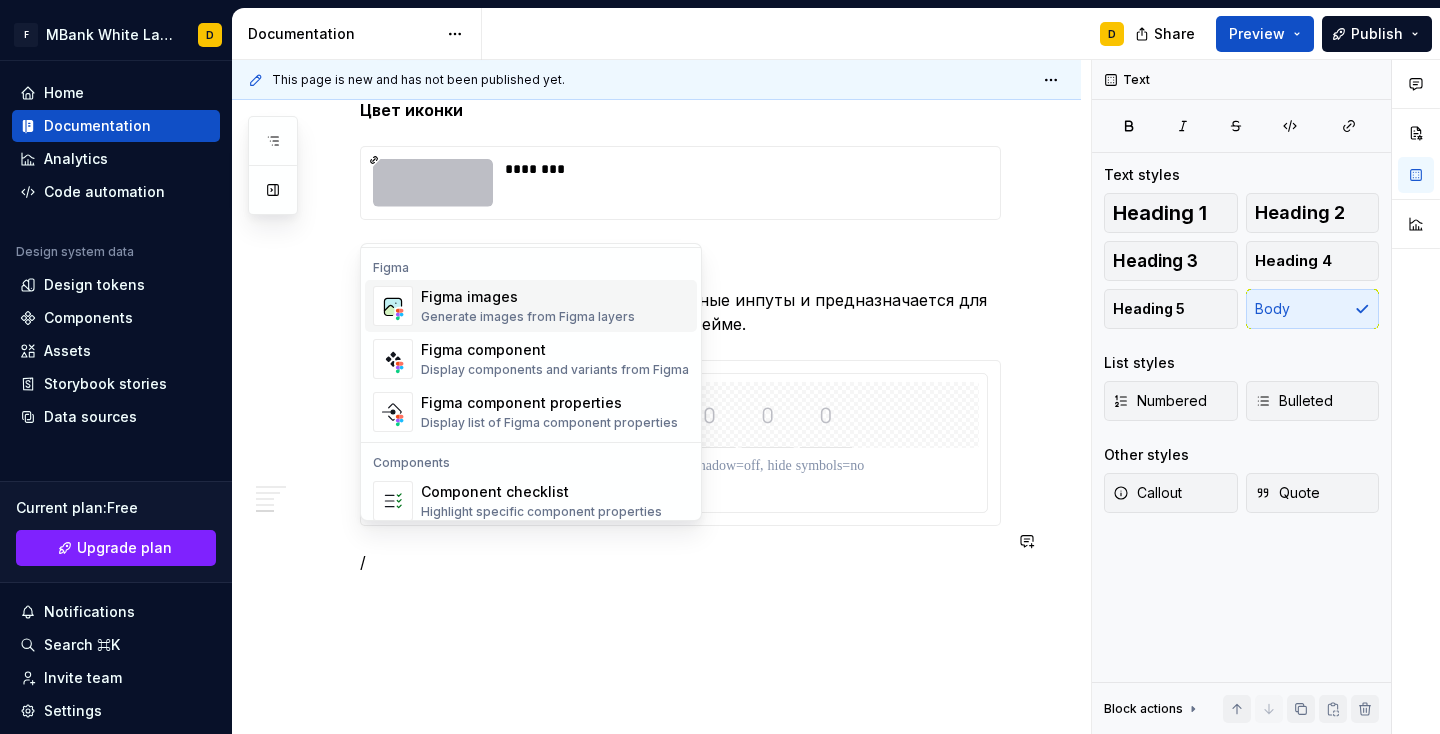 click on "Figma images" at bounding box center [528, 297] 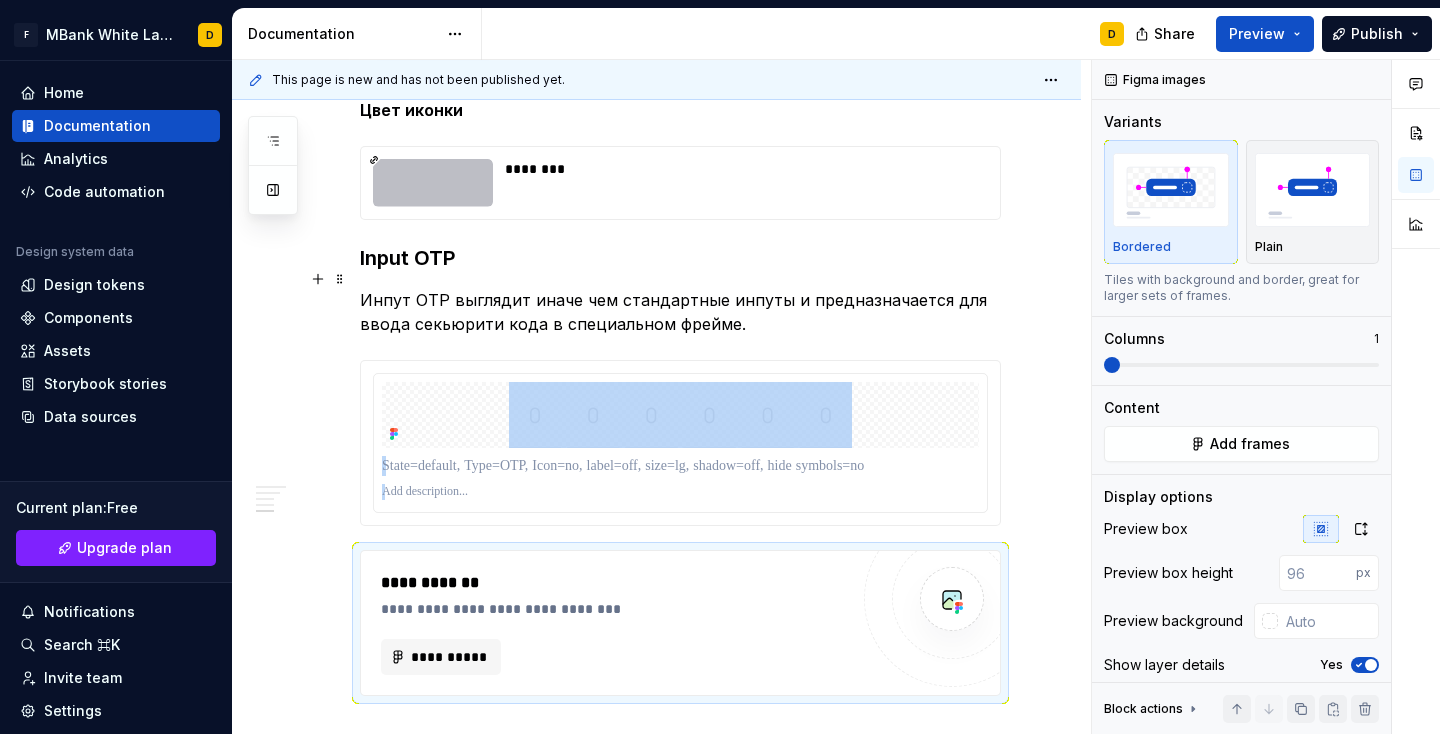 type on "*" 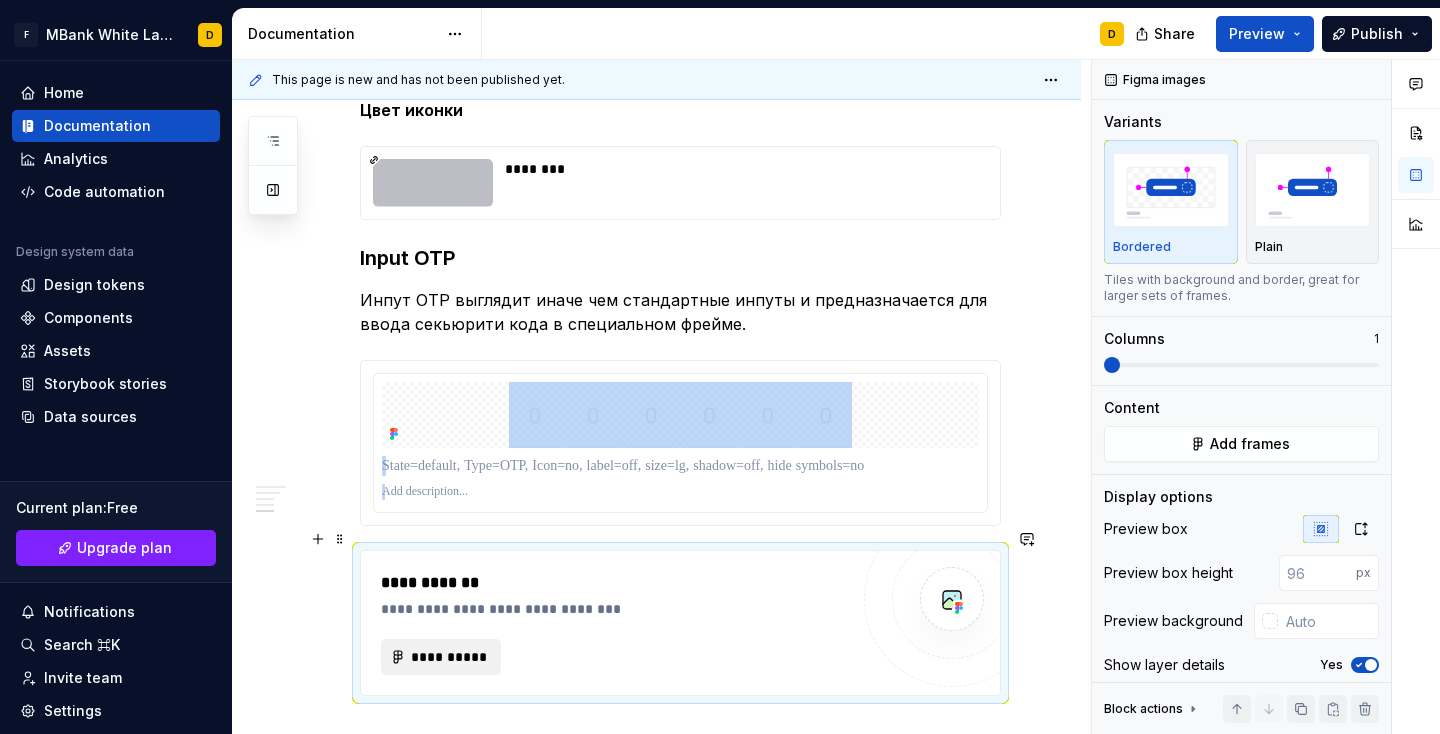click on "**********" at bounding box center (441, 657) 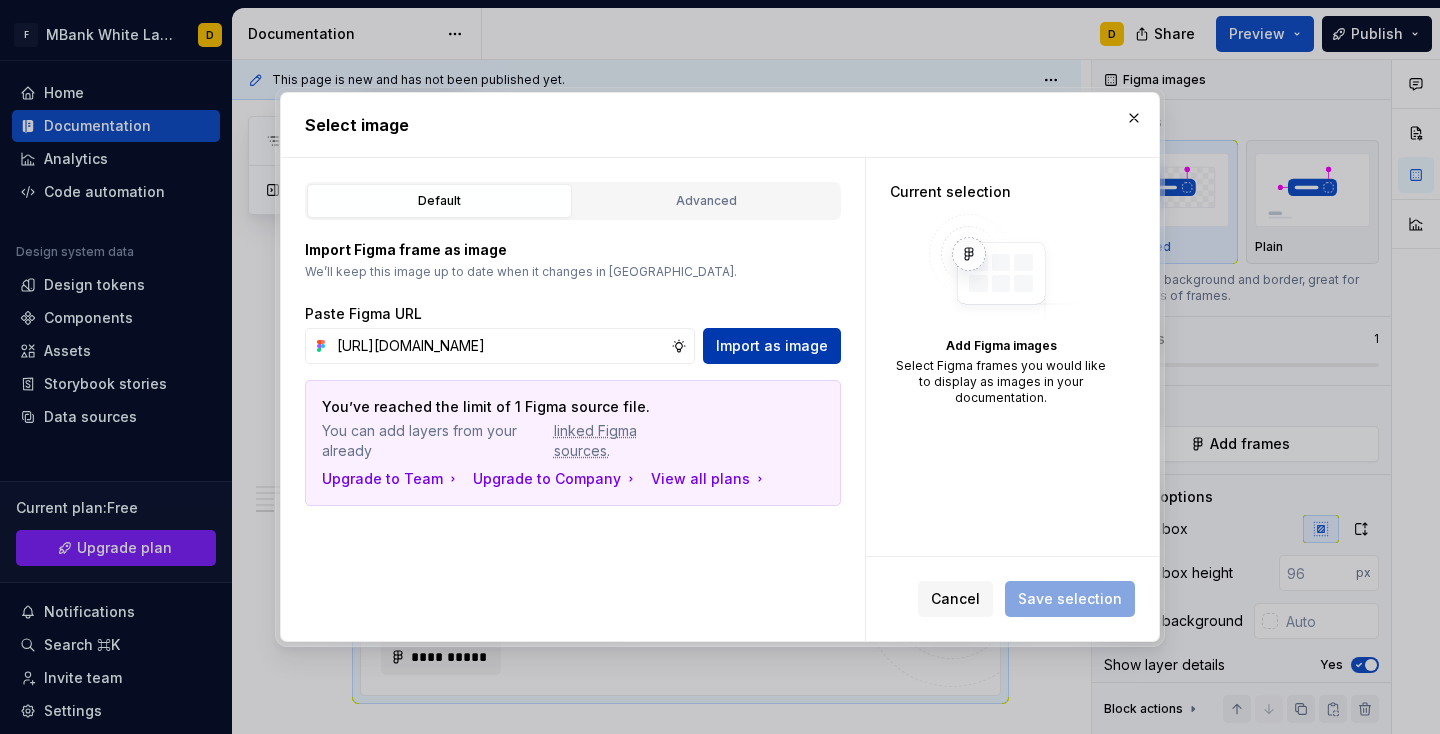 type on "[URL][DOMAIN_NAME]" 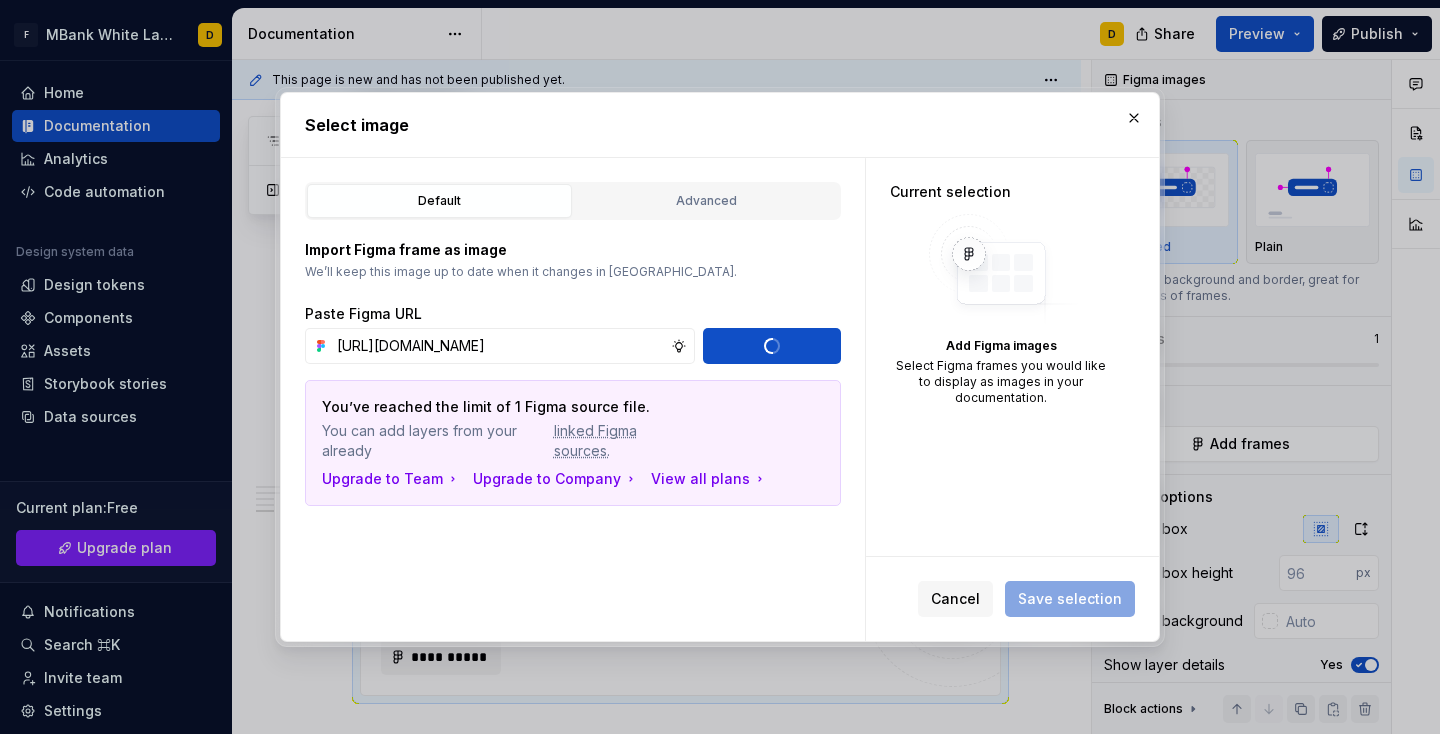 type 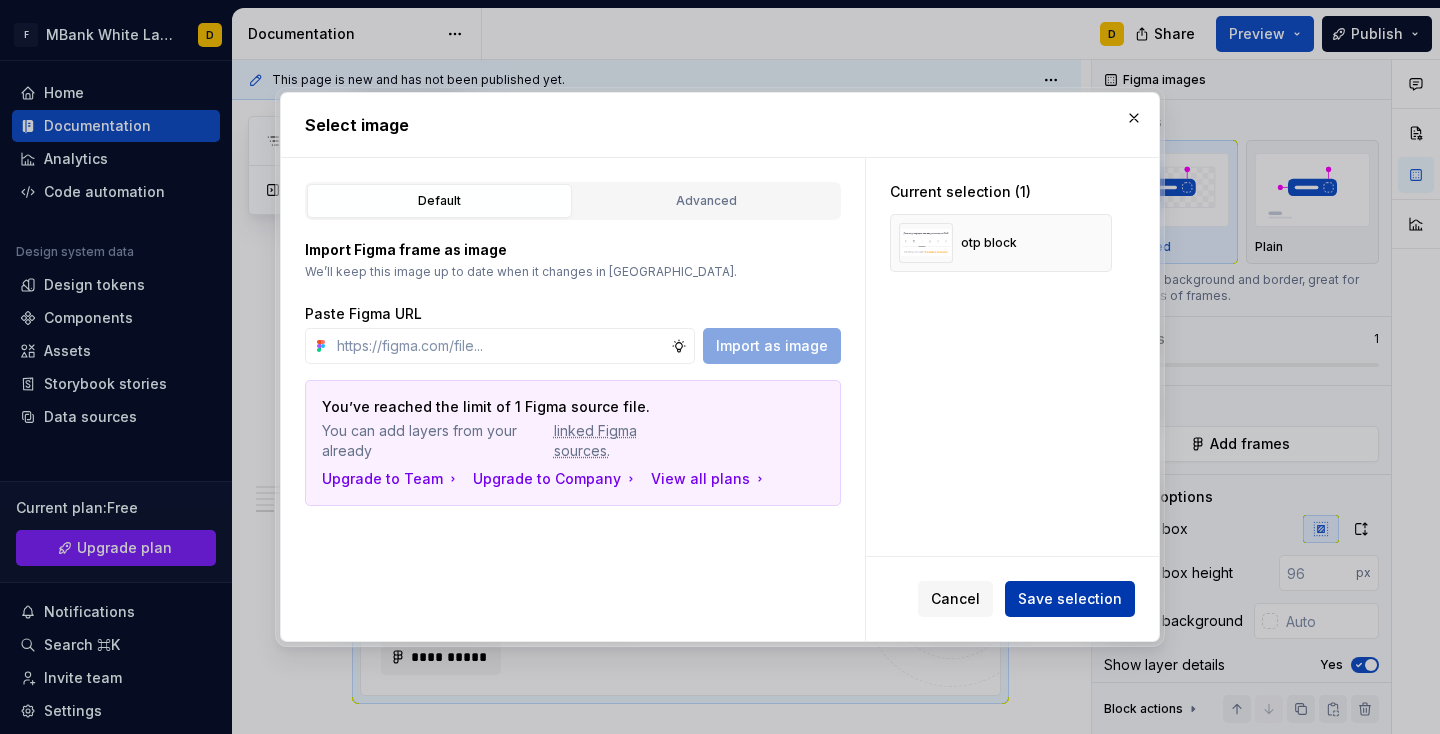 click on "Save selection" at bounding box center [1070, 599] 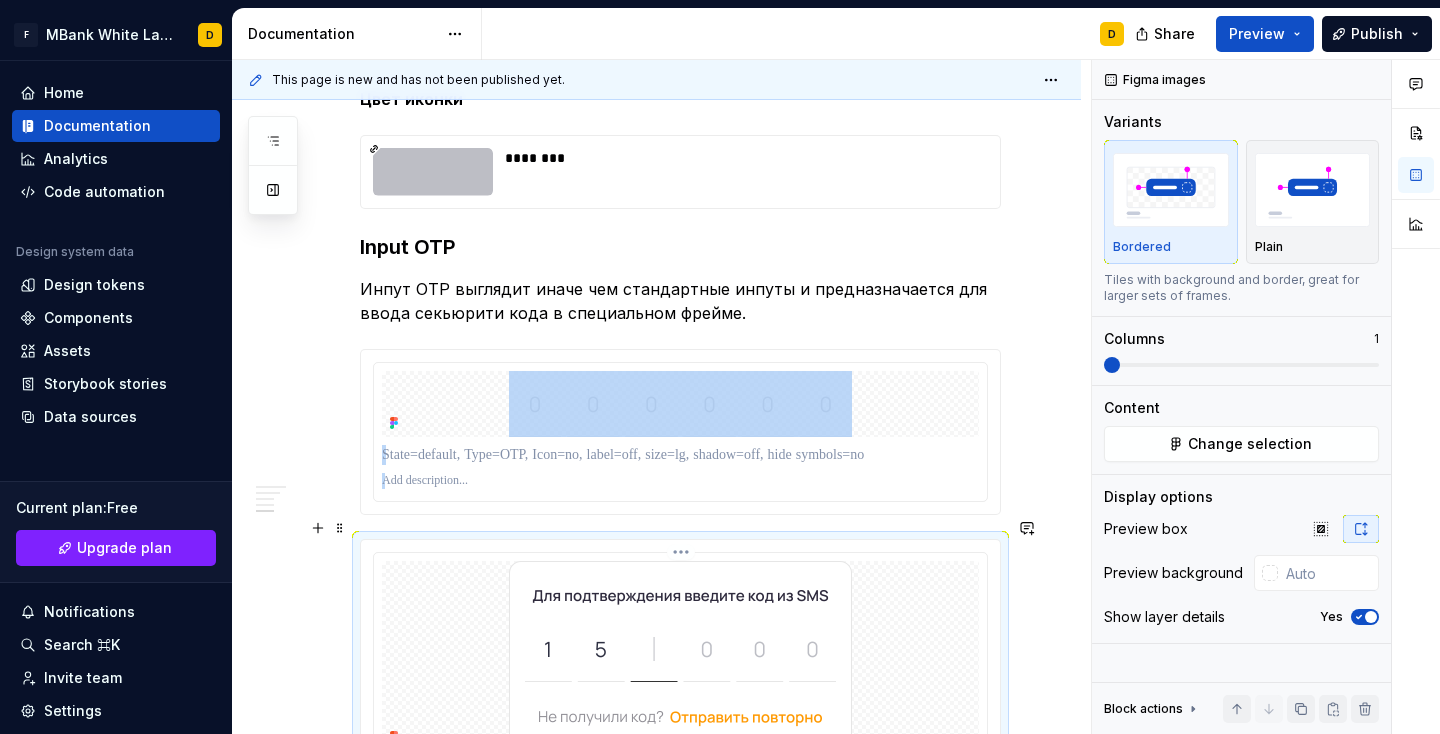 scroll, scrollTop: 2950, scrollLeft: 0, axis: vertical 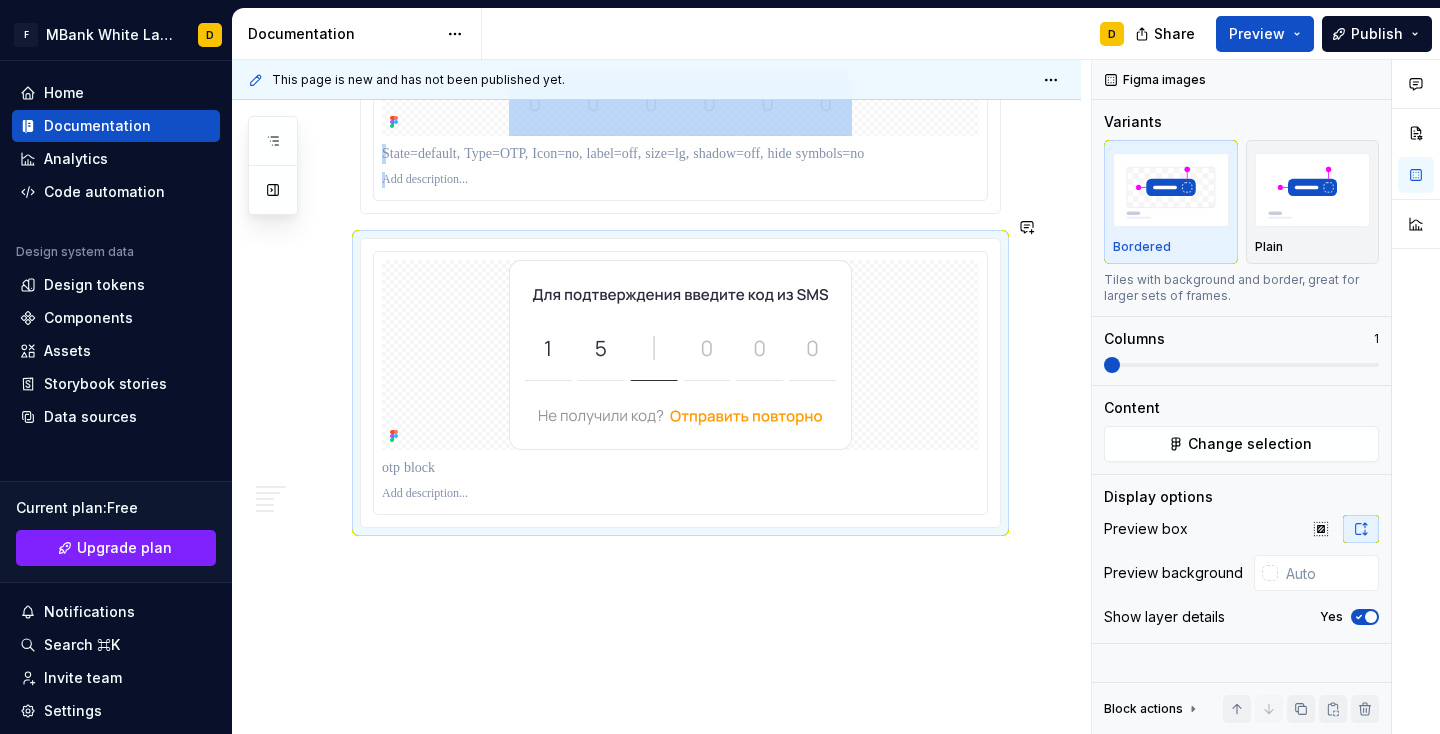 click on "**********" at bounding box center (656, -844) 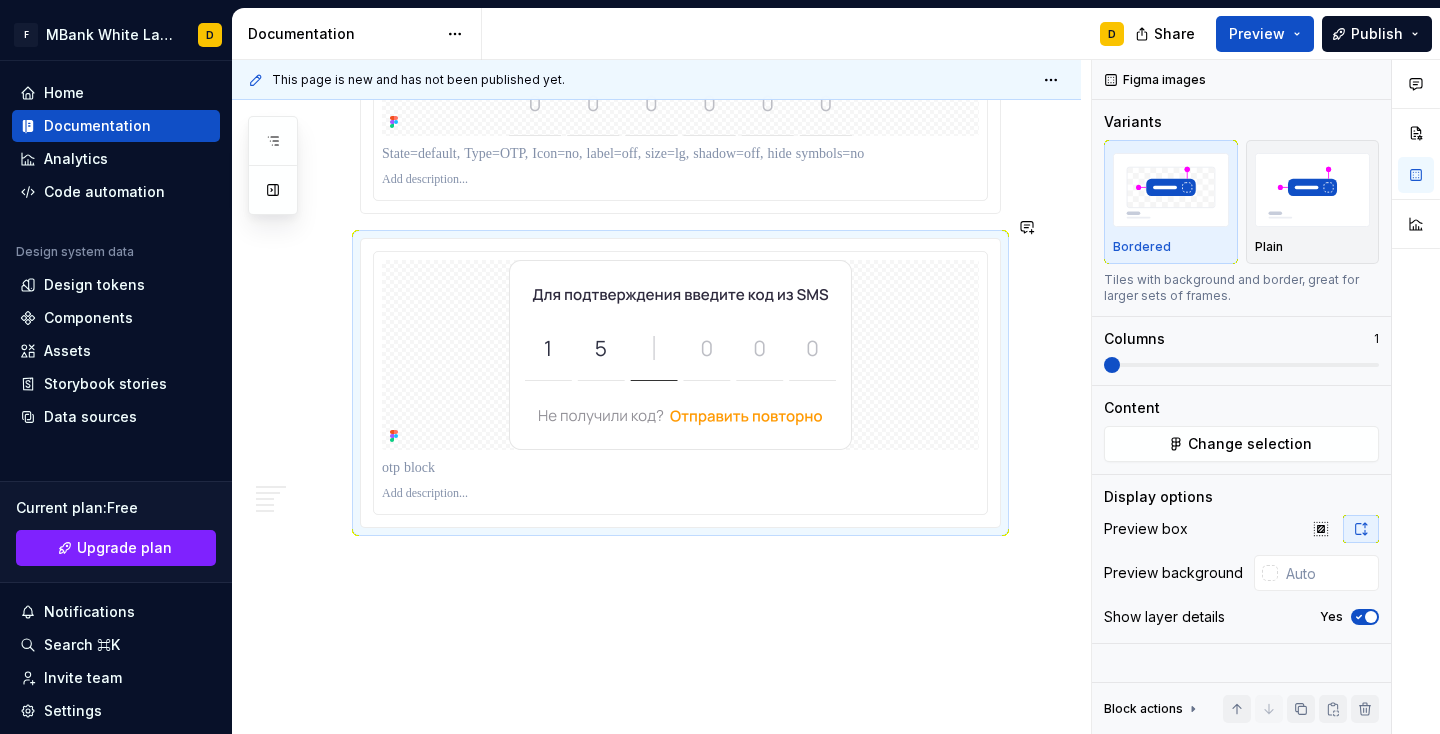click on "**********" at bounding box center (656, -844) 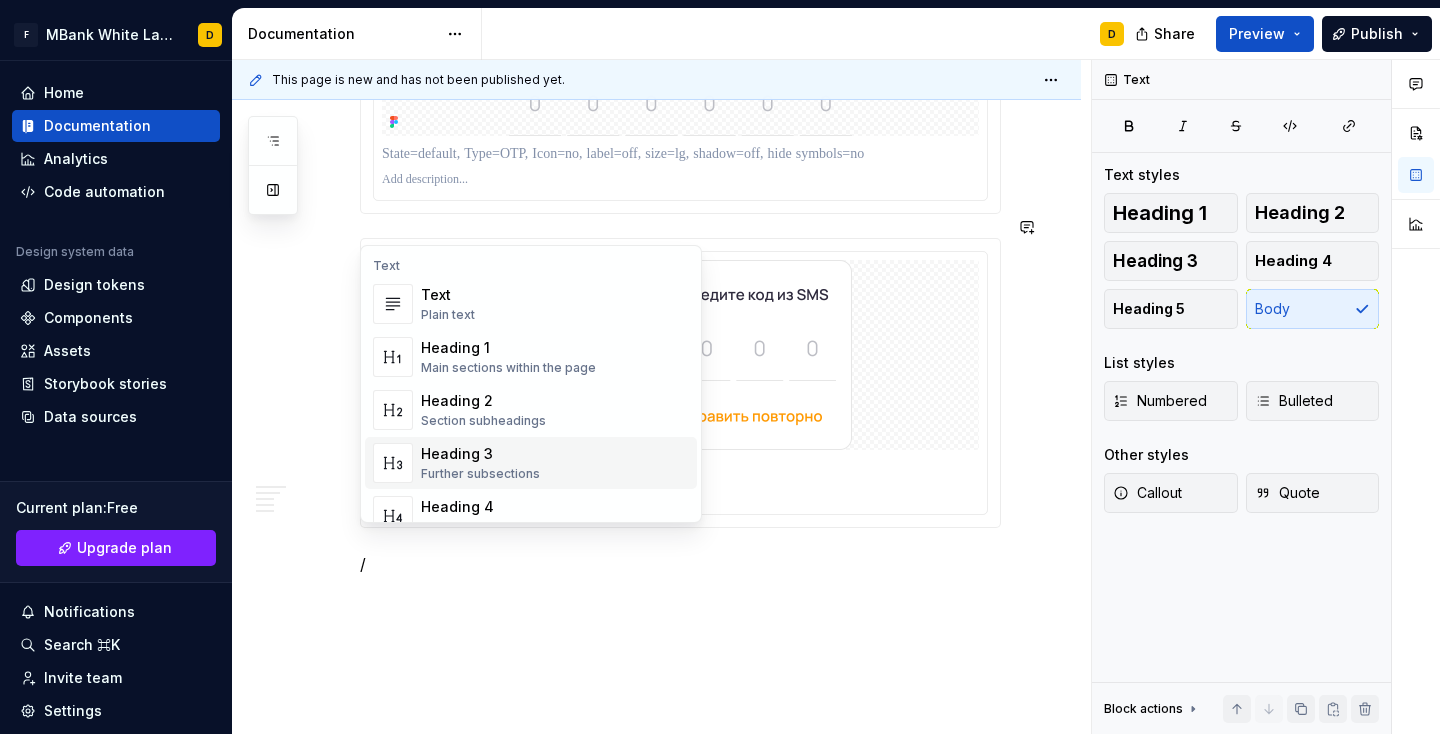 click on "Heading 3" at bounding box center [480, 454] 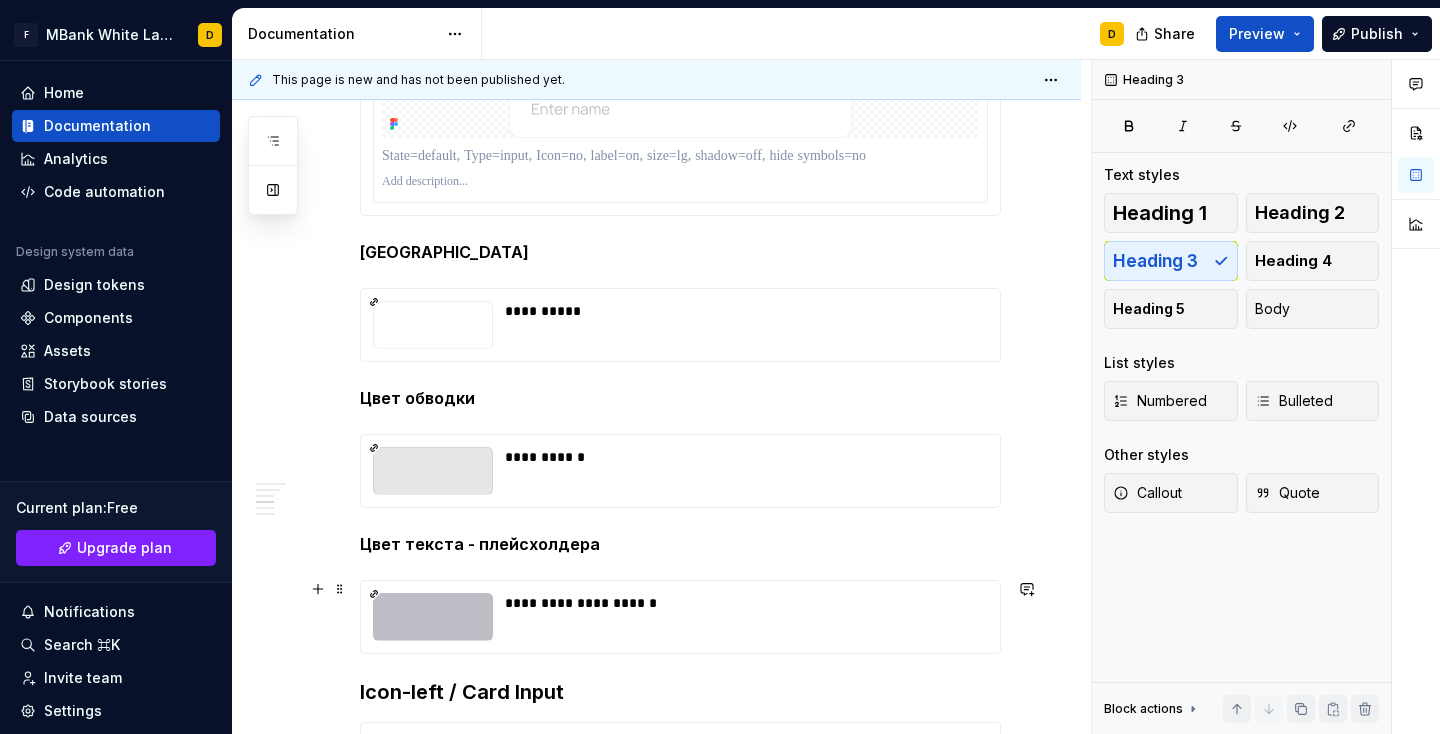 scroll, scrollTop: 1278, scrollLeft: 0, axis: vertical 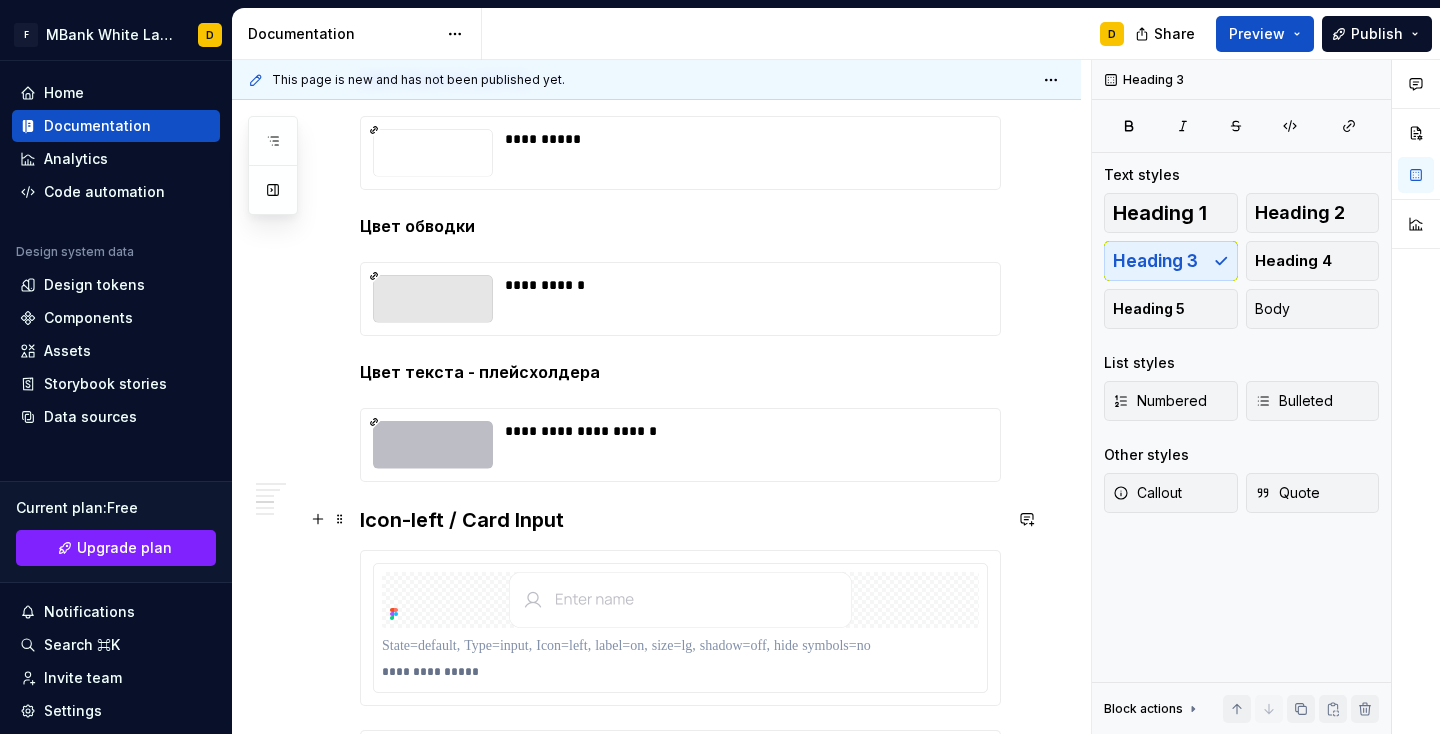click on "Icon-left / Card Input" at bounding box center [680, 520] 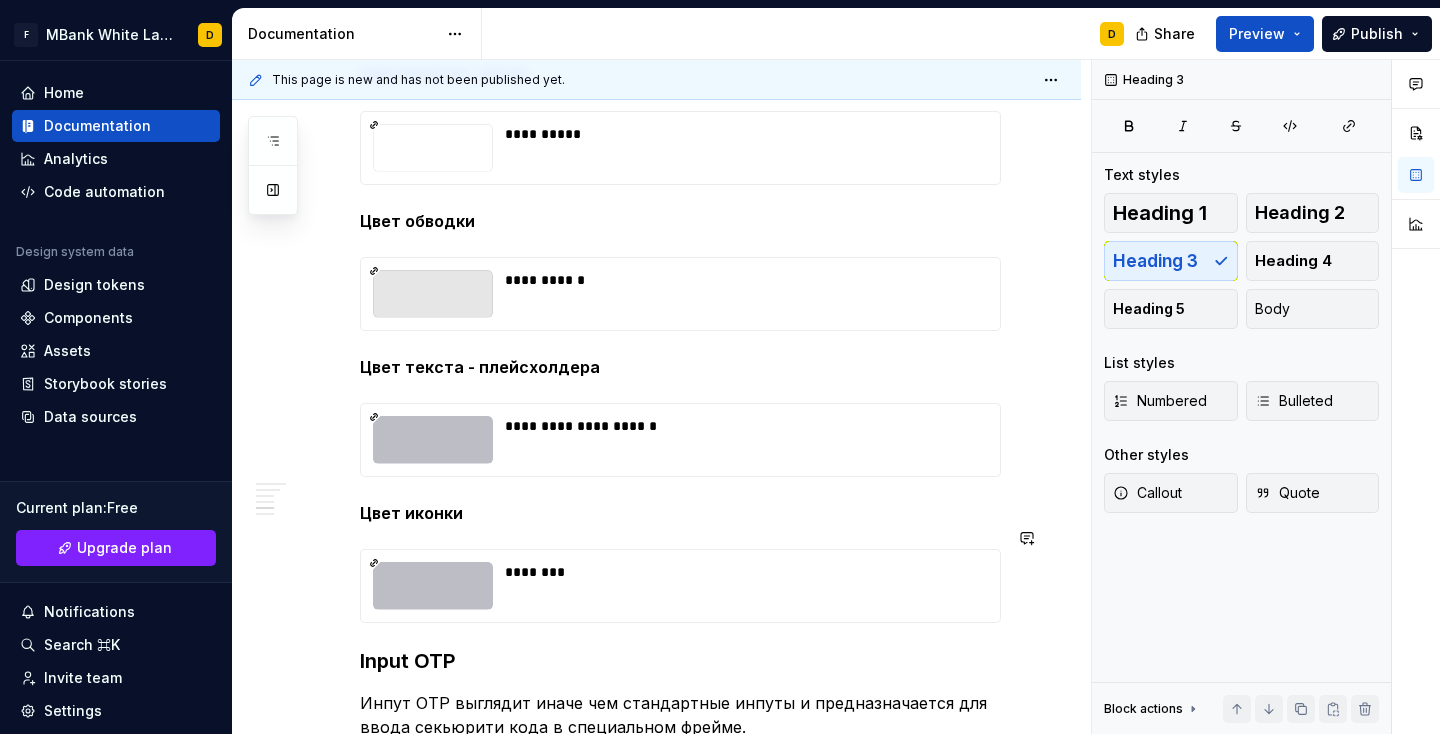 scroll, scrollTop: 2906, scrollLeft: 0, axis: vertical 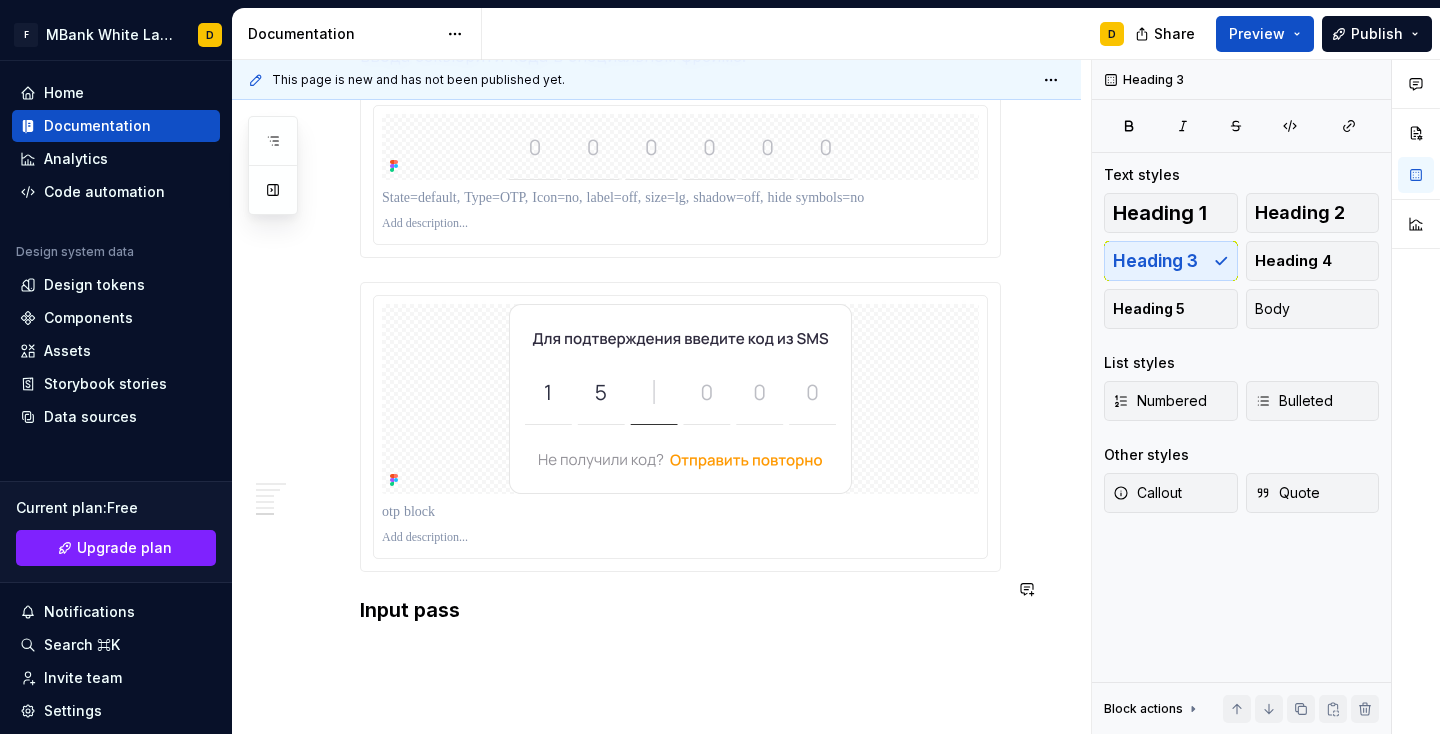 click on "Input pass" at bounding box center (680, 610) 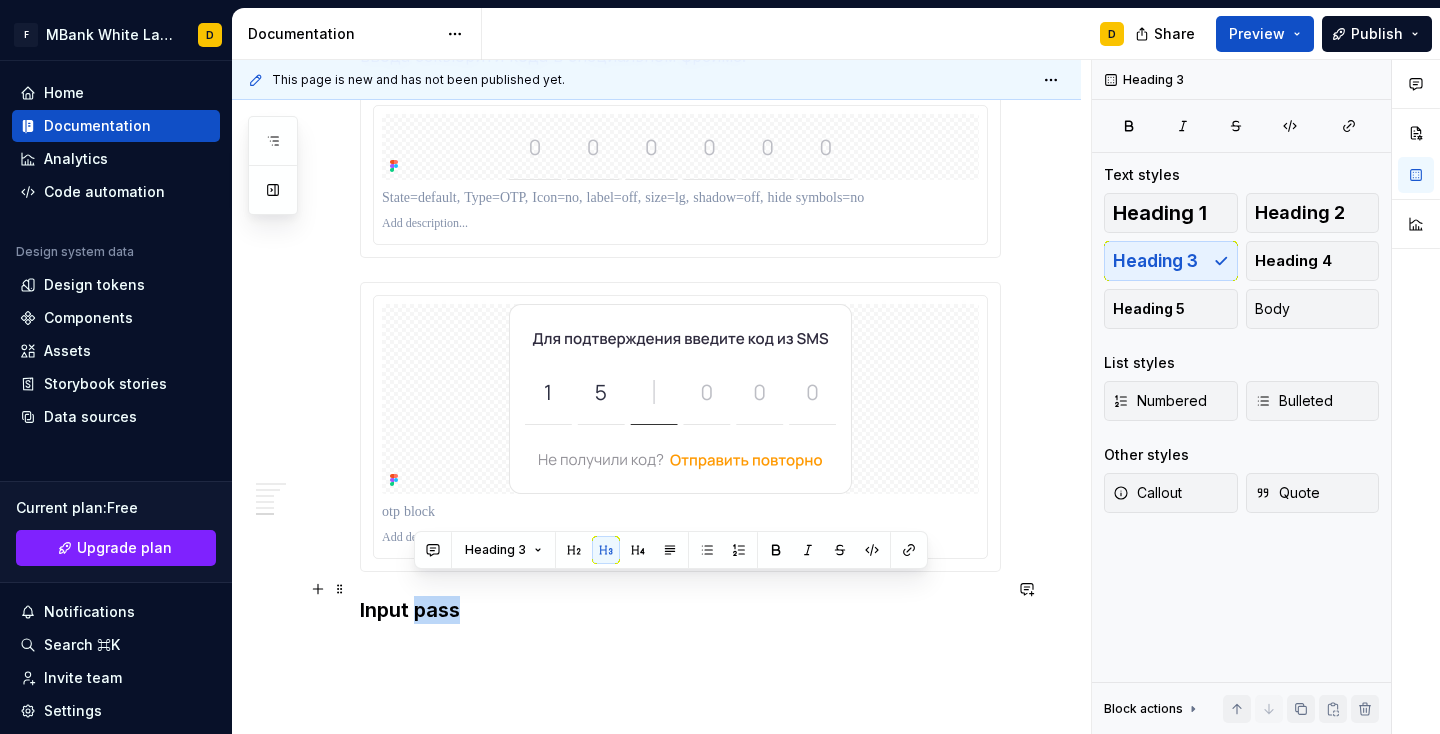 drag, startPoint x: 457, startPoint y: 591, endPoint x: 421, endPoint y: 589, distance: 36.05551 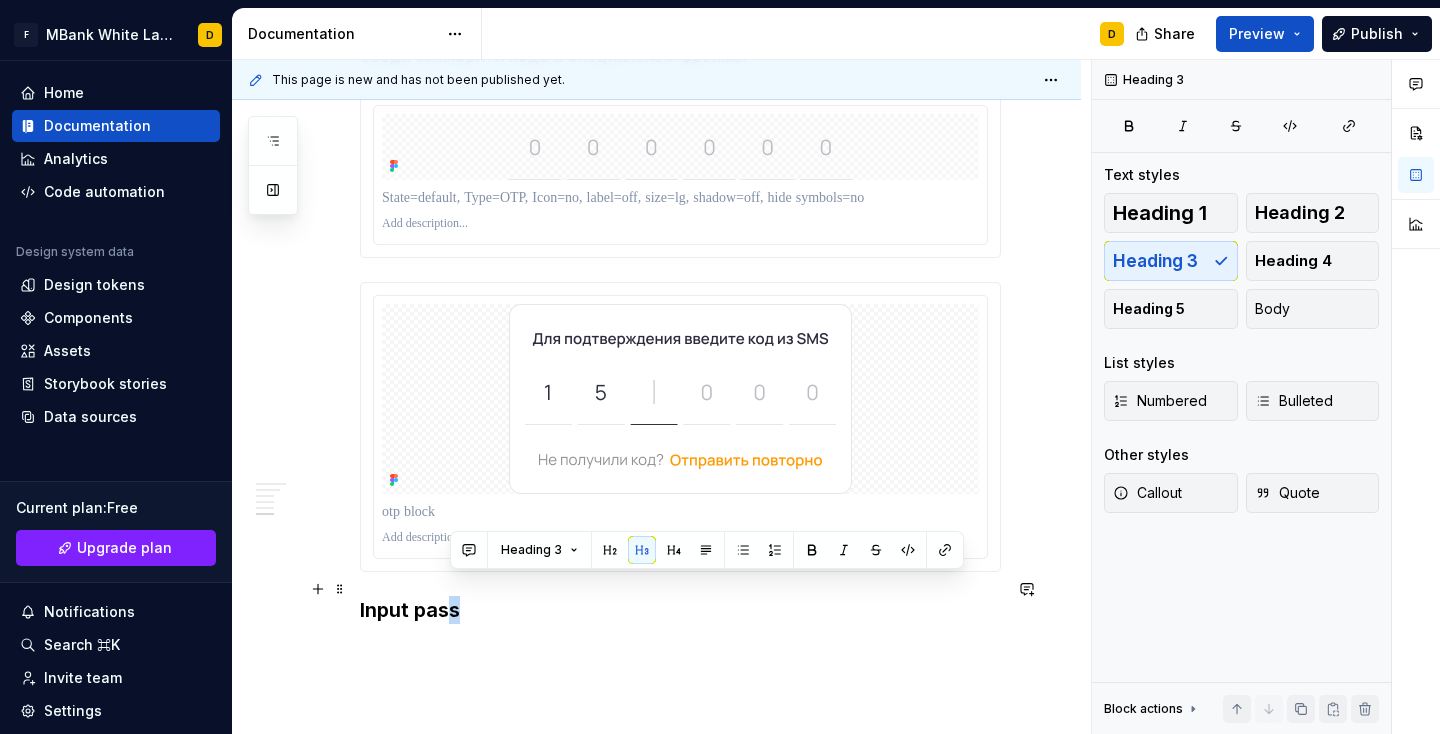 click on "Input pass" at bounding box center [680, 610] 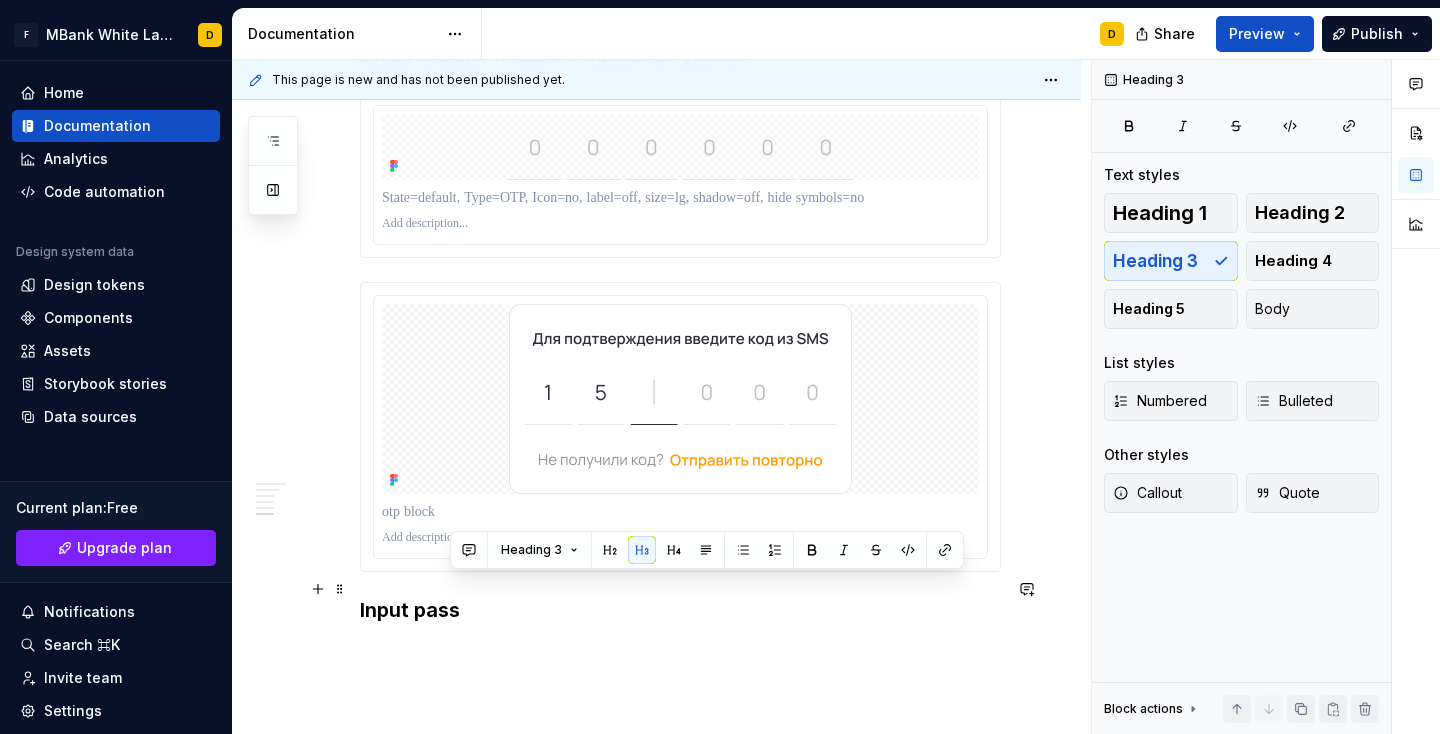 click on "**********" at bounding box center [656, -774] 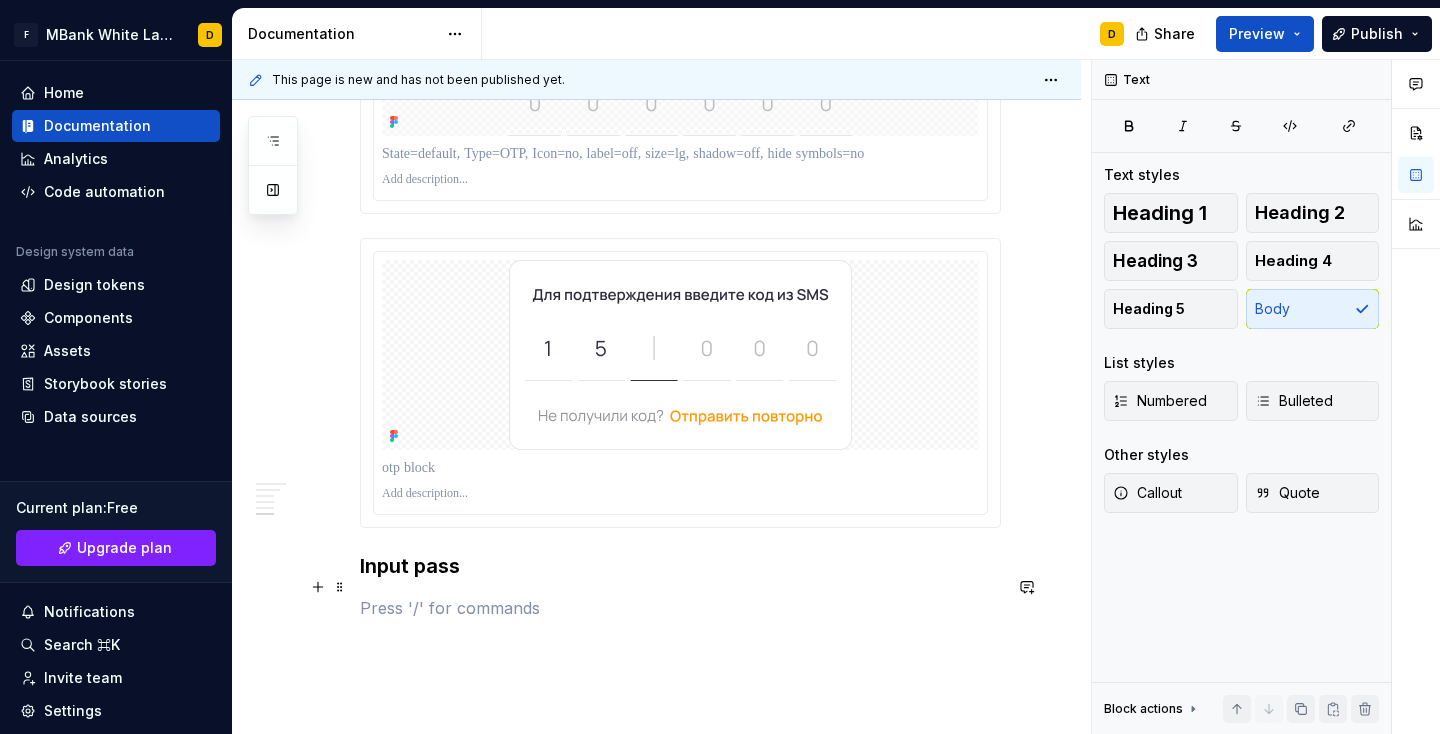 scroll, scrollTop: 2954, scrollLeft: 0, axis: vertical 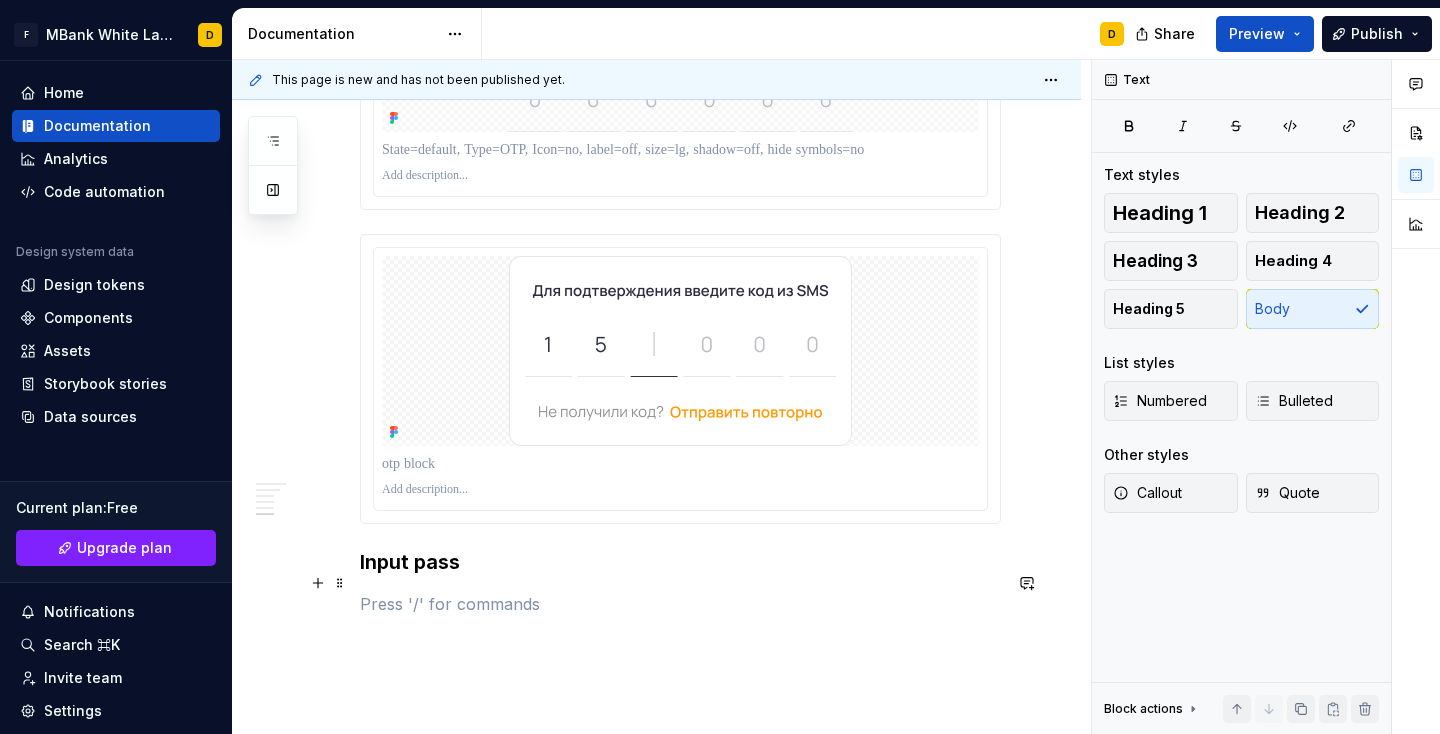 click at bounding box center (680, 604) 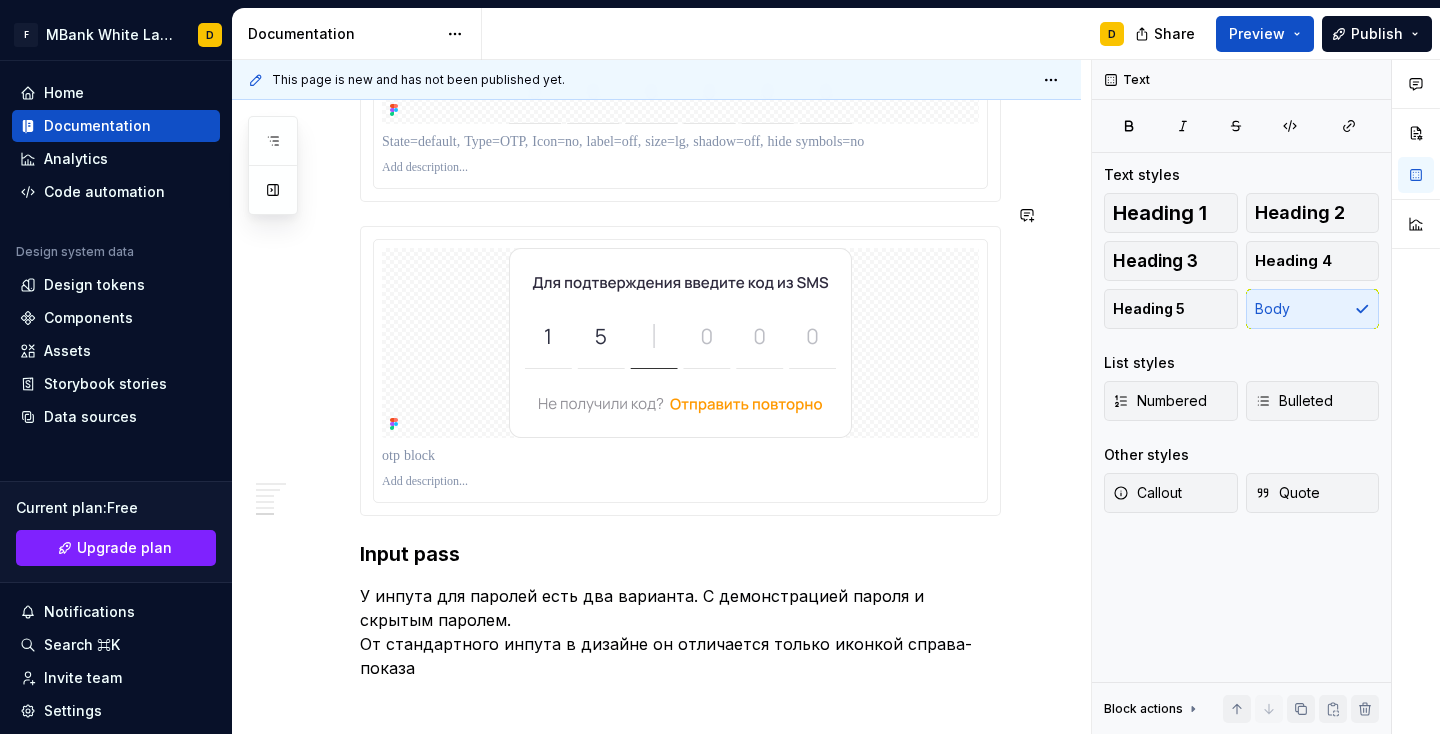 scroll, scrollTop: 2986, scrollLeft: 0, axis: vertical 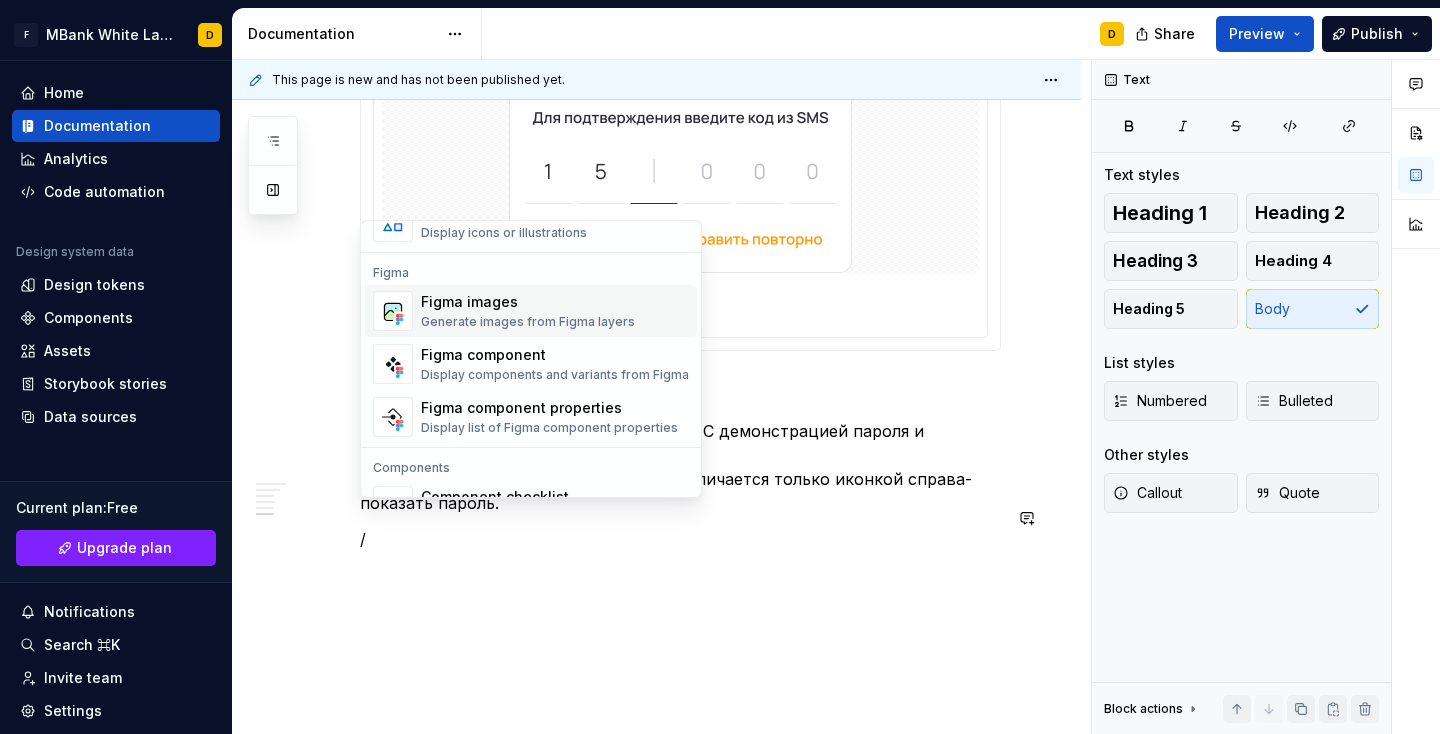 click on "Figma images" at bounding box center [528, 302] 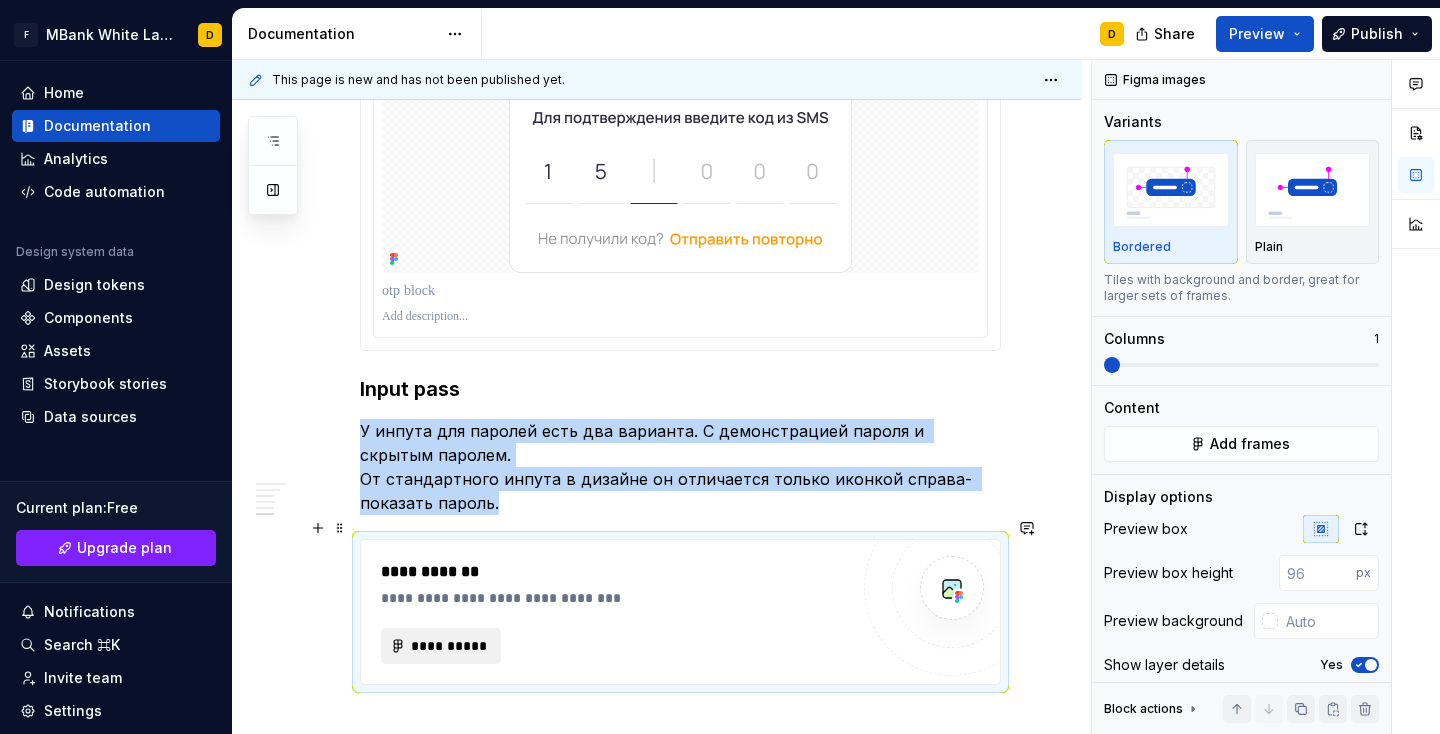 click on "**********" at bounding box center (449, 646) 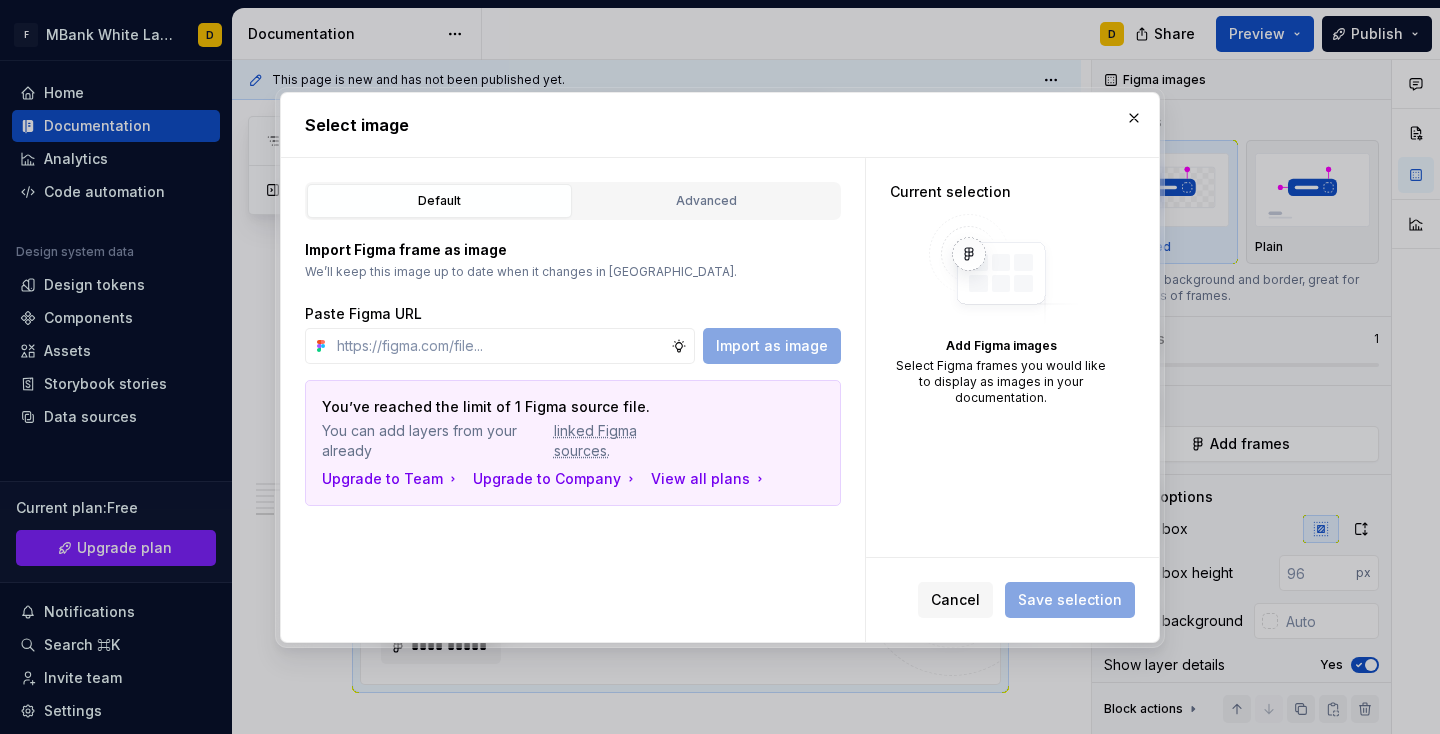 type on "*" 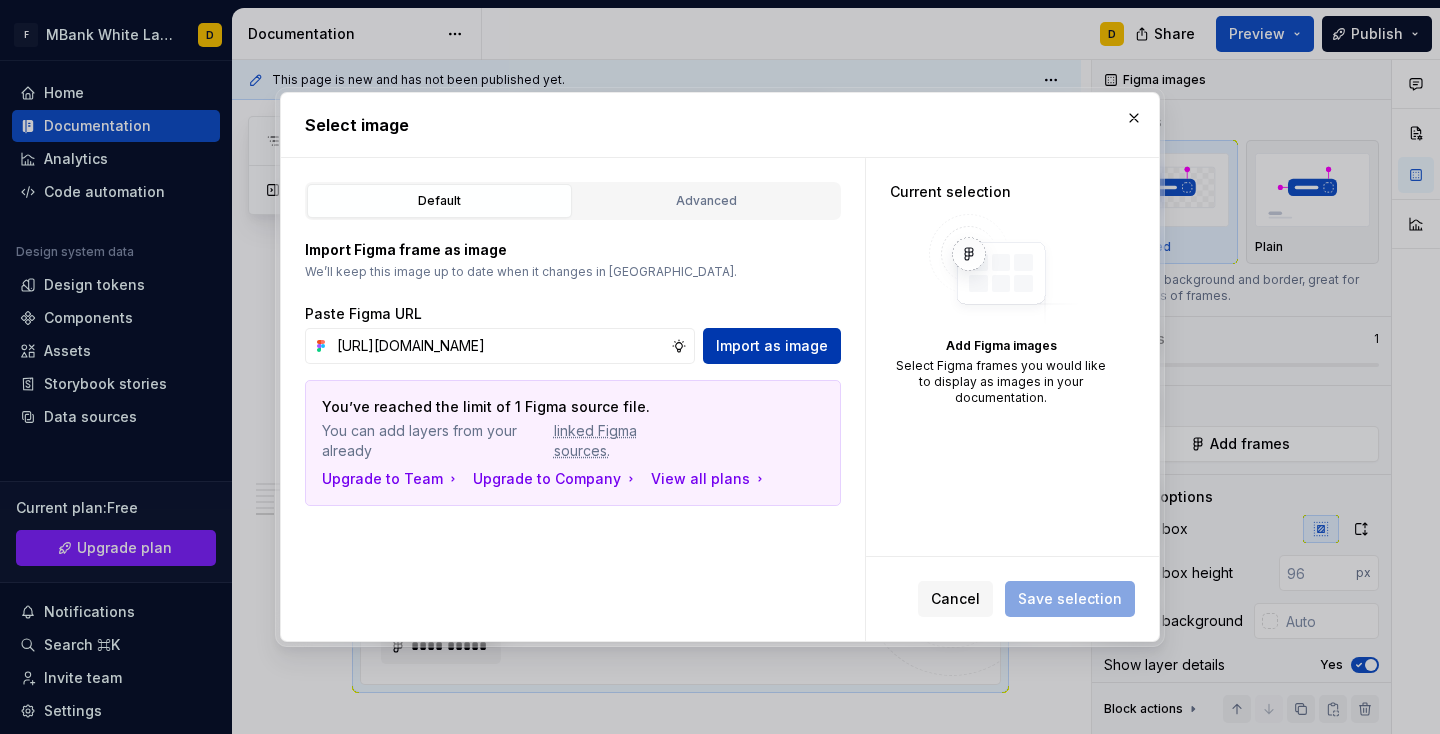 type on "[URL][DOMAIN_NAME]" 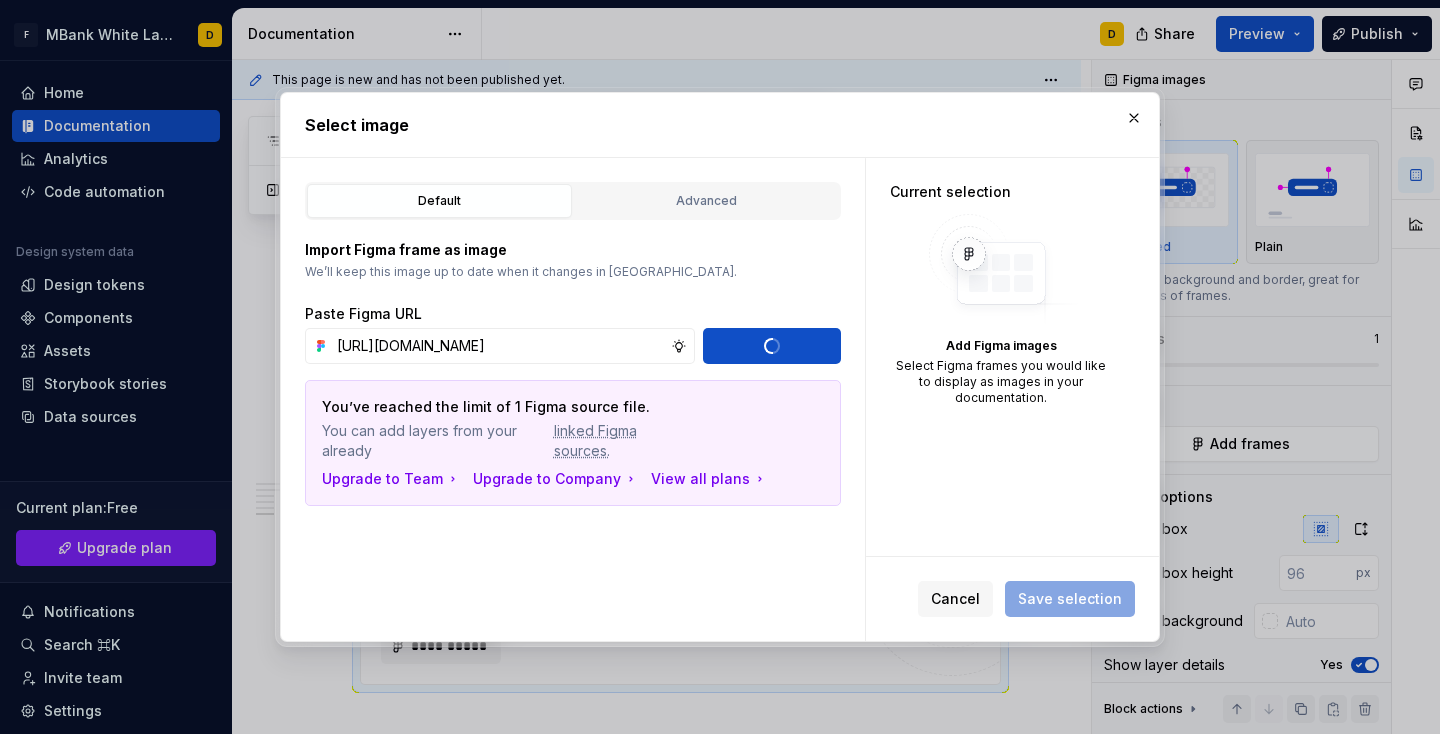 type 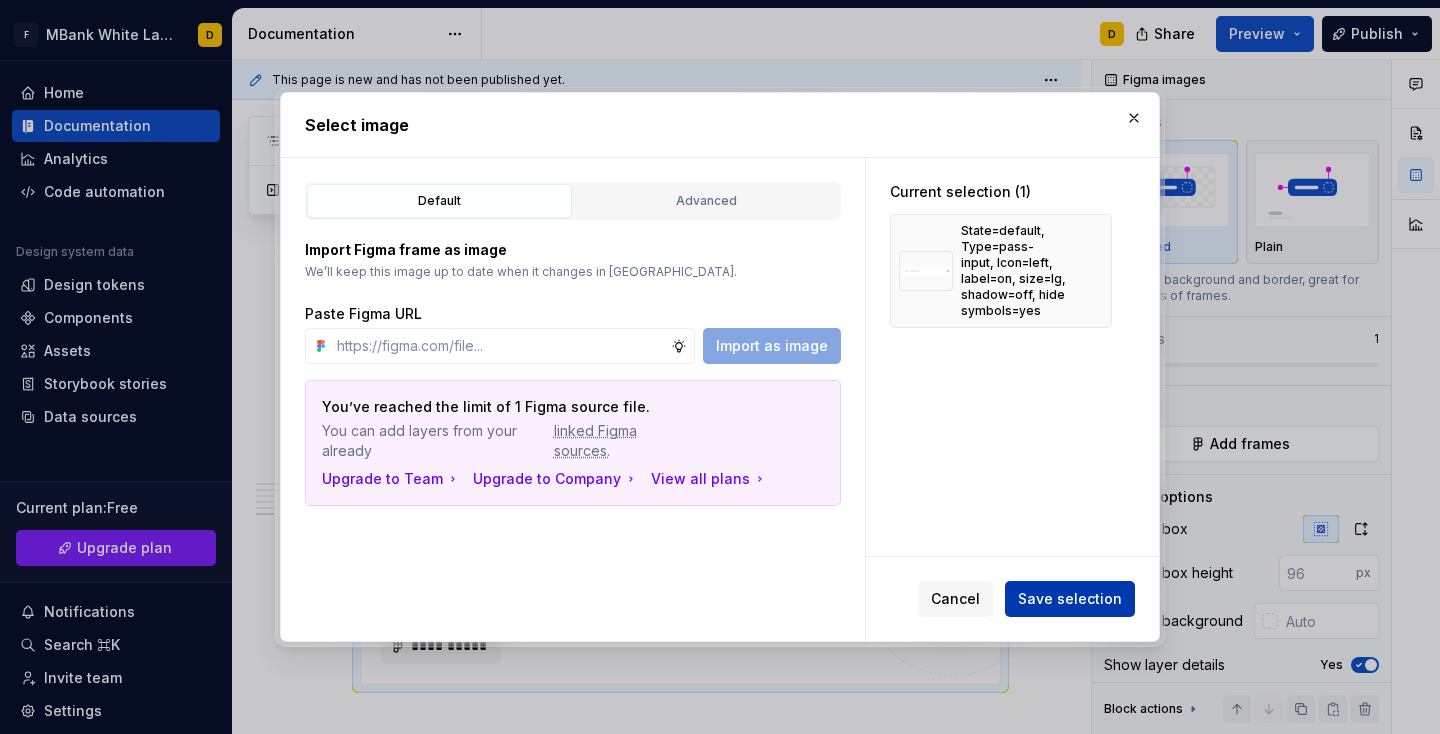 click on "Save selection" at bounding box center (1070, 599) 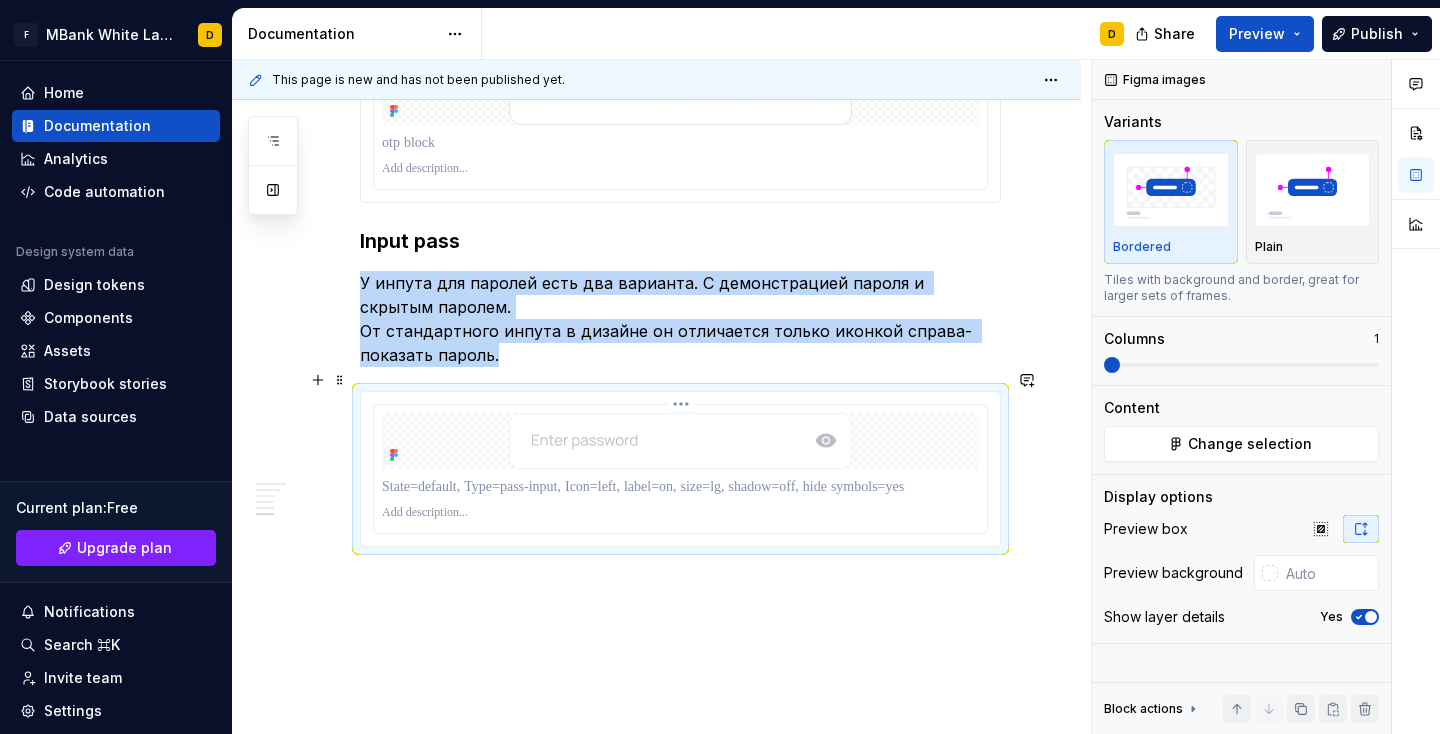 scroll, scrollTop: 3311, scrollLeft: 0, axis: vertical 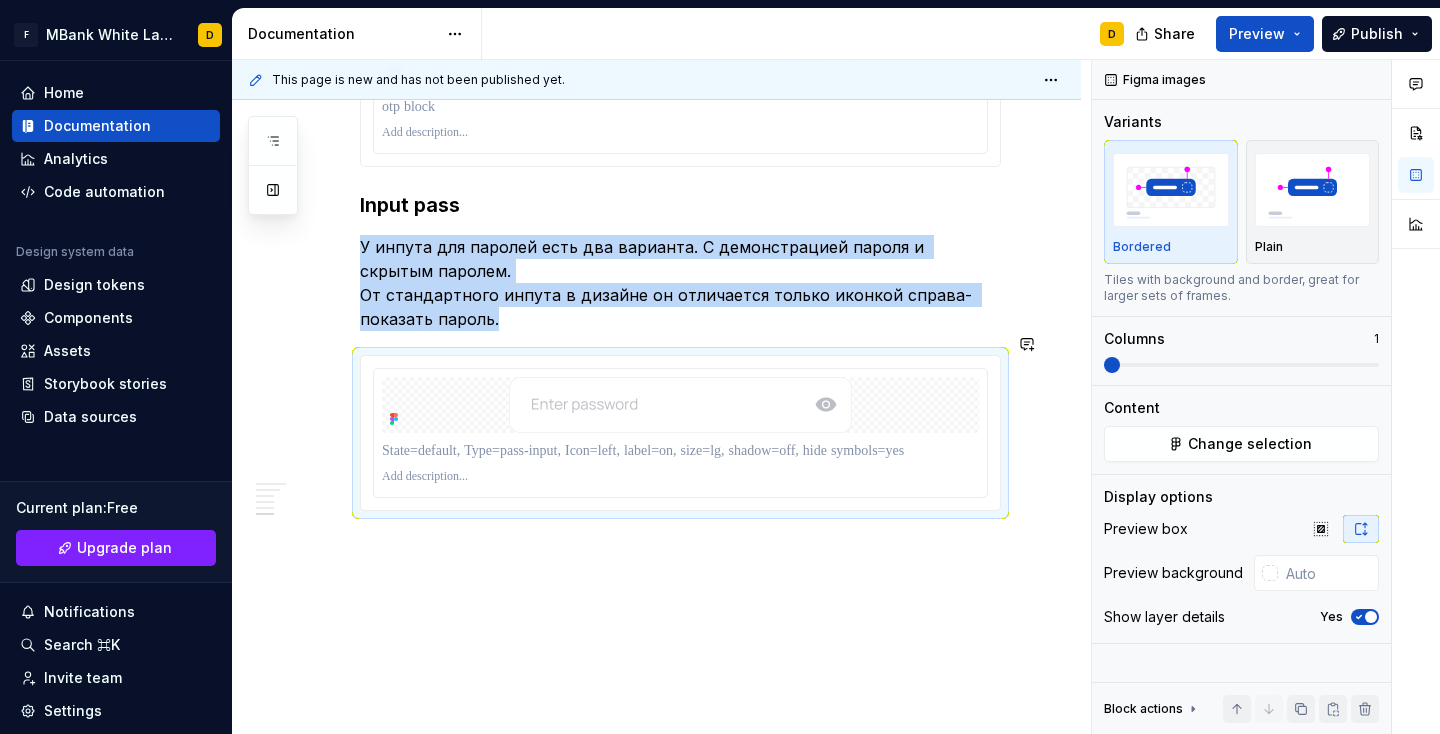 click on "**********" at bounding box center (656, -1033) 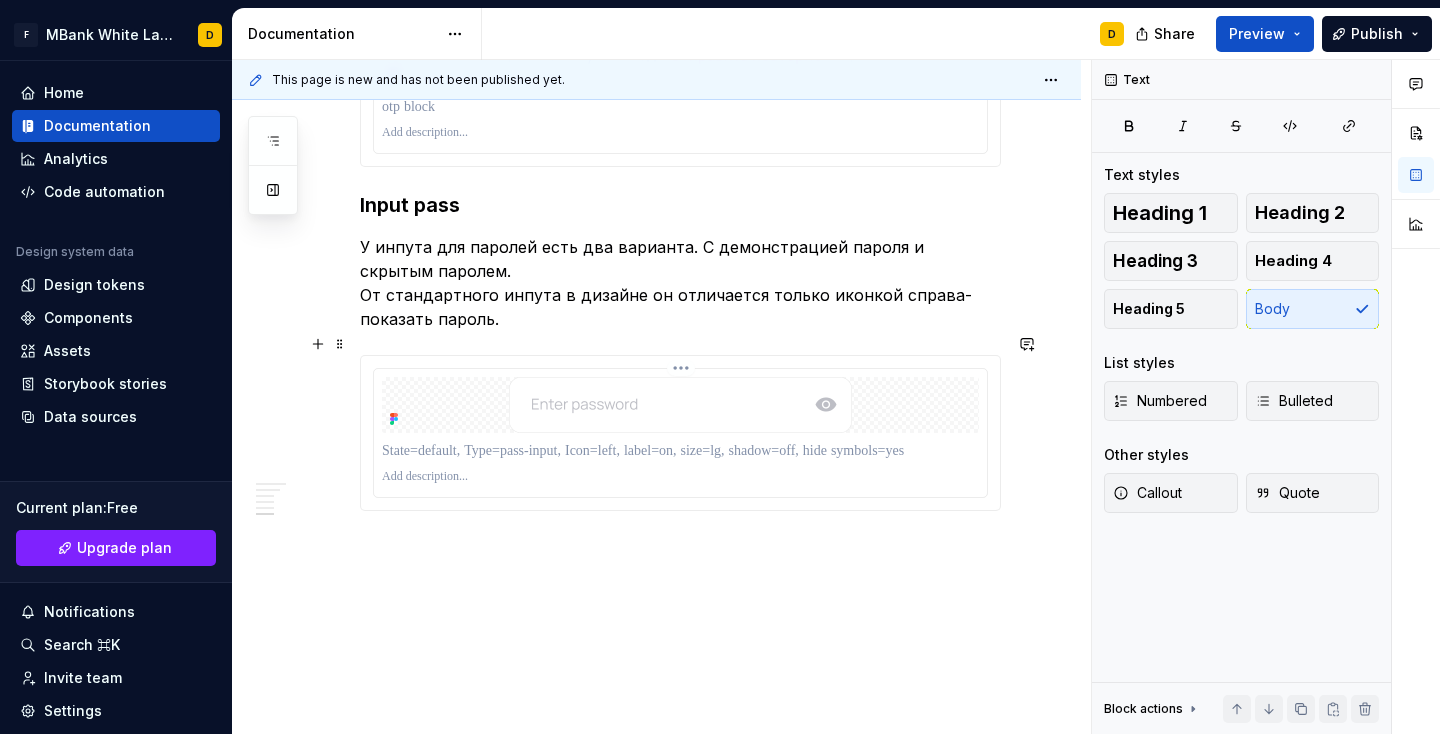 click at bounding box center [680, 477] 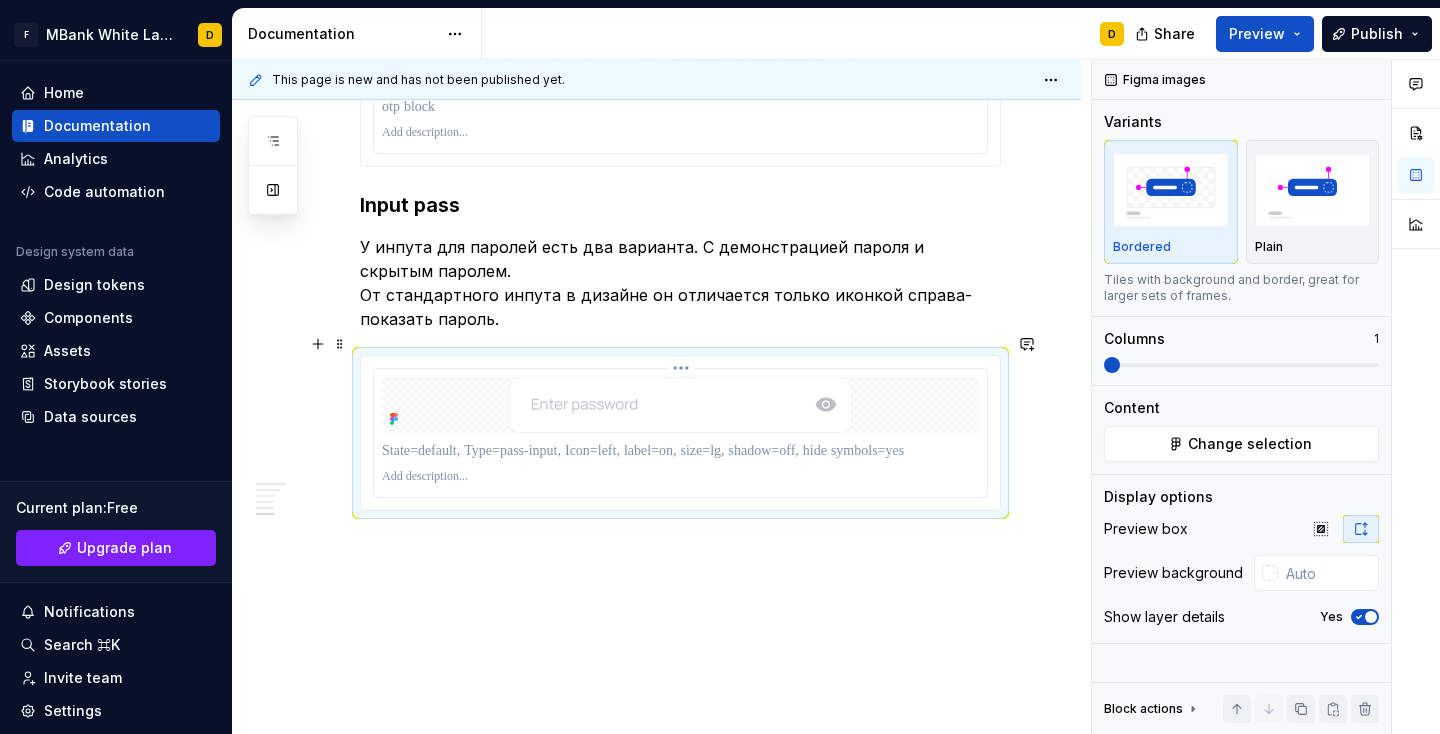 type 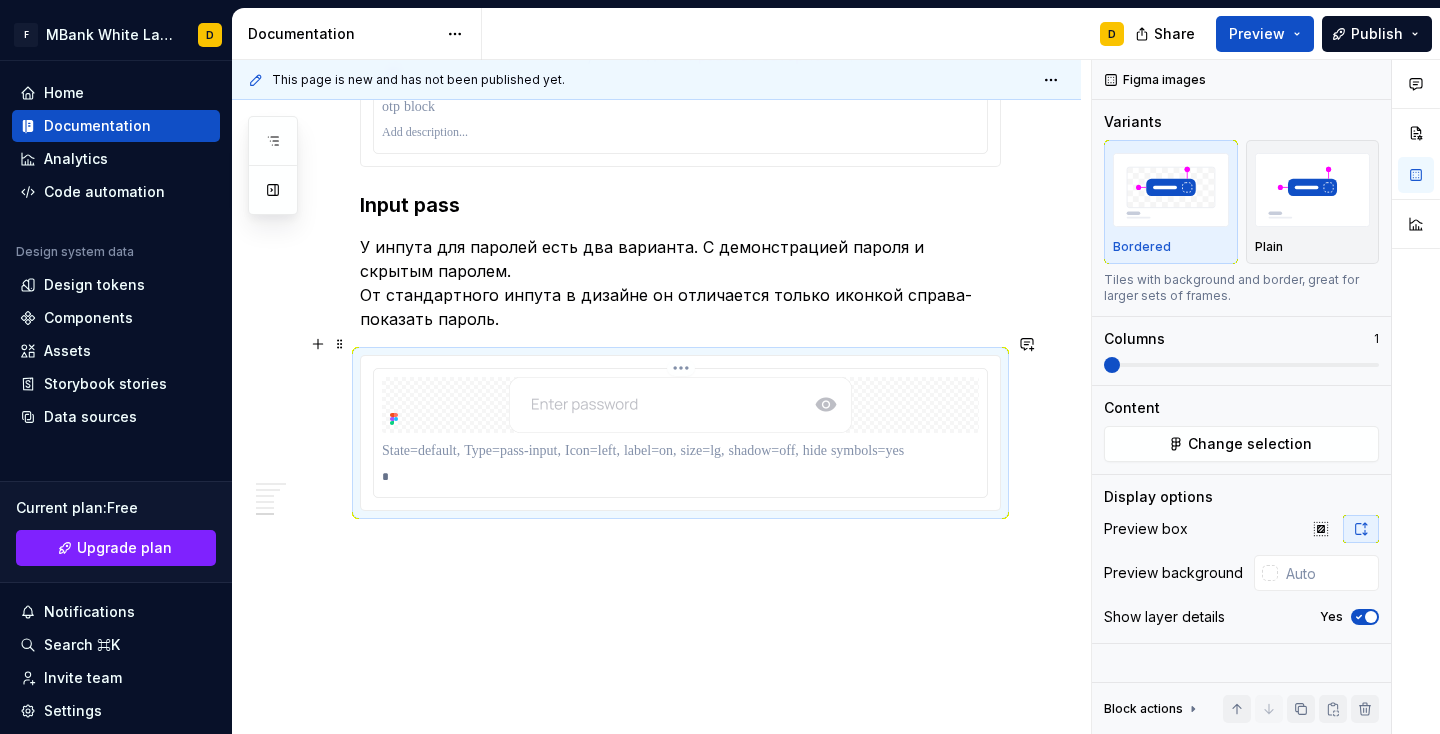 scroll, scrollTop: 3295, scrollLeft: 0, axis: vertical 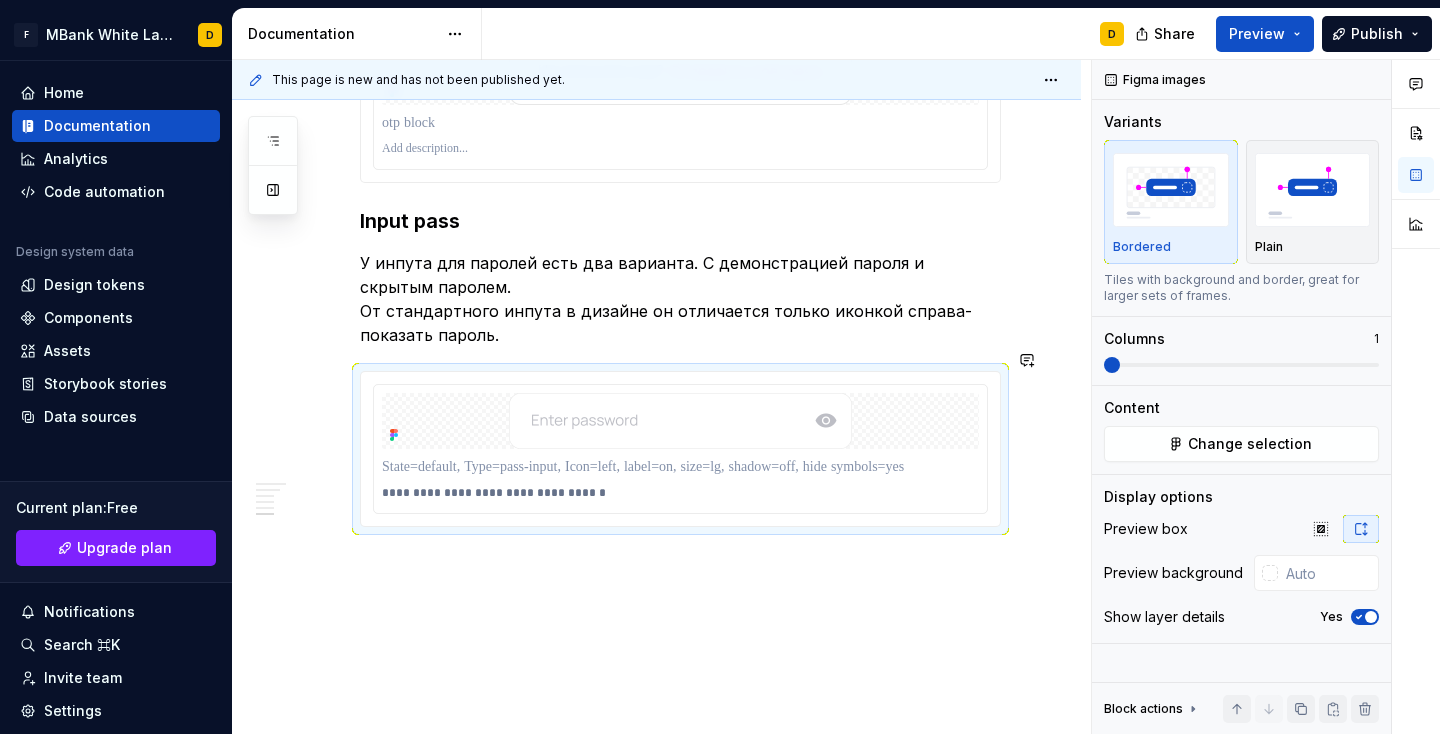 click on "**********" at bounding box center (656, -1017) 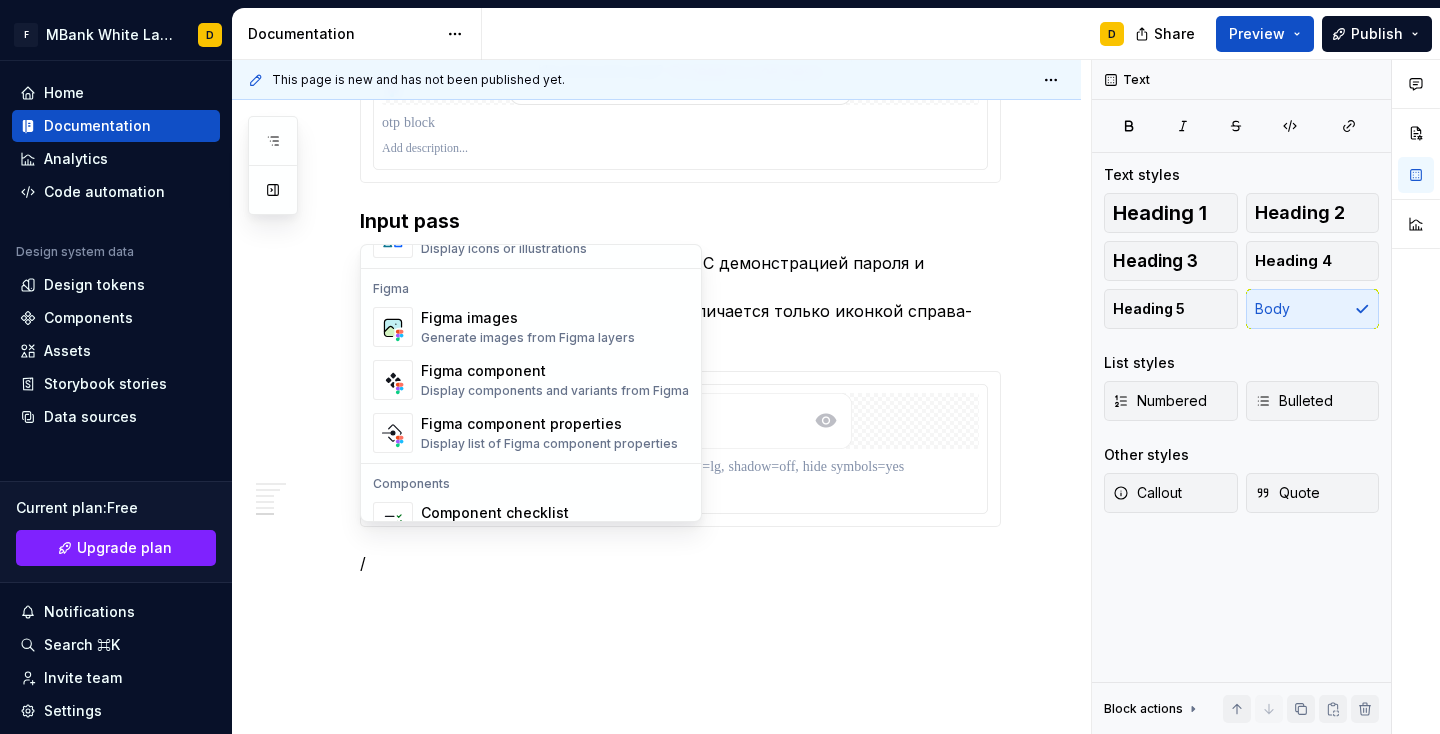 scroll, scrollTop: 1822, scrollLeft: 0, axis: vertical 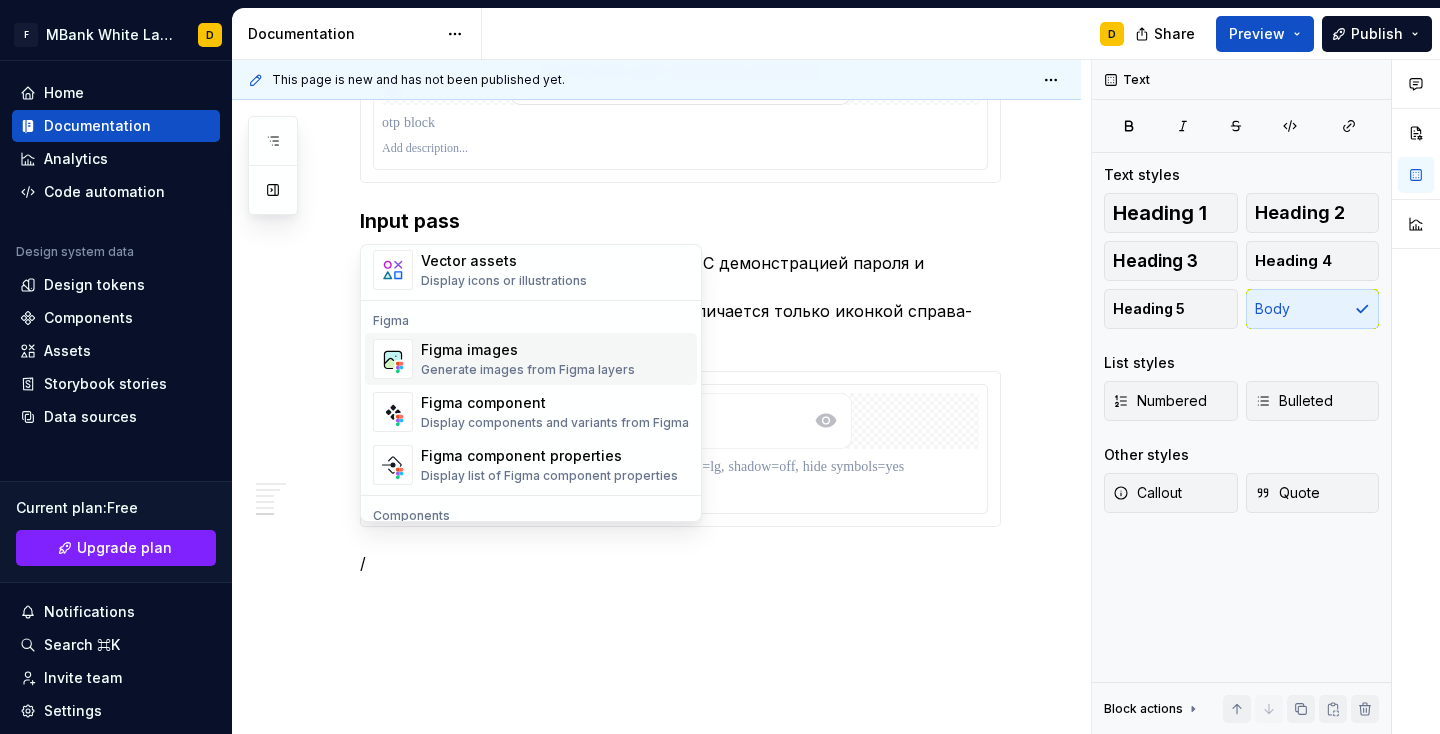 click on "Figma images" at bounding box center [528, 350] 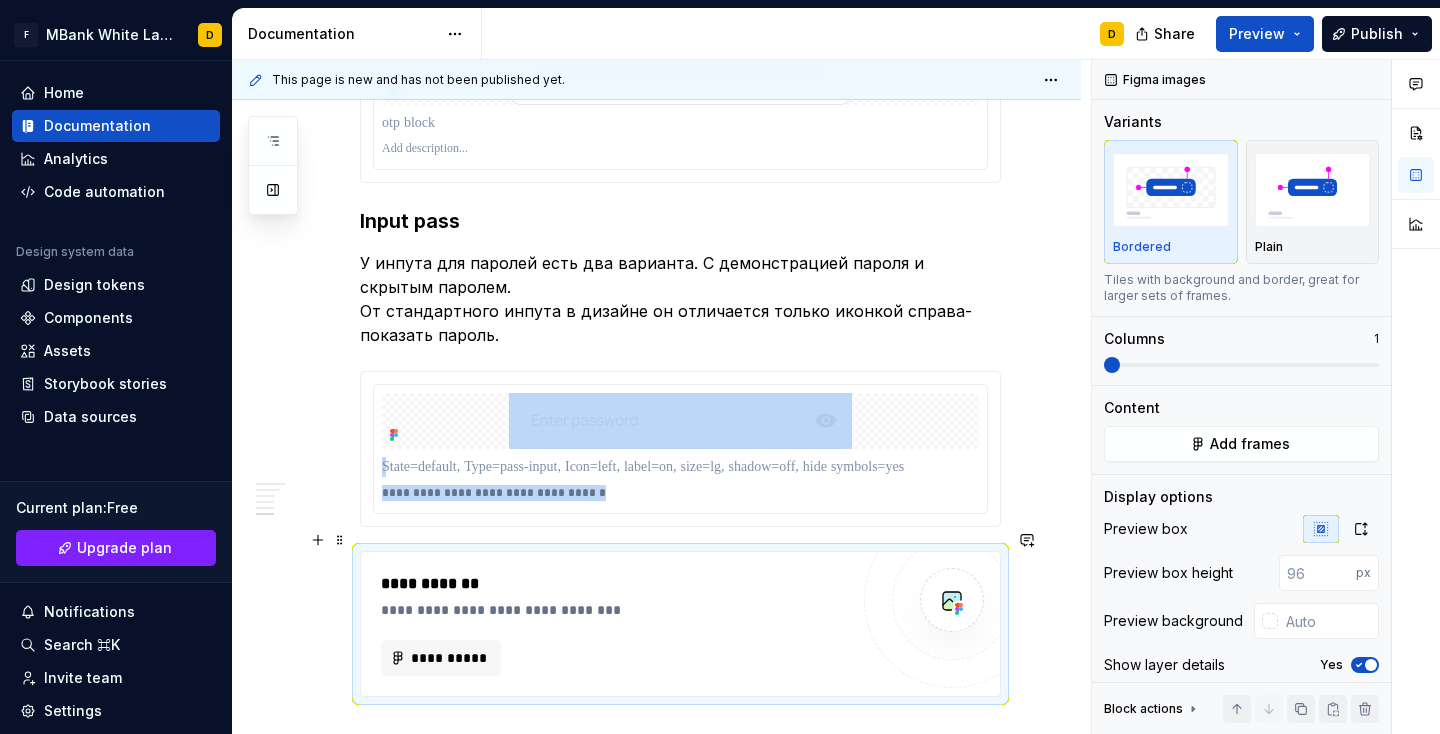 type on "*" 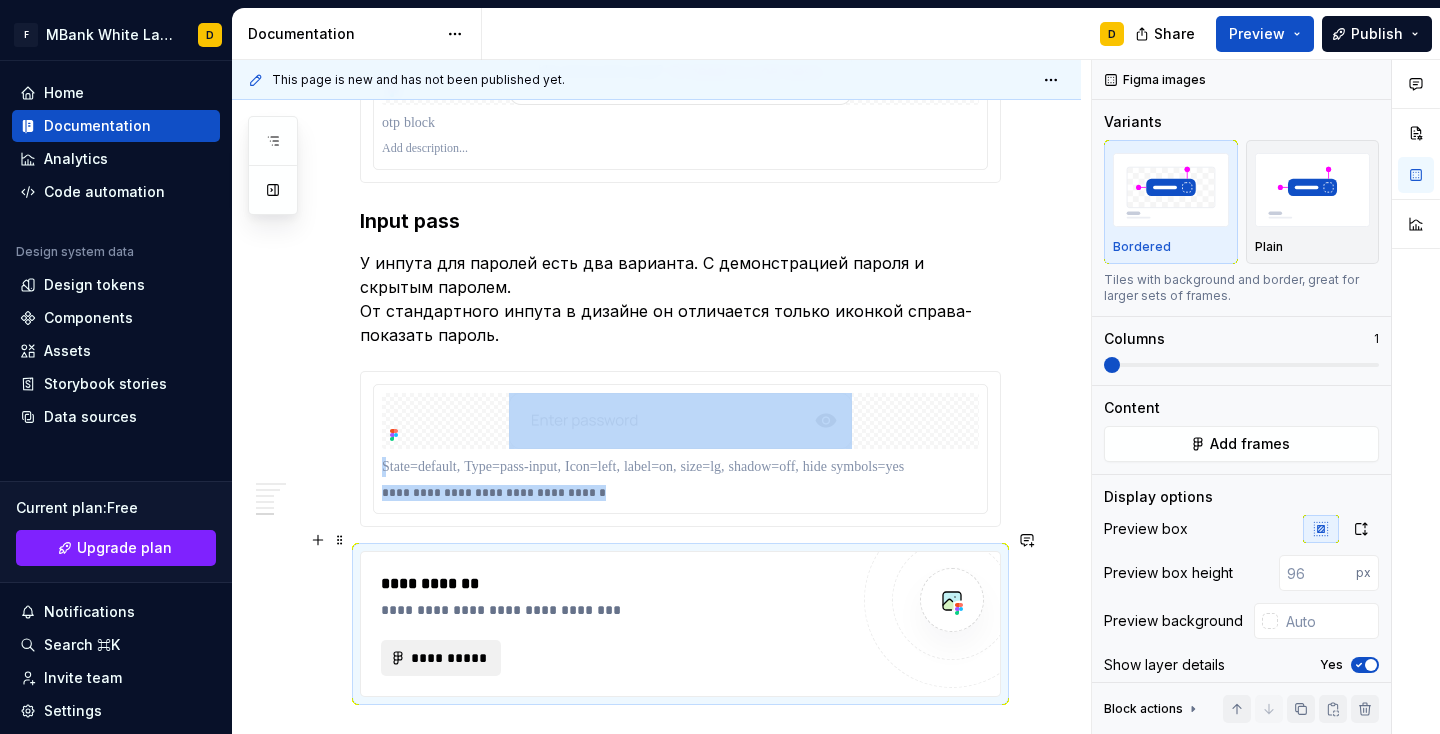 click on "**********" at bounding box center [449, 658] 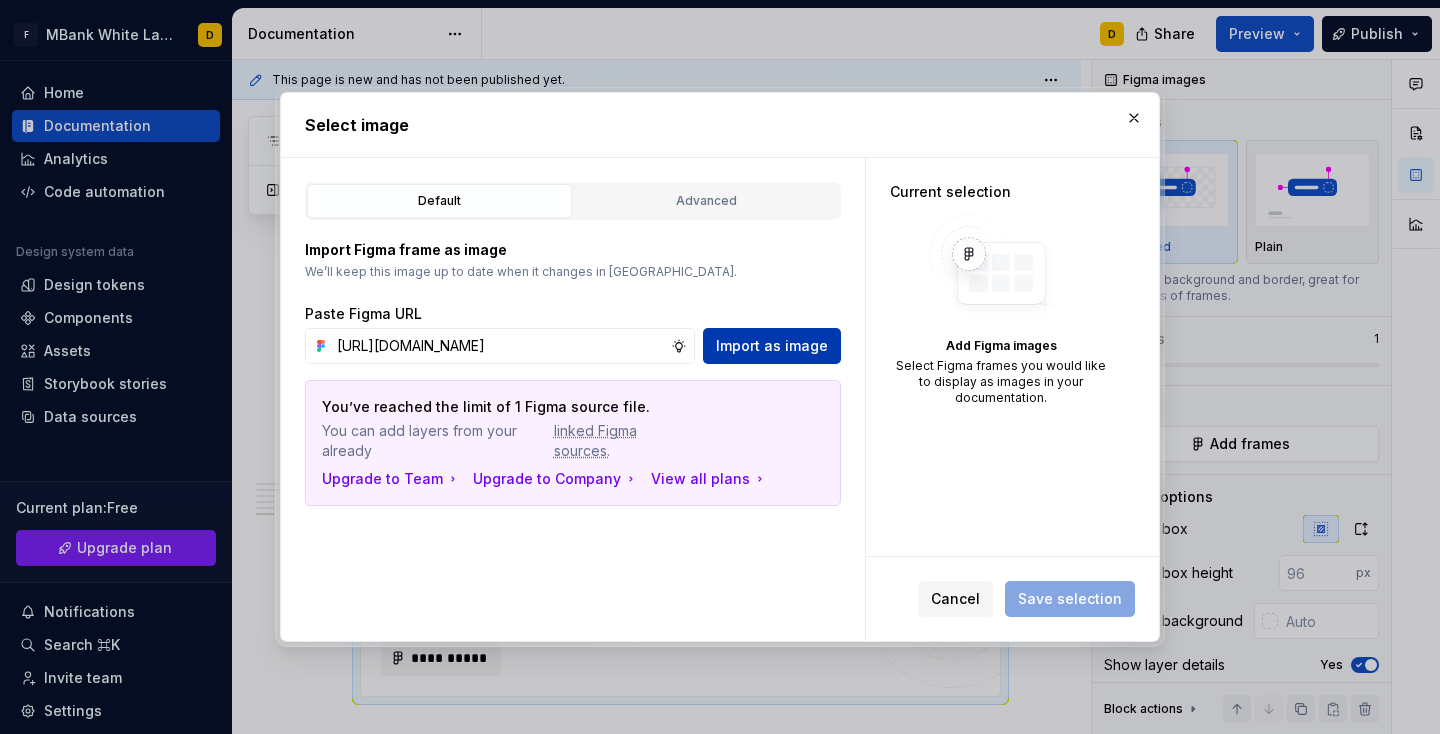 type on "[URL][DOMAIN_NAME]" 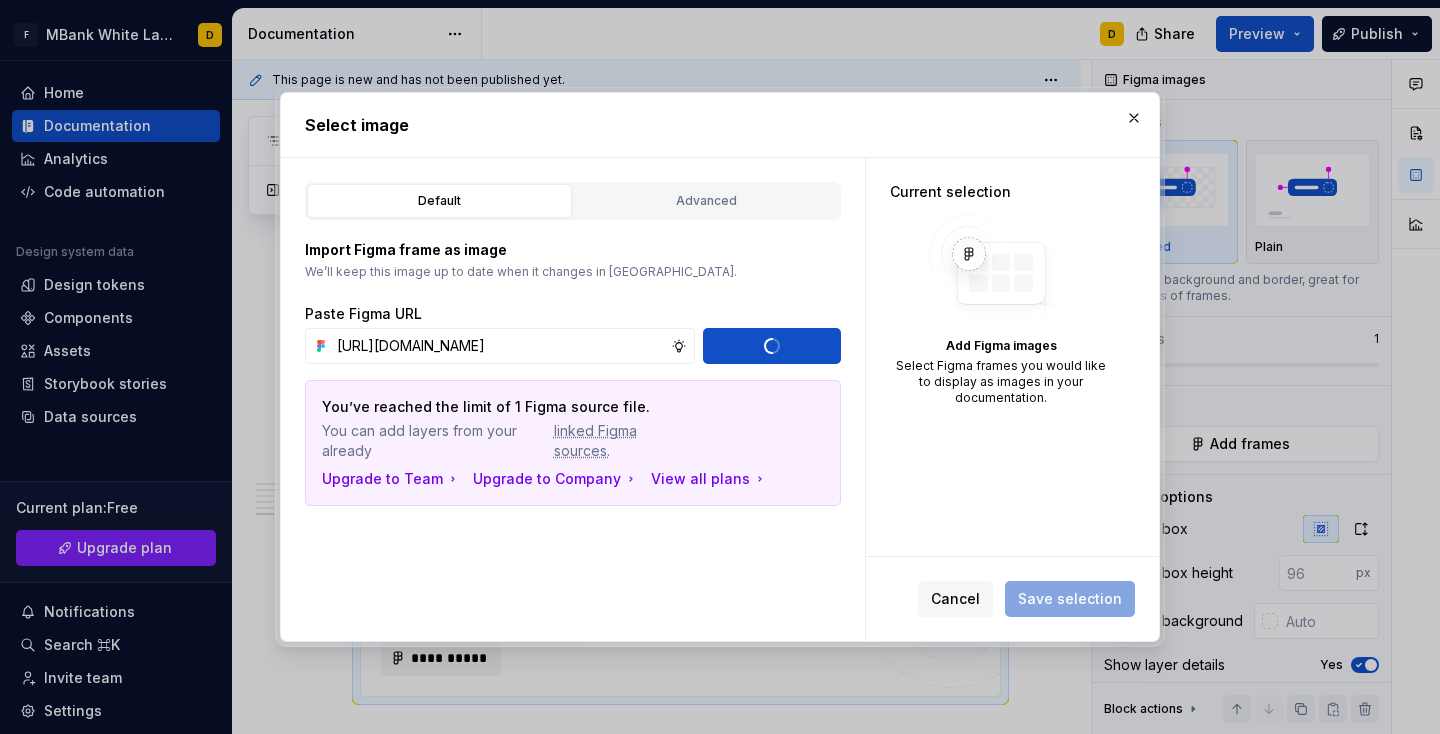 type 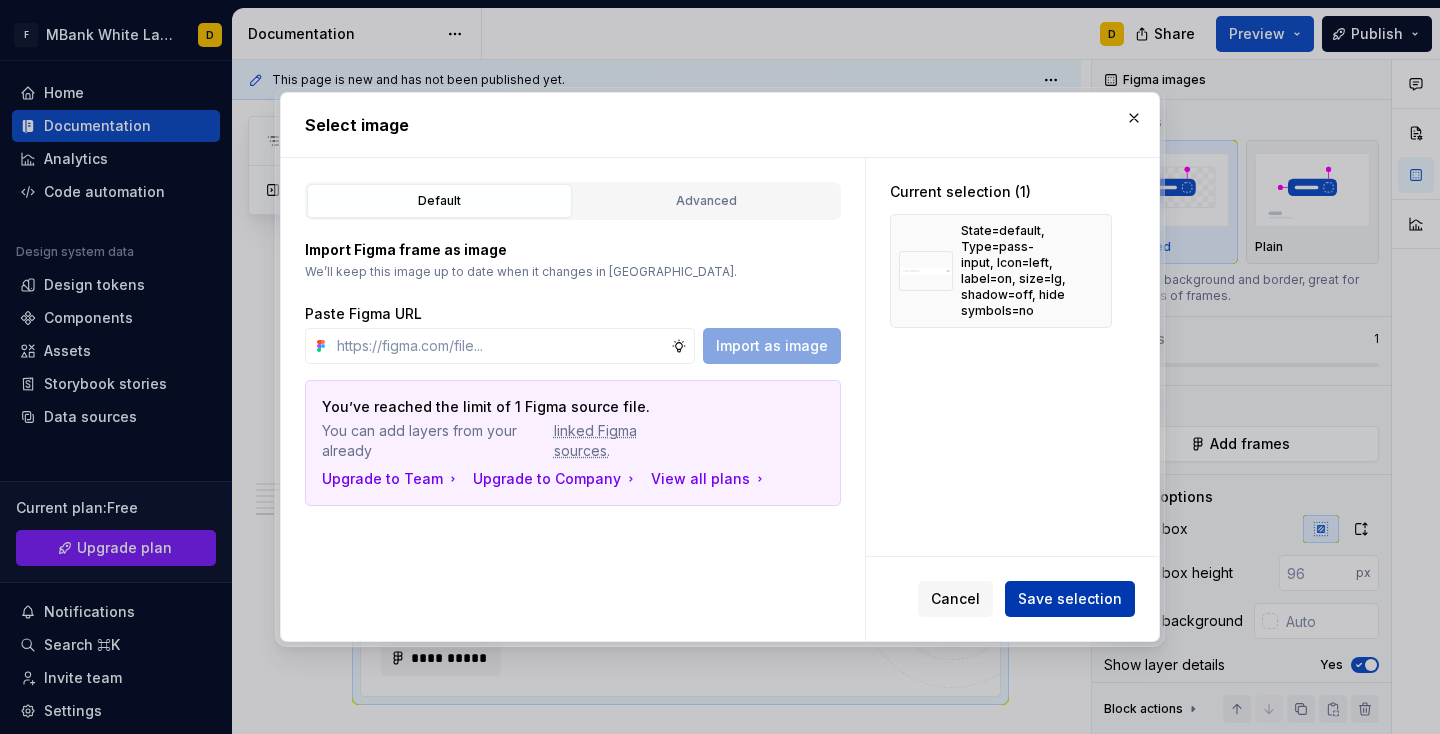 click on "Save selection" at bounding box center [1070, 599] 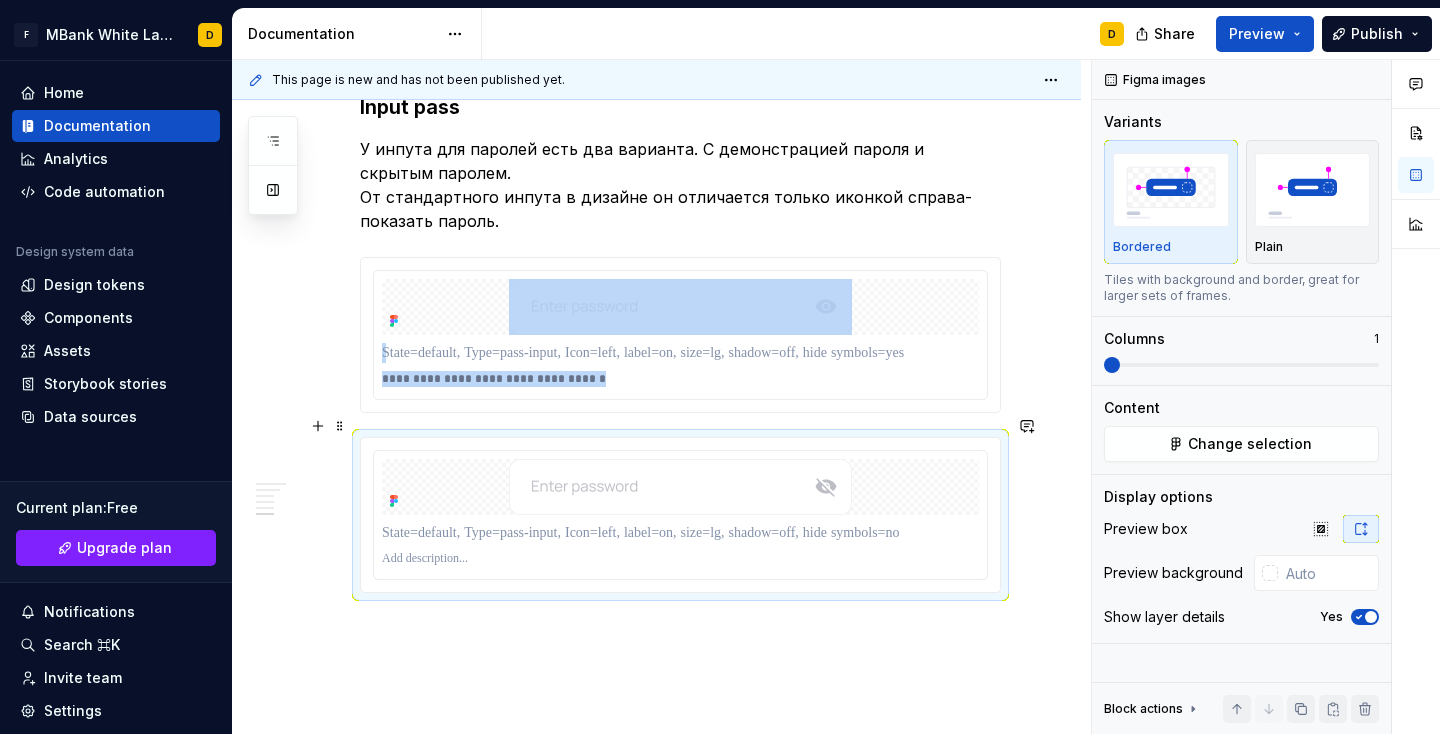 scroll, scrollTop: 3372, scrollLeft: 0, axis: vertical 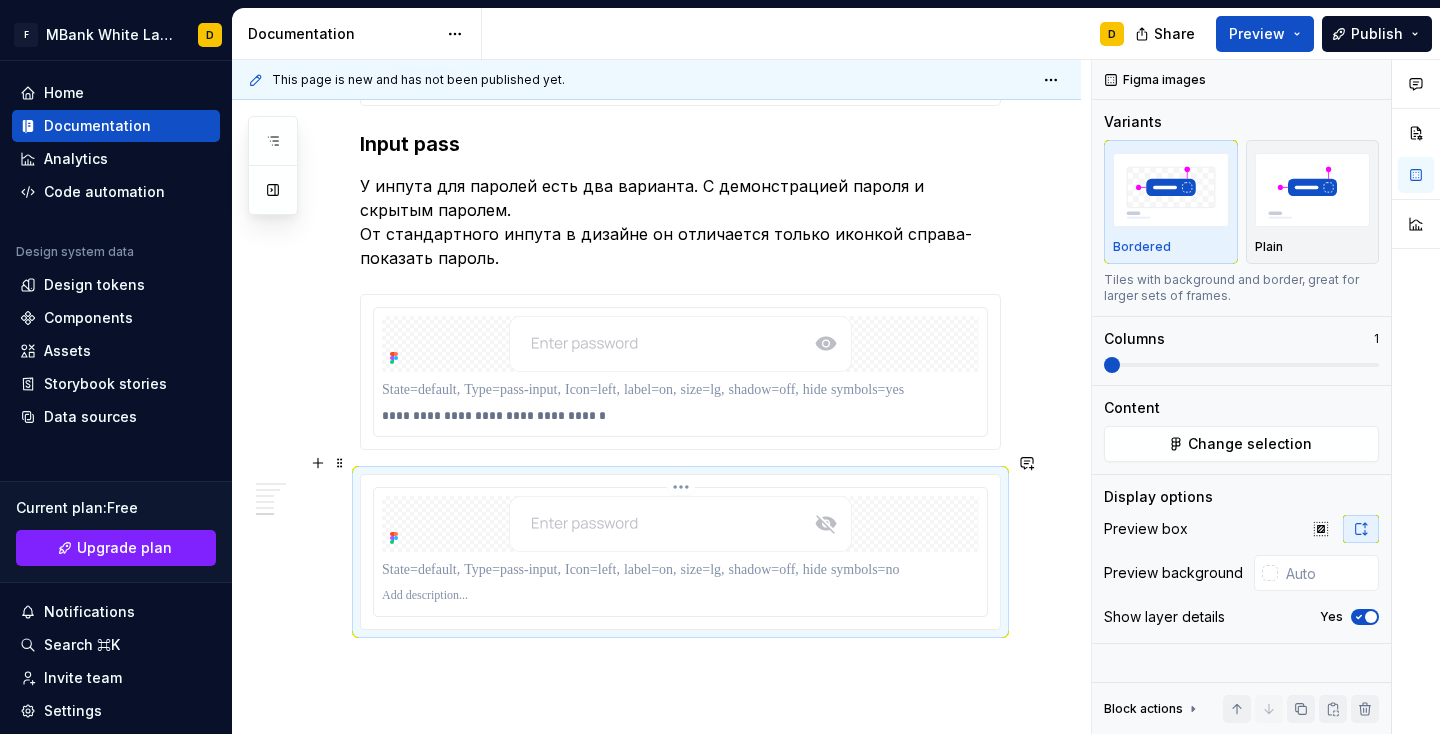 click at bounding box center [680, 596] 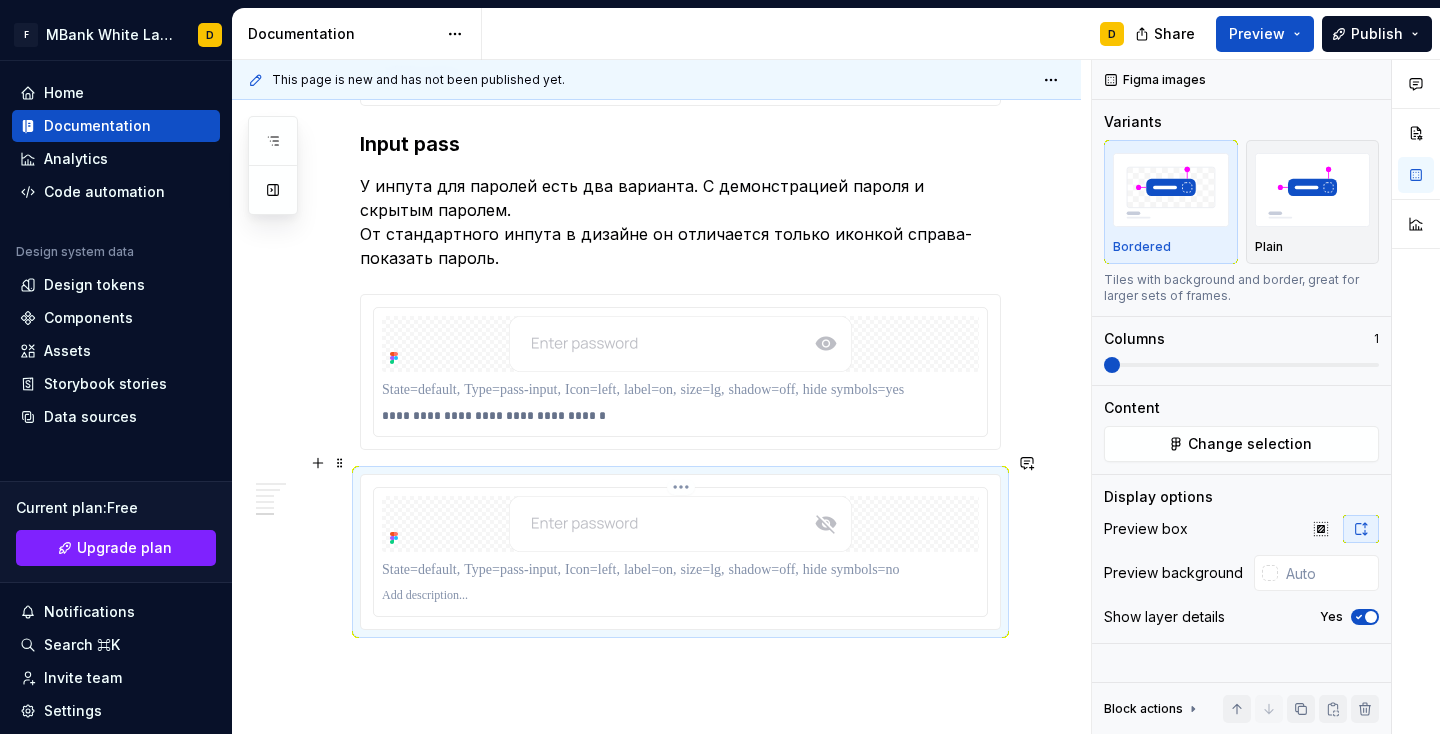 type 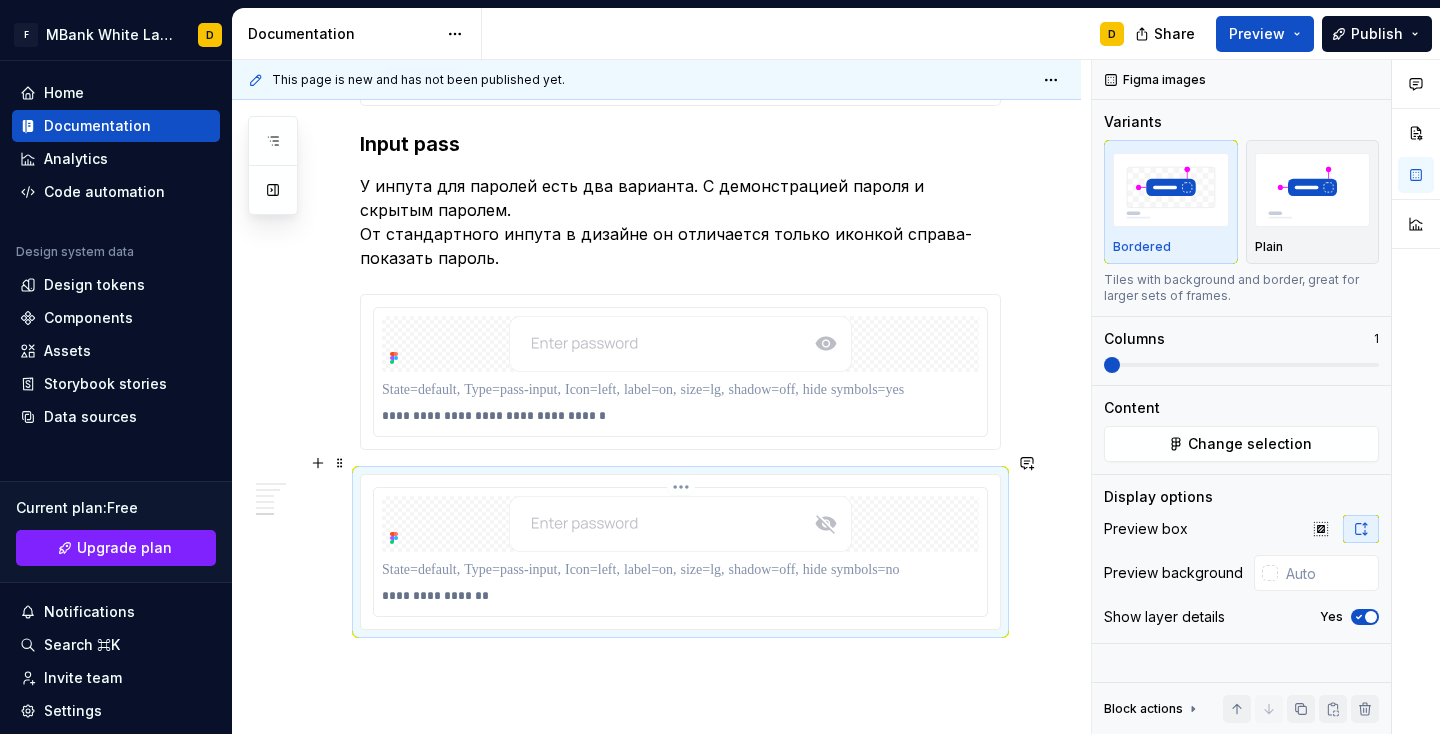scroll, scrollTop: 3368, scrollLeft: 0, axis: vertical 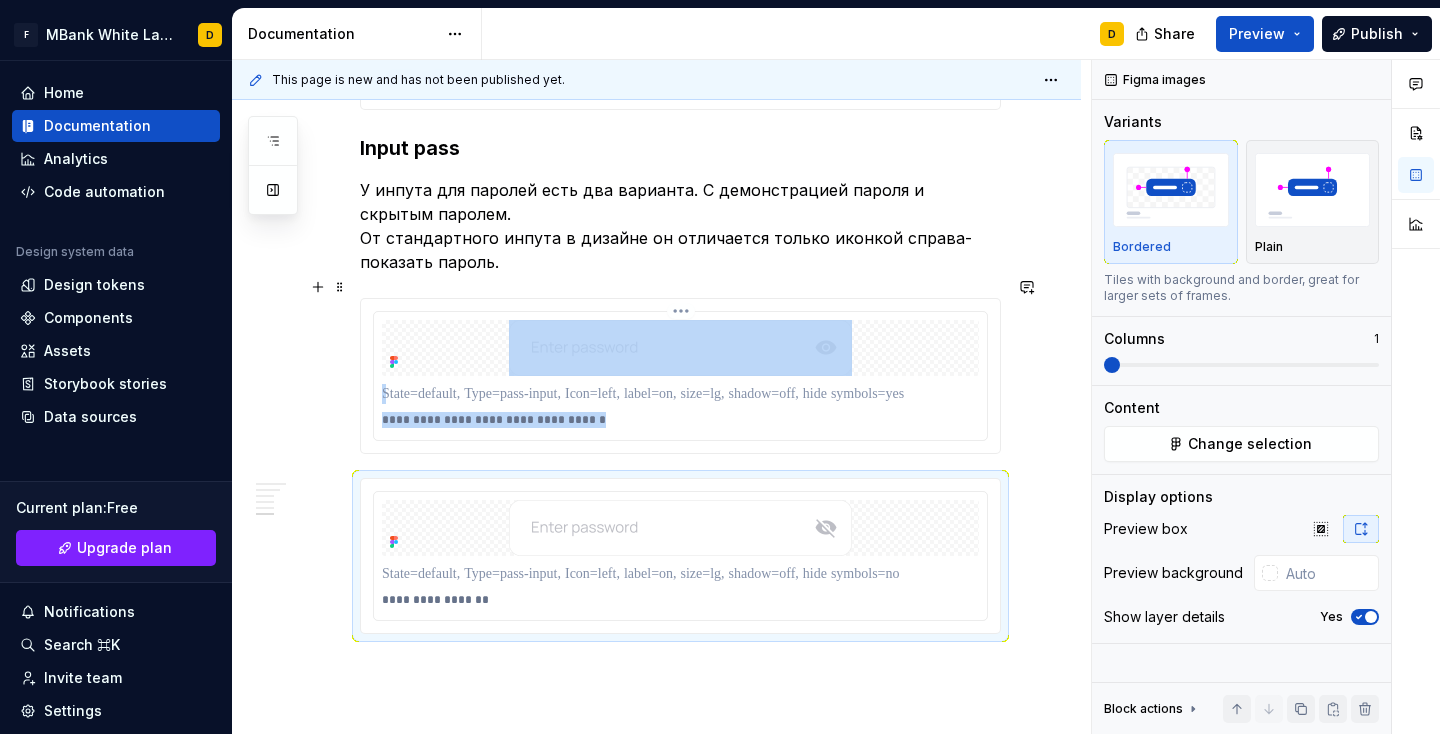 click on "**********" at bounding box center [680, 420] 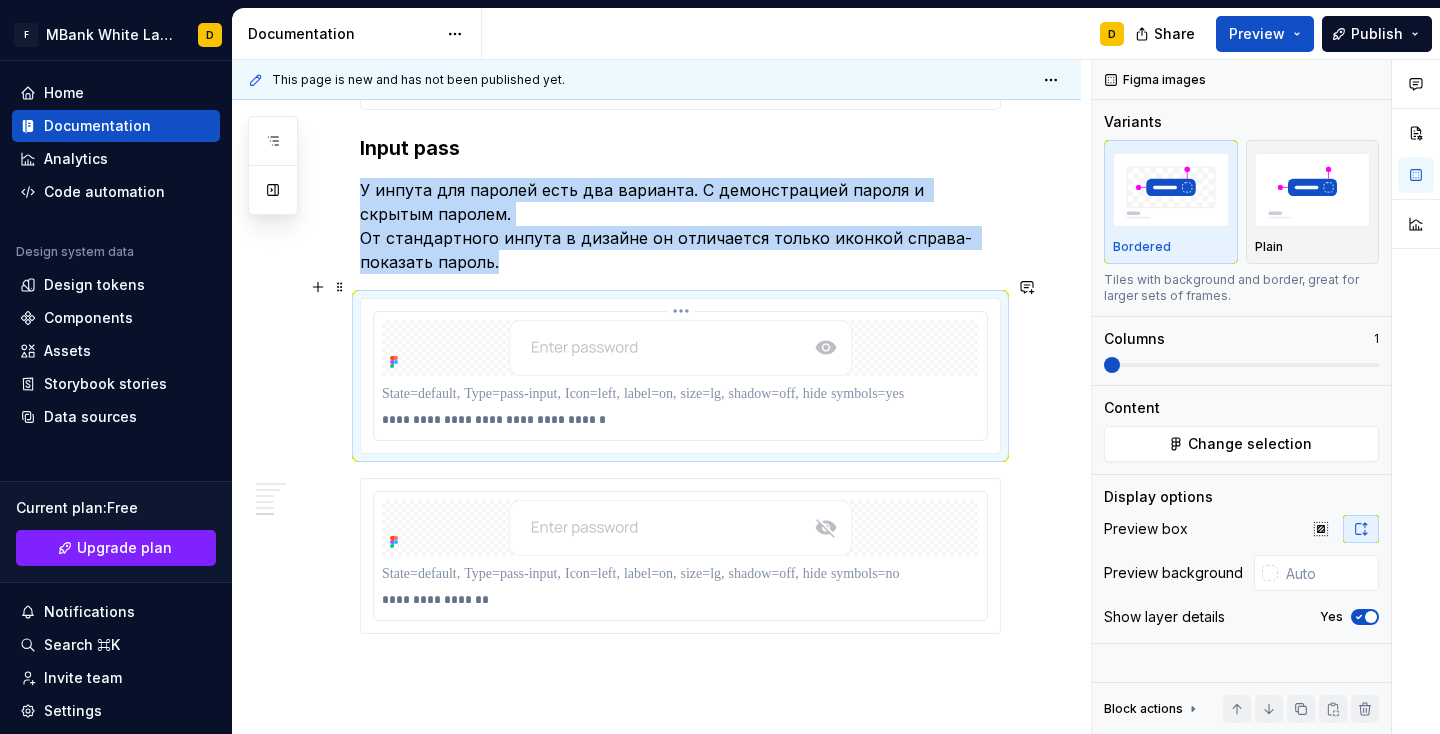 click on "**********" at bounding box center (680, 420) 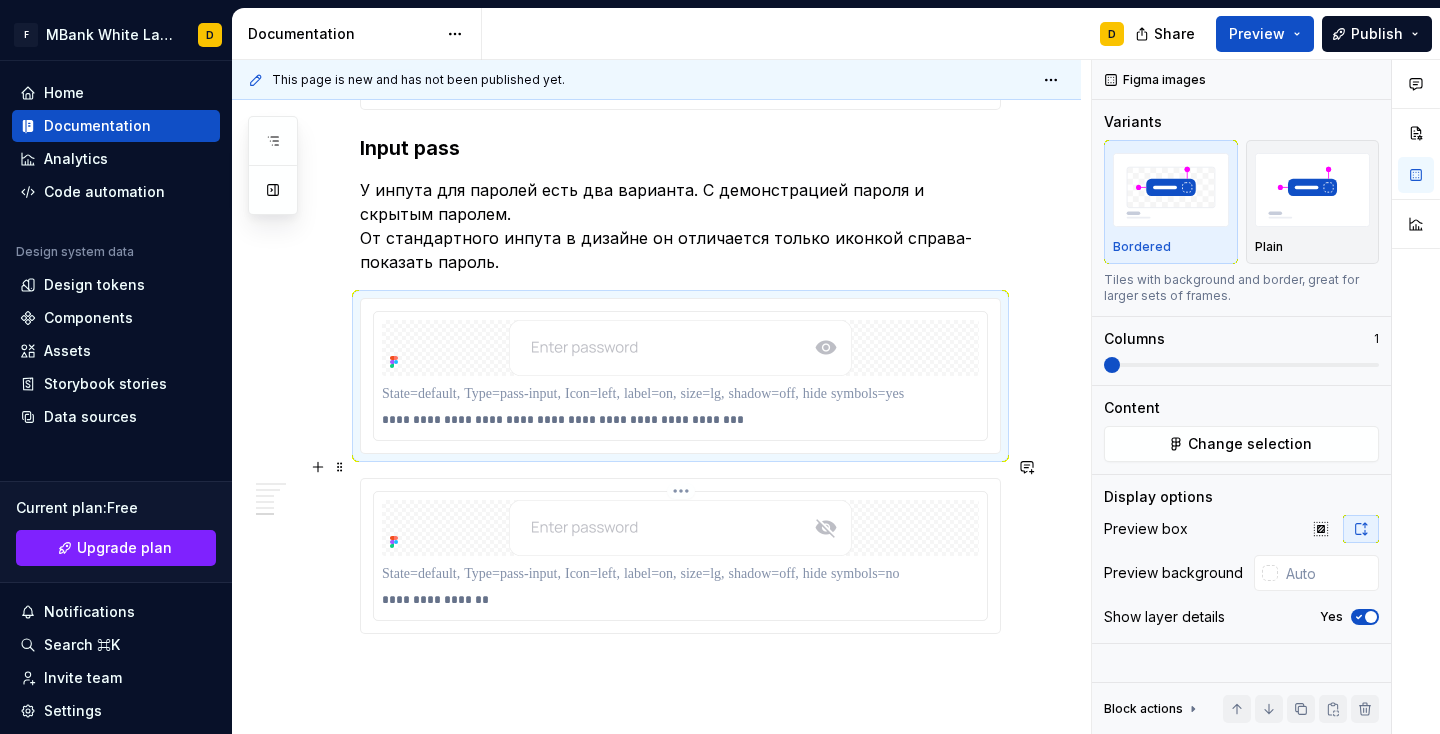 click on "**********" at bounding box center (680, 600) 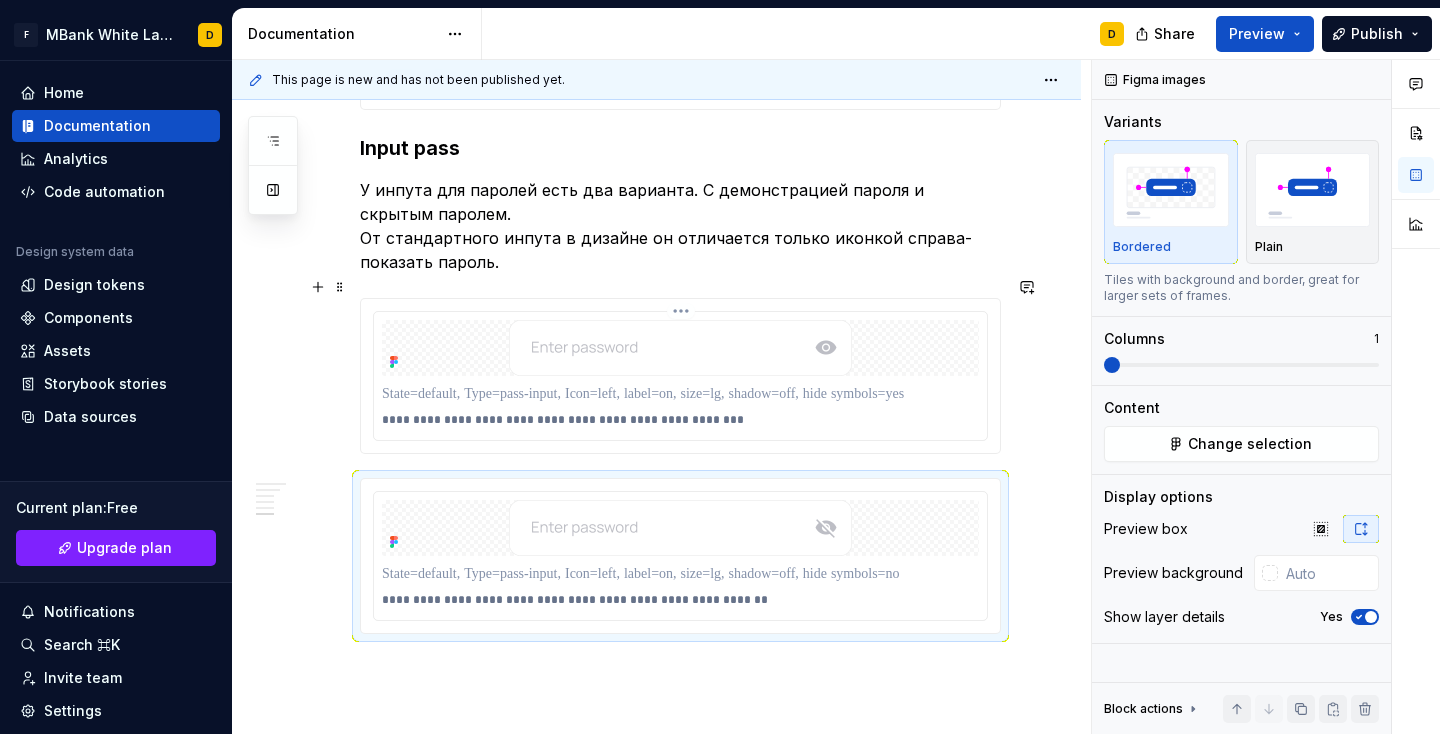 click on "**********" at bounding box center [680, 420] 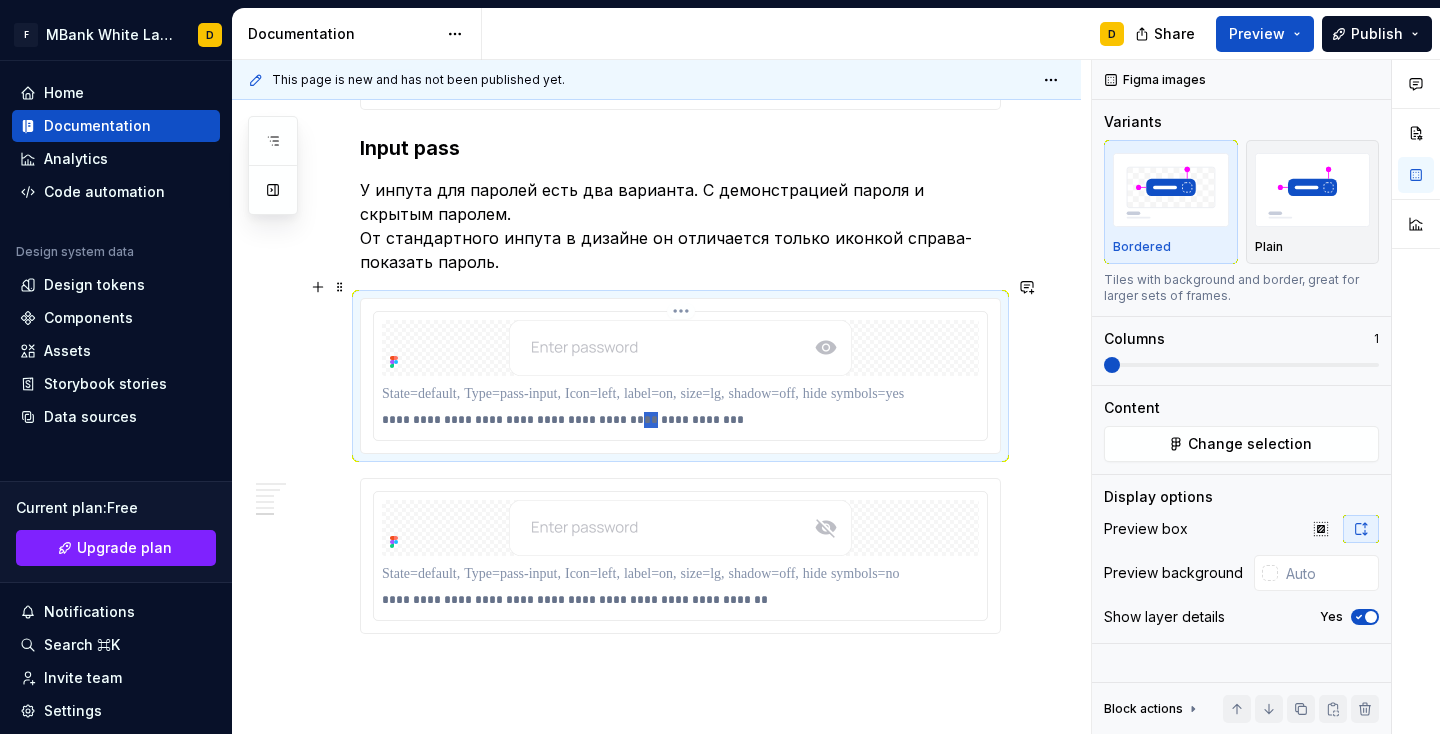 drag, startPoint x: 672, startPoint y: 400, endPoint x: 662, endPoint y: 401, distance: 10.049875 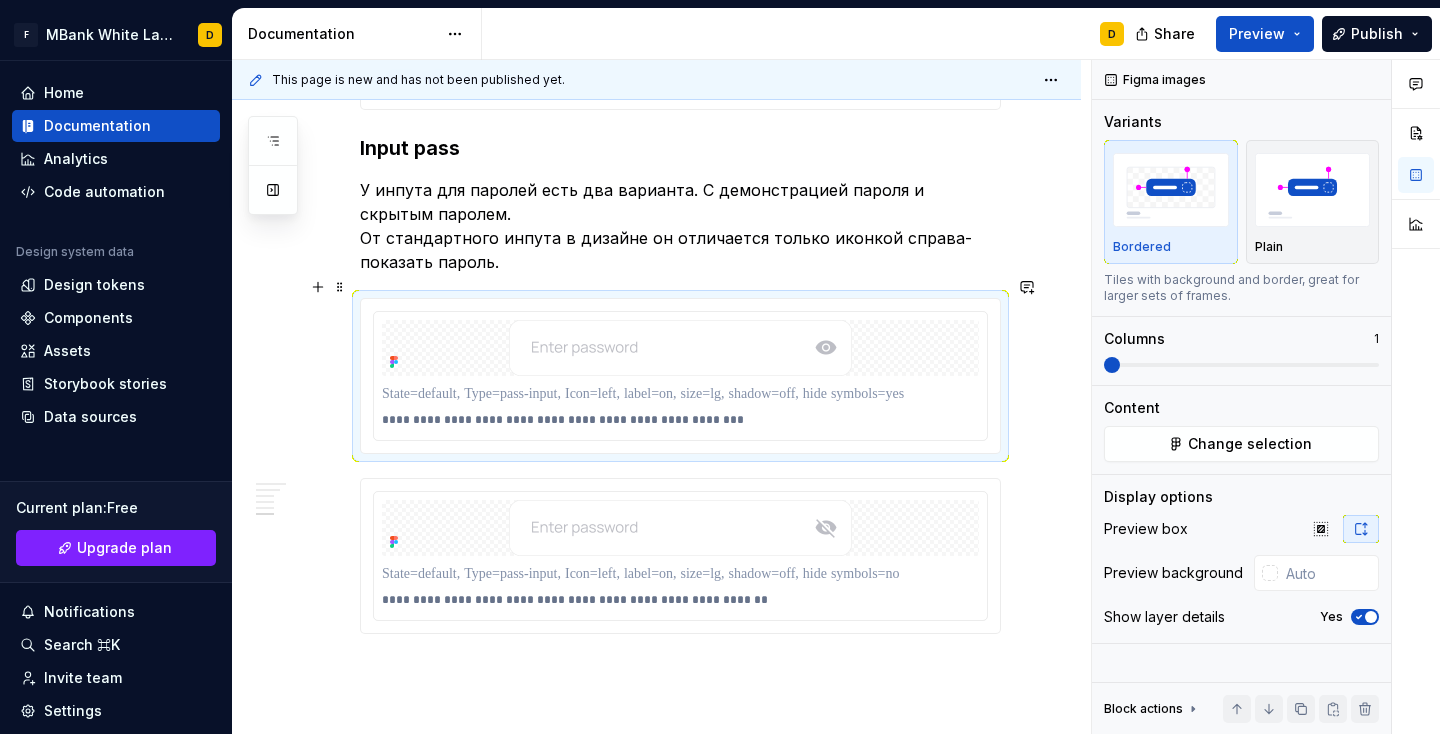click on "**********" at bounding box center (680, 376) 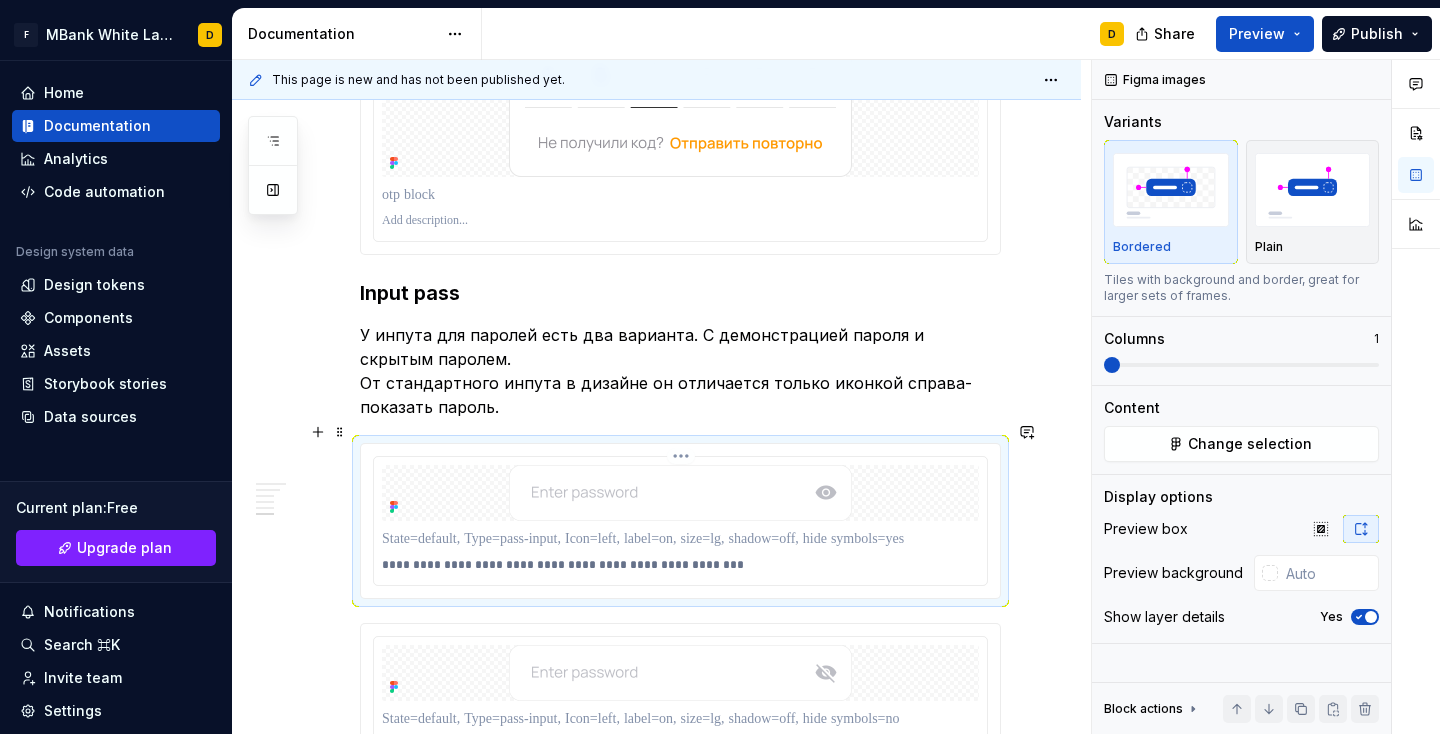 scroll, scrollTop: 3491, scrollLeft: 0, axis: vertical 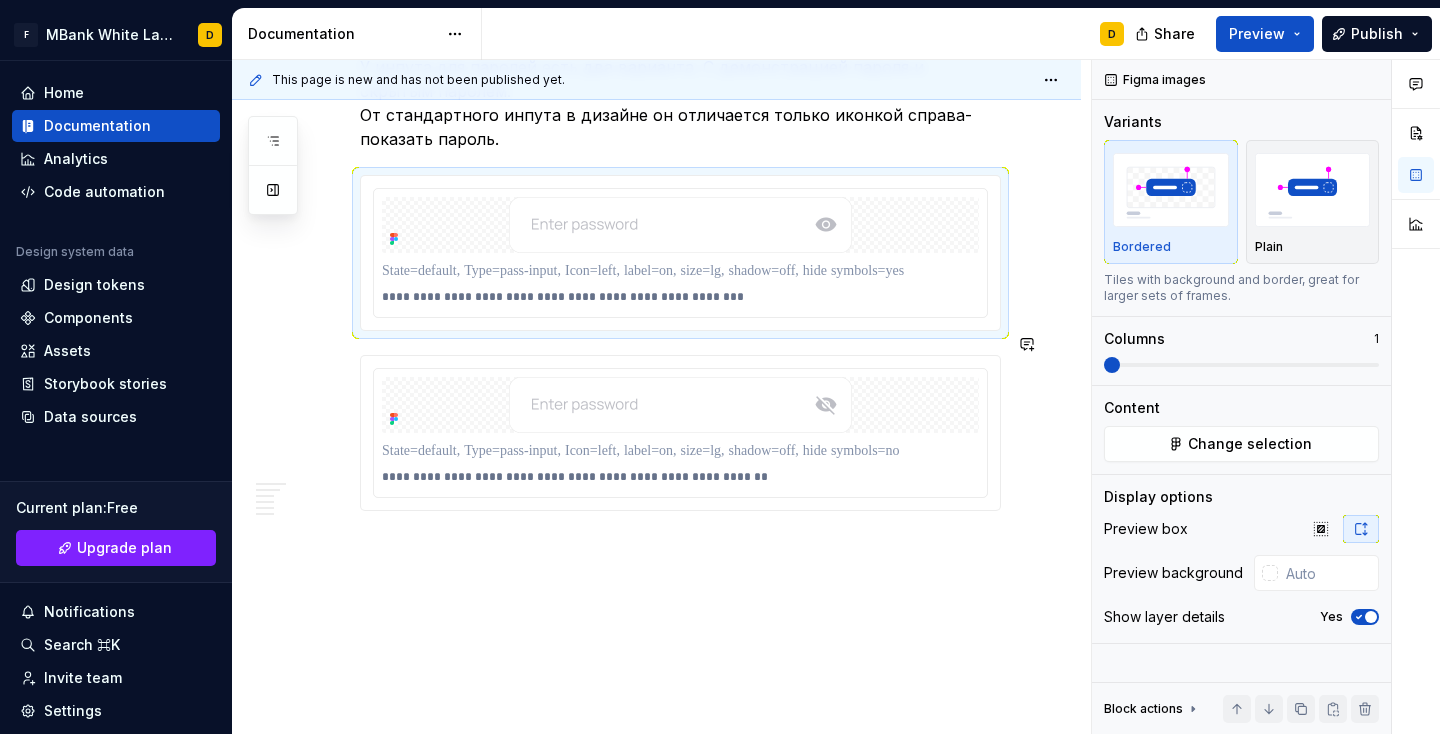 click on "**********" at bounding box center [656, -1123] 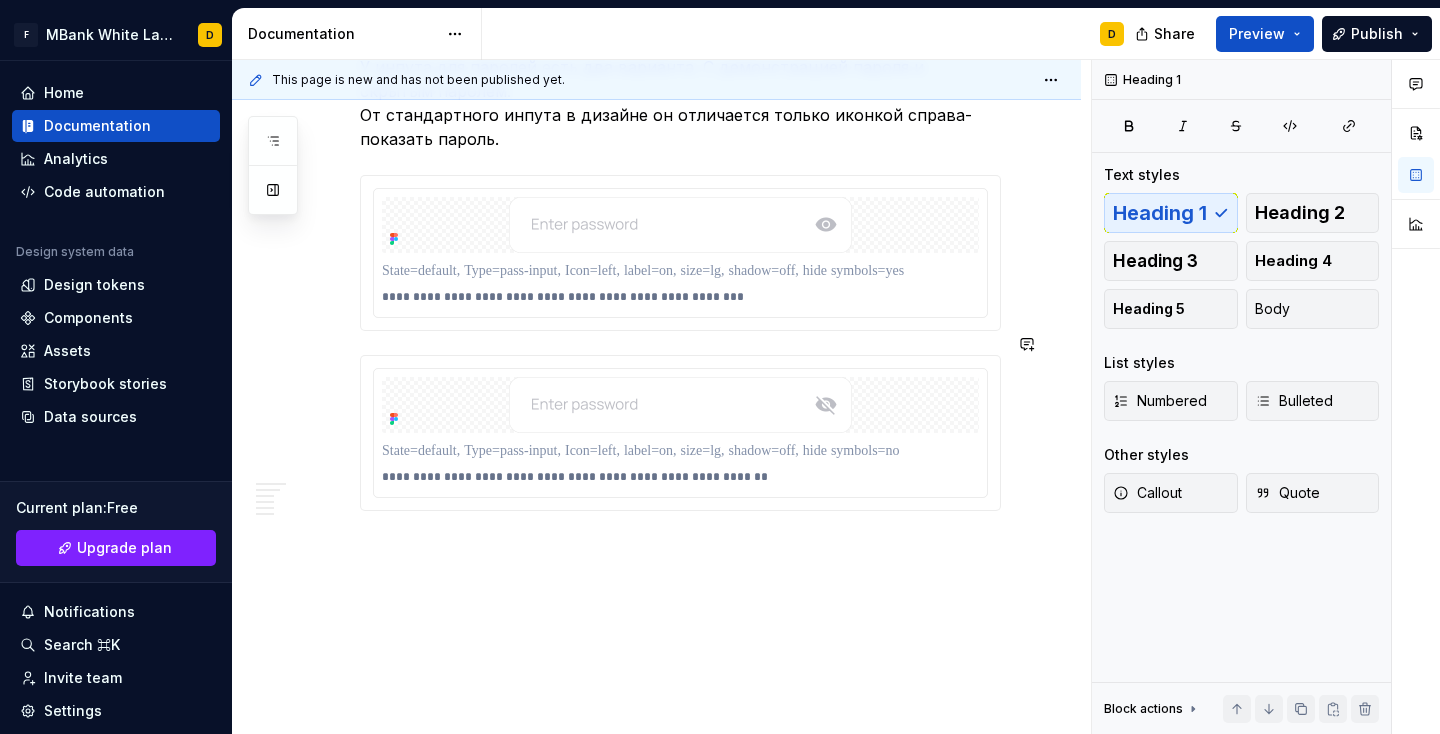 click on "**********" at bounding box center (656, -1123) 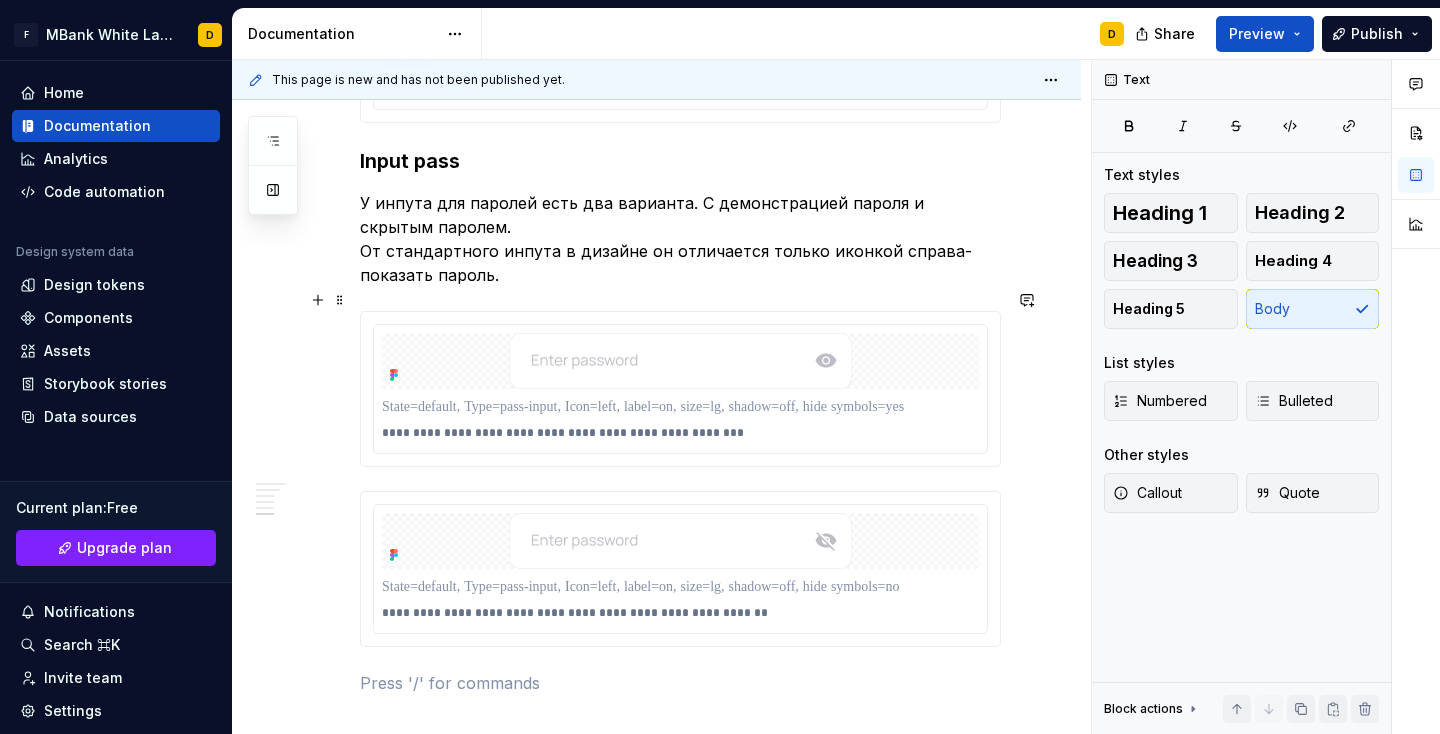 scroll, scrollTop: 3323, scrollLeft: 0, axis: vertical 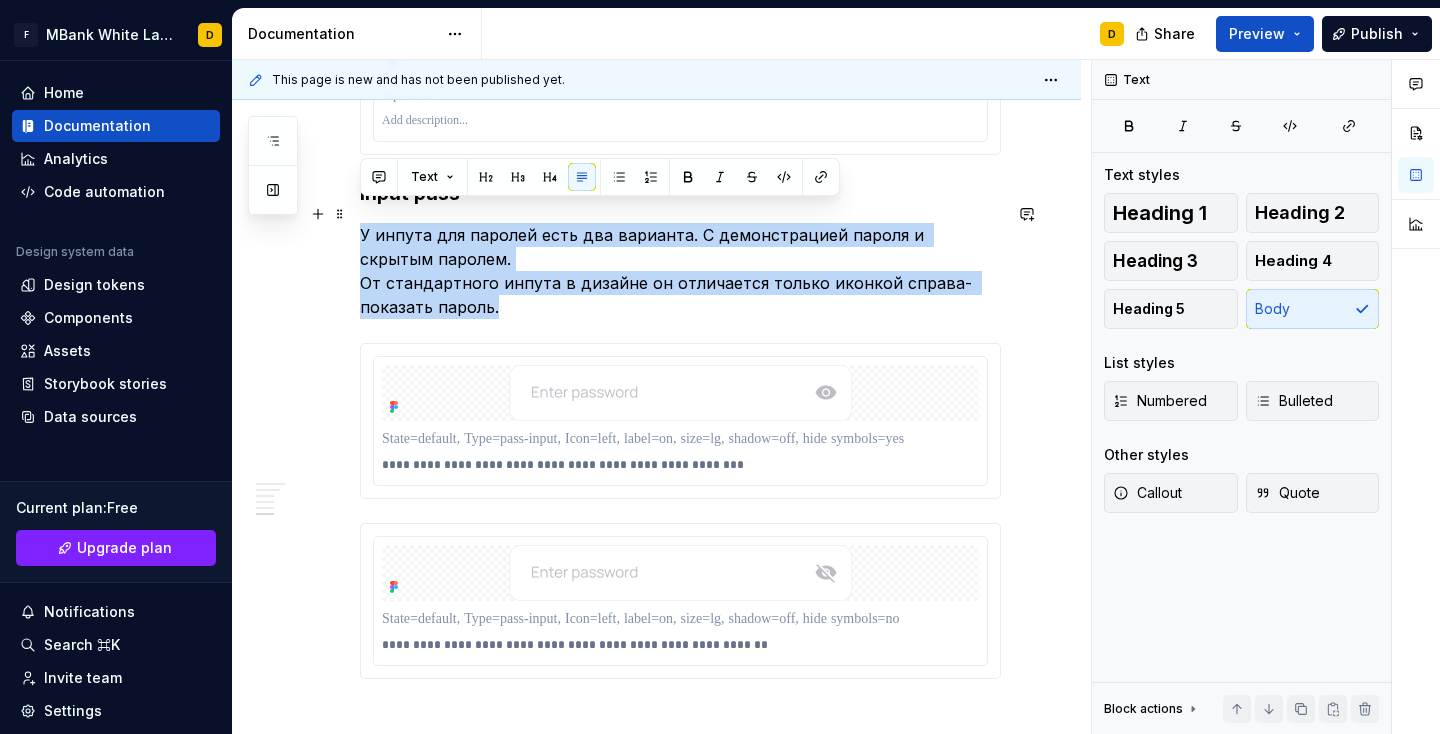 drag, startPoint x: 496, startPoint y: 288, endPoint x: 351, endPoint y: 204, distance: 167.57387 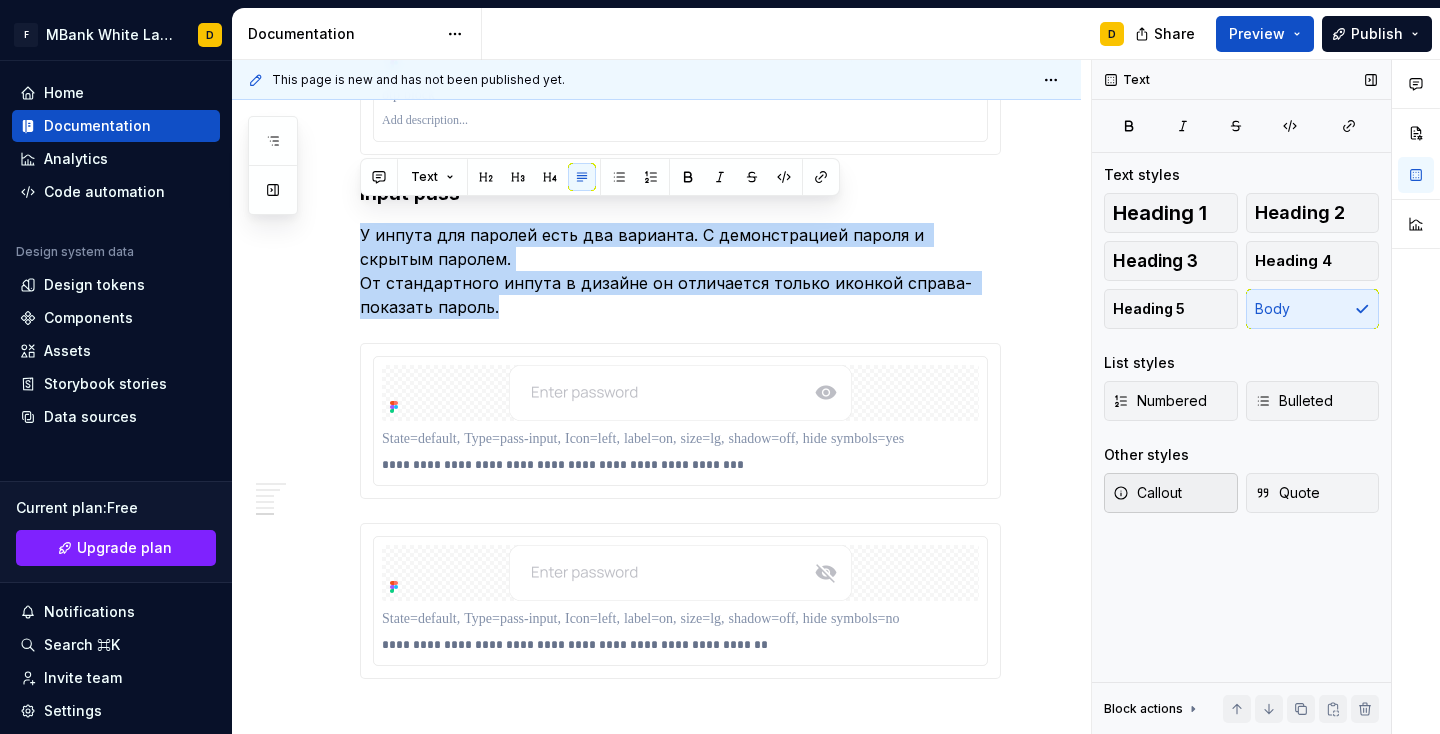 click on "Callout" at bounding box center (1147, 493) 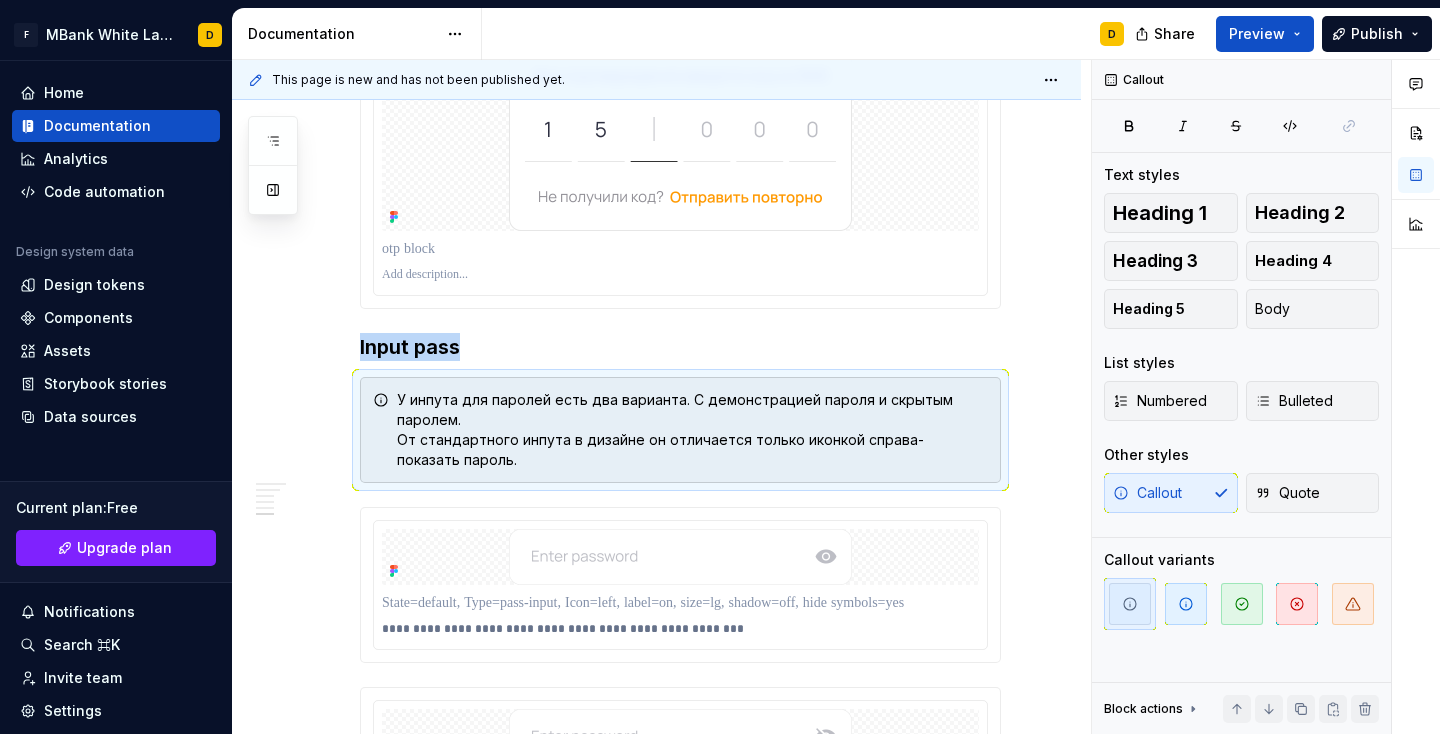 scroll, scrollTop: 2504, scrollLeft: 0, axis: vertical 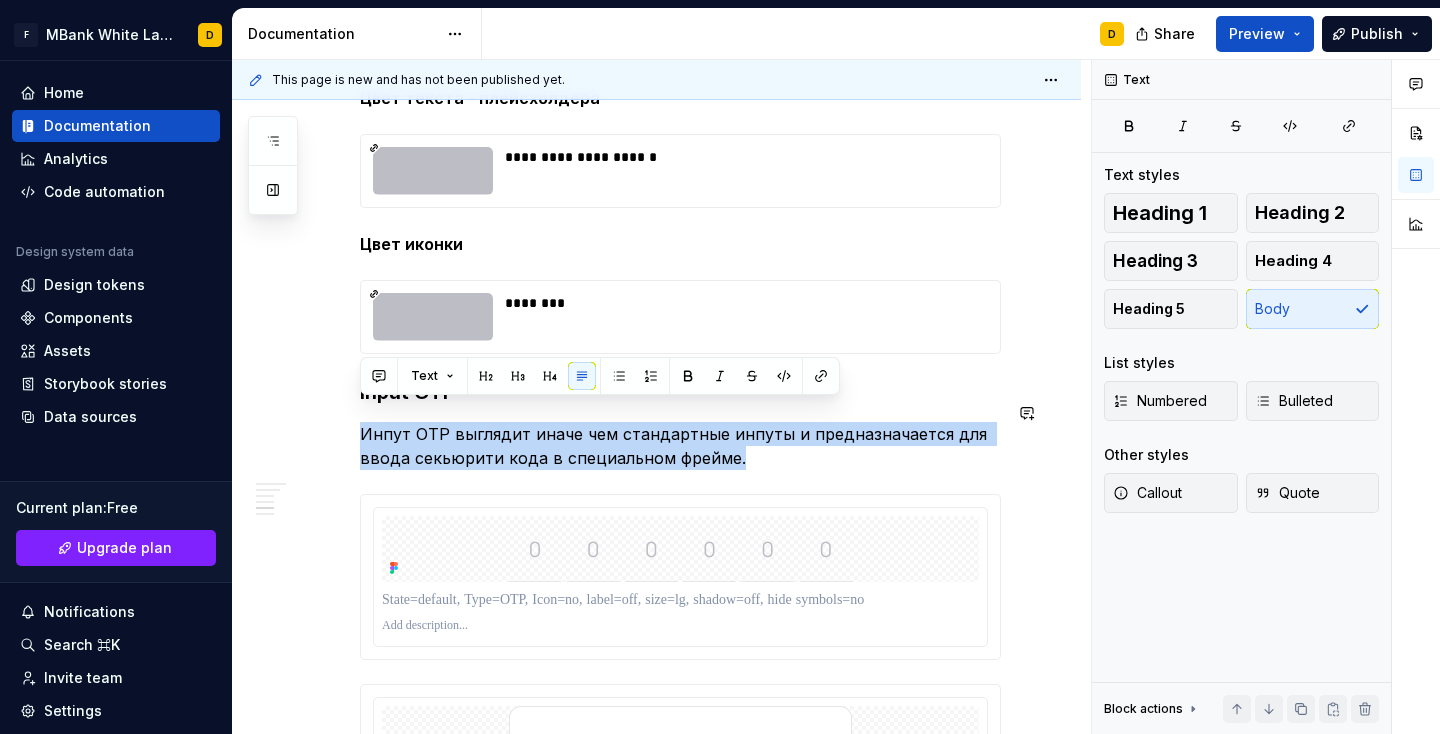 drag, startPoint x: 747, startPoint y: 442, endPoint x: 307, endPoint y: 395, distance: 442.5031 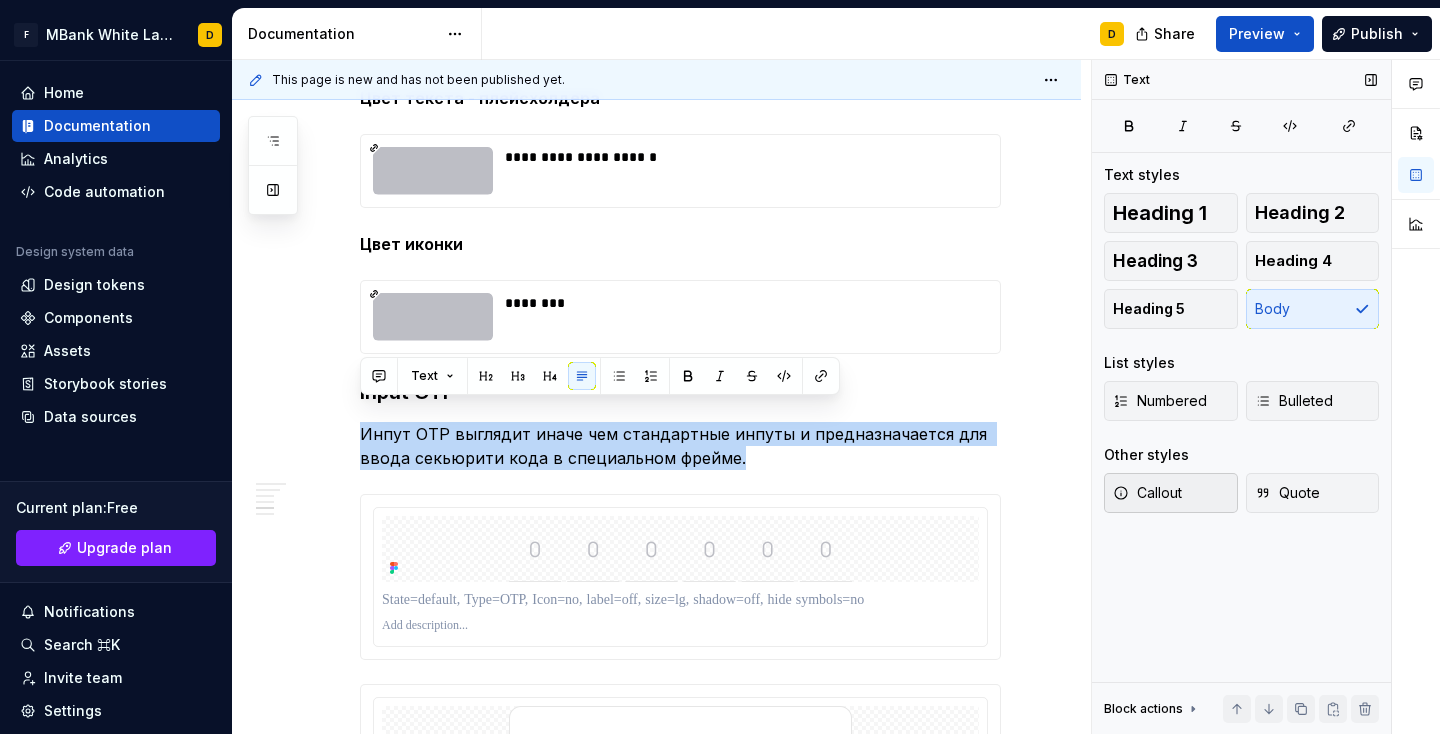click on "Callout" at bounding box center (1147, 493) 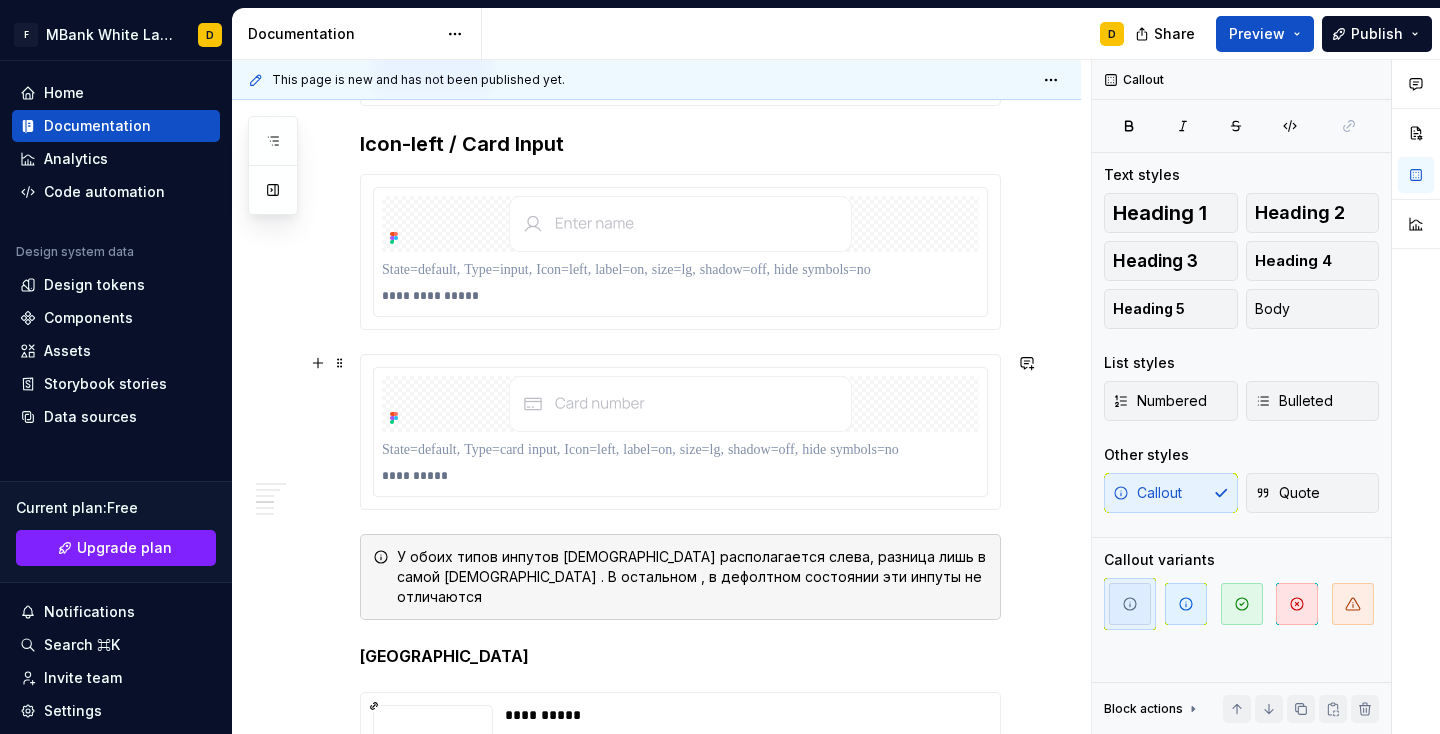 scroll, scrollTop: 2310, scrollLeft: 0, axis: vertical 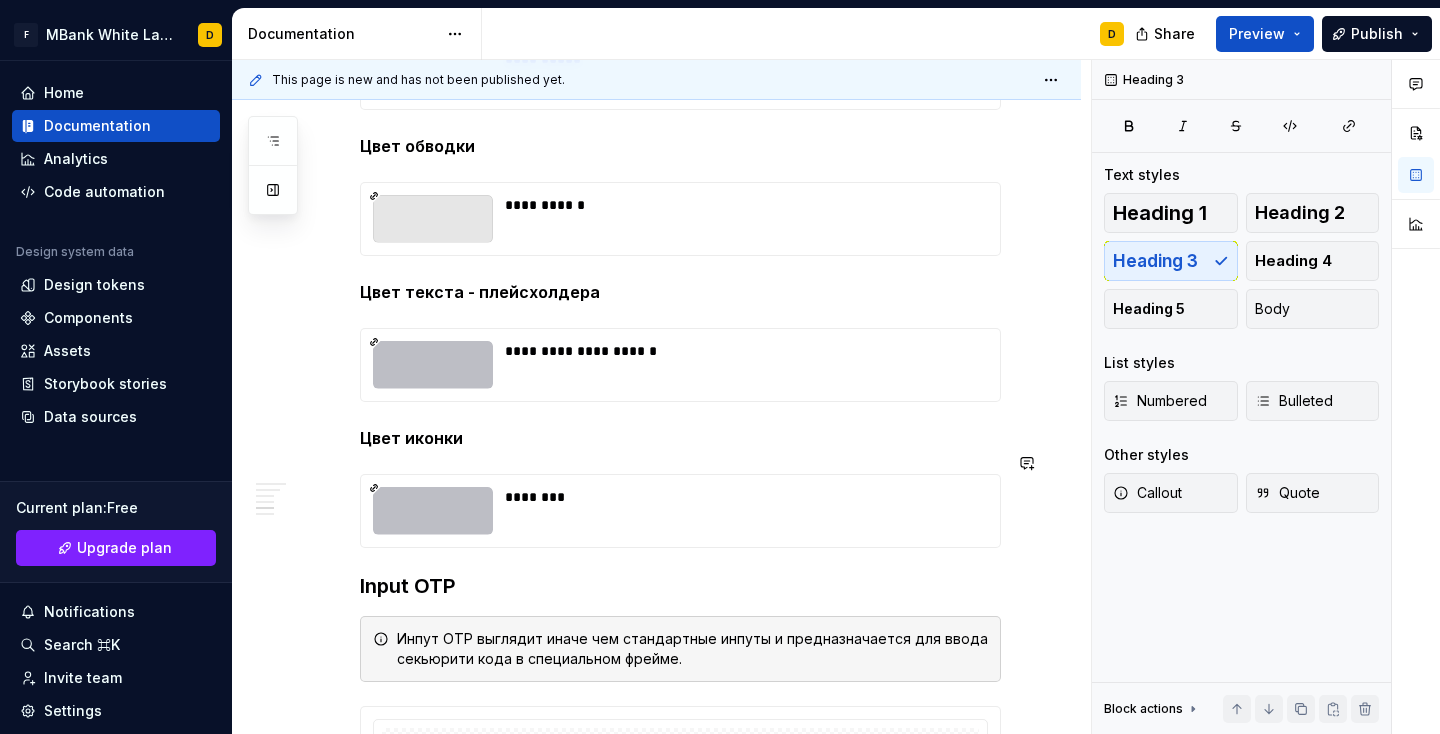click on "**********" at bounding box center (680, -2) 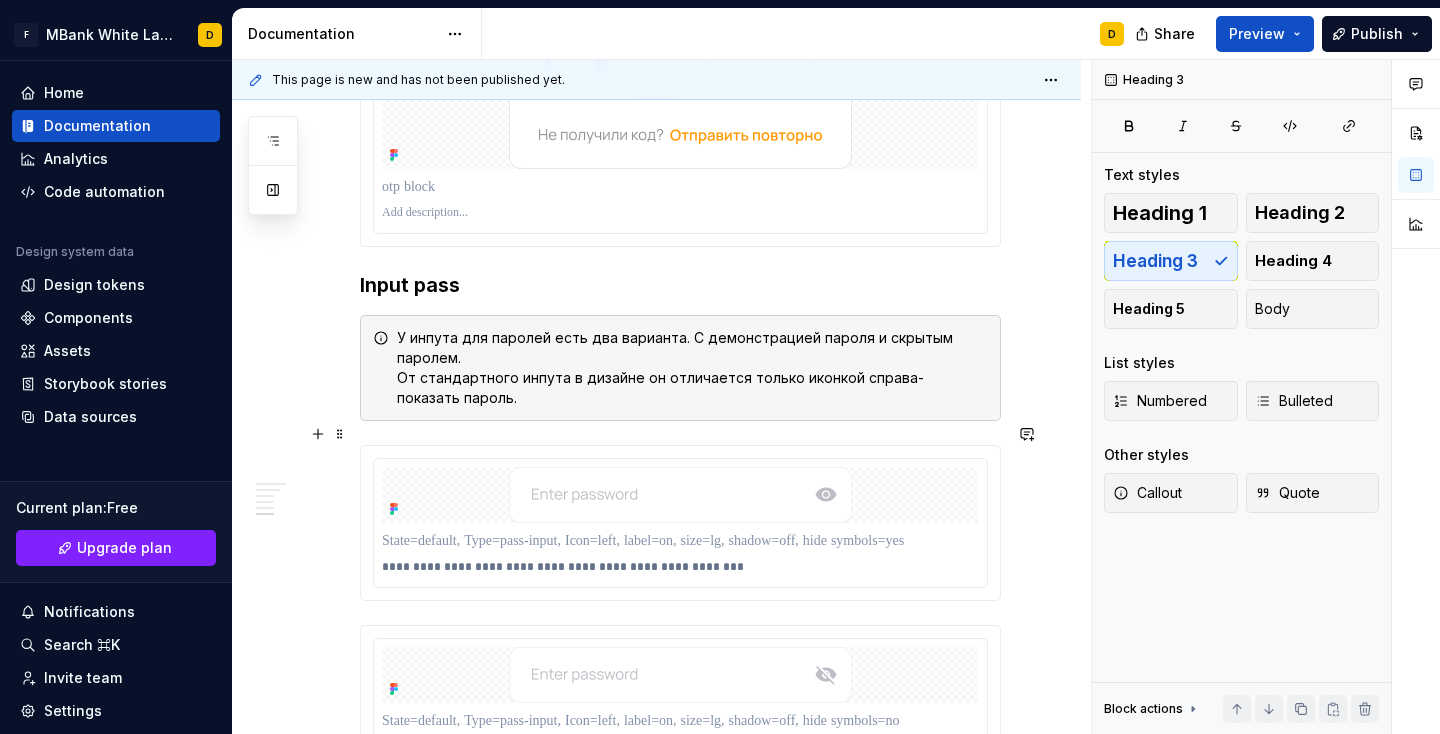 scroll, scrollTop: 3567, scrollLeft: 0, axis: vertical 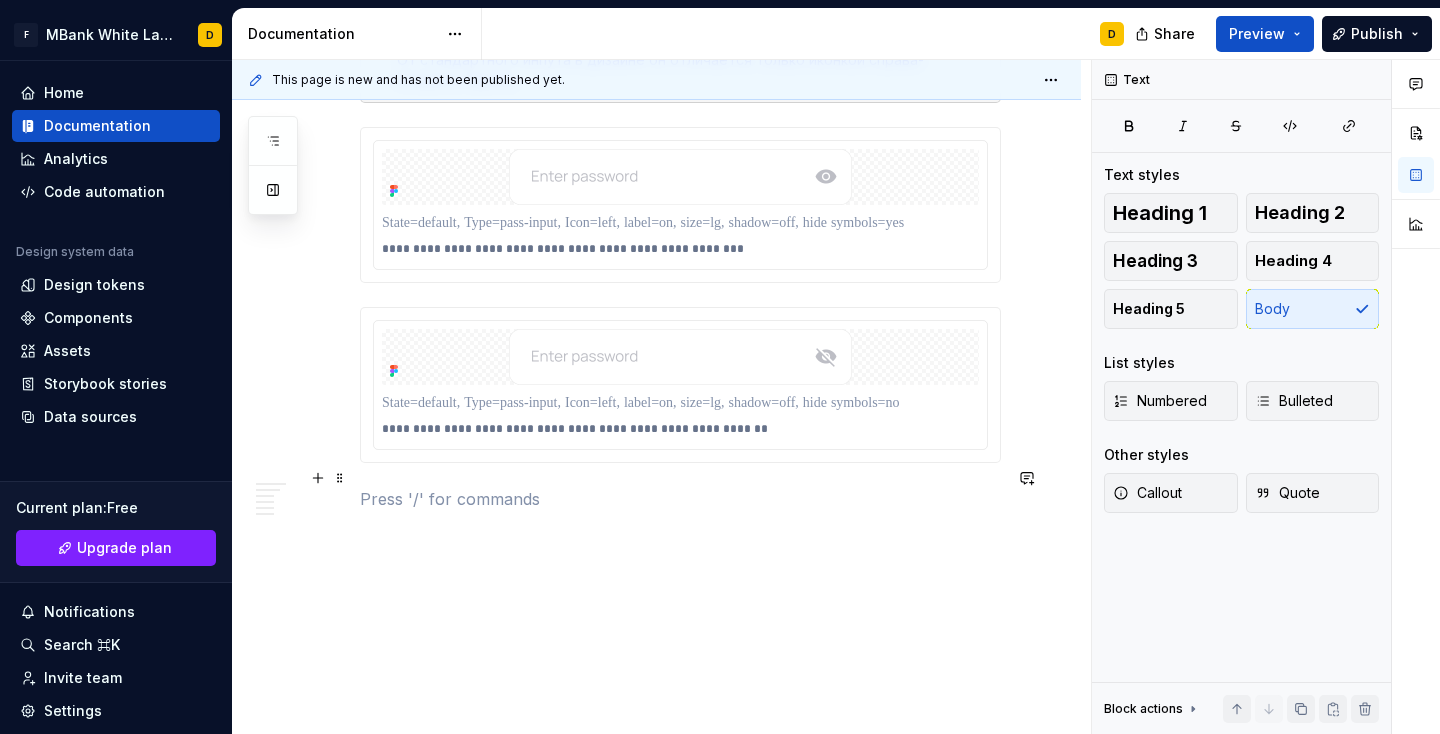 click at bounding box center [680, 499] 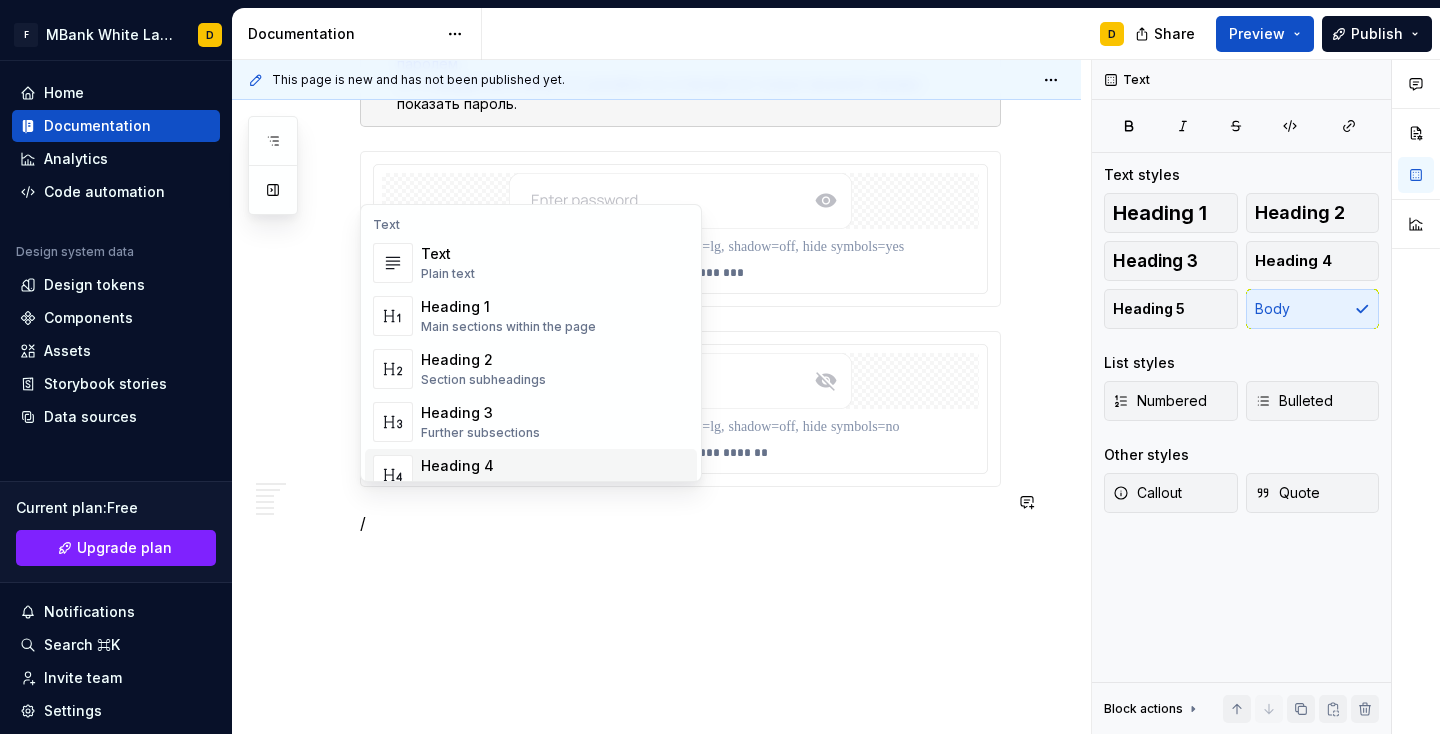 click on "This page is new and has not been published yet. Подробнее о компонентах В этом разделе вы найдёте детальное описание каждого компонента, входящего в нашу дизайн-систему. Мы раскрываем структуру, назначение, варианты использования и технические детали, чтобы обеспечить прозрачность и удобство при внедрении компонентов в проекты. Такой подход помогает команде быстро находить нужную информацию, поддерживать единый стиль и ускорять процесс разработки. Edit header Основные кнопки Inputs Инпуты Default state Label-off / Label-on Icon-left / Card Input Input OTP Input pass Инпуты Default state Инпуты  label-on  и  label-off Label-off / Label-on" at bounding box center (661, 397) 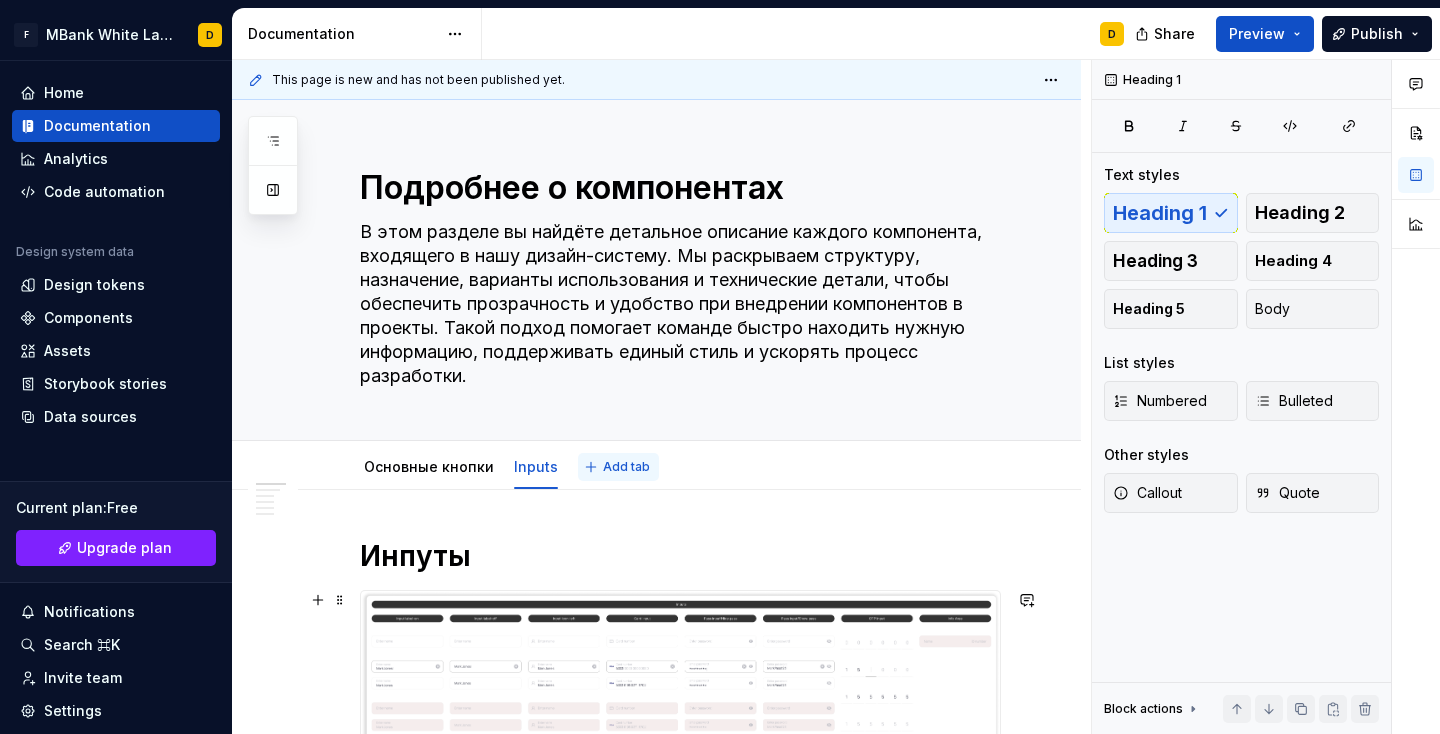 scroll, scrollTop: 395, scrollLeft: 0, axis: vertical 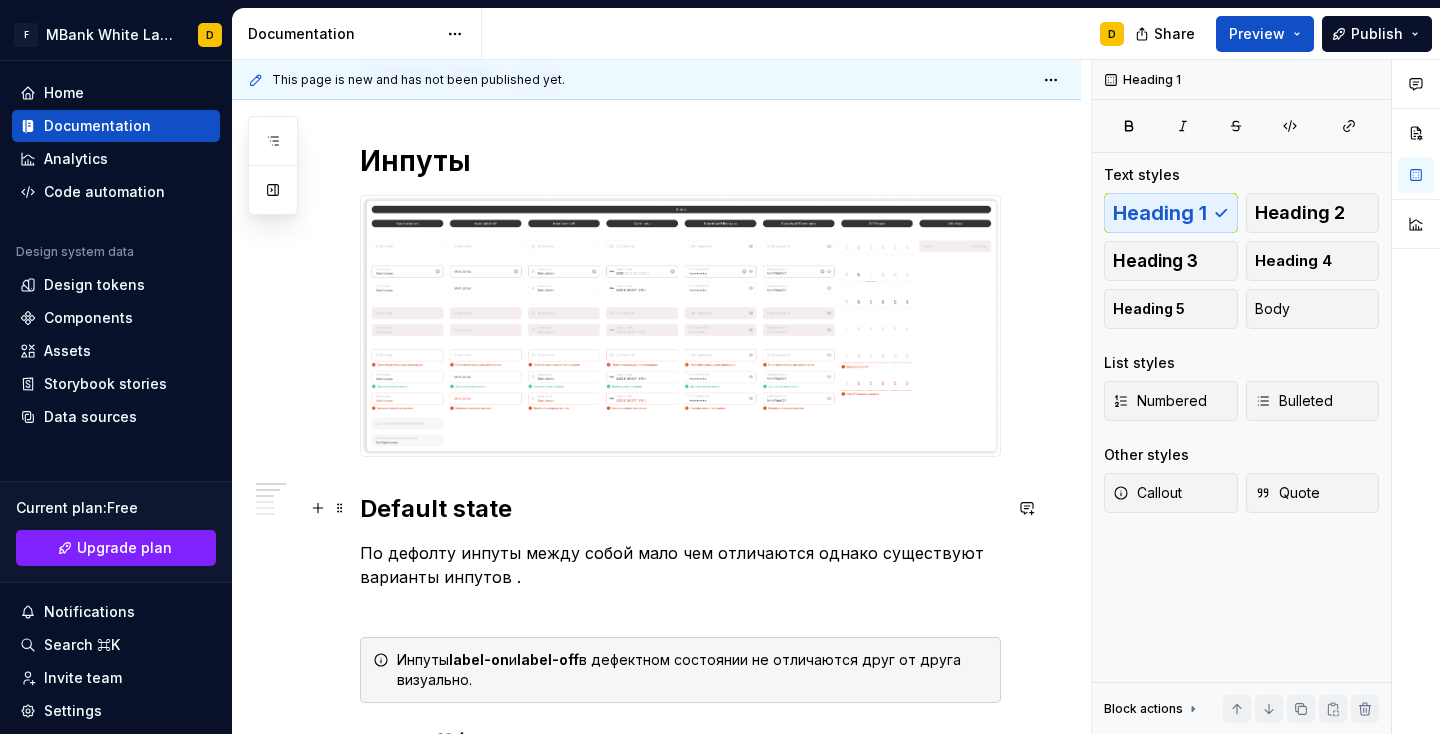 click on "Default state" at bounding box center [680, 509] 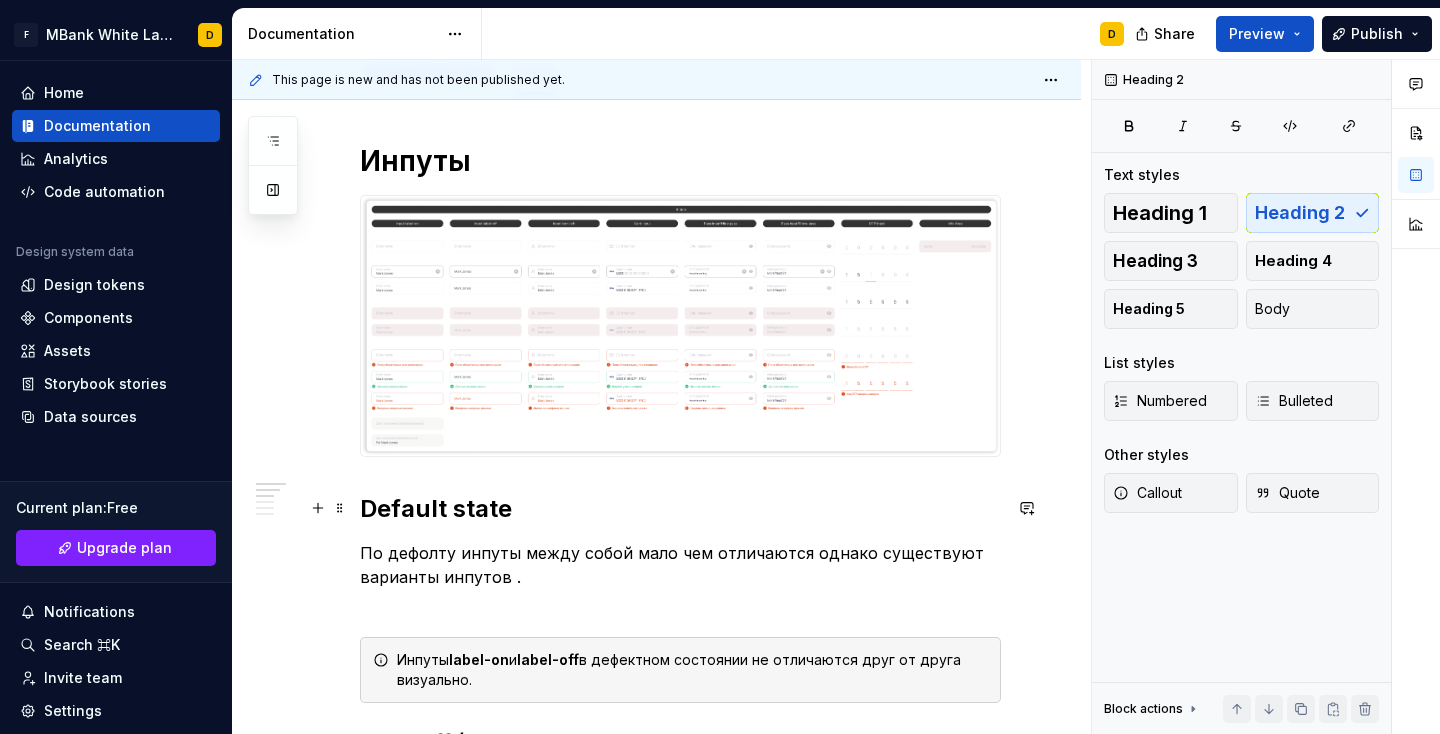 click on "Default state" at bounding box center (680, 509) 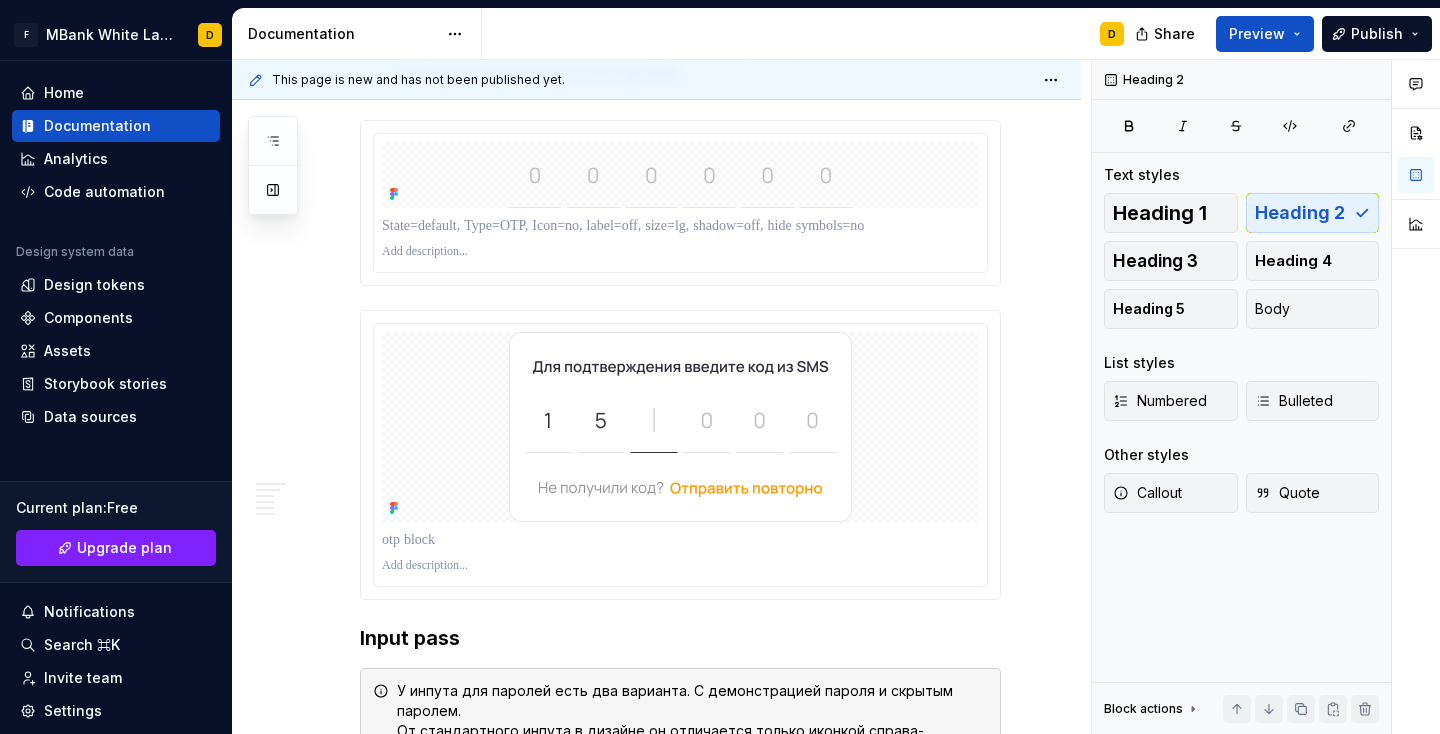 scroll, scrollTop: 3567, scrollLeft: 0, axis: vertical 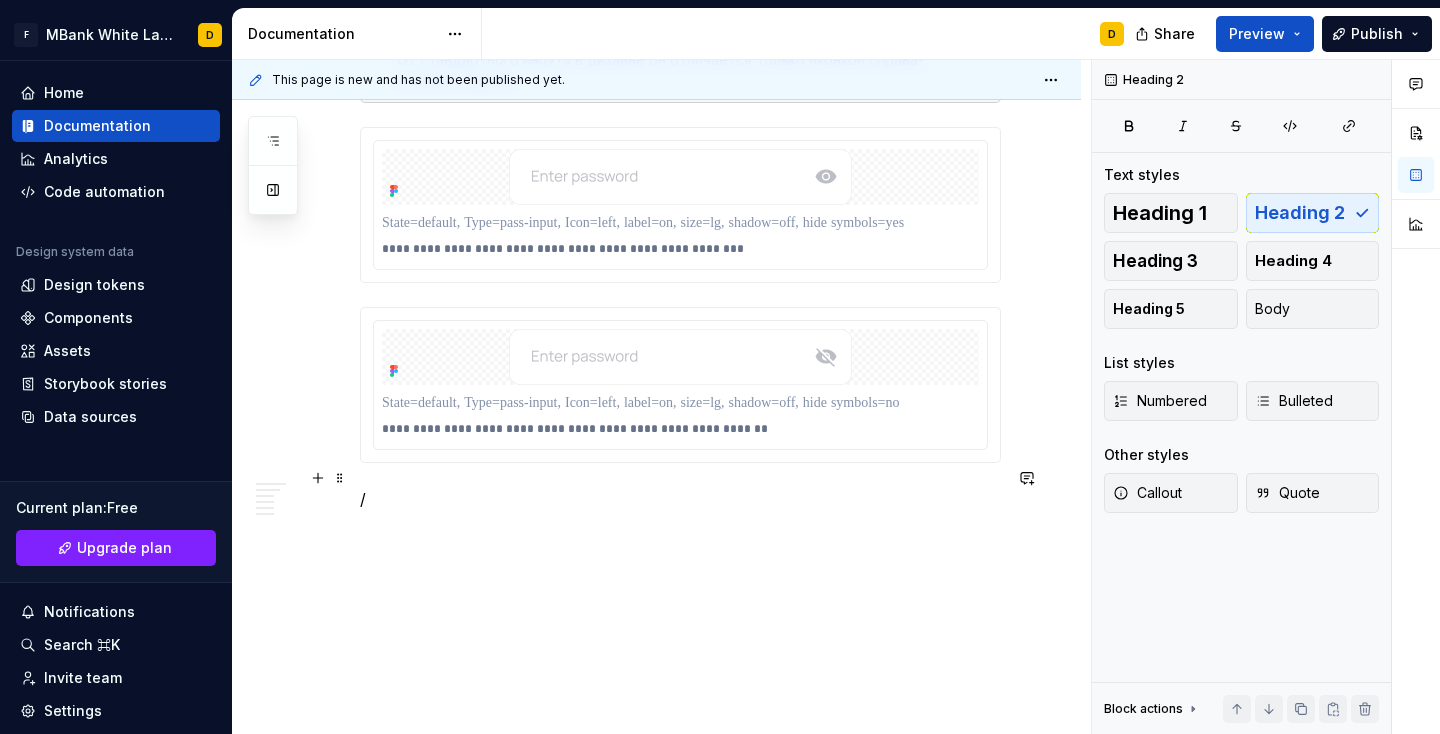 click on "/" at bounding box center (680, 499) 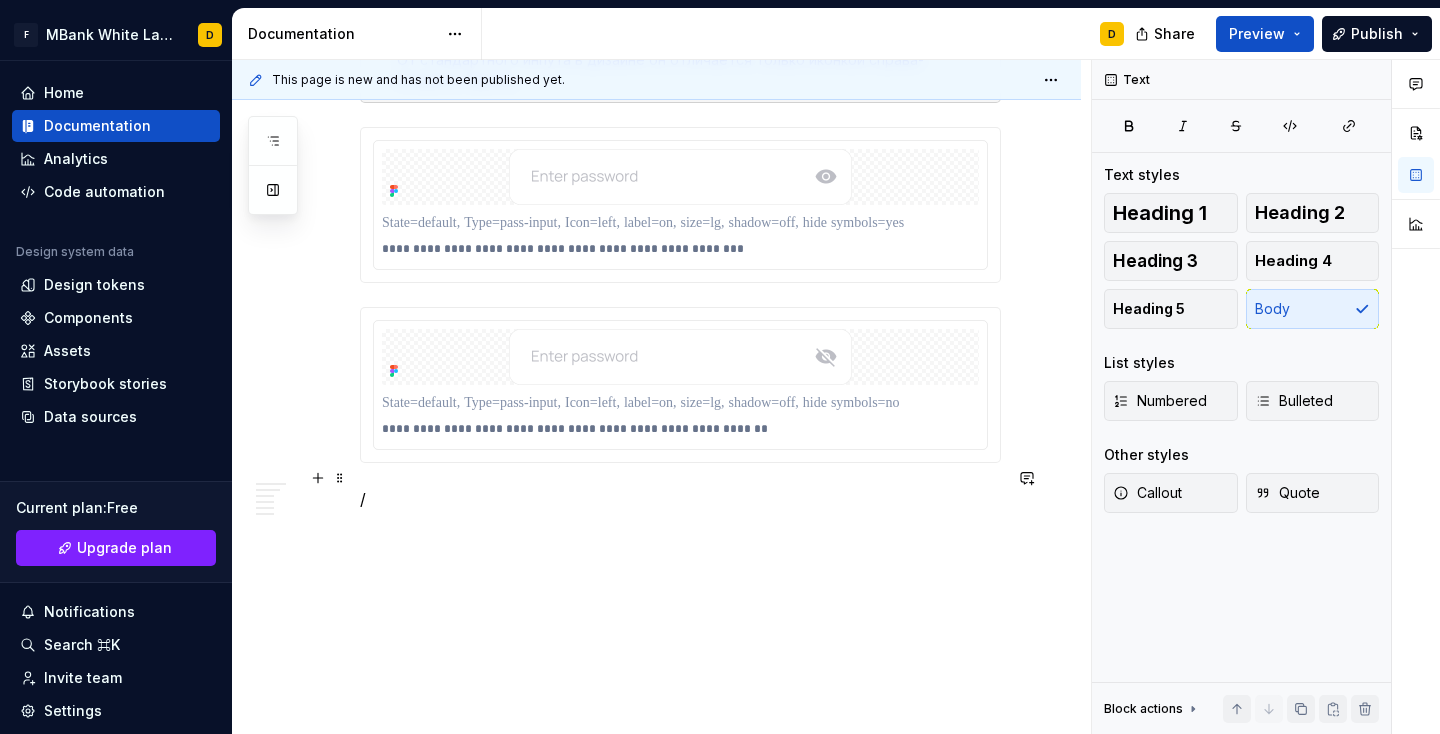 scroll, scrollTop: 3543, scrollLeft: 0, axis: vertical 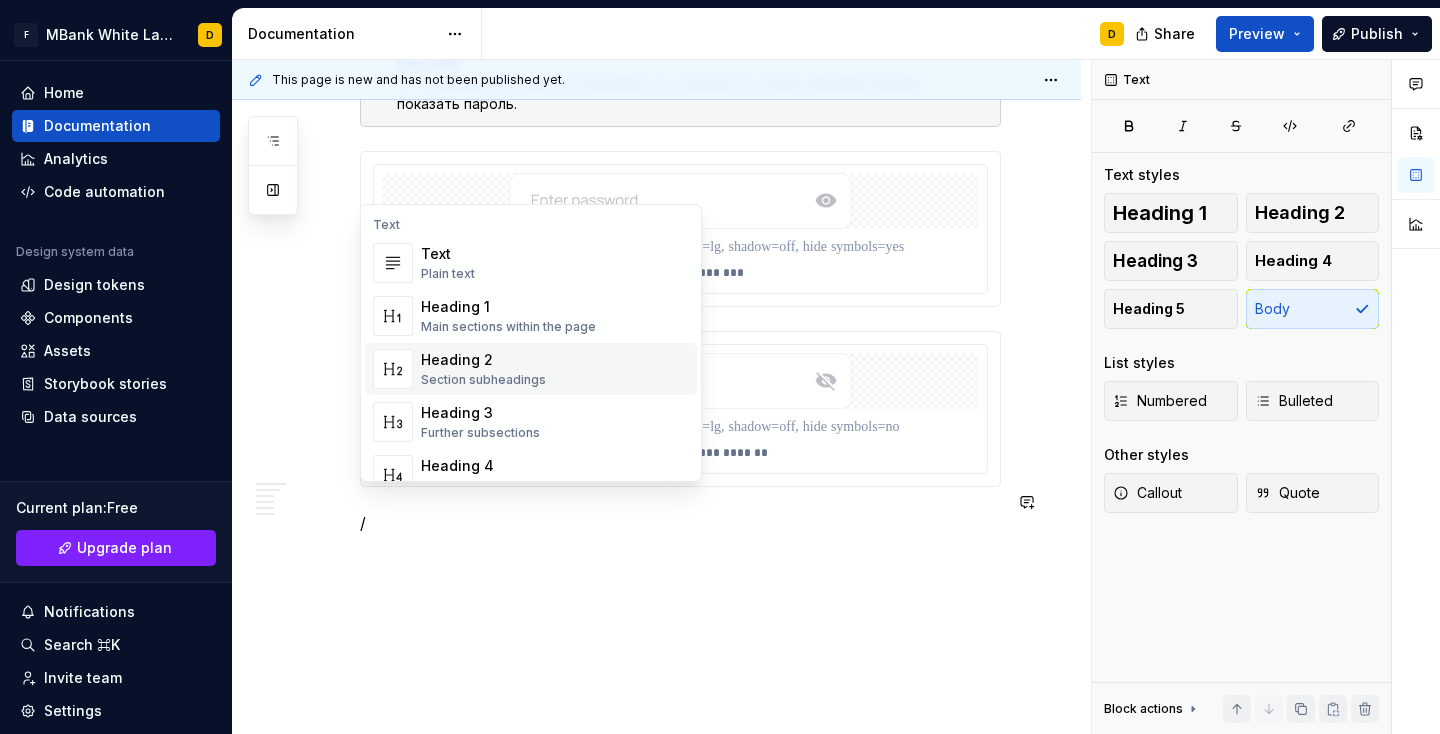 click on "Heading 2" at bounding box center (483, 360) 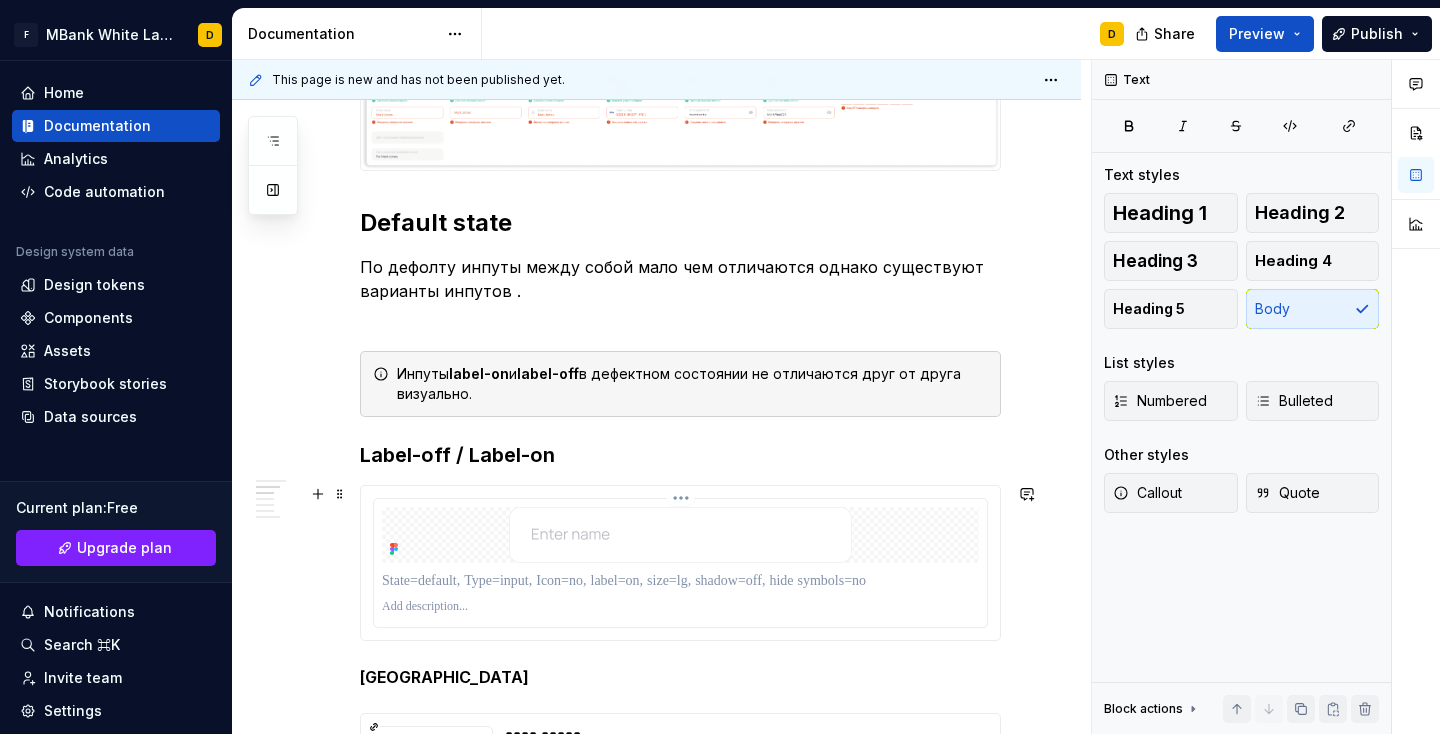 scroll, scrollTop: 685, scrollLeft: 0, axis: vertical 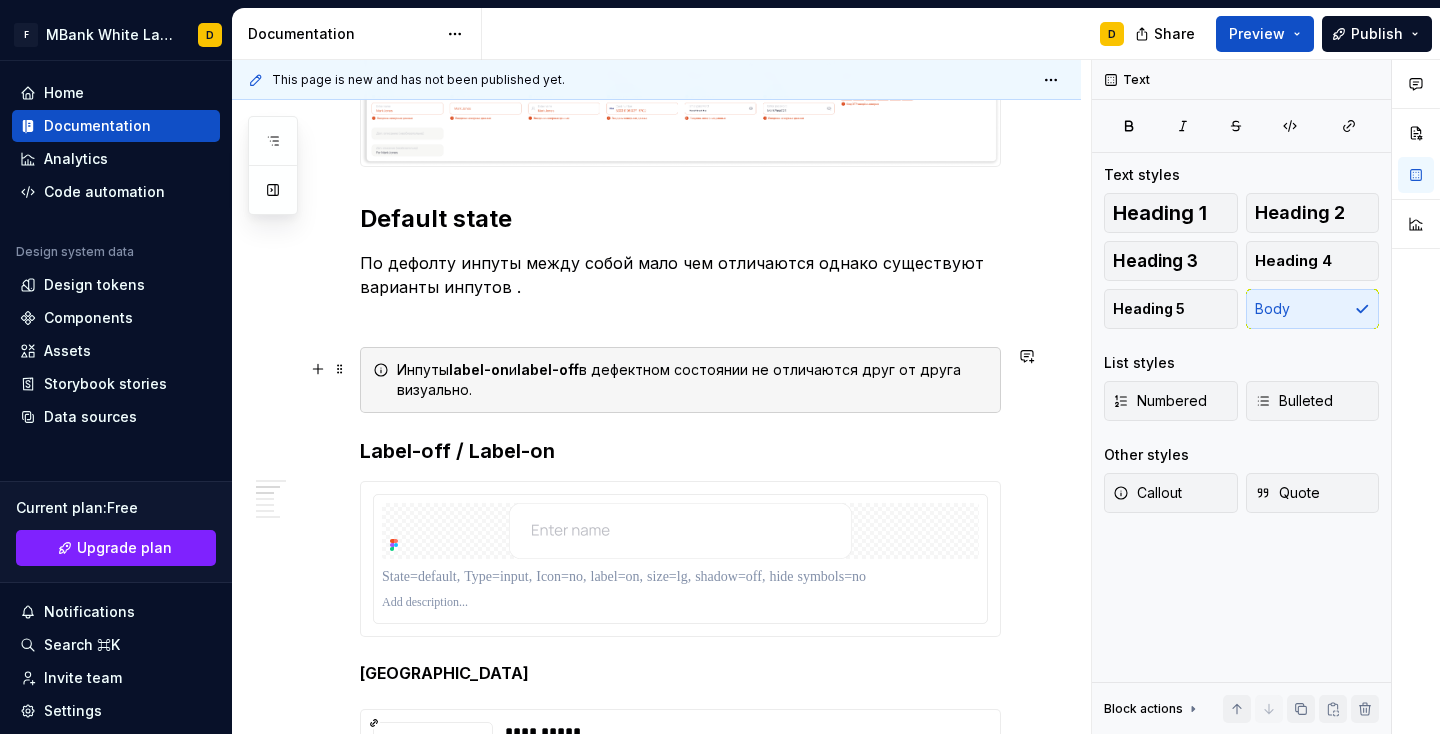 click on "Инпуты  label-on  и  label-off  в дефектном состоянии не отличаются друг от друга визуально." at bounding box center [692, 380] 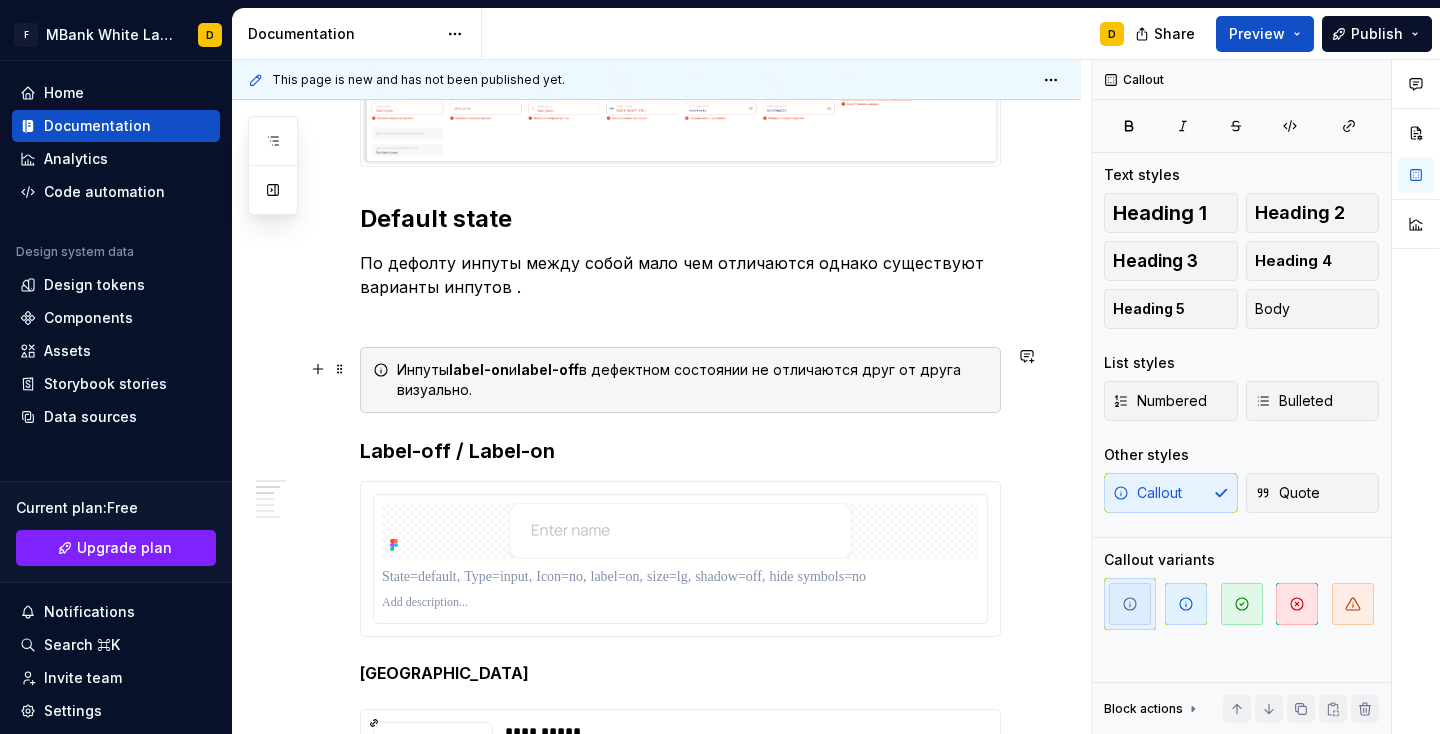 click on "Инпуты  label-on  и  label-off  в дефектном состоянии не отличаются друг от друга визуально." at bounding box center [692, 380] 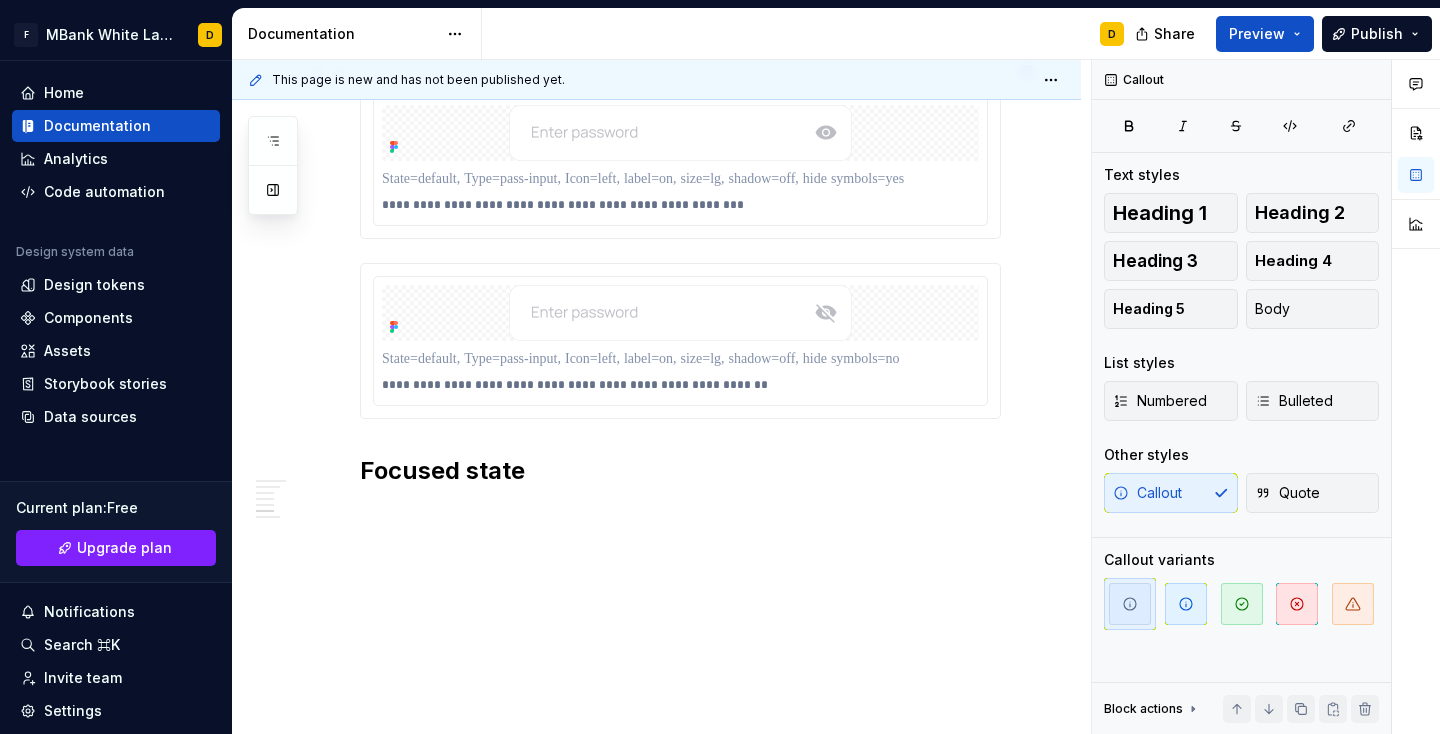 scroll, scrollTop: 3627, scrollLeft: 0, axis: vertical 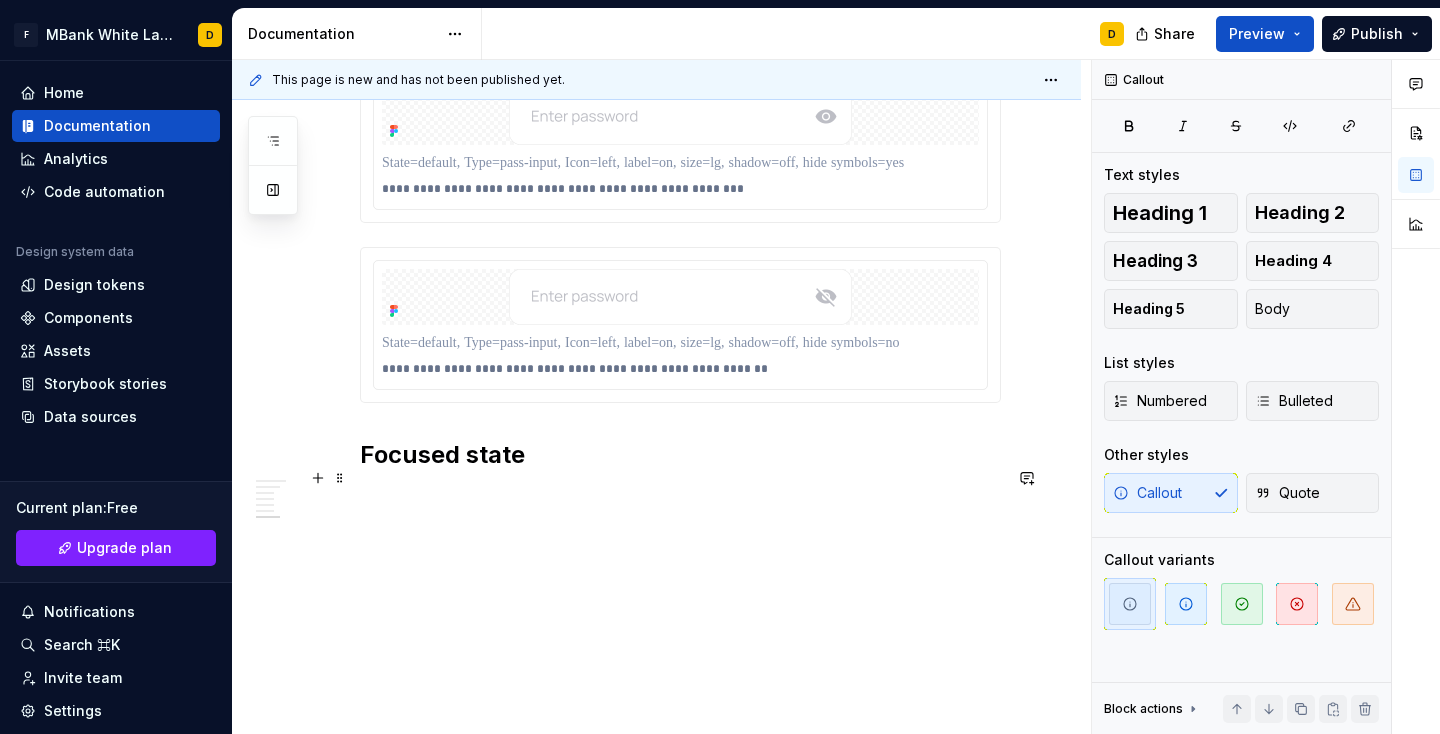 click at bounding box center [680, 499] 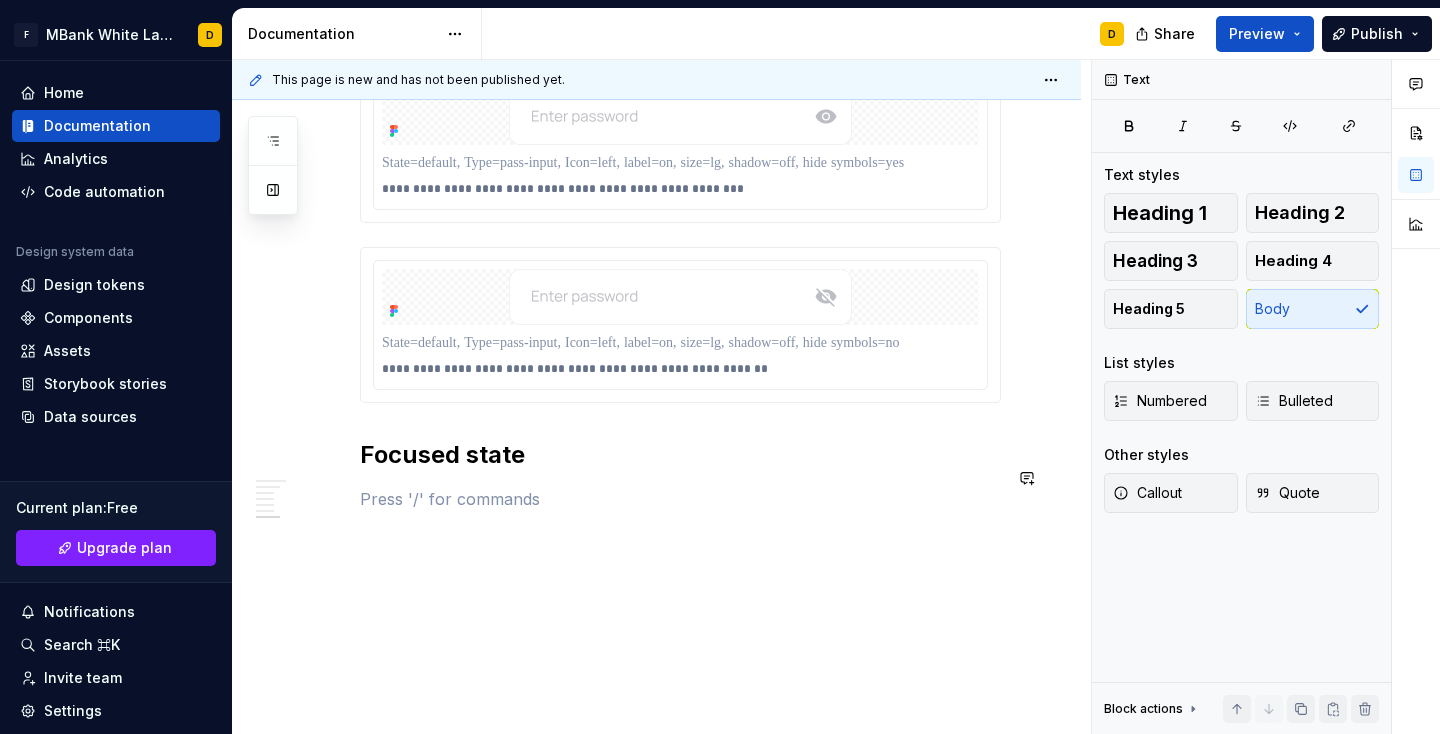 scroll, scrollTop: 3603, scrollLeft: 0, axis: vertical 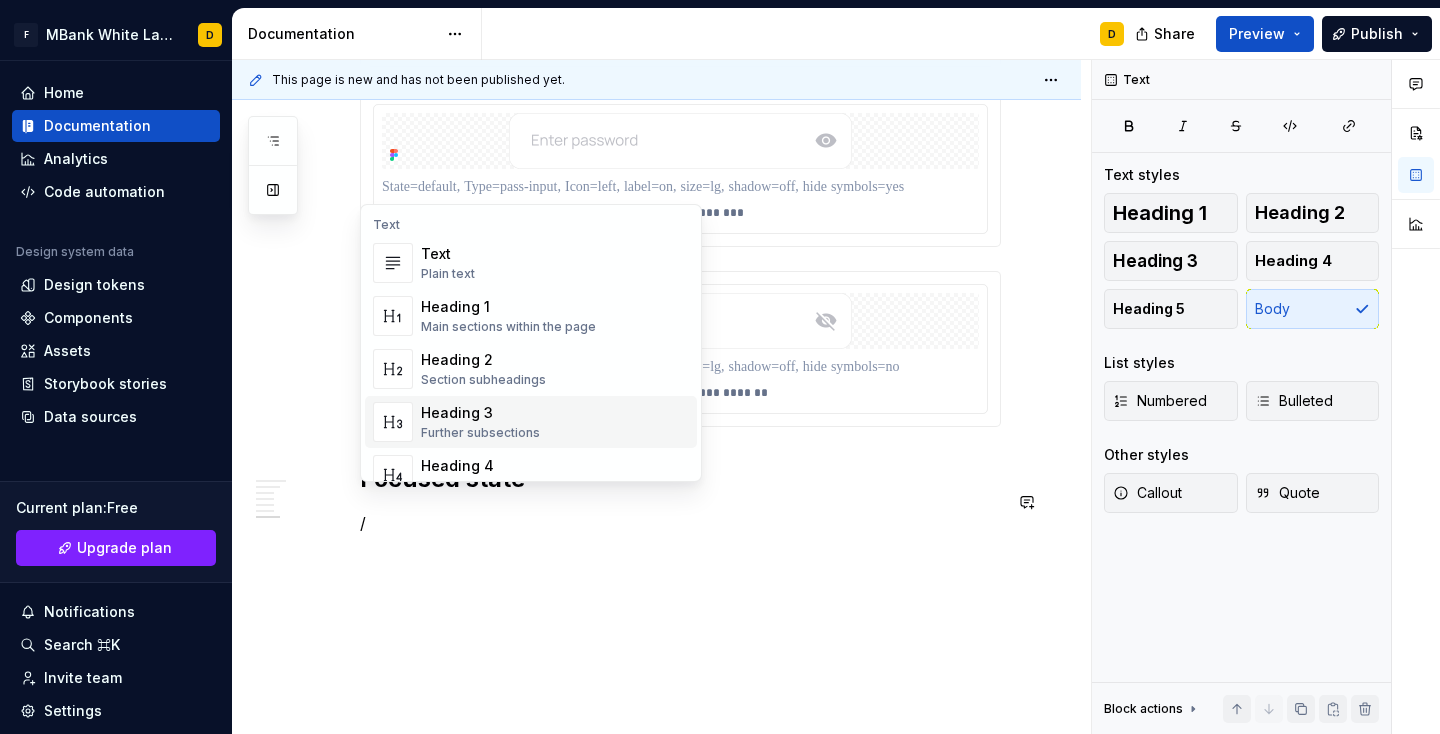 click on "Heading 3 Further subsections" at bounding box center [555, 422] 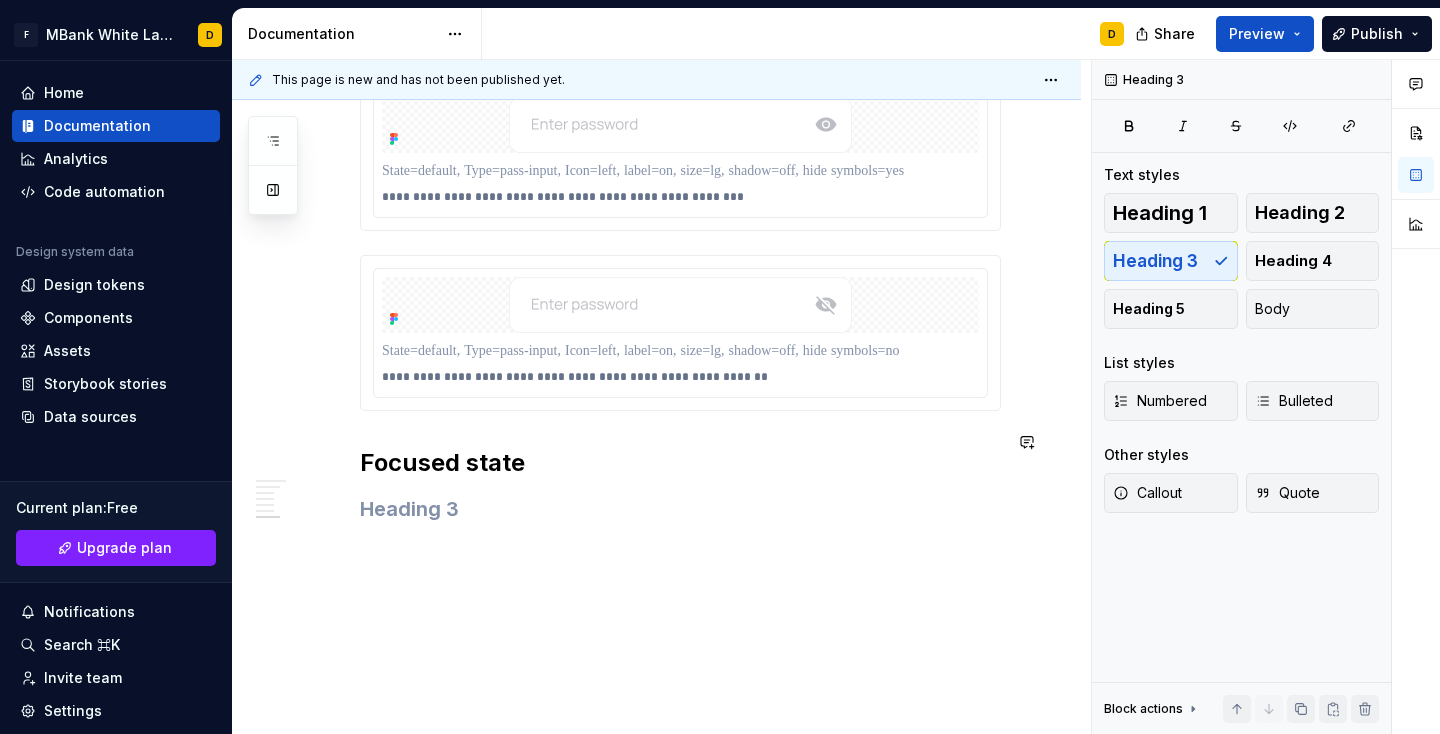 scroll, scrollTop: 3603, scrollLeft: 0, axis: vertical 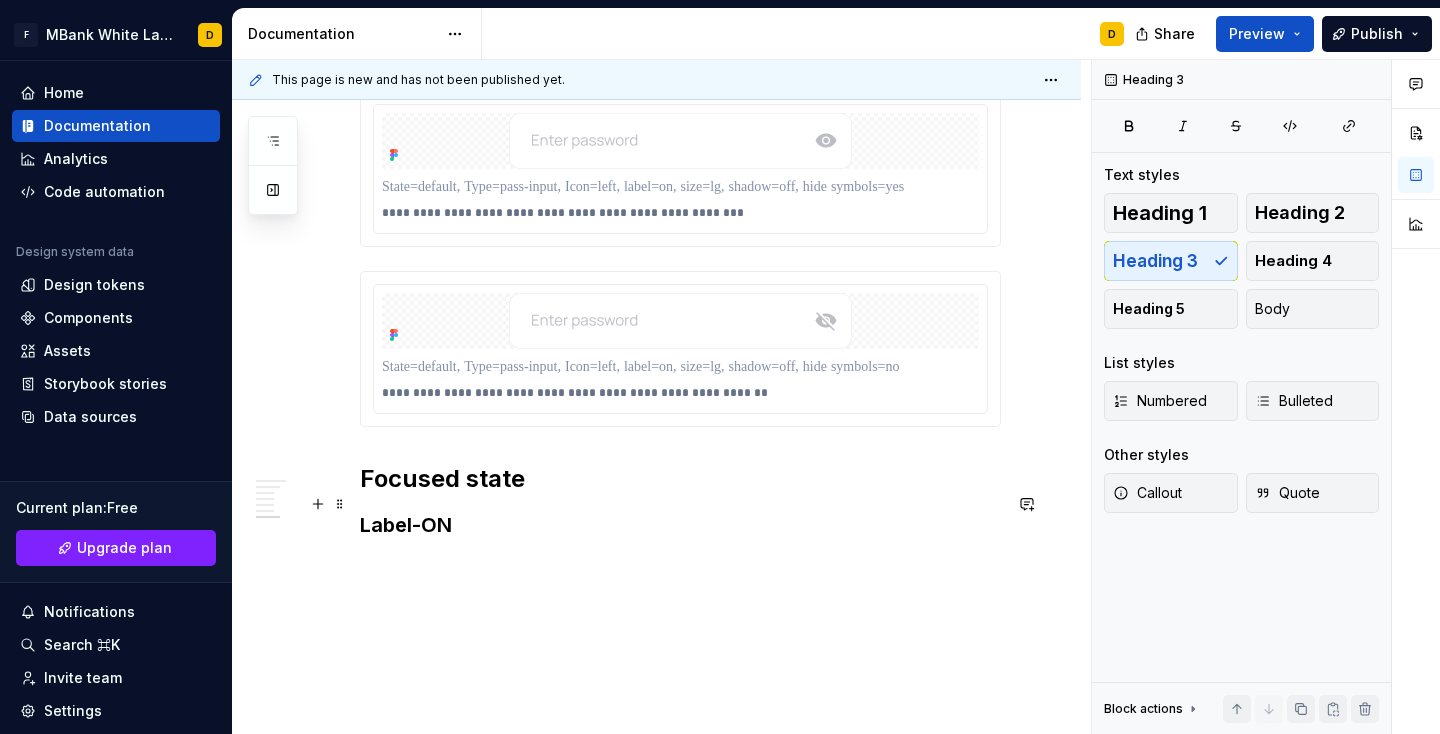 click on "Label-ON" at bounding box center [680, 525] 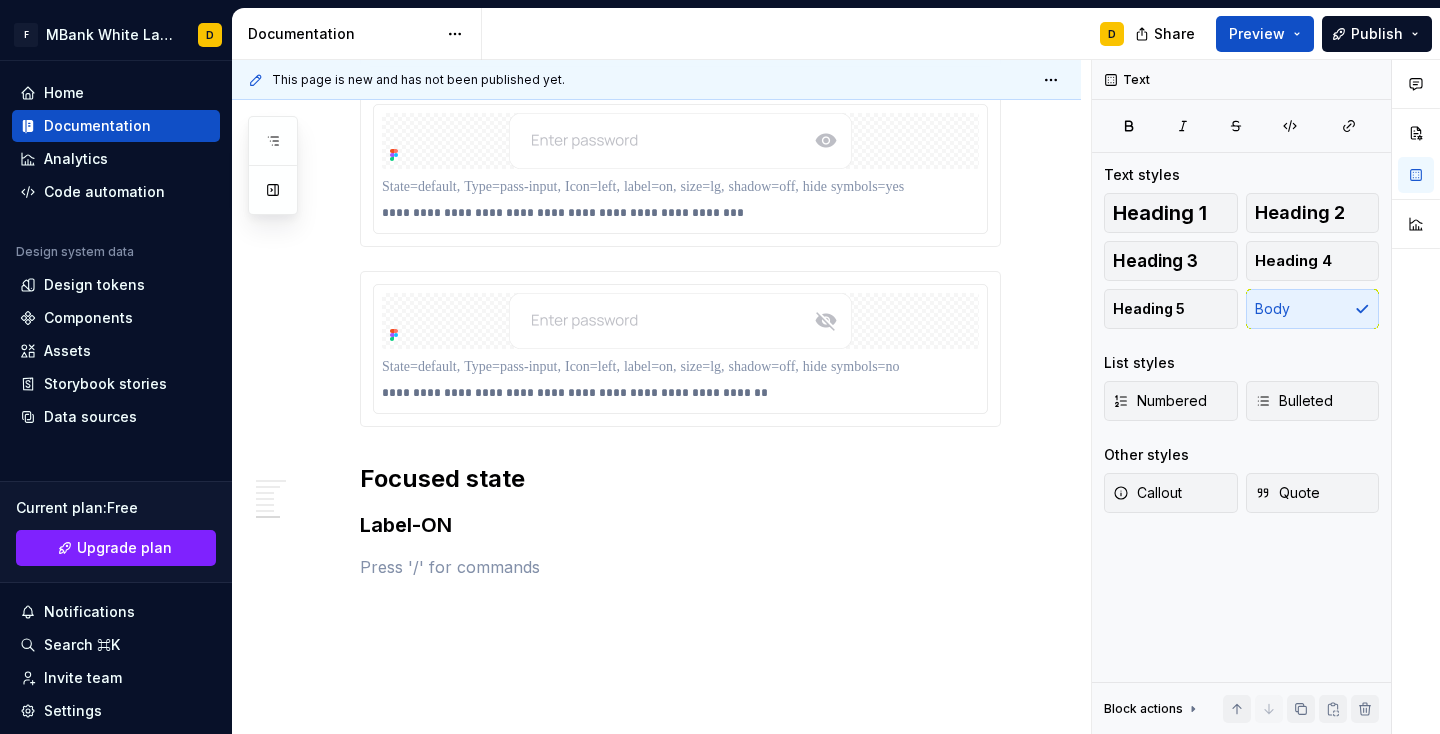 click on "**********" at bounding box center [680, -1243] 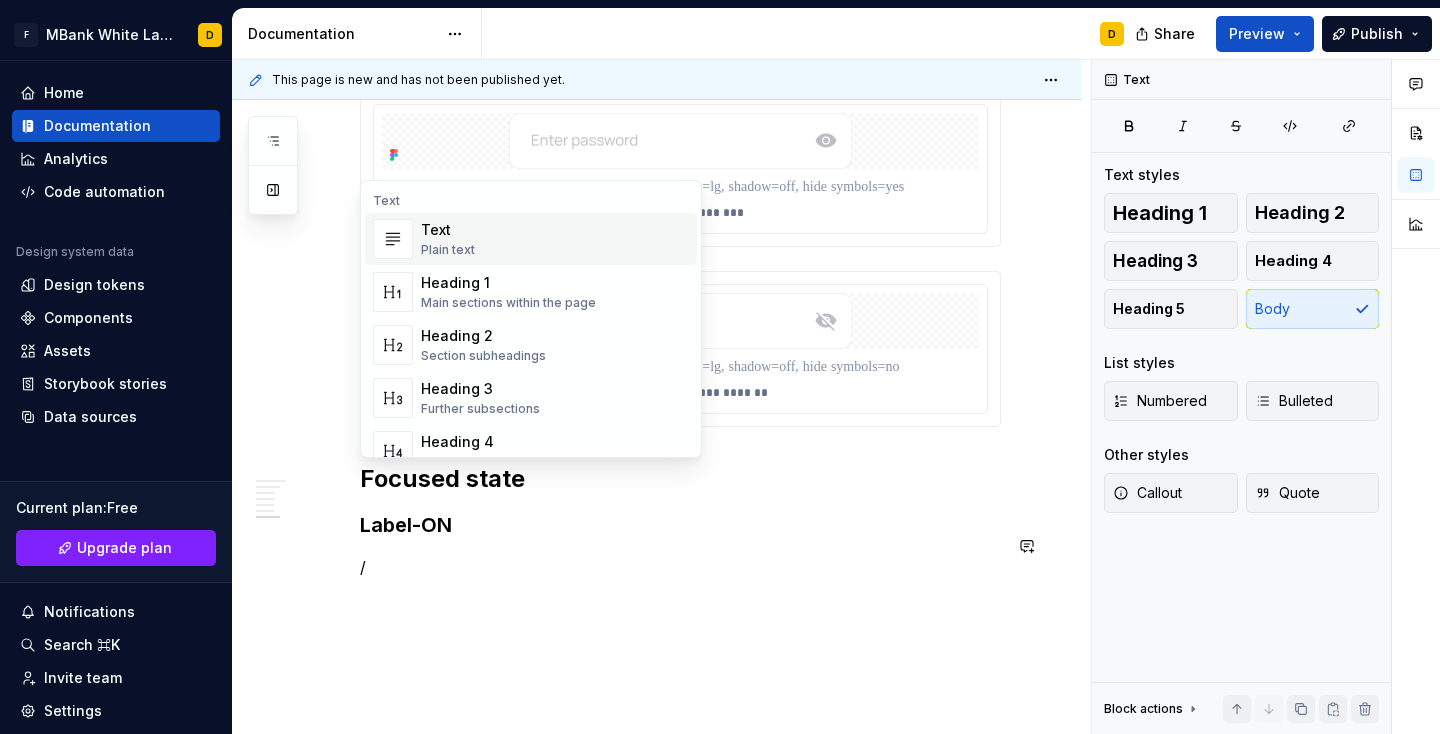 scroll, scrollTop: 3671, scrollLeft: 0, axis: vertical 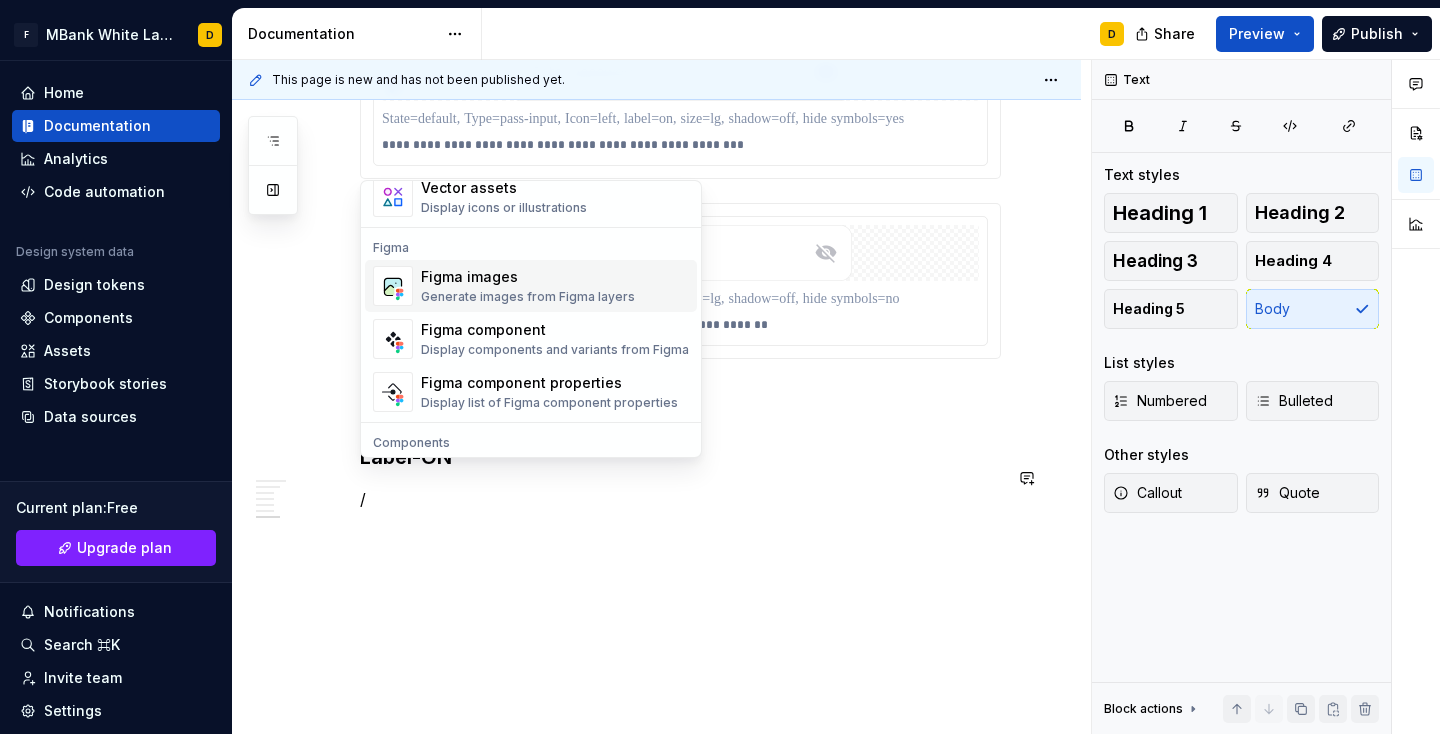 click on "Figma images Generate images from Figma layers" at bounding box center [528, 286] 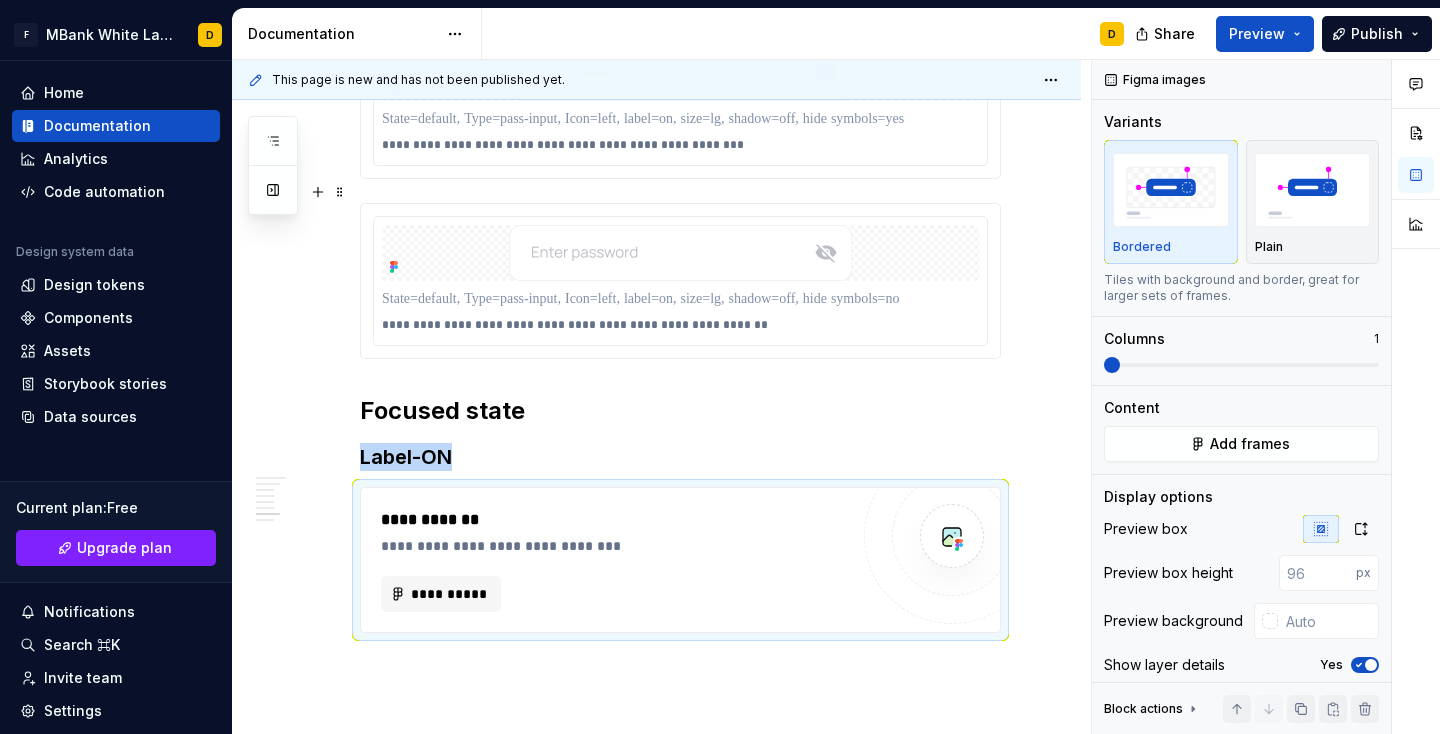 scroll, scrollTop: 3711, scrollLeft: 0, axis: vertical 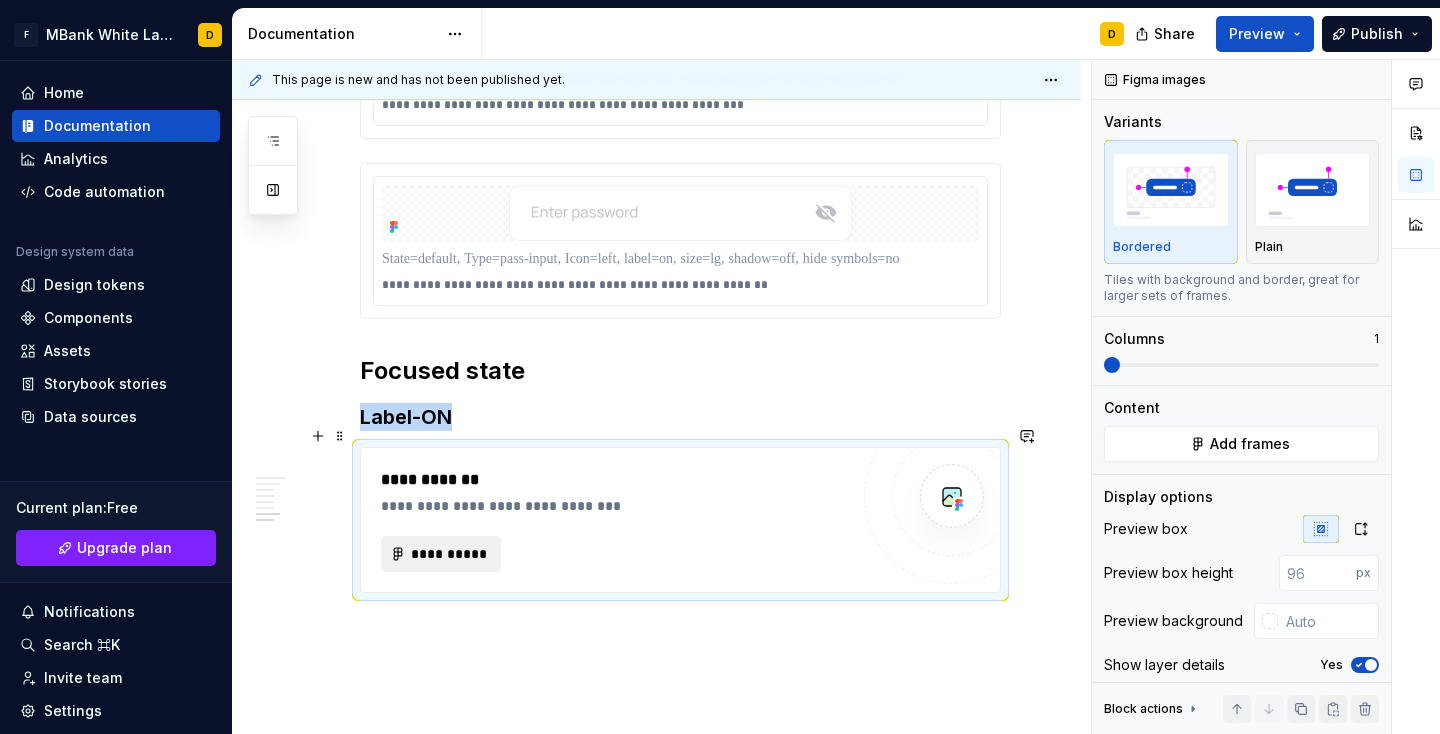 type on "*" 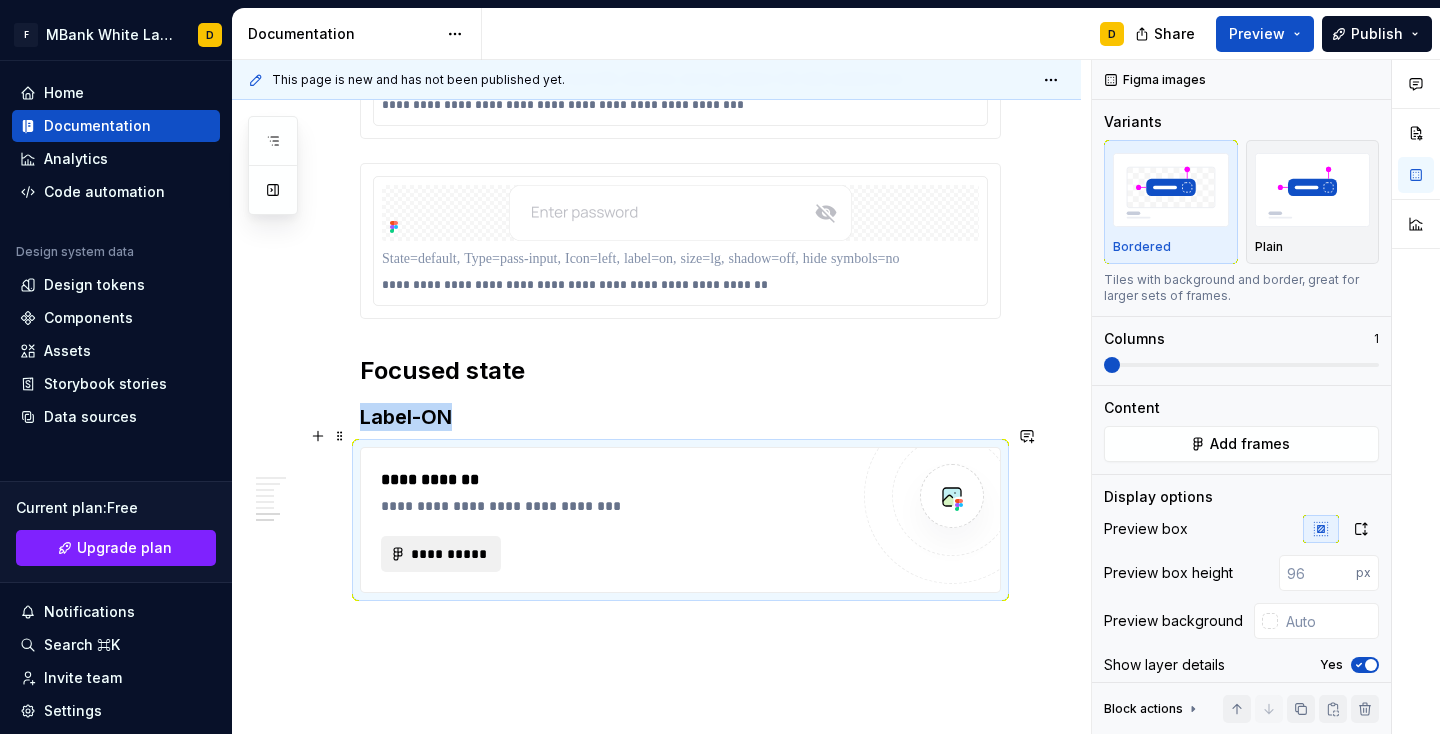 click on "**********" at bounding box center (449, 554) 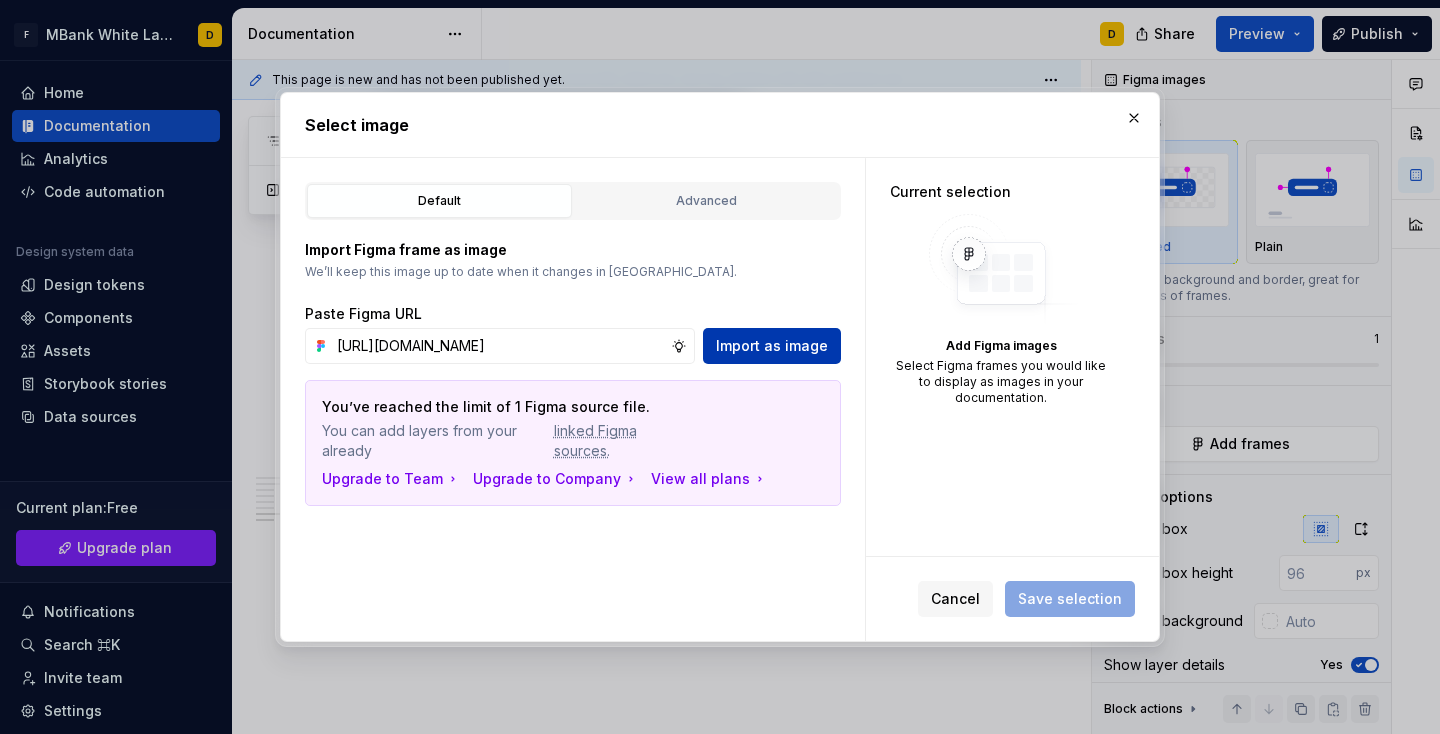 type on "[URL][DOMAIN_NAME]" 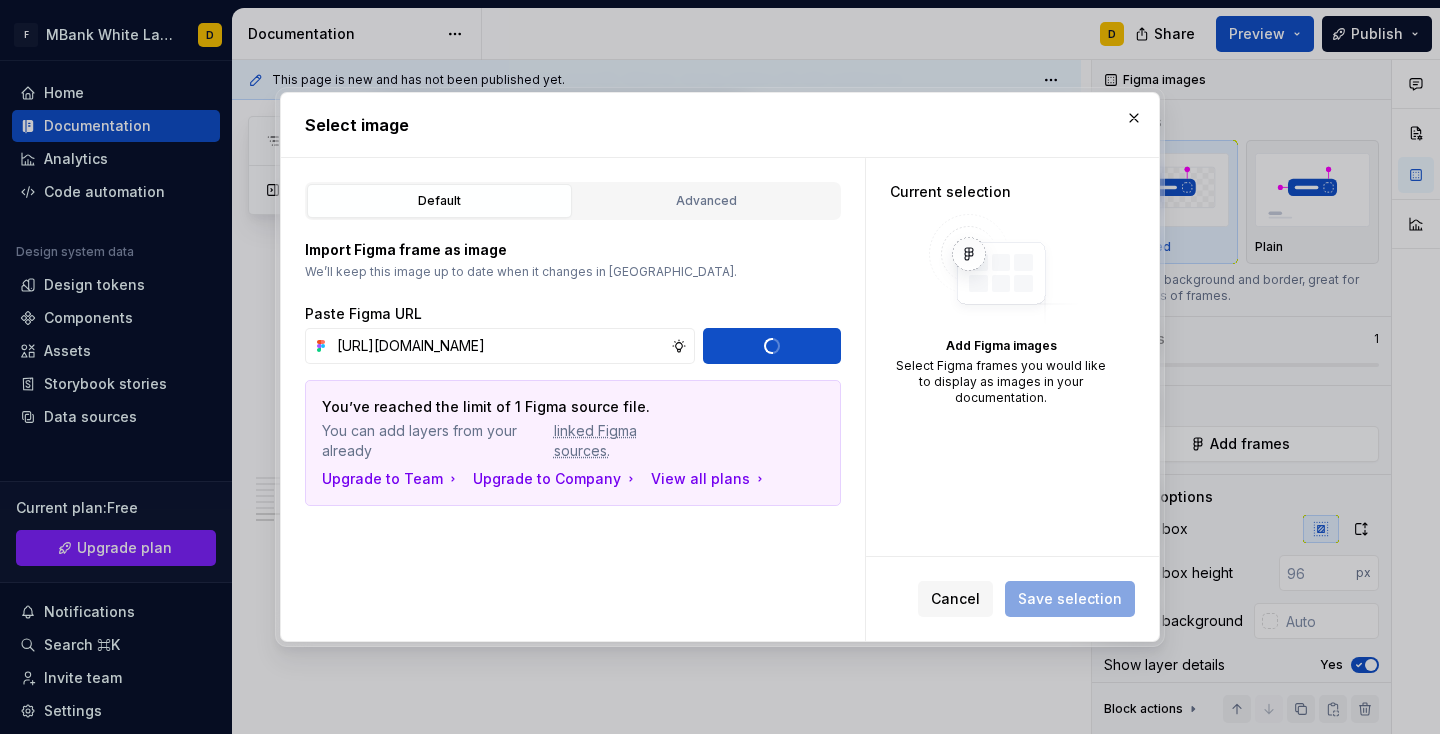 type 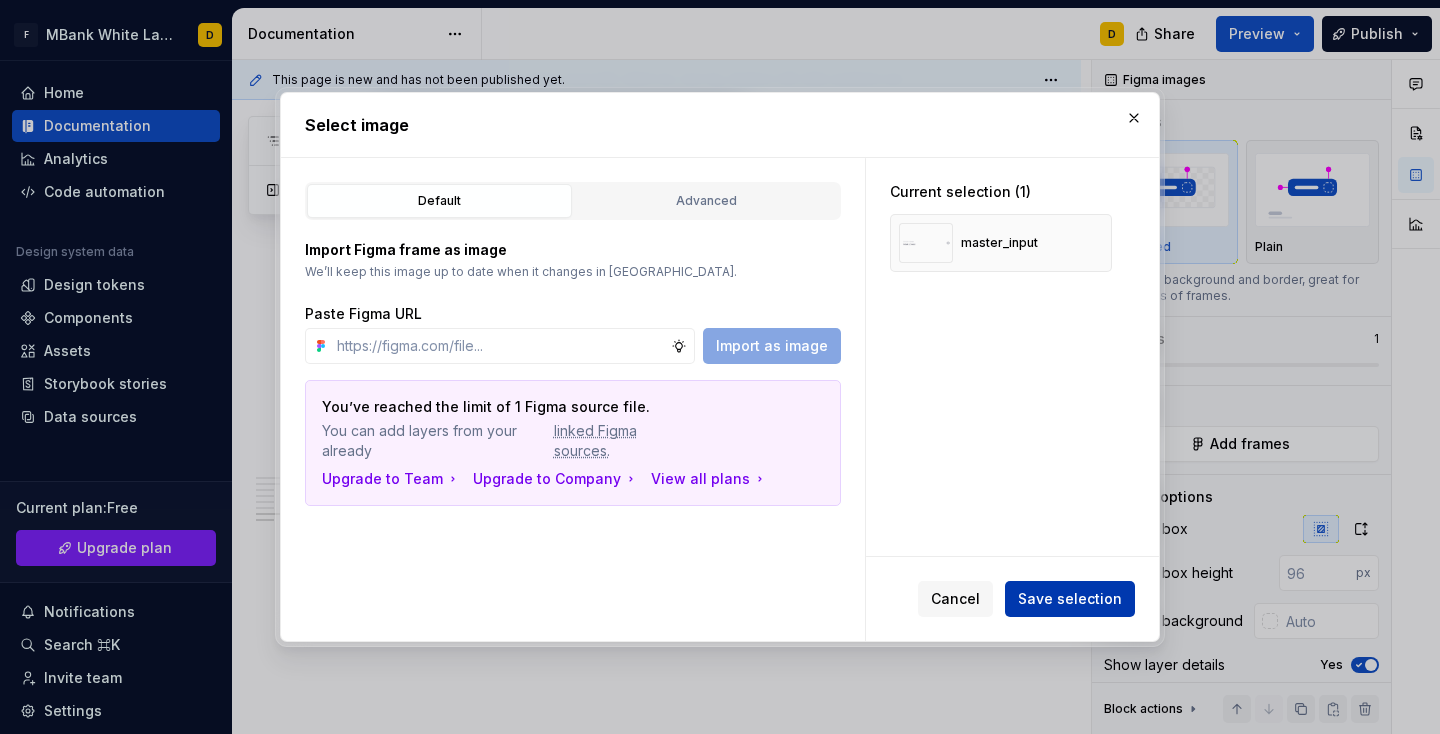 click on "Save selection" at bounding box center [1070, 599] 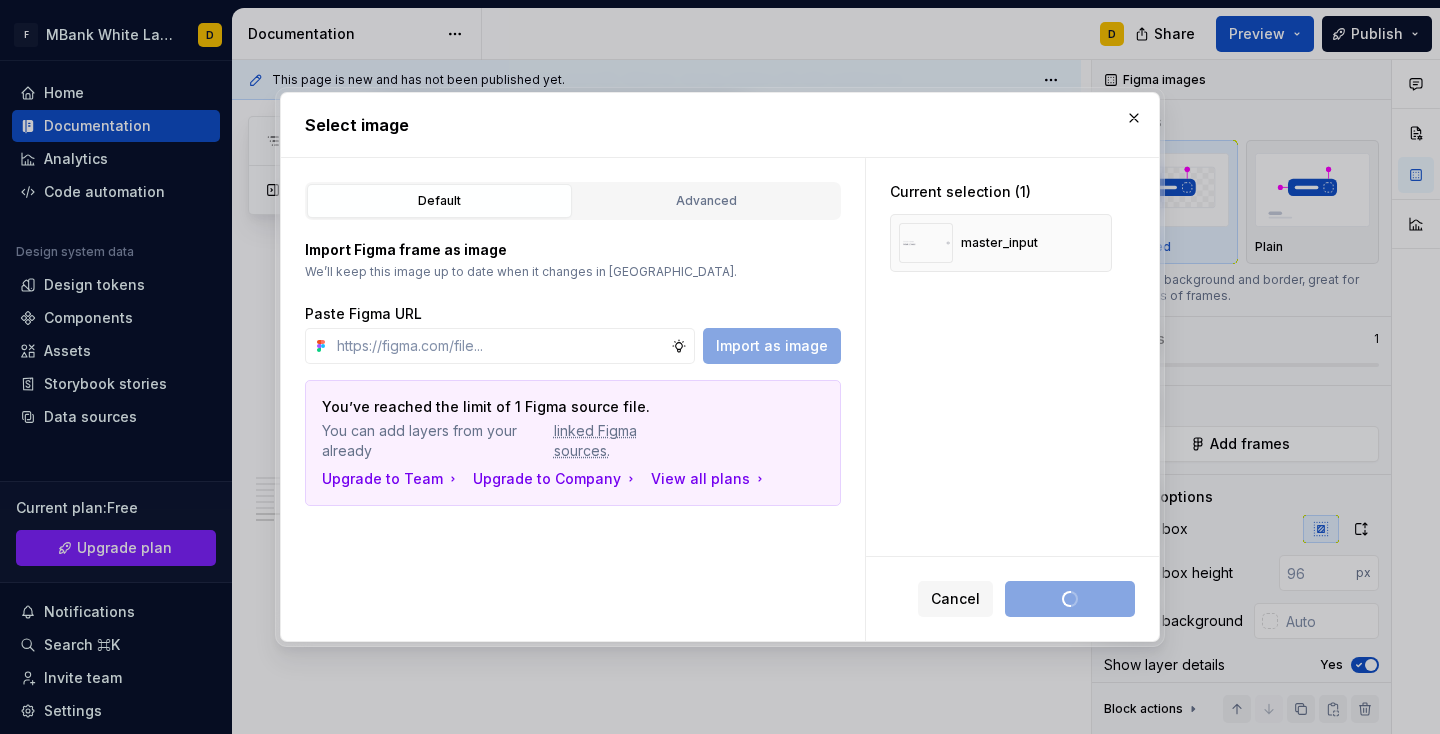 scroll, scrollTop: 3667, scrollLeft: 0, axis: vertical 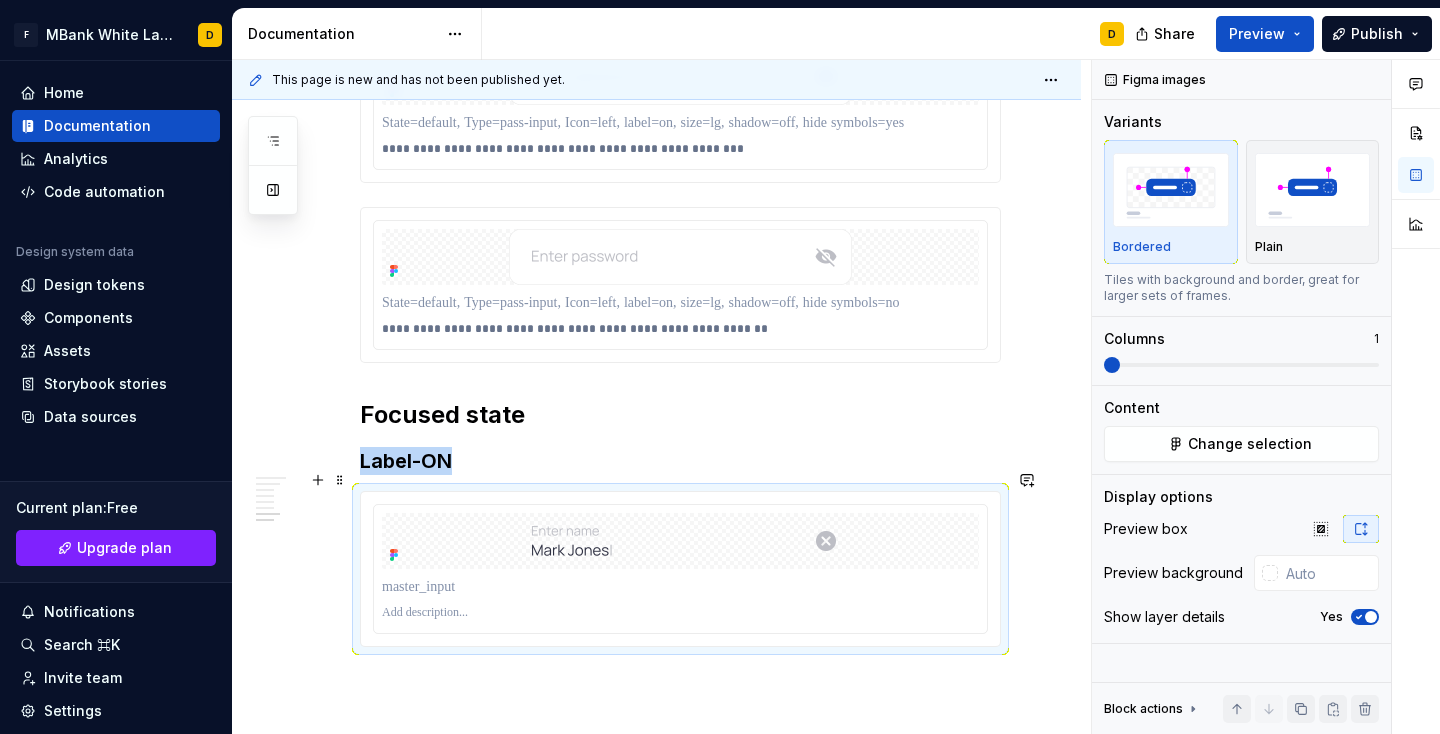click on "This page is new and has not been published yet. Подробнее о компонентах В этом разделе вы найдёте детальное описание каждого компонента, входящего в нашу дизайн-систему. Мы раскрываем структуру, назначение, варианты использования и технические детали, чтобы обеспечить прозрачность и удобство при внедрении компонентов в проекты. Такой подход помогает команде быстро находить нужную информацию, поддерживать единый стиль и ускорять процесс разработки. Edit header Основные кнопки Inputs Инпуты Default state Label-off / Label-on Icon-left / Card Input Input OTP Input pass Focused state Label-ON Инпуты Default state Инпуты  label-on  и" at bounding box center (661, 397) 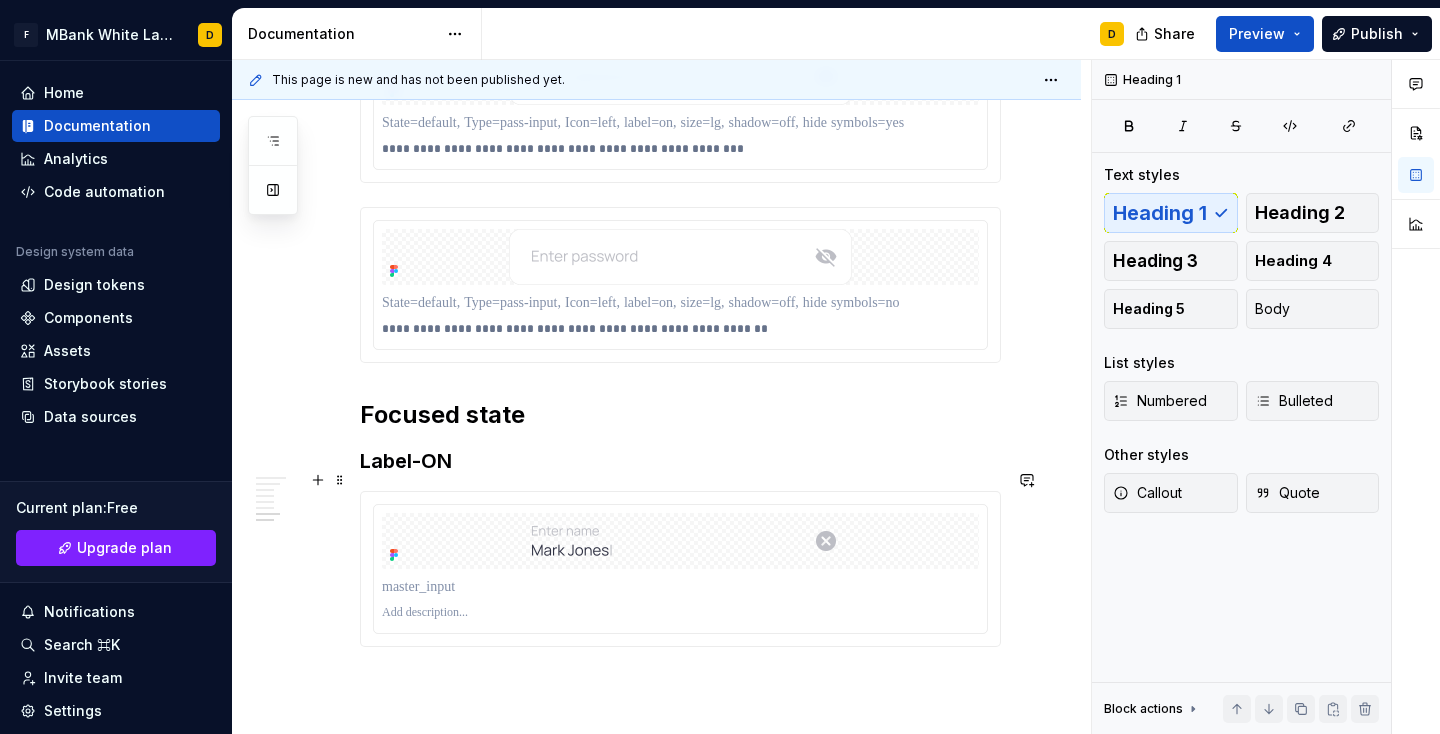 click on "This page is new and has not been published yet. Подробнее о компонентах В этом разделе вы найдёте детальное описание каждого компонента, входящего в нашу дизайн-систему. Мы раскрываем структуру, назначение, варианты использования и технические детали, чтобы обеспечить прозрачность и удобство при внедрении компонентов в проекты. Такой подход помогает команде быстро находить нужную информацию, поддерживать единый стиль и ускорять процесс разработки. Edit header Основные кнопки Inputs Инпуты Default state Label-off / Label-on Icon-left / Card Input Input OTP Input pass Focused state Label-ON Инпуты Default state Инпуты  label-on  и" at bounding box center [661, 397] 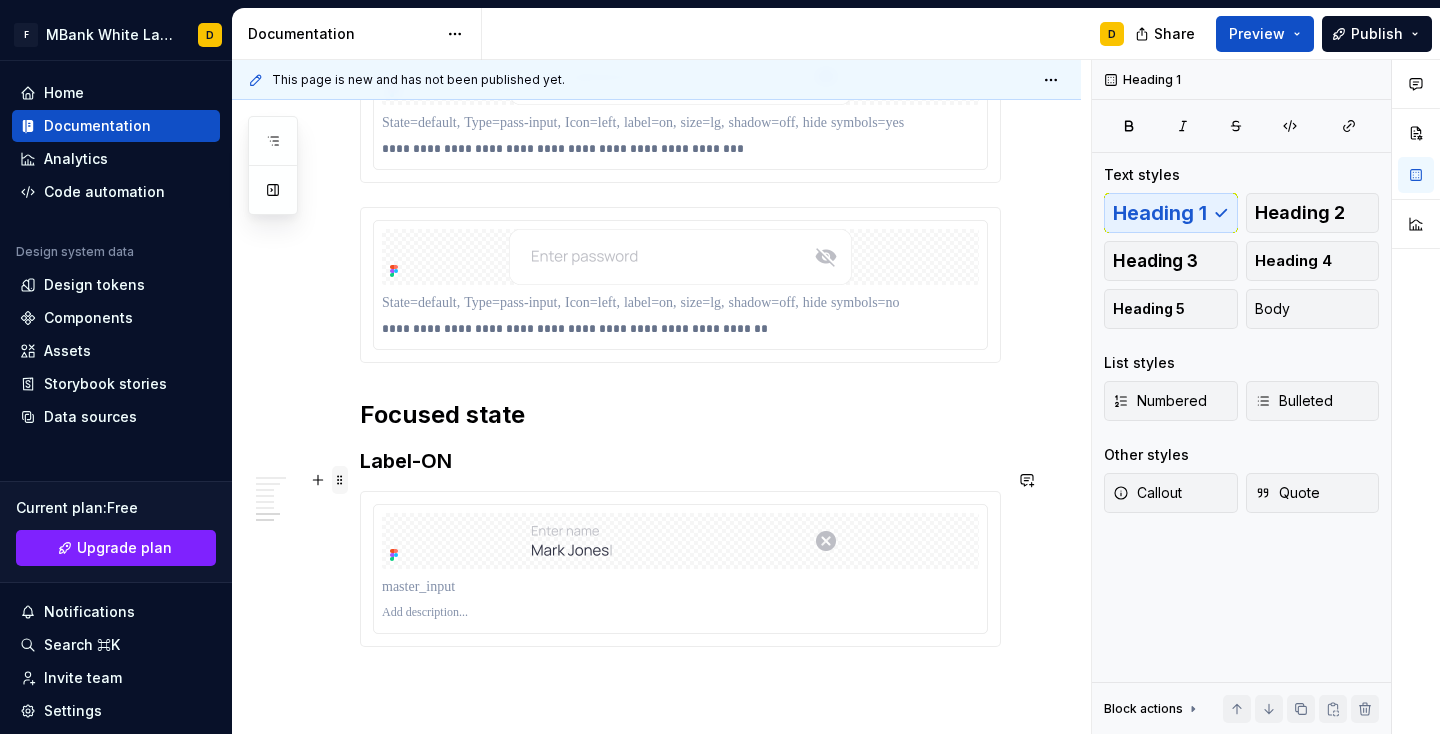 click at bounding box center [340, 480] 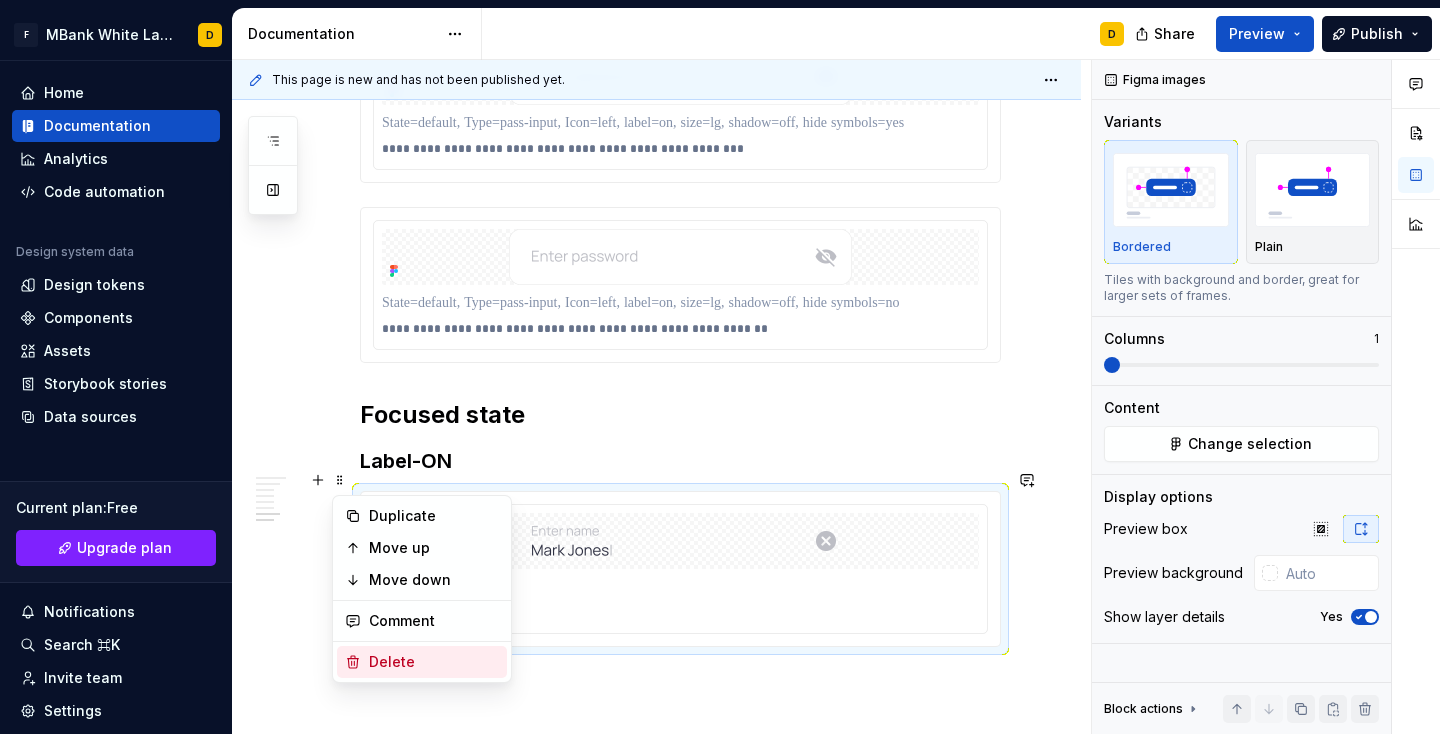 click on "Delete" at bounding box center (434, 662) 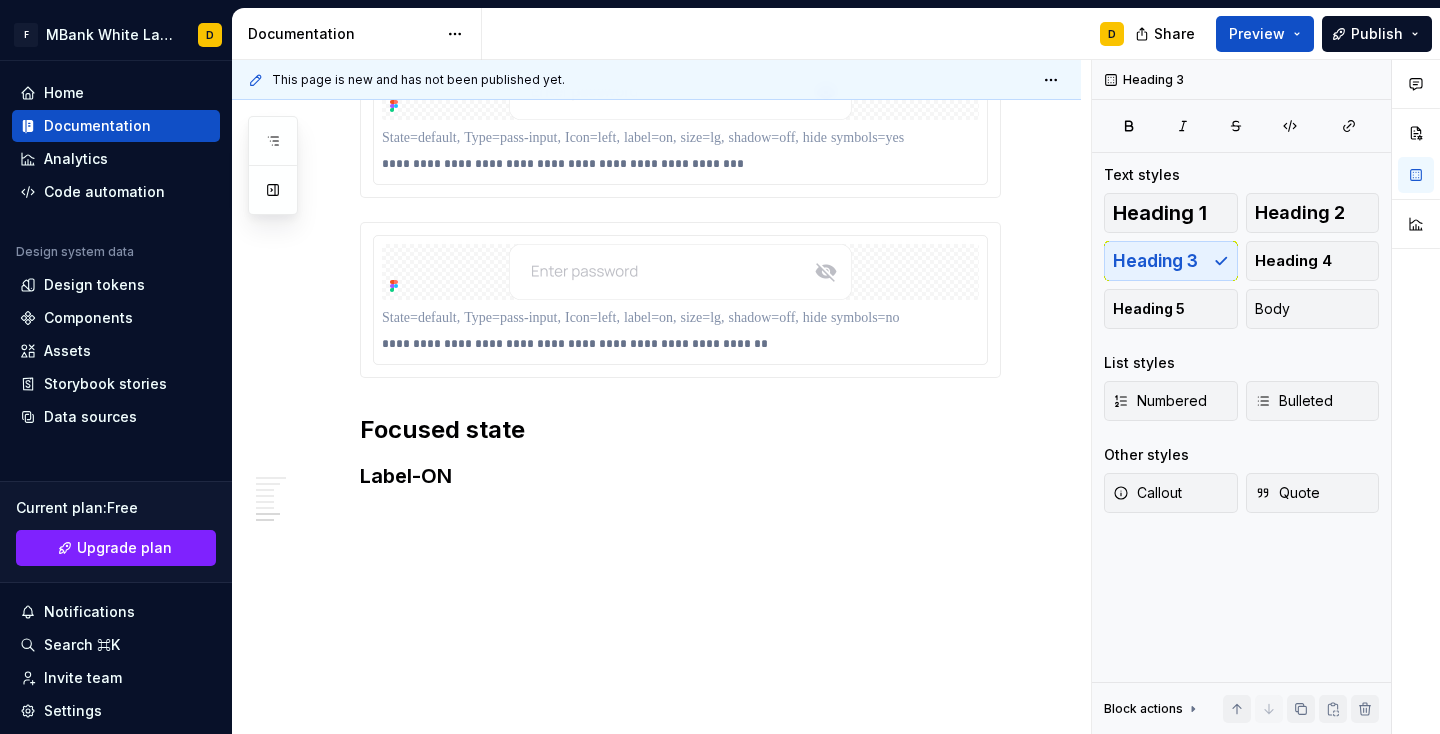 scroll, scrollTop: 3631, scrollLeft: 0, axis: vertical 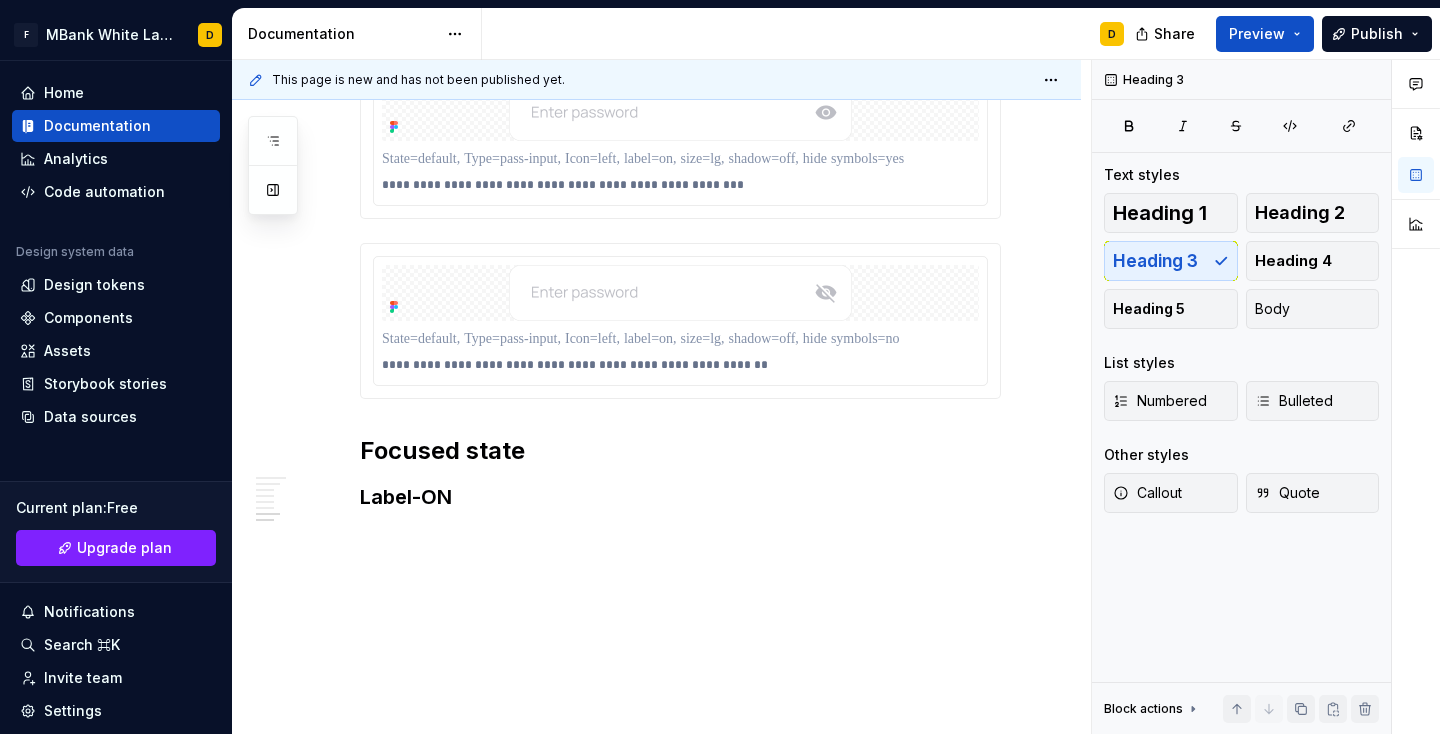 click on "**********" at bounding box center (656, -1193) 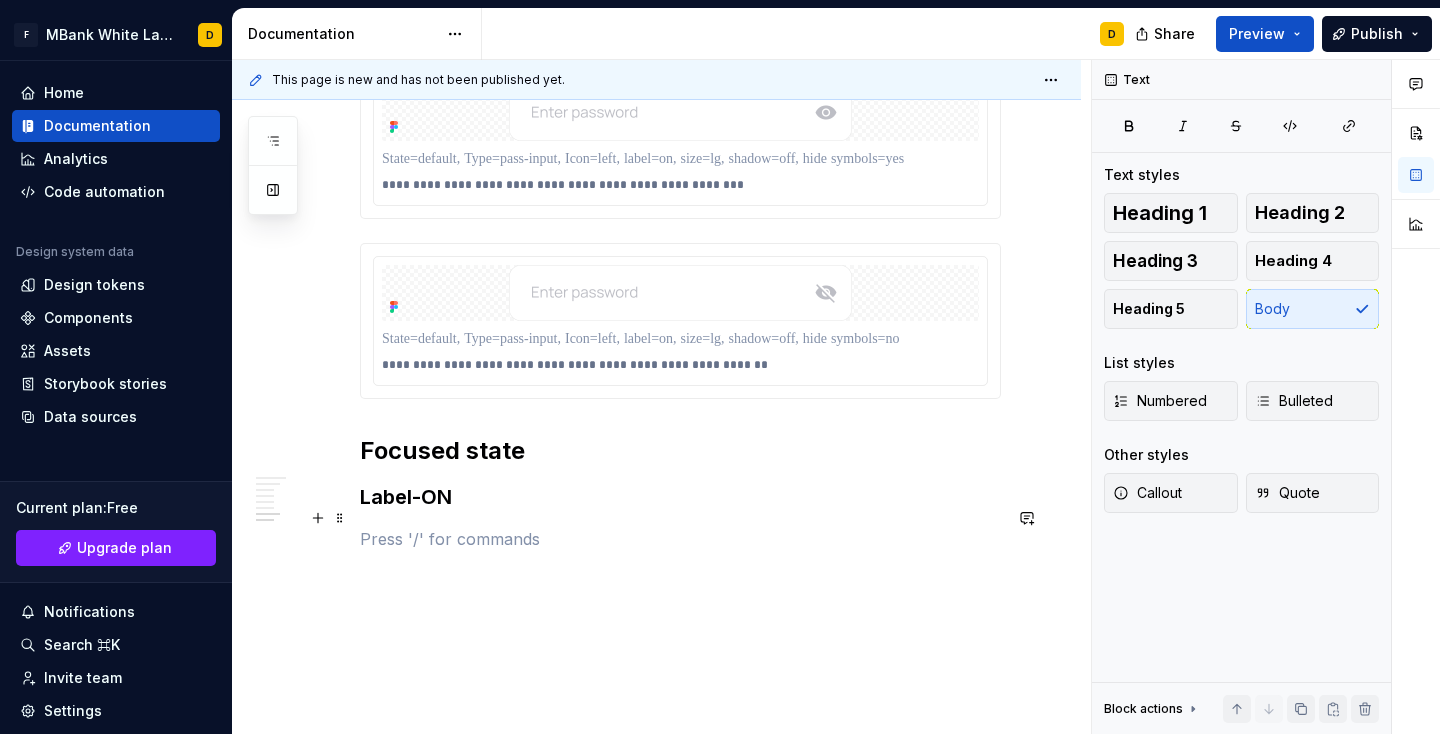 click at bounding box center (680, 539) 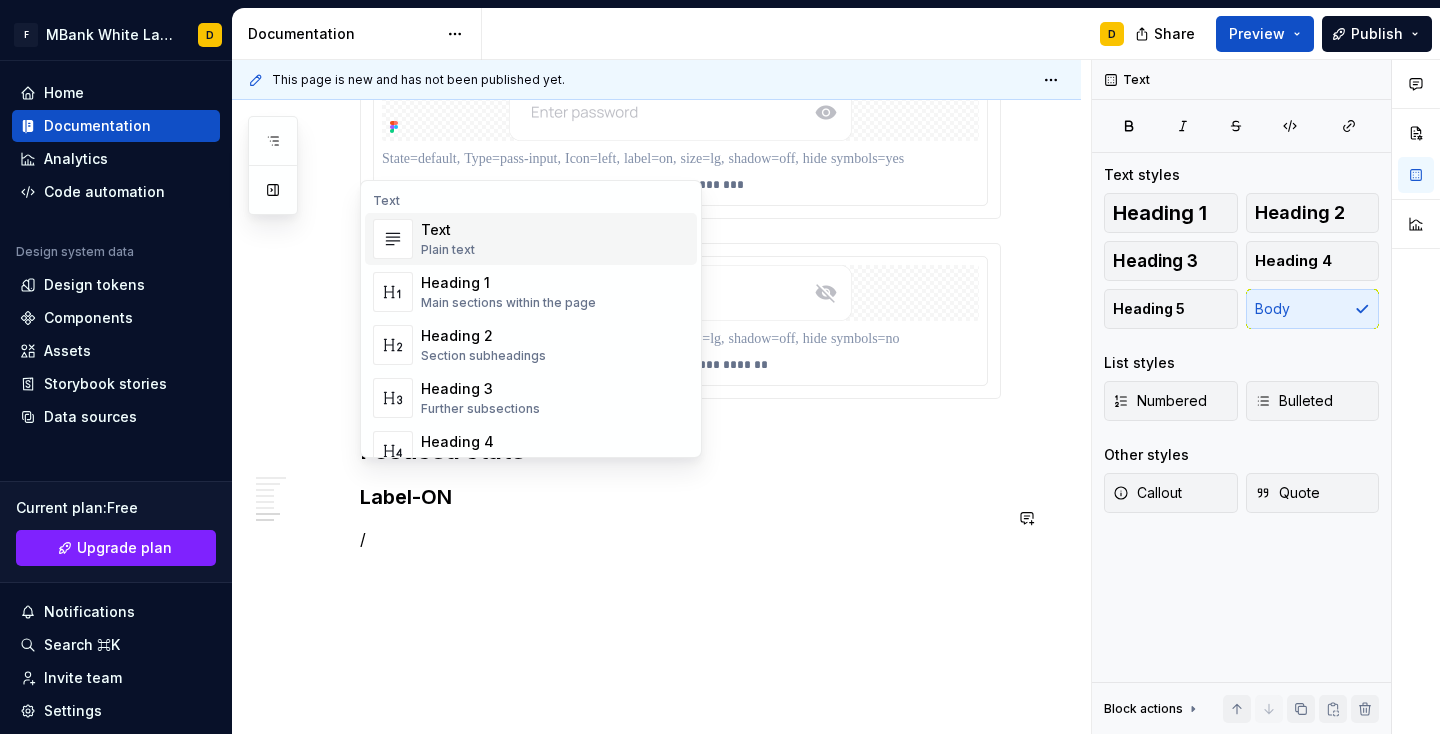 scroll, scrollTop: 3671, scrollLeft: 0, axis: vertical 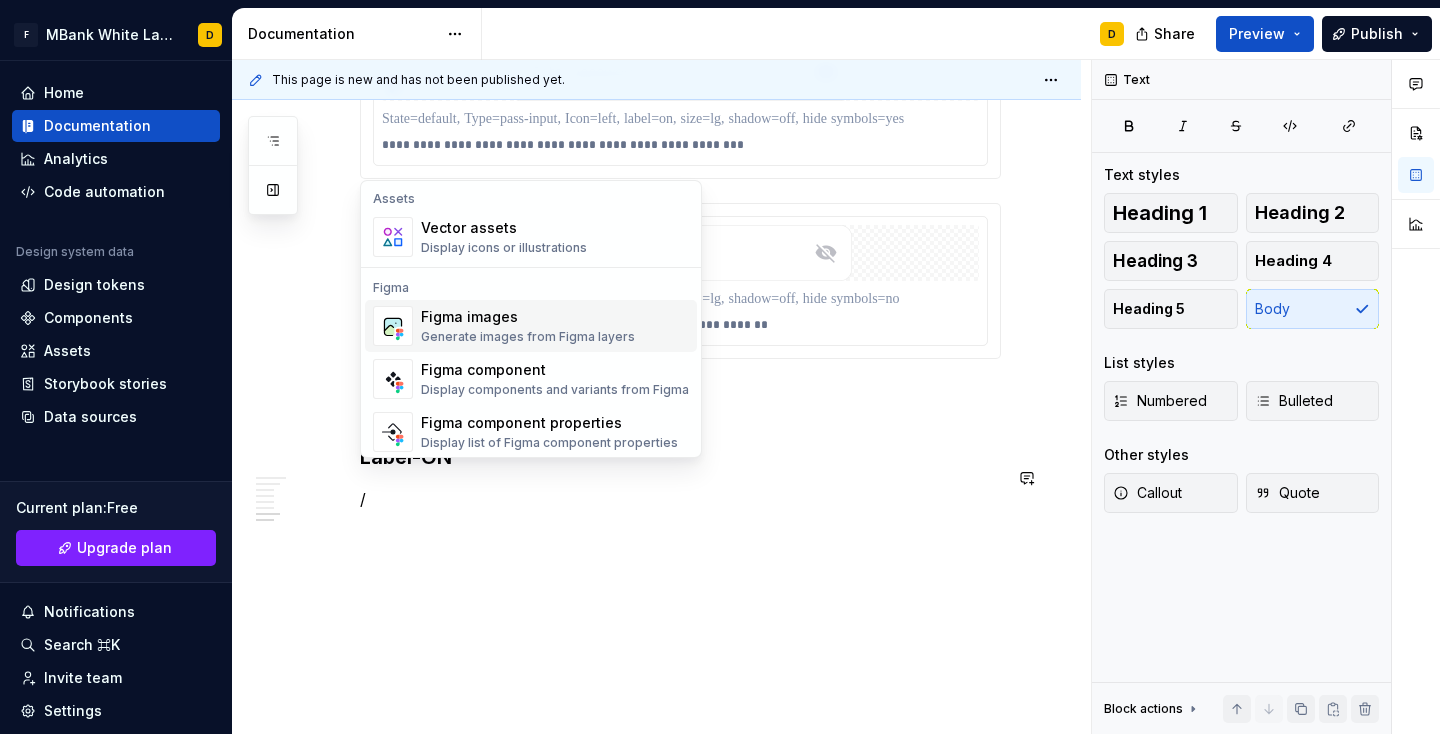 click on "Figma images" at bounding box center [528, 317] 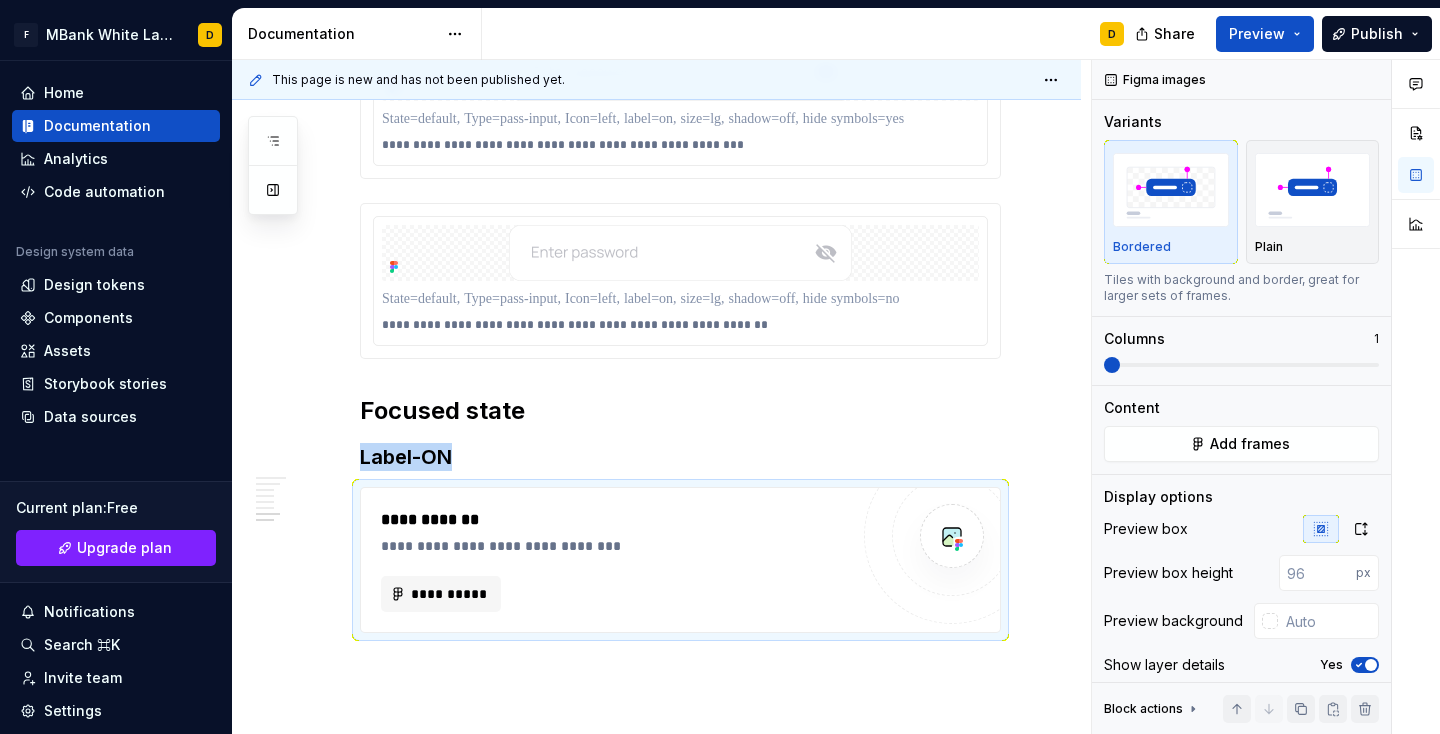 scroll, scrollTop: 3711, scrollLeft: 0, axis: vertical 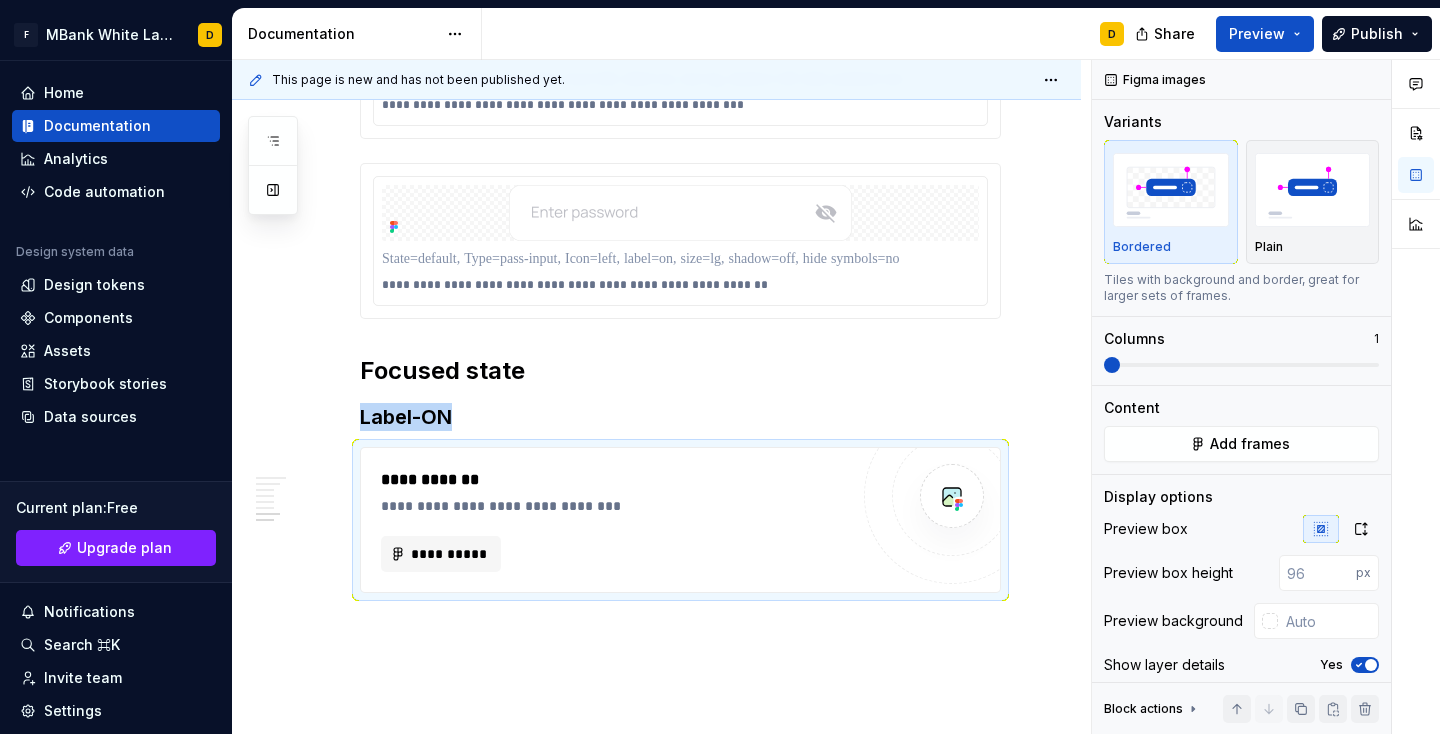 type on "*" 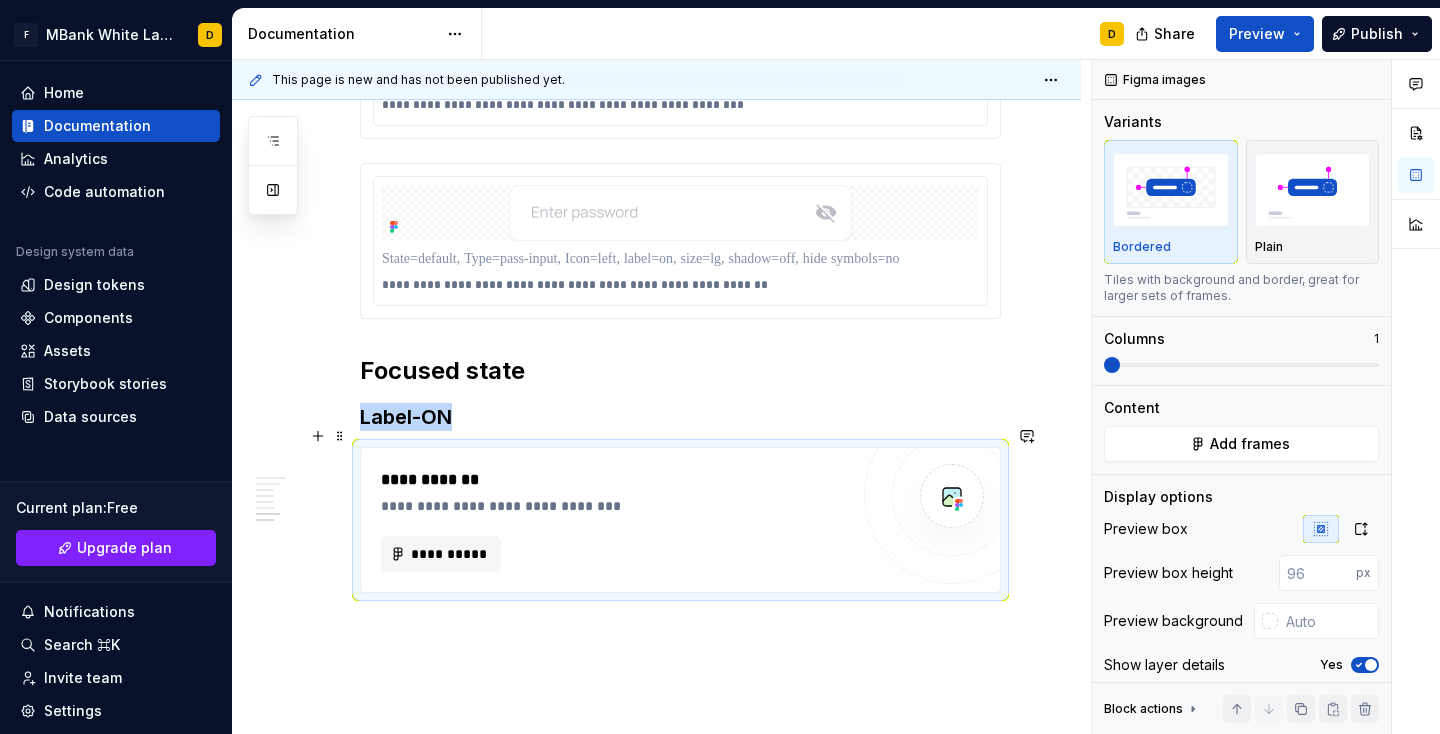 click on "**********" at bounding box center [614, 506] 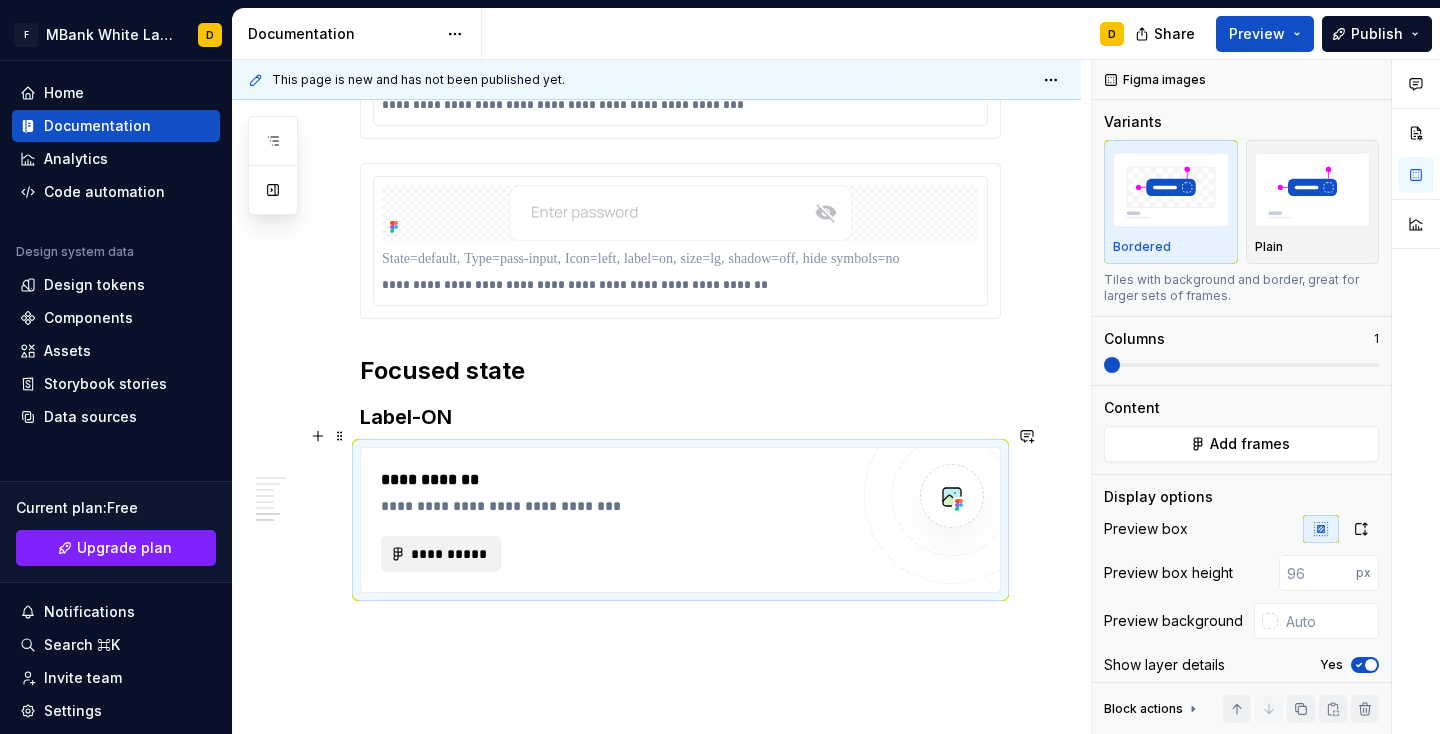 click on "**********" at bounding box center (449, 554) 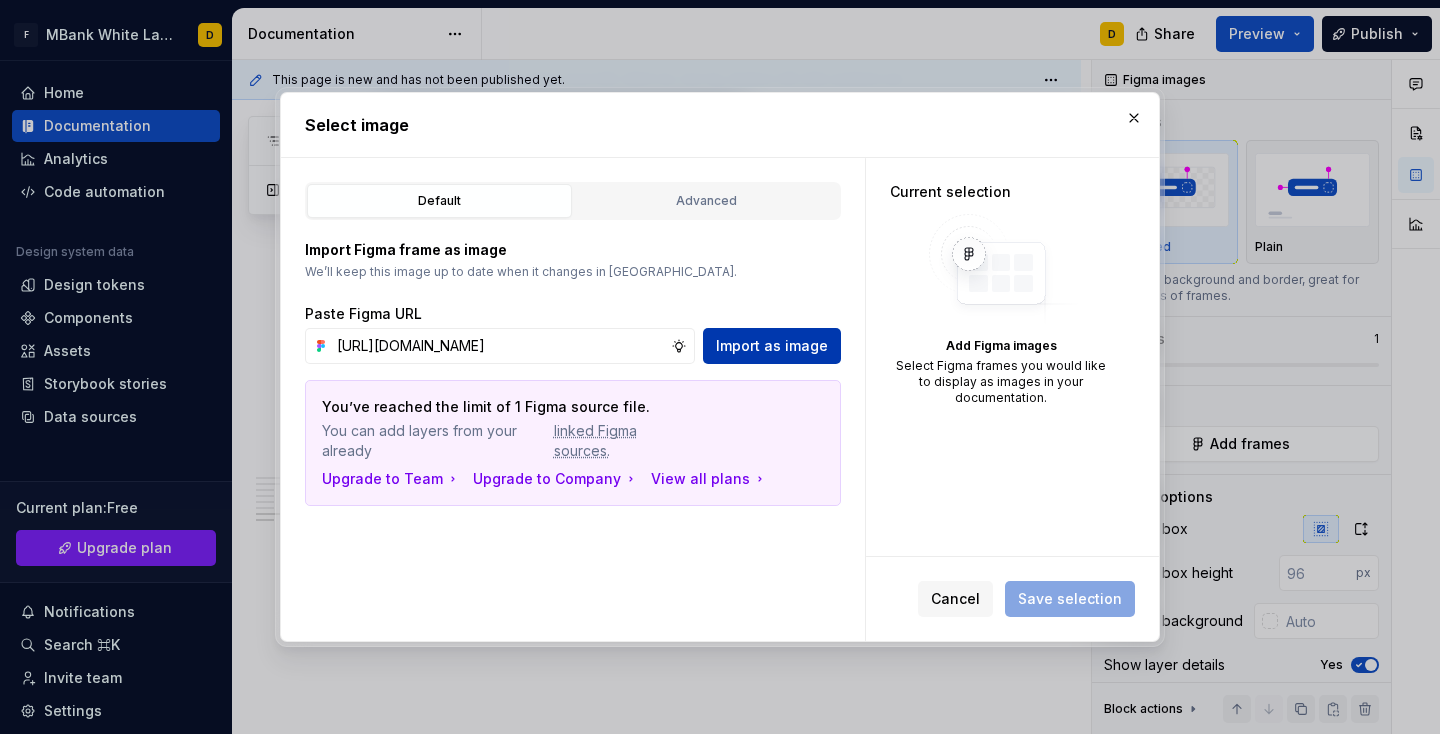 type on "[URL][DOMAIN_NAME]" 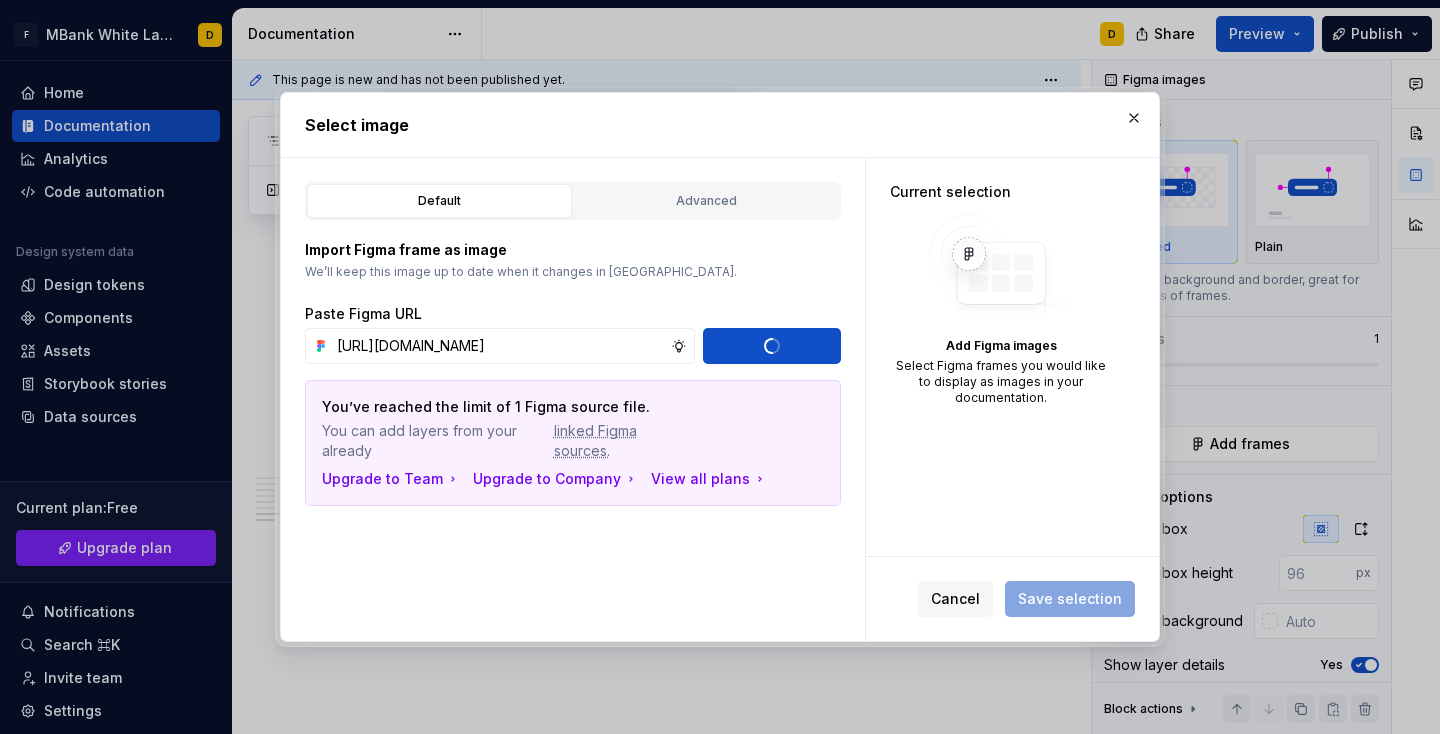 type 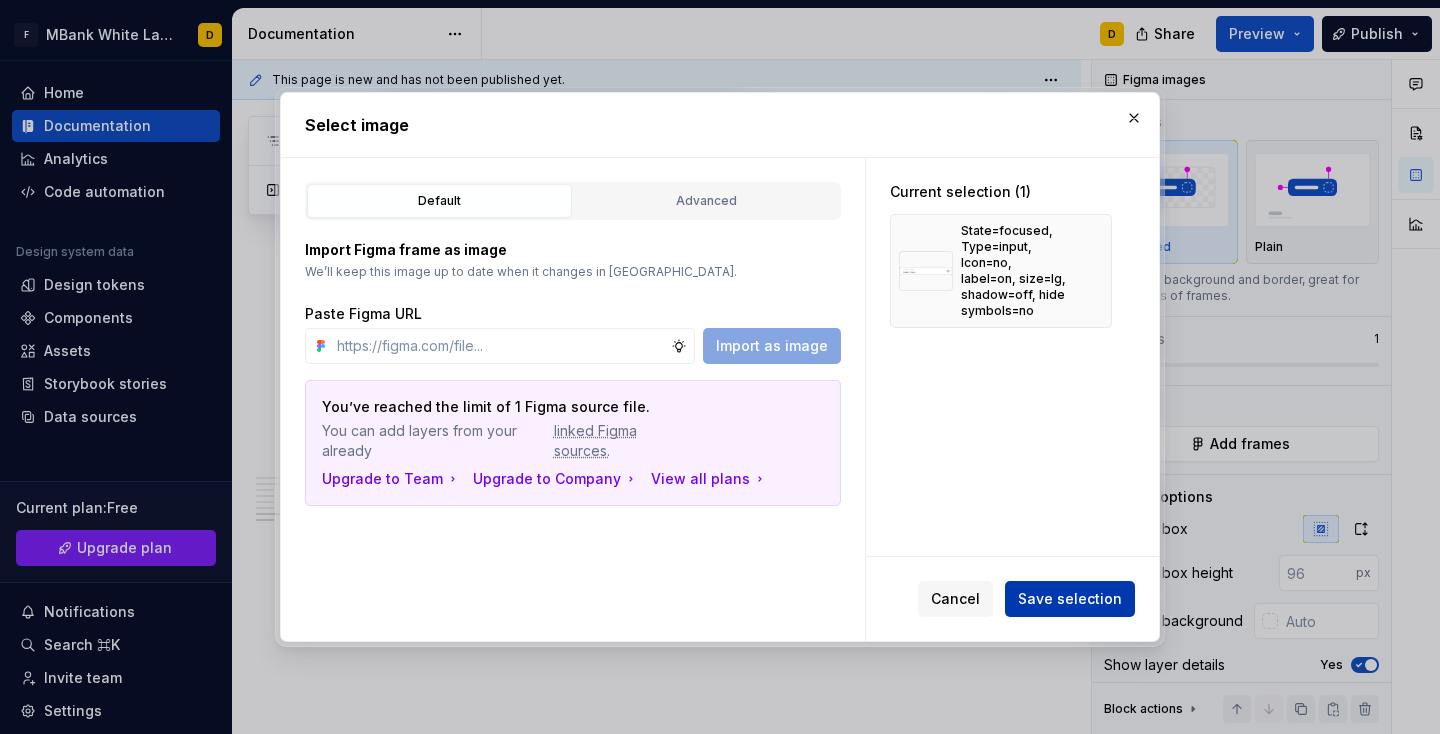 click on "Save selection" at bounding box center [1070, 599] 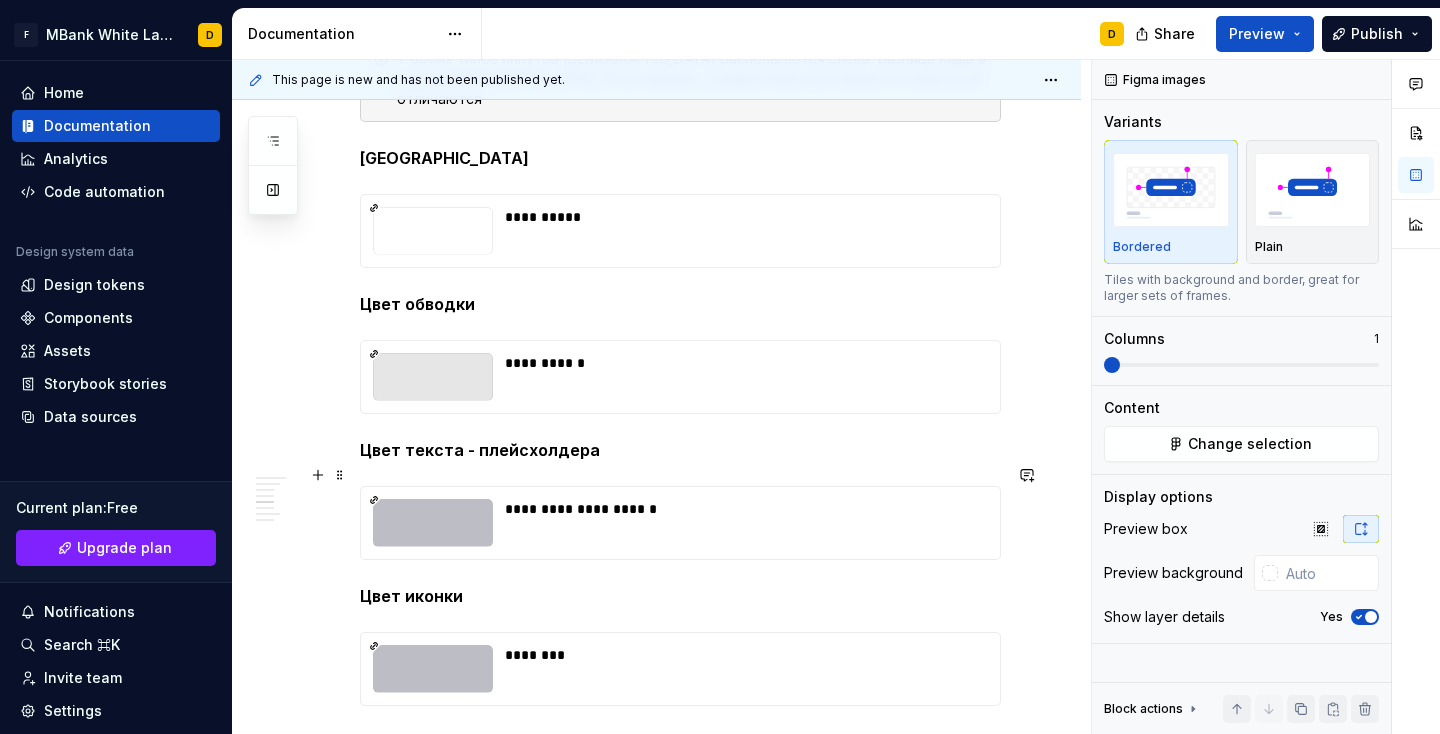 scroll, scrollTop: 2012, scrollLeft: 0, axis: vertical 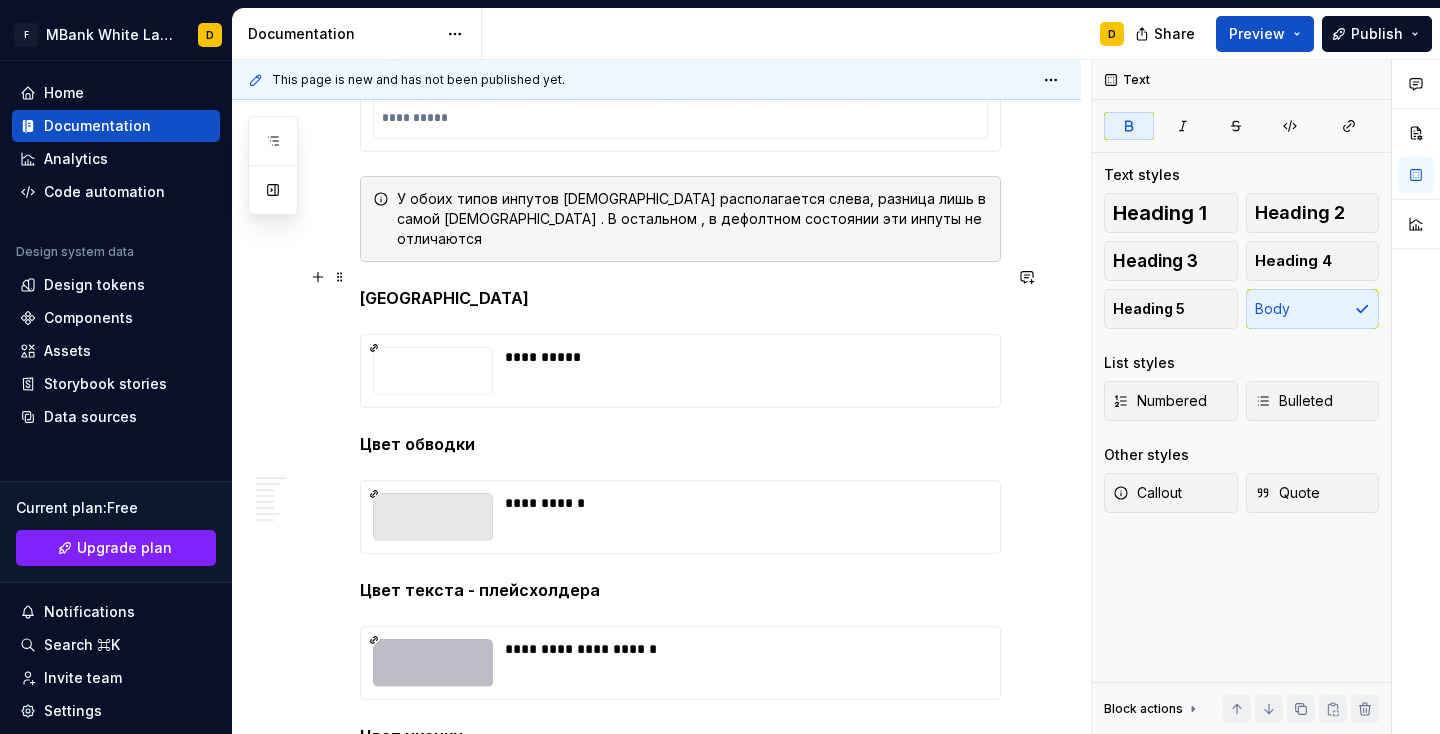 click on "[GEOGRAPHIC_DATA]" at bounding box center (444, 298) 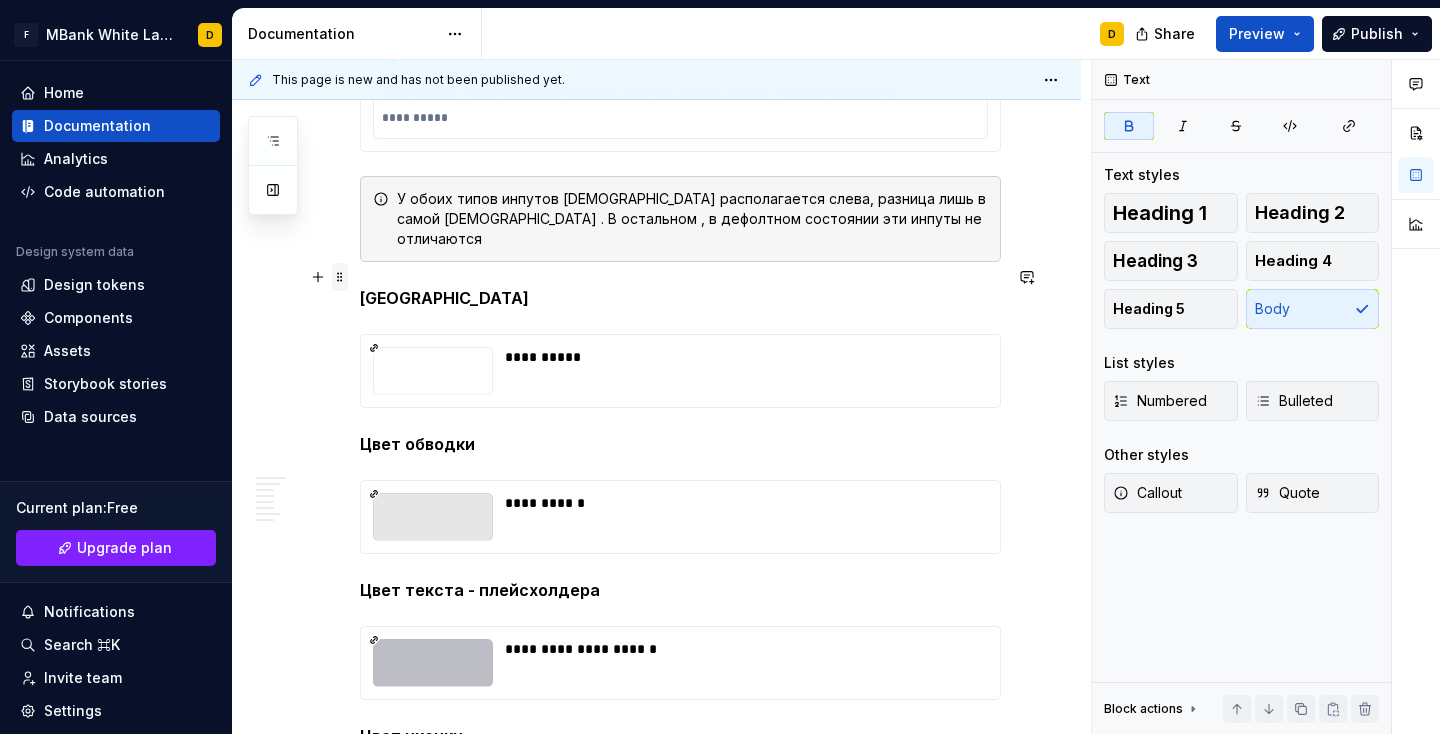 click at bounding box center [340, 277] 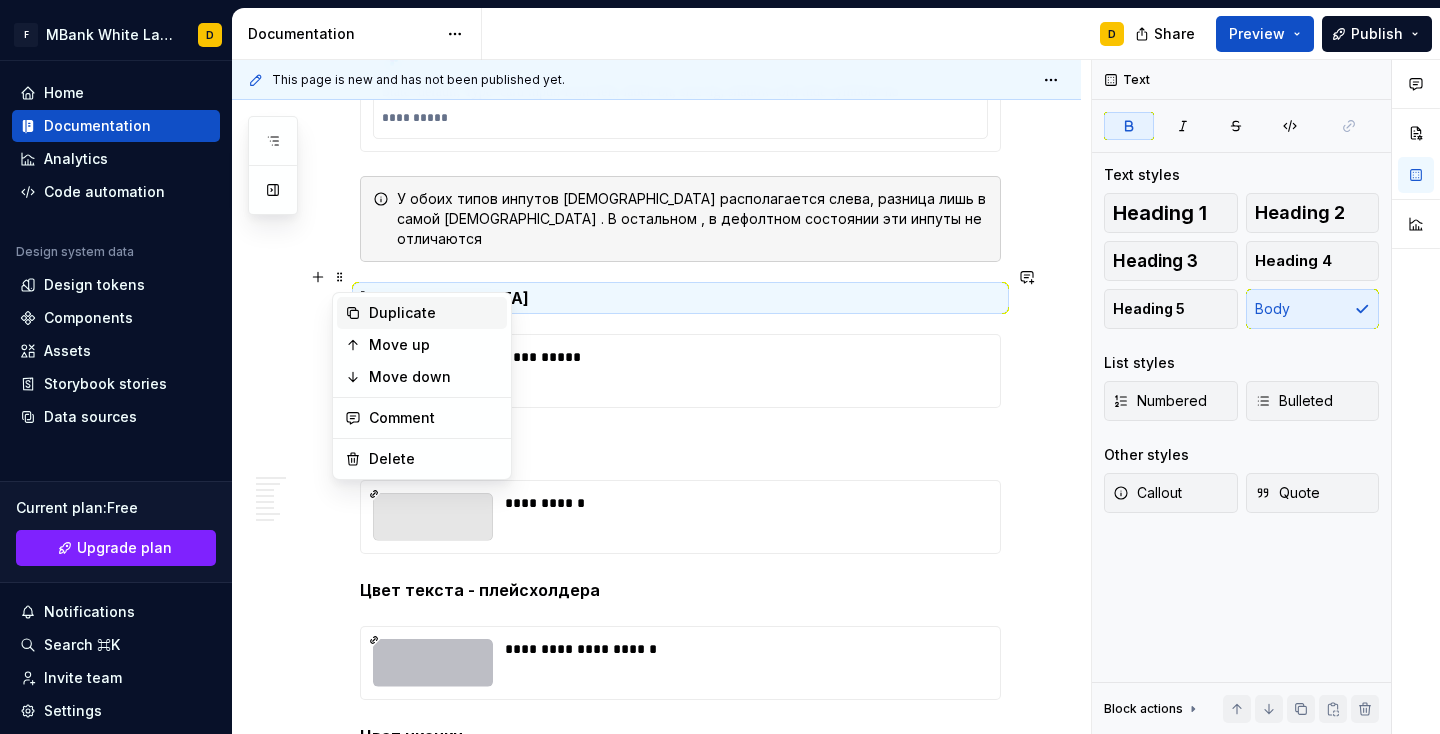 click on "Duplicate" at bounding box center [434, 313] 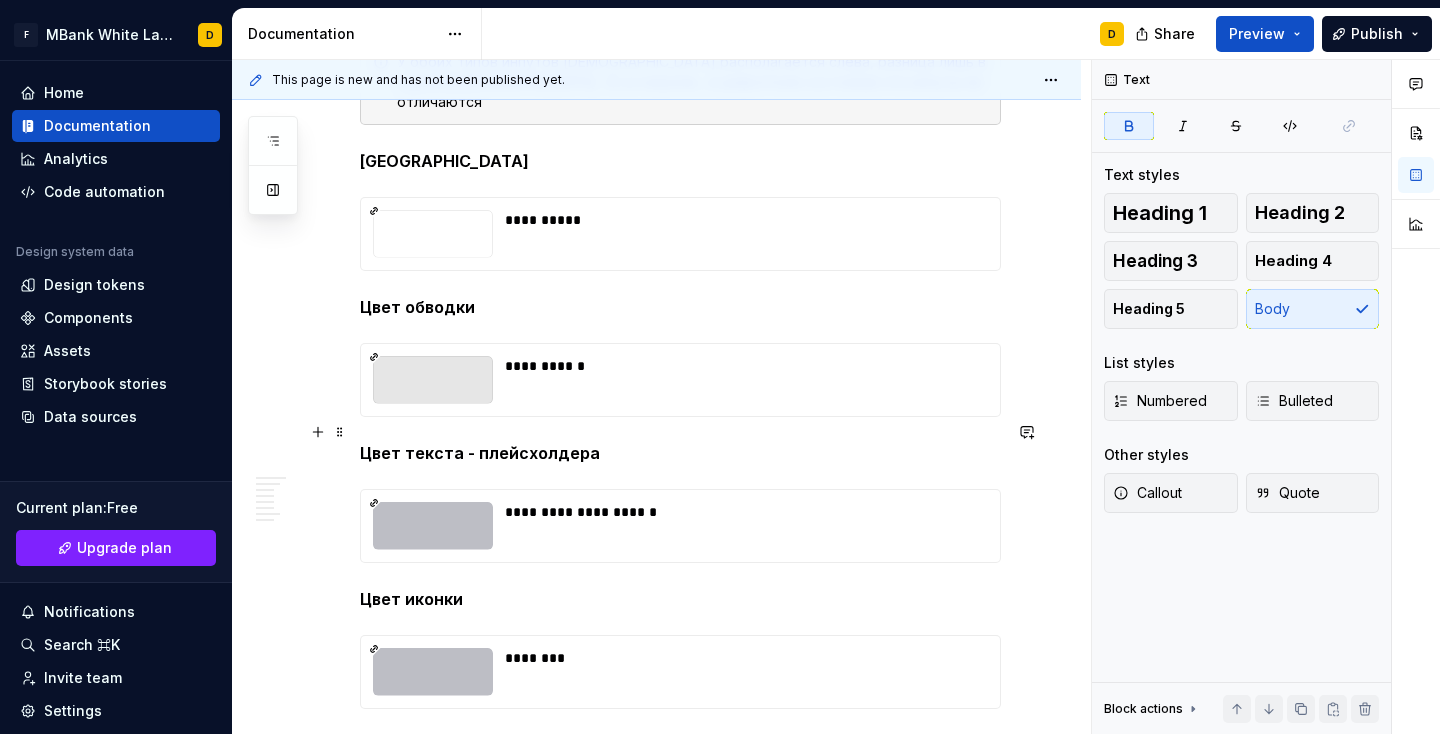 scroll, scrollTop: 1977, scrollLeft: 0, axis: vertical 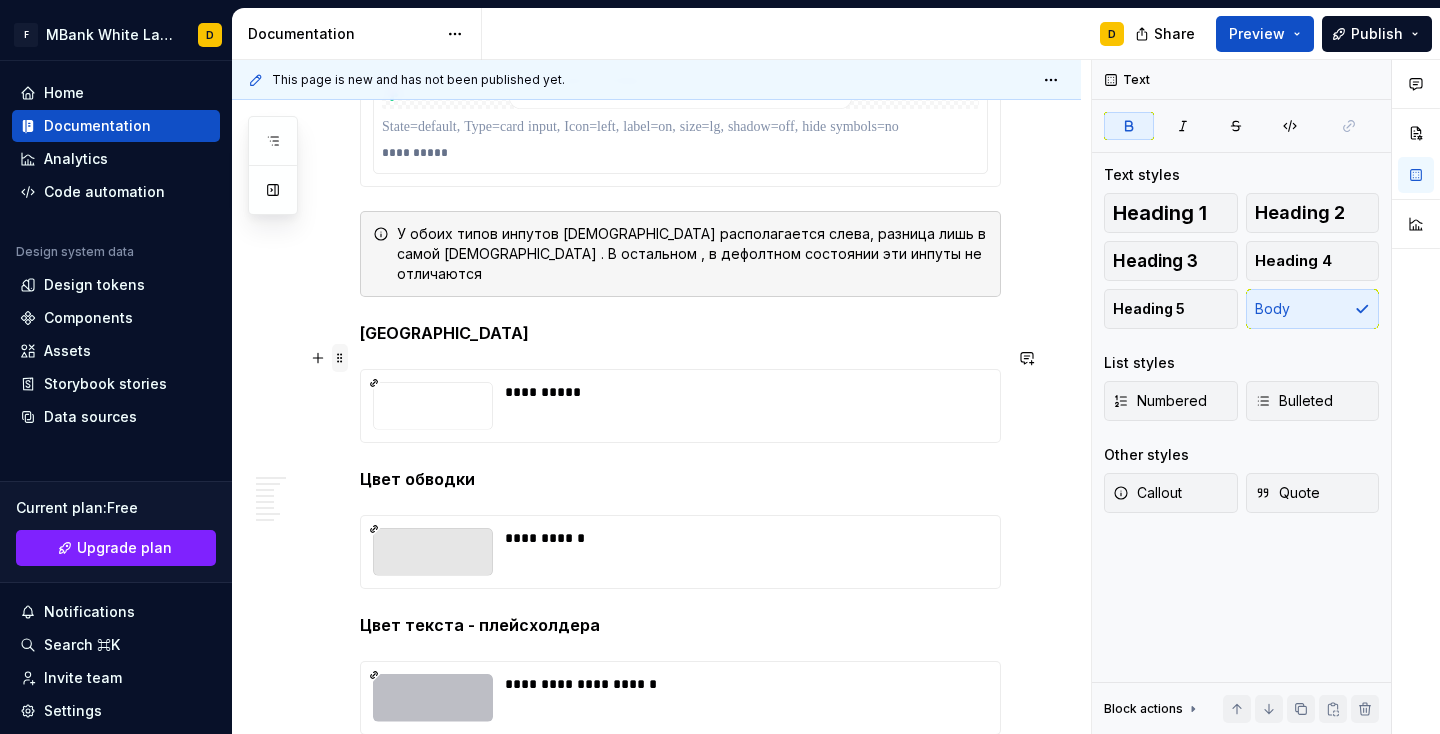click at bounding box center [340, 358] 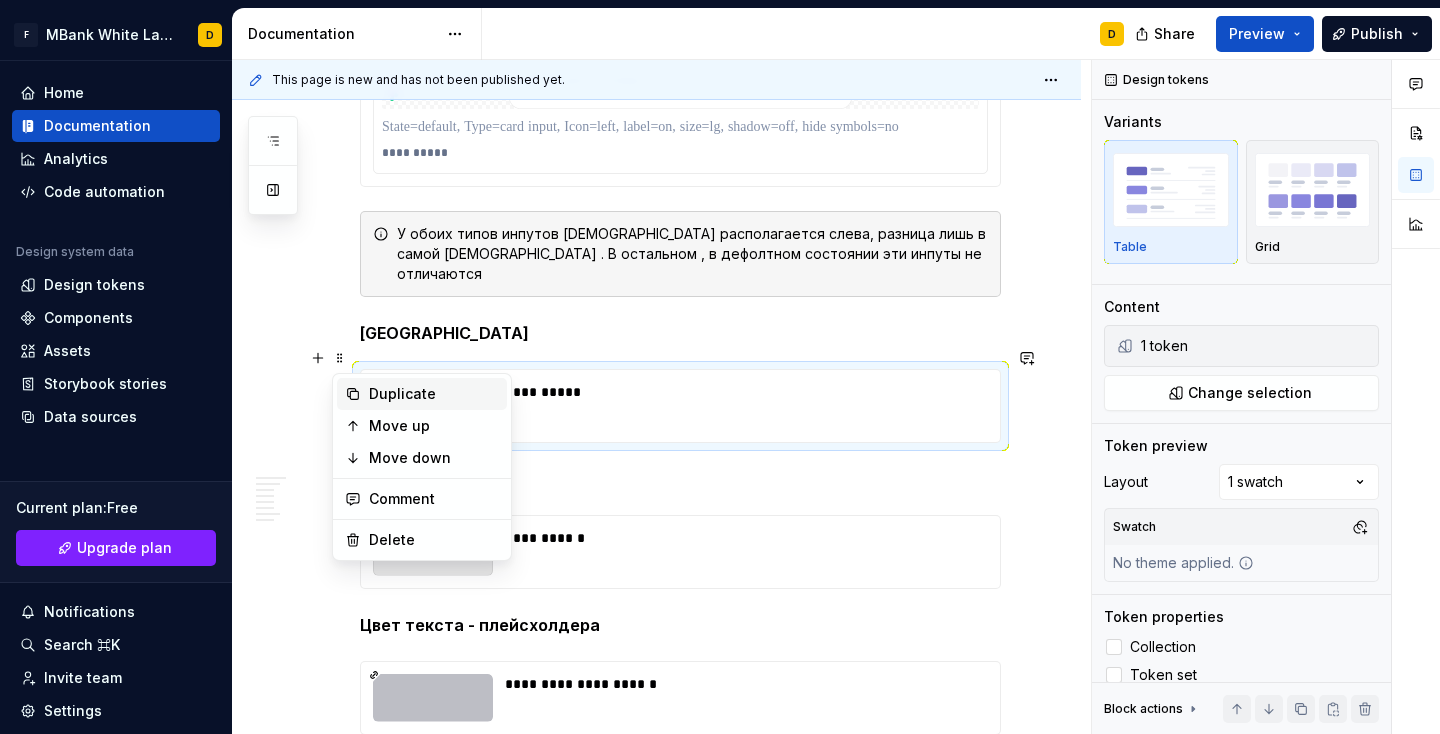 click on "Duplicate" at bounding box center [422, 394] 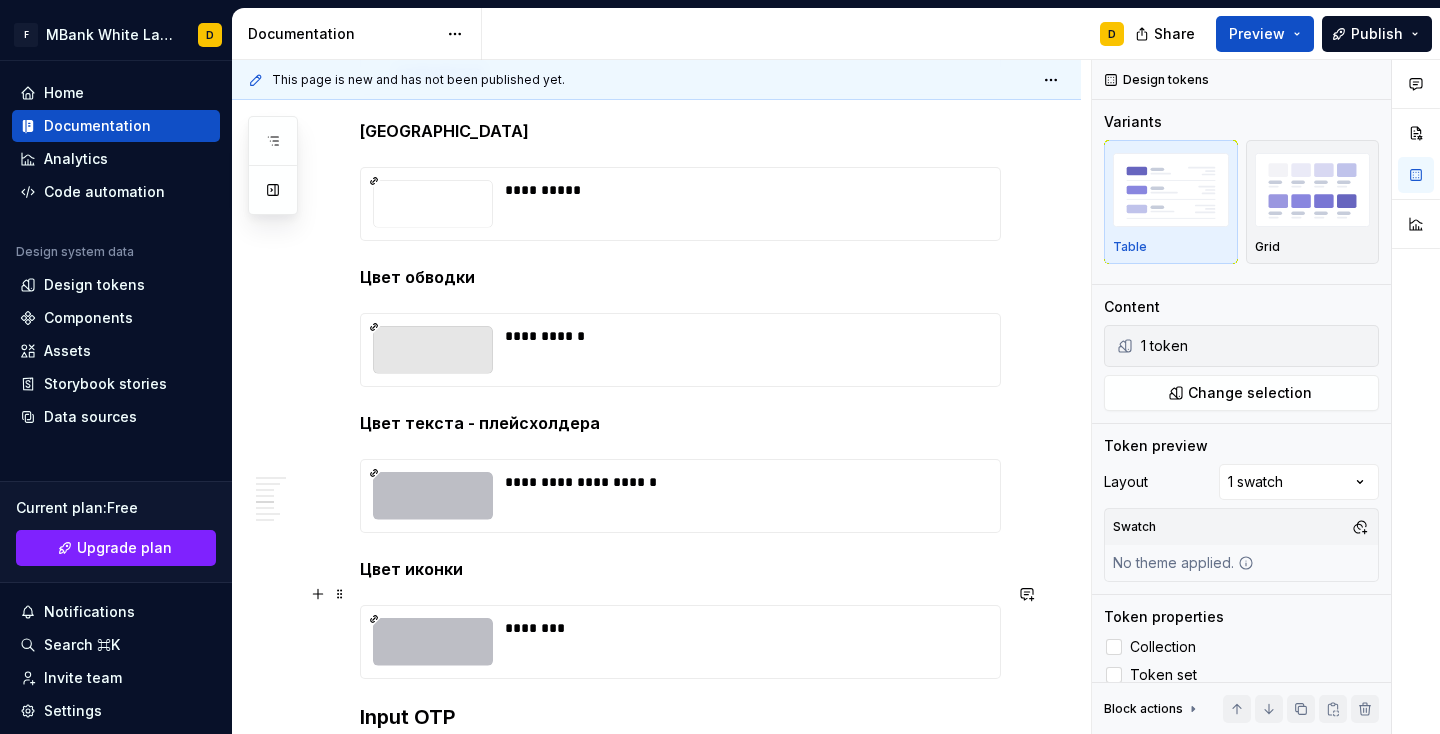 scroll, scrollTop: 2142, scrollLeft: 0, axis: vertical 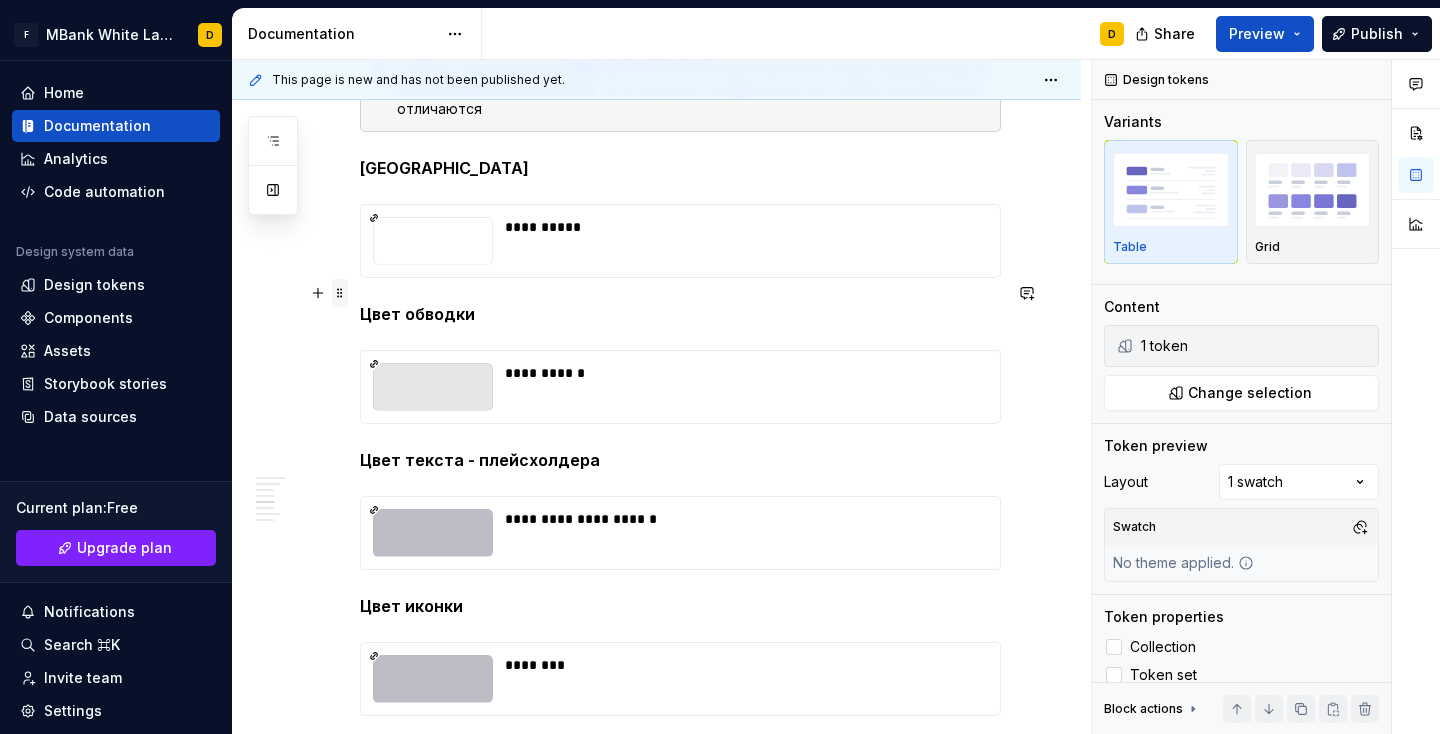 click at bounding box center [340, 293] 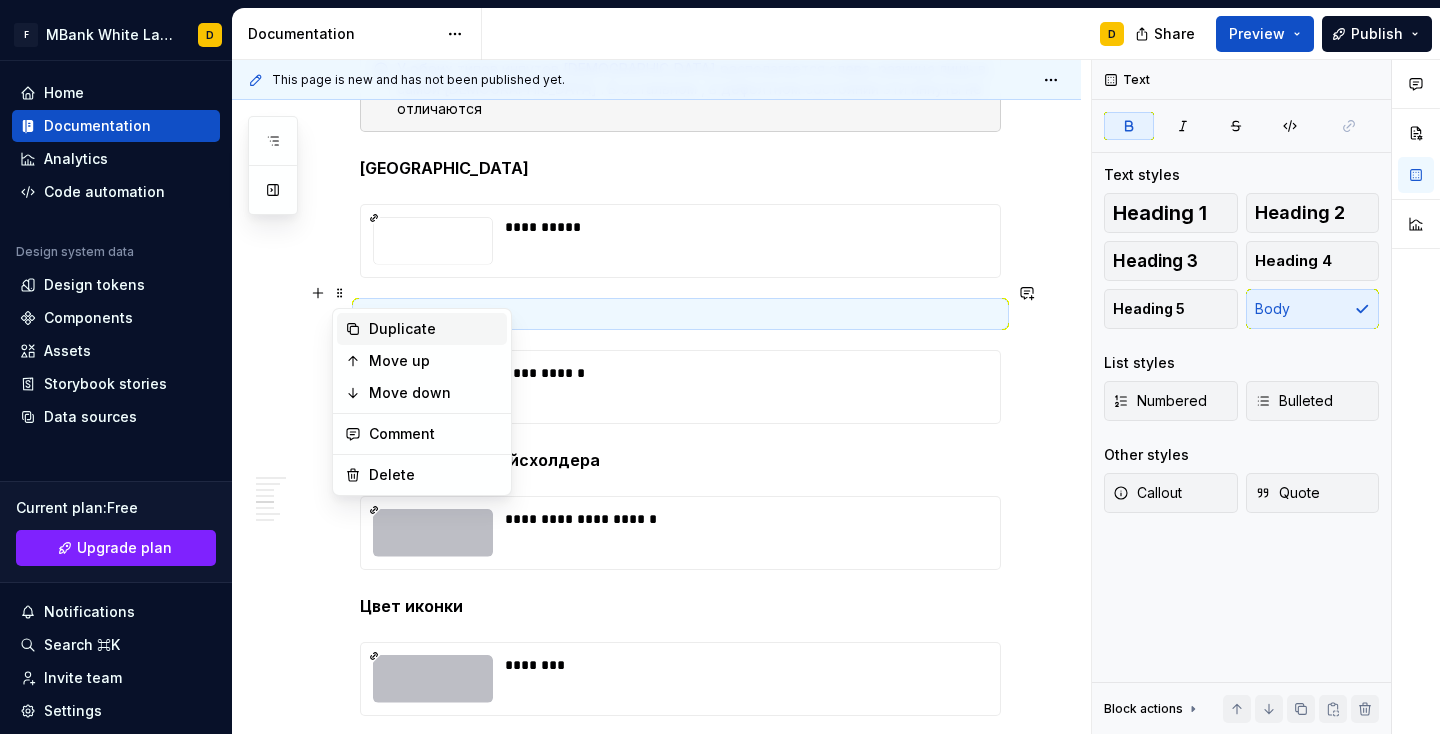 click 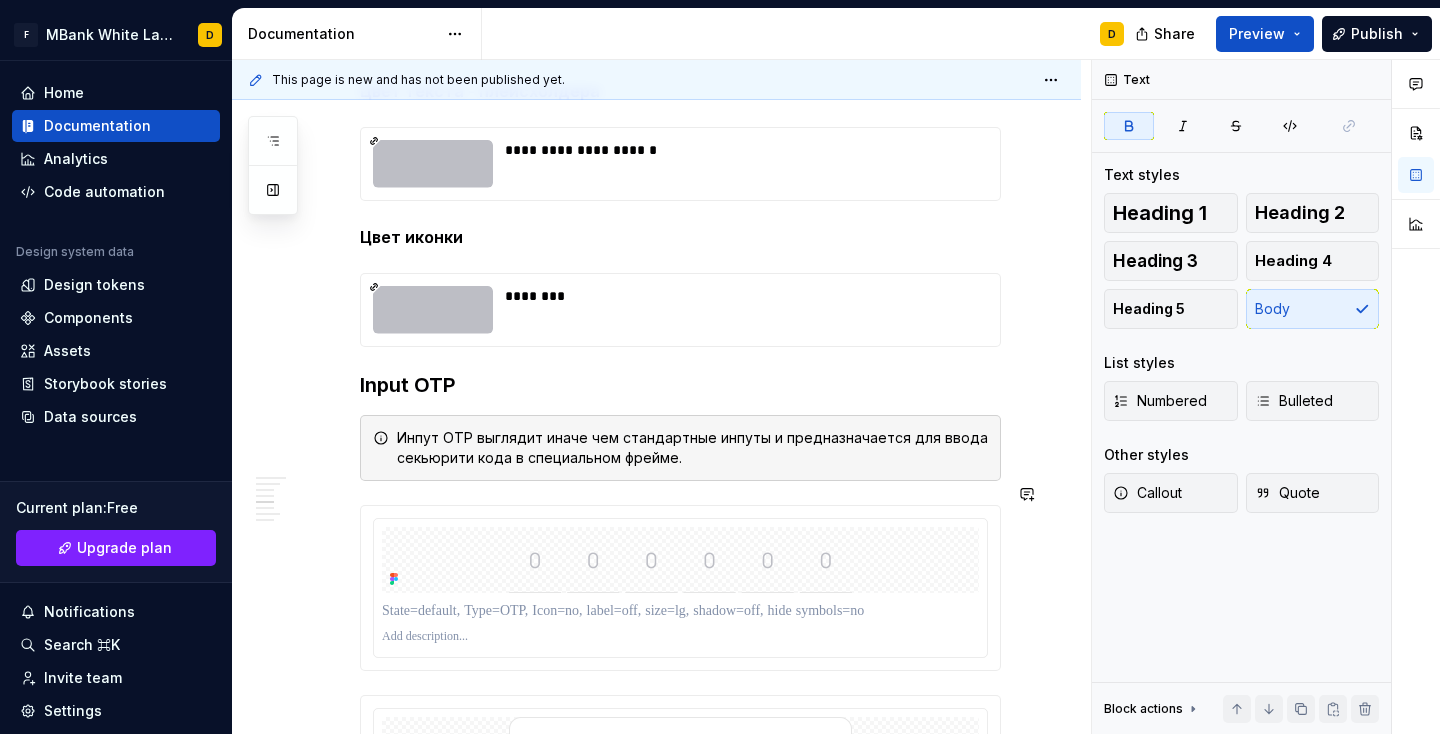 scroll, scrollTop: 2127, scrollLeft: 0, axis: vertical 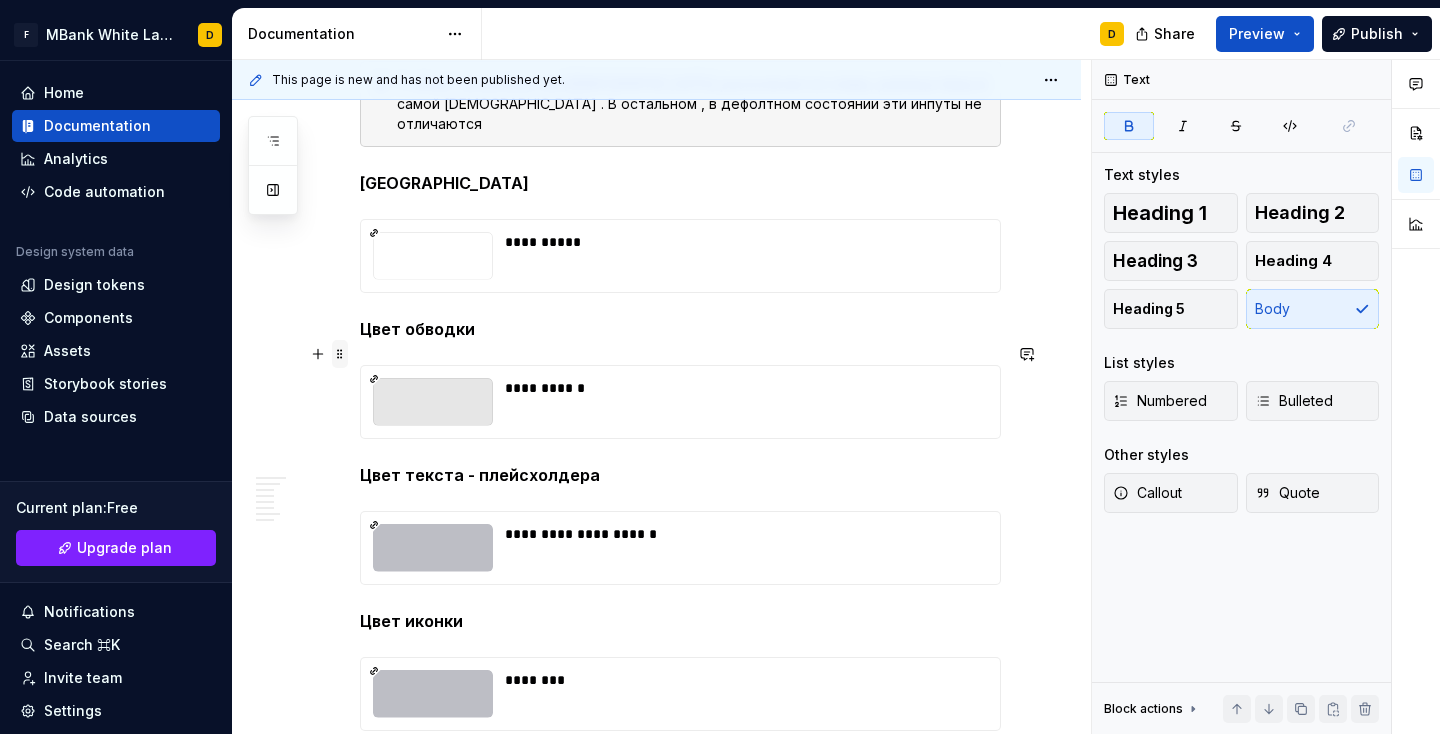 click at bounding box center [340, 354] 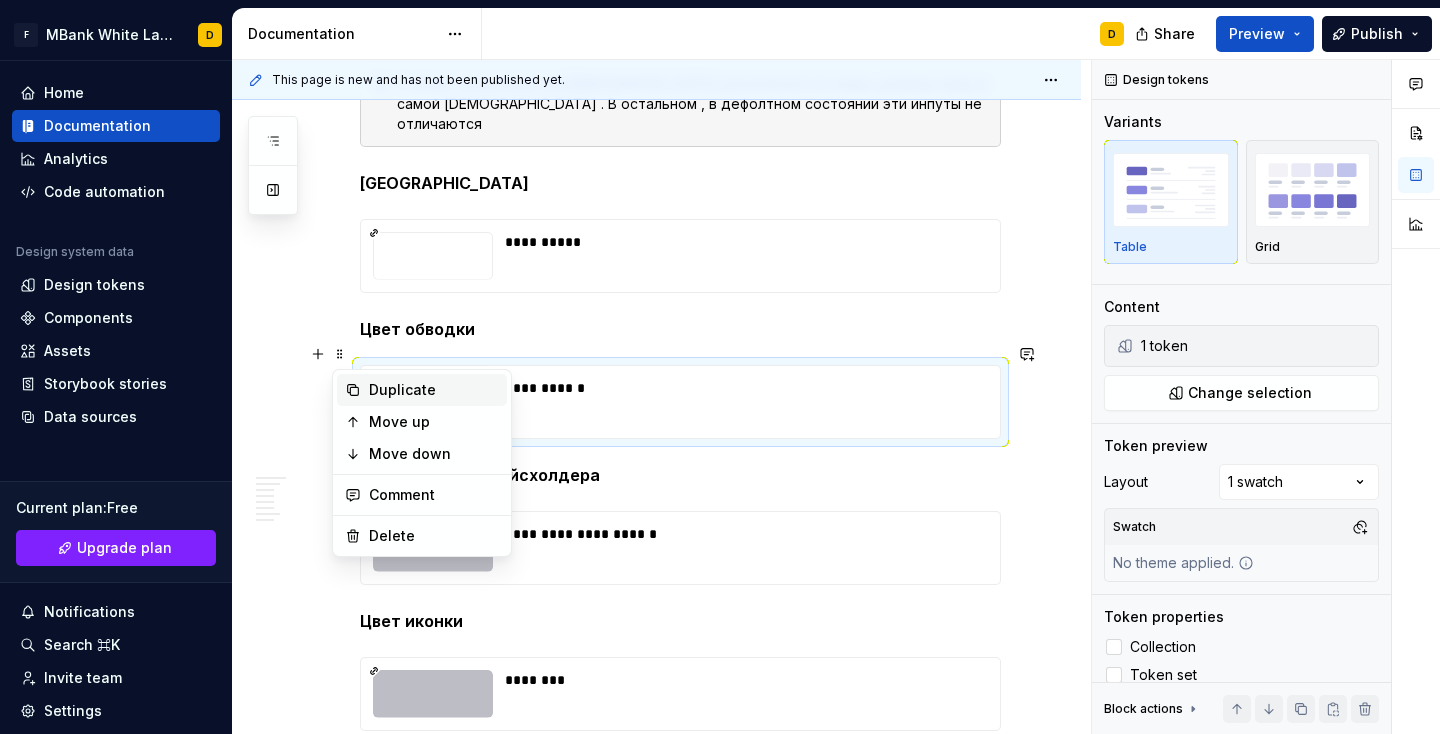 click on "Duplicate" at bounding box center (422, 390) 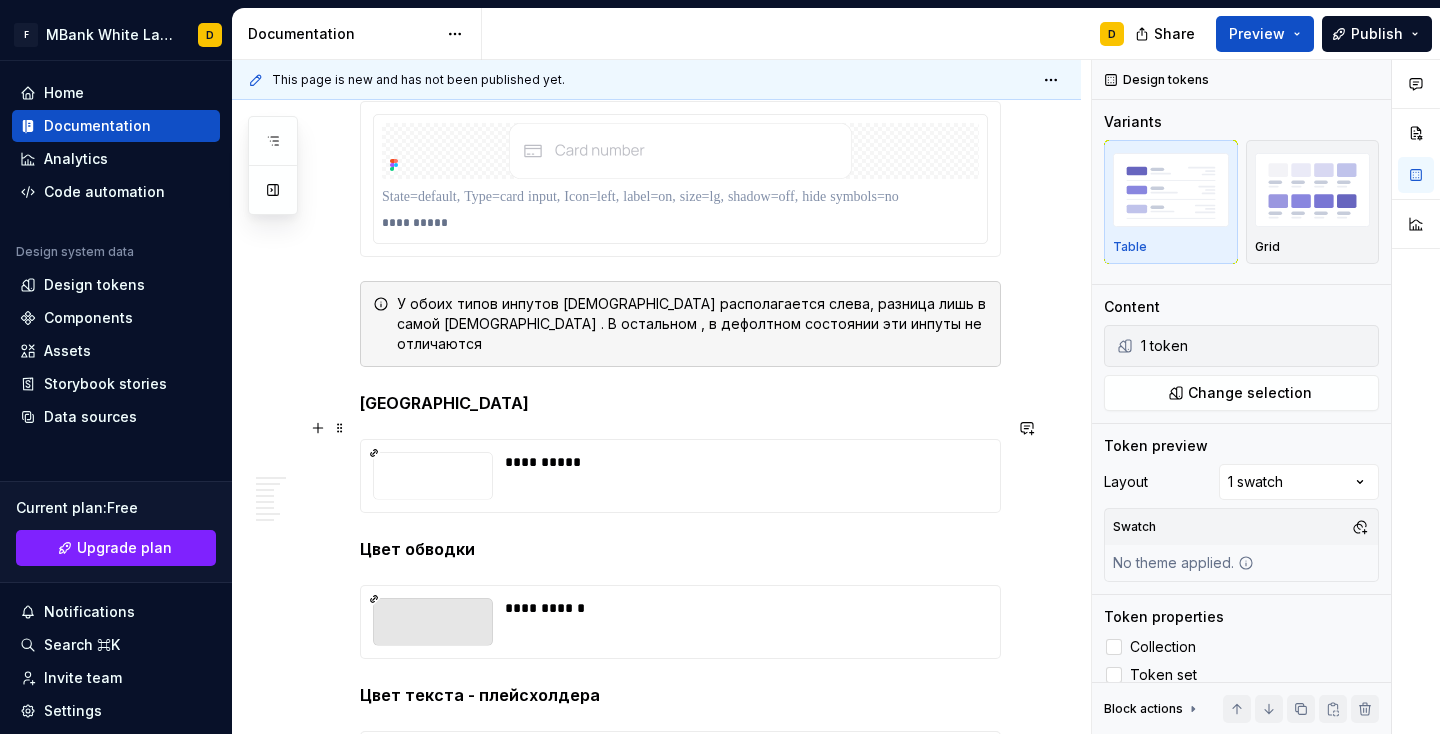 scroll, scrollTop: 2246, scrollLeft: 0, axis: vertical 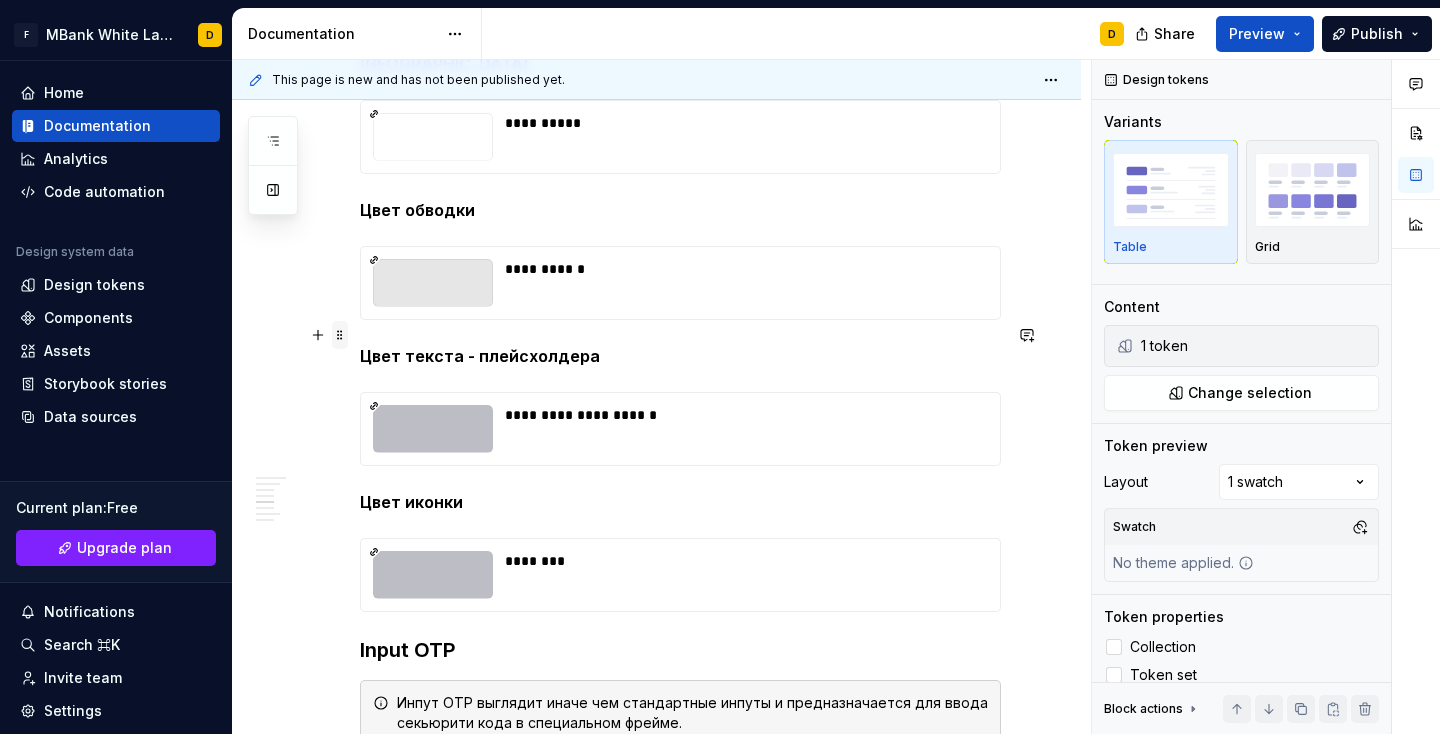 click at bounding box center (340, 335) 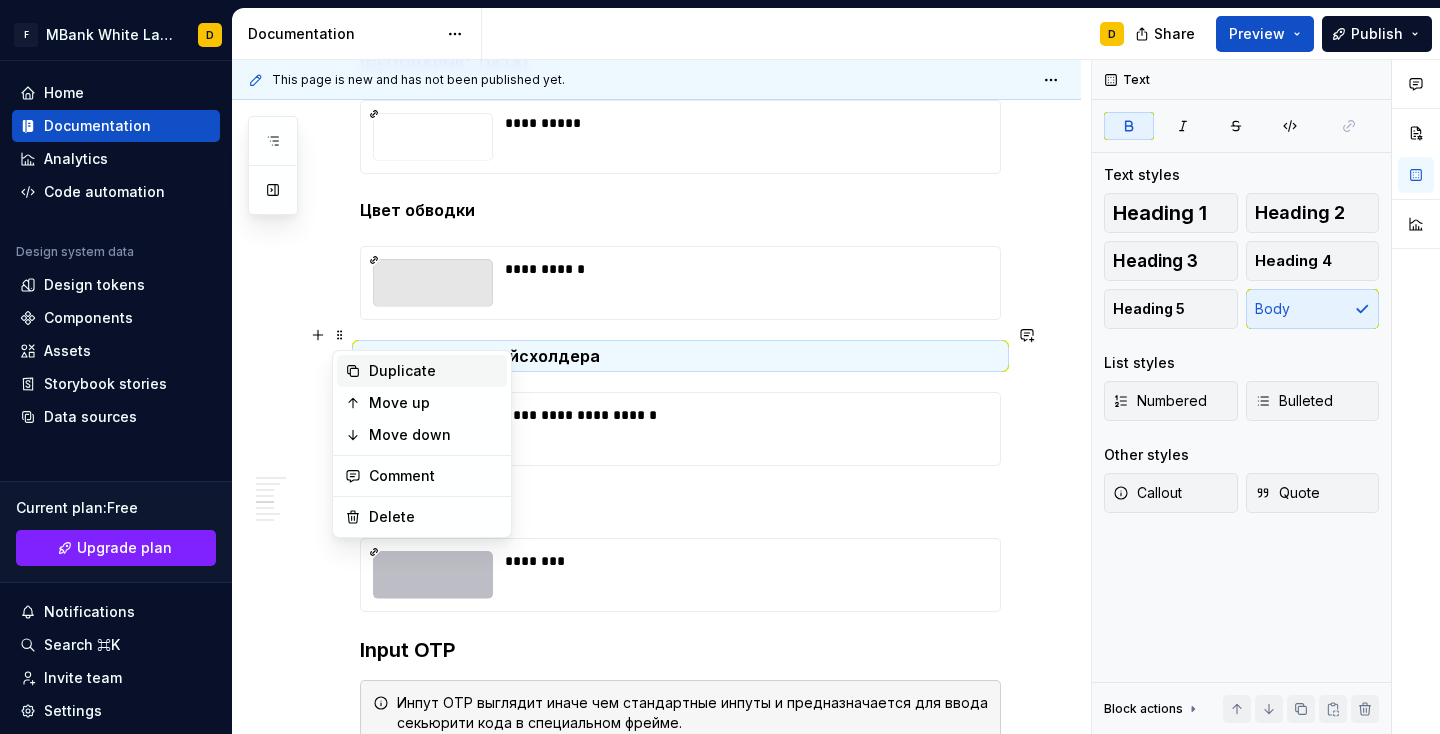 click on "Duplicate" at bounding box center (422, 371) 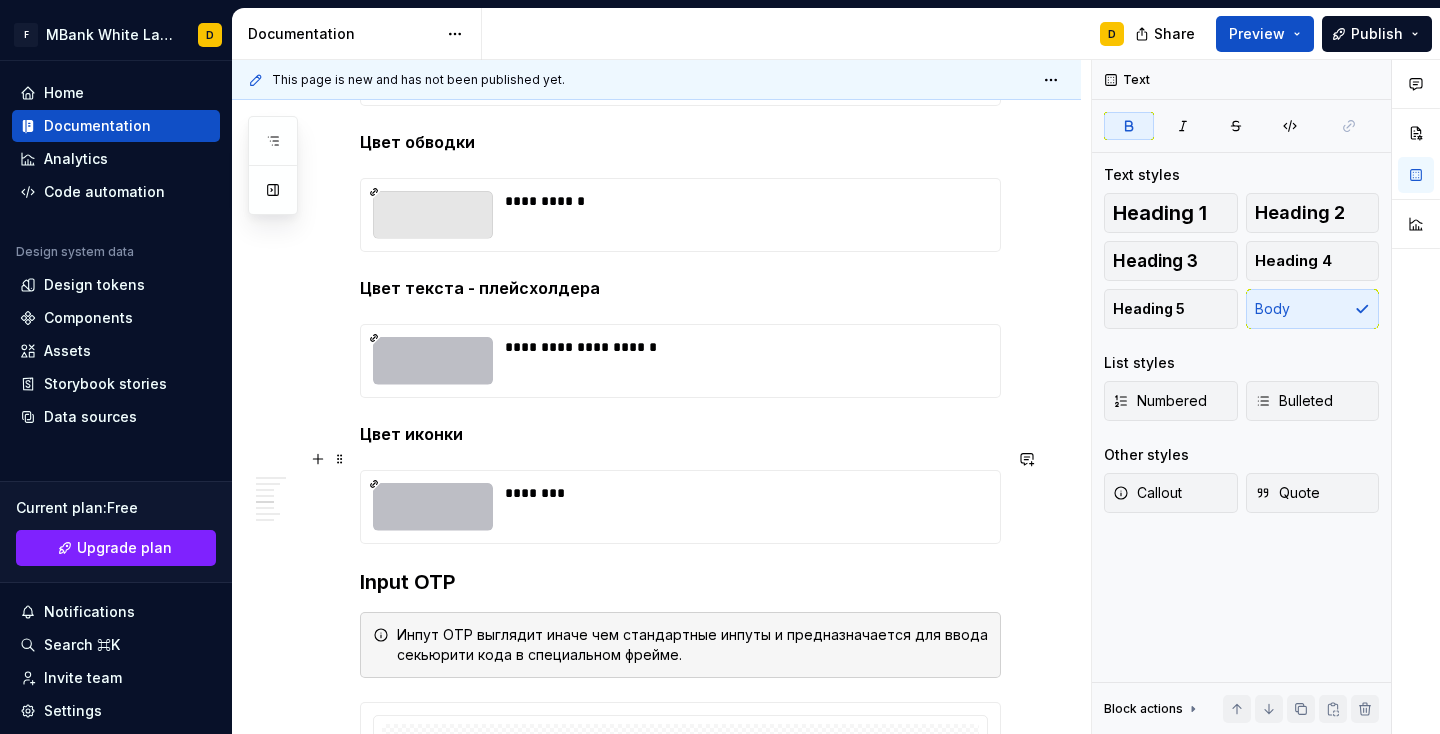 scroll, scrollTop: 2310, scrollLeft: 0, axis: vertical 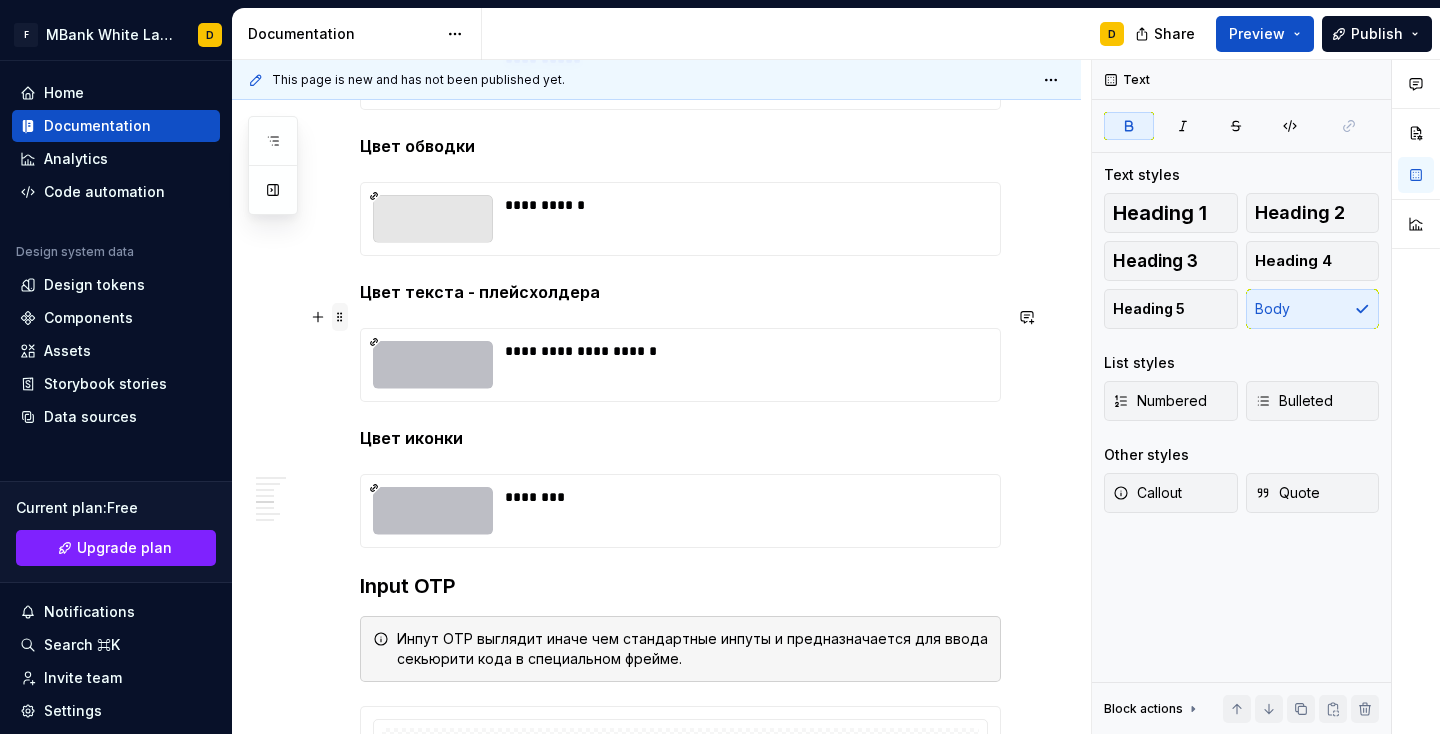 click at bounding box center [340, 317] 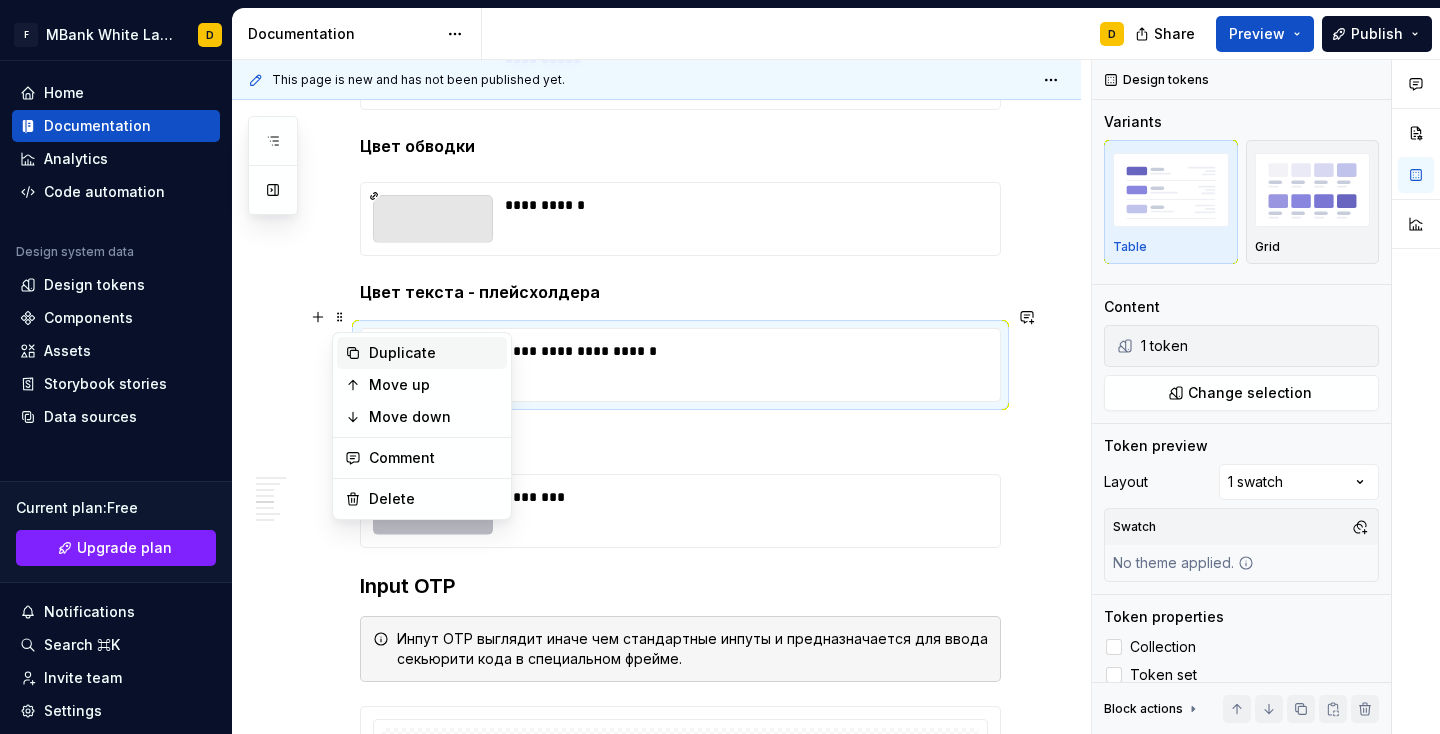 click on "Duplicate" at bounding box center [422, 353] 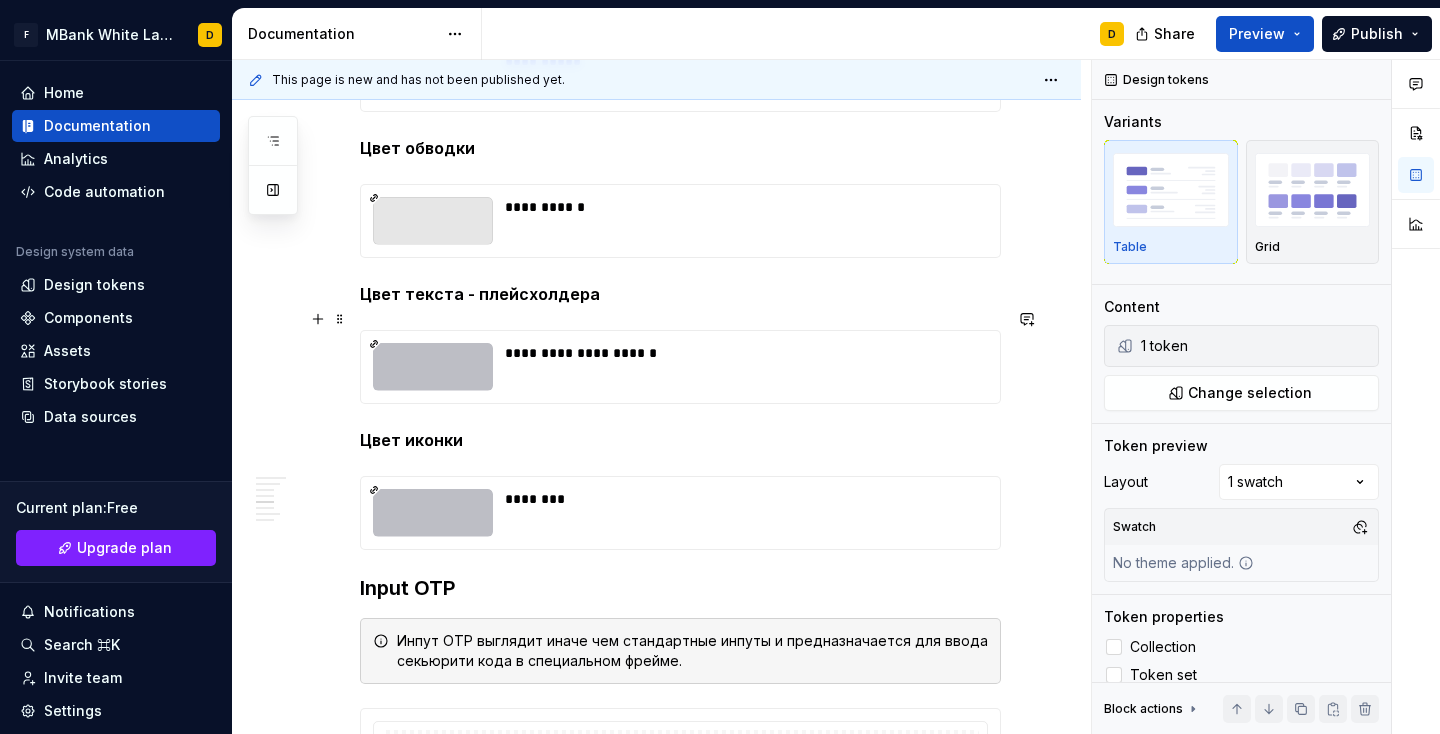 scroll, scrollTop: 2449, scrollLeft: 0, axis: vertical 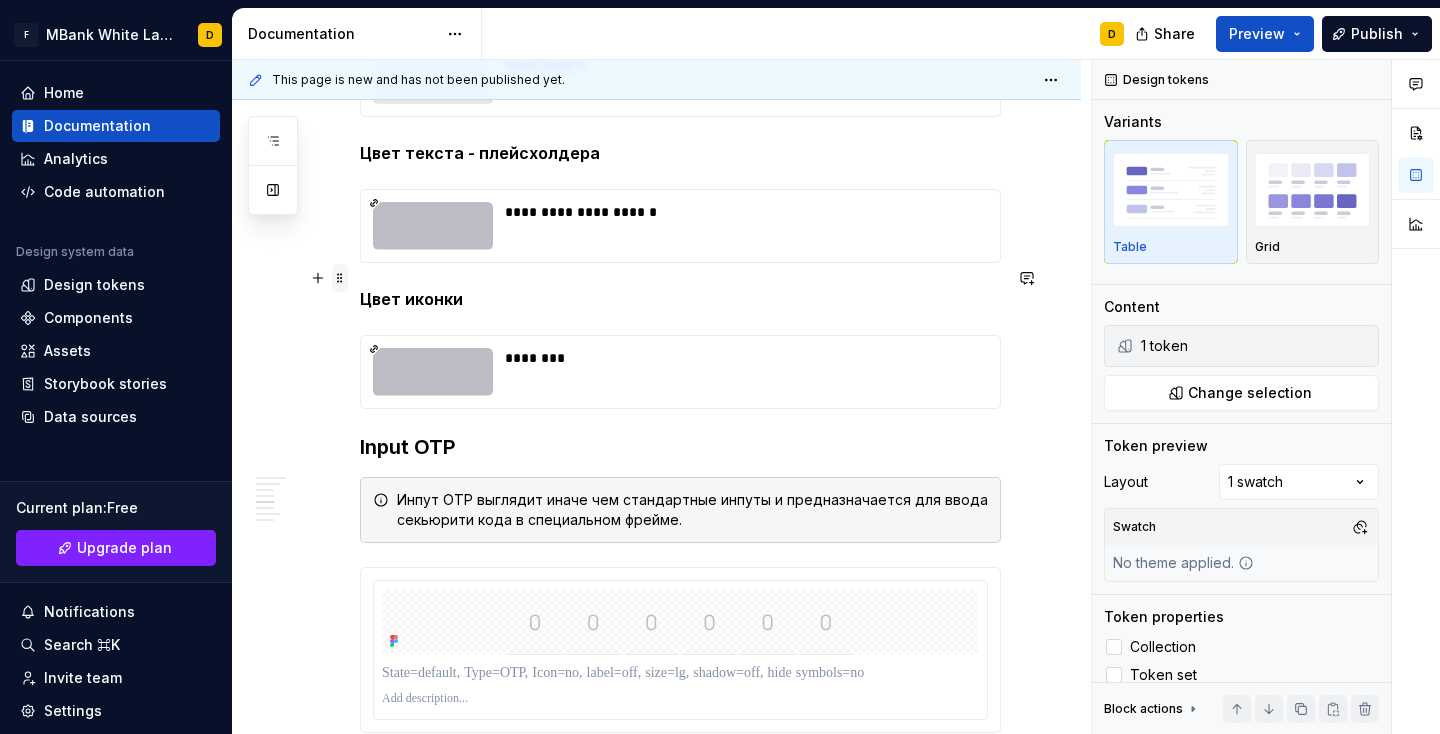click at bounding box center (340, 278) 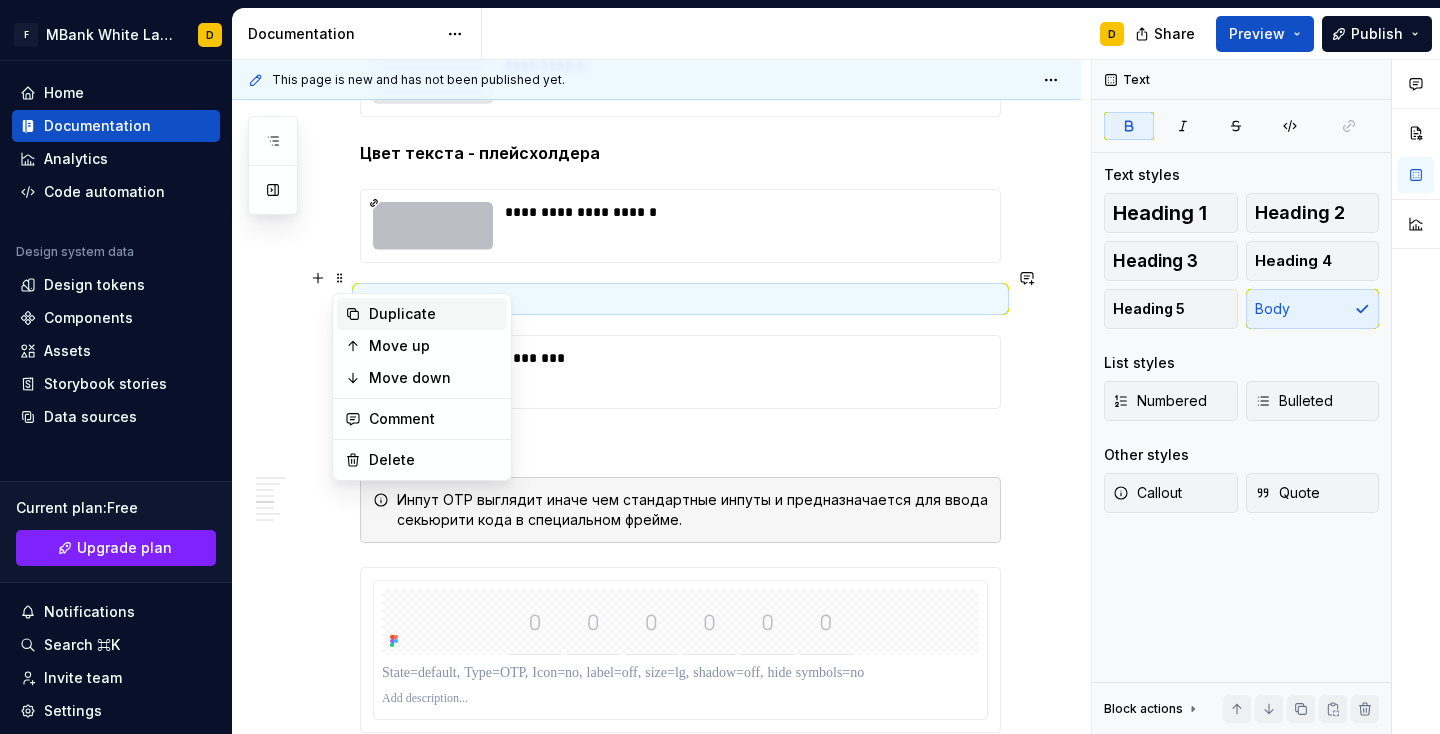 click on "Duplicate" at bounding box center [422, 314] 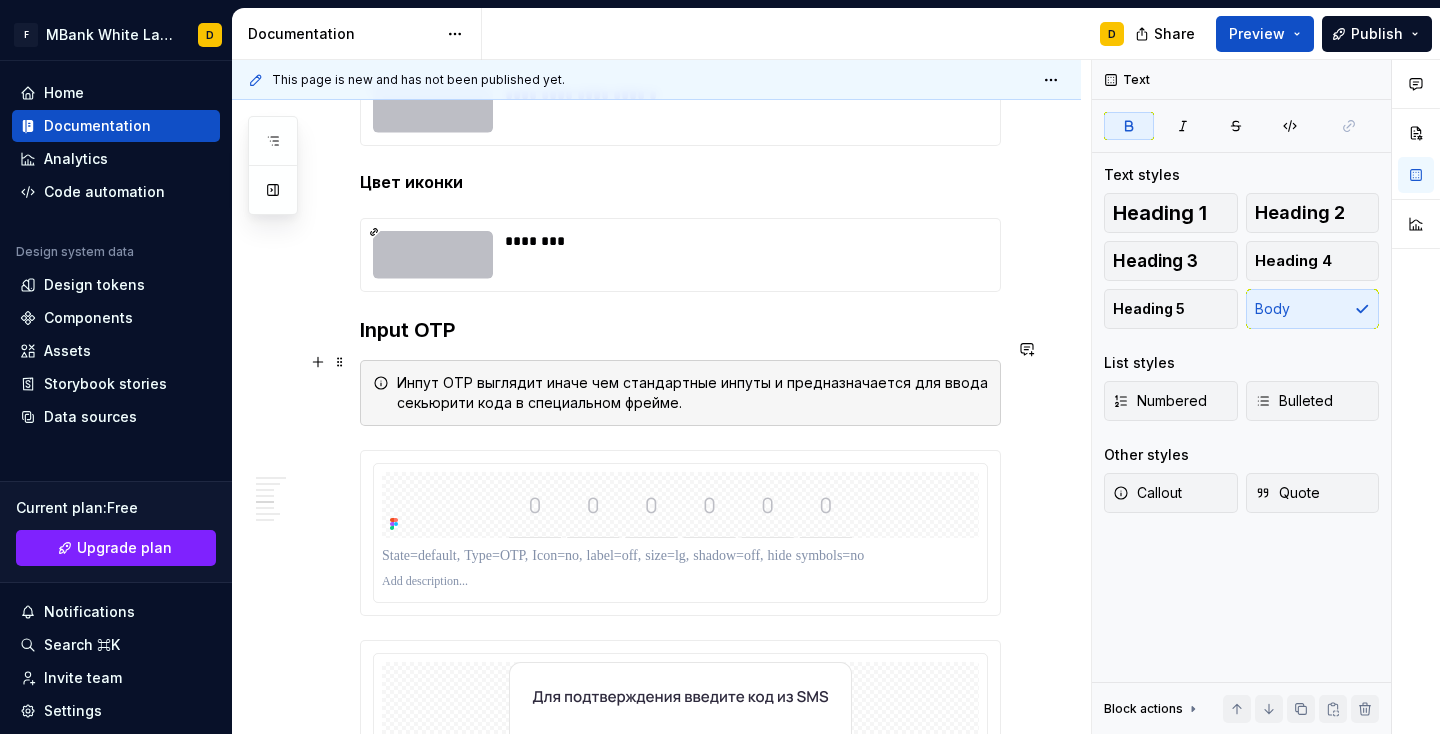 scroll, scrollTop: 2397, scrollLeft: 0, axis: vertical 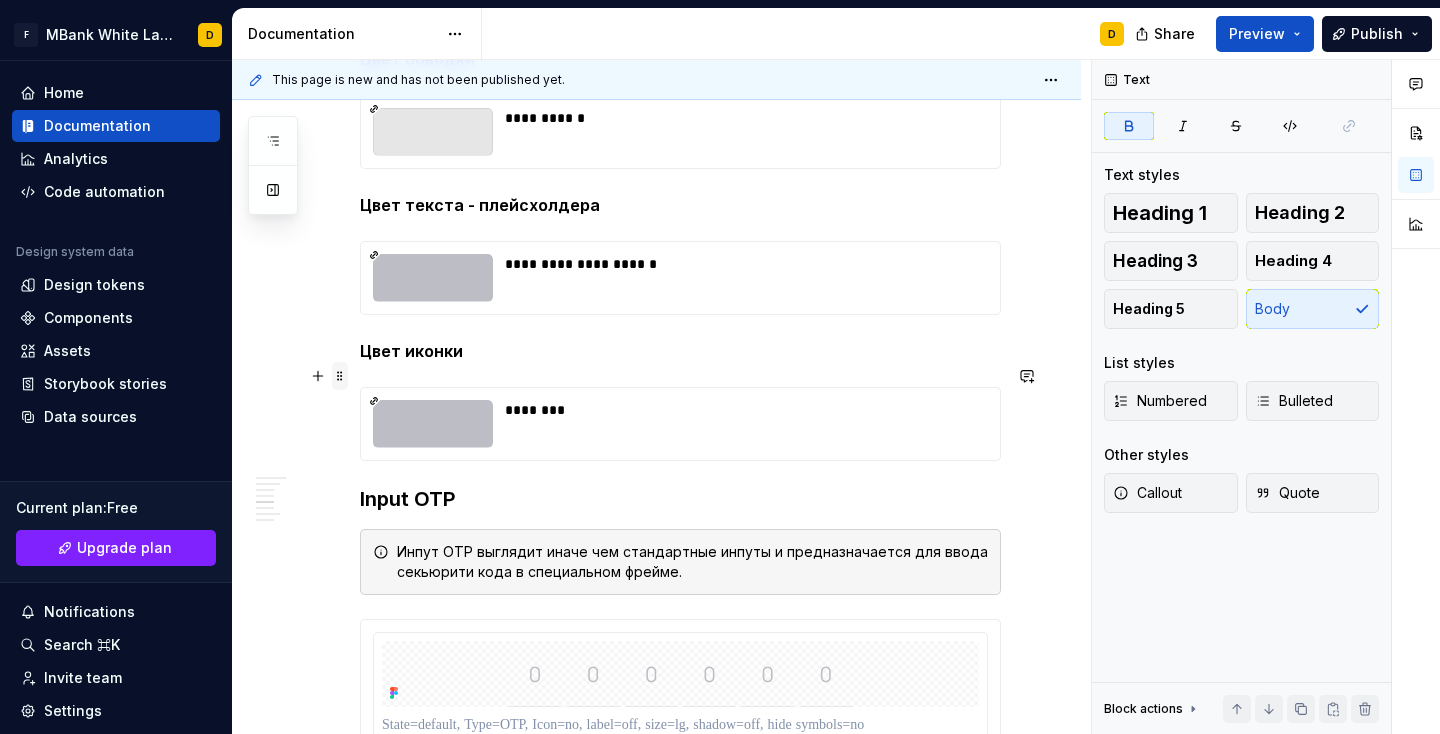 click at bounding box center (340, 376) 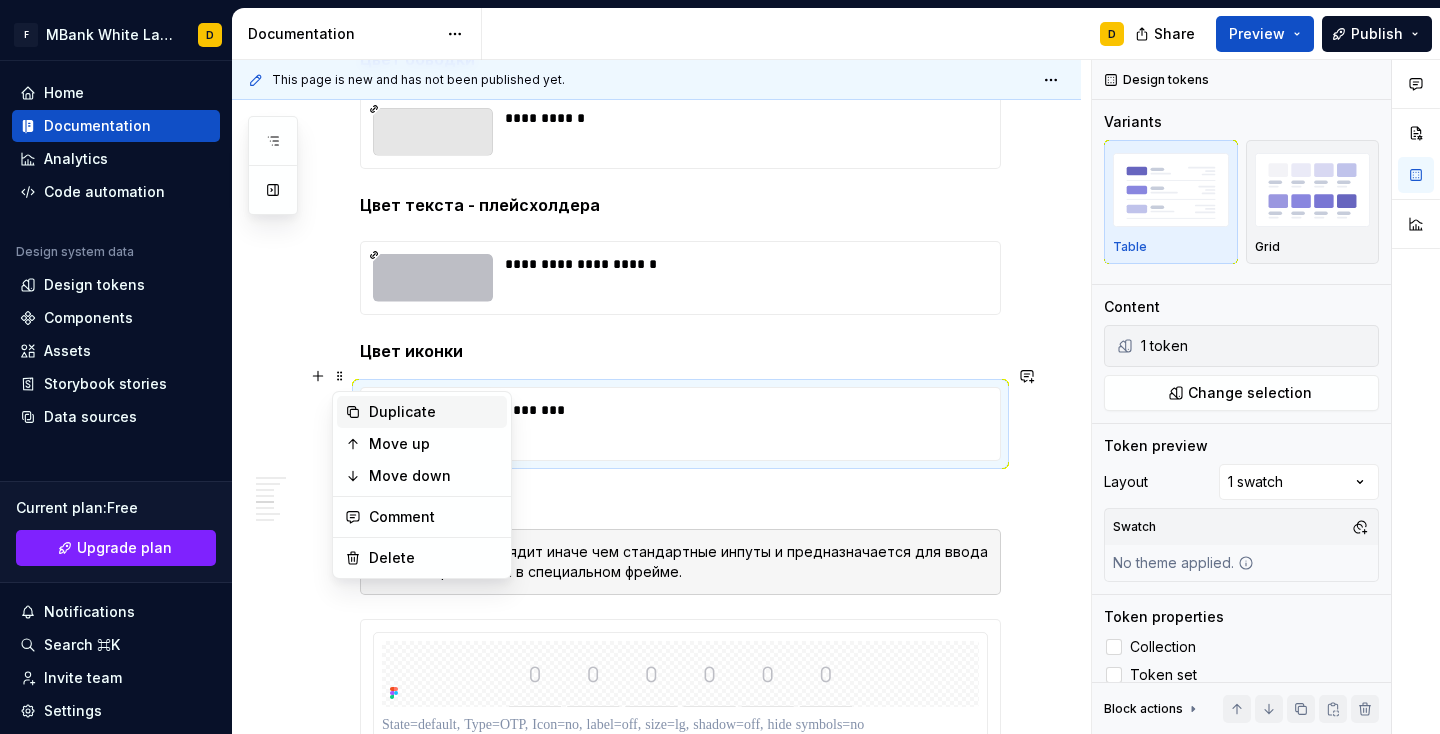 click 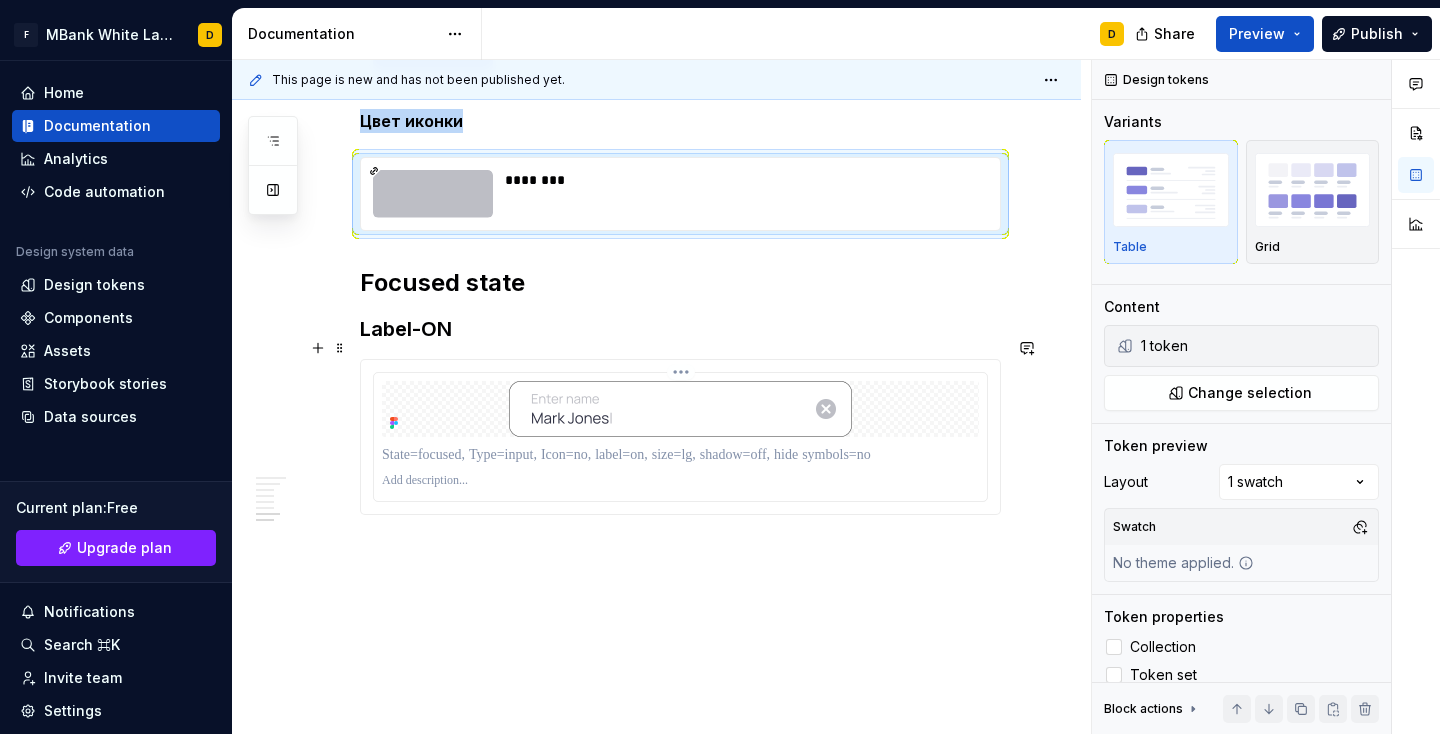 scroll, scrollTop: 4387, scrollLeft: 0, axis: vertical 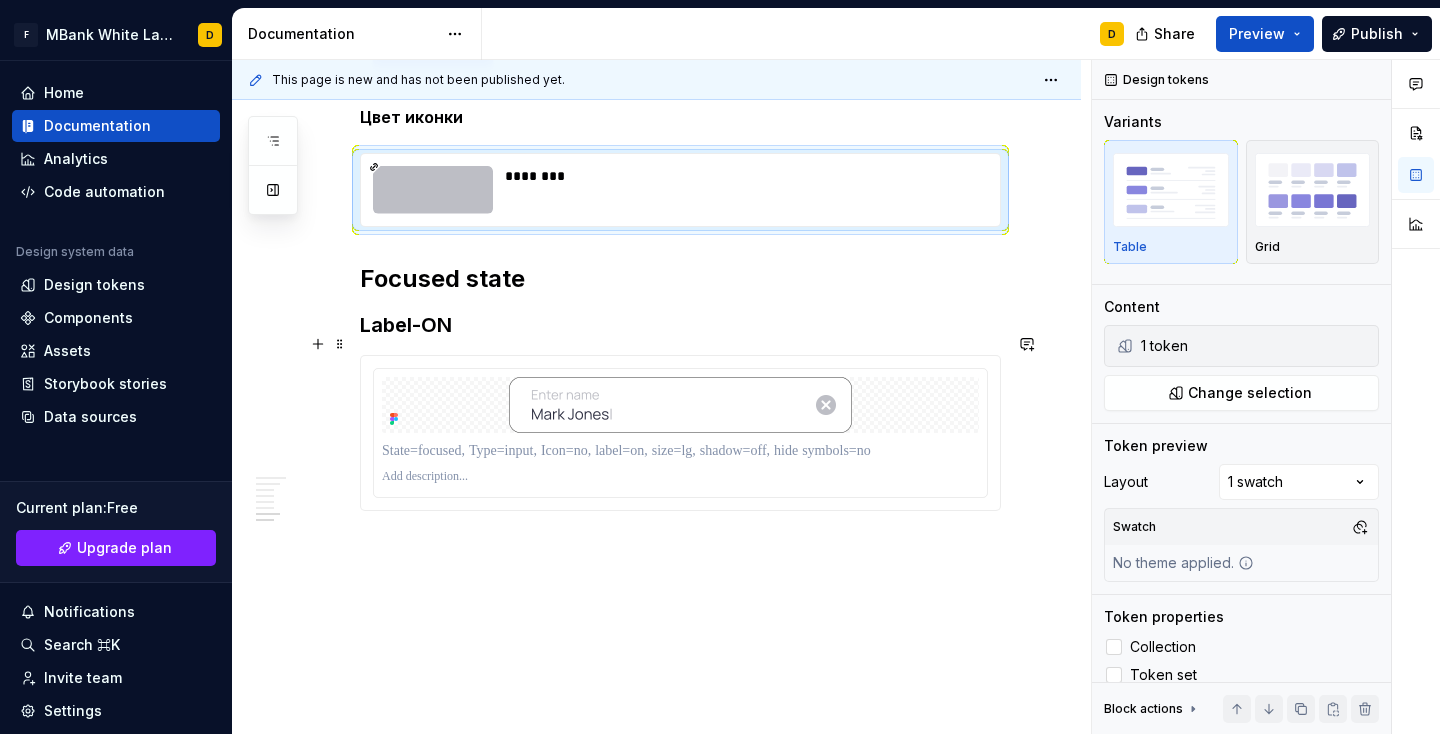 click at bounding box center [680, 433] 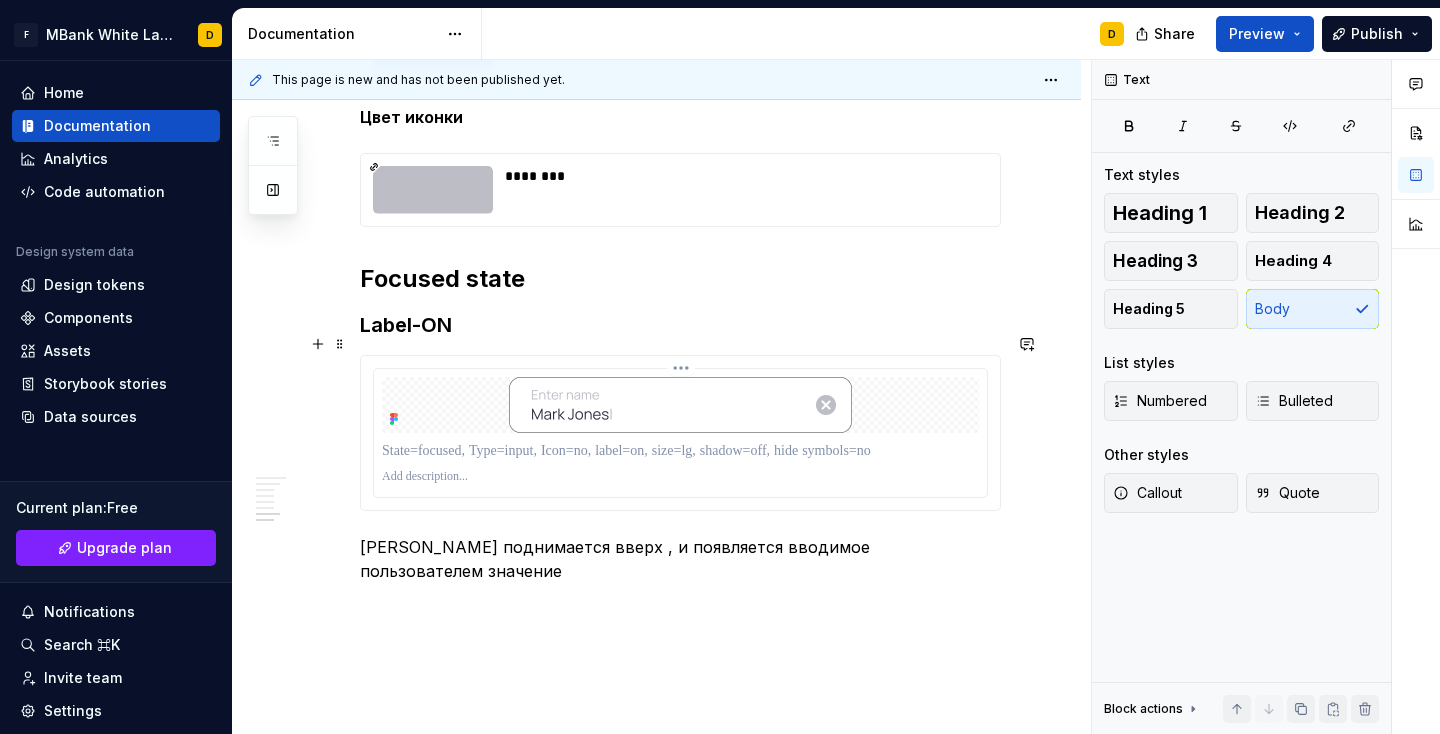 click at bounding box center (680, 451) 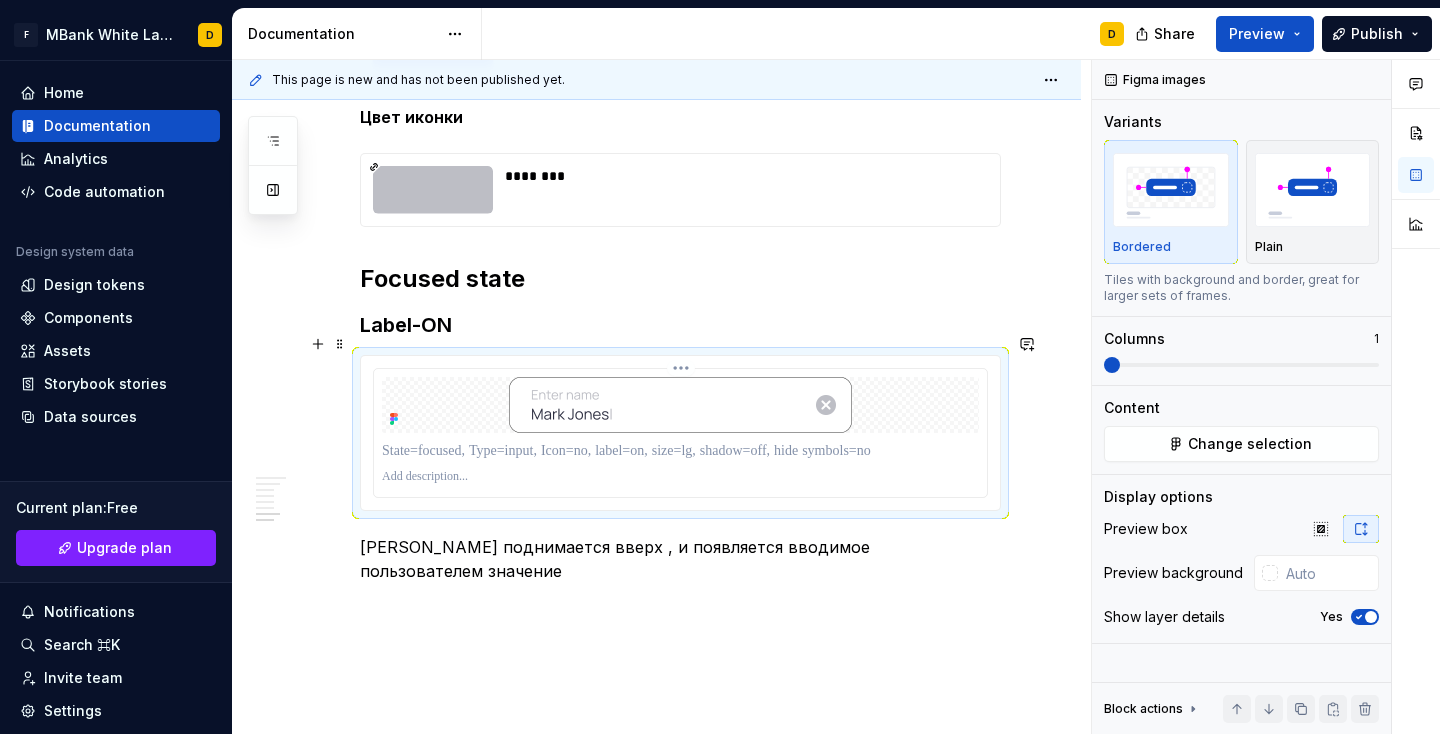 type on "*" 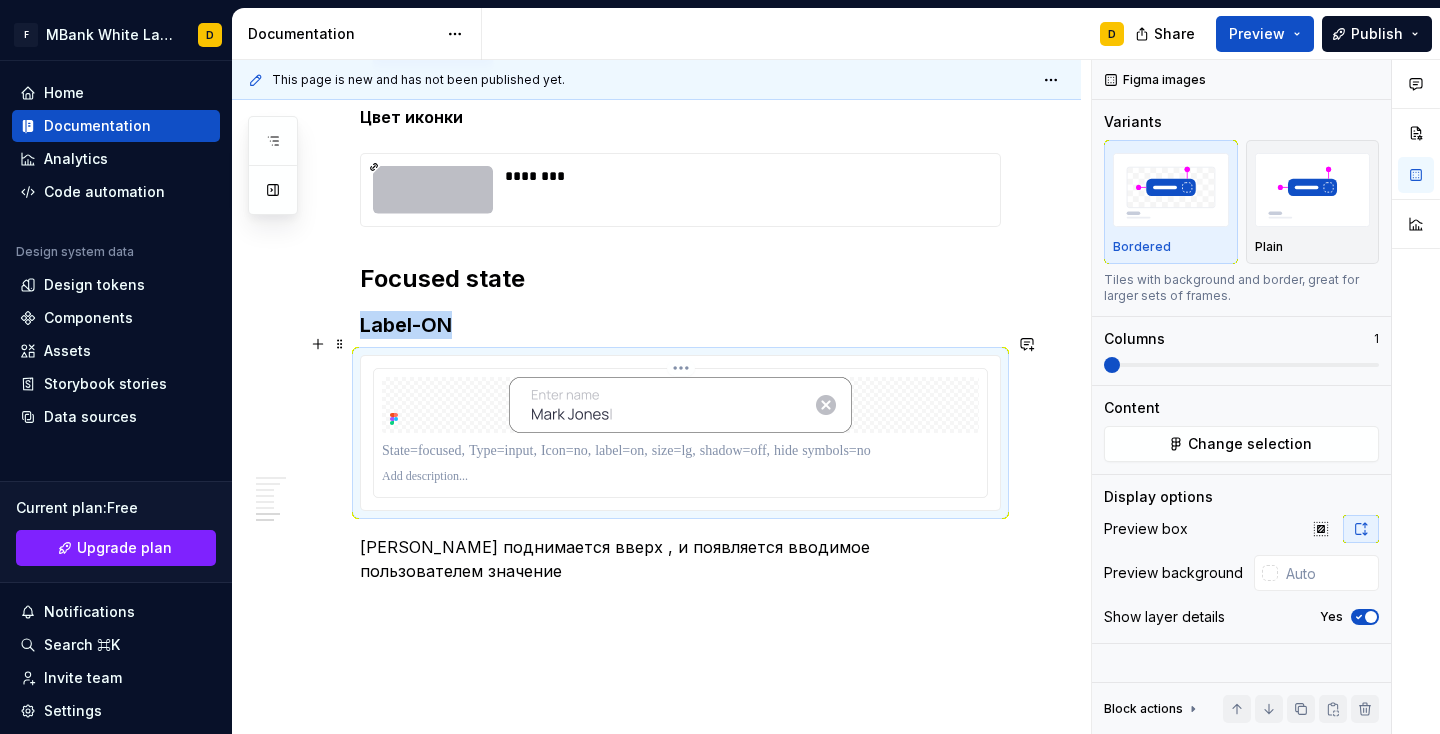 scroll, scrollTop: 4379, scrollLeft: 0, axis: vertical 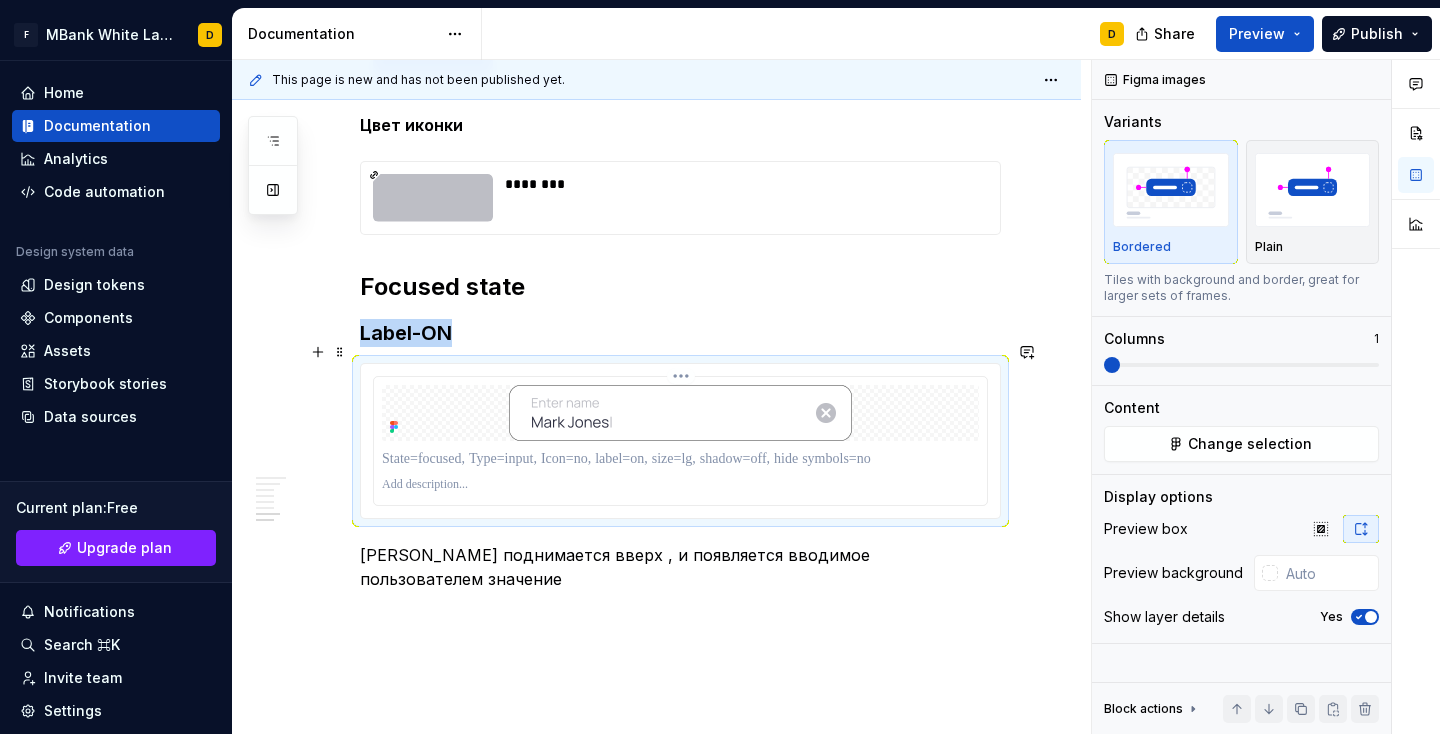 click on "F MBank White Label D Home Documentation Analytics Code automation Design system data Design tokens Components Assets Storybook stories Data sources Current plan :  Free Upgrade plan Notifications Search ⌘K Invite team Settings Contact support Help Documentation D Share Preview Publish Pages Add
Accessibility guide for tree Page tree.
Navigate the tree with the arrow keys. Common tree hotkeys apply. Further keybindings are available:
enter to execute primary action on focused item
f2 to start renaming the focused item
escape to abort renaming an item
control+d to start dragging selected items
Добро пожаловать в нашу дизайн-систему  Foundations Наименование токенов Colors Typography База Enb typography Components Component overview Подробнее о компонентах Основные кнопки Inputs D Changes Components / Подробнее о компонентах и" at bounding box center (720, 367) 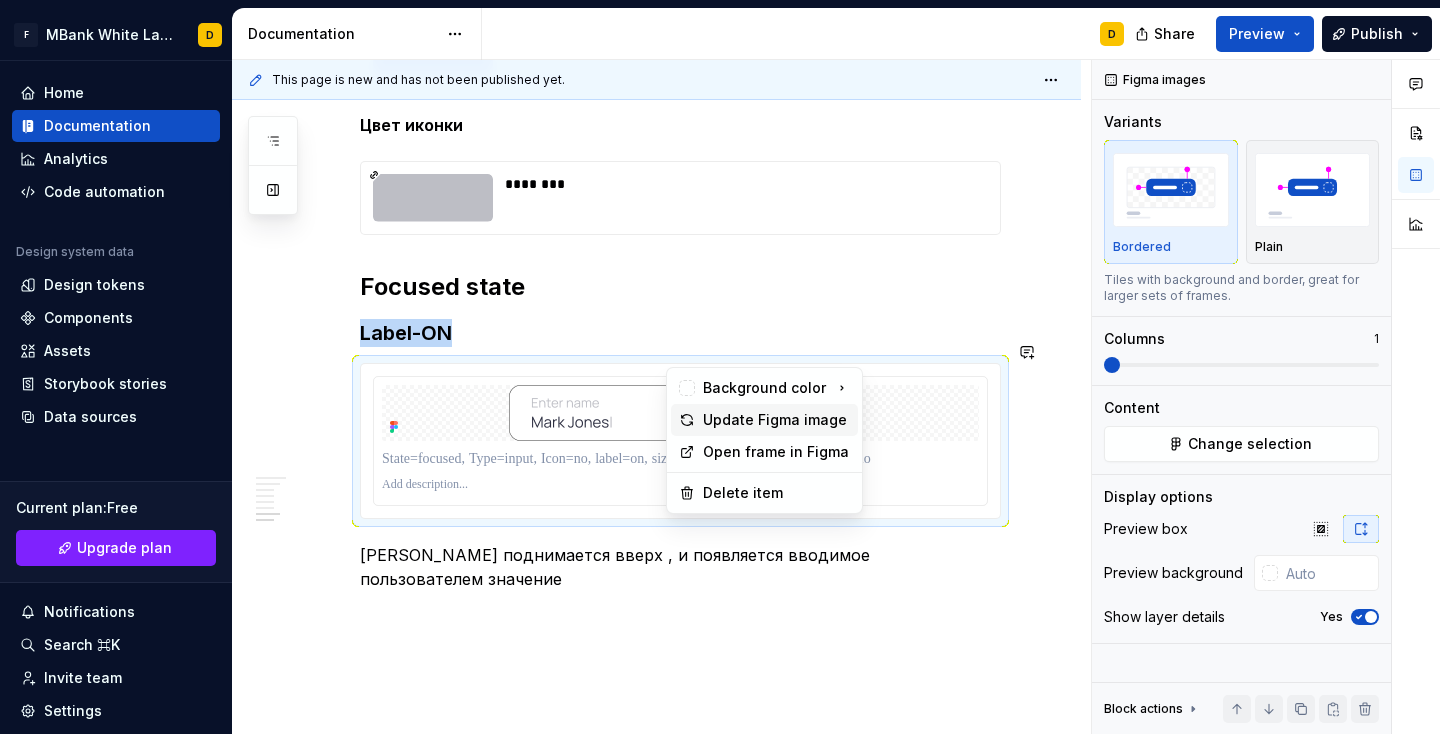 click on "Update Figma image" at bounding box center (776, 420) 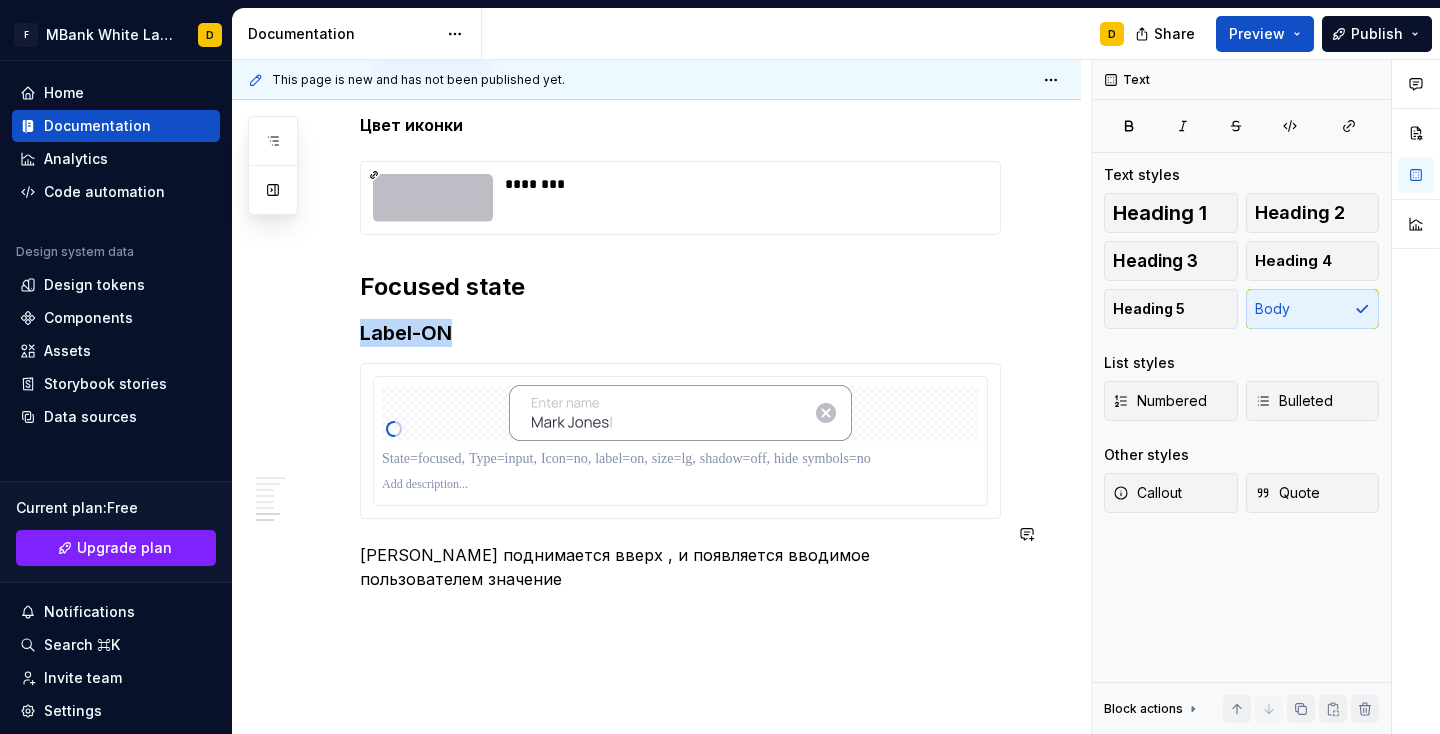 click on "**********" at bounding box center (656, -1527) 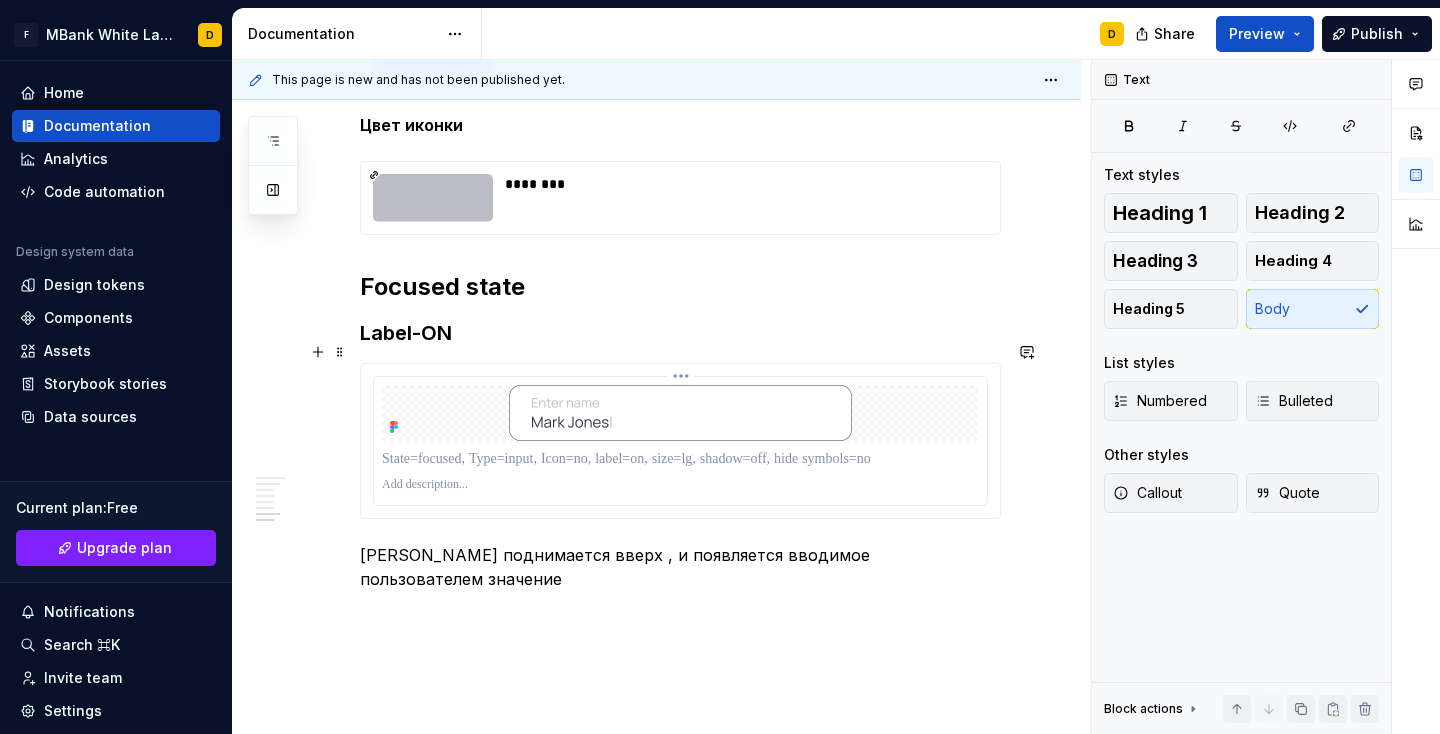 click at bounding box center (680, 485) 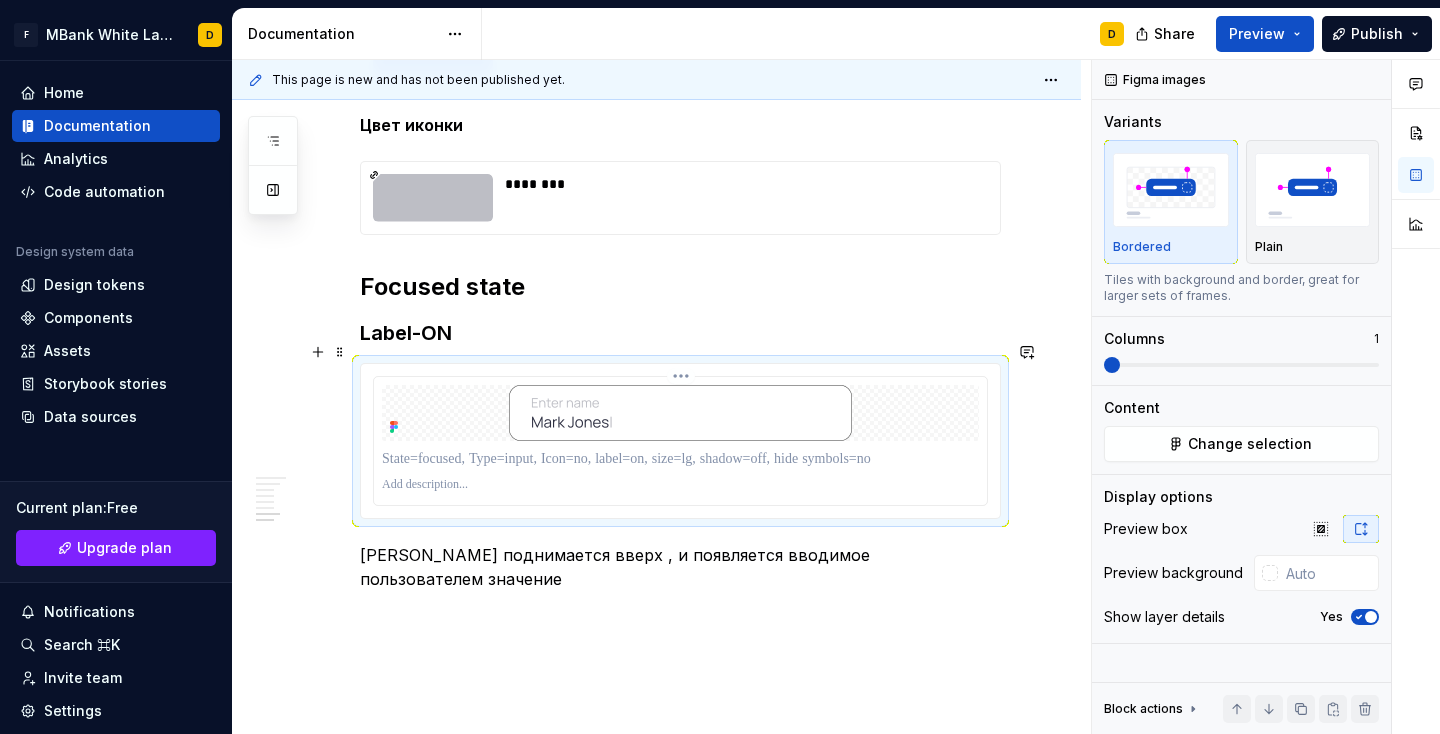 type 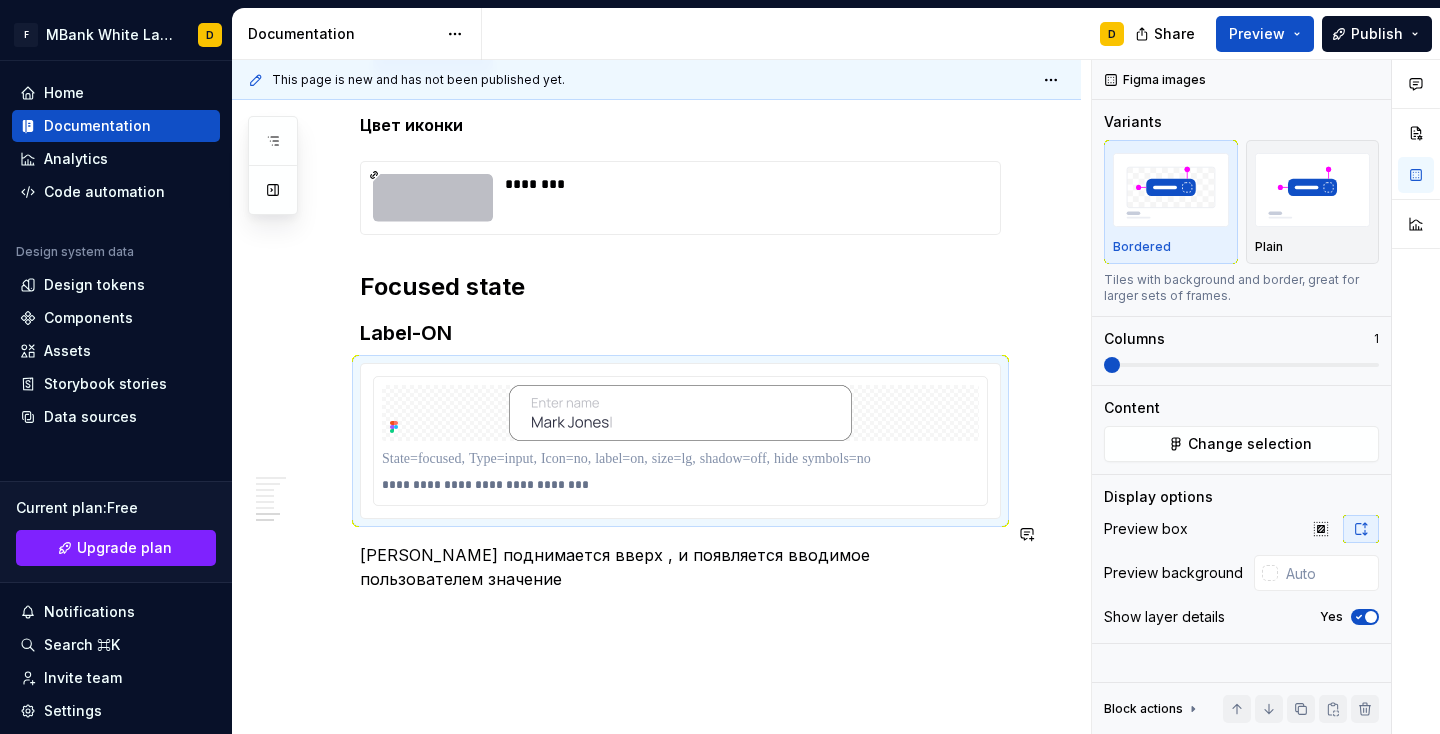 click on "**********" at bounding box center [656, -1527] 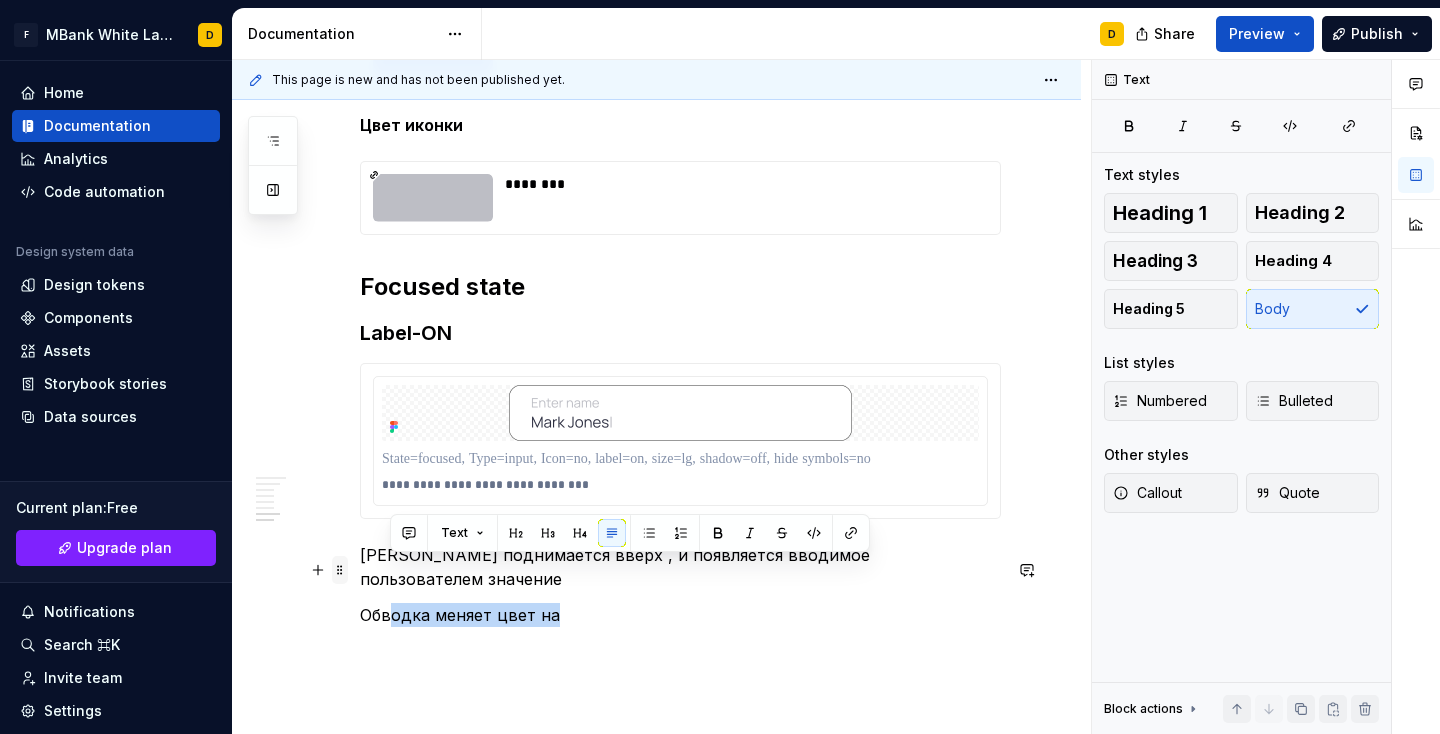 drag, startPoint x: 552, startPoint y: 578, endPoint x: 345, endPoint y: 562, distance: 207.61743 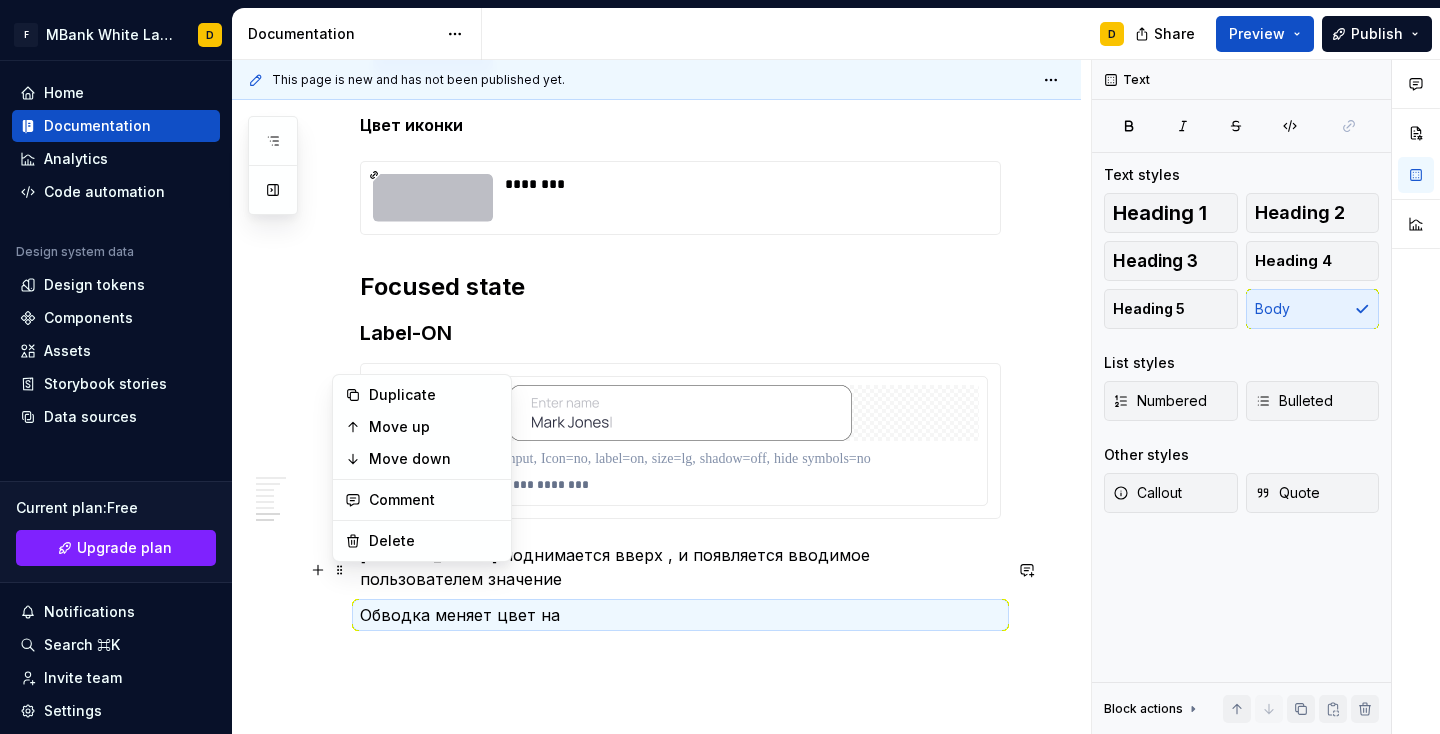 click on "Обводка меняет цвет на" at bounding box center [680, 615] 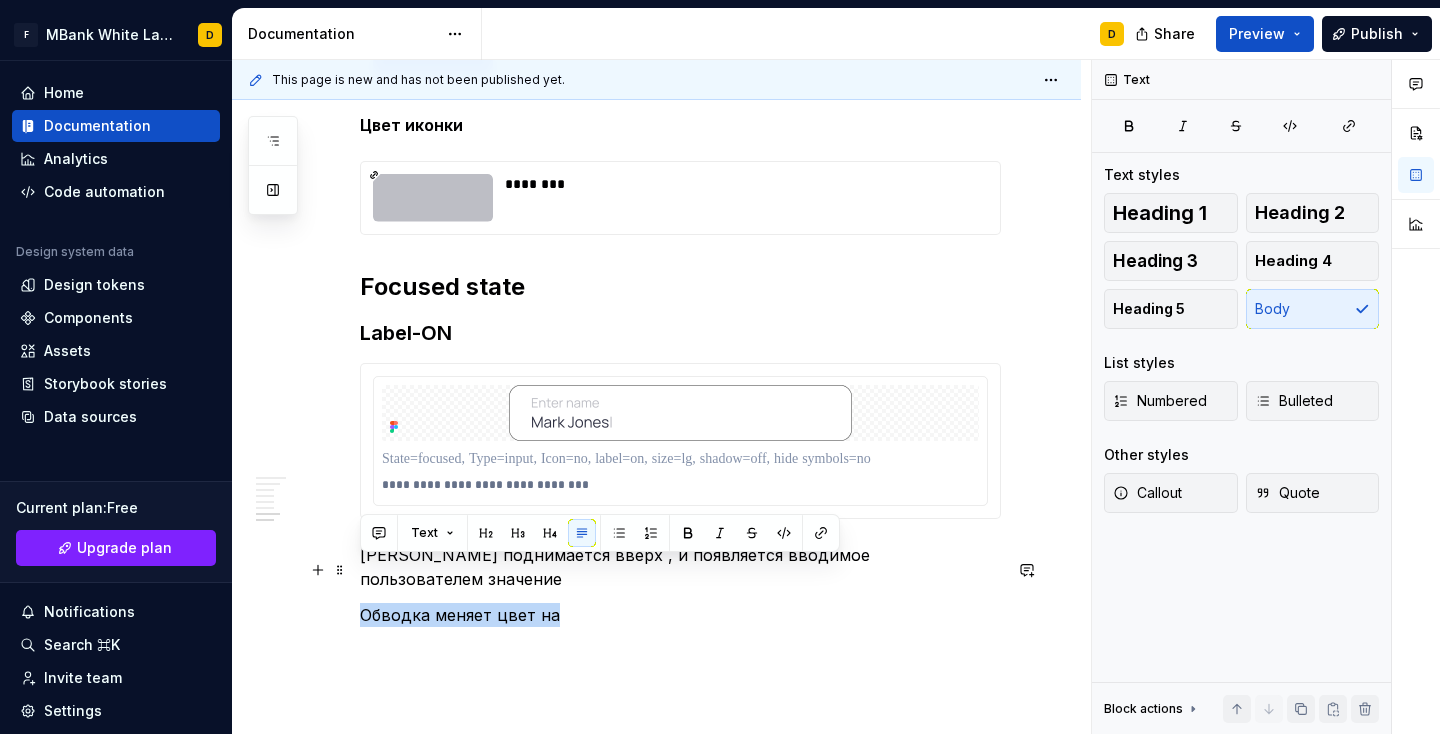 drag, startPoint x: 552, startPoint y: 576, endPoint x: 355, endPoint y: 564, distance: 197.36514 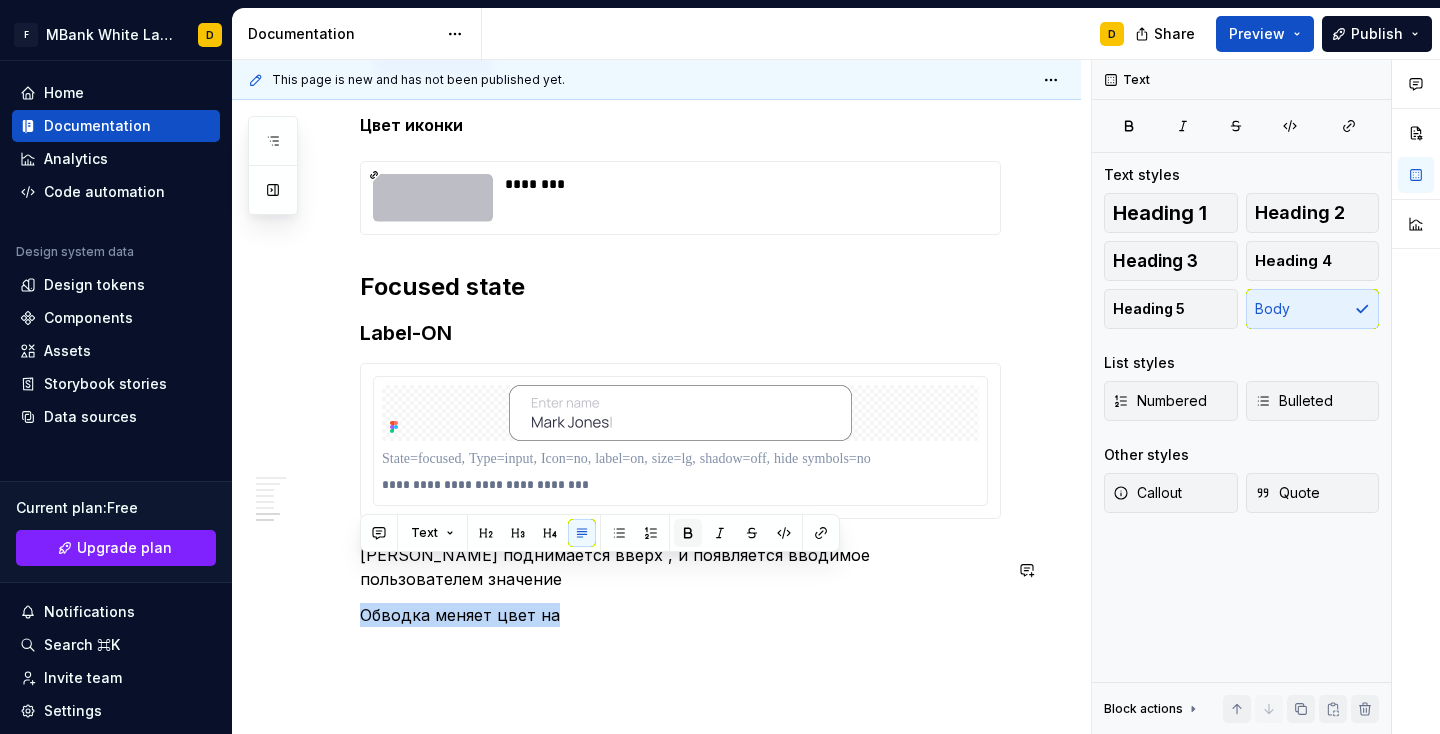 click at bounding box center [688, 533] 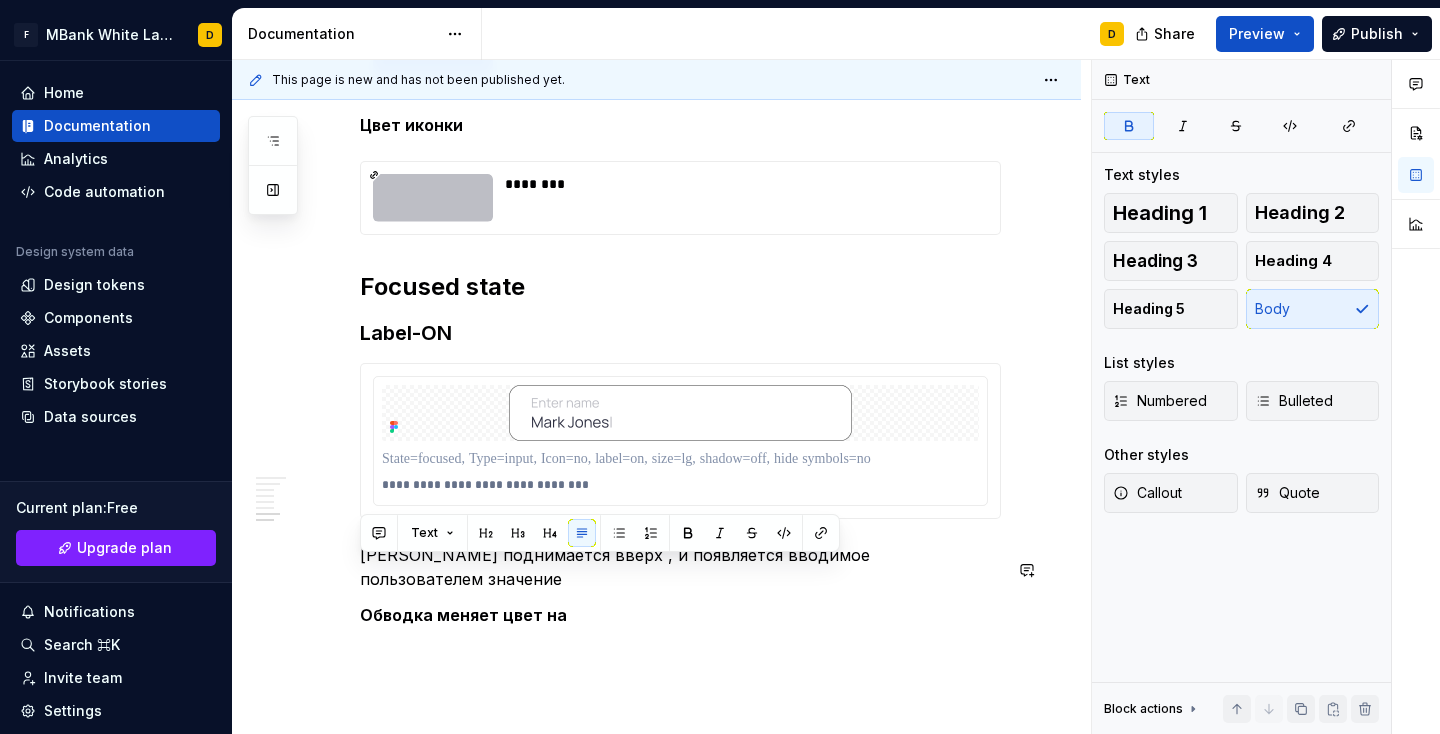click on "**********" at bounding box center (680, -1595) 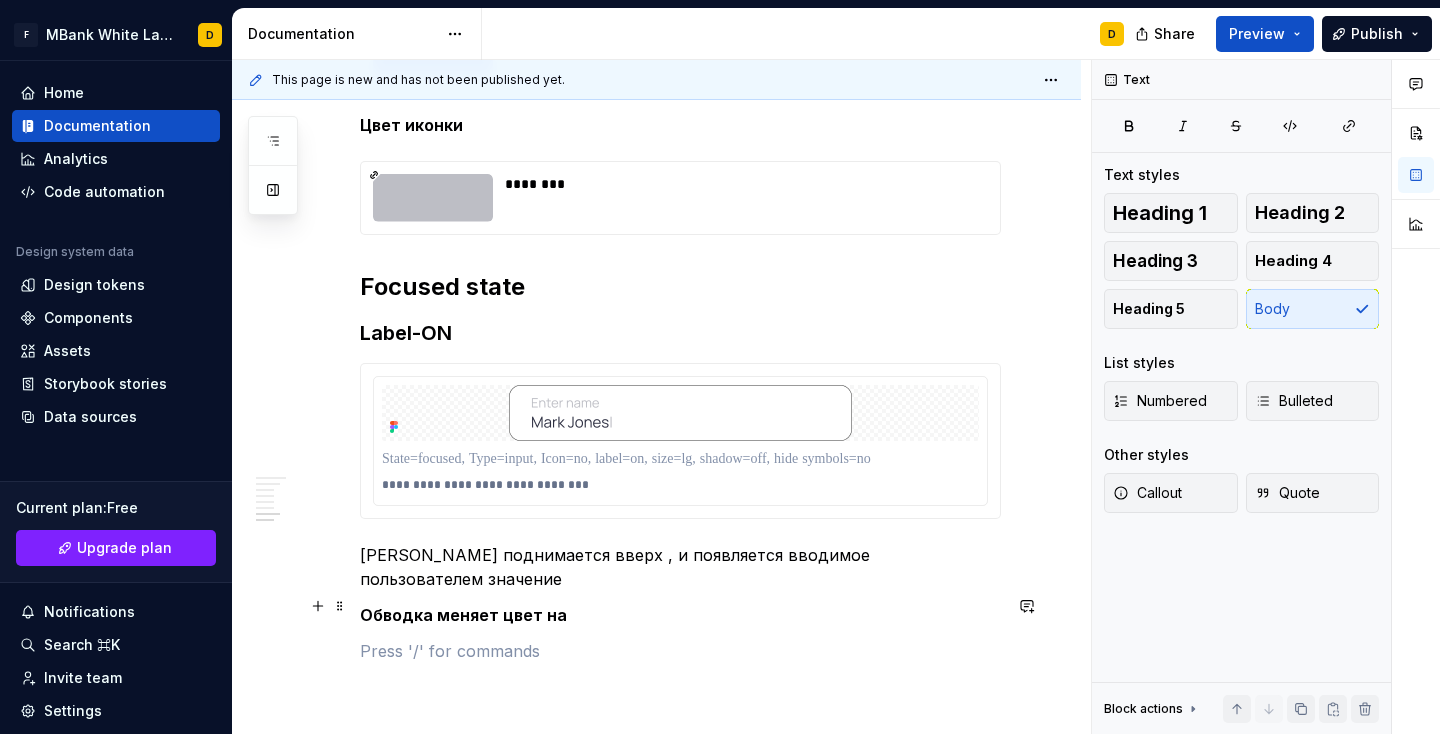 click at bounding box center (680, 651) 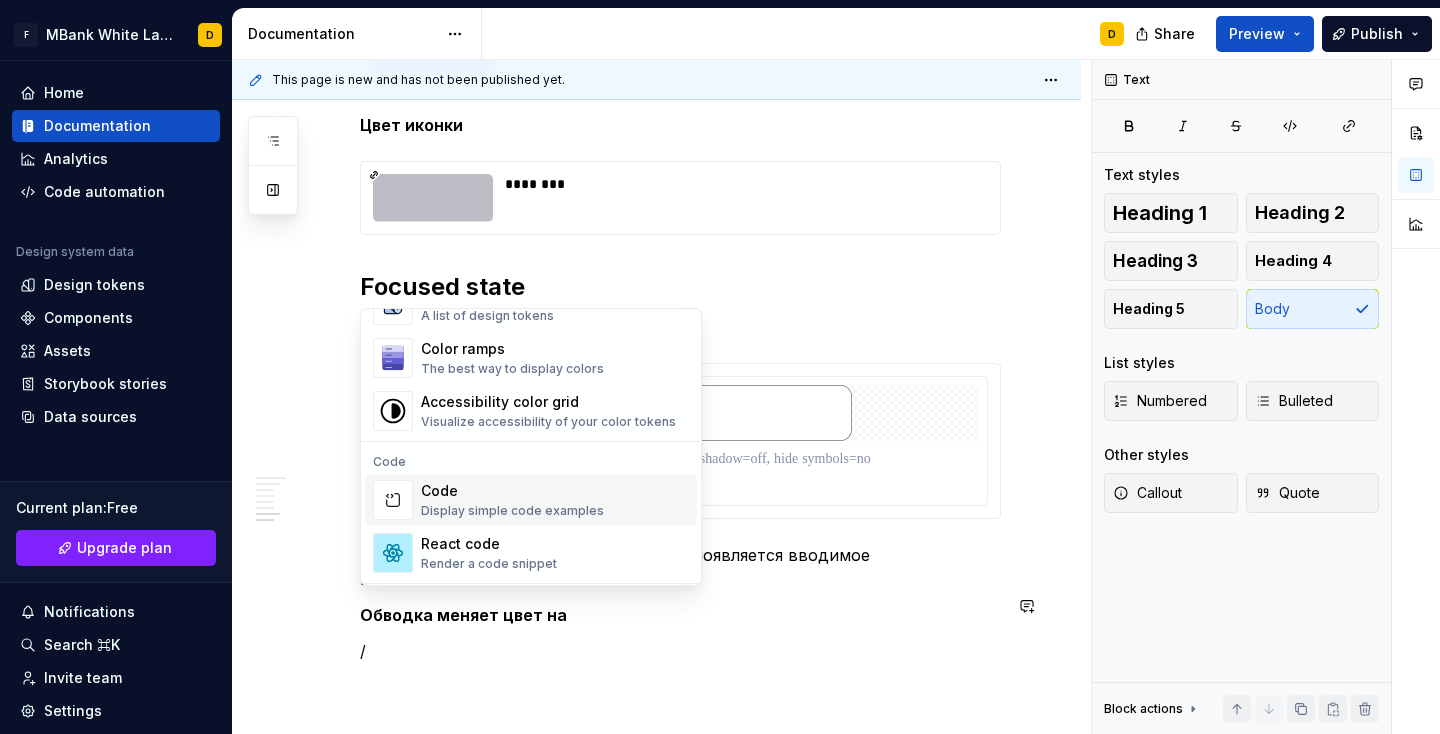 scroll, scrollTop: 1324, scrollLeft: 0, axis: vertical 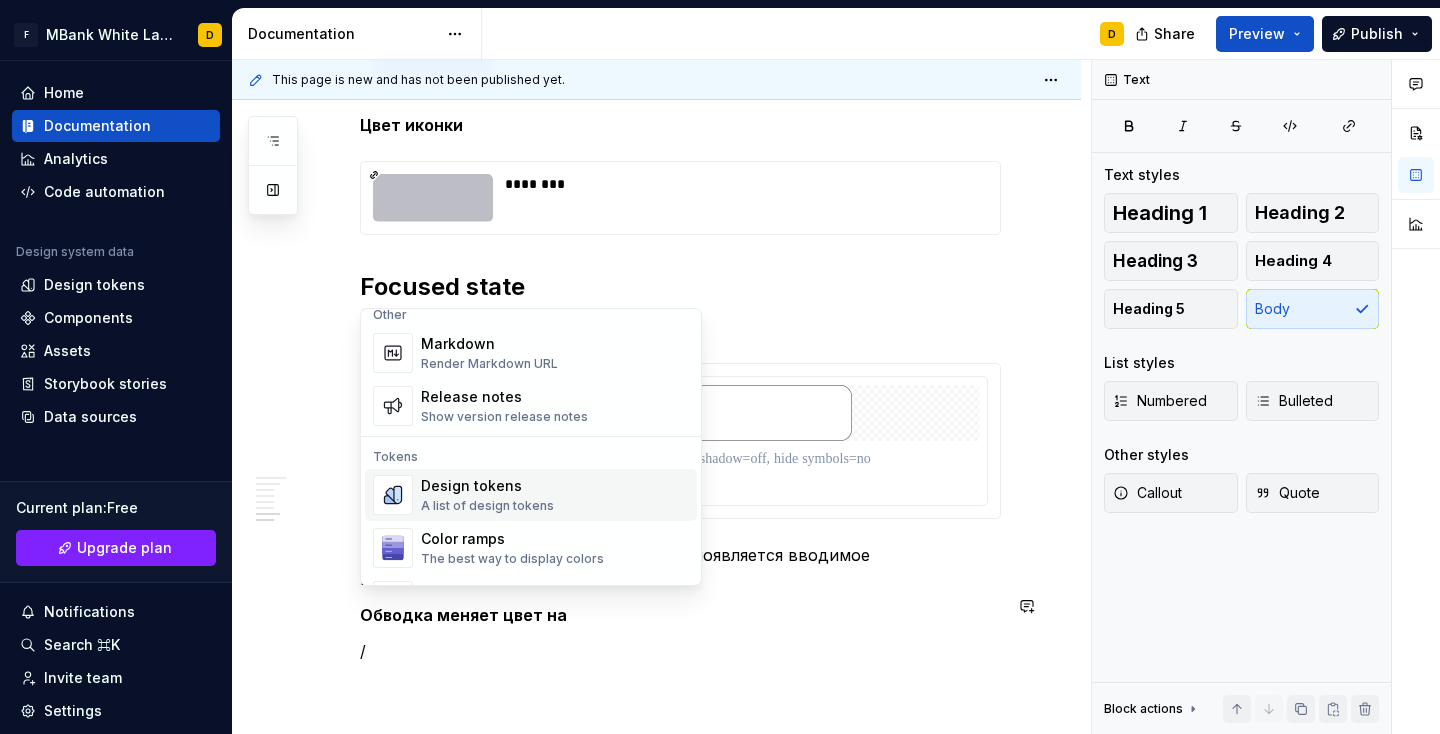 click on "A list of design tokens" at bounding box center [487, 506] 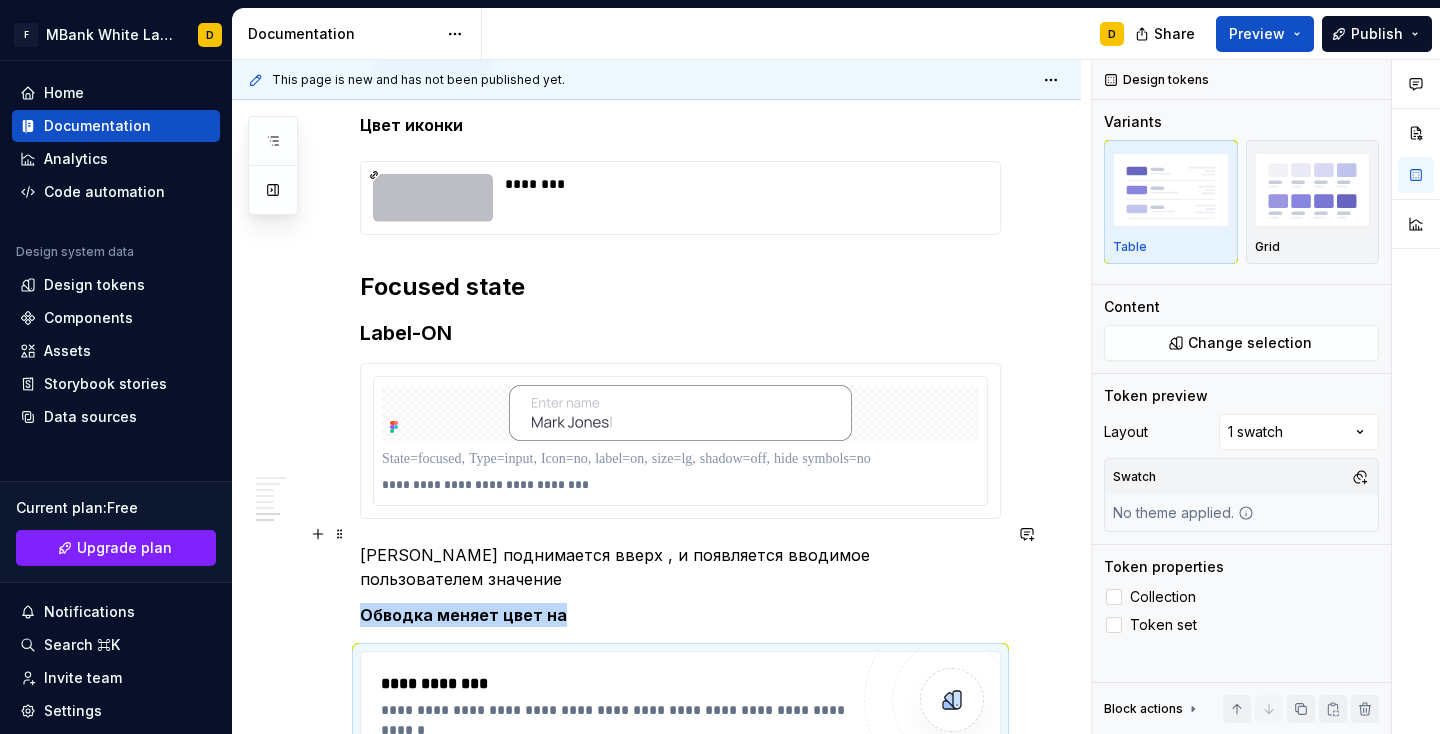scroll, scrollTop: 4417, scrollLeft: 0, axis: vertical 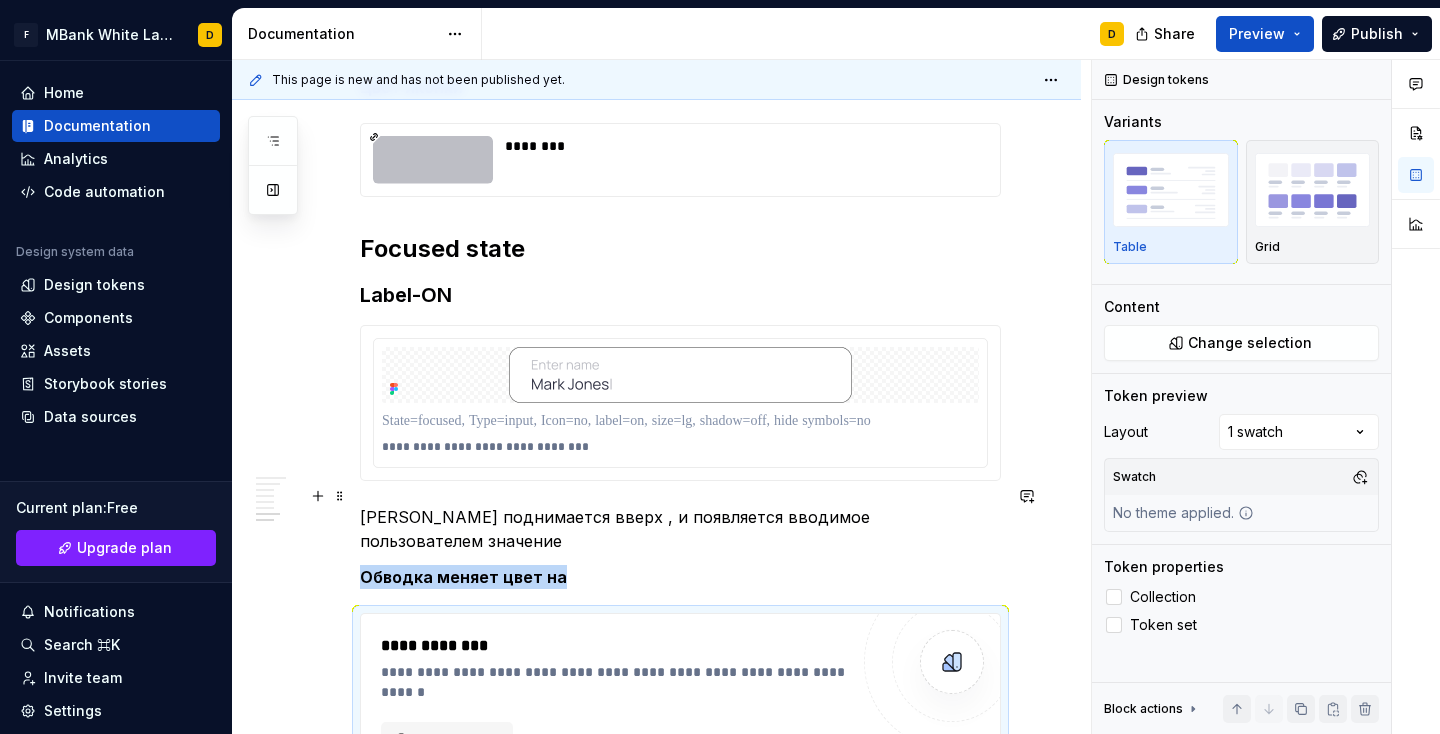 type on "*" 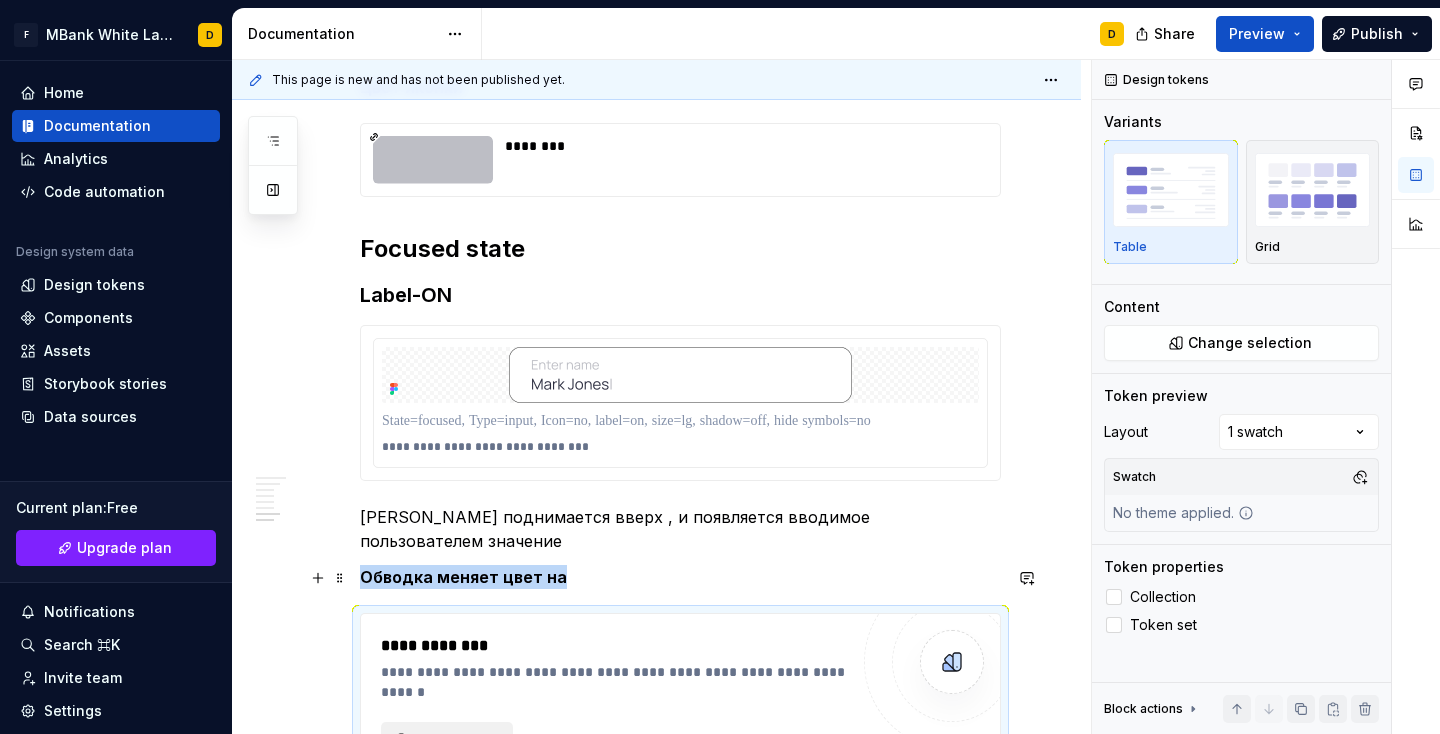 click on "**********" at bounding box center [455, 740] 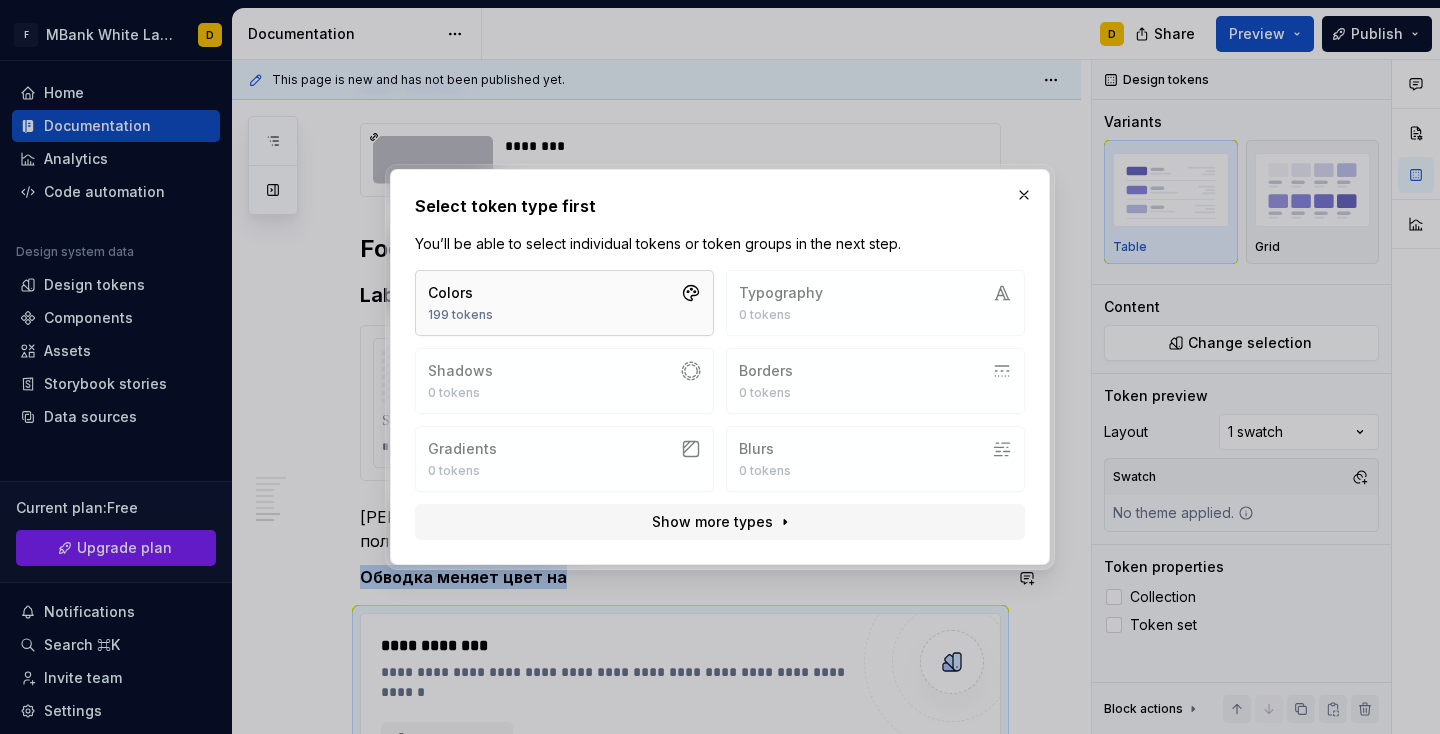 click on "Colors 199 tokens" at bounding box center (564, 303) 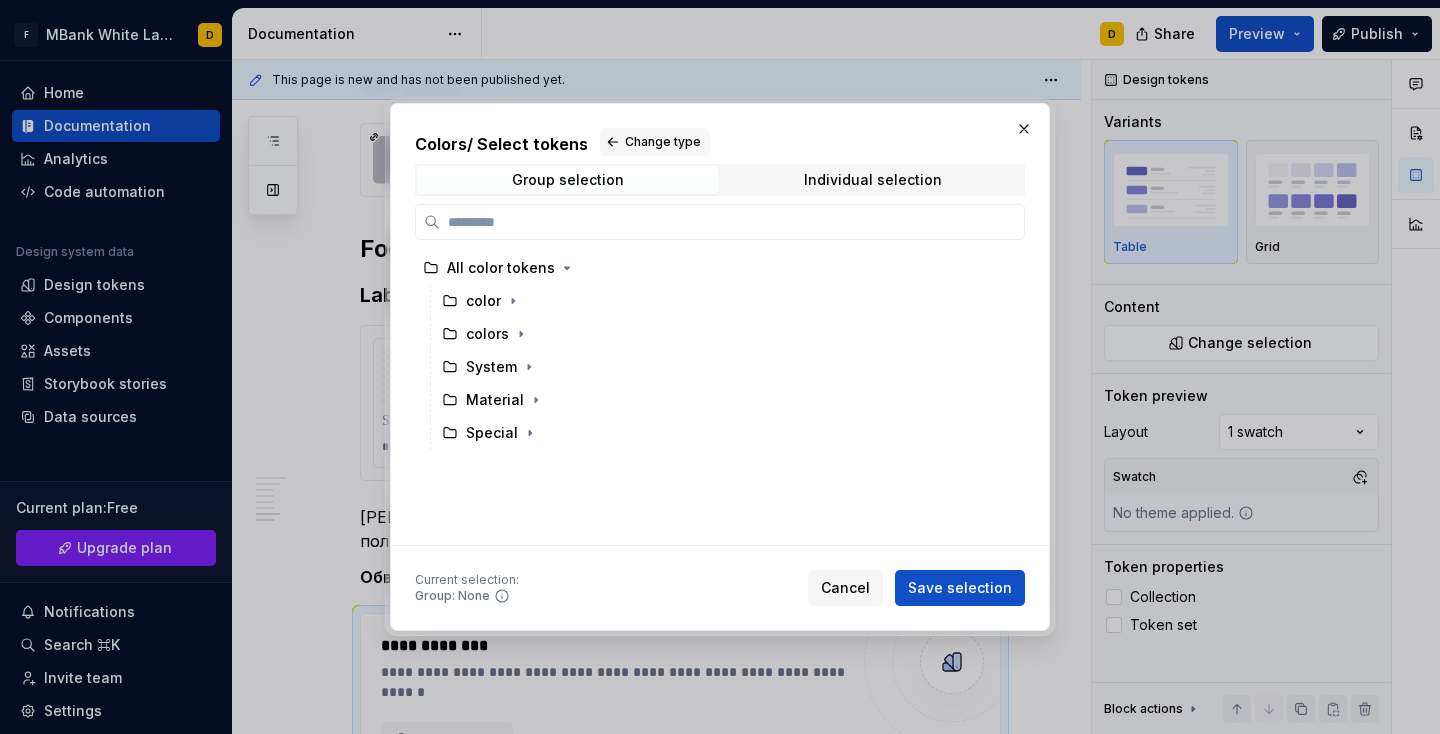 click on "Colors  /   Select tokens   Change type Group selection Individual selection All color tokens color colors System Material Special" at bounding box center (720, 337) 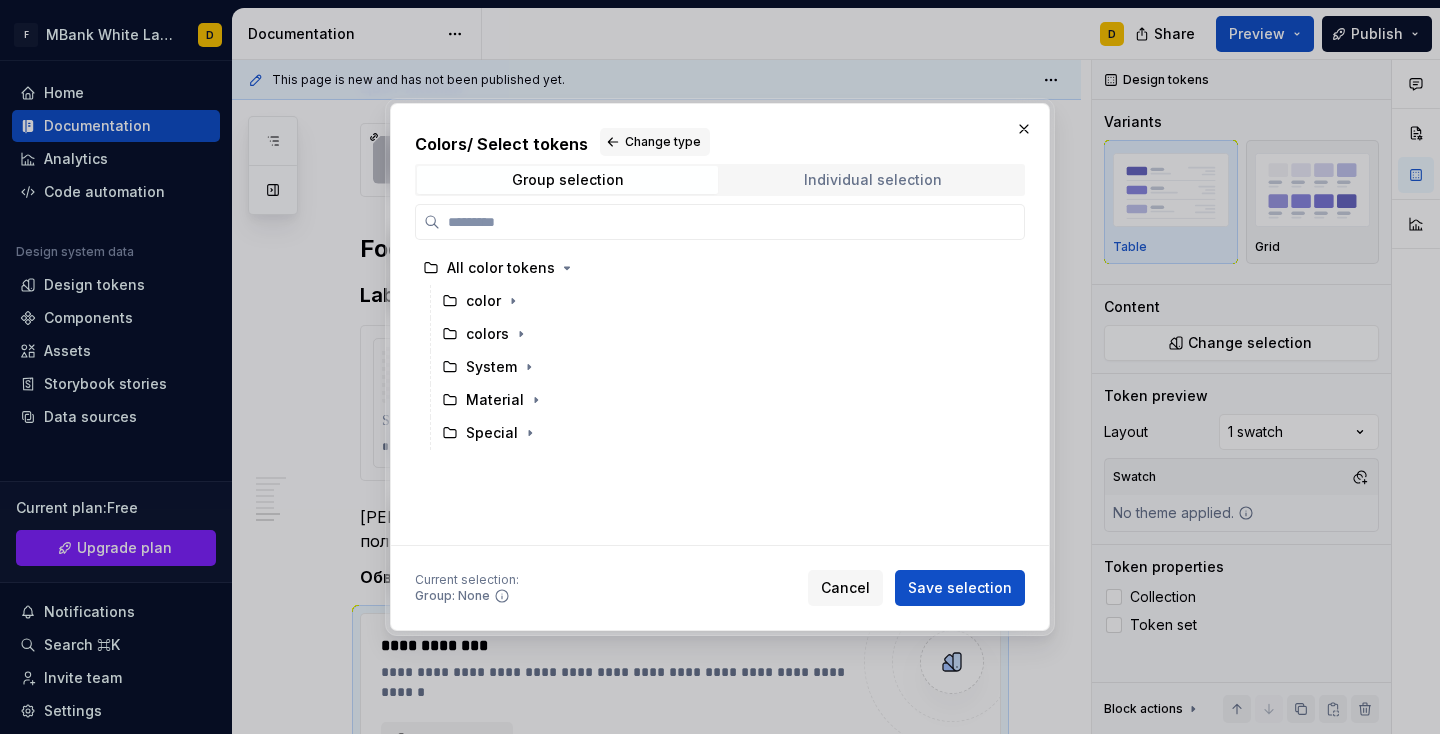 click on "Individual selection" at bounding box center (872, 180) 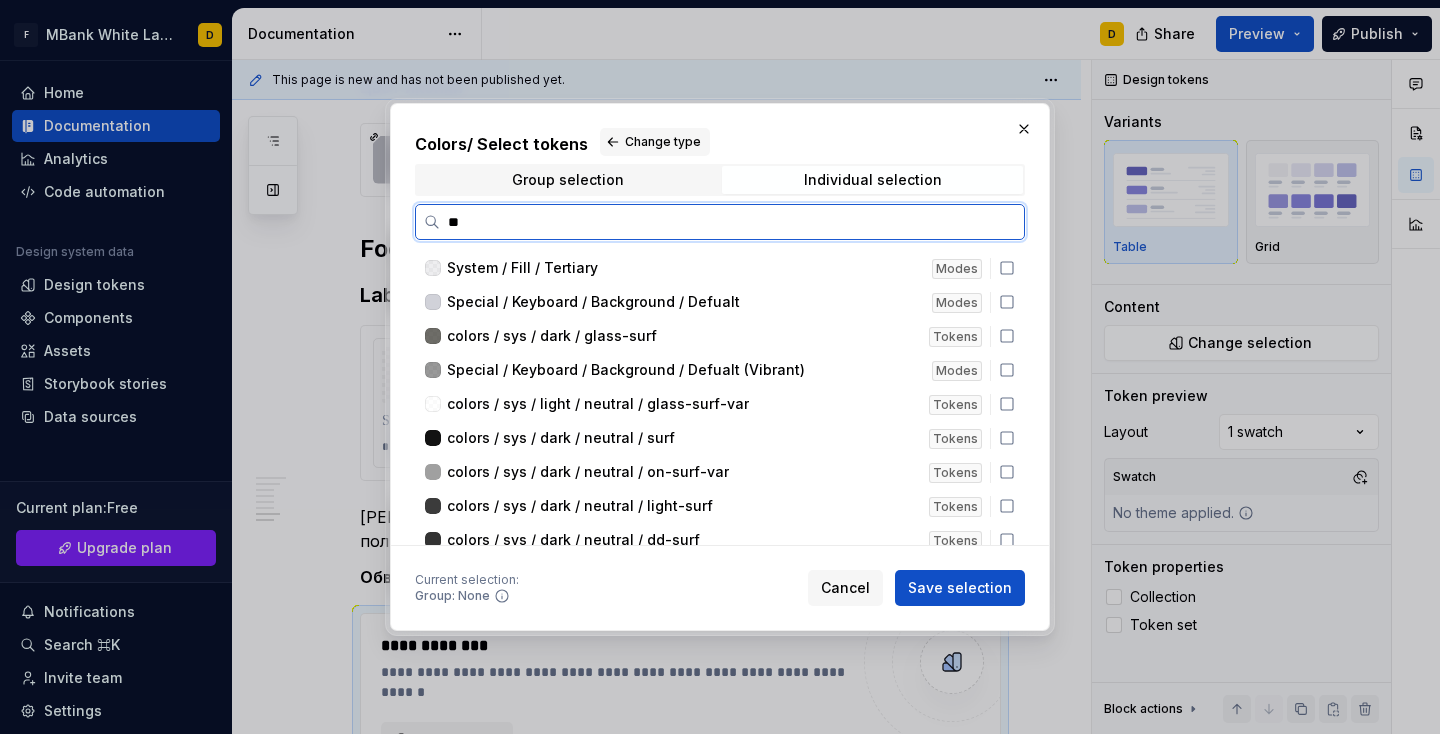 type on "***" 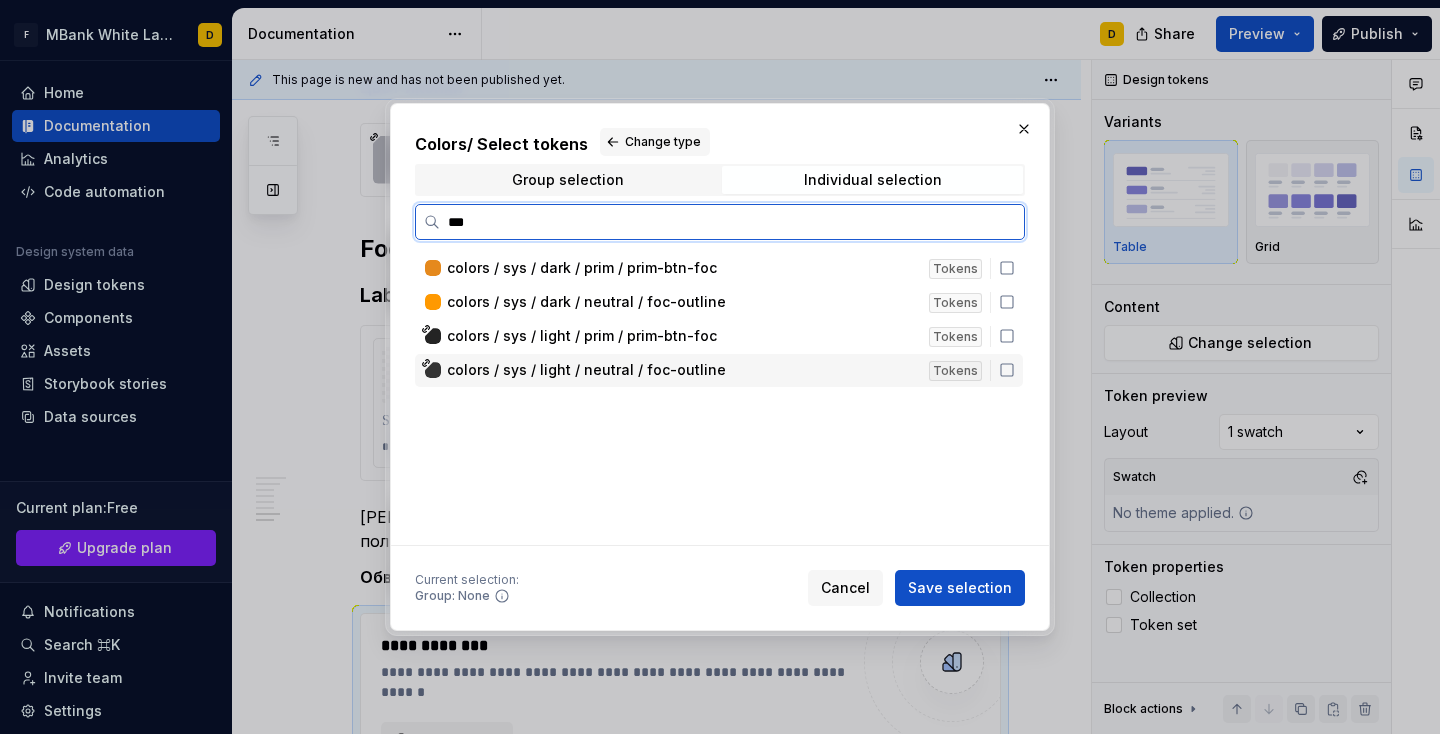 click on "colors / sys / light / neutral / foc-outline" at bounding box center [682, 370] 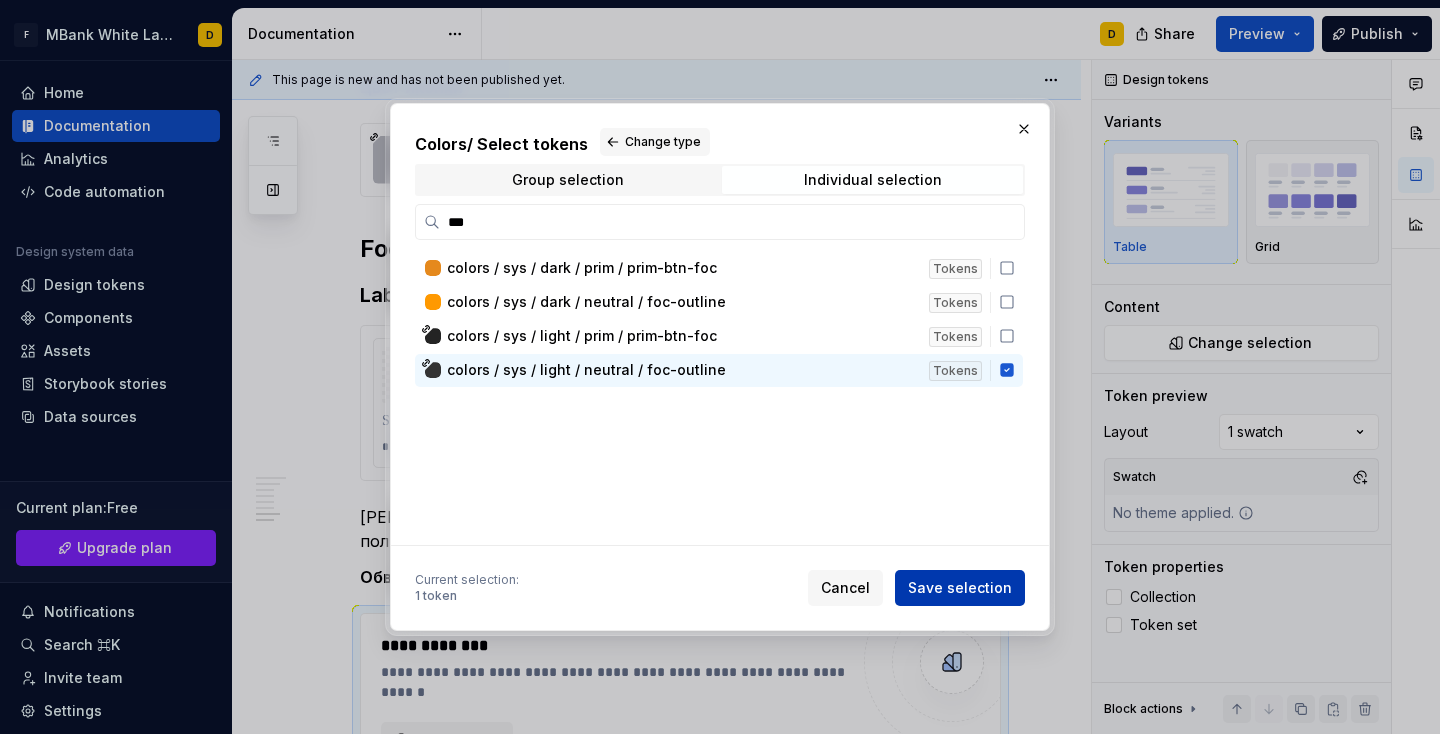 click on "Save selection" at bounding box center [960, 588] 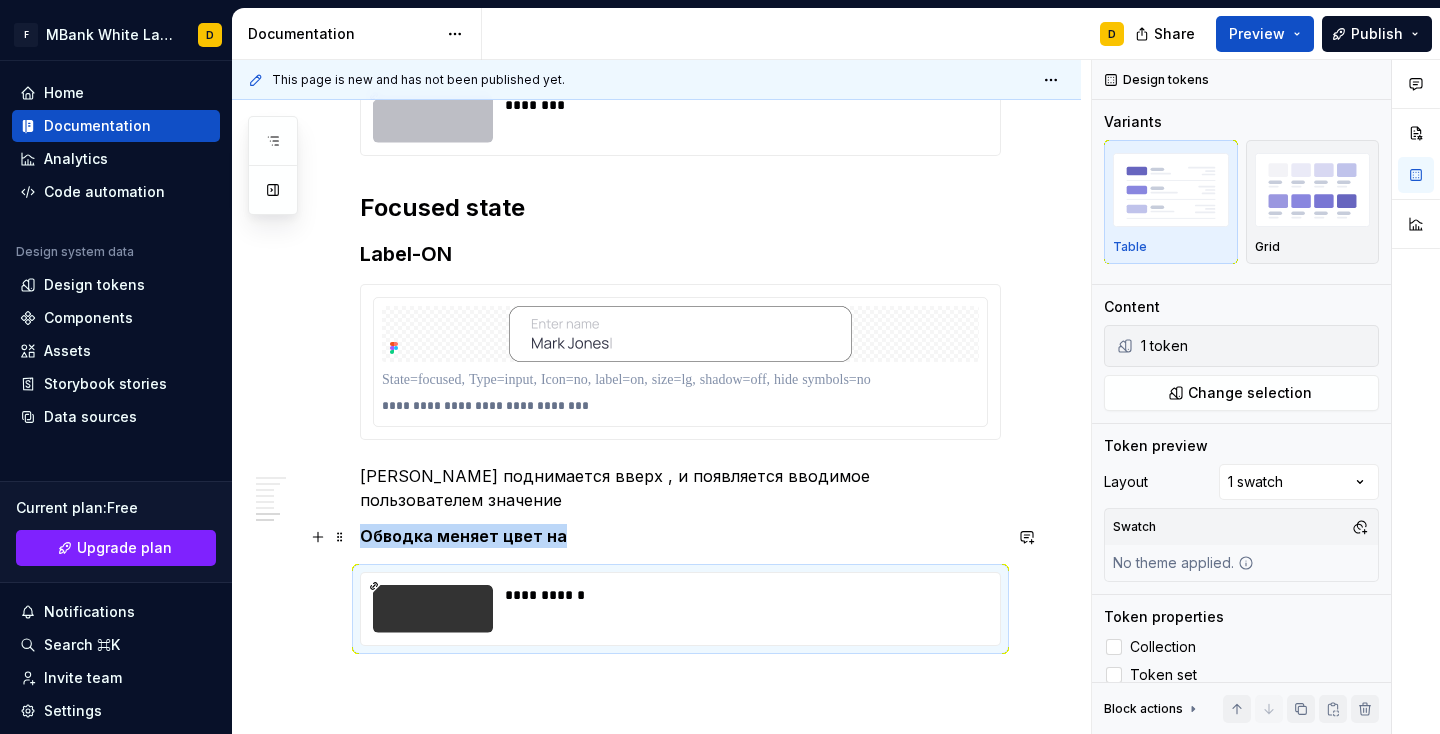 scroll, scrollTop: 4490, scrollLeft: 0, axis: vertical 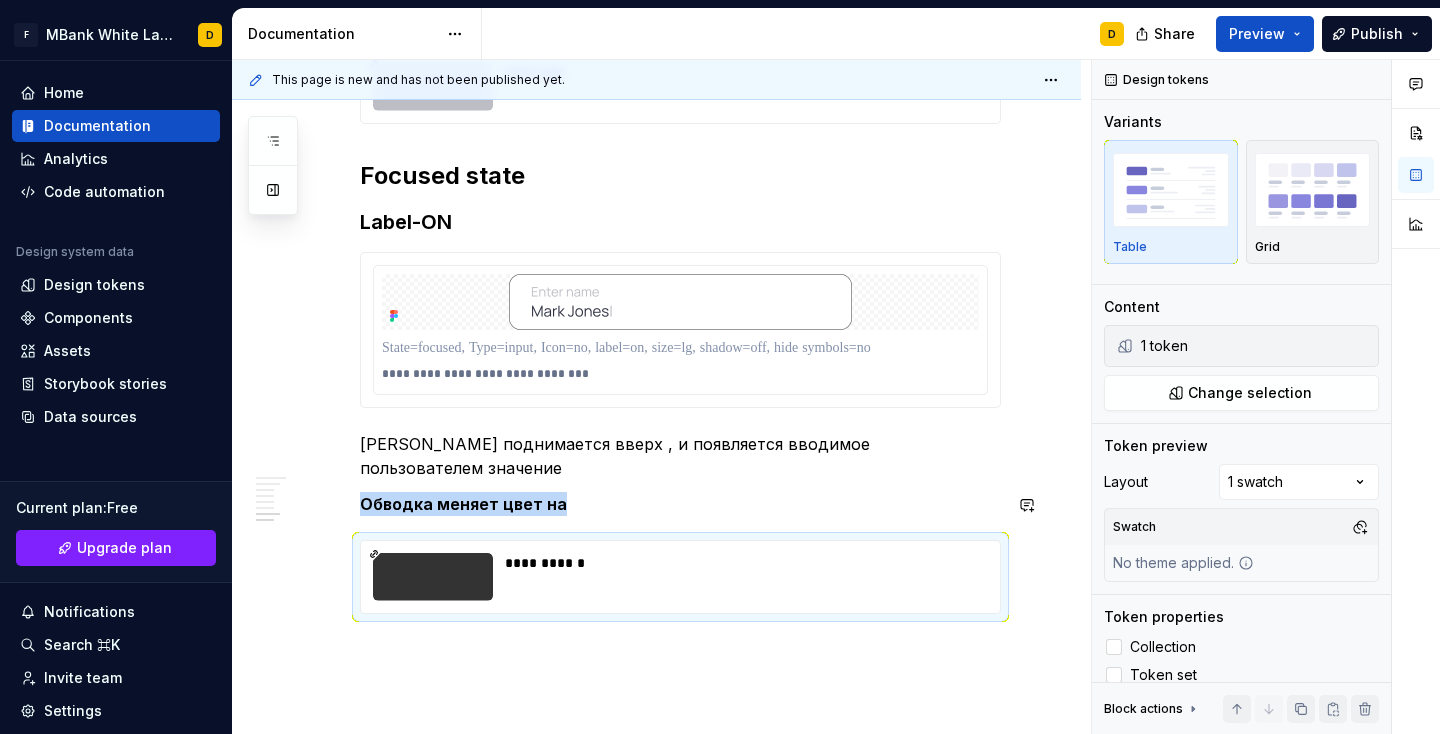 click on "**********" at bounding box center [680, -1657] 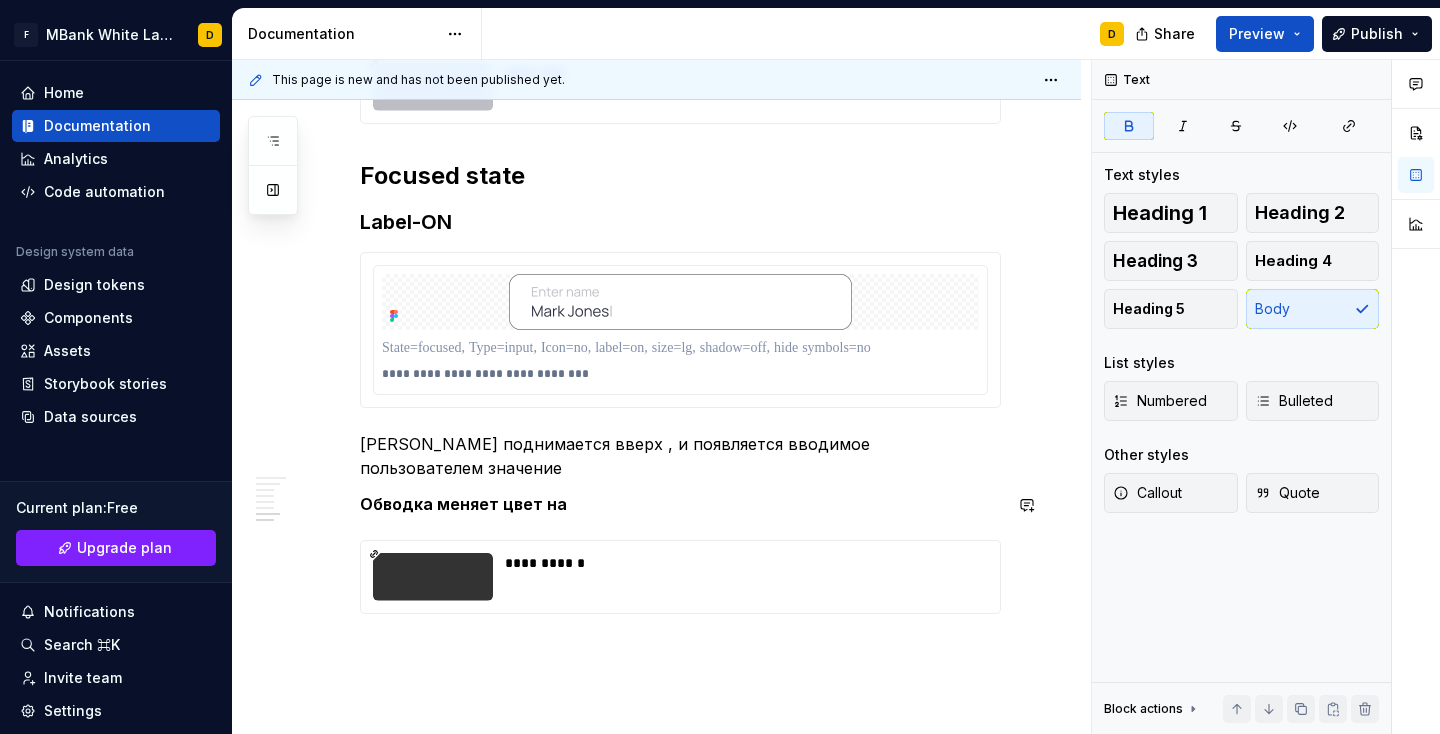 click on "**********" at bounding box center (656, -1571) 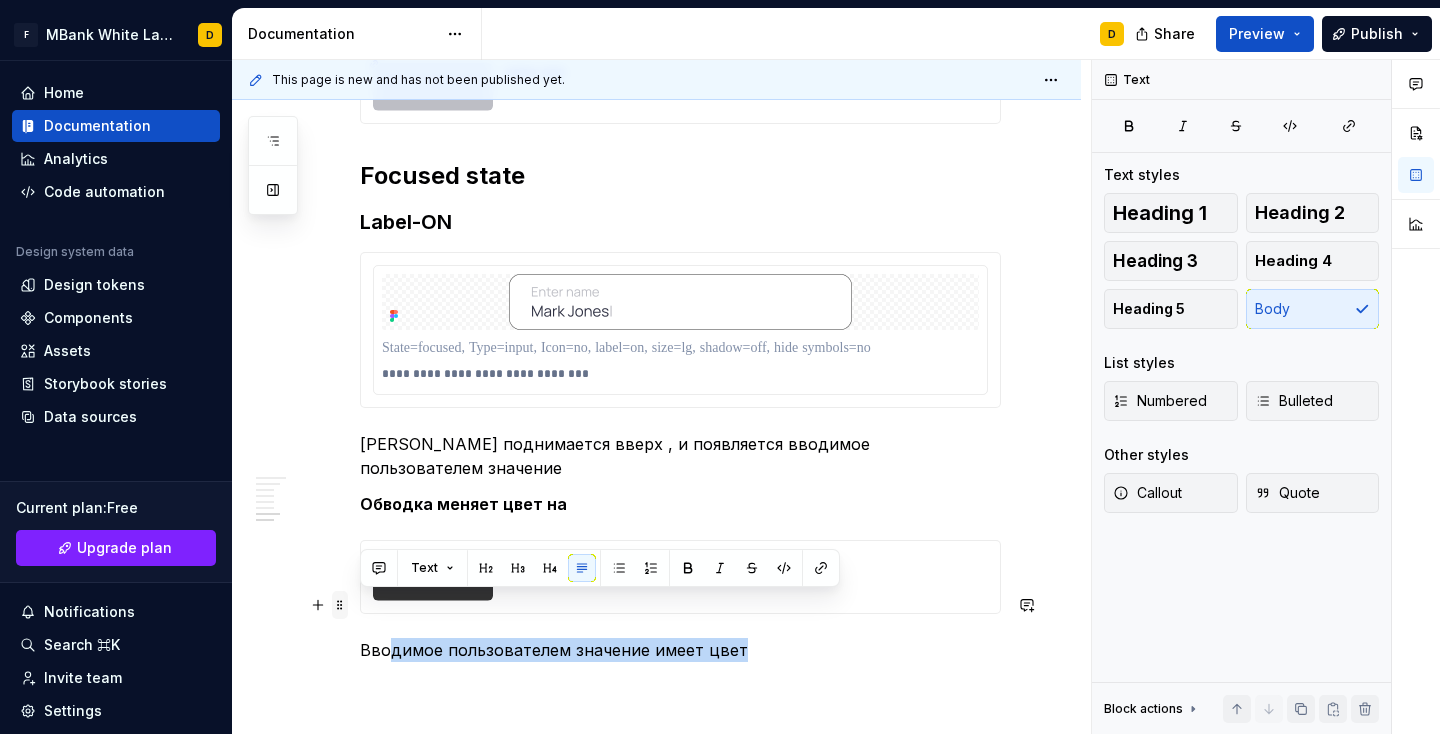 drag, startPoint x: 735, startPoint y: 607, endPoint x: 345, endPoint y: 595, distance: 390.18457 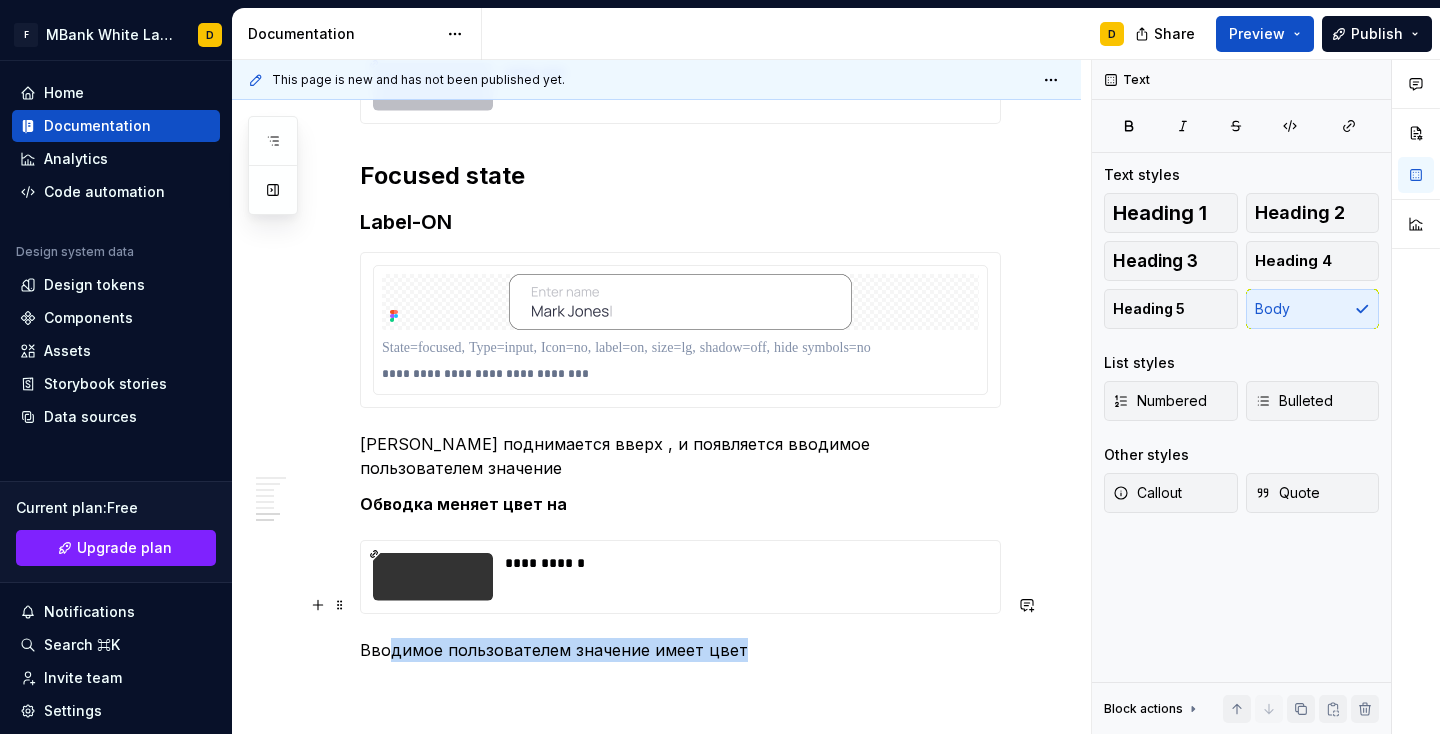 click on "Вводимое пользователем значение имеет цвет" at bounding box center (680, 650) 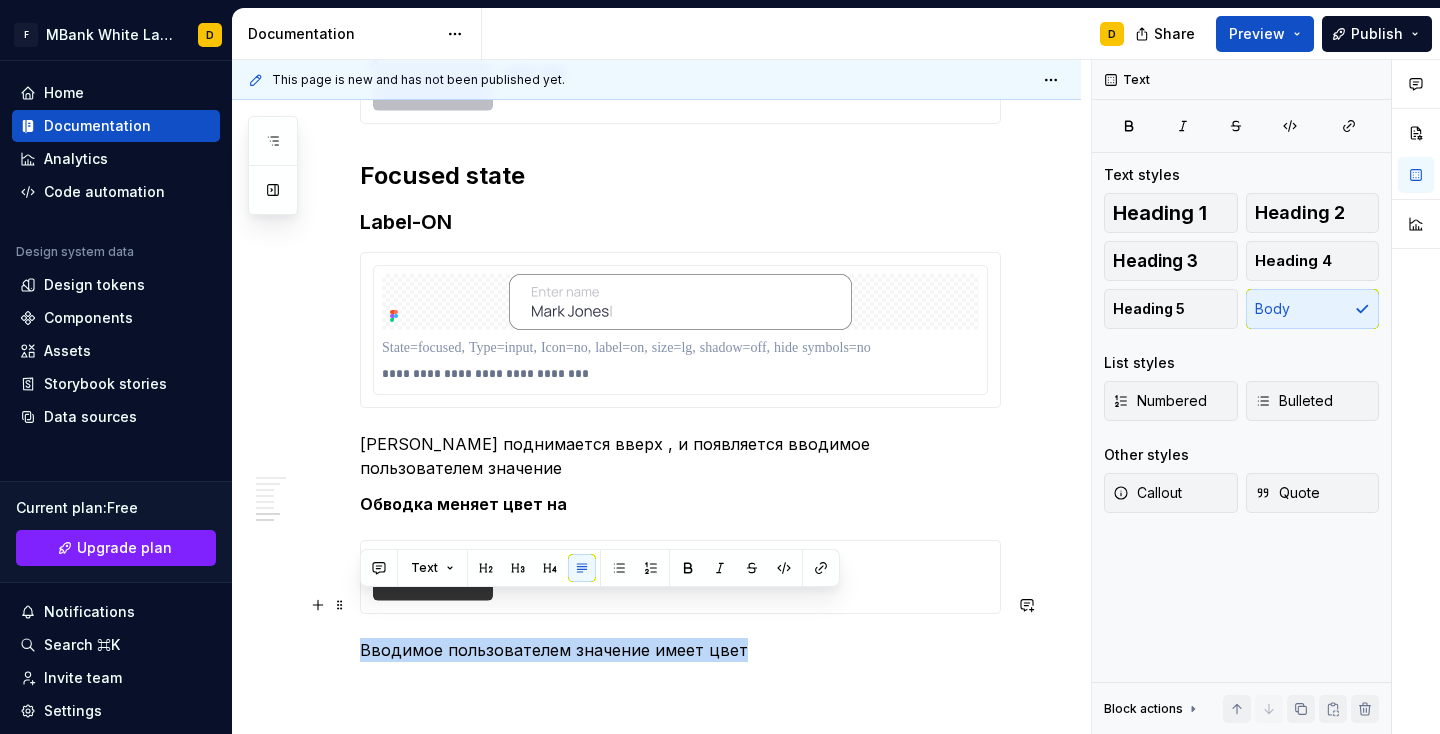 drag, startPoint x: 363, startPoint y: 606, endPoint x: 747, endPoint y: 609, distance: 384.01172 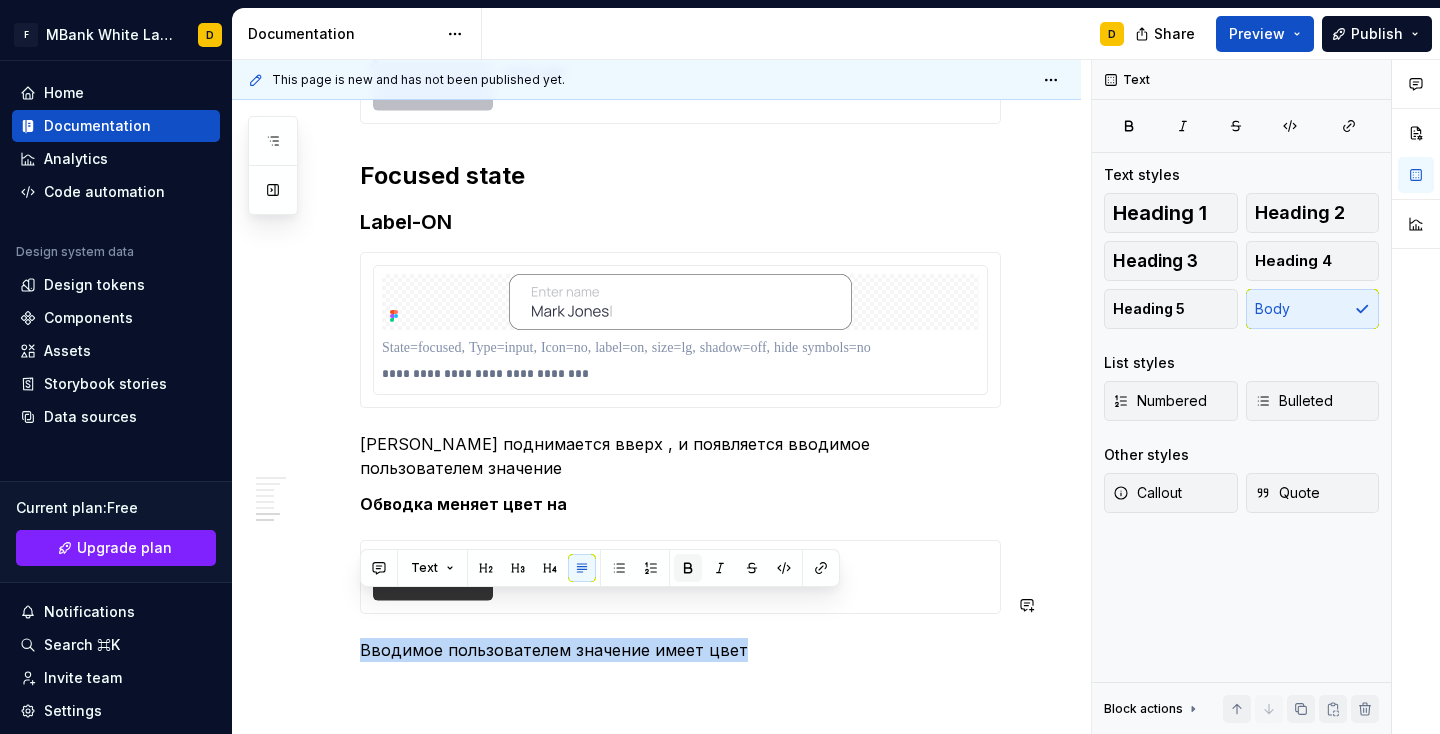 click at bounding box center (688, 568) 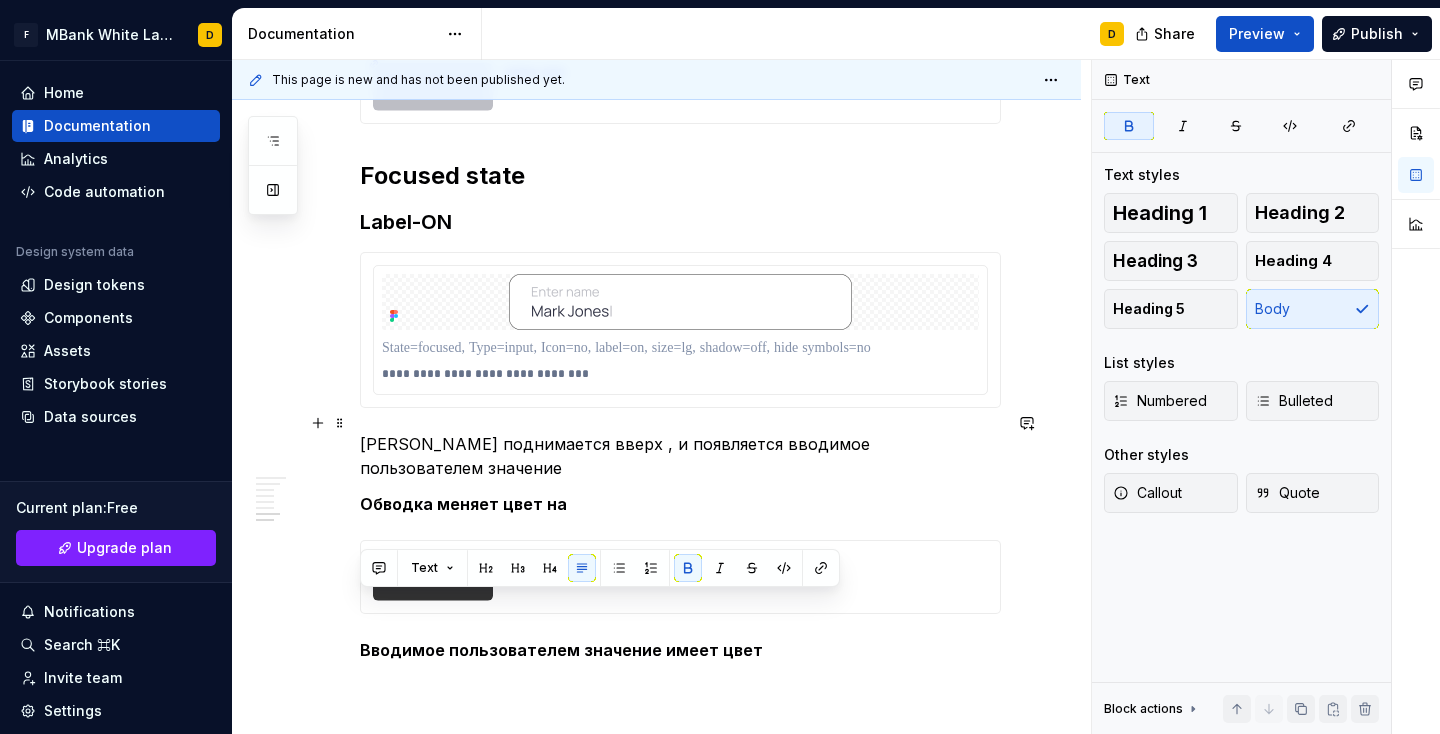 click on "[PERSON_NAME] поднимается вверх , и появляется вводимое пользователем значение" at bounding box center (680, 456) 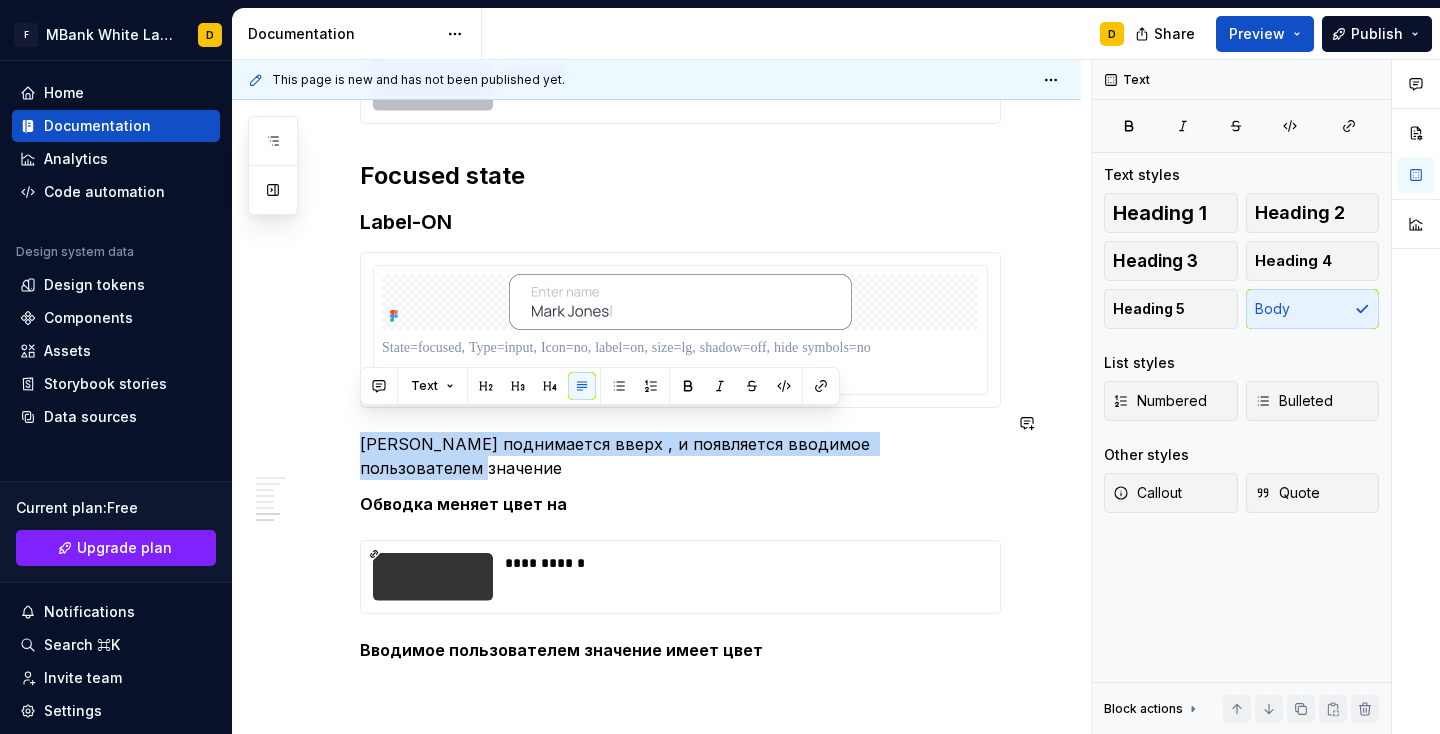 drag, startPoint x: 968, startPoint y: 427, endPoint x: 269, endPoint y: 399, distance: 699.56055 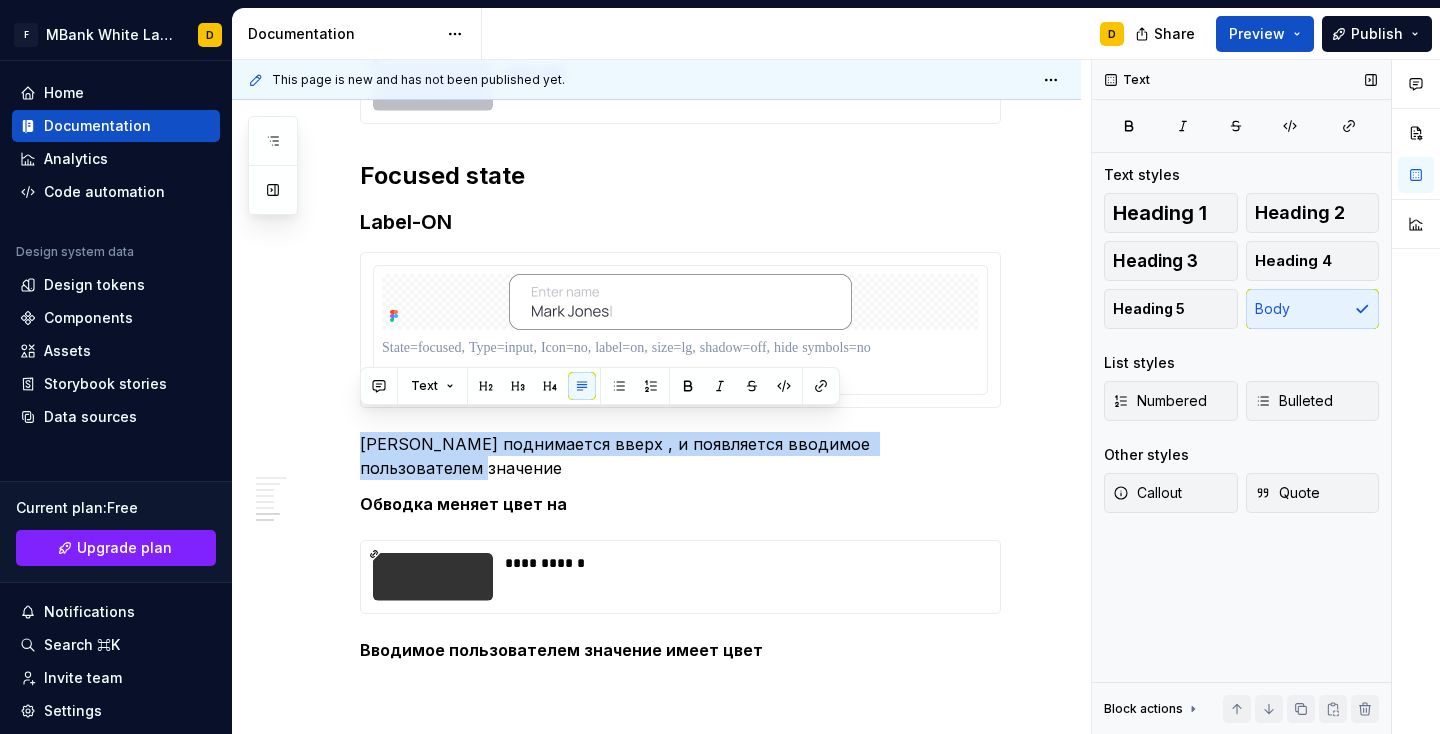 click on "Callout" at bounding box center (1147, 493) 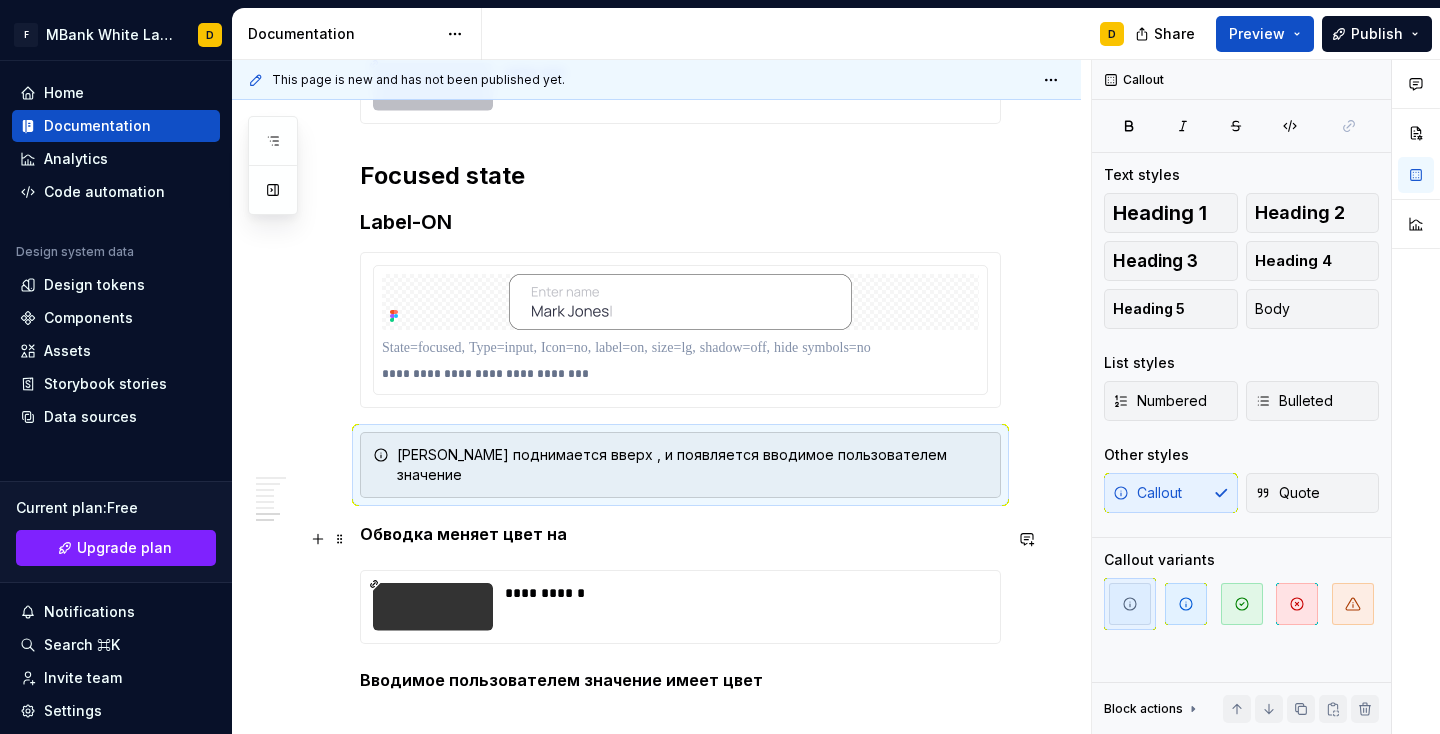 scroll, scrollTop: 4531, scrollLeft: 0, axis: vertical 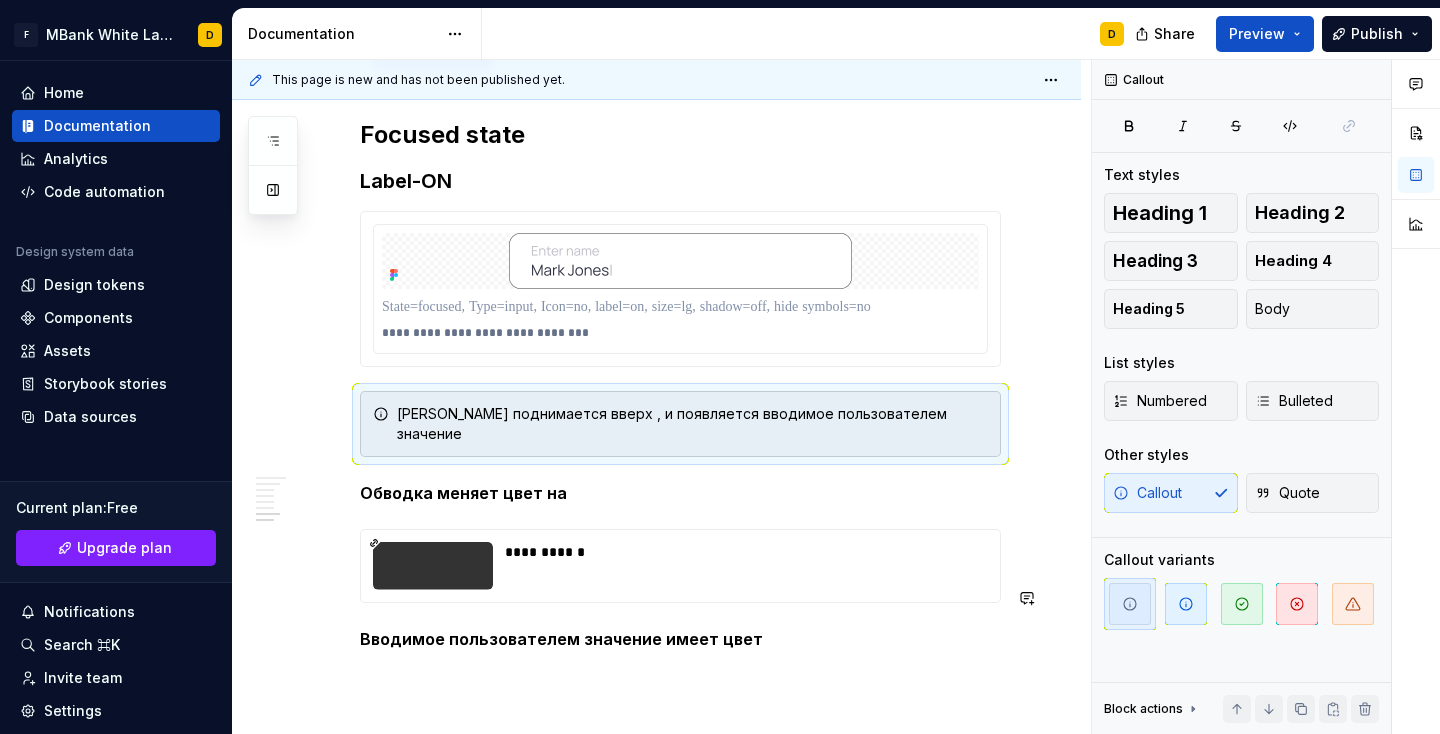 click on "**********" at bounding box center (656, -1573) 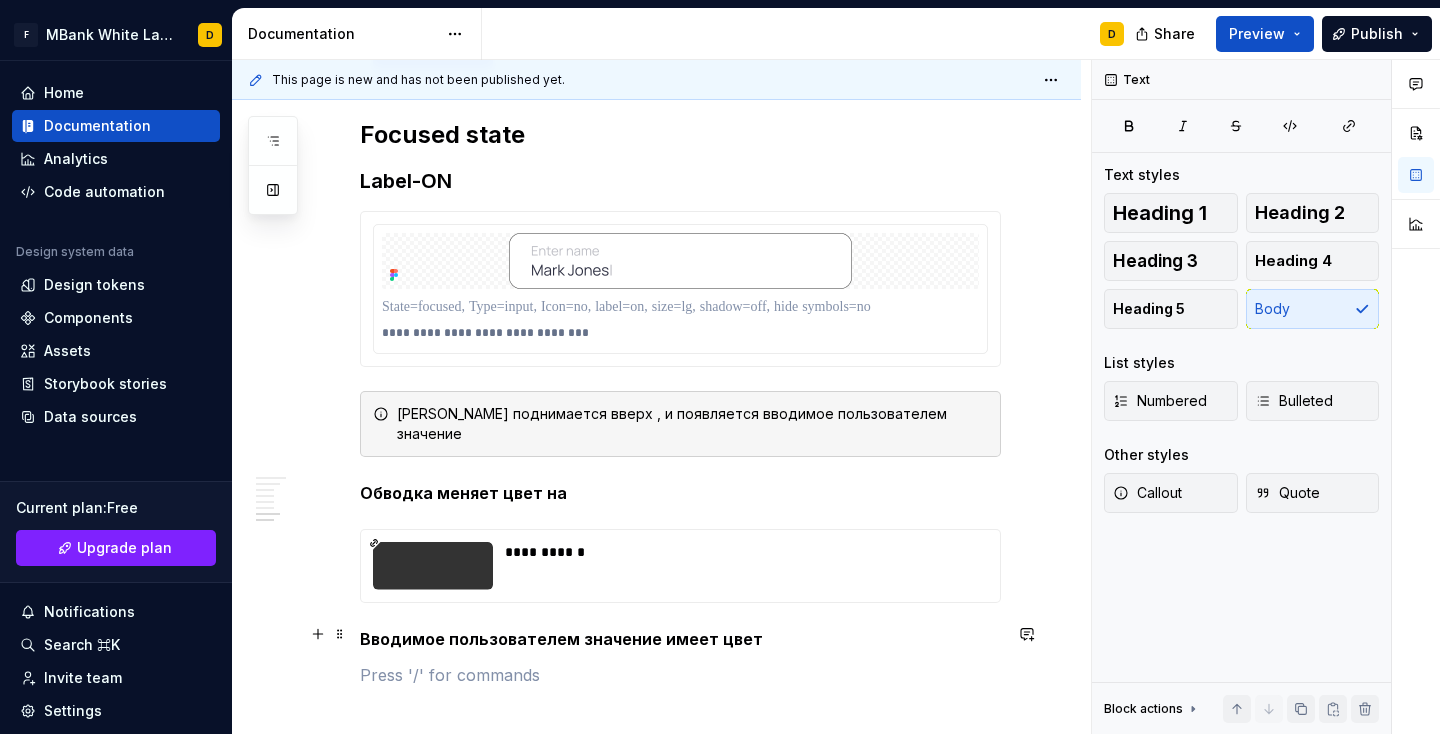 click at bounding box center (680, 675) 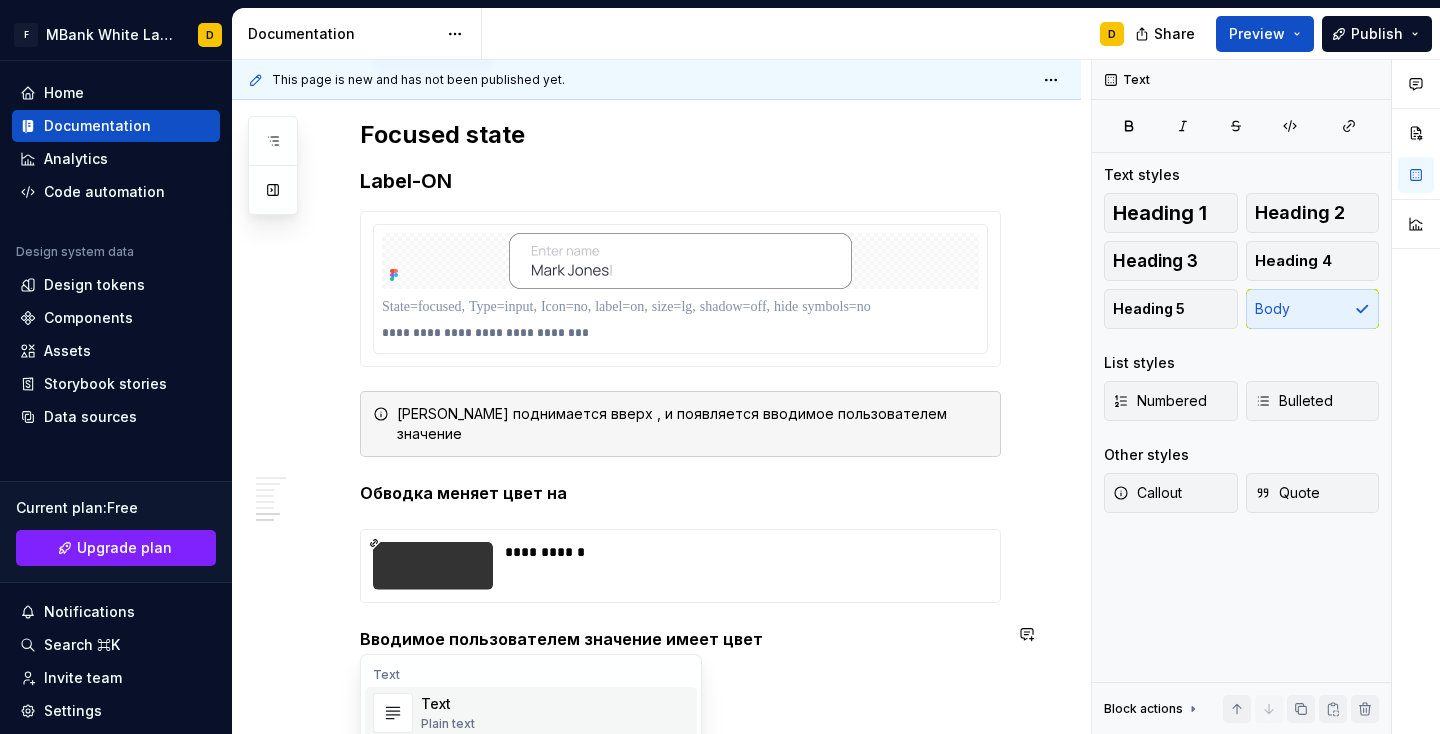 scroll, scrollTop: 40, scrollLeft: 0, axis: vertical 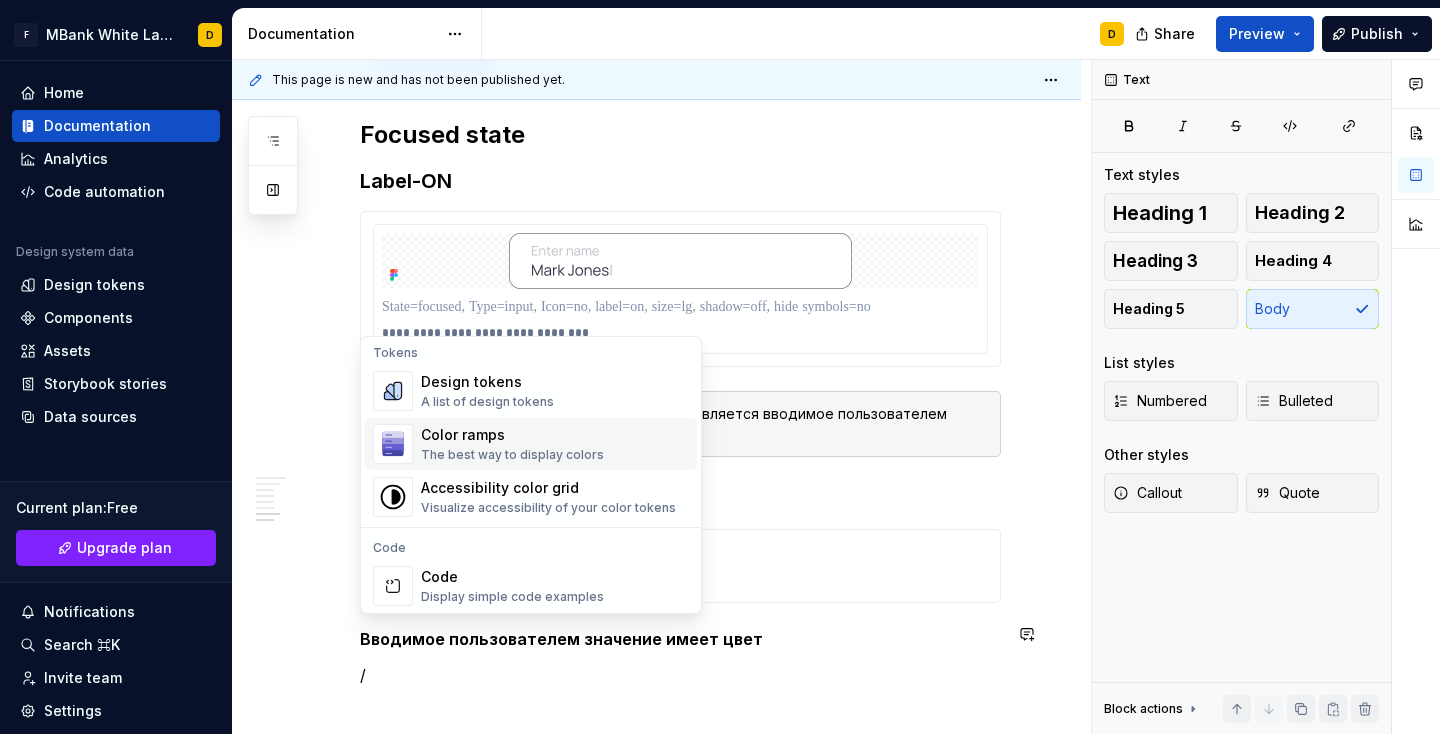 click on "Color ramps" at bounding box center [512, 435] 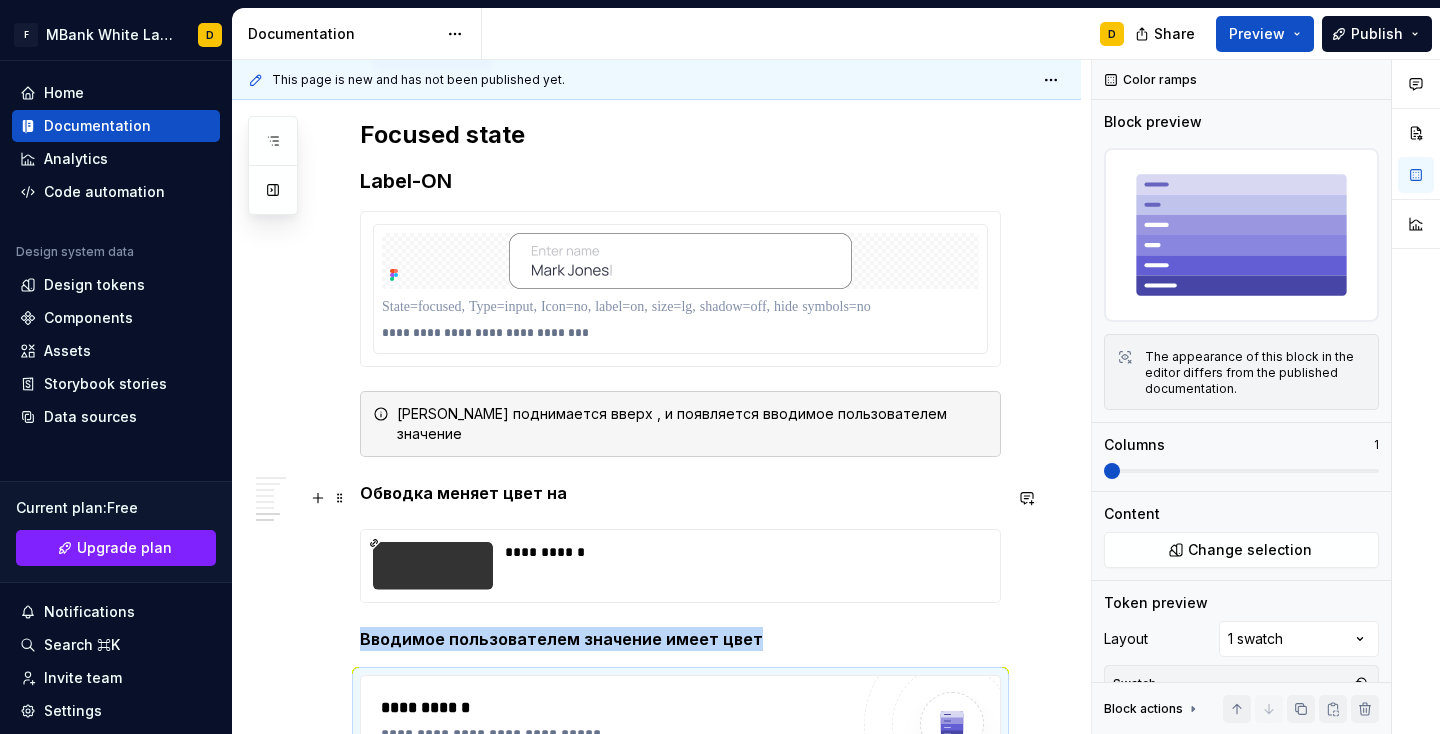 scroll, scrollTop: 4577, scrollLeft: 0, axis: vertical 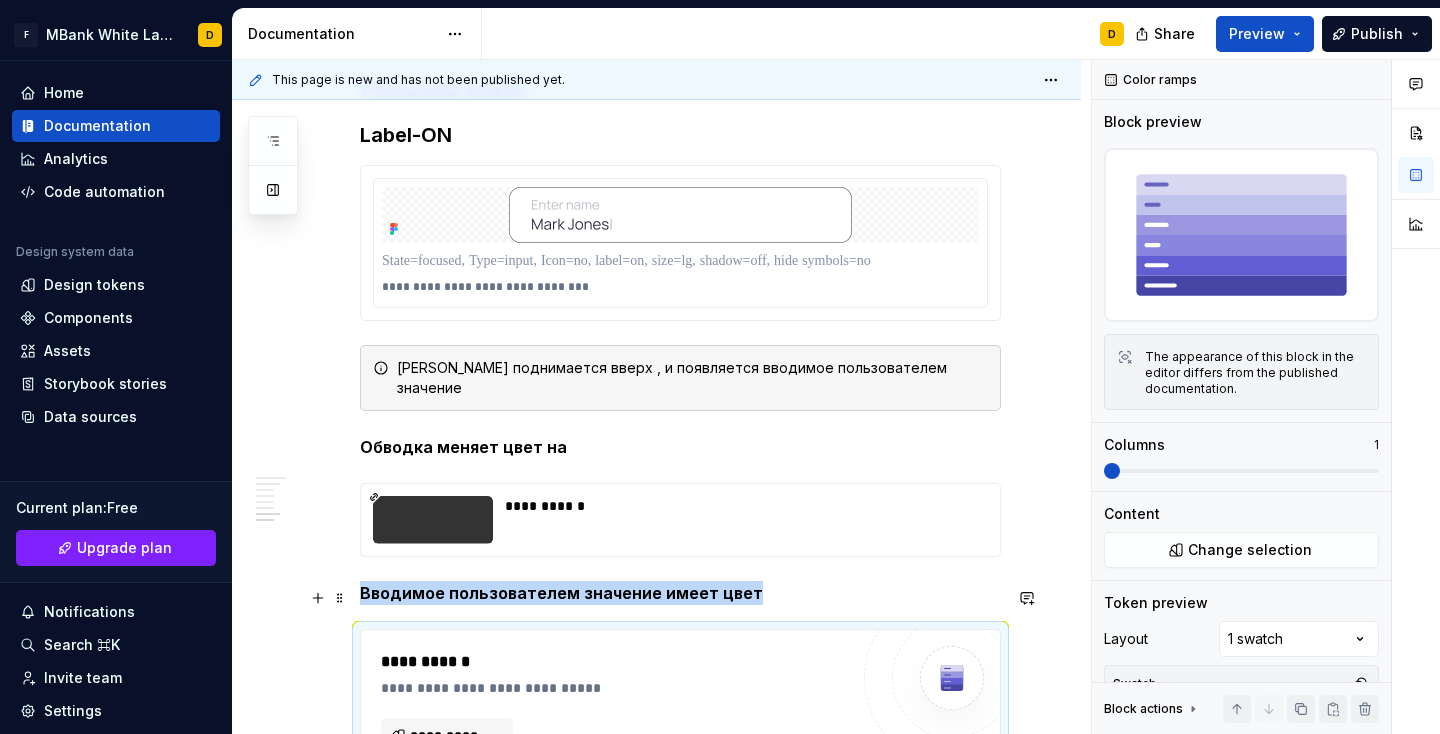 type on "*" 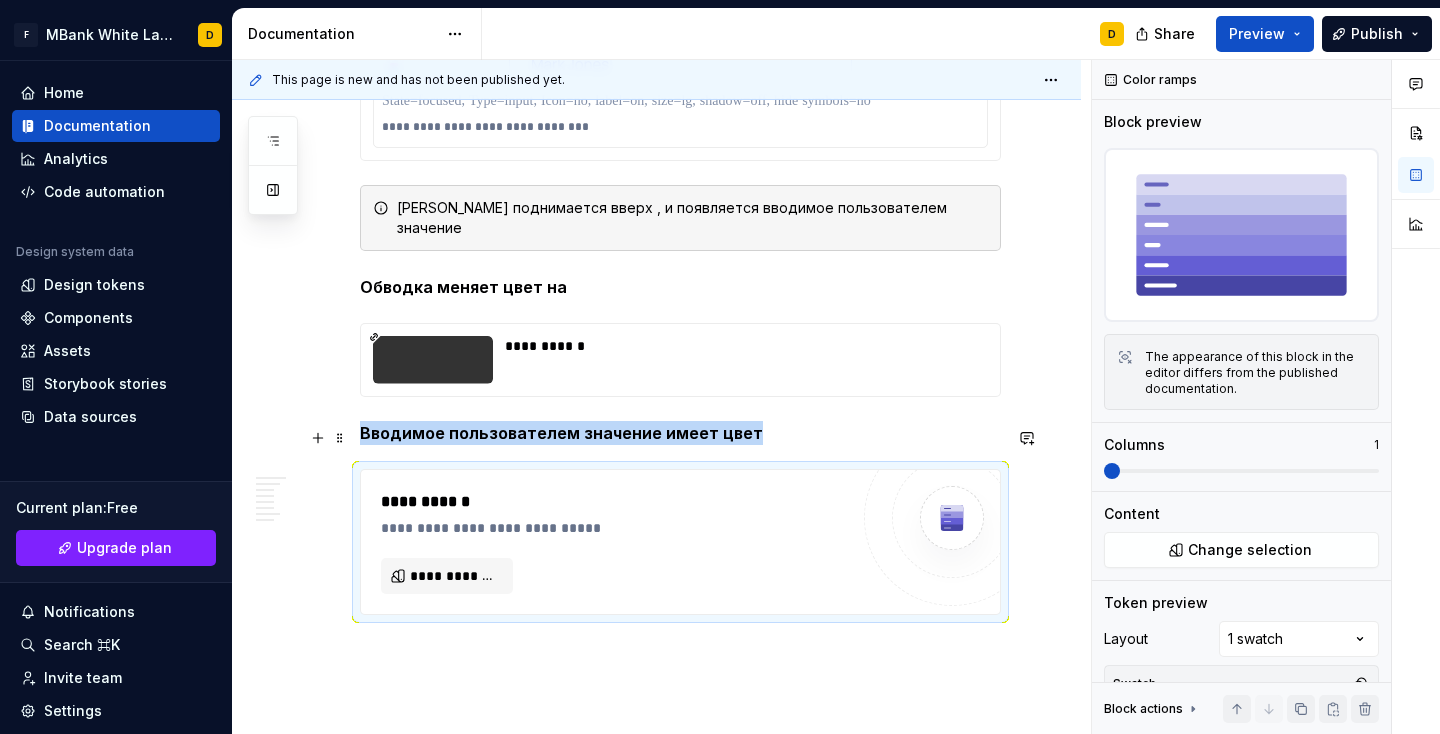 click on "**********" at bounding box center (656, -1694) 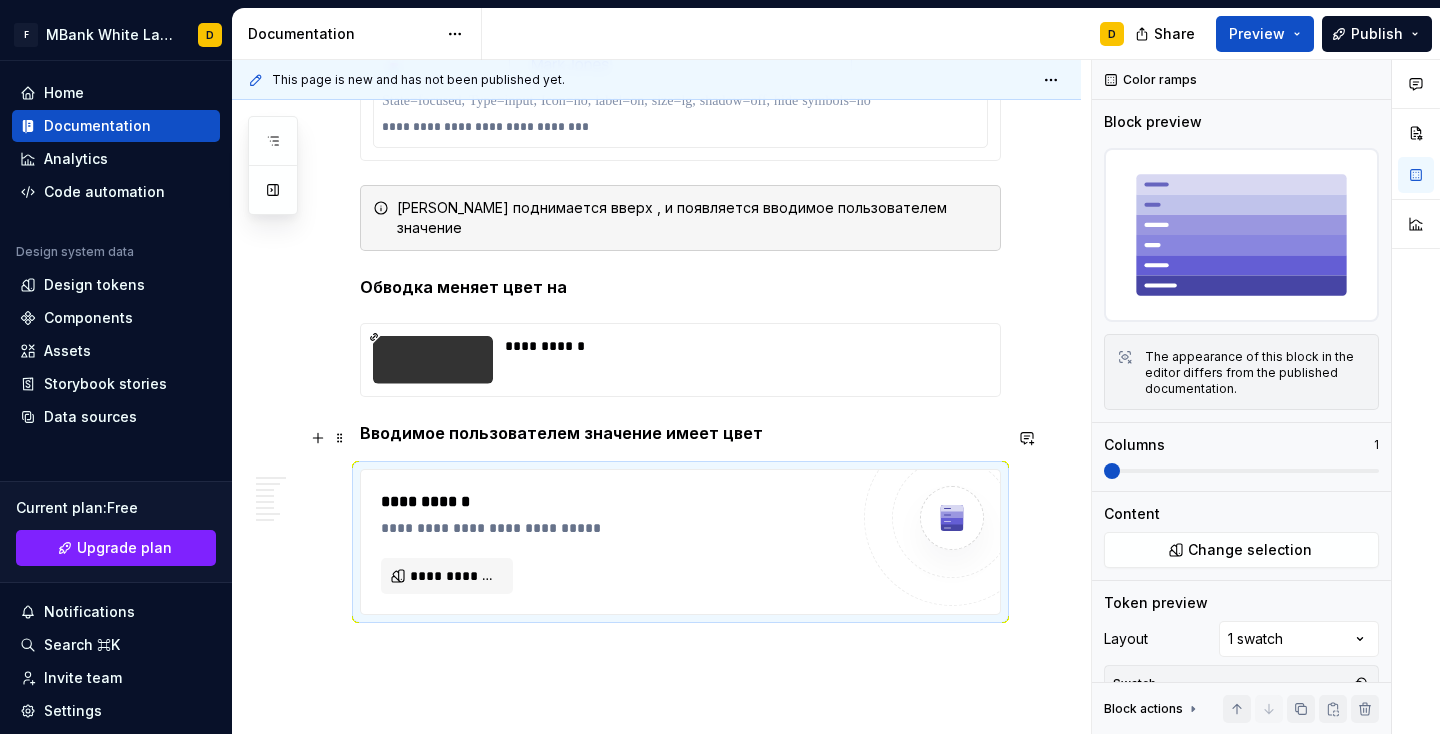 scroll, scrollTop: 4651, scrollLeft: 0, axis: vertical 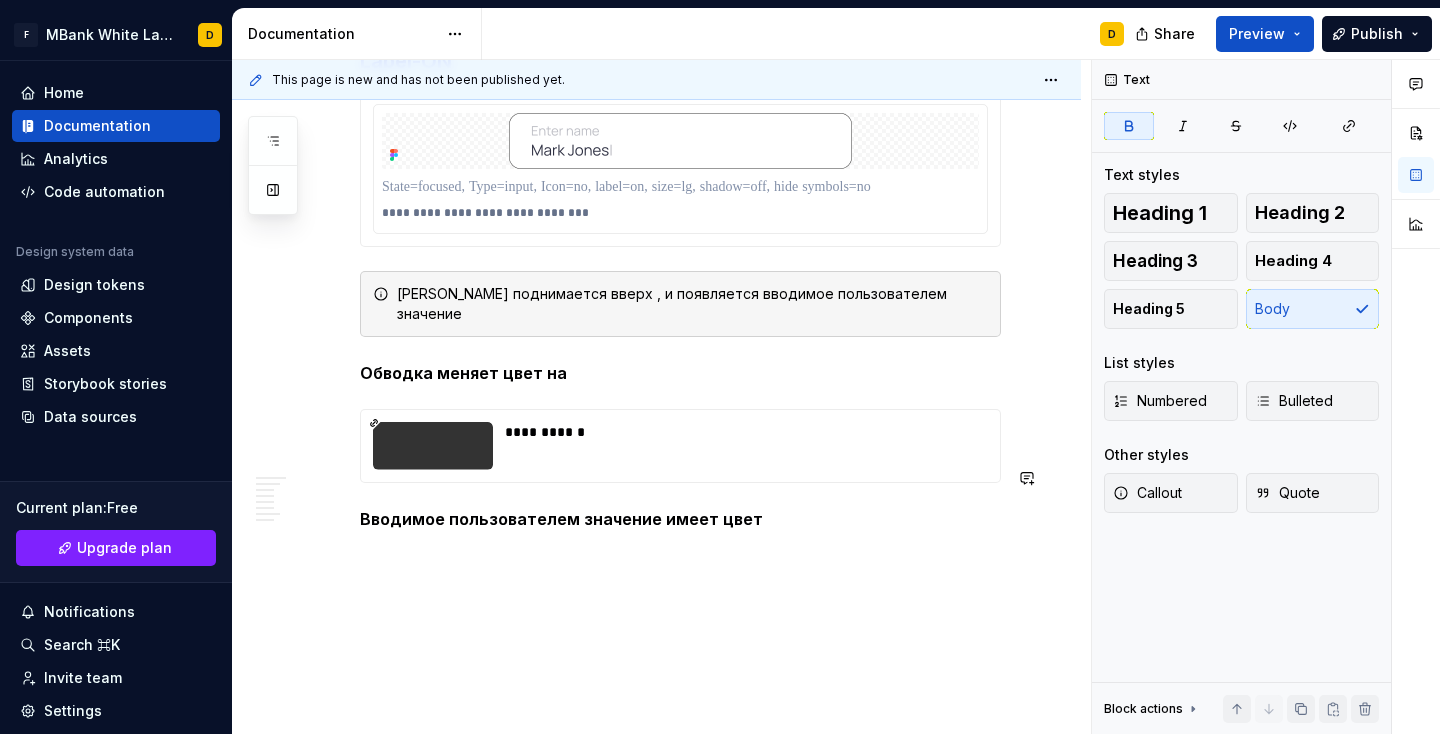 click on "**********" at bounding box center (656, -1693) 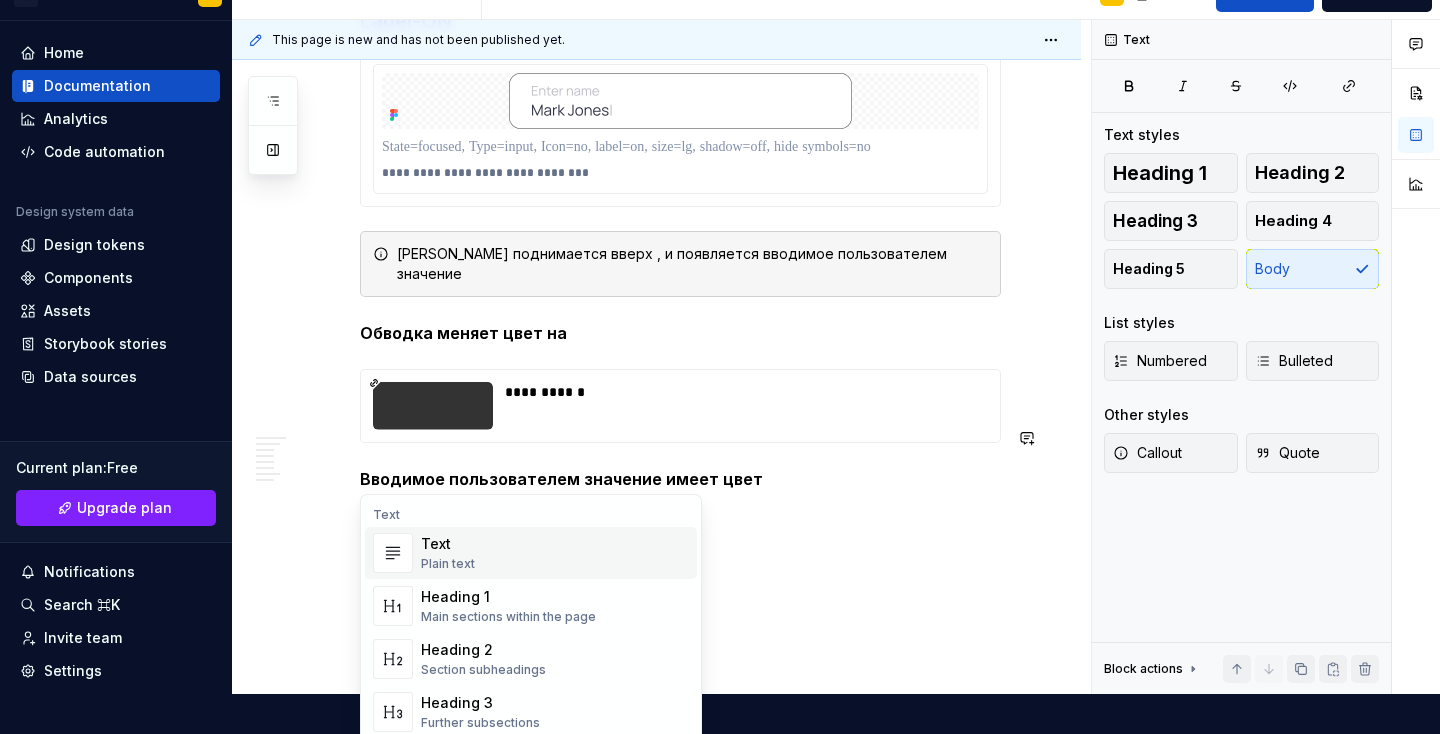 scroll, scrollTop: 0, scrollLeft: 0, axis: both 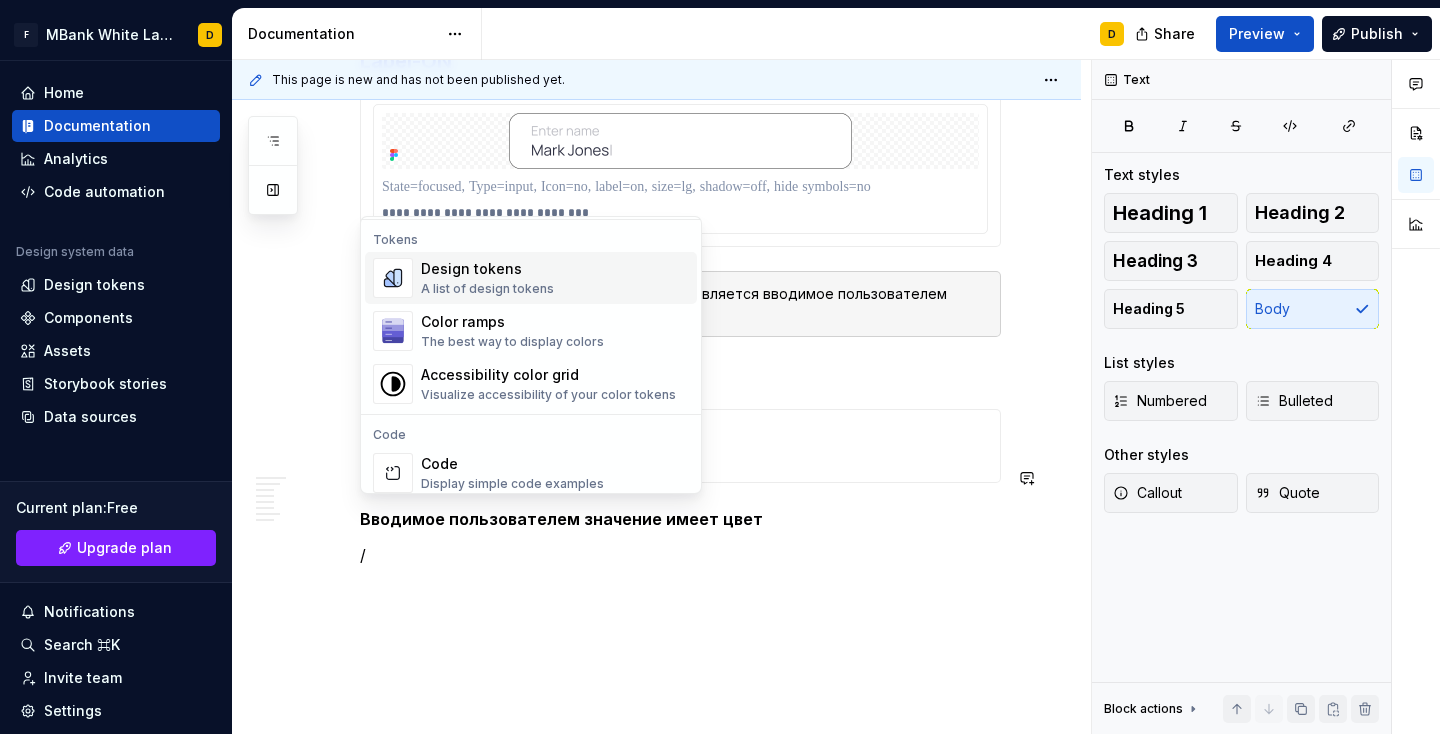 click on "A list of design tokens" at bounding box center [487, 289] 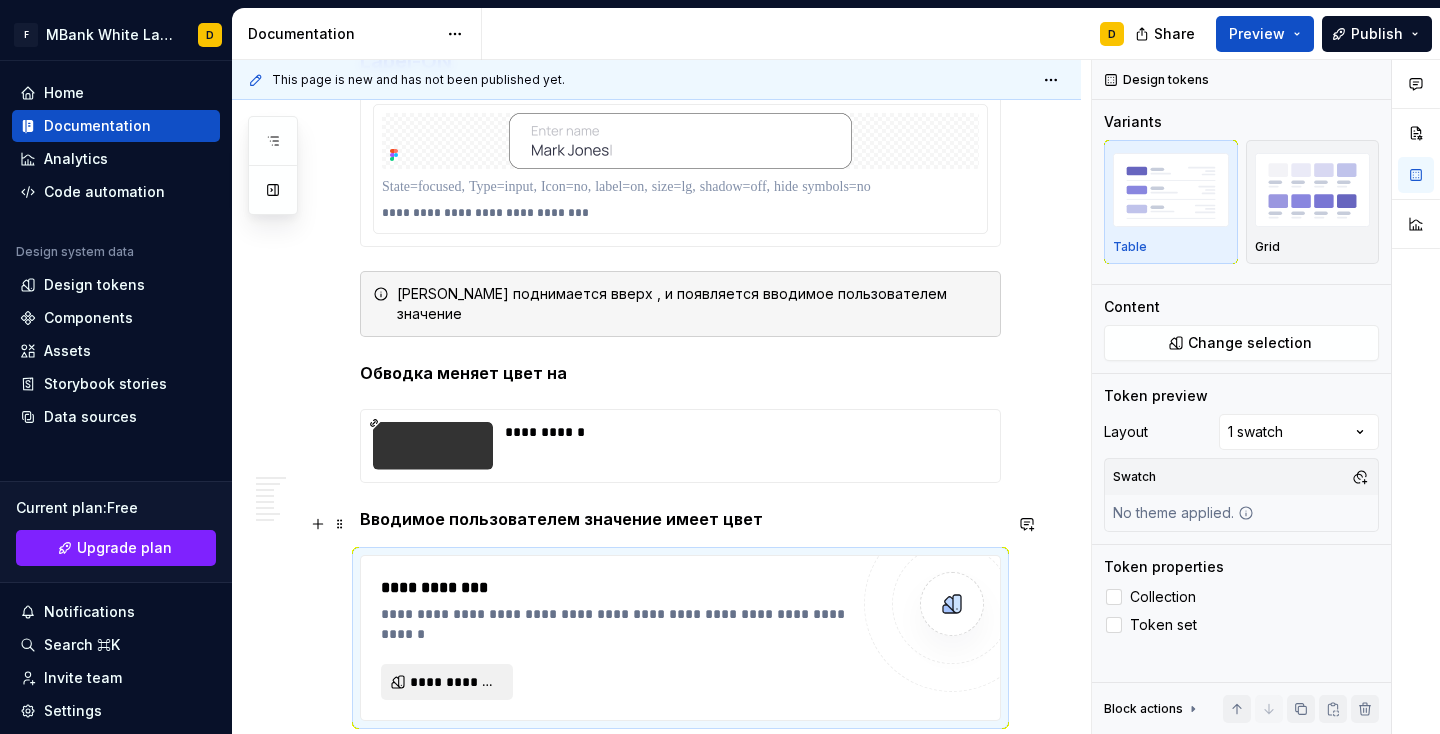 click on "**********" at bounding box center (455, 682) 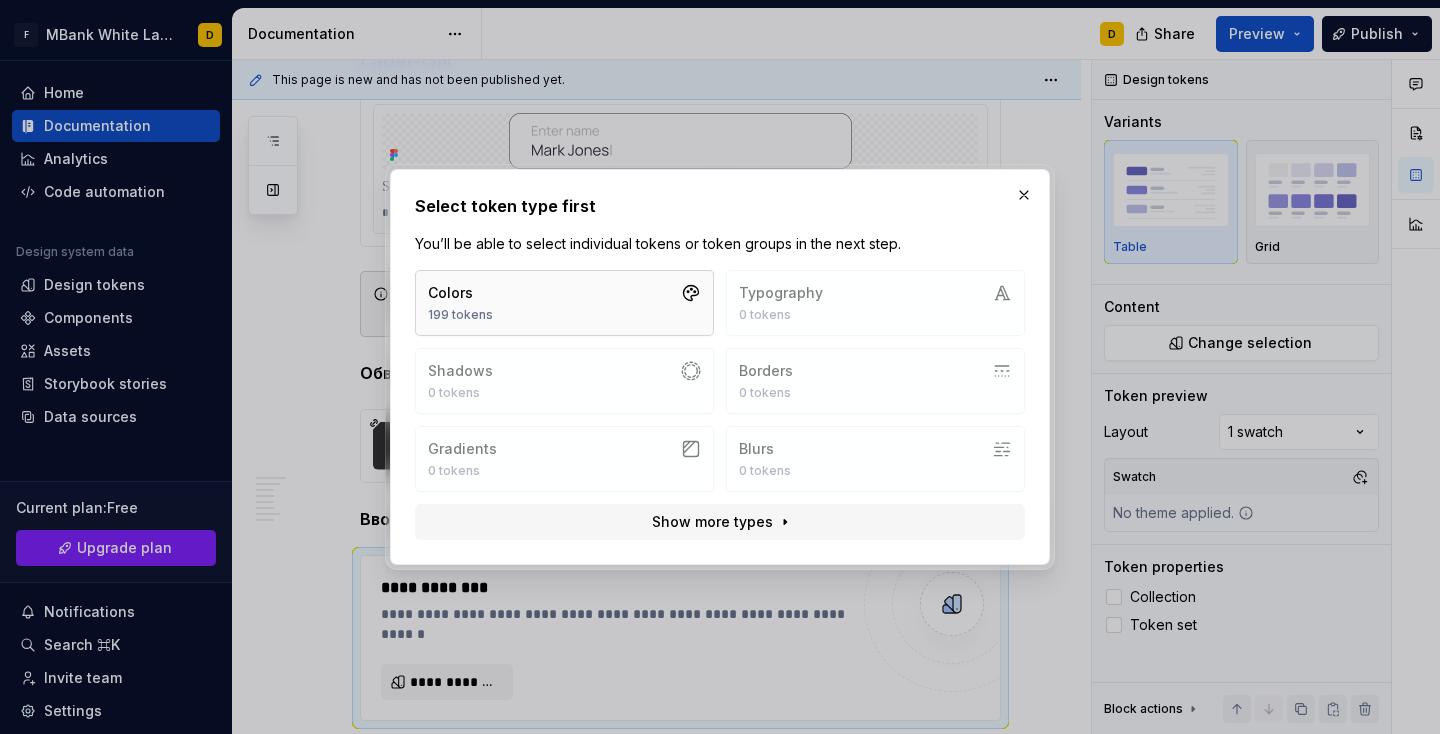 click on "Colors 199 tokens" at bounding box center [564, 303] 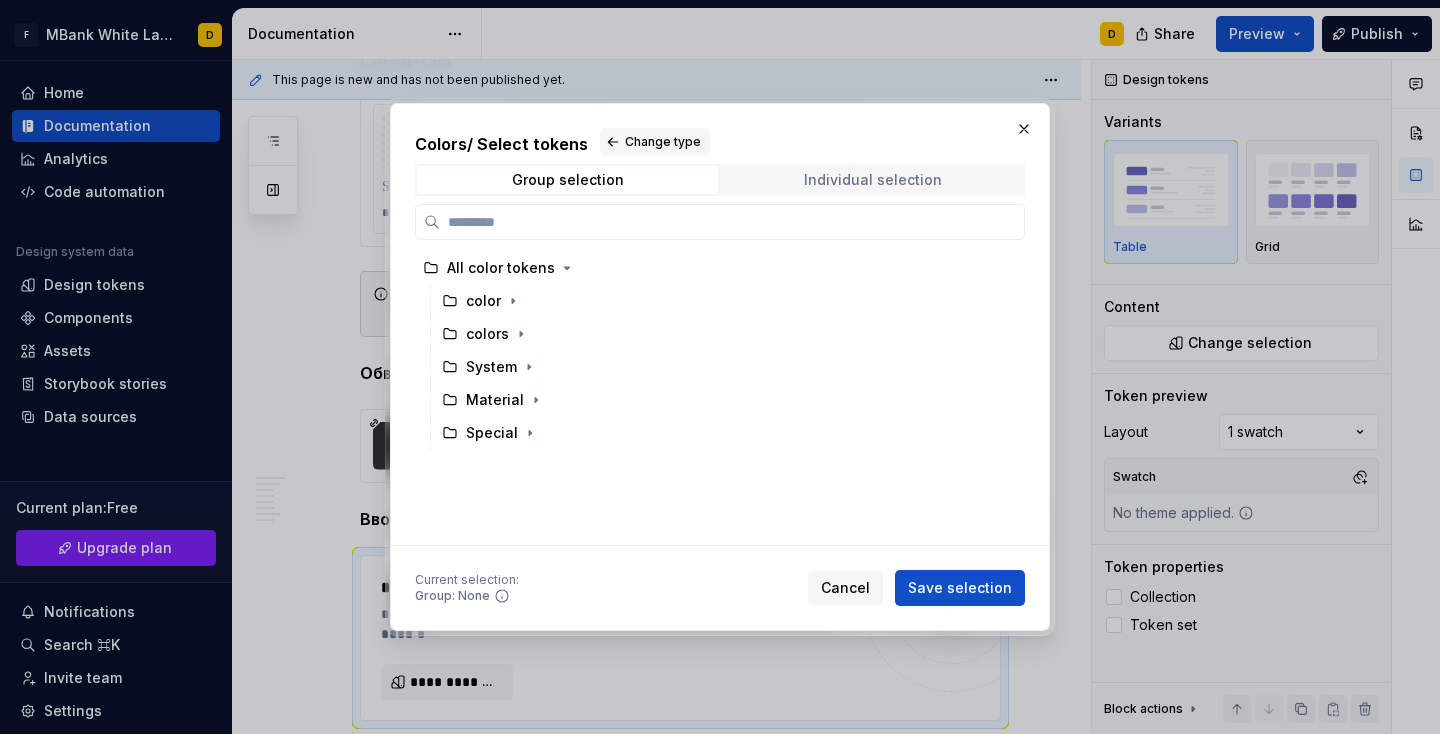 click on "Individual selection" at bounding box center [873, 180] 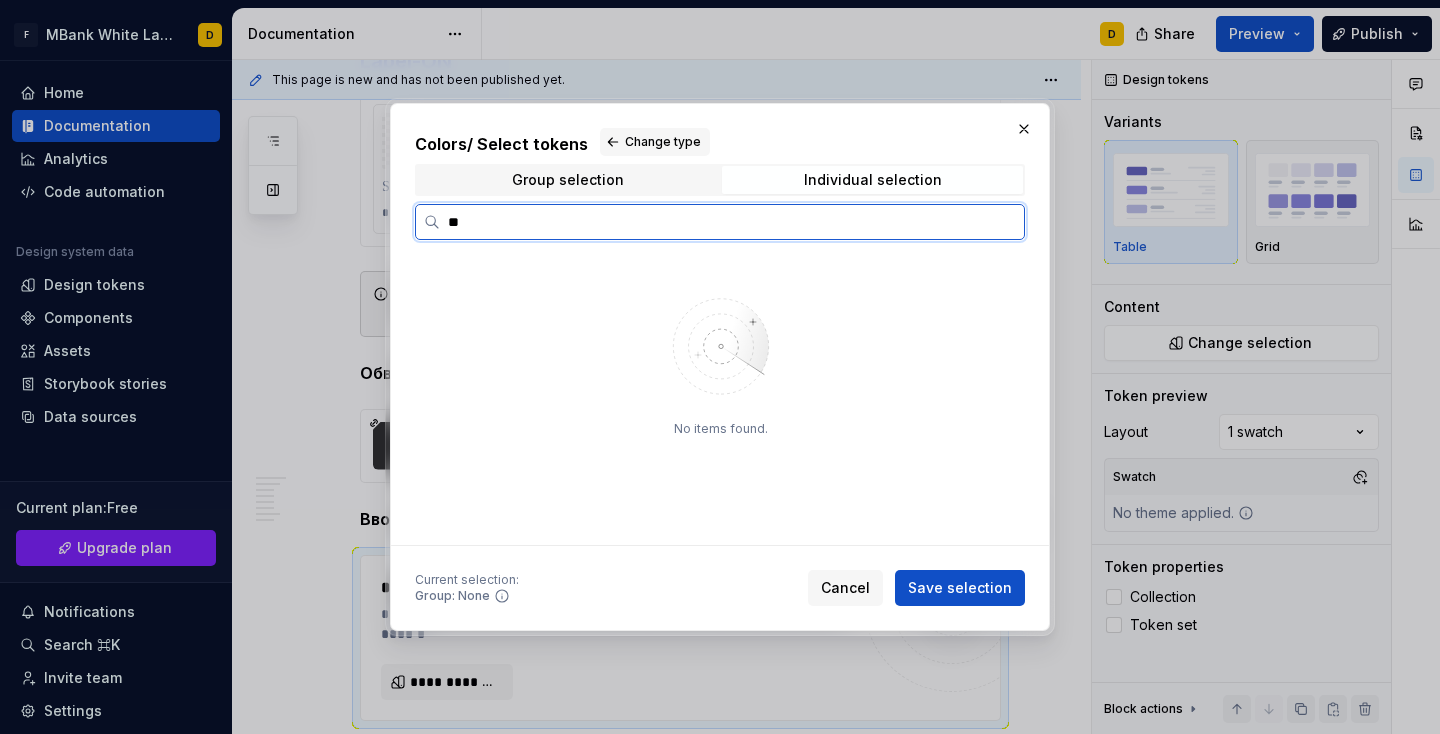 type on "*" 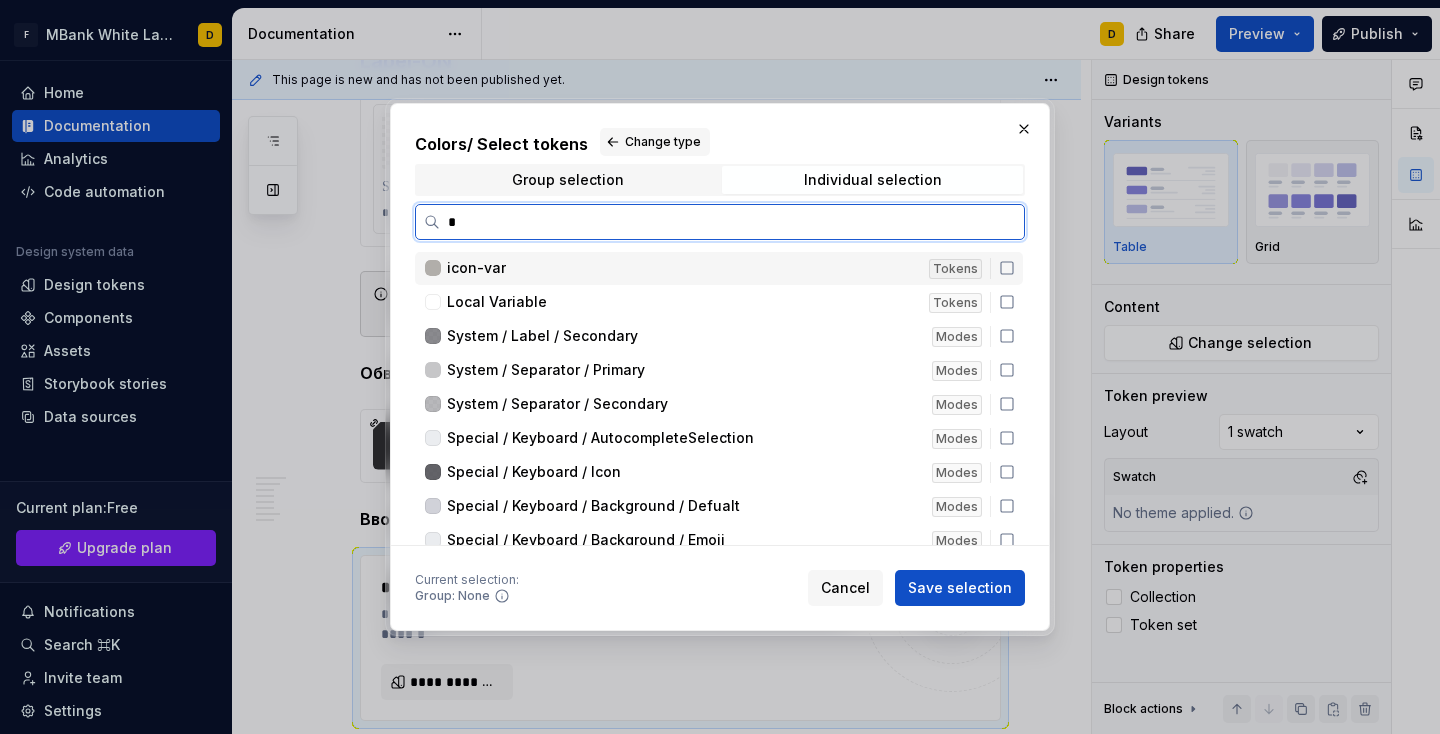 type on "**" 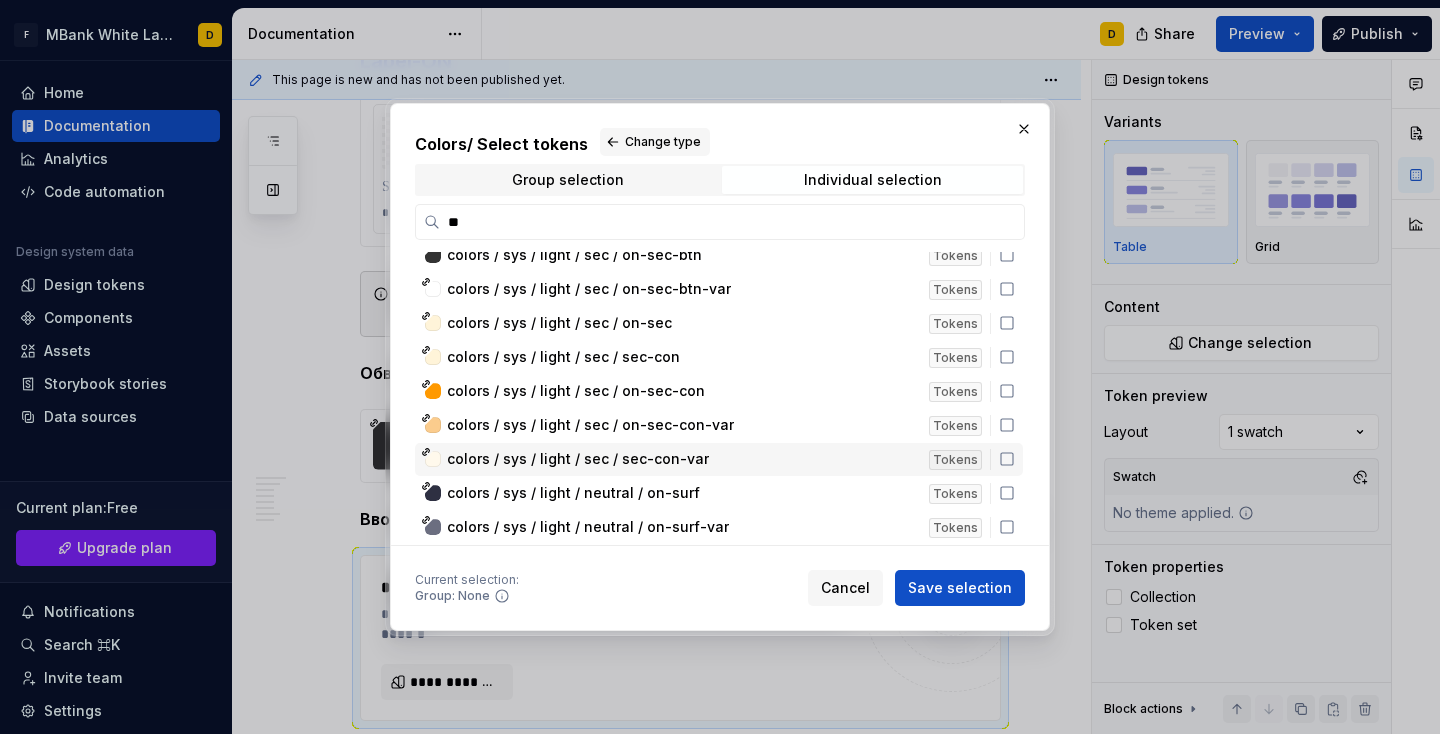 scroll, scrollTop: 1635, scrollLeft: 0, axis: vertical 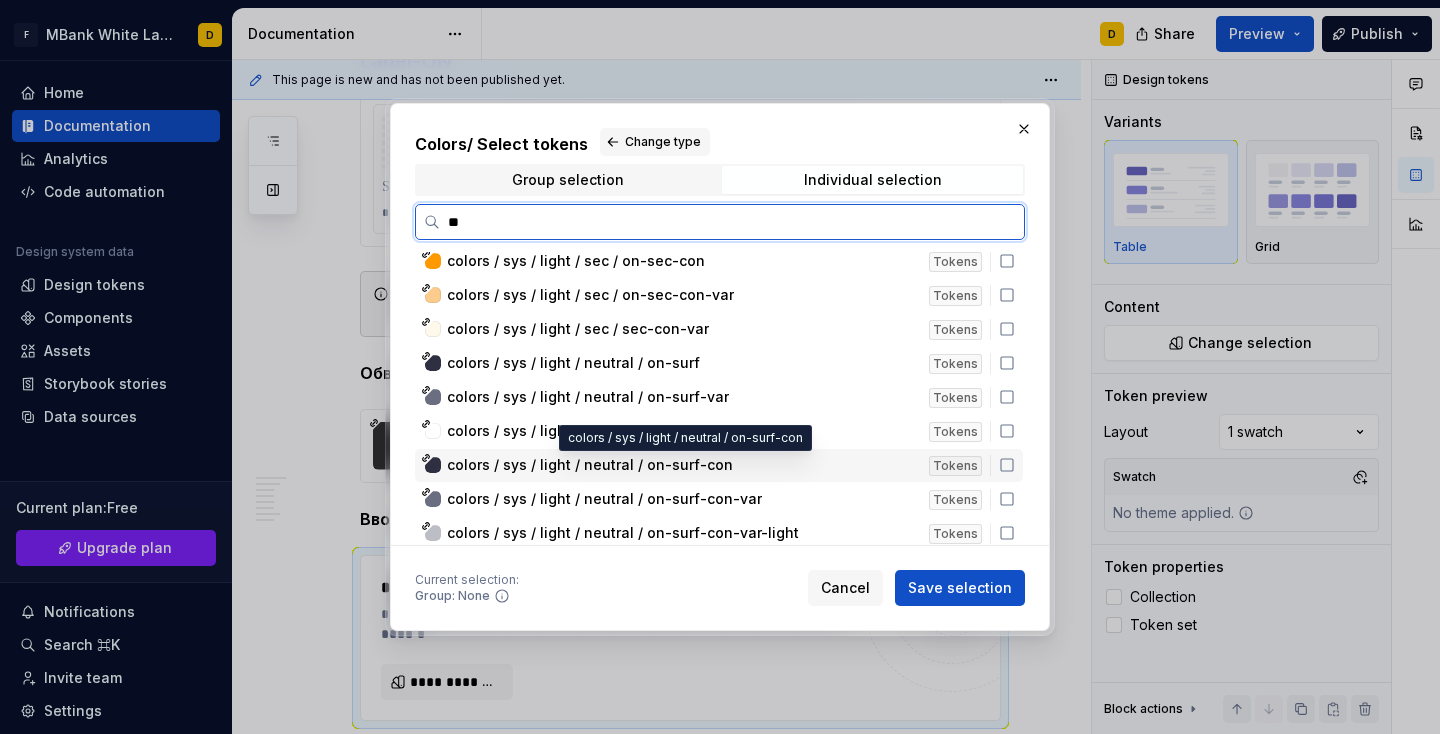 click on "colors / sys / light / neutral / on-surf-con" at bounding box center (590, 465) 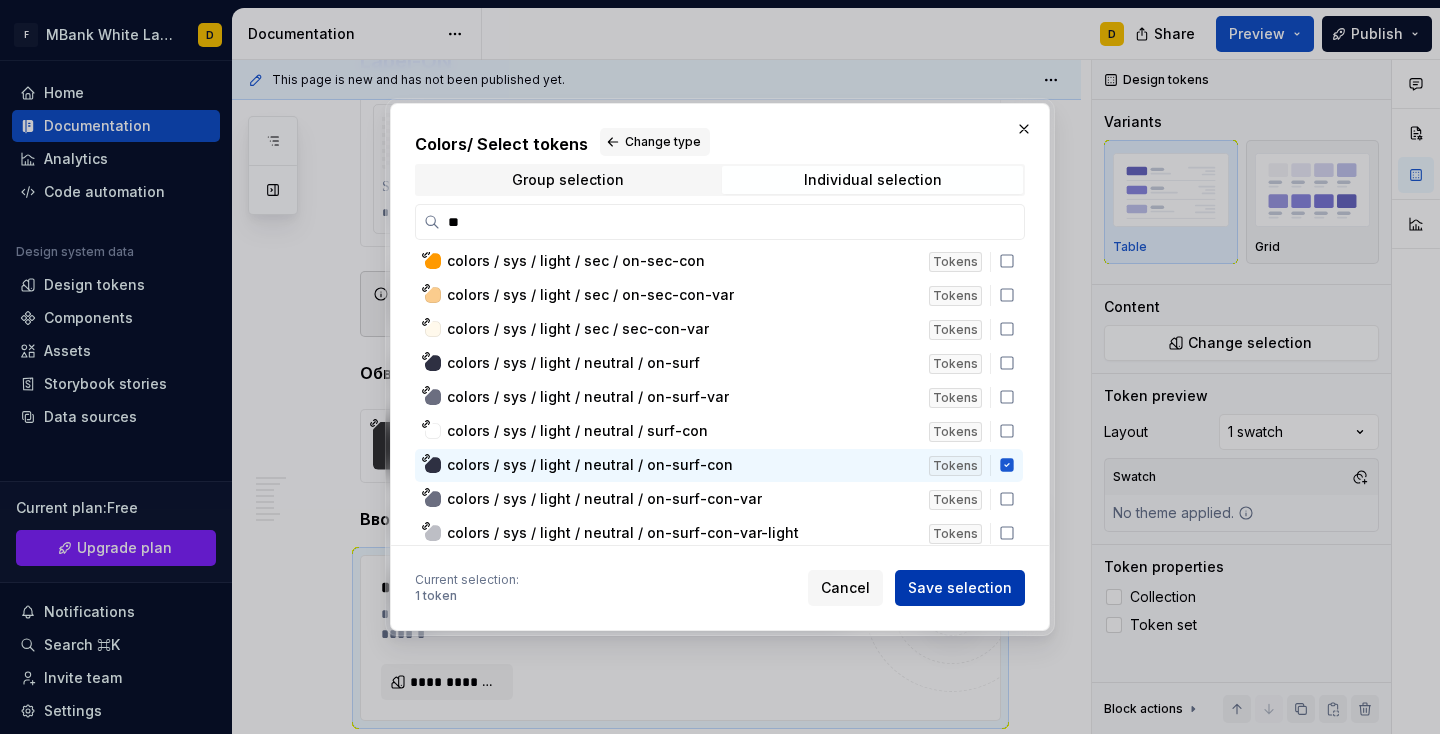 click on "Save selection" at bounding box center [960, 588] 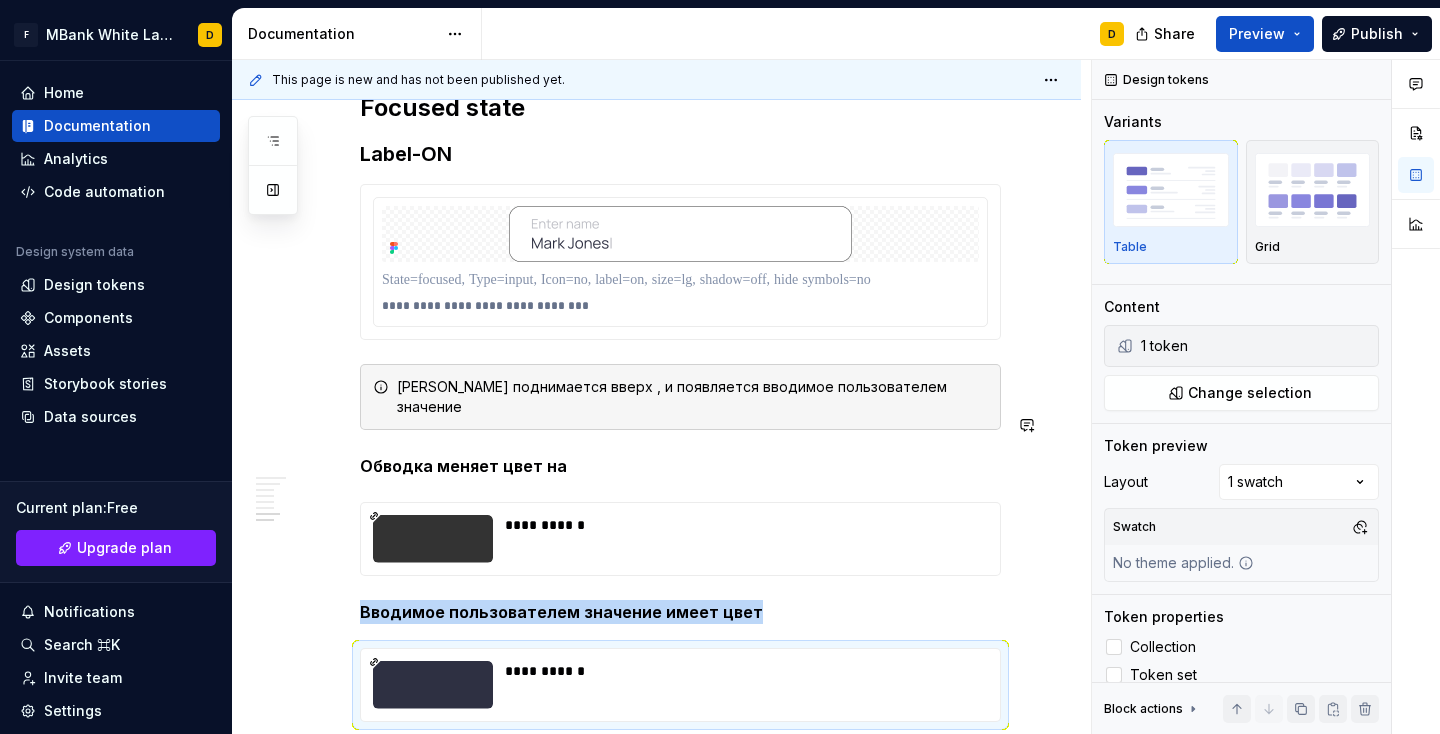 scroll, scrollTop: 4749, scrollLeft: 0, axis: vertical 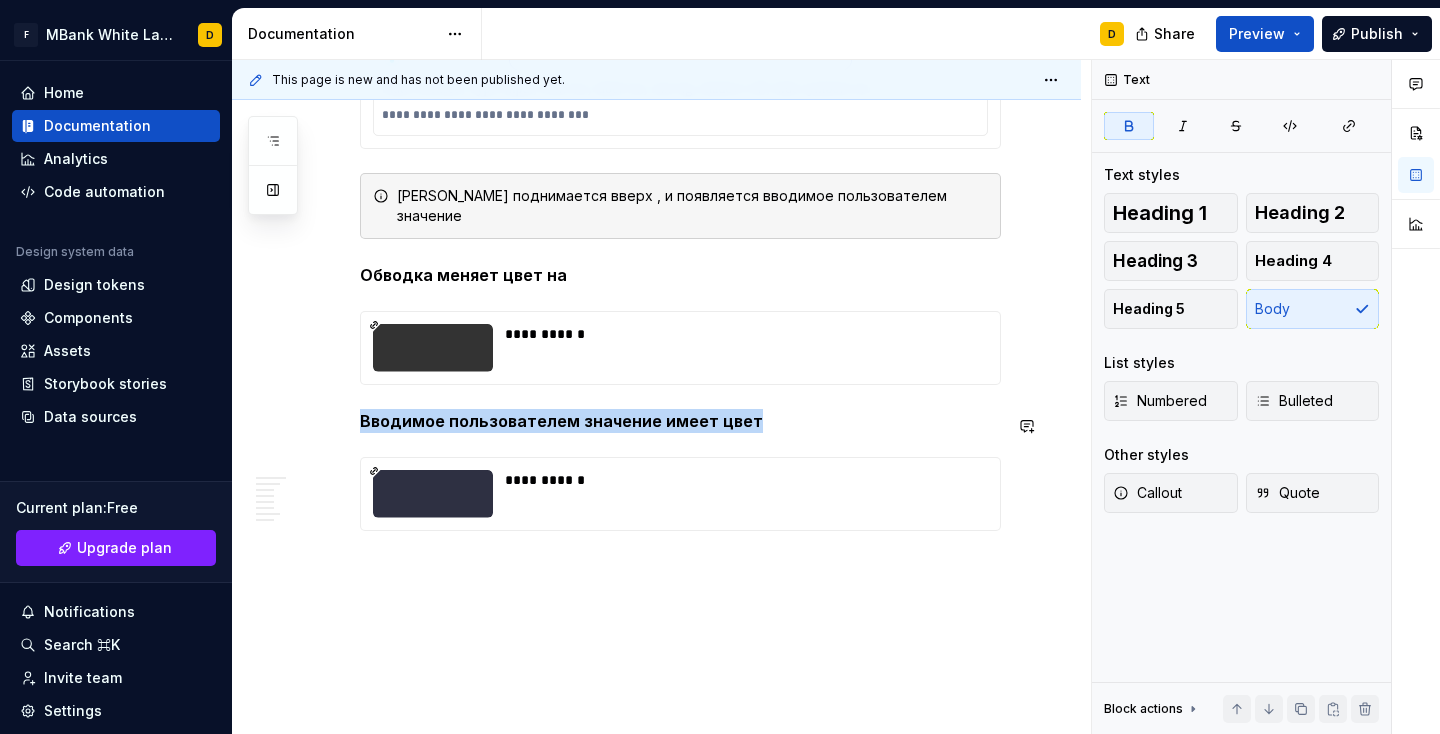 click on "**********" at bounding box center (656, -1742) 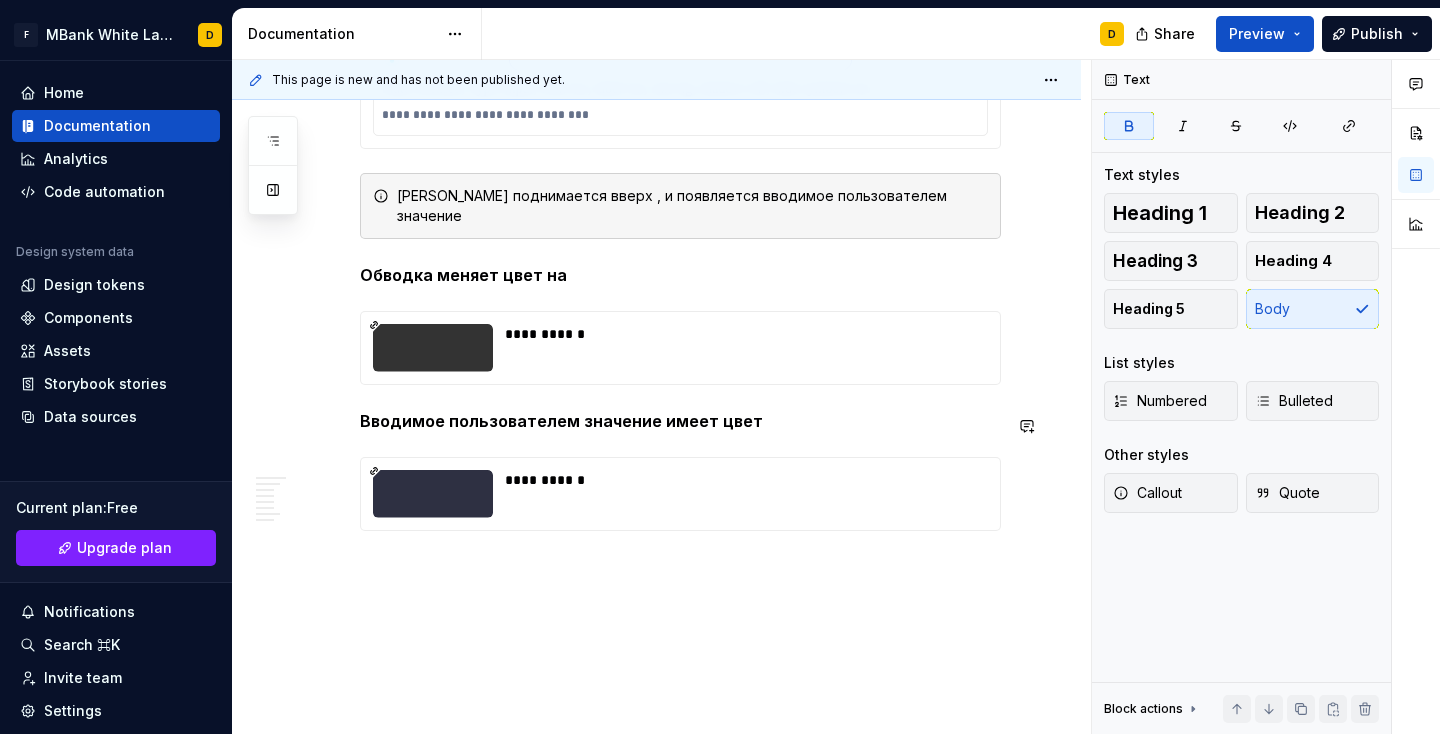 click on "**********" at bounding box center (656, -1742) 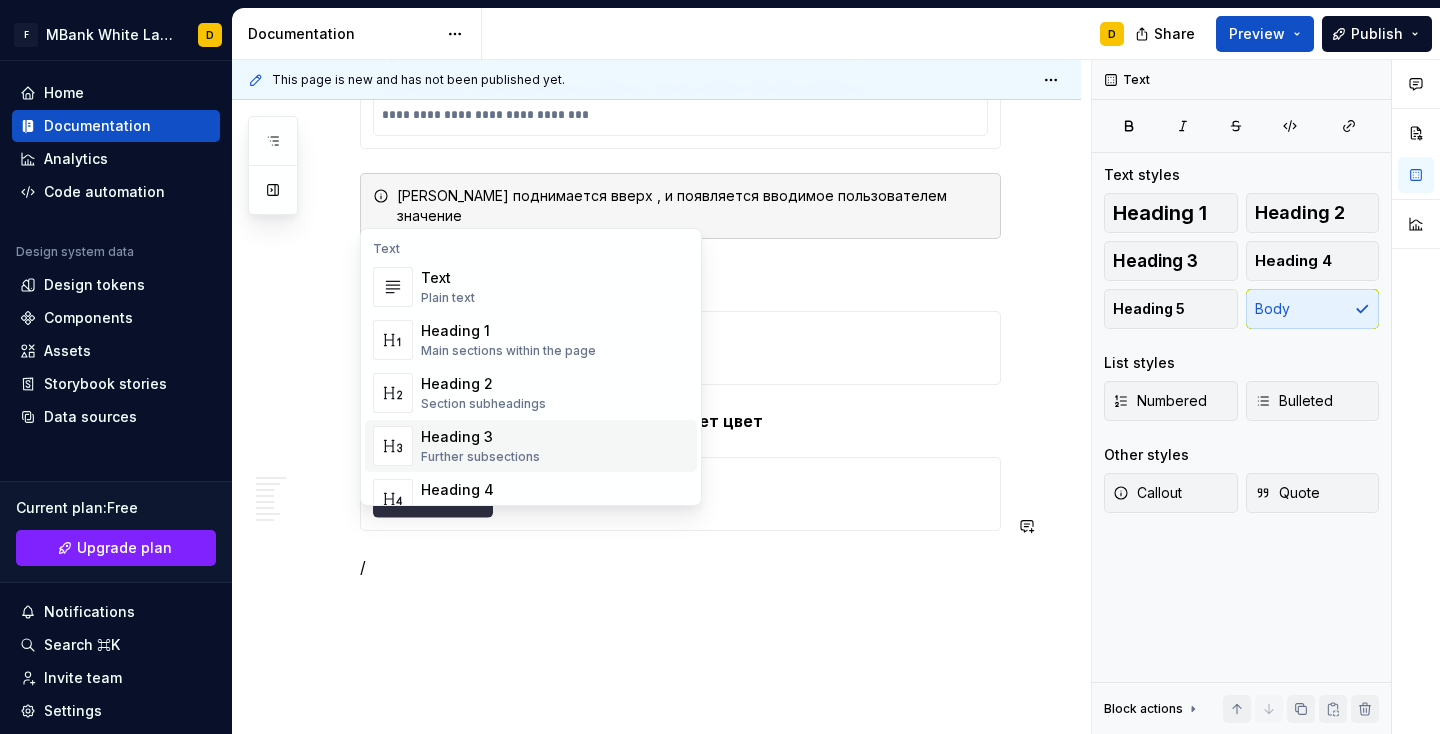 click on "Heading 3" at bounding box center [480, 437] 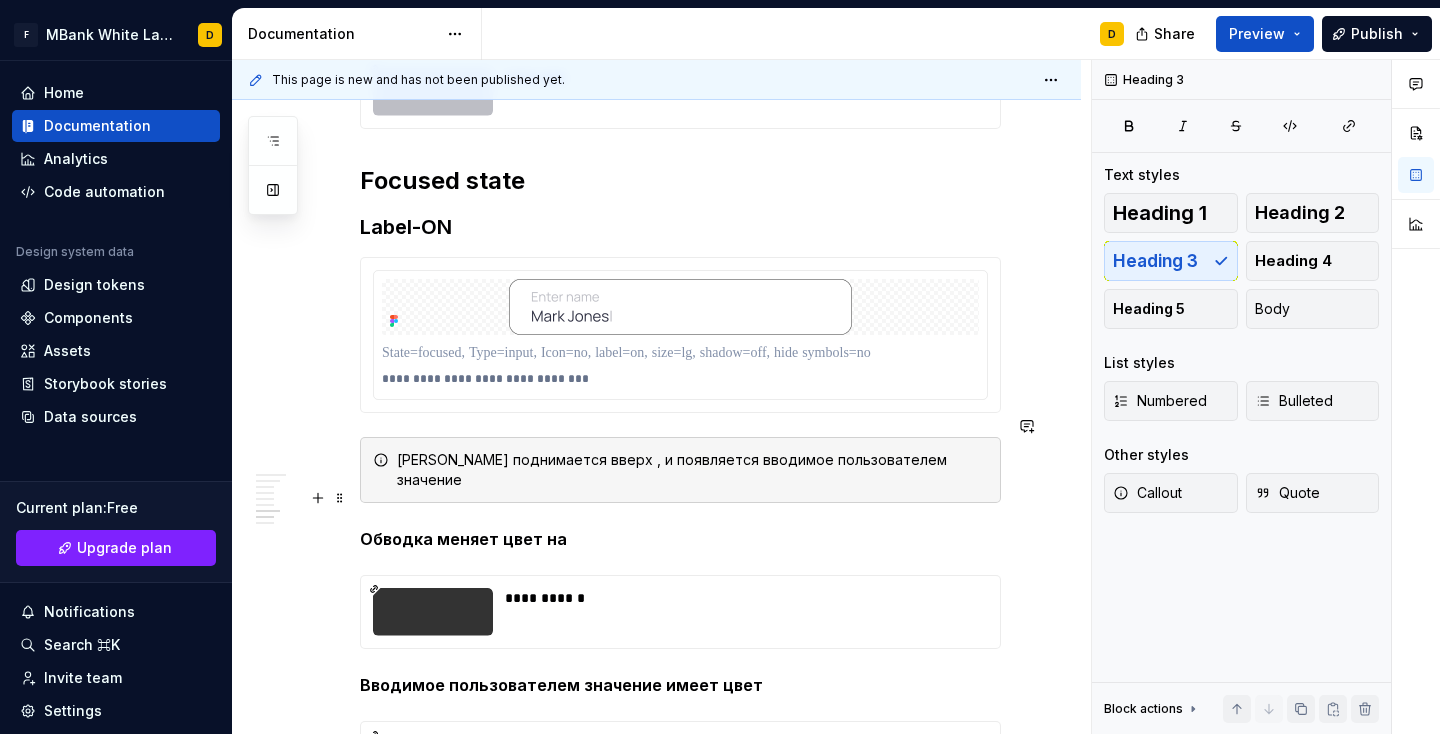 scroll, scrollTop: 4671, scrollLeft: 0, axis: vertical 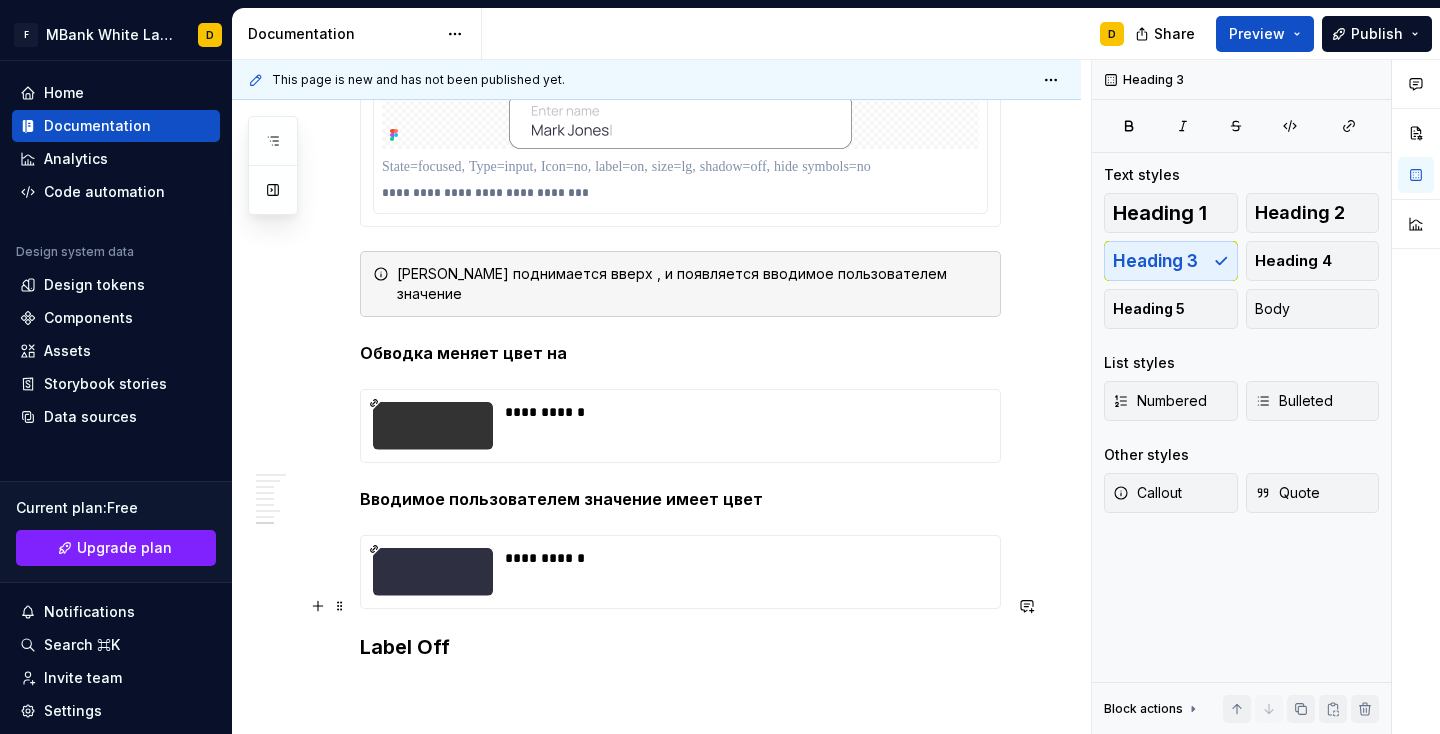 click on "Label Off" at bounding box center (680, 647) 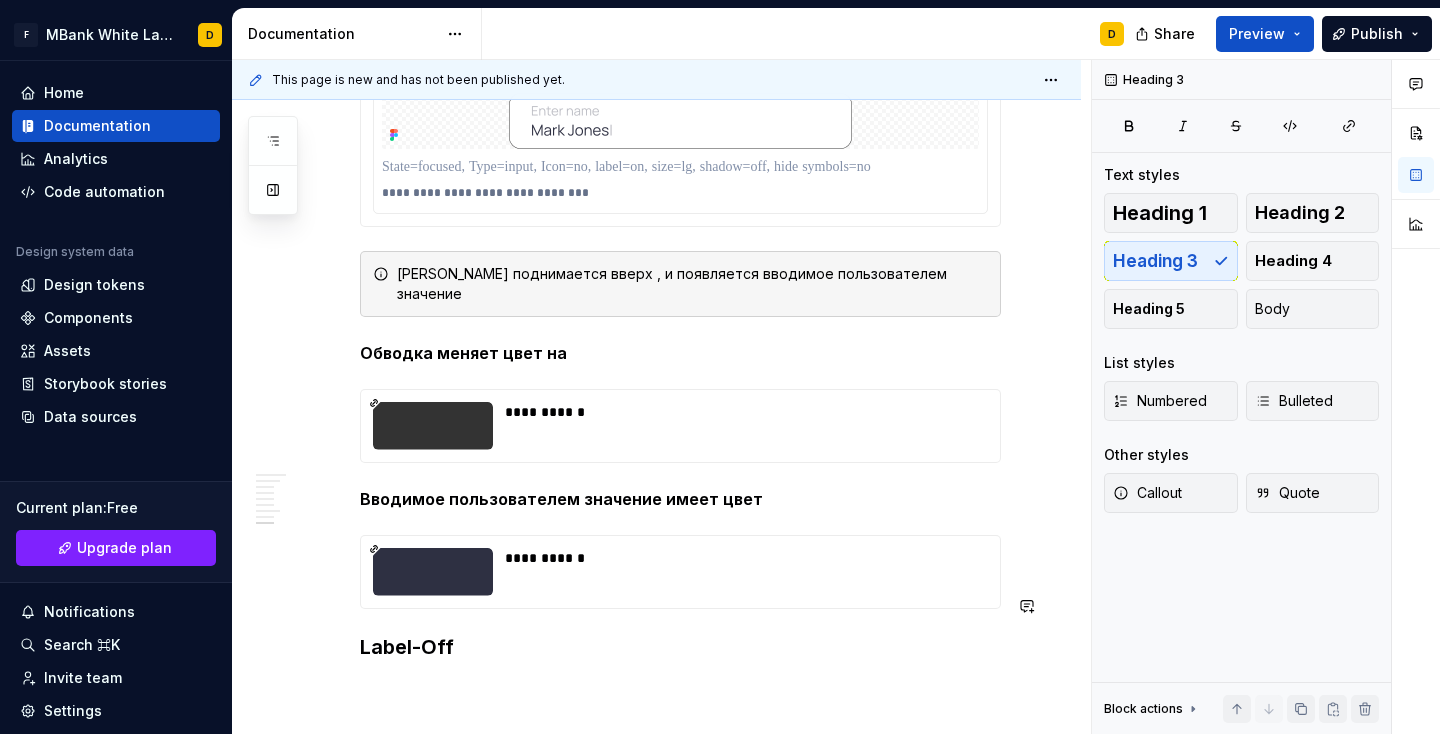 click on "This page is new and has not been published yet. Подробнее о компонентах В этом разделе вы найдёте детальное описание каждого компонента, входящего в нашу дизайн-систему. Мы раскрываем структуру, назначение, варианты использования и технические детали, чтобы обеспечить прозрачность и удобство при внедрении компонентов в проекты. Такой подход помогает команде быстро находить нужную информацию, поддерживать единый стиль и ускорять процесс разработки. Edit header Основные кнопки Inputs Инпуты Default state Label-off / Label-on Icon-left / Card Input Input OTP Input pass Focused state Label-ON Label Off Инпуты Default state Инпуты  label-on" at bounding box center [661, 397] 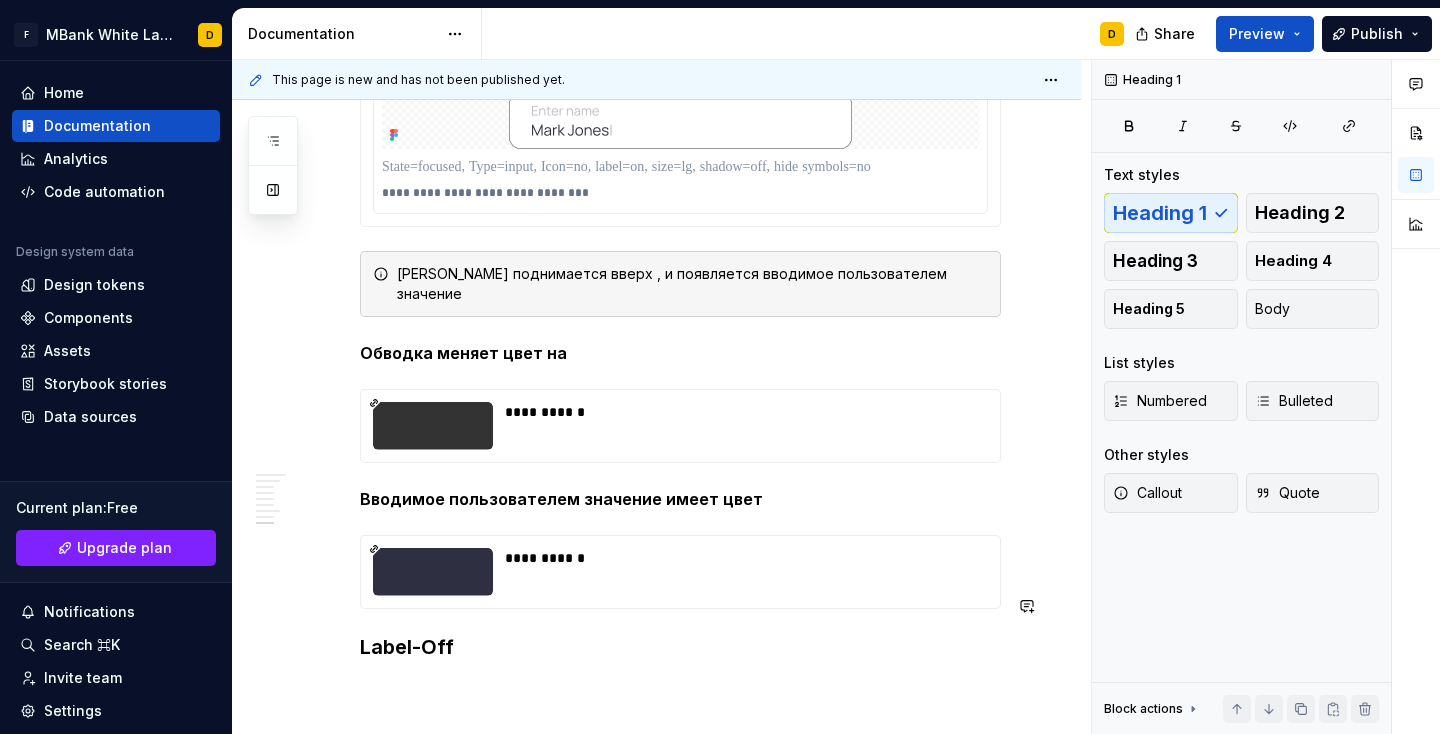 click on "**********" at bounding box center (680, -1724) 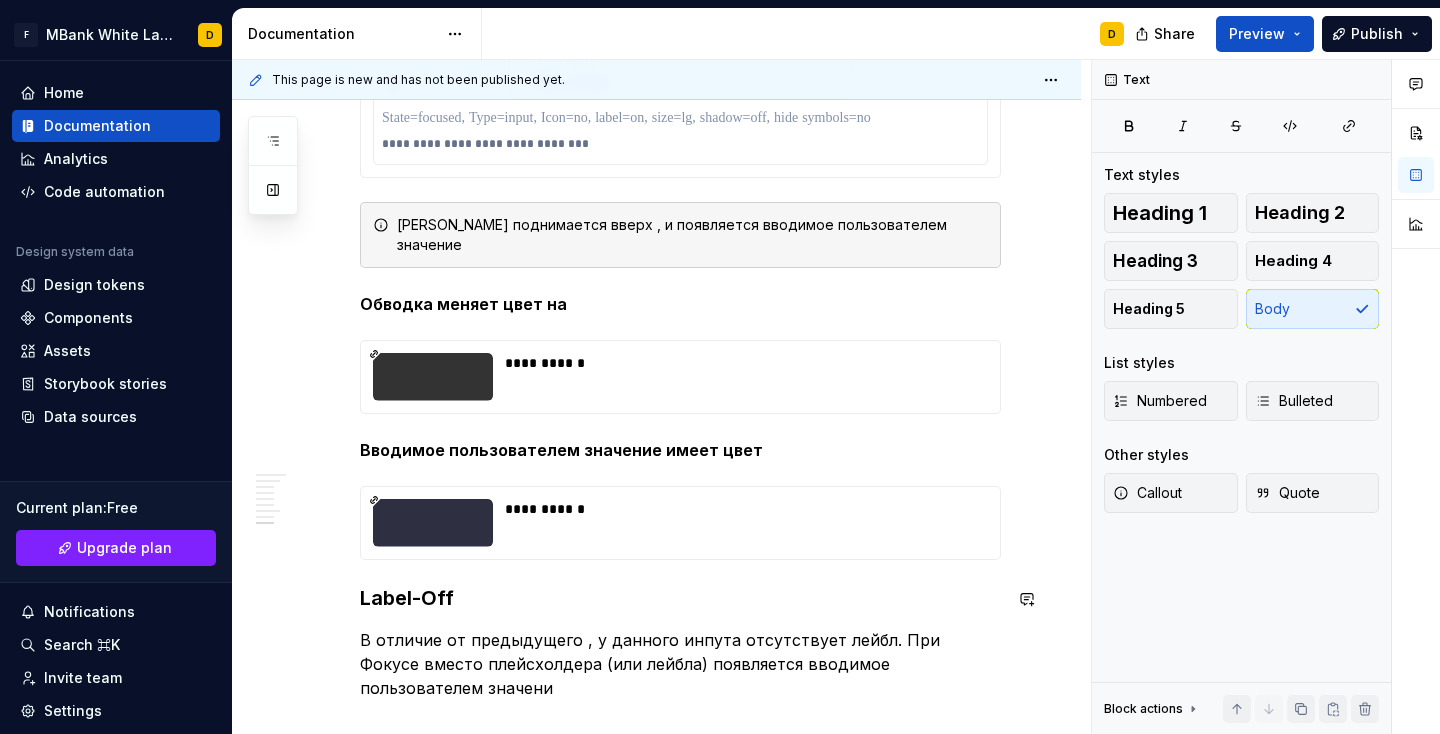 scroll, scrollTop: 4744, scrollLeft: 0, axis: vertical 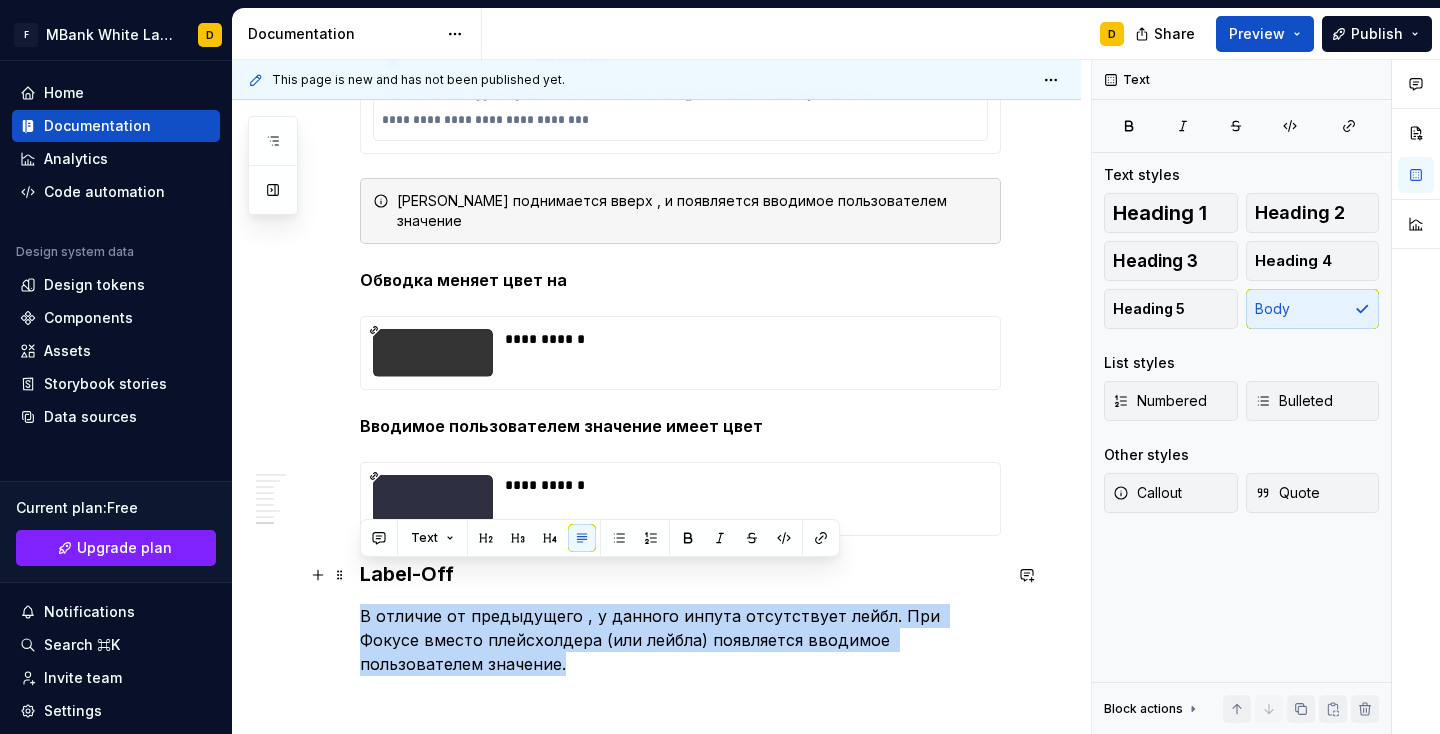 drag, startPoint x: 363, startPoint y: 577, endPoint x: 444, endPoint y: 611, distance: 87.84646 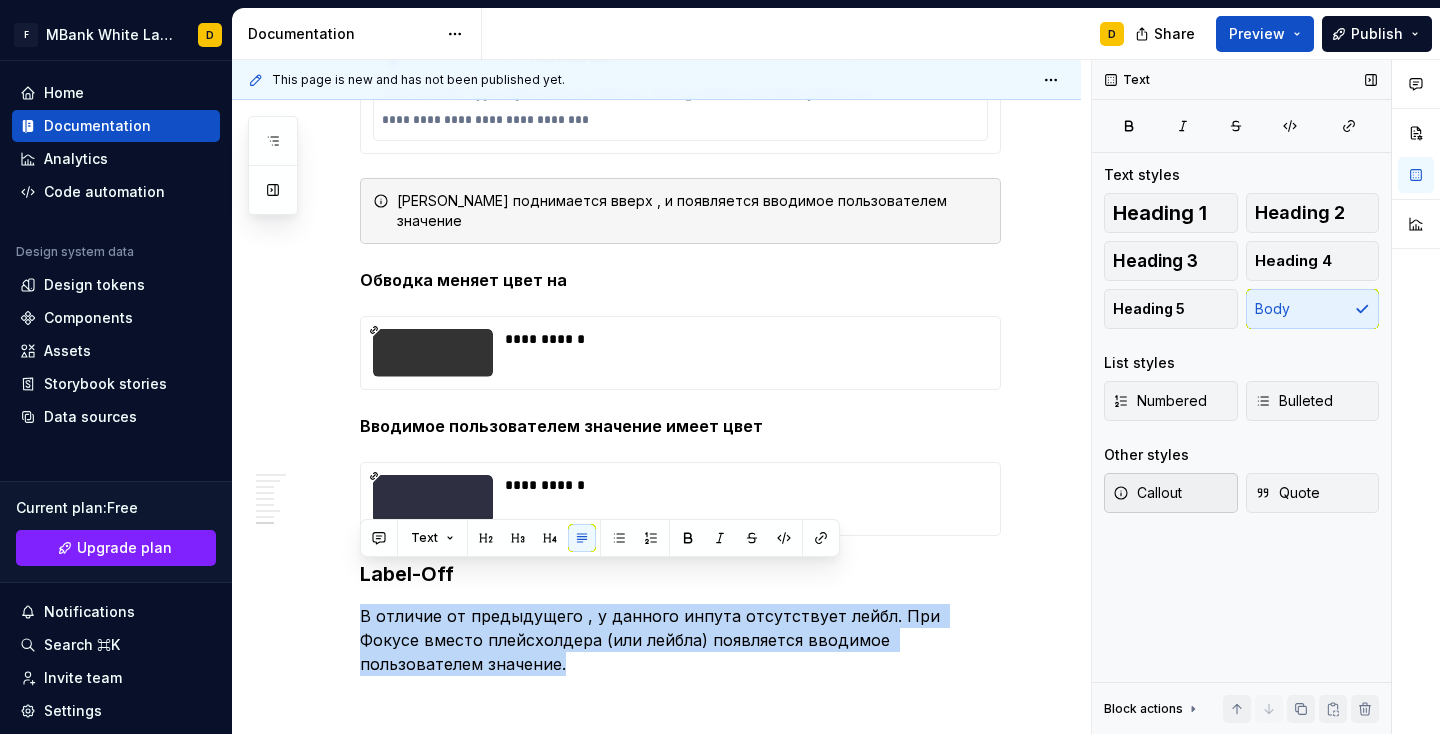 click on "Callout" at bounding box center [1147, 493] 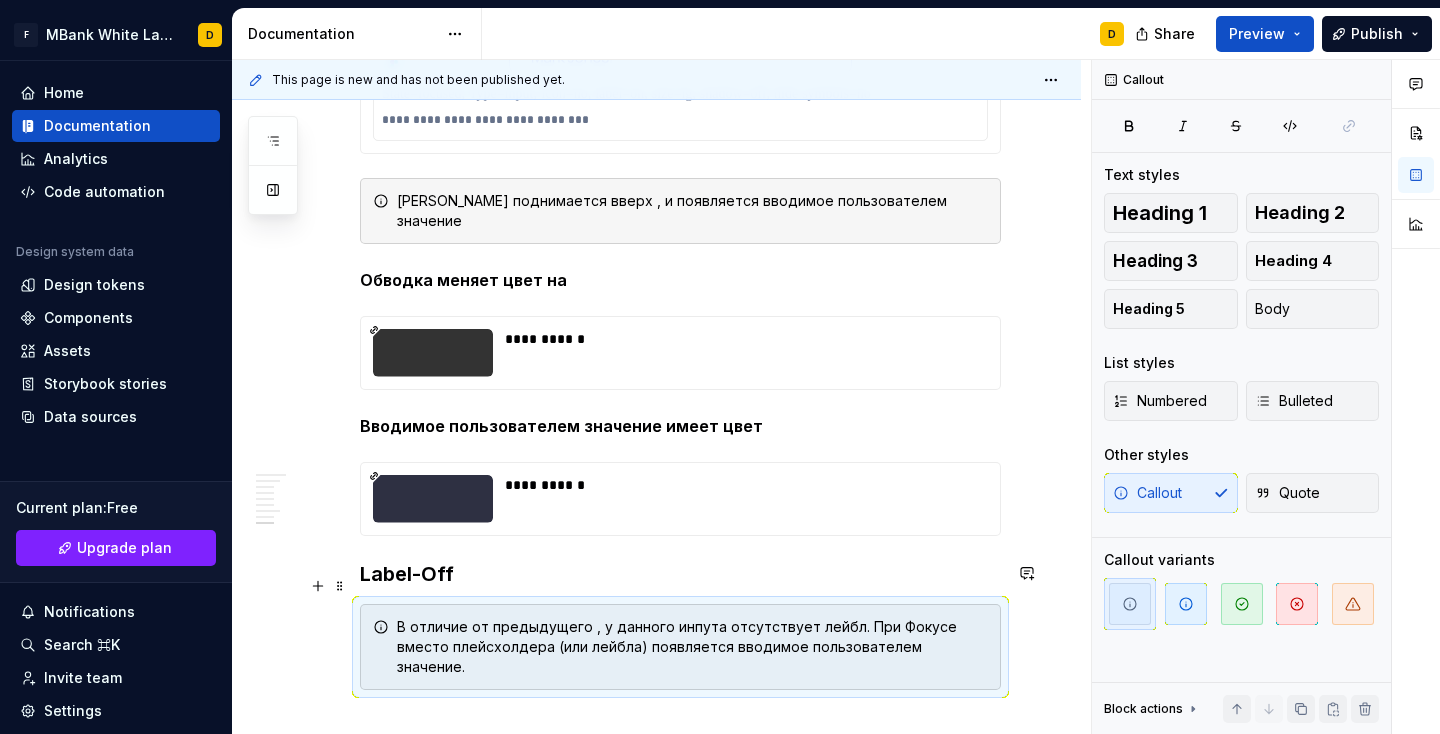 click on "**********" at bounding box center (656, -1660) 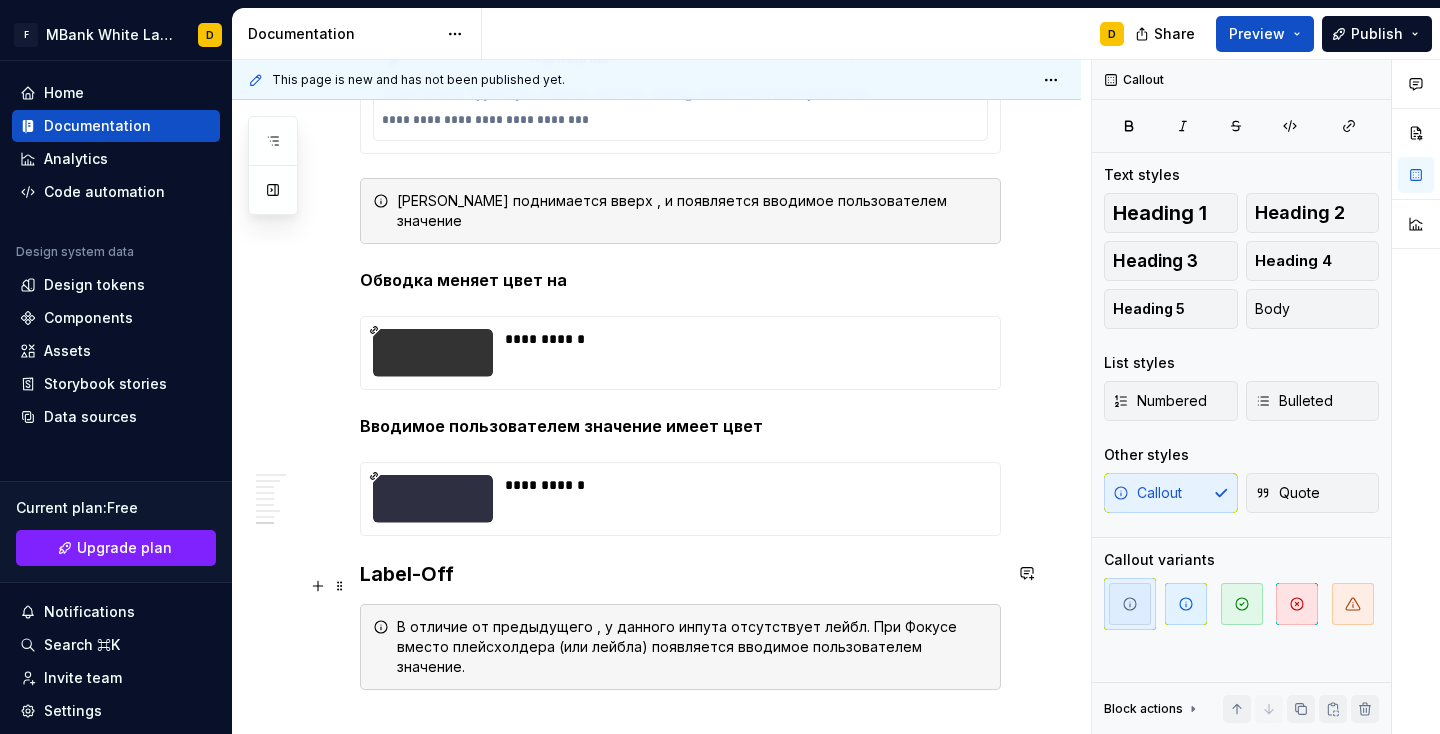 click on "**********" at bounding box center (656, -1660) 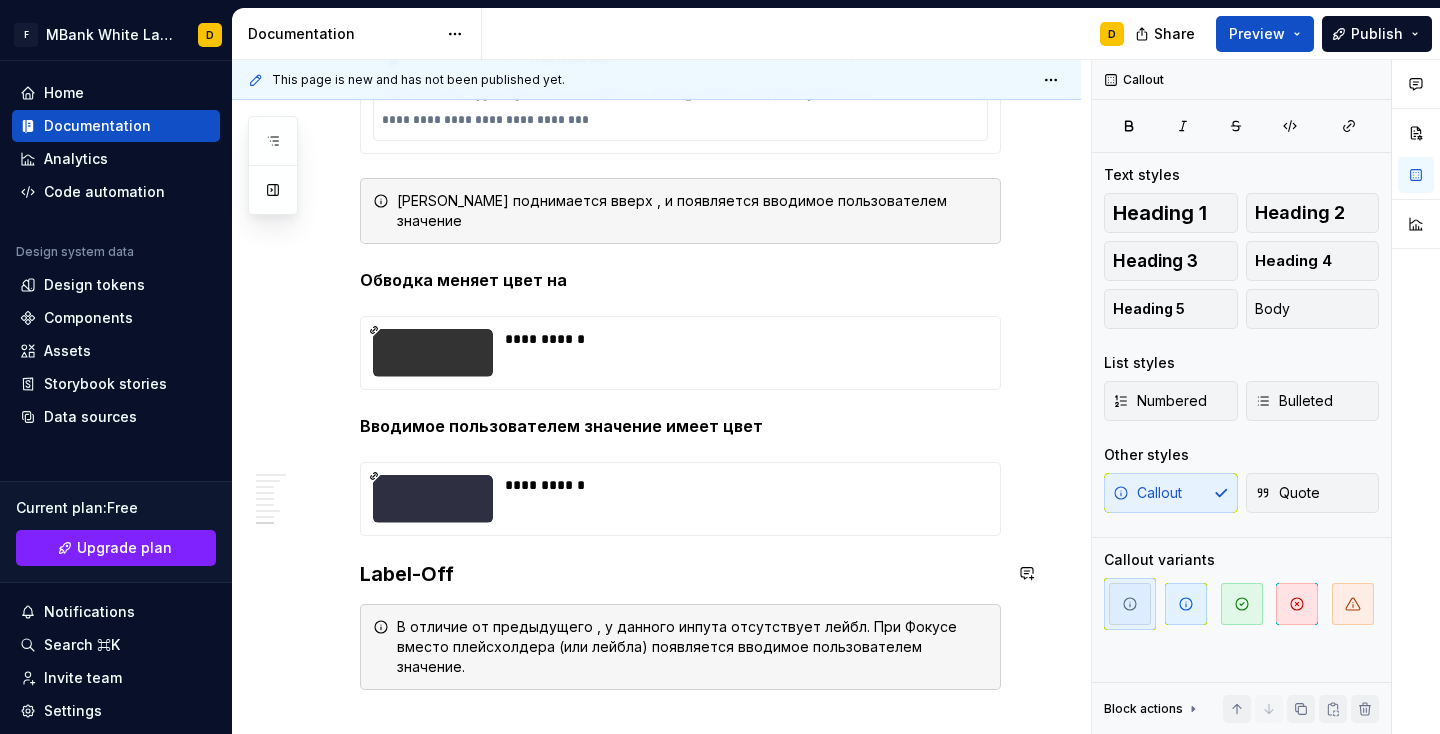 click on "**********" at bounding box center [656, -1660] 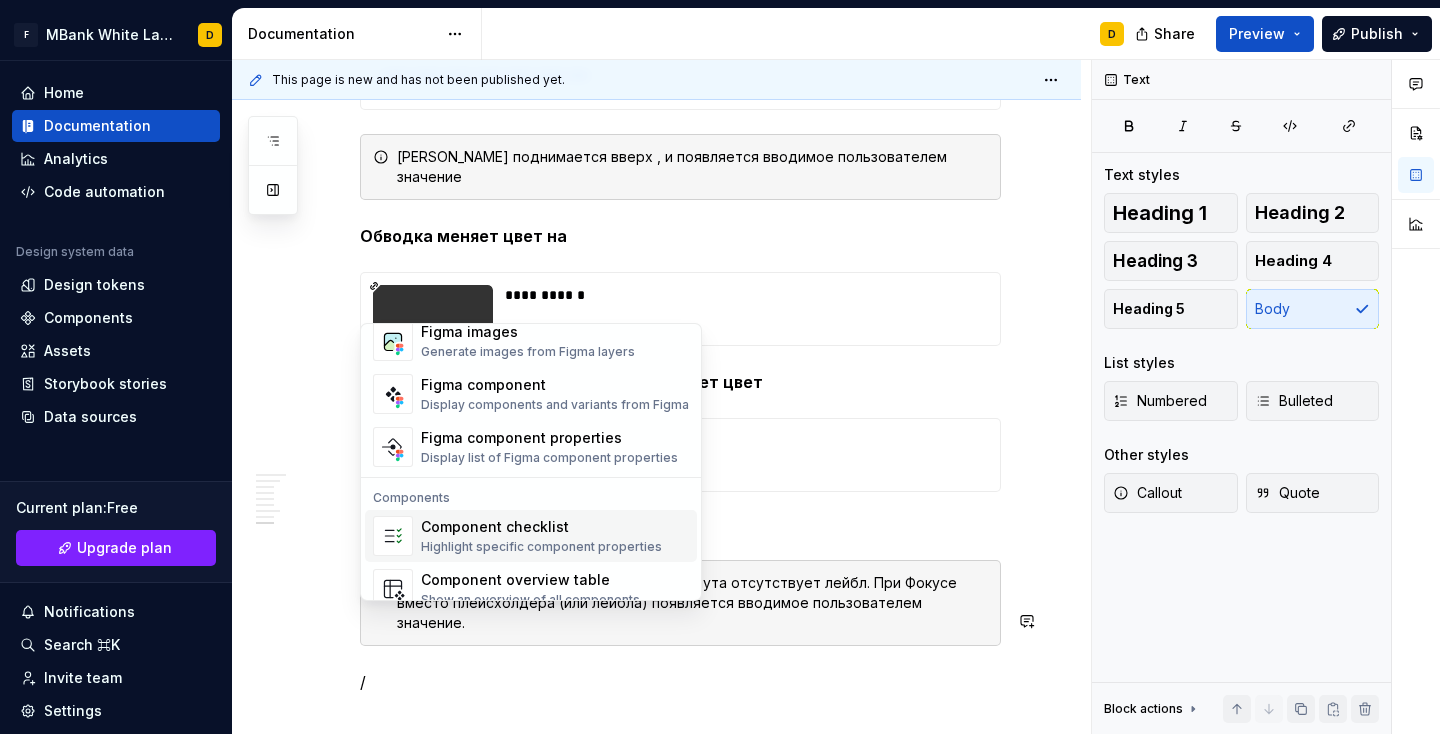 scroll, scrollTop: 1736, scrollLeft: 0, axis: vertical 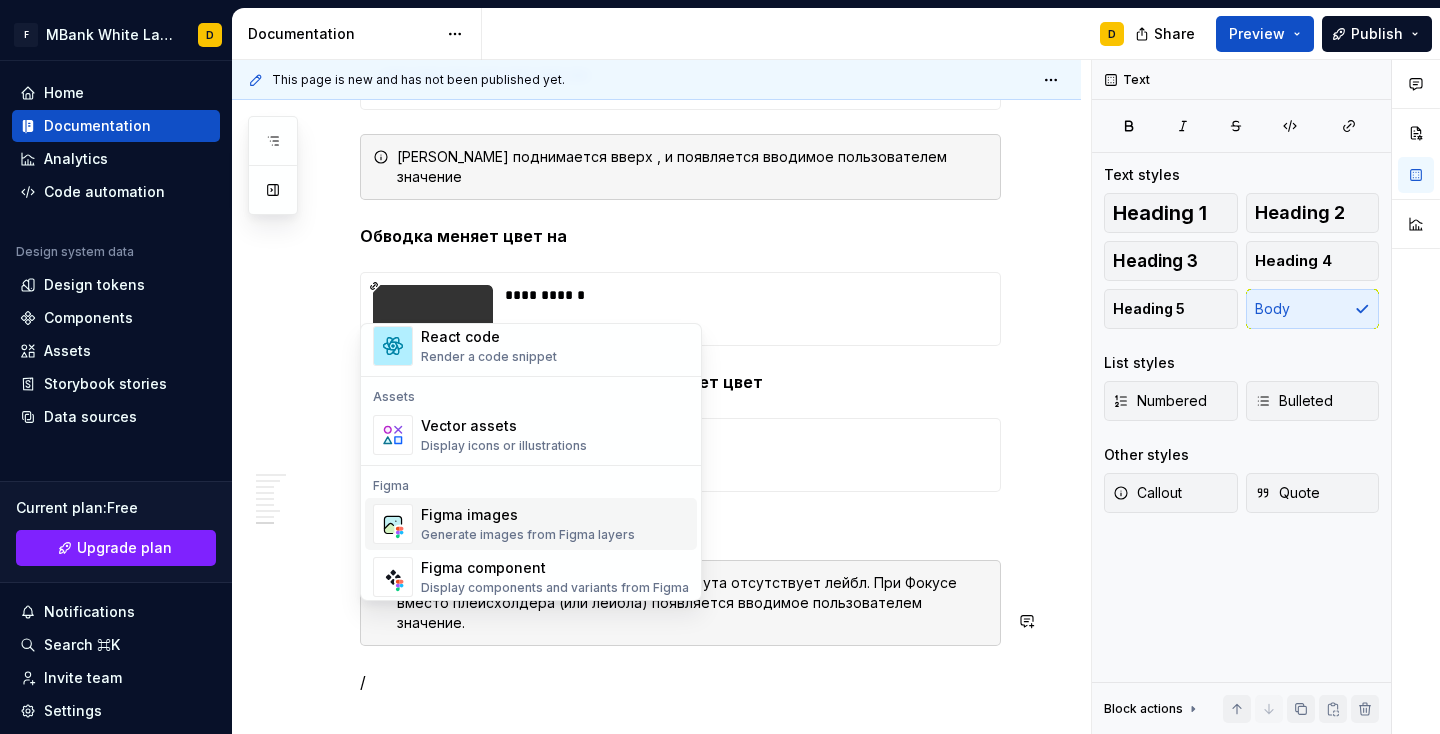 click on "Generate images from Figma layers" at bounding box center [528, 535] 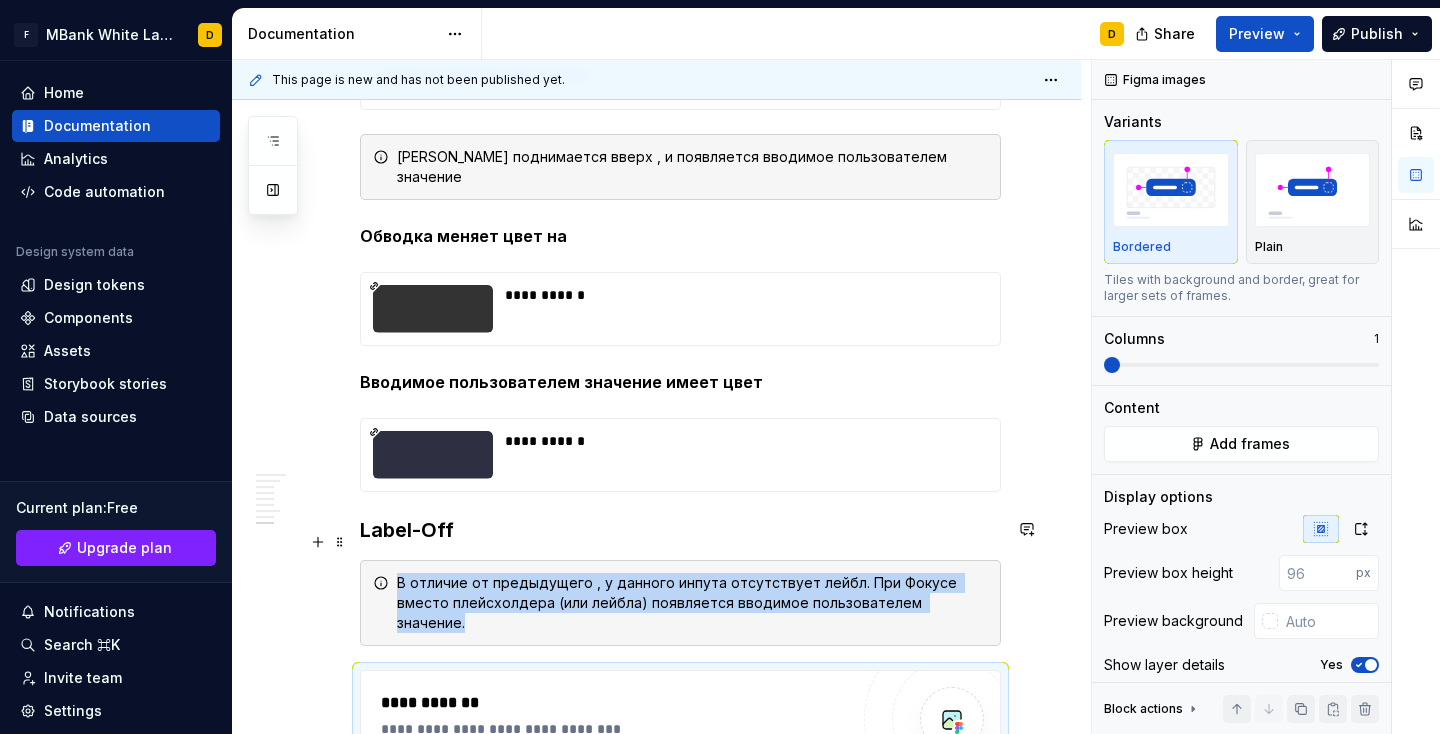type on "*" 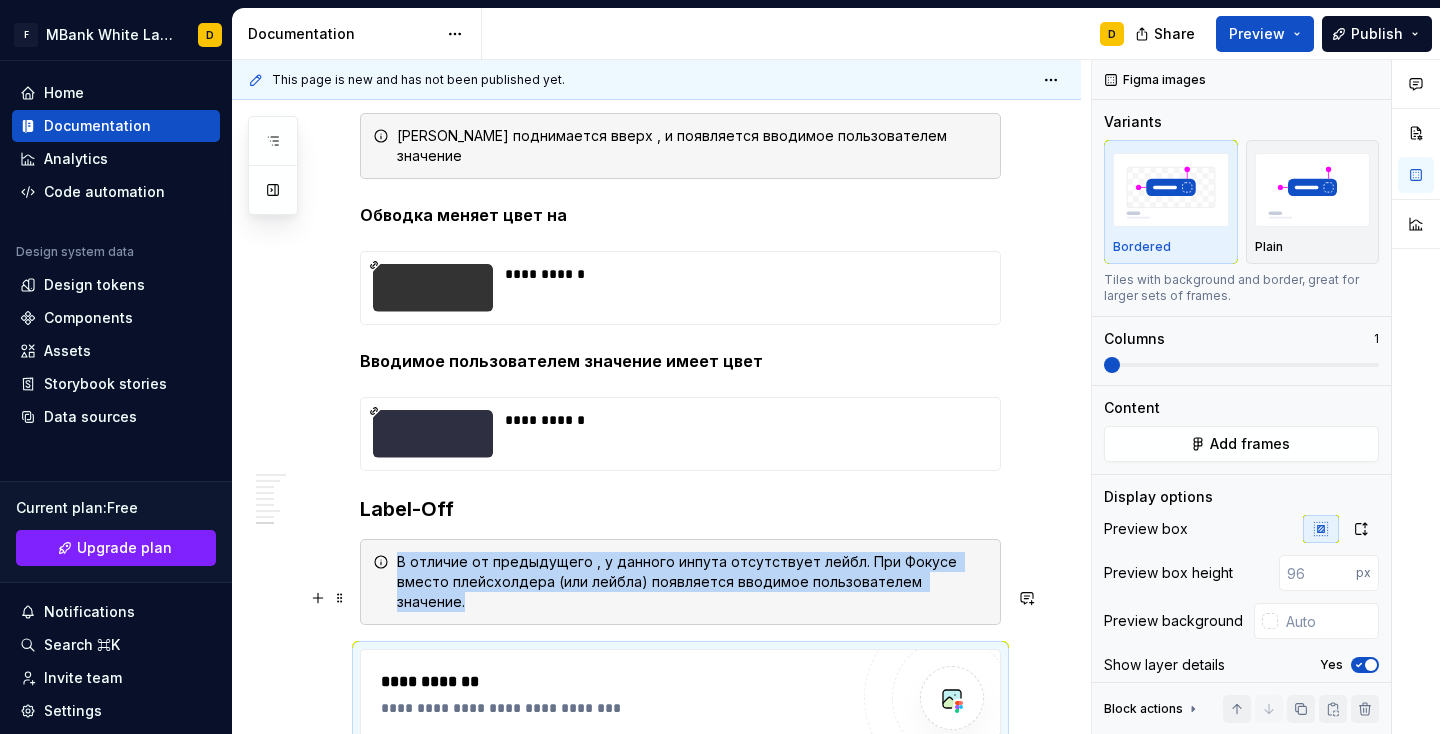 scroll, scrollTop: 4988, scrollLeft: 0, axis: vertical 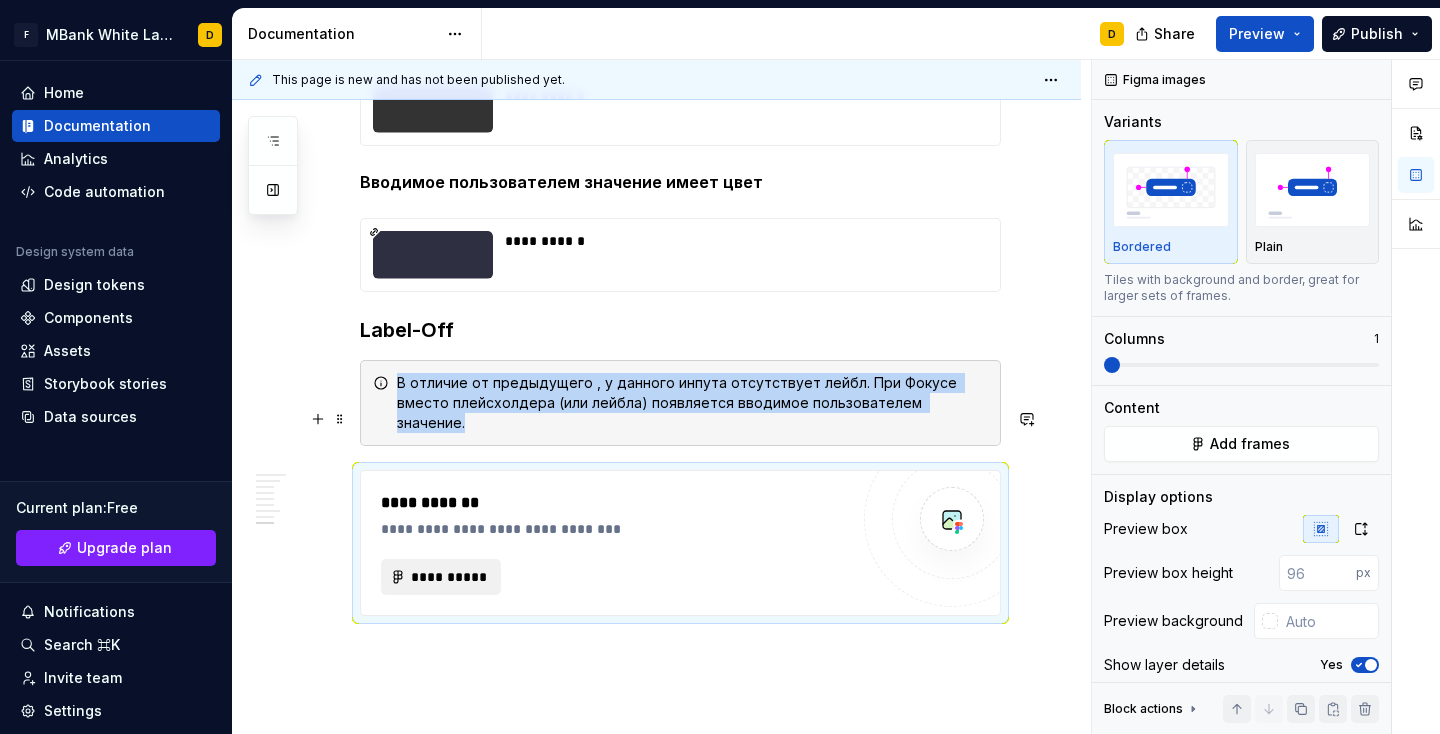 click on "**********" at bounding box center (449, 577) 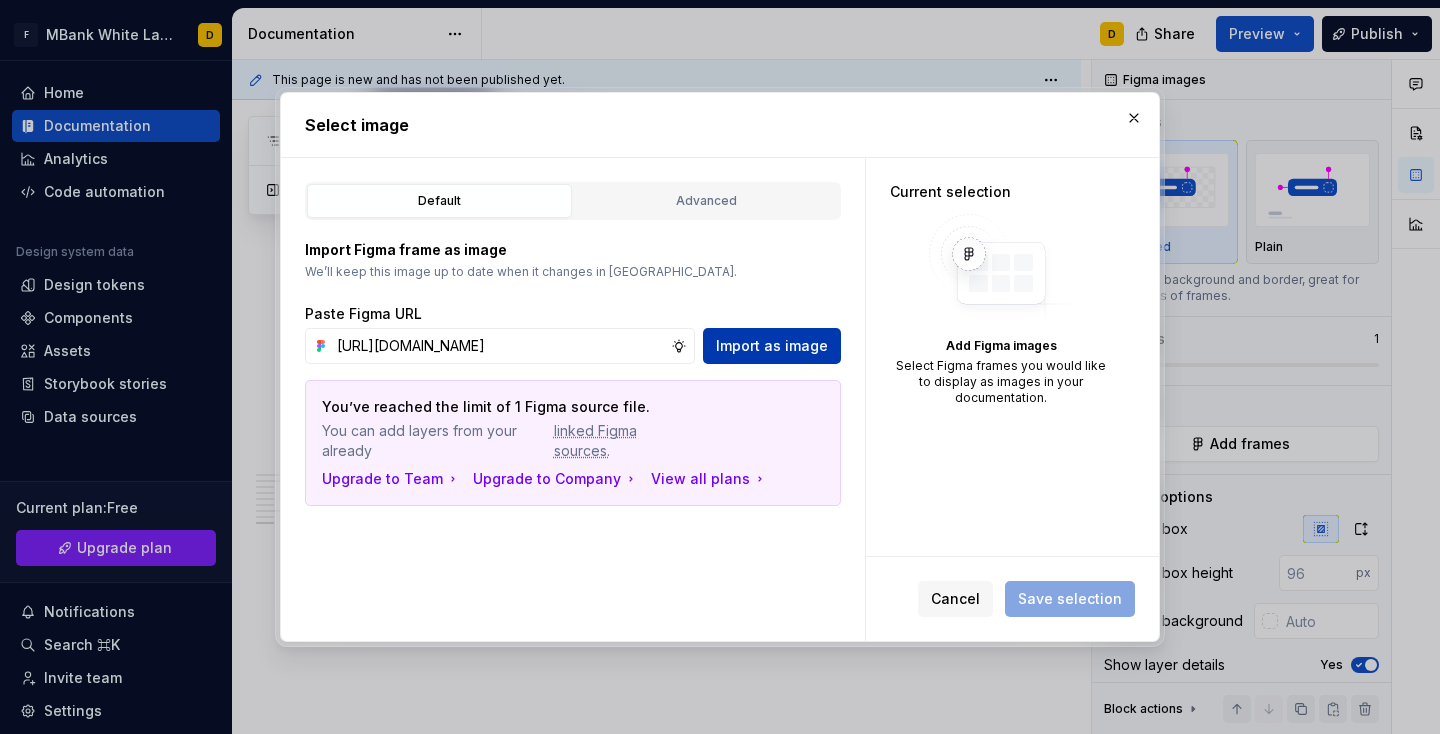 type on "[URL][DOMAIN_NAME]" 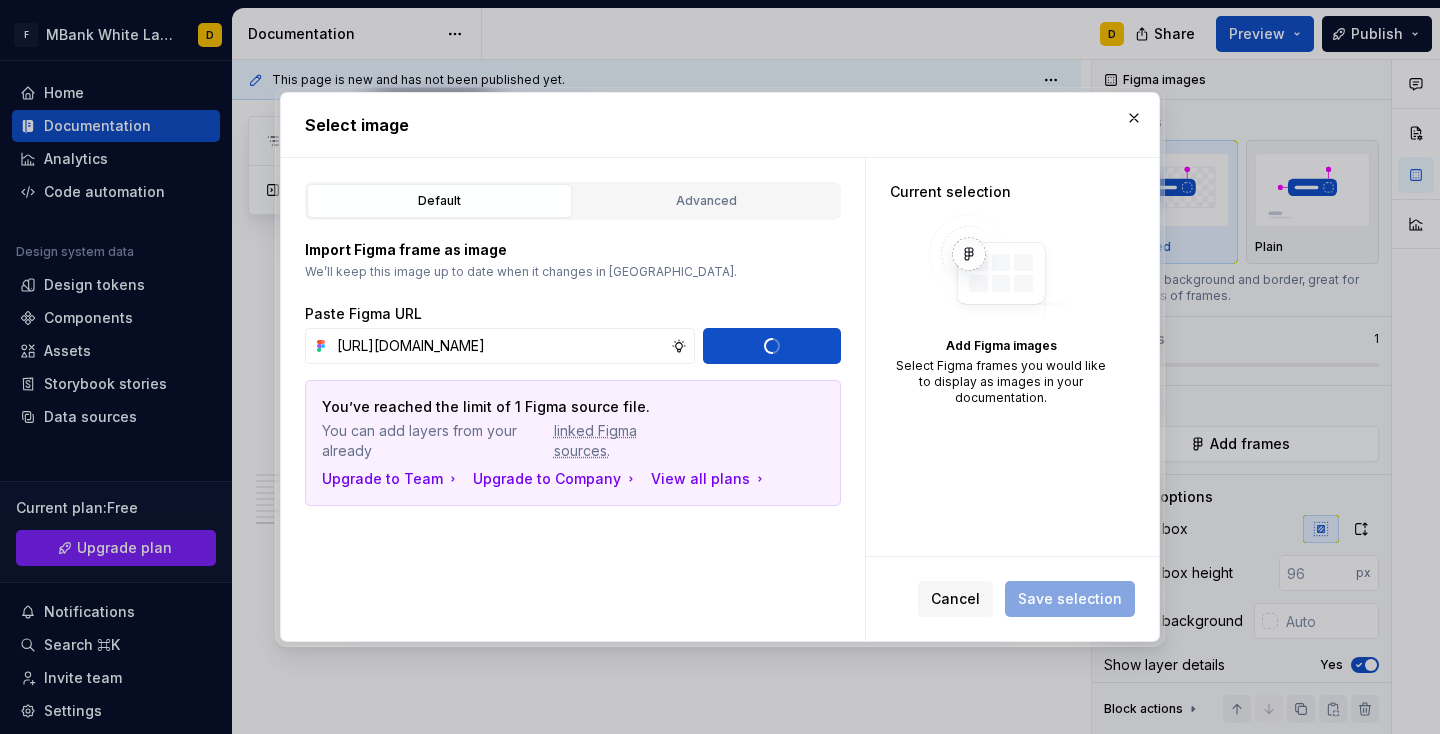 type 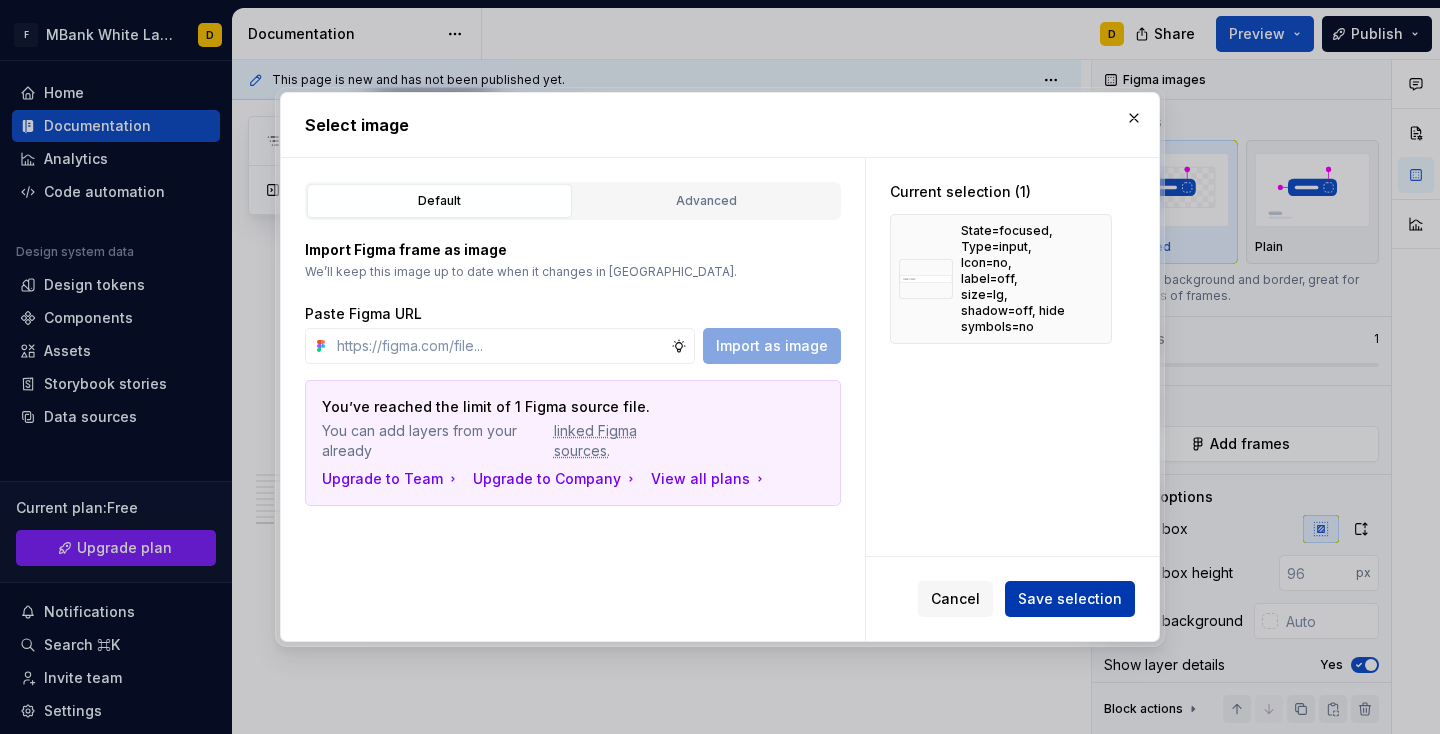 click on "Save selection" at bounding box center (1070, 599) 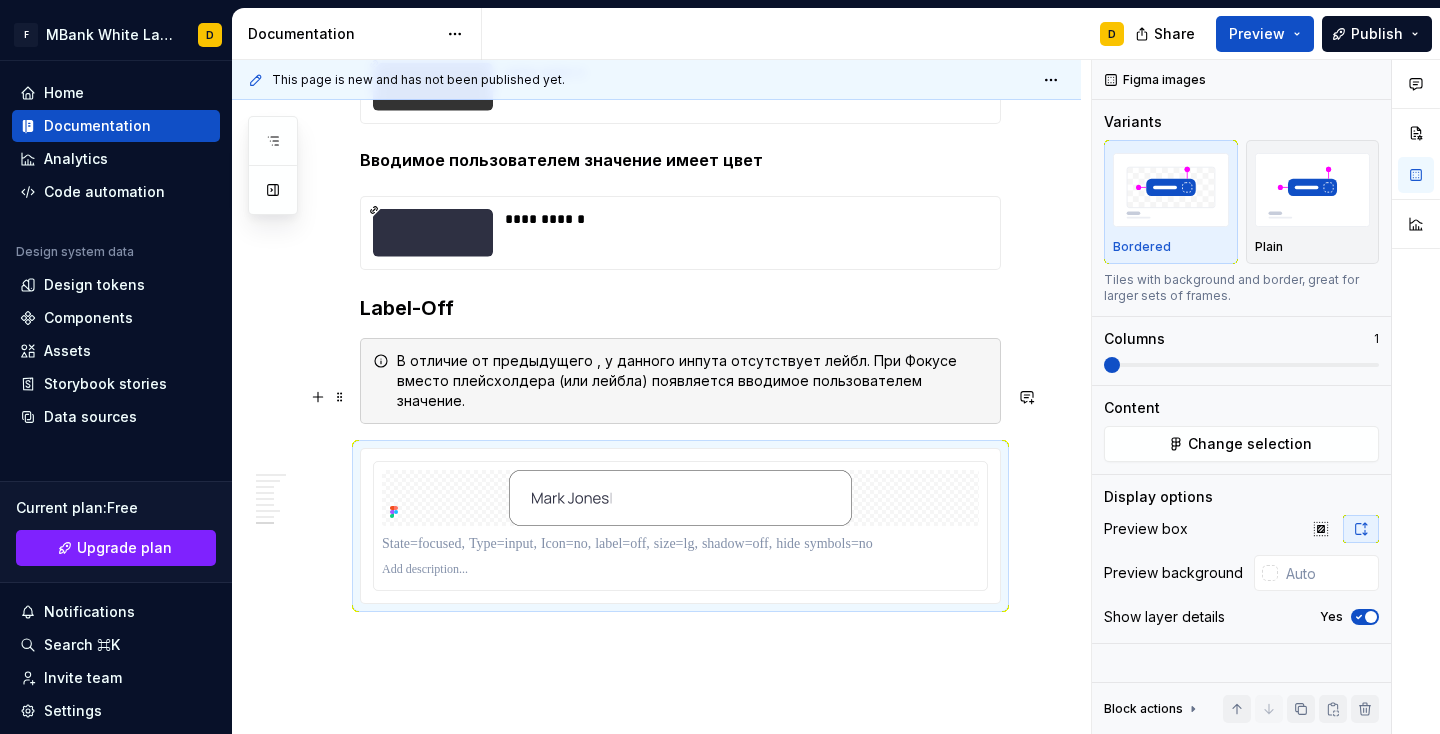 scroll, scrollTop: 5063, scrollLeft: 0, axis: vertical 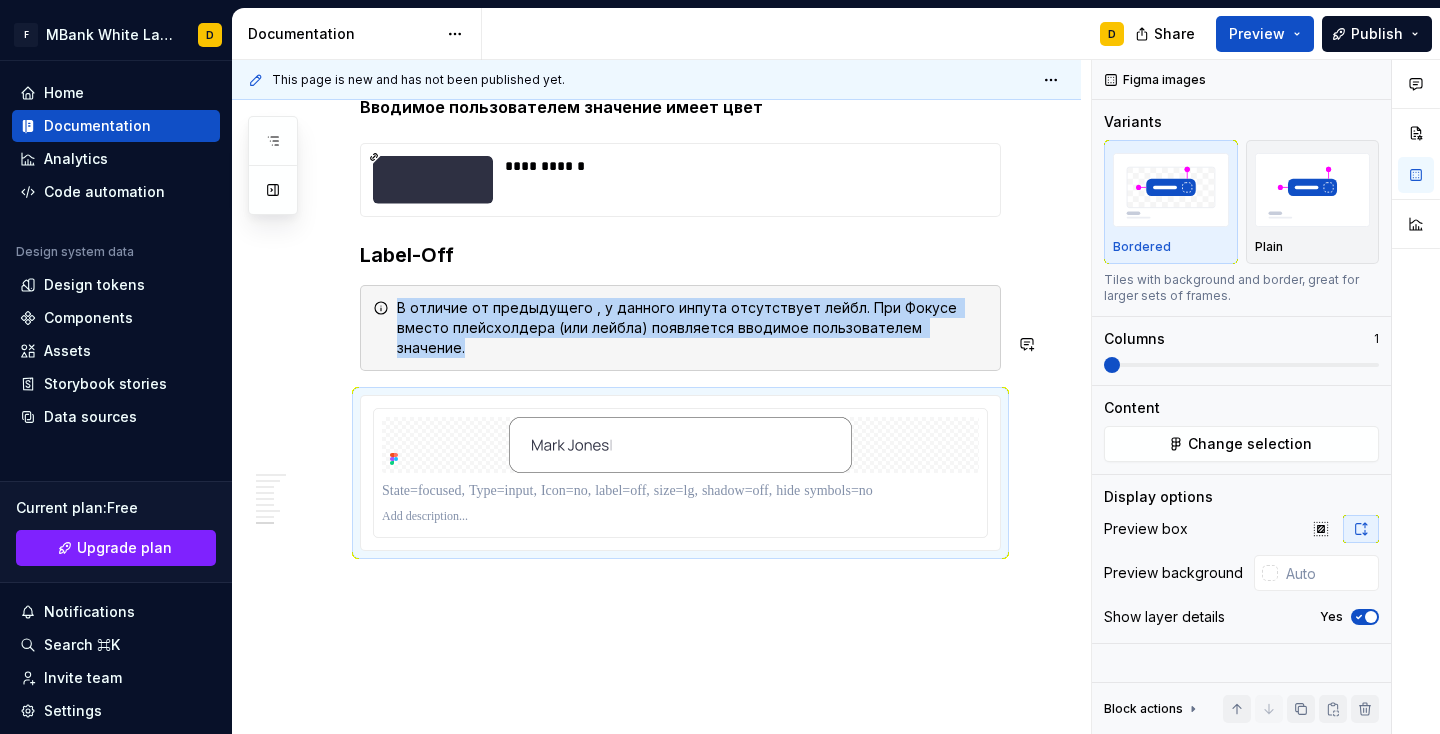 click on "**********" at bounding box center [656, -1889] 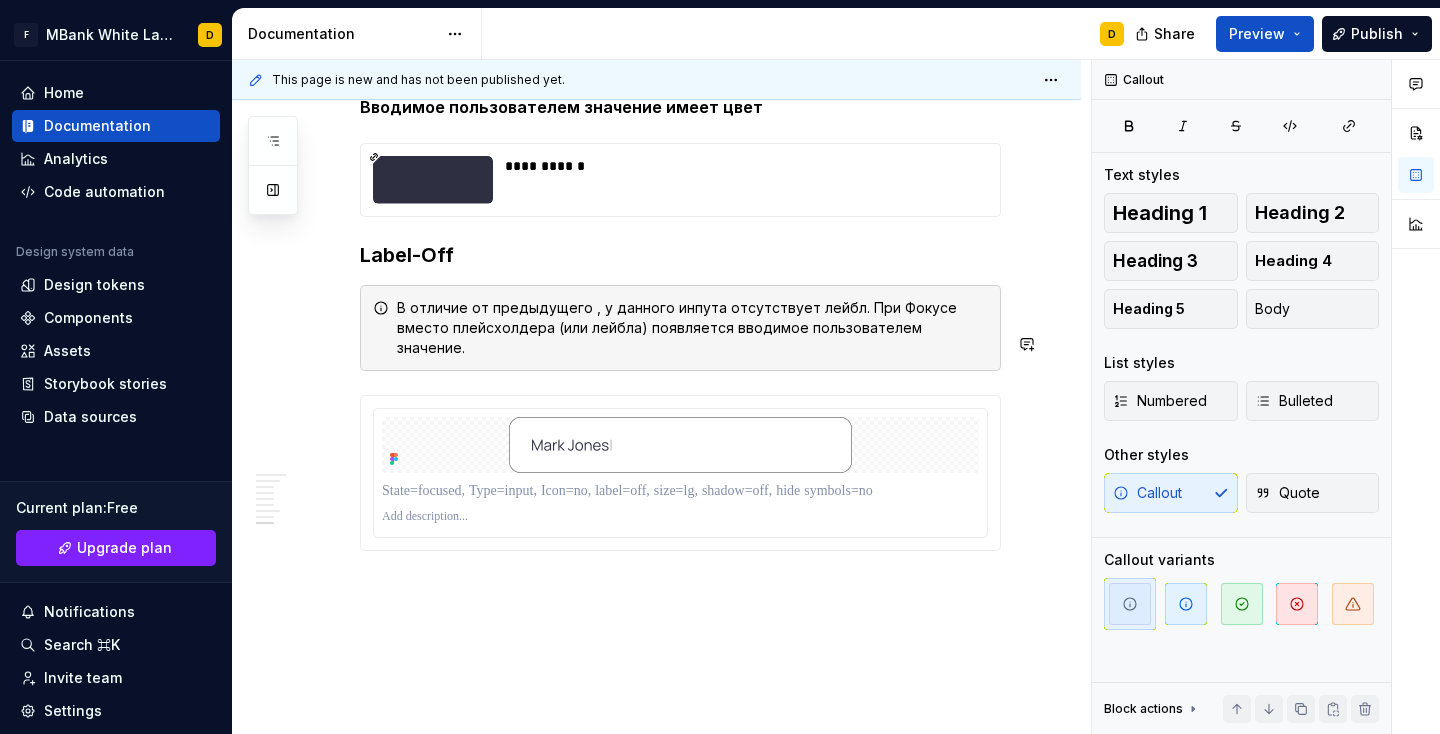 click on "**********" at bounding box center (656, -1889) 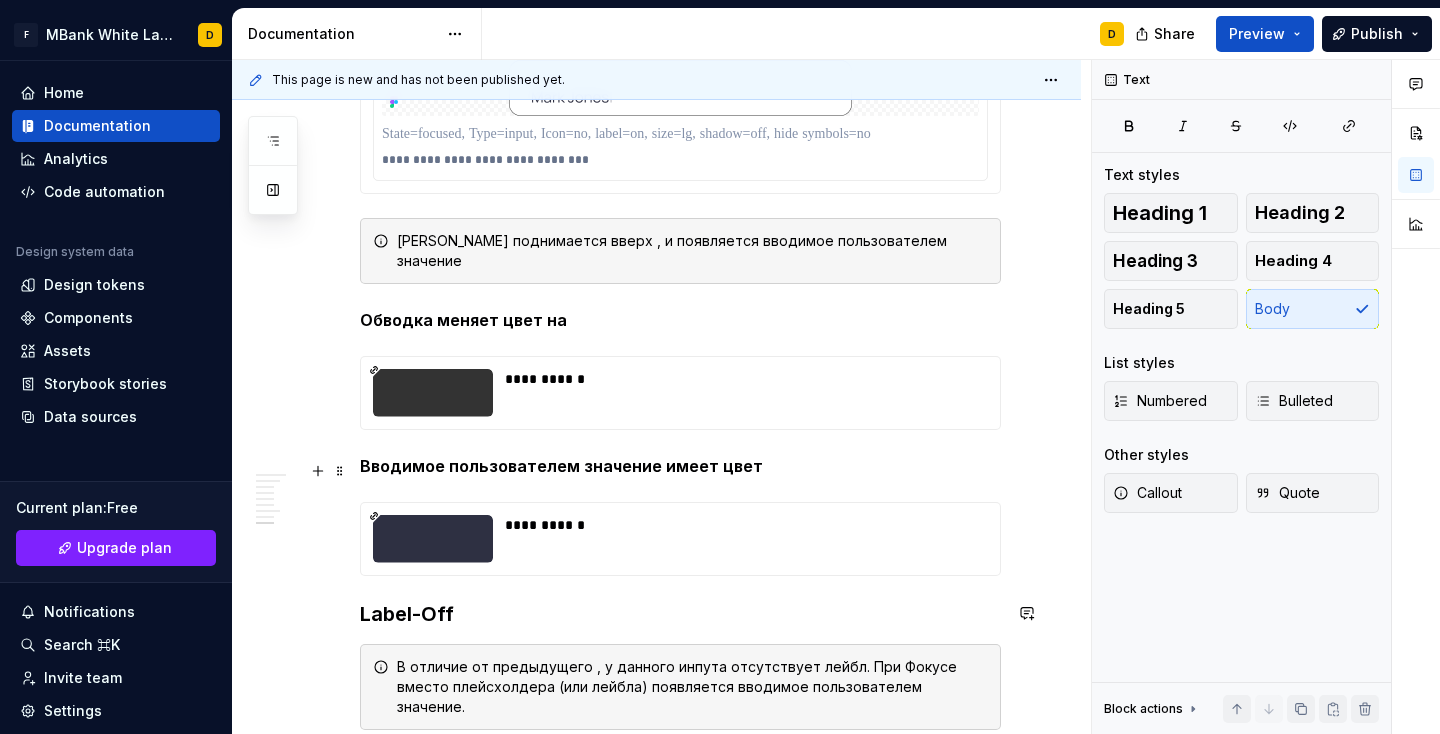 scroll, scrollTop: 5083, scrollLeft: 0, axis: vertical 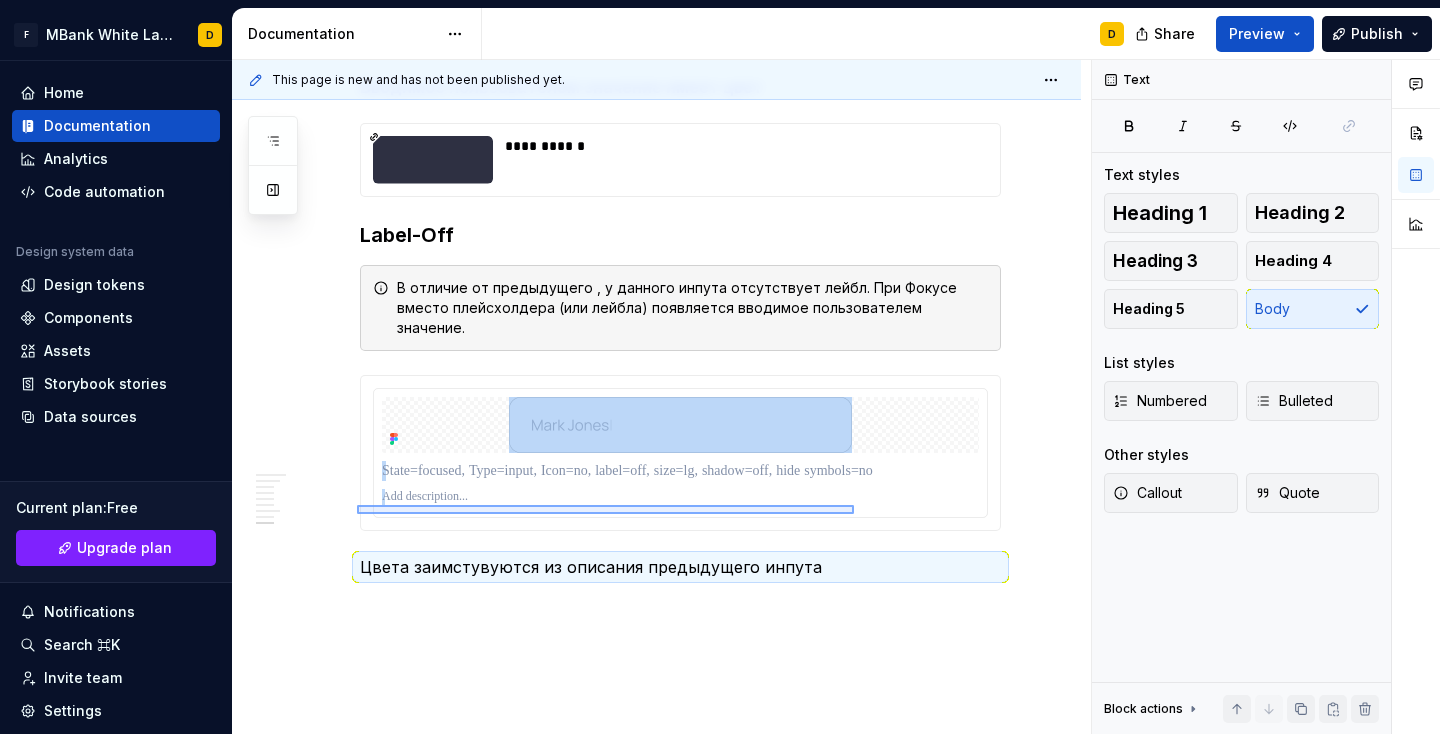 drag, startPoint x: 357, startPoint y: 505, endPoint x: 855, endPoint y: 514, distance: 498.08133 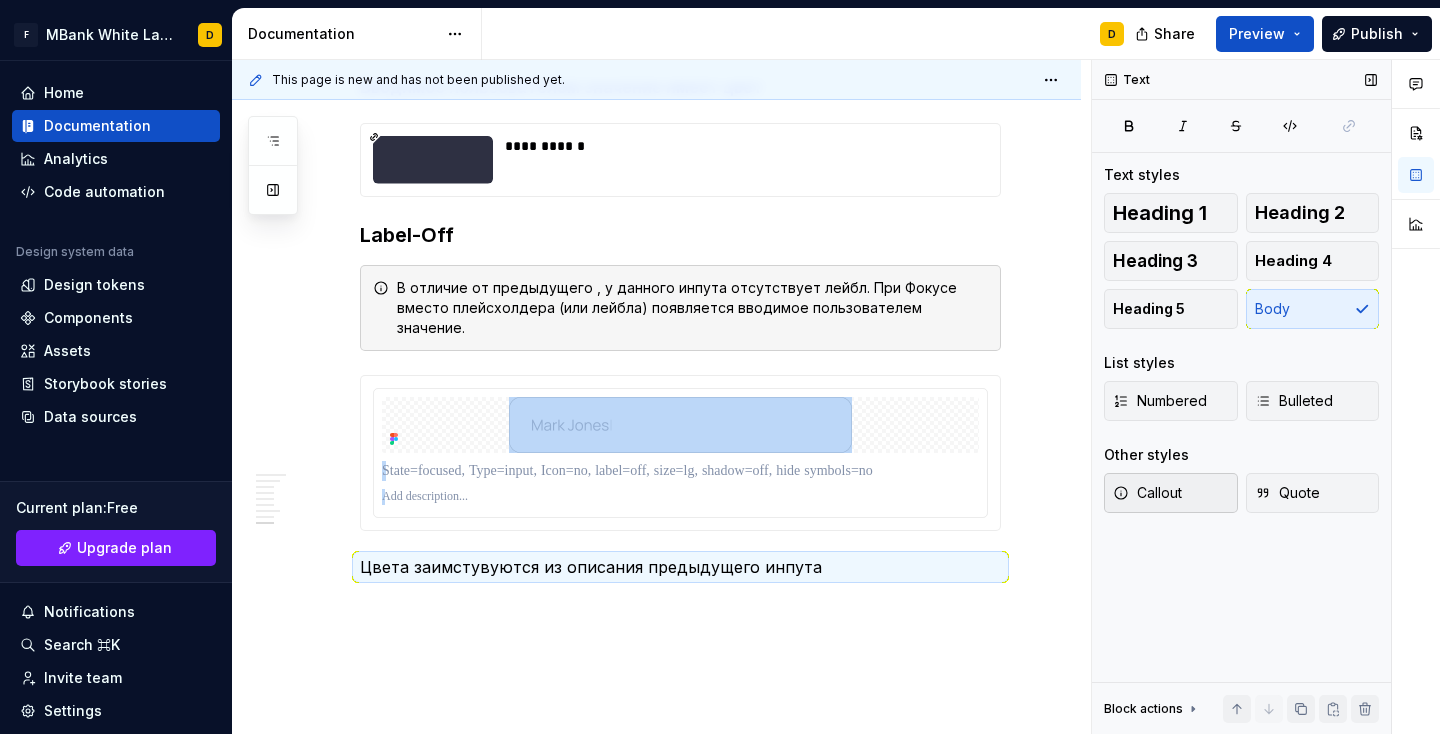 click on "Callout" at bounding box center (1171, 493) 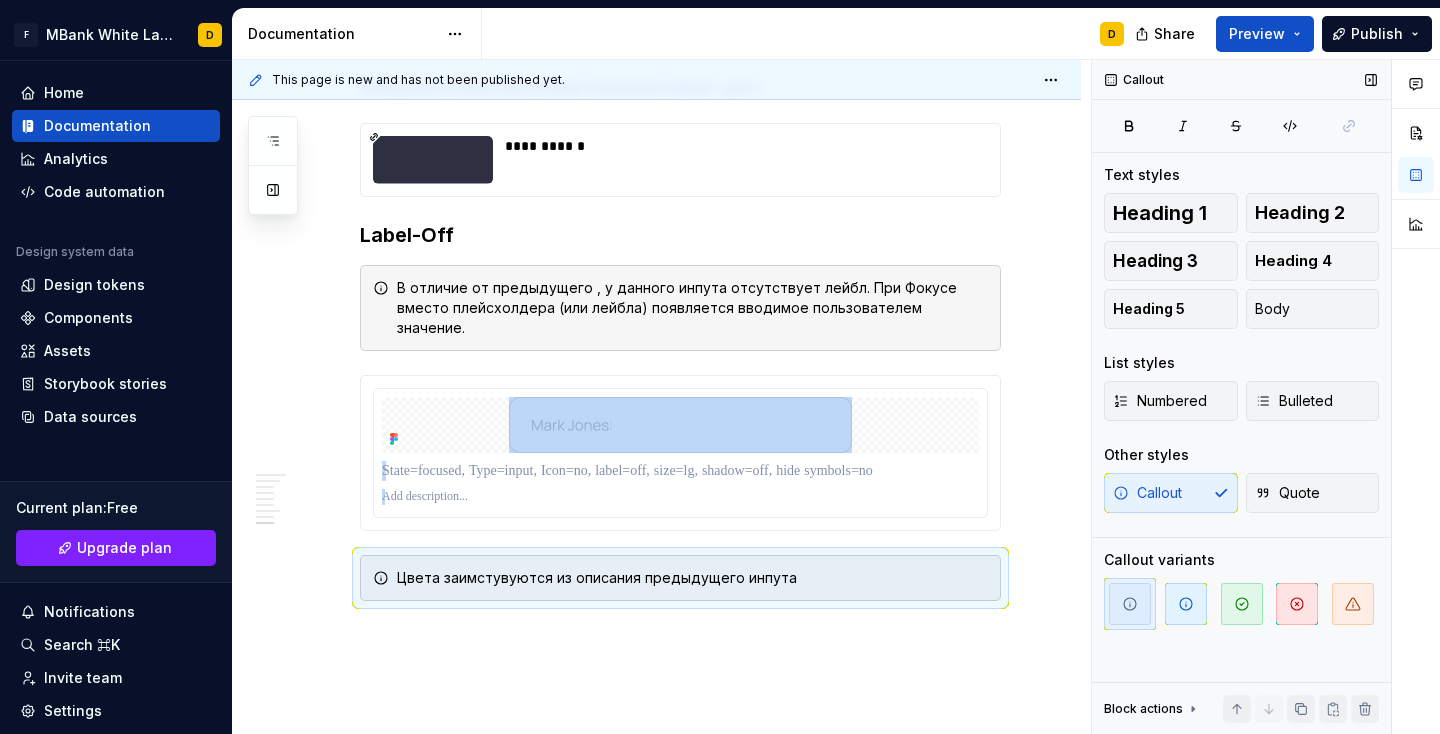 scroll, scrollTop: 5103, scrollLeft: 0, axis: vertical 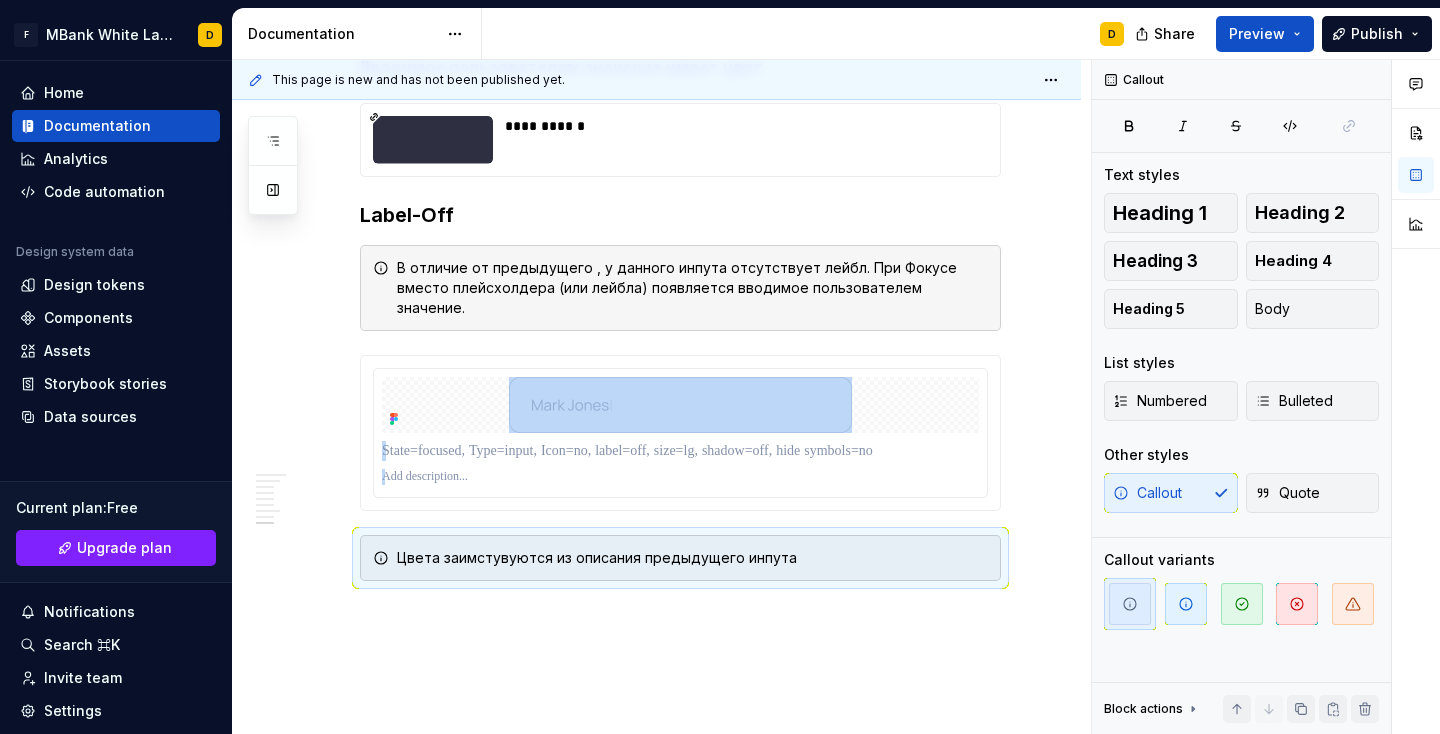 click on "**********" at bounding box center [680, -1980] 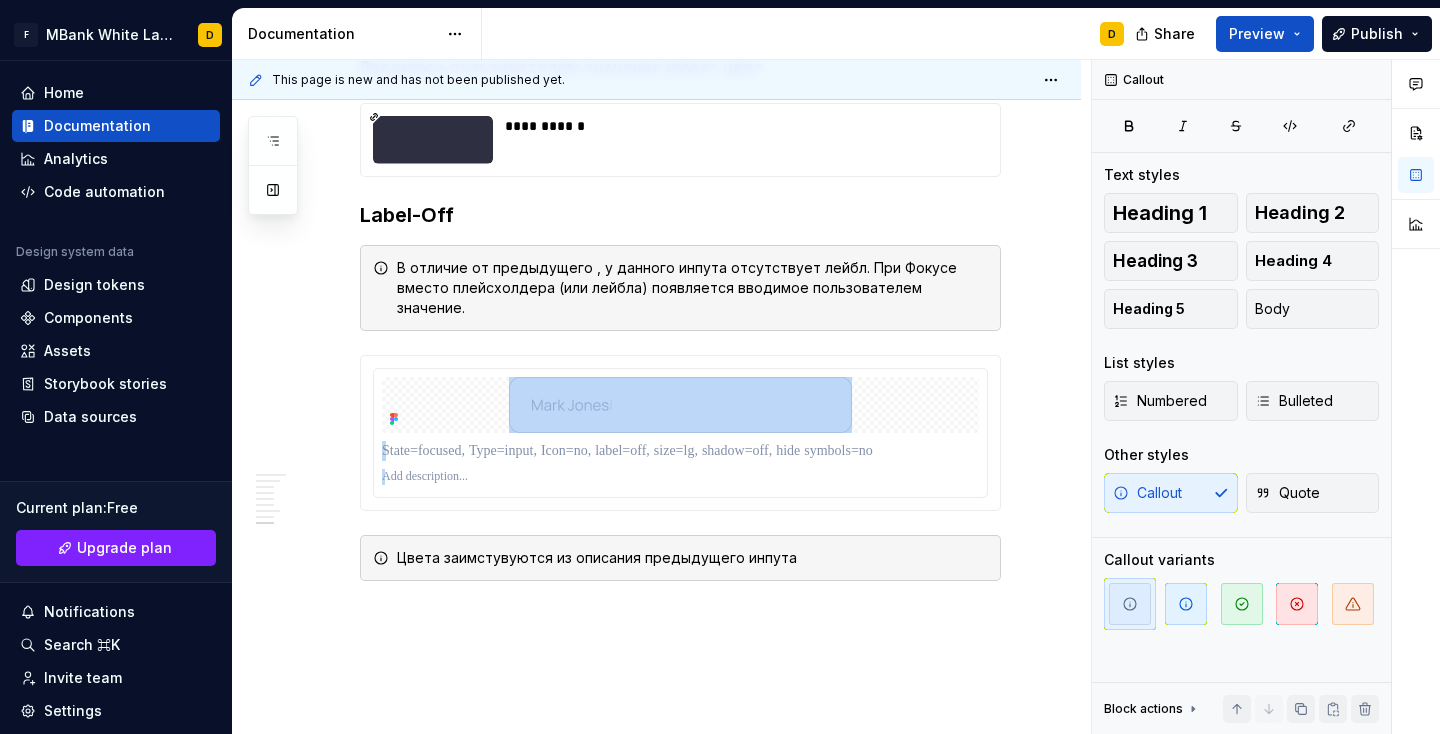 click on "**********" at bounding box center [680, -1980] 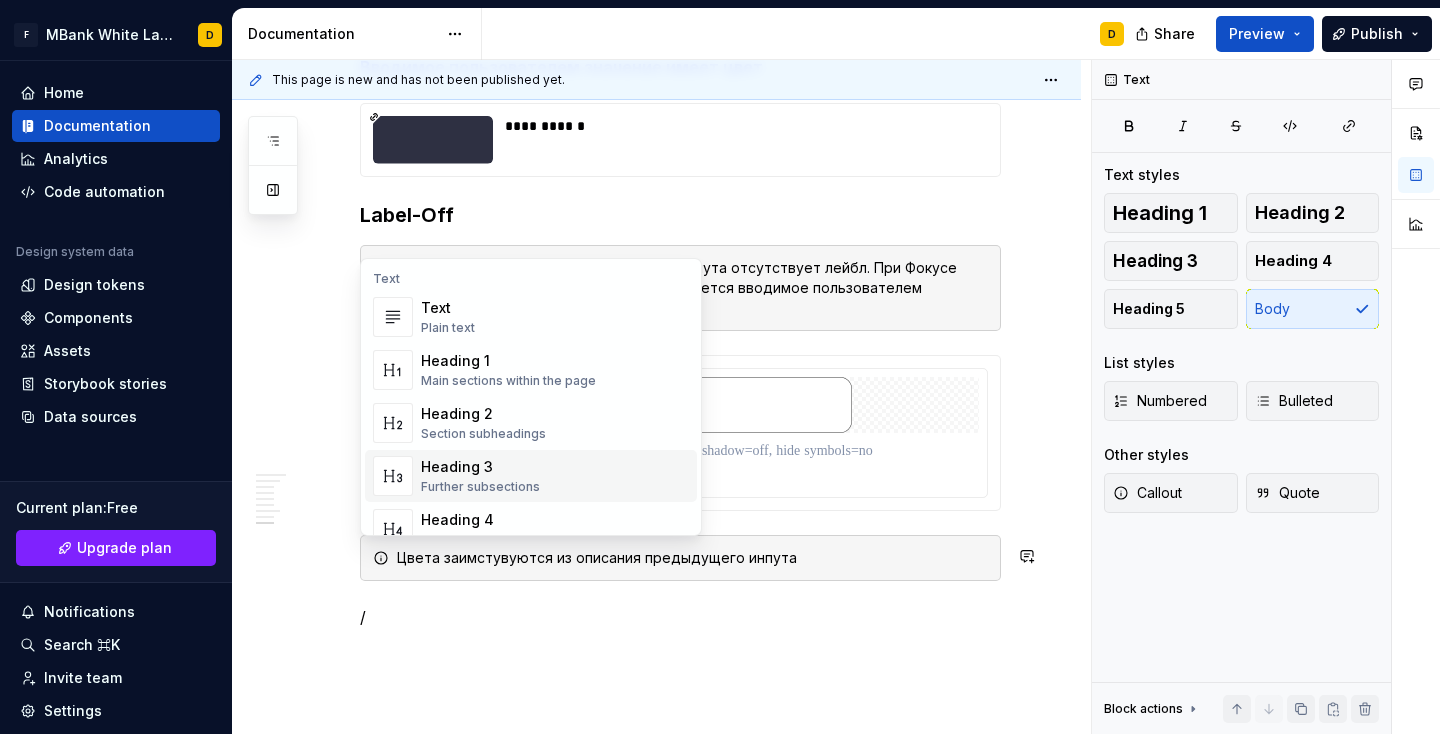 click on "Heading 3" at bounding box center (480, 467) 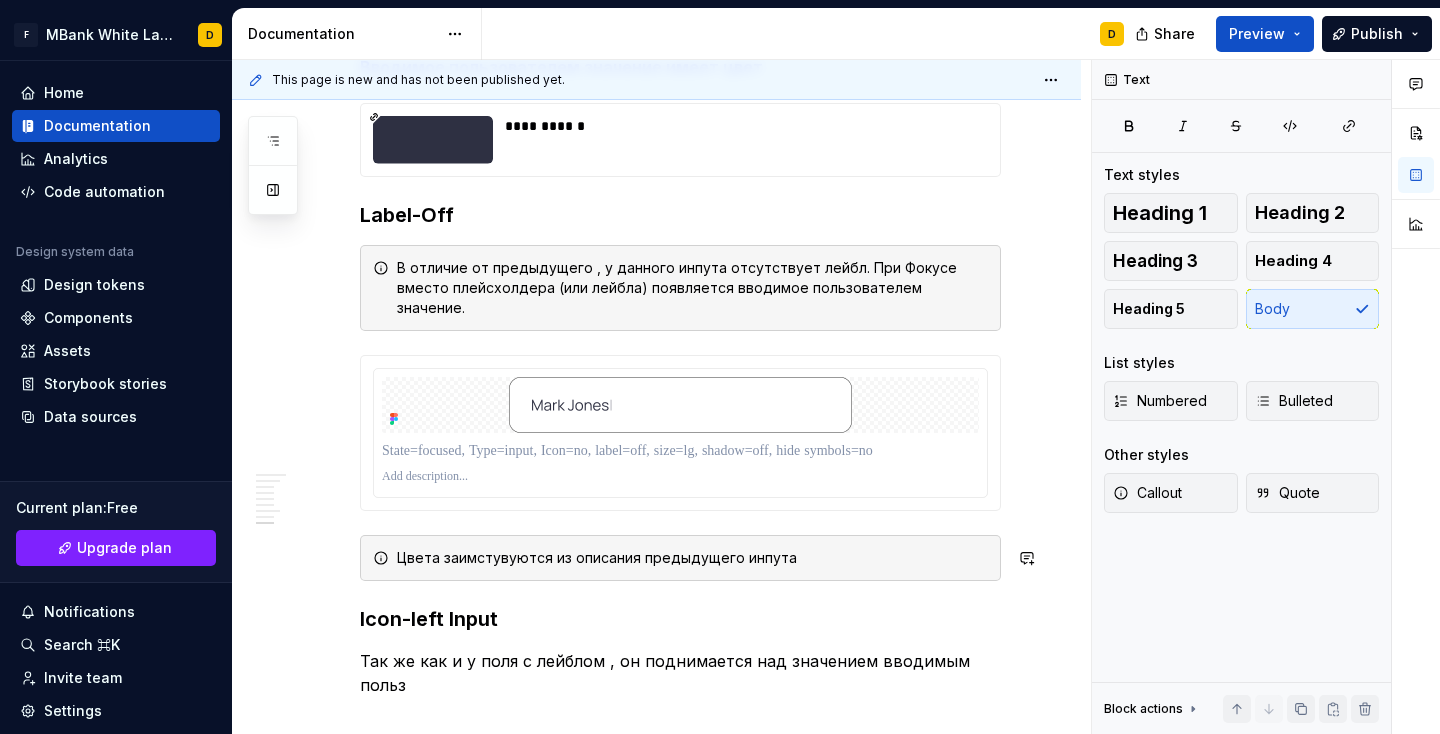 scroll, scrollTop: 5104, scrollLeft: 0, axis: vertical 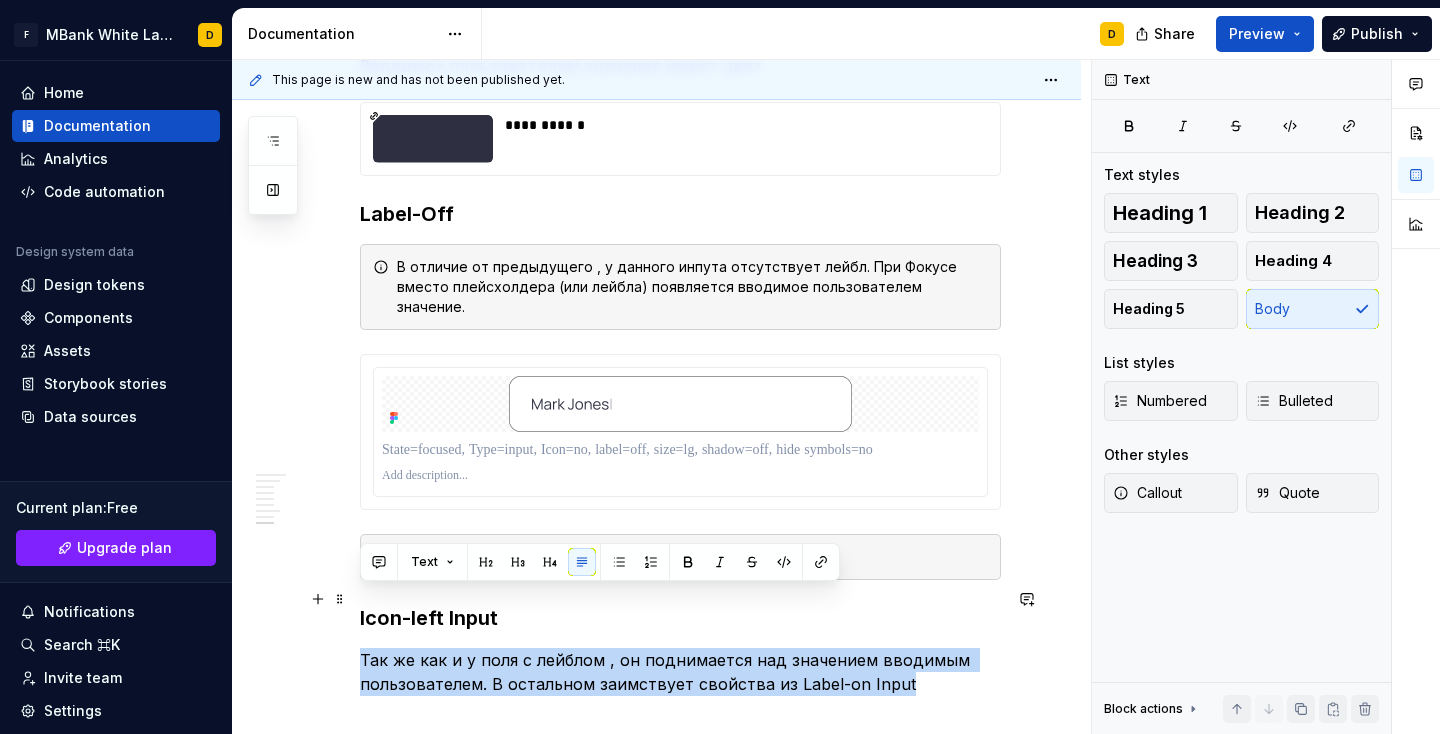 drag, startPoint x: 364, startPoint y: 603, endPoint x: 956, endPoint y: 627, distance: 592.48627 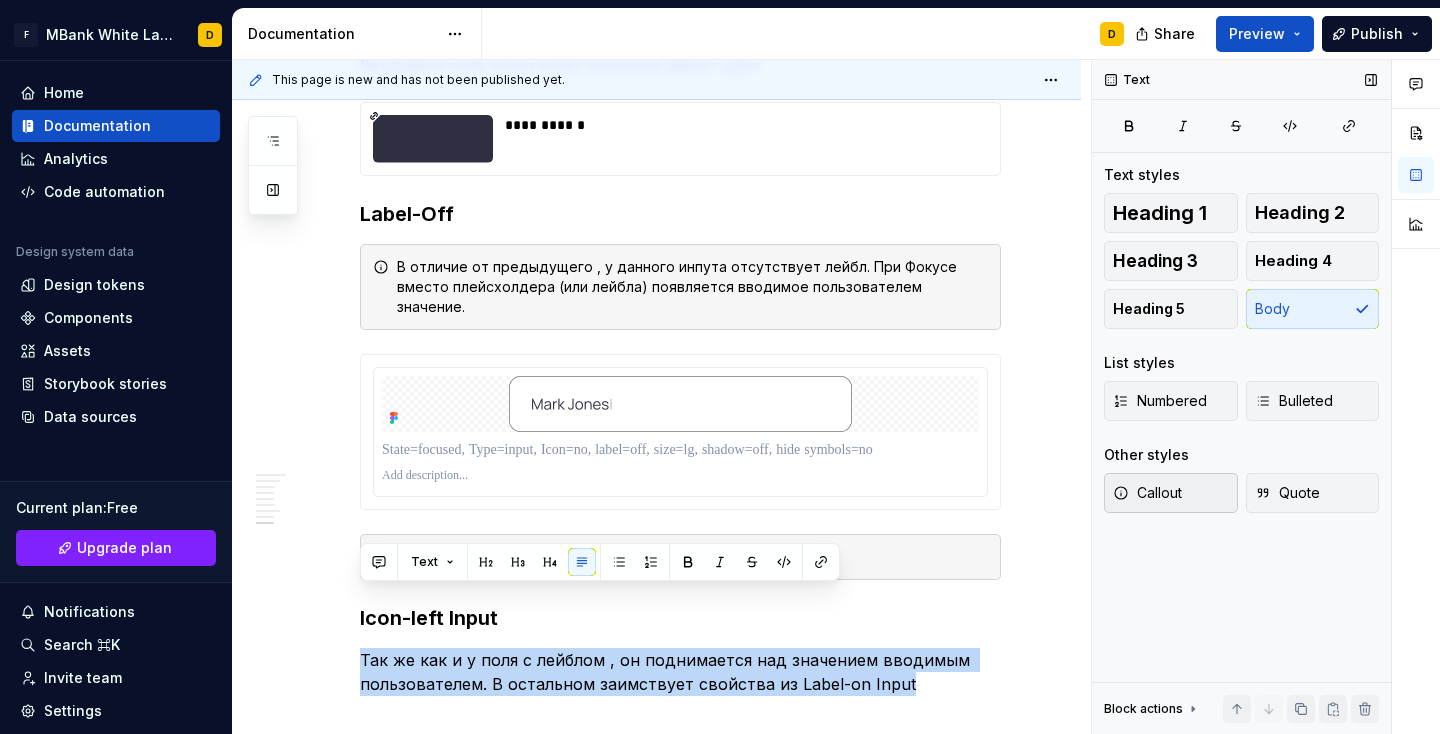 click on "Callout" at bounding box center (1147, 493) 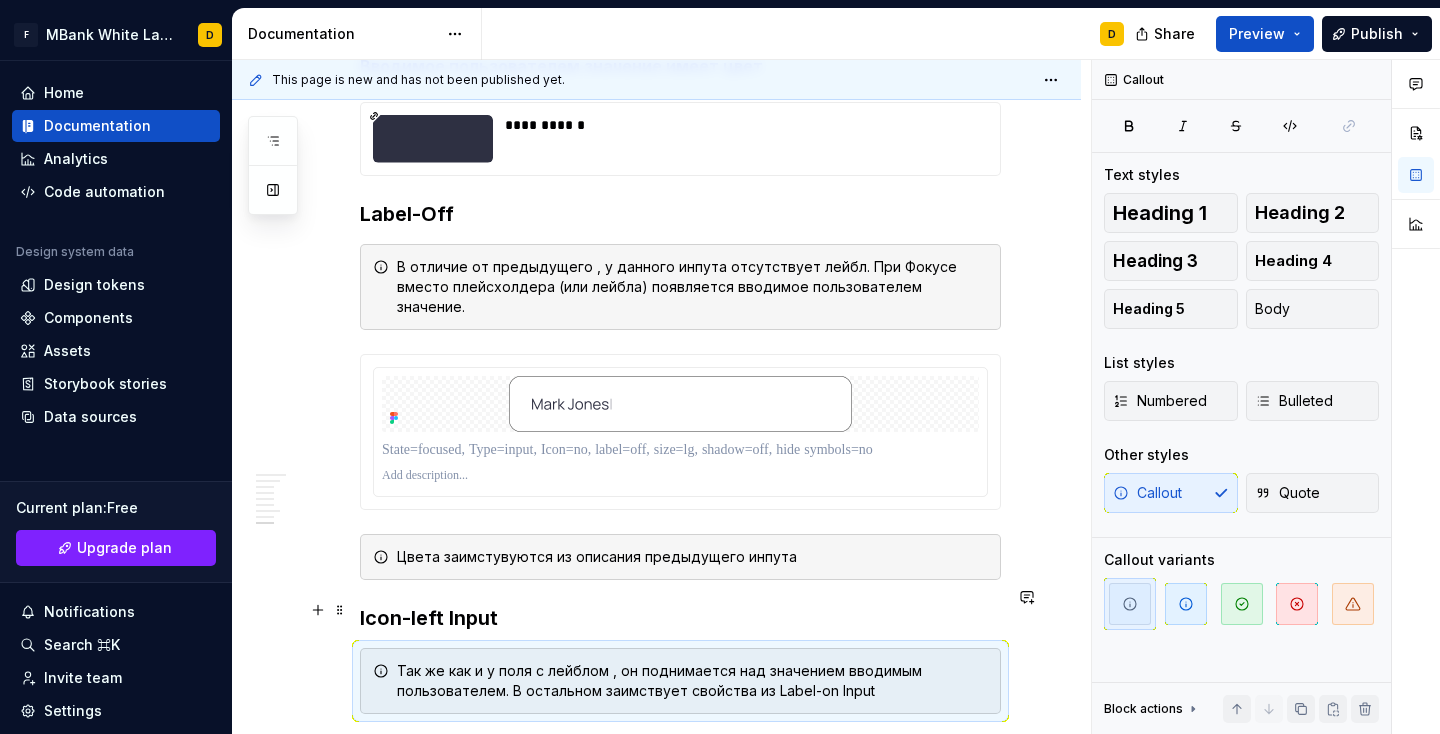 click on "Так же как и у поля с лейблом , он поднимается над значением вводимым пользователем. В остальном заимствует свойства из Label-on Input" at bounding box center [692, 681] 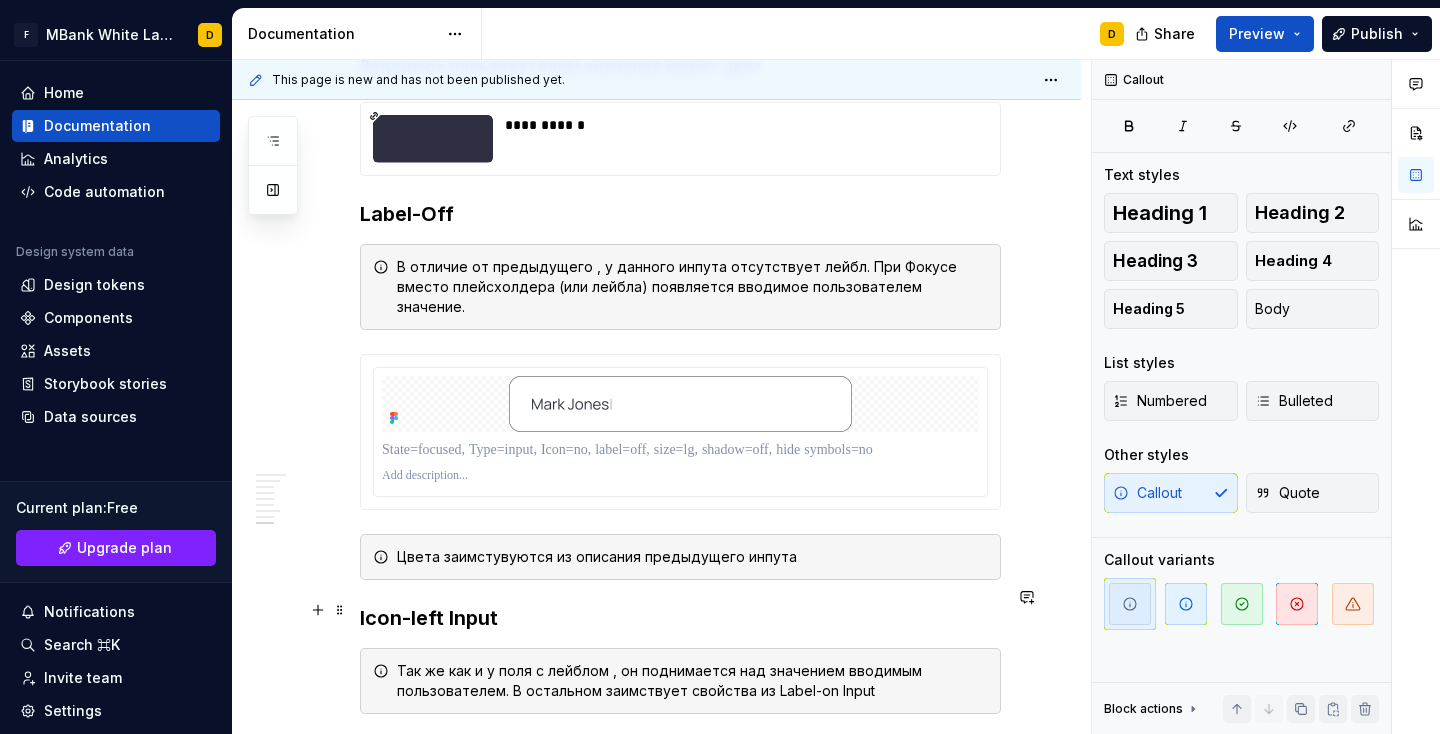 click on "Так же как и у поля с лейблом , он поднимается над значением вводимым пользователем. В остальном заимствует свойства из Label-on Input" at bounding box center (692, 681) 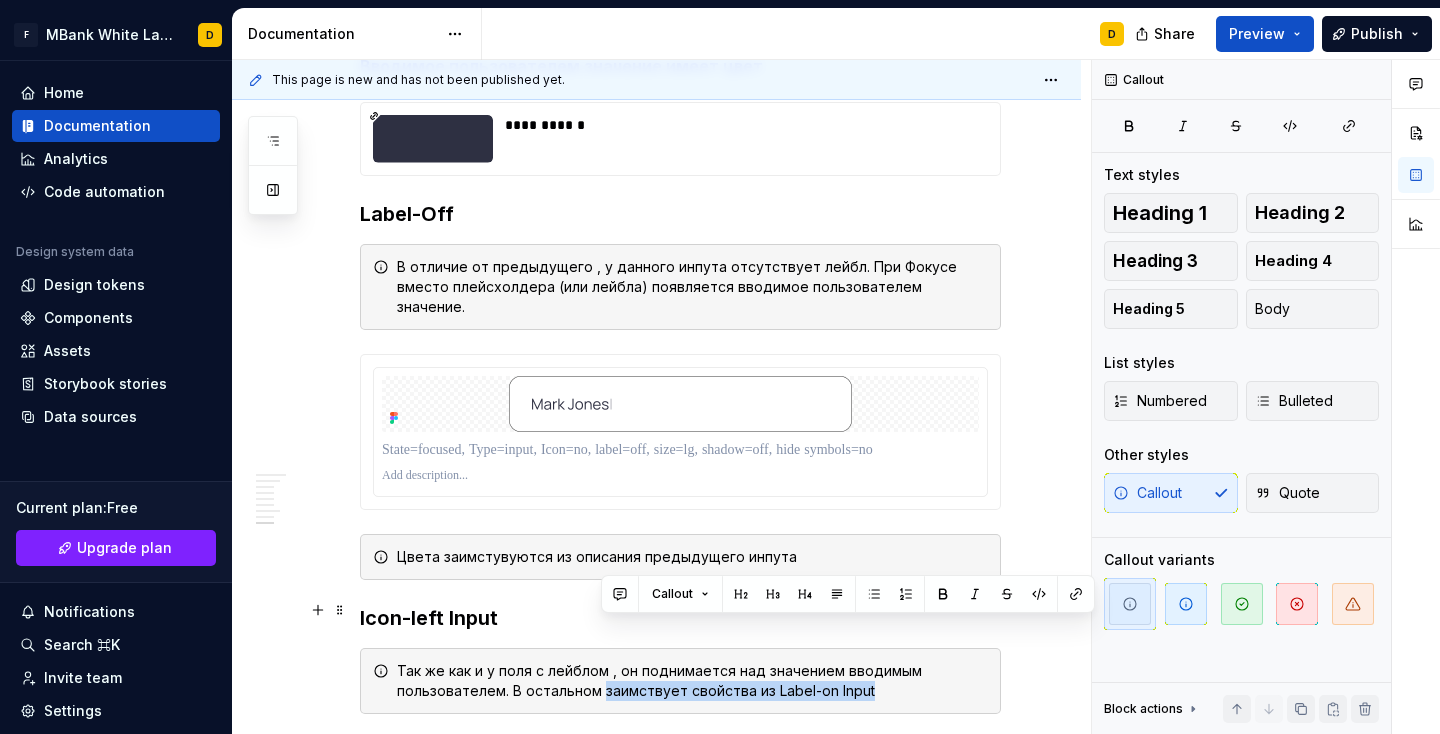 drag, startPoint x: 600, startPoint y: 635, endPoint x: 901, endPoint y: 630, distance: 301.04153 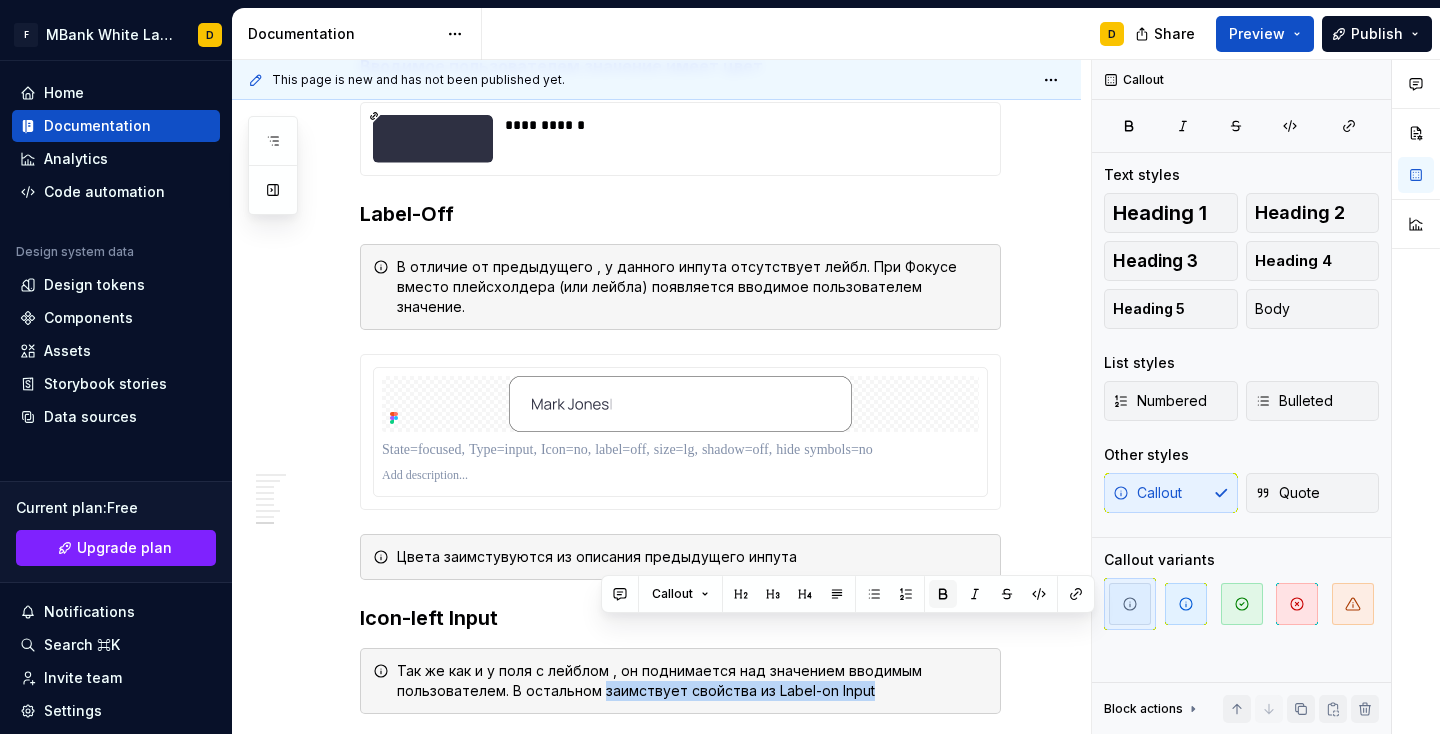 click at bounding box center [943, 594] 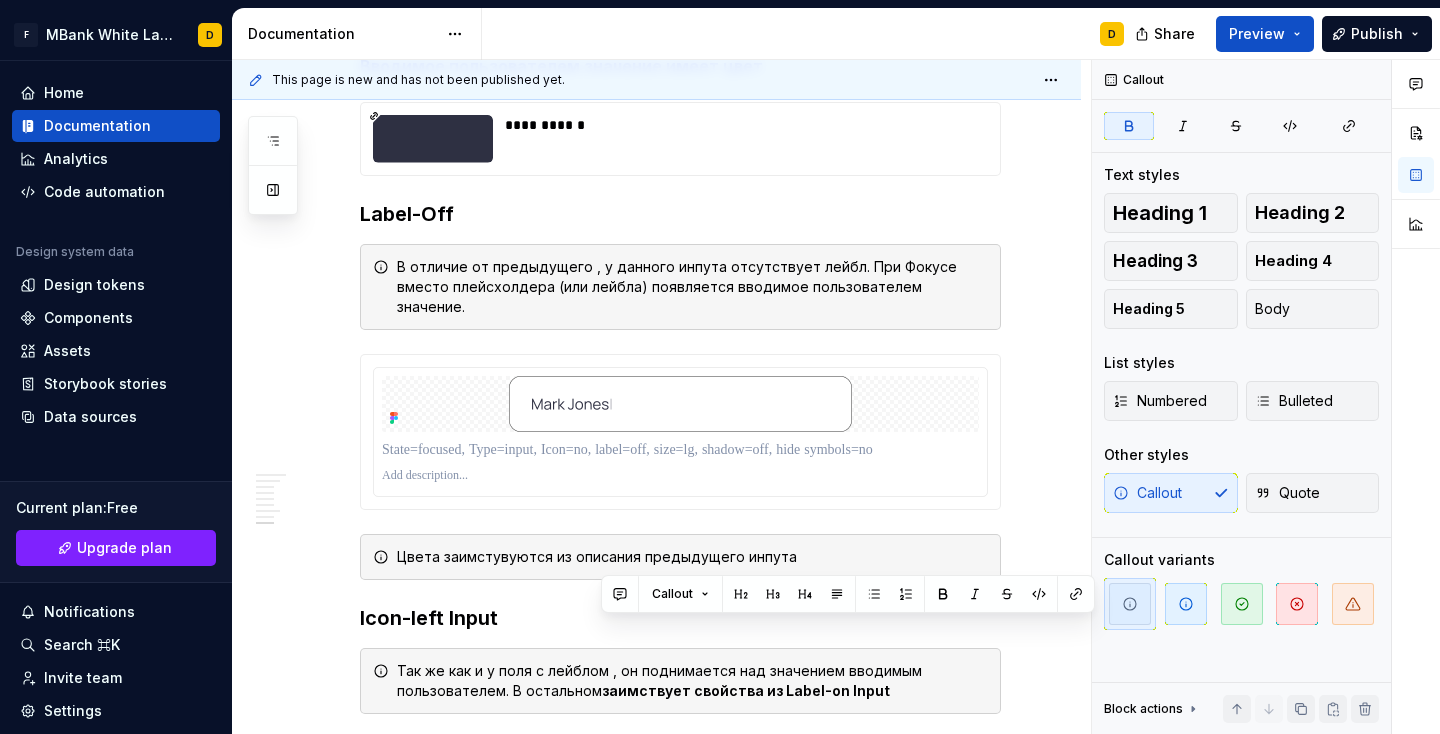 click on "This page is new and has not been published yet. Подробнее о компонентах В этом разделе вы найдёте детальное описание каждого компонента, входящего в нашу дизайн-систему. Мы раскрываем структуру, назначение, варианты использования и технические детали, чтобы обеспечить прозрачность и удобство при внедрении компонентов в проекты. Такой подход помогает команде быстро находить нужную информацию, поддерживать единый стиль и ускорять процесс разработки. Edit header Основные кнопки Inputs Инпуты Default state Label-off / Label-on Icon-left / Card Input Input OTP Input pass Focused state Label-ON Label-Off Инпуты Default state Инпуты  label-on" at bounding box center (661, 397) 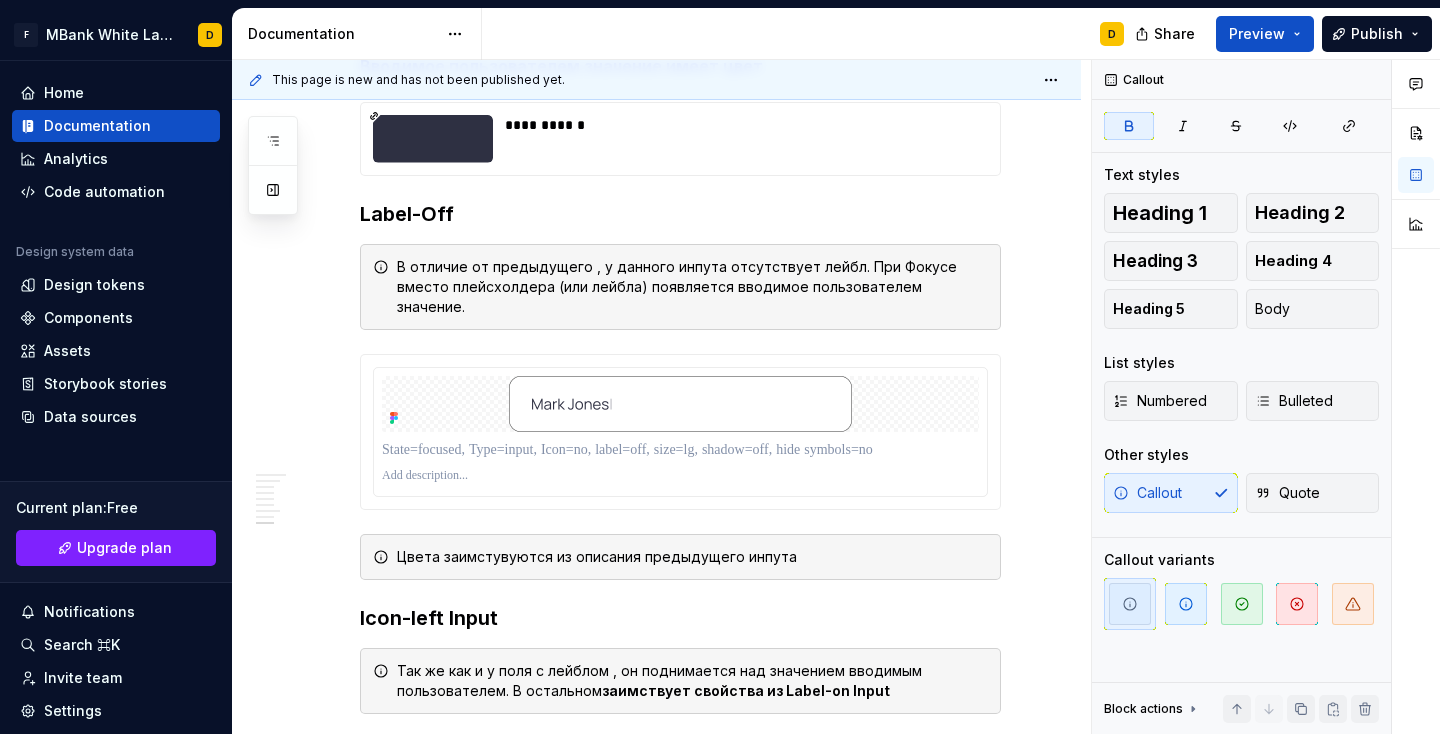 click on "This page is new and has not been published yet. Подробнее о компонентах В этом разделе вы найдёте детальное описание каждого компонента, входящего в нашу дизайн-систему. Мы раскрываем структуру, назначение, варианты использования и технические детали, чтобы обеспечить прозрачность и удобство при внедрении компонентов в проекты. Такой подход помогает команде быстро находить нужную информацию, поддерживать единый стиль и ускорять процесс разработки. Edit header Основные кнопки Inputs Инпуты Default state Label-off / Label-on Icon-left / Card Input Input OTP Input pass Focused state Label-ON Label-Off Инпуты Default state Инпуты  label-on" at bounding box center (661, 397) 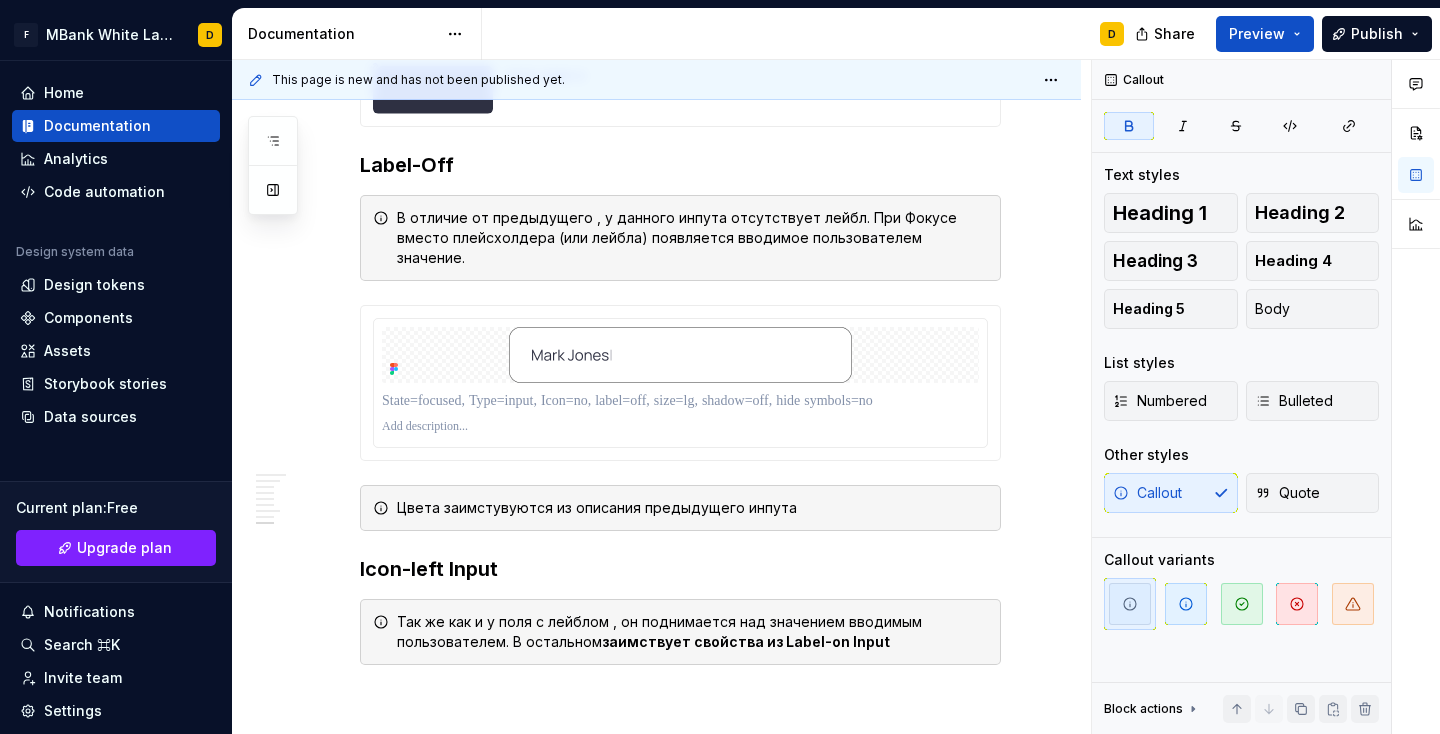 click on "**********" at bounding box center (656, -1877) 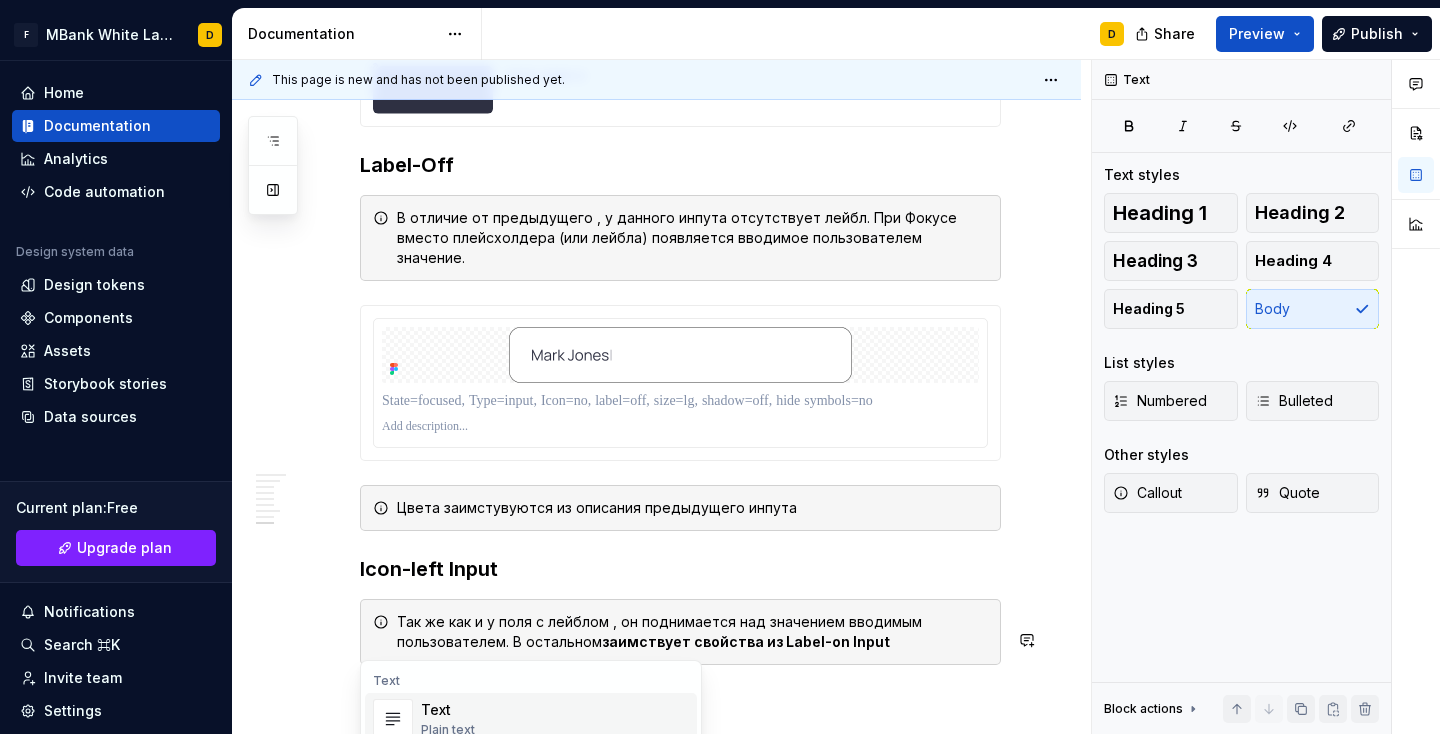 scroll, scrollTop: 47, scrollLeft: 0, axis: vertical 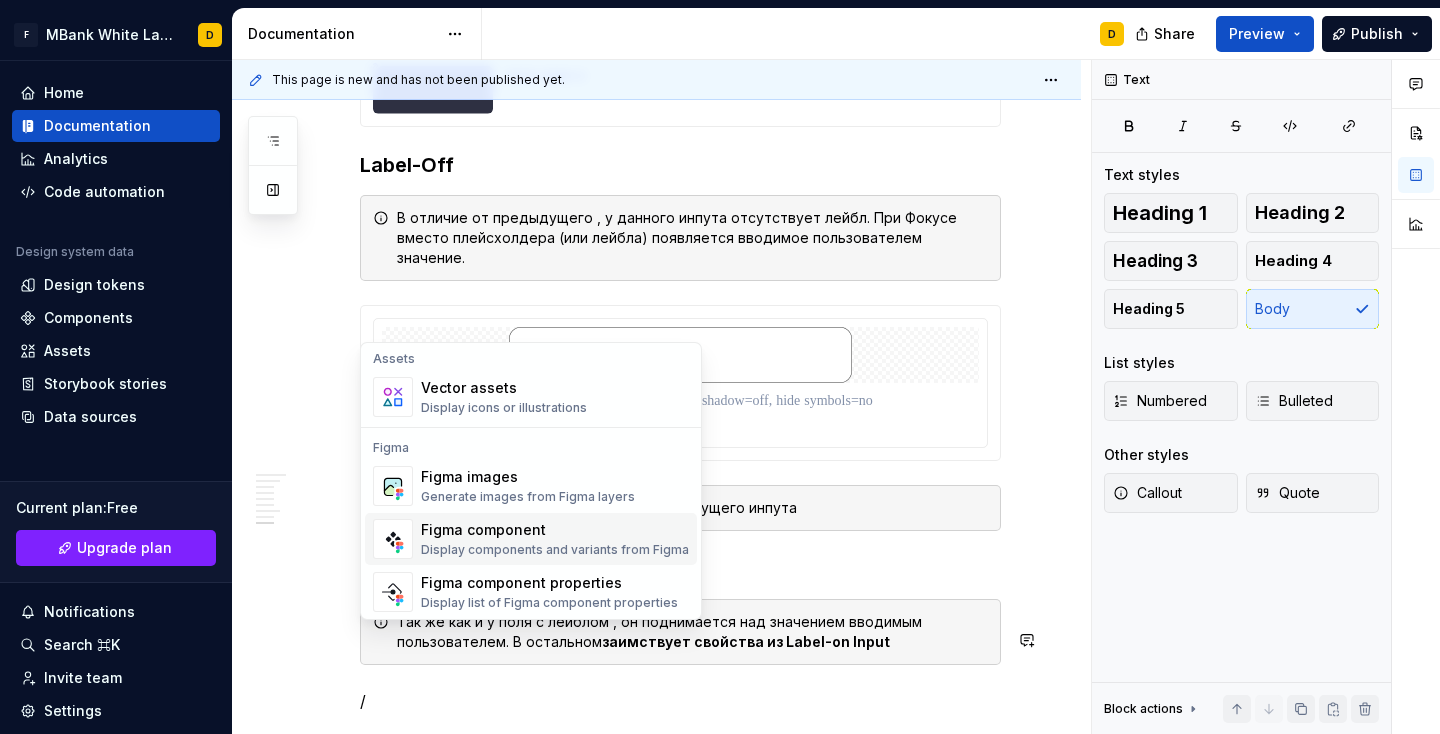 click on "Figma component" at bounding box center (555, 530) 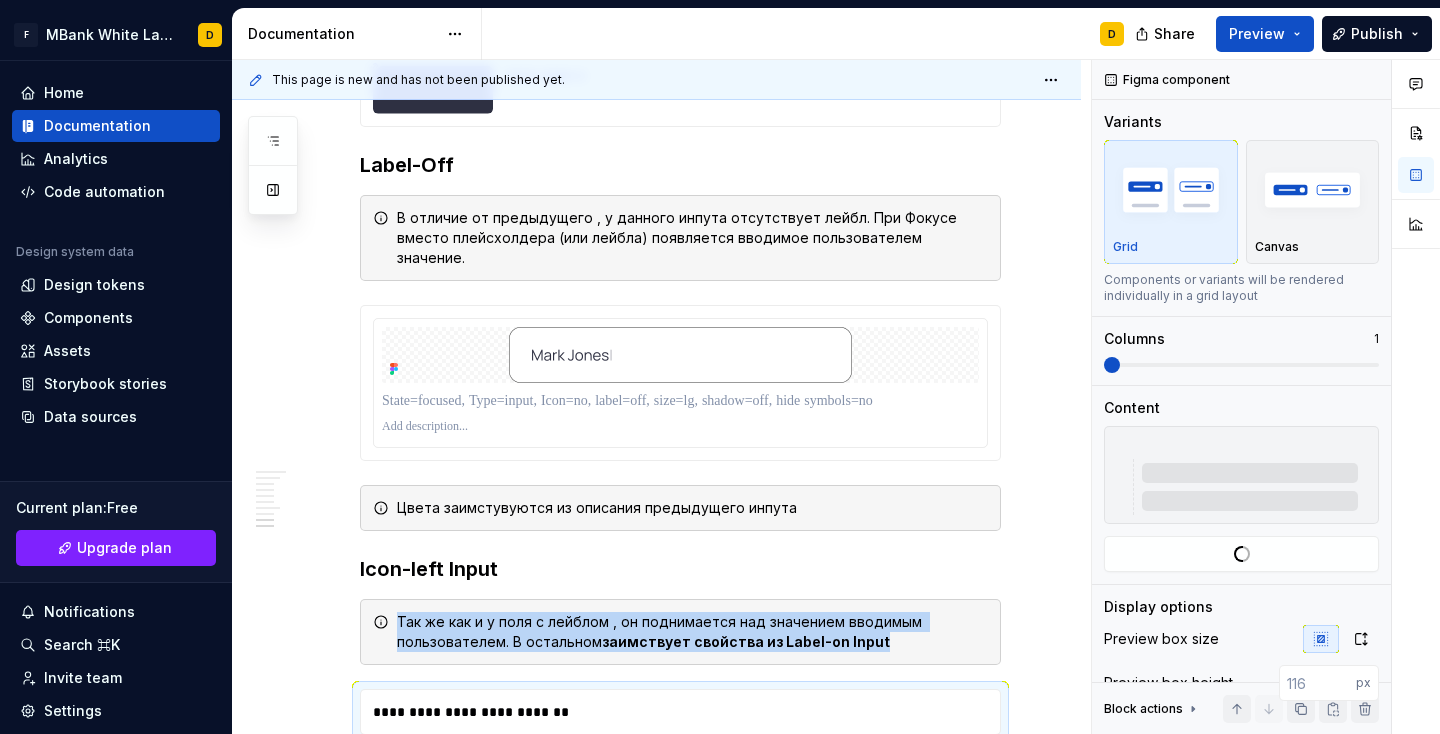 type on "*" 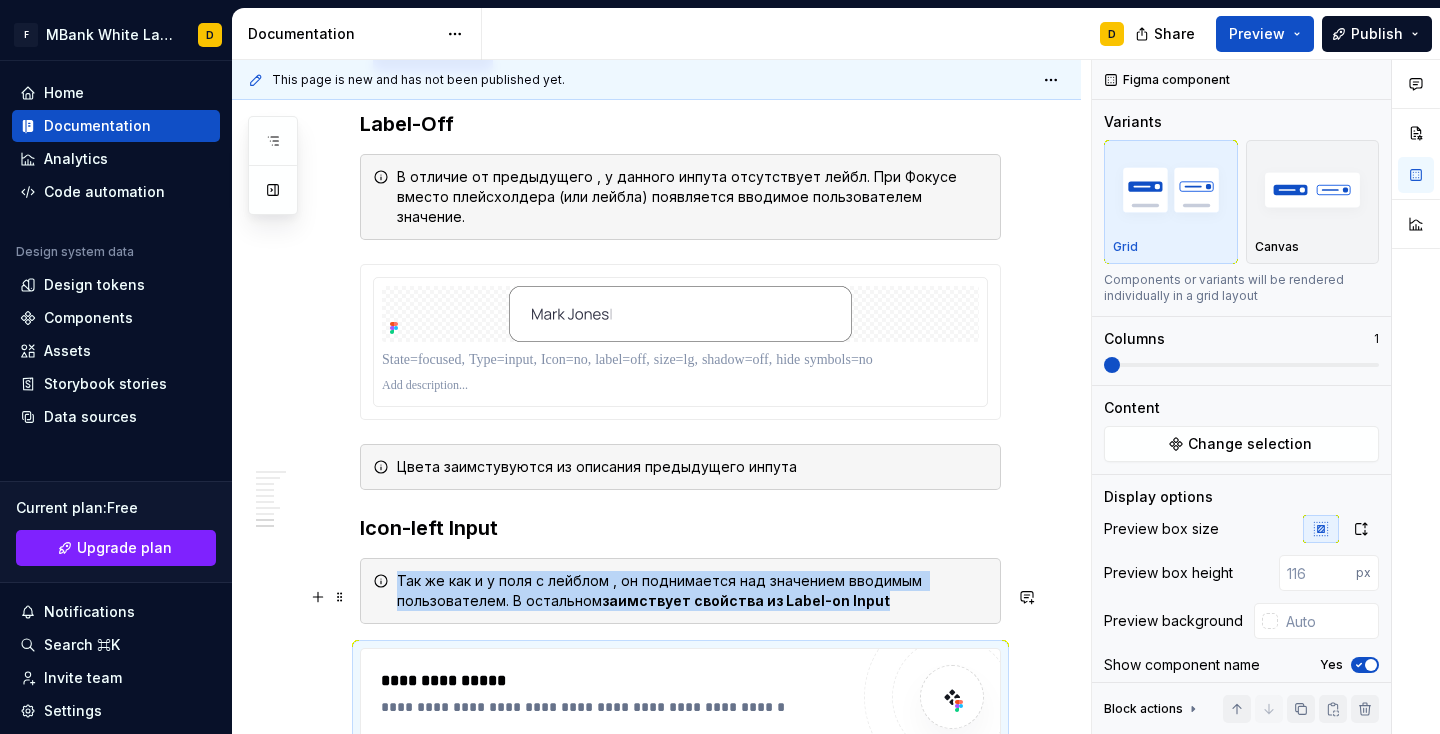 scroll, scrollTop: 5381, scrollLeft: 0, axis: vertical 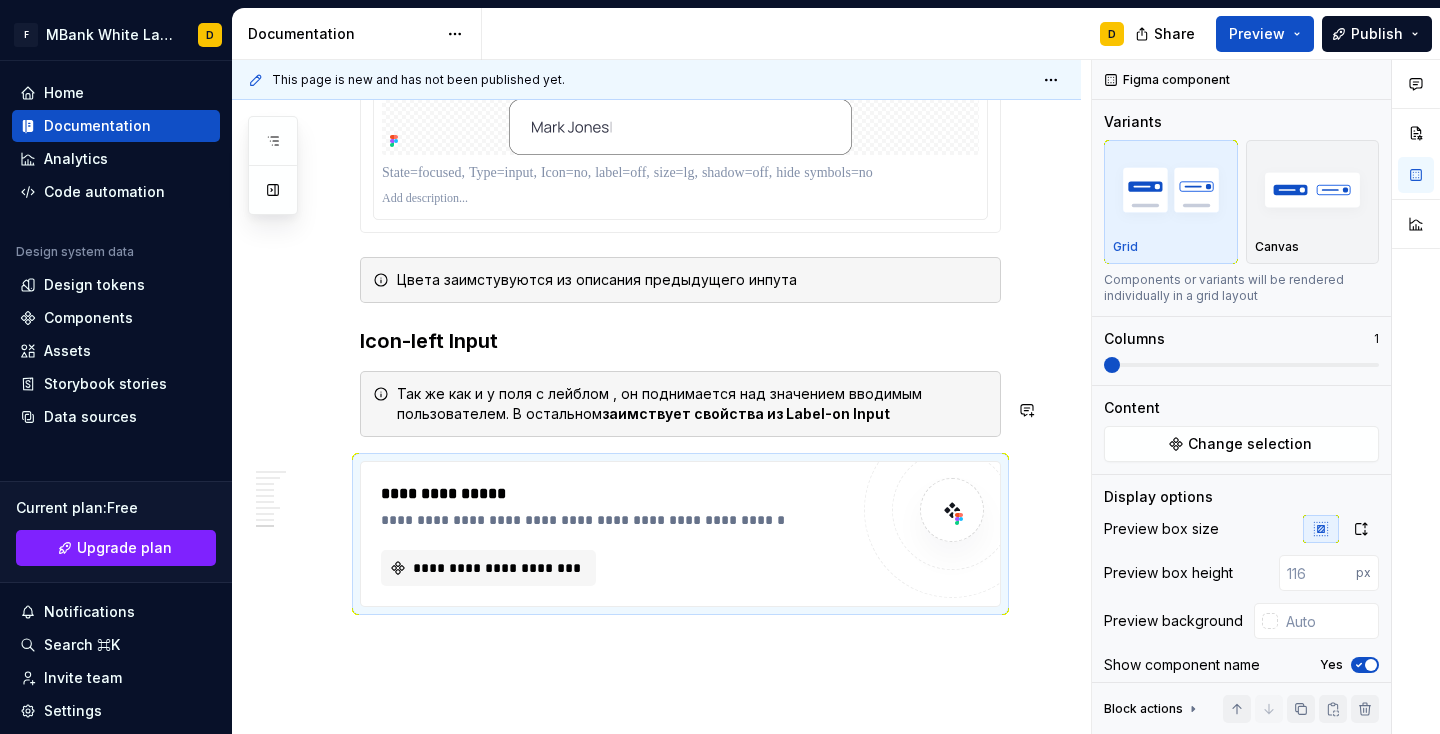 click on "**********" at bounding box center (656, -2020) 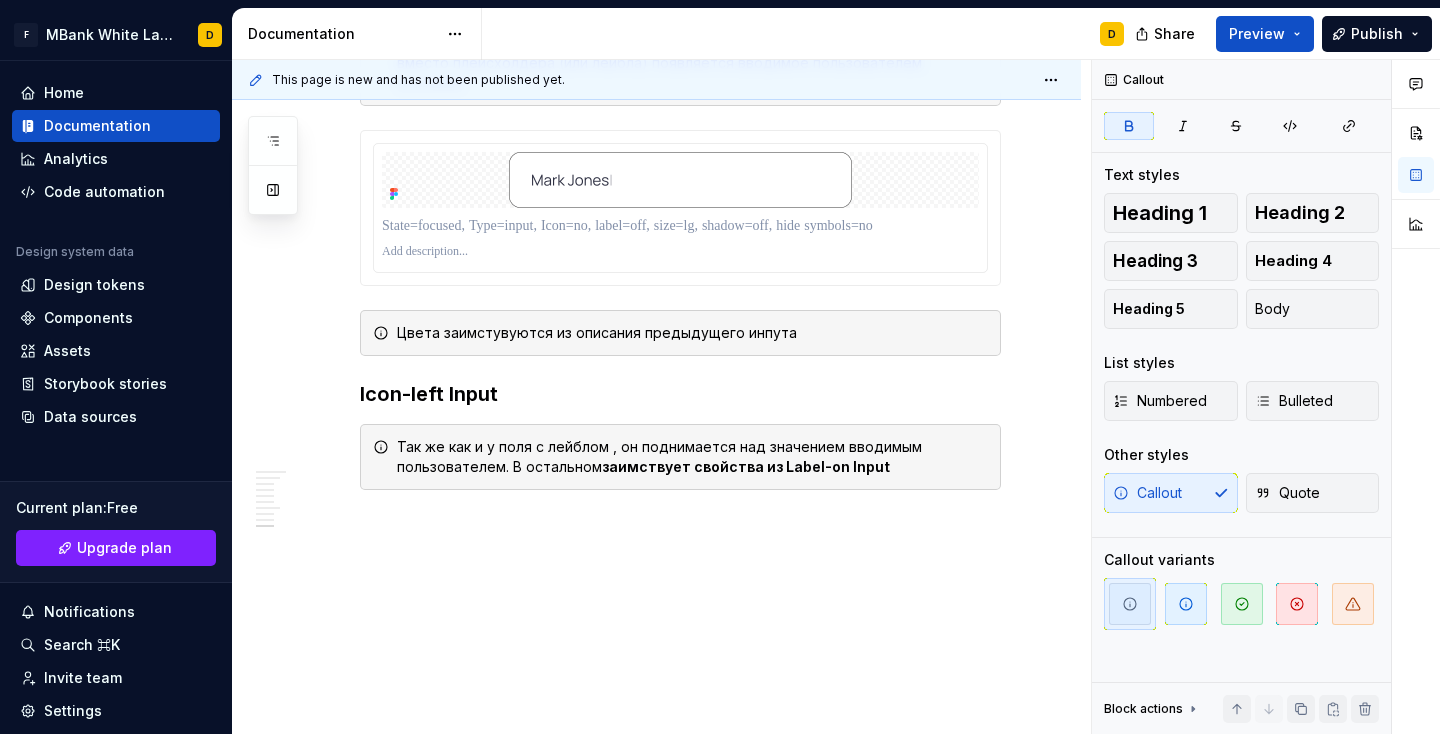 scroll, scrollTop: 5267, scrollLeft: 0, axis: vertical 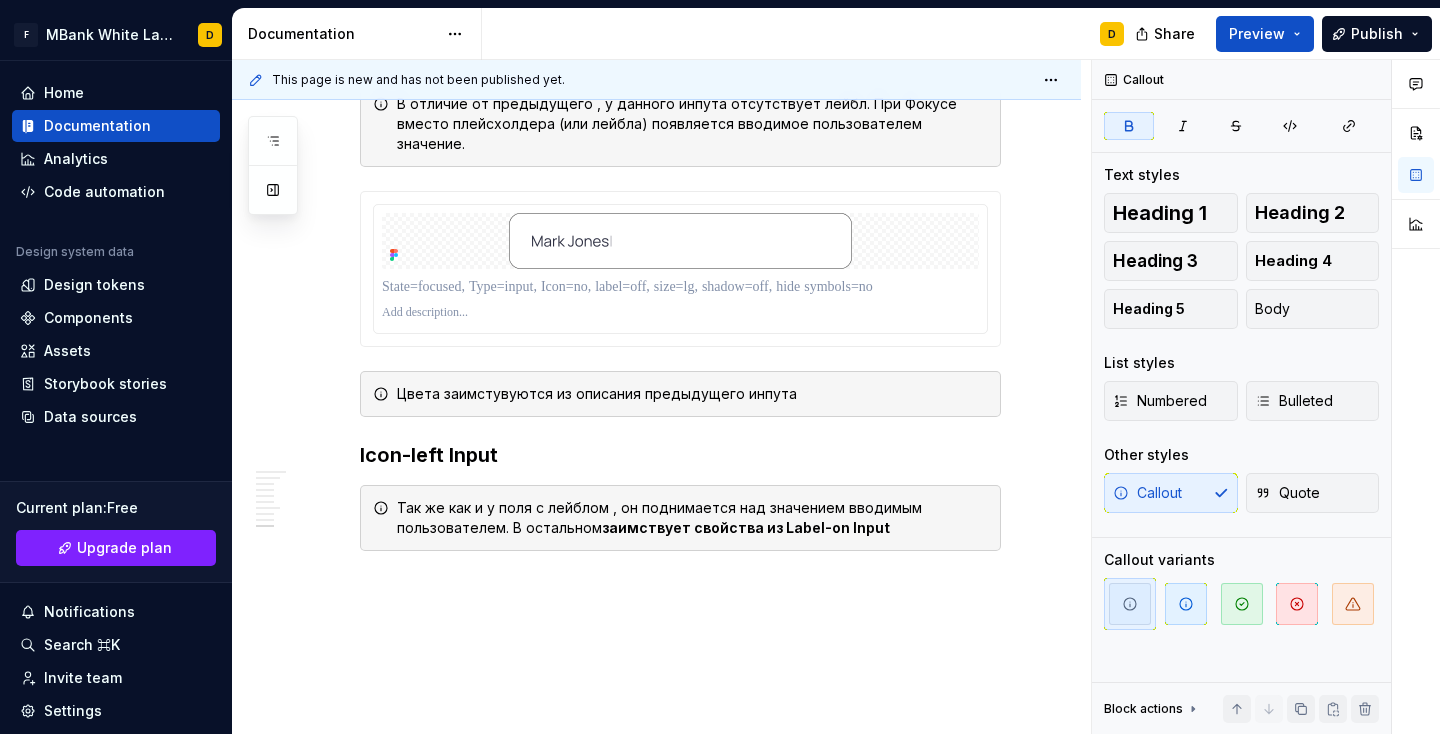 click on "This page is new and has not been published yet. Подробнее о компонентах В этом разделе вы найдёте детальное описание каждого компонента, входящего в нашу дизайн-систему. Мы раскрываем структуру, назначение, варианты использования и технические детали, чтобы обеспечить прозрачность и удобство при внедрении компонентов в проекты. Такой подход помогает команде быстро находить нужную информацию, поддерживать единый стиль и ускорять процесс разработки. Edit header Основные кнопки Inputs Инпуты Default state Label-off / Label-on Icon-left / Card Input Input OTP Input pass Focused state Label-ON Label-Off Icon-left Input Инпуты Default state label-on" at bounding box center (661, 397) 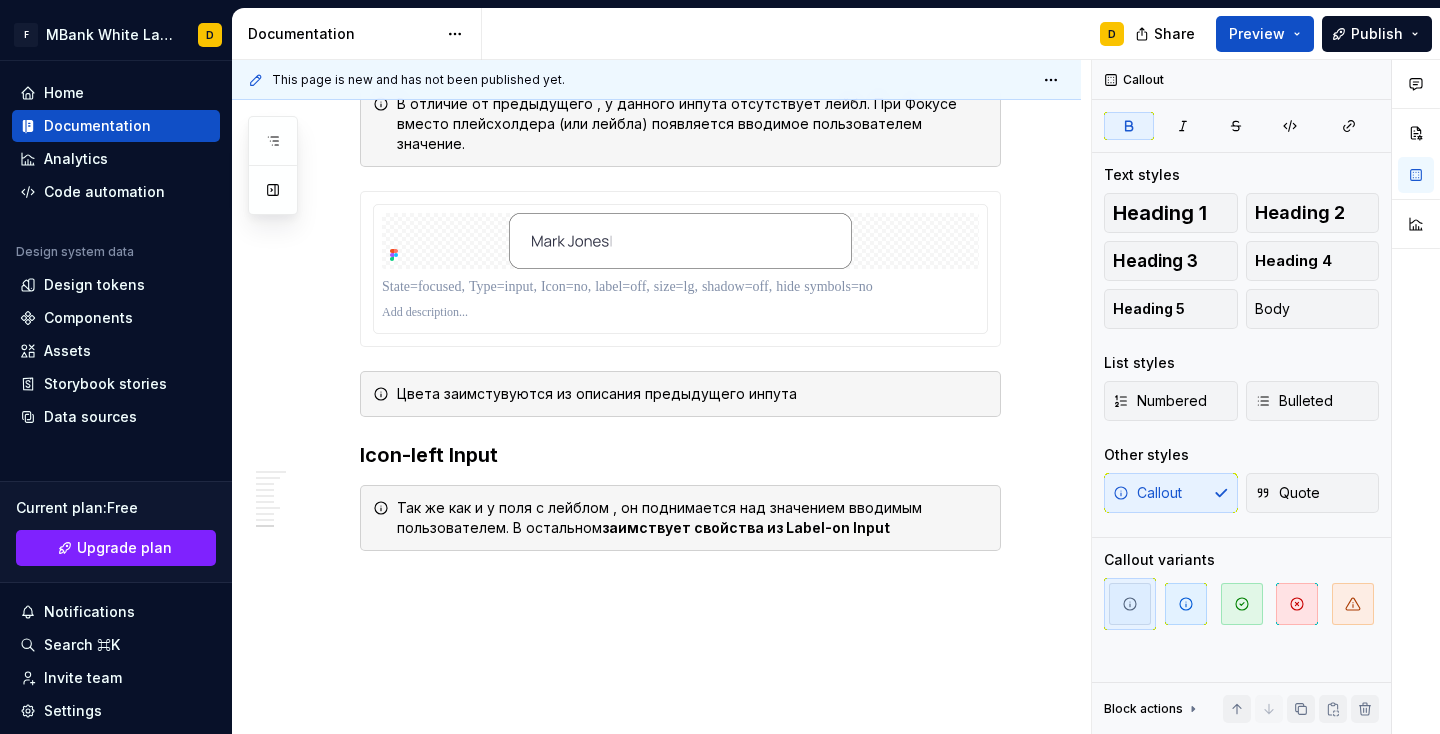 click on "**********" at bounding box center [656, -1991] 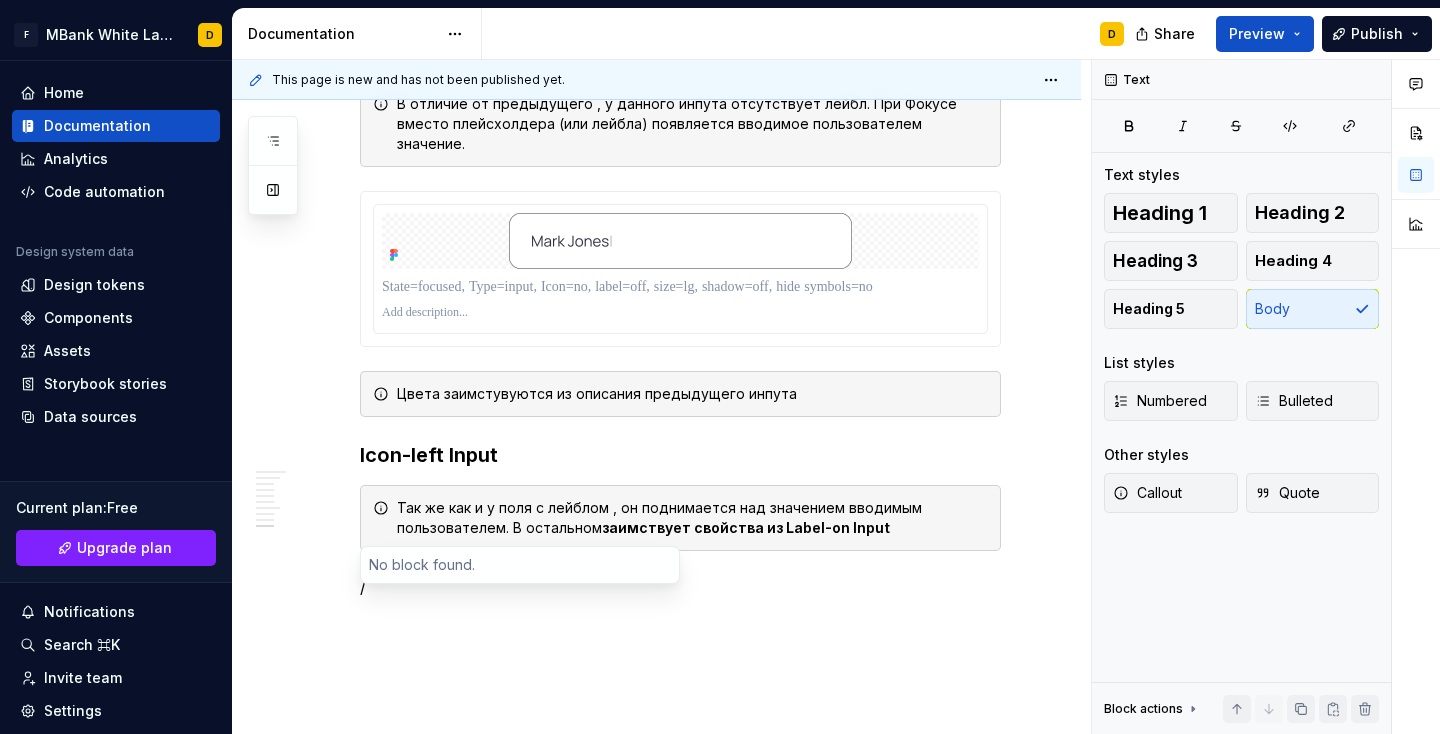 scroll, scrollTop: 0, scrollLeft: 0, axis: both 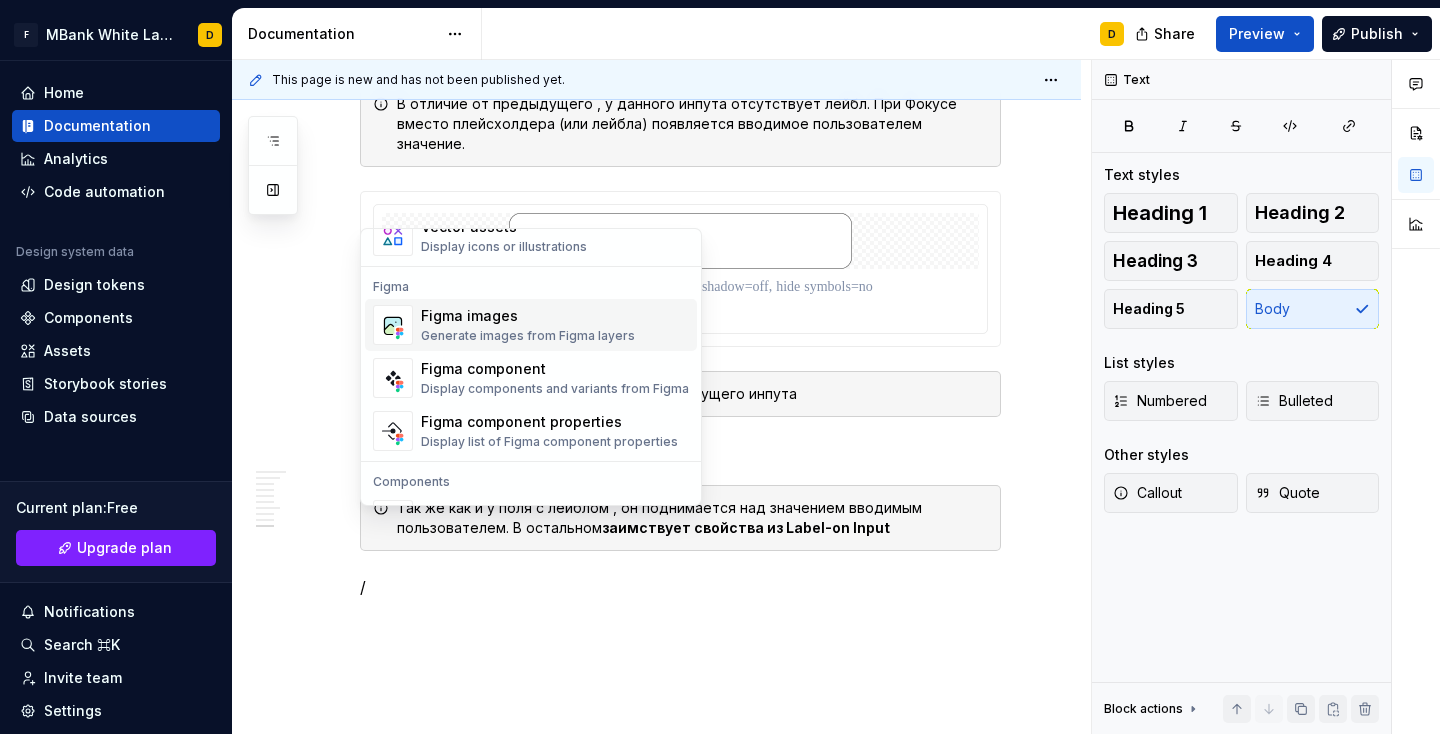 click on "Generate images from Figma layers" at bounding box center [528, 336] 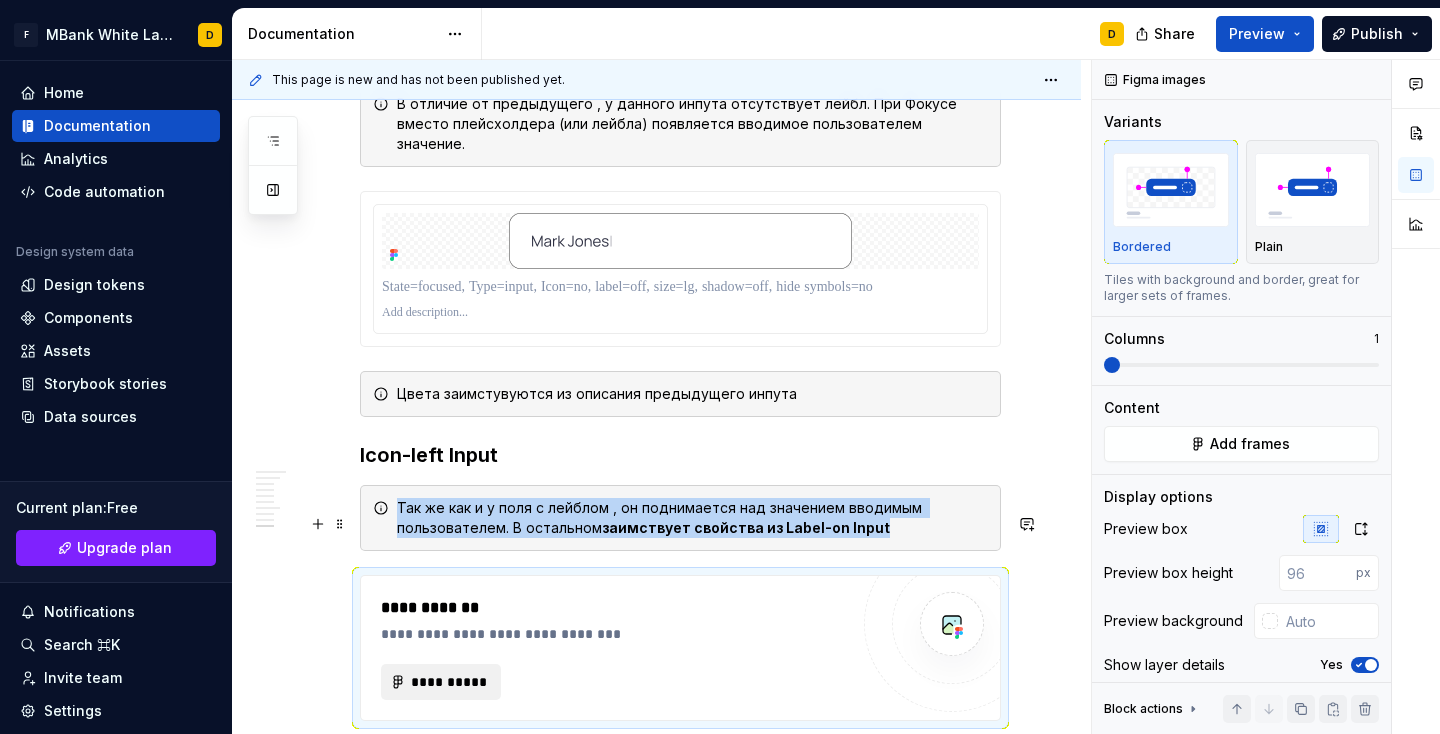 click on "**********" at bounding box center [449, 682] 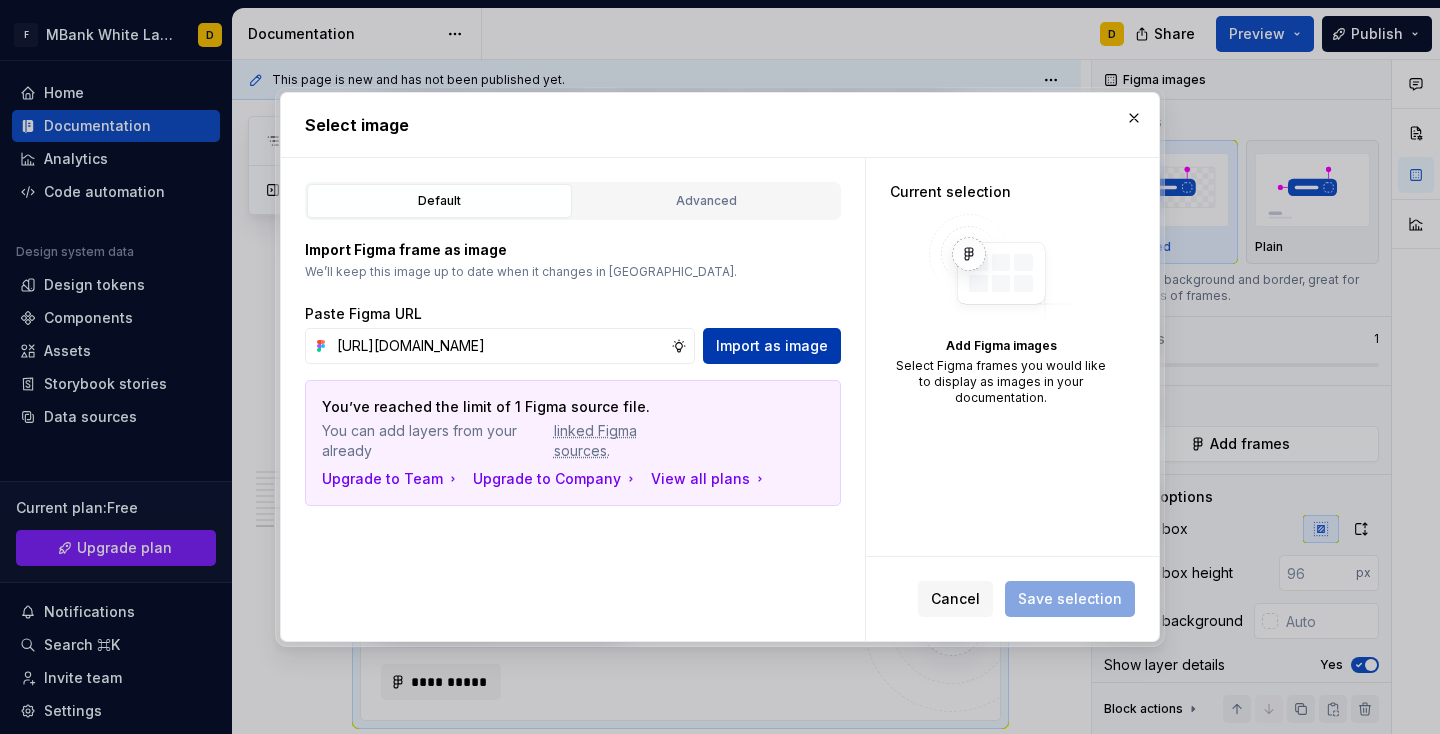 type on "[URL][DOMAIN_NAME]" 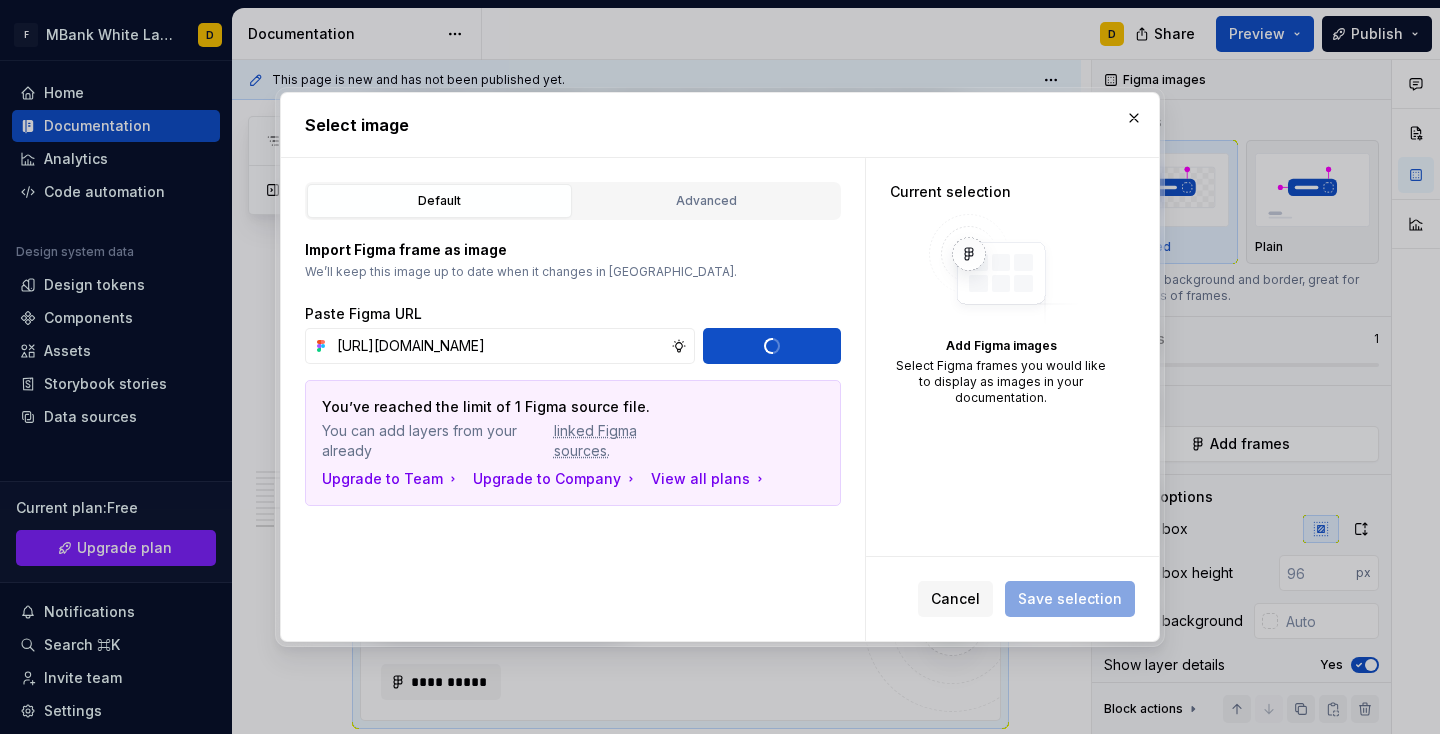 type 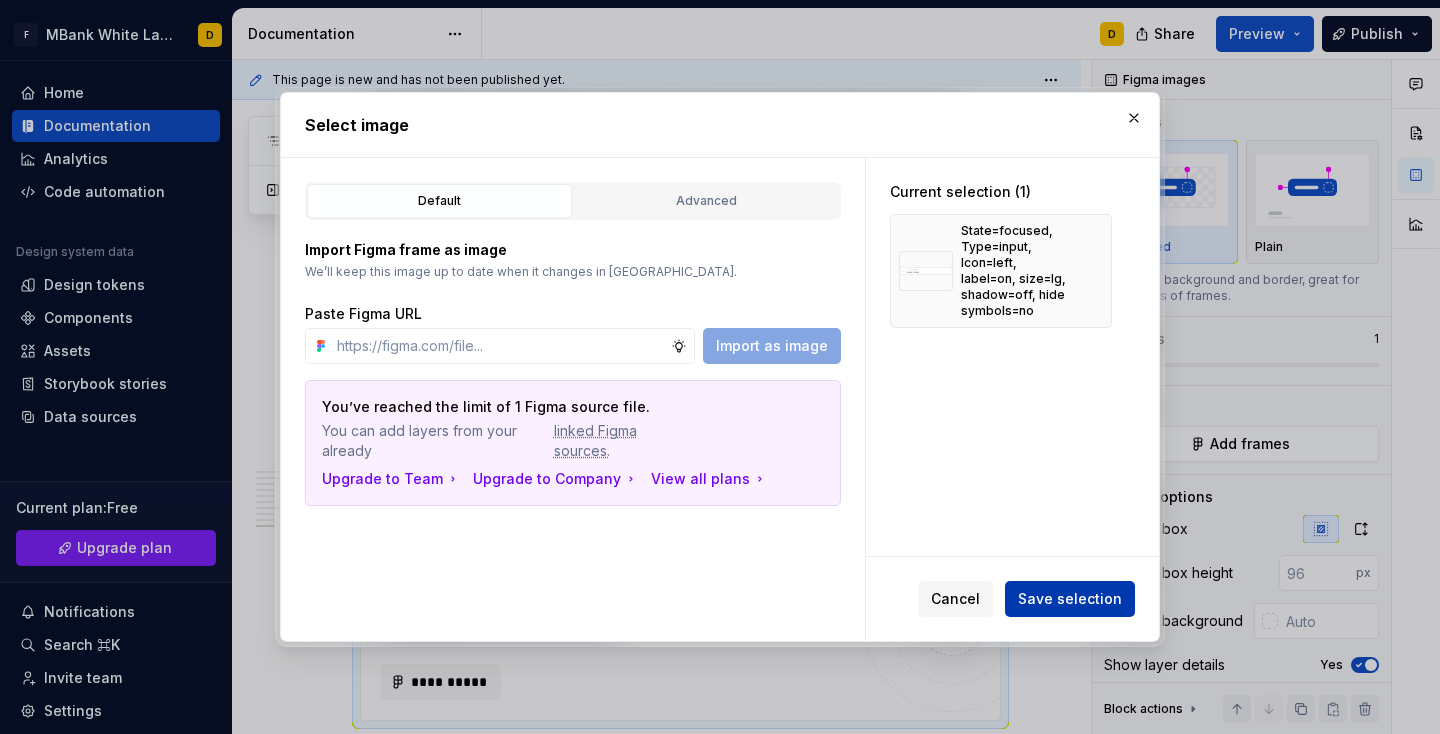click on "Save selection" at bounding box center [1070, 599] 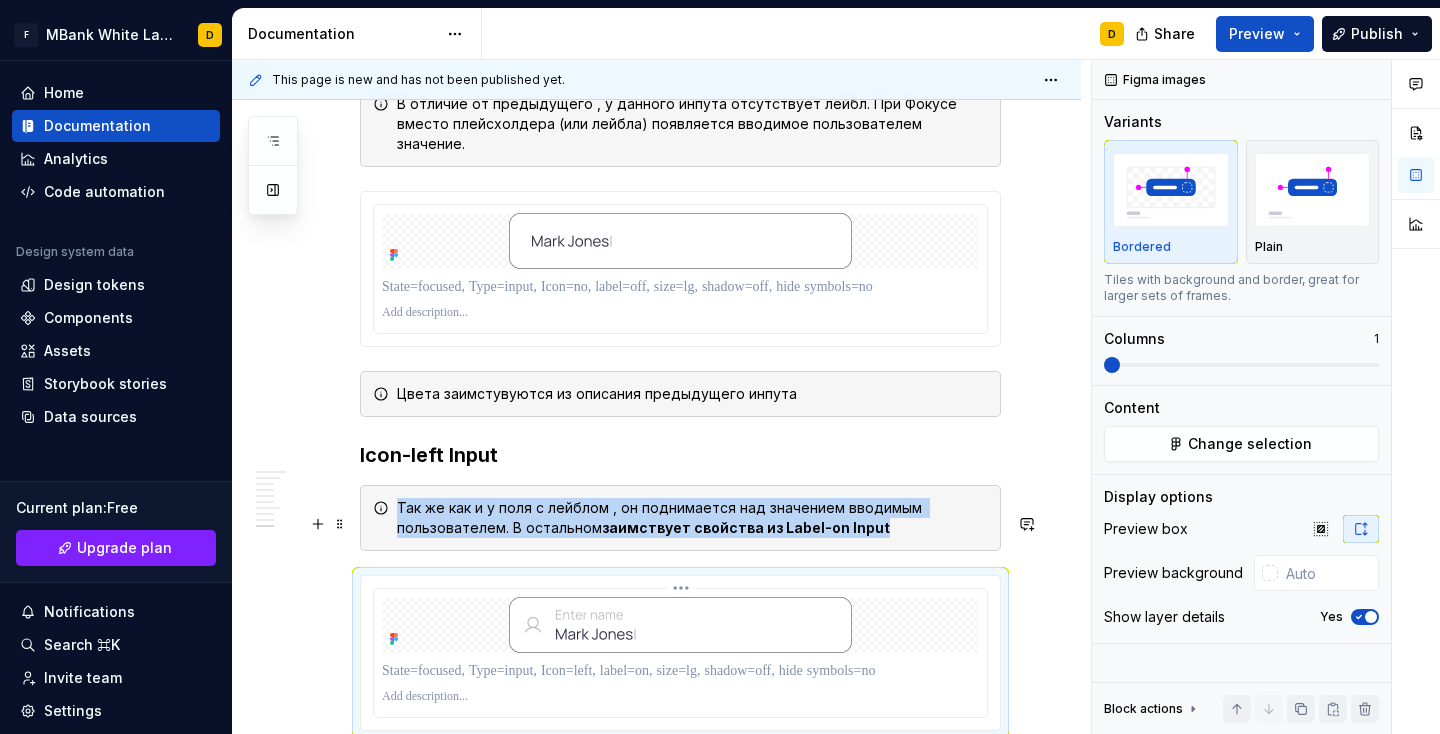 scroll, scrollTop: 5387, scrollLeft: 0, axis: vertical 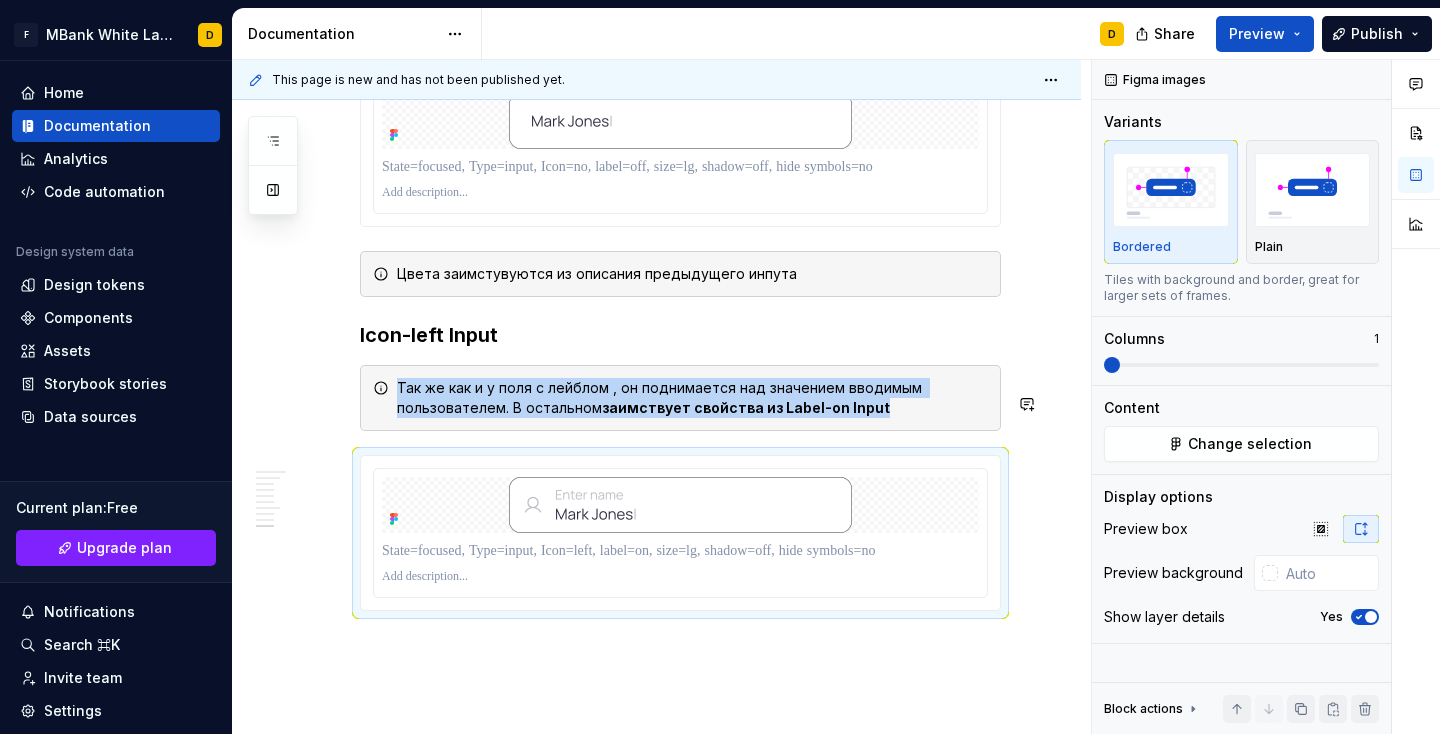 click on "**********" at bounding box center (656, -2021) 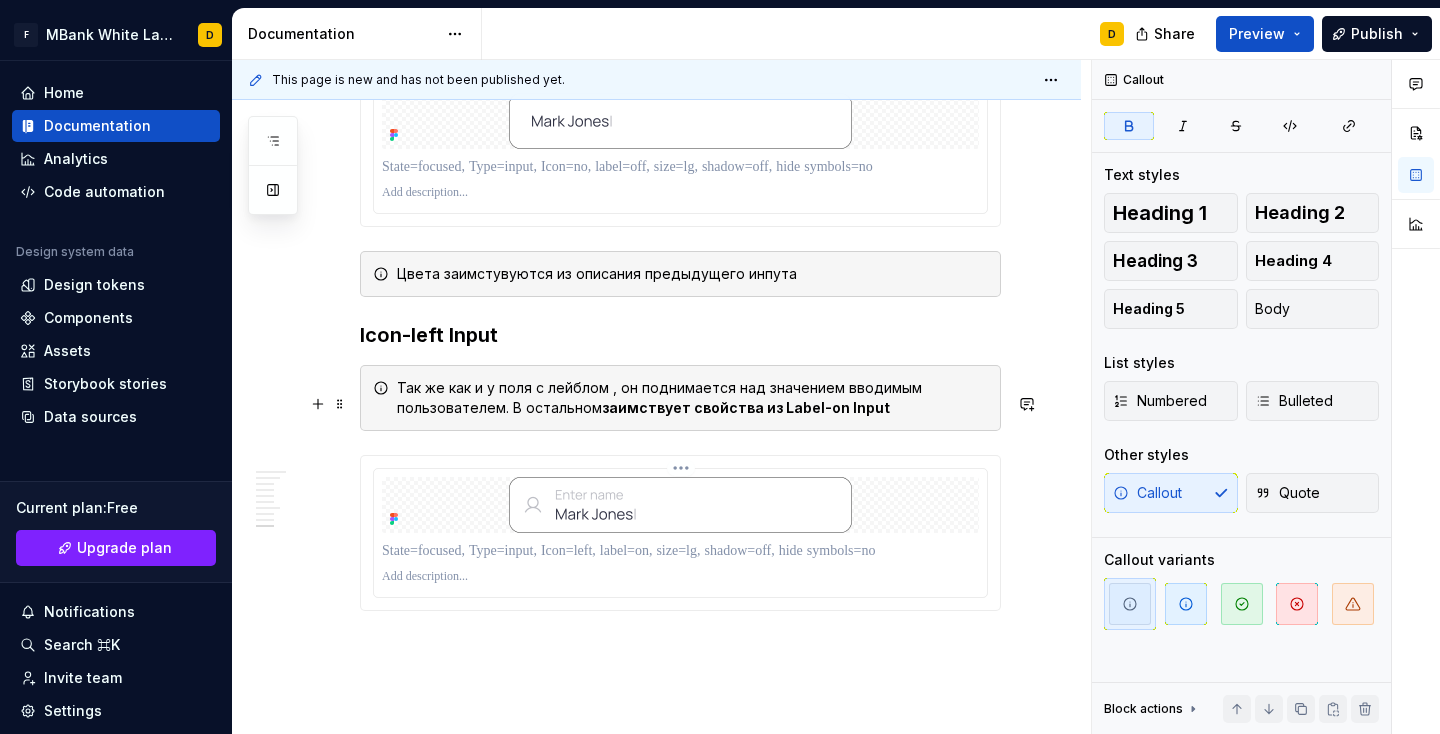 click at bounding box center [680, 577] 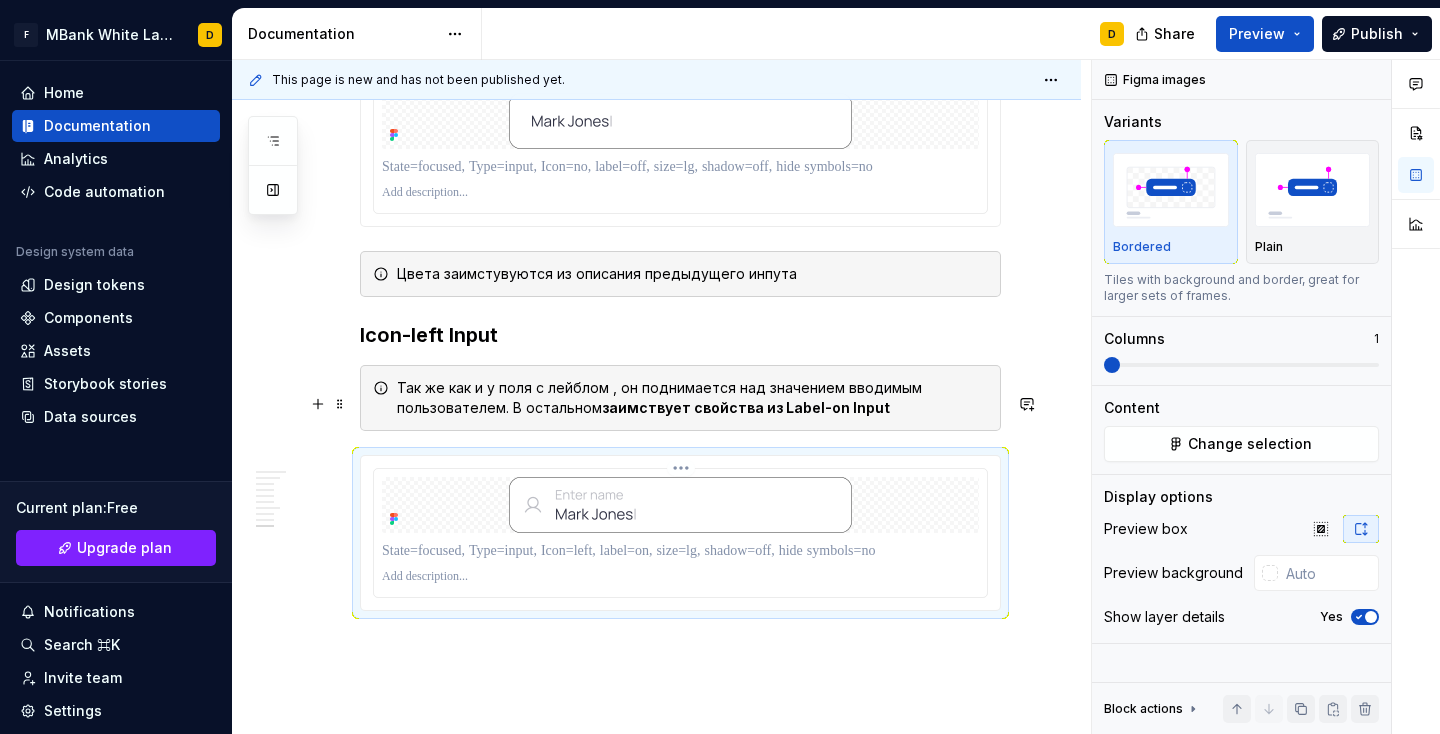 type 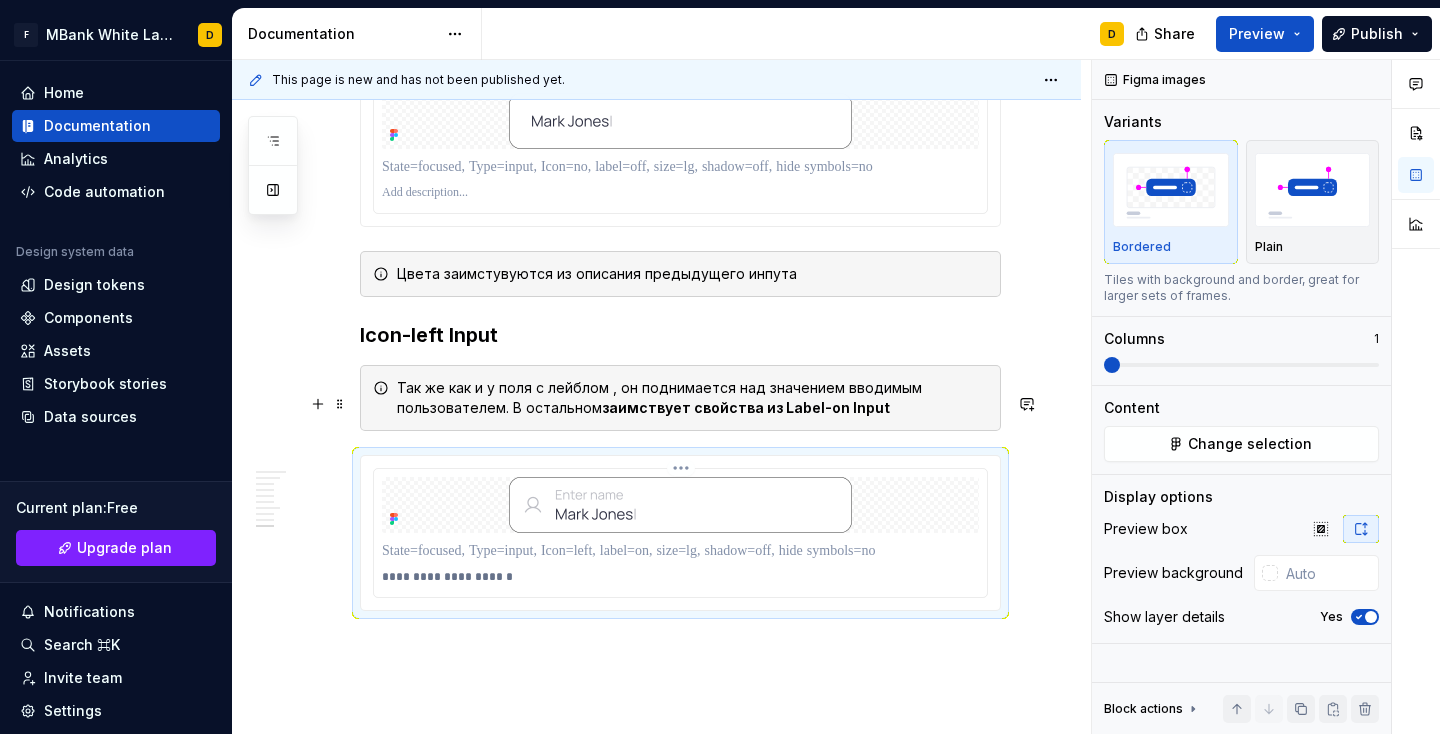 type on "*" 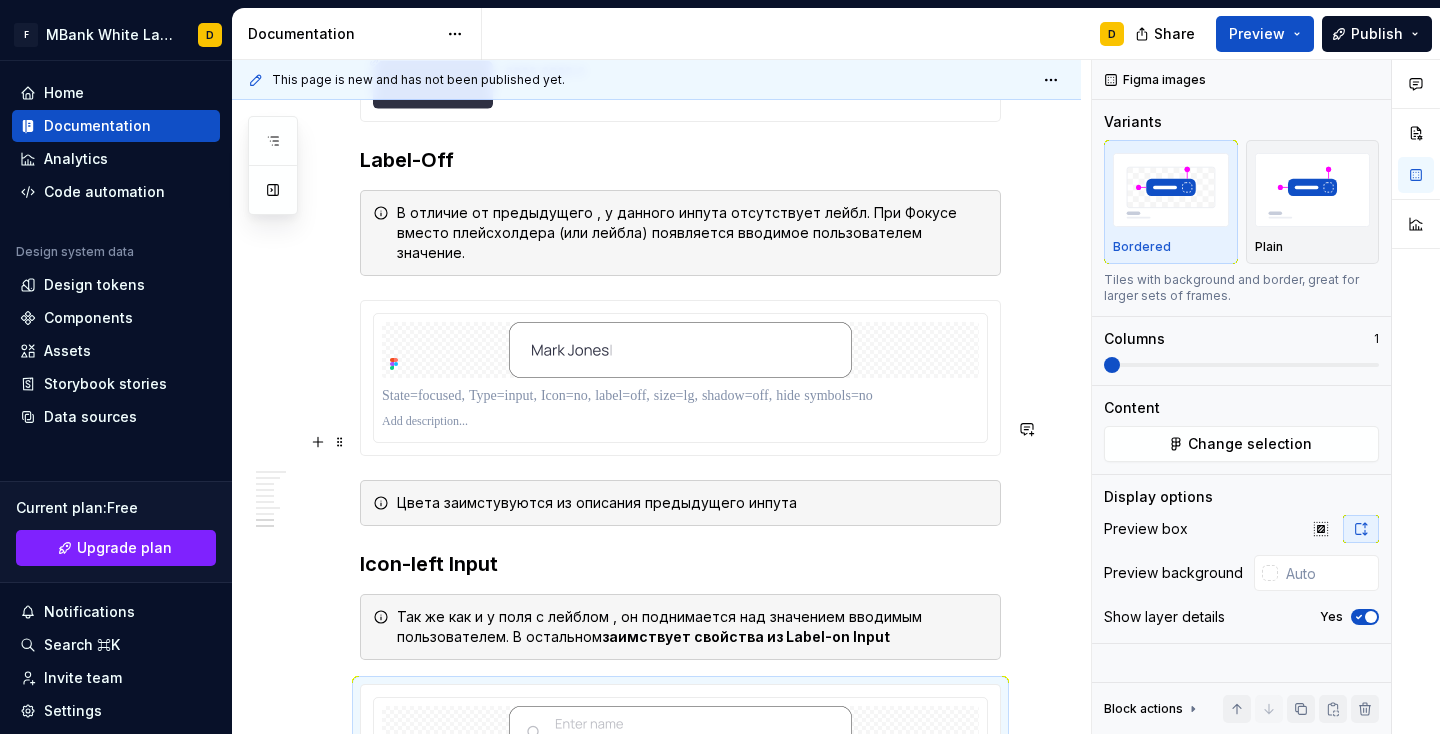 scroll, scrollTop: 4968, scrollLeft: 0, axis: vertical 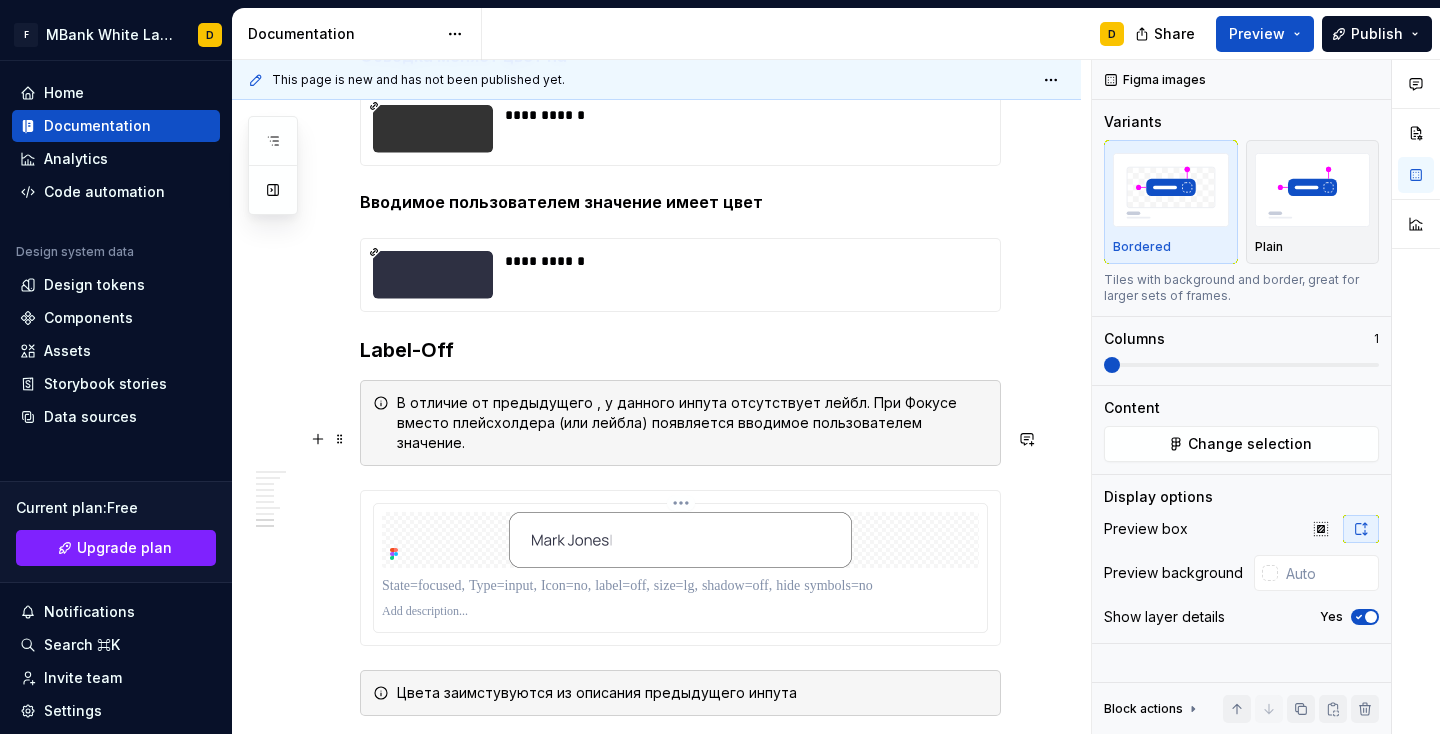 click at bounding box center [680, 612] 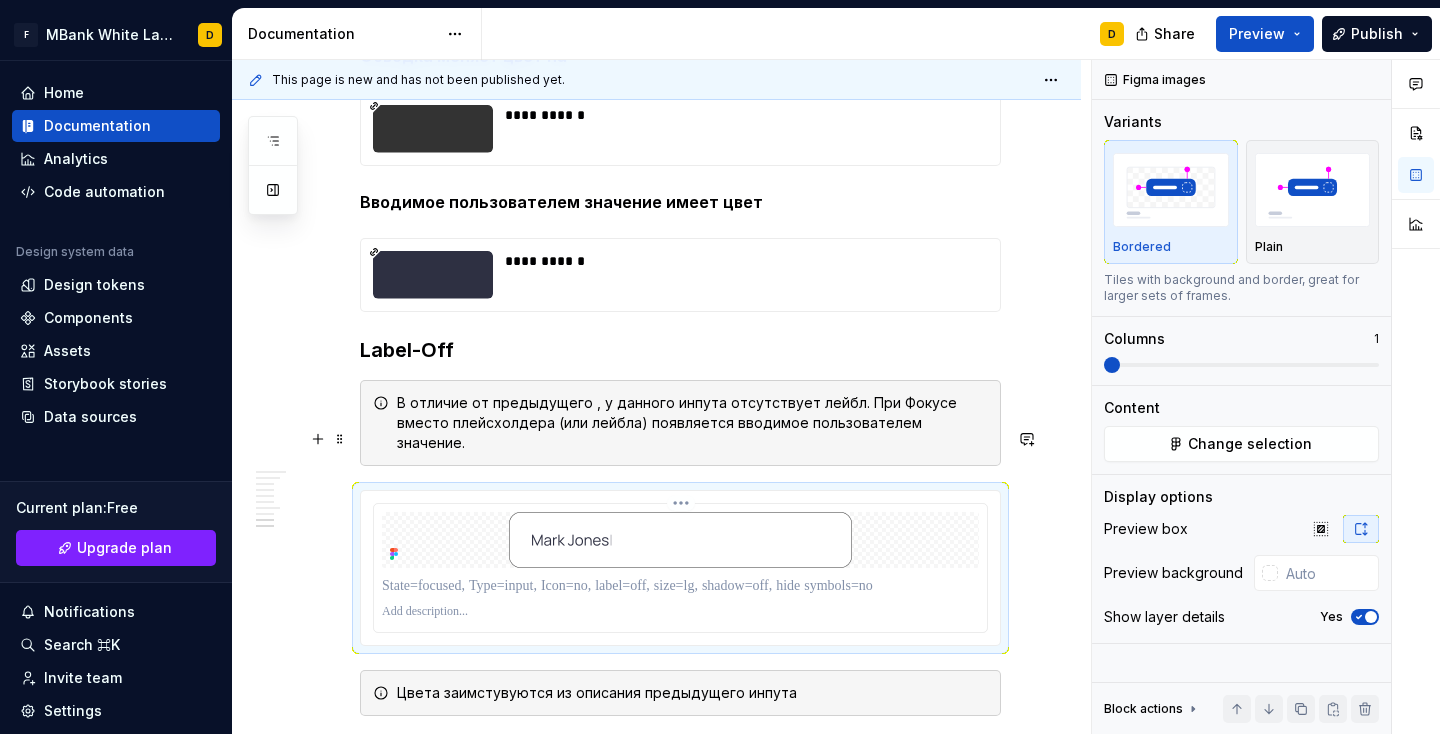 type 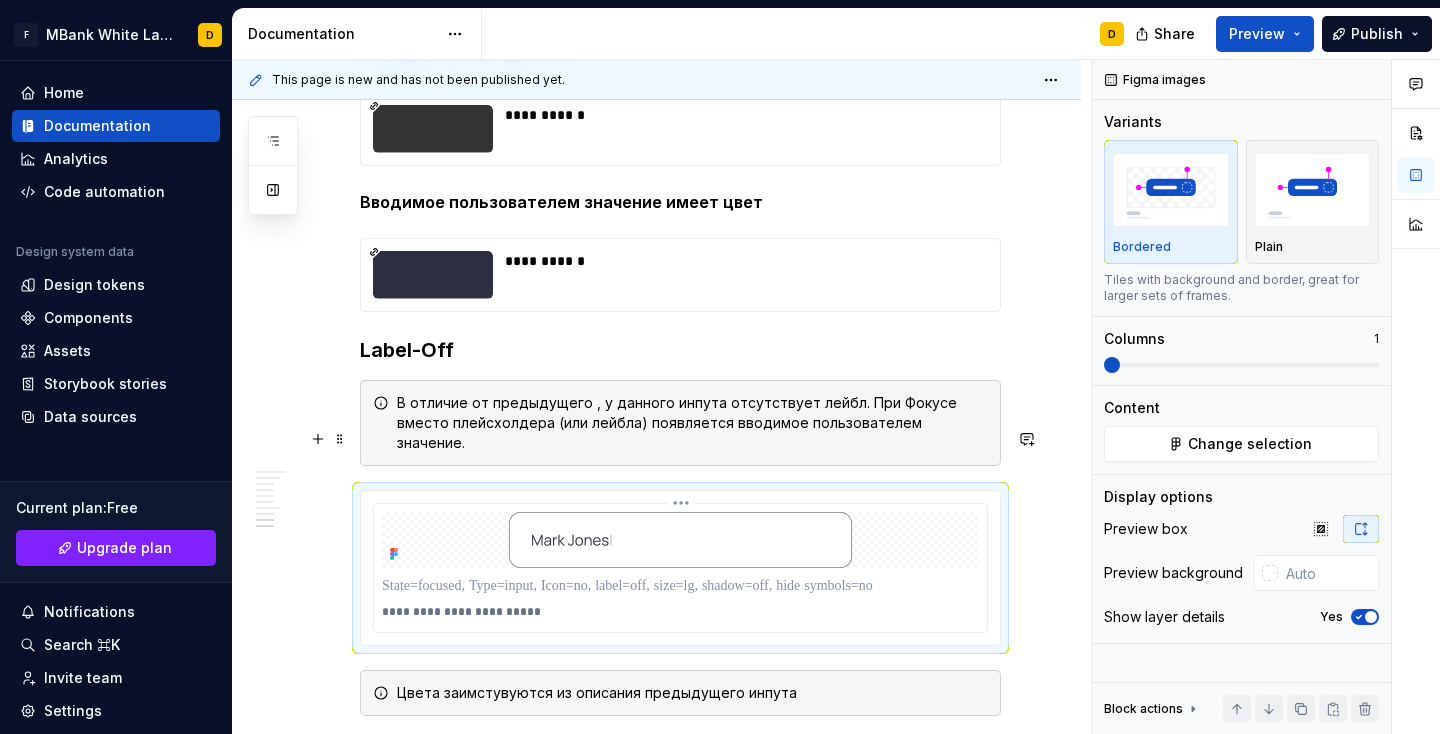 scroll, scrollTop: 5359, scrollLeft: 0, axis: vertical 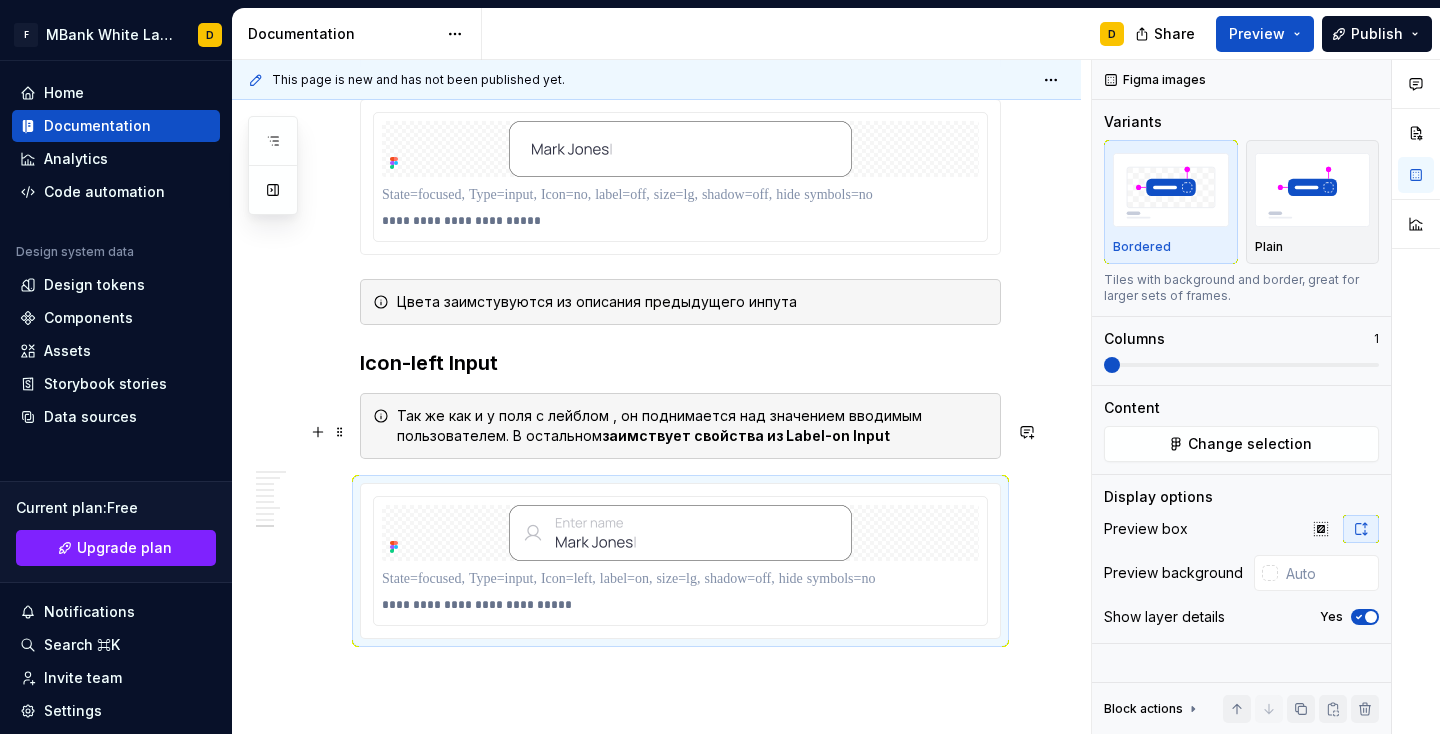 click on "**********" at bounding box center [680, 561] 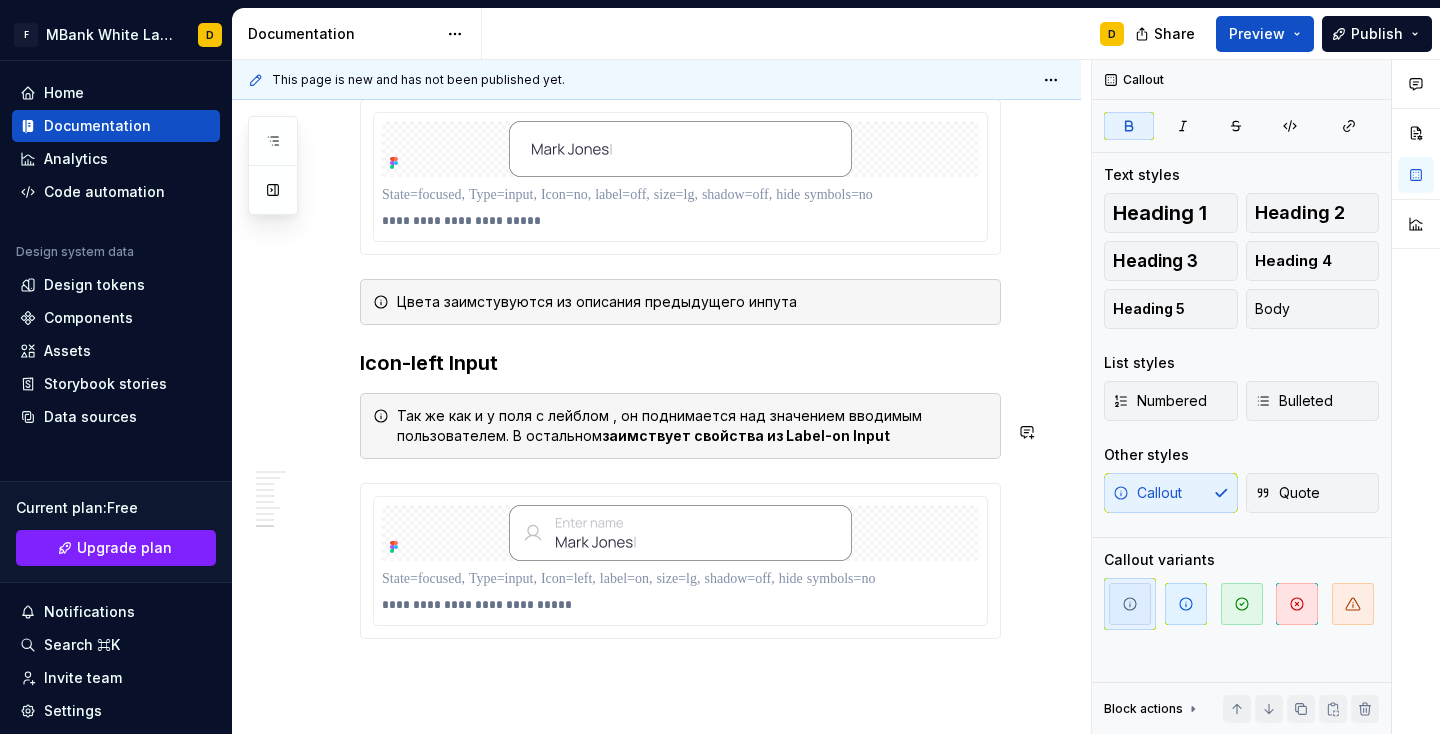 click on "**********" at bounding box center (656, -1993) 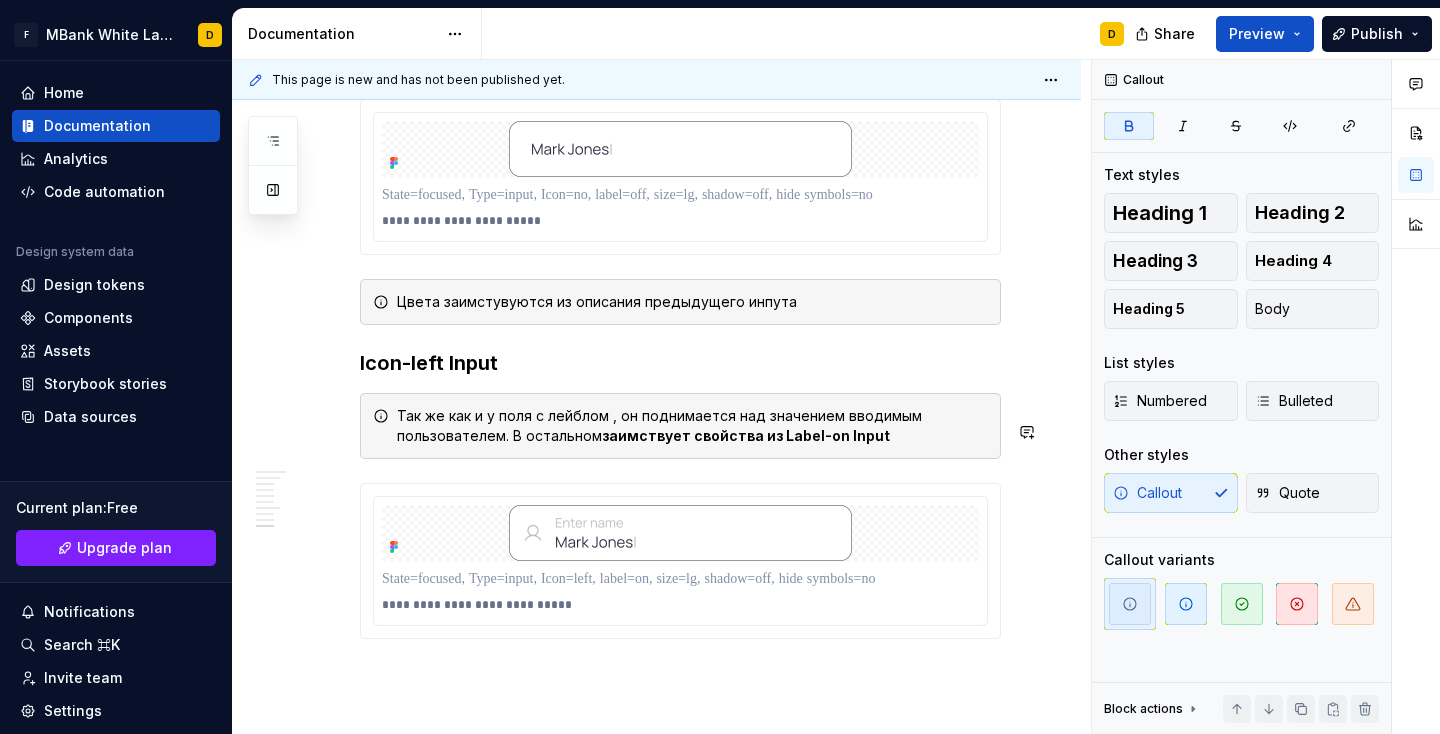 click on "**********" at bounding box center [656, -1993] 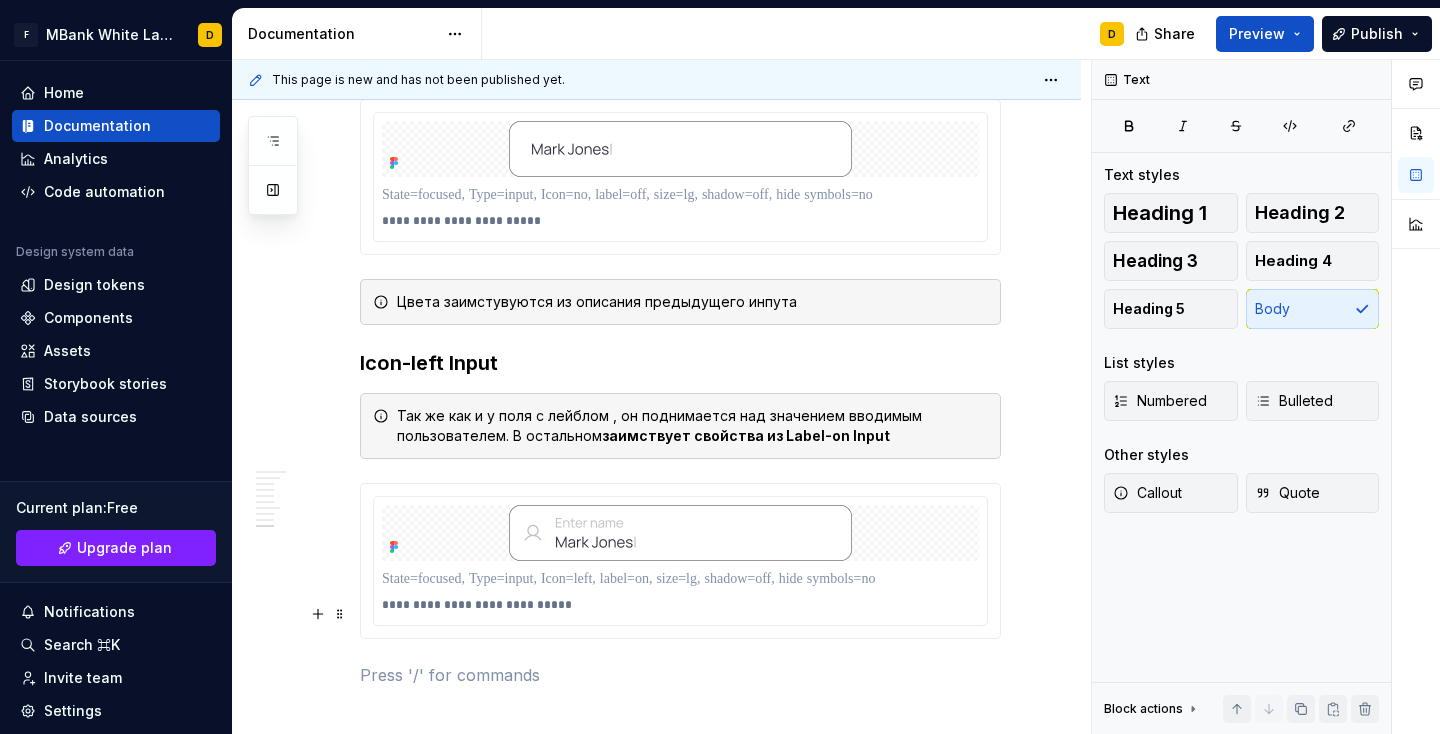 click at bounding box center (680, 675) 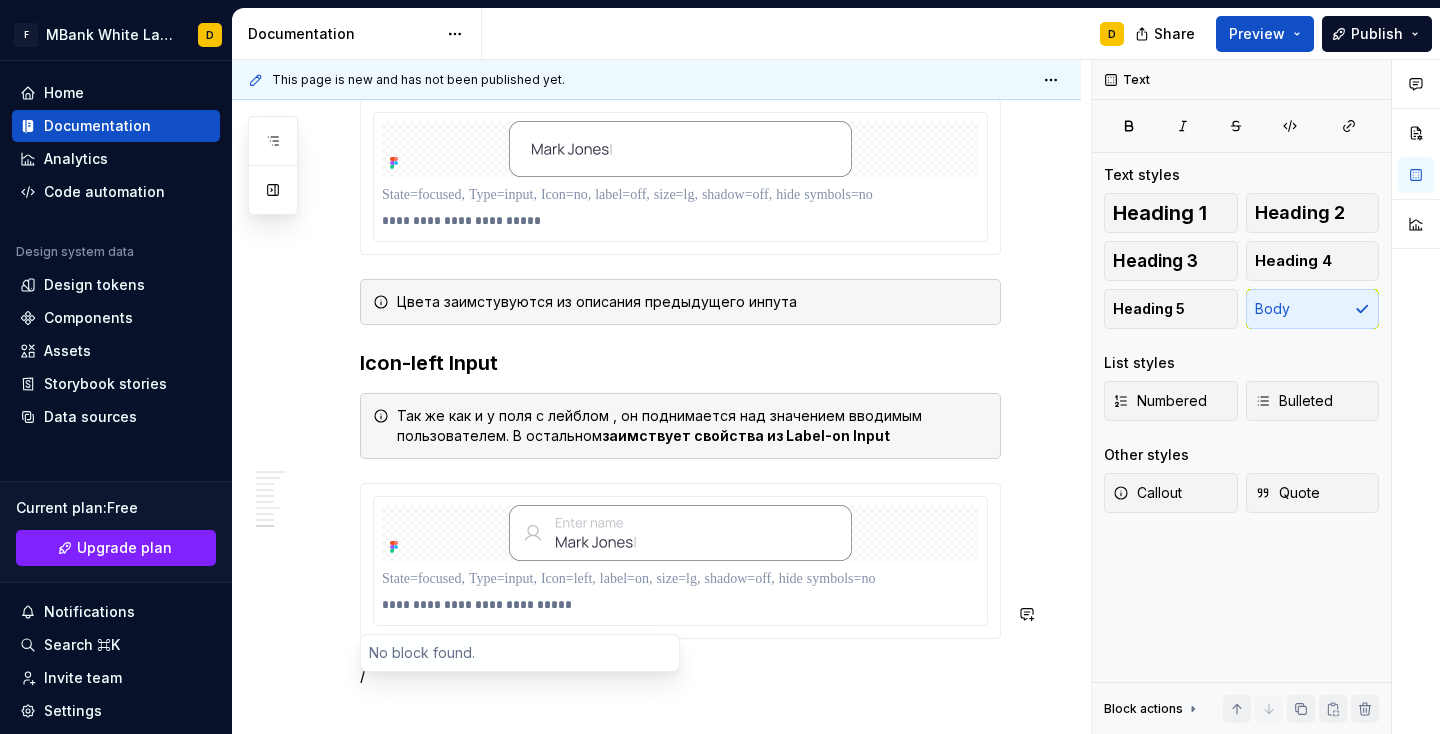 scroll, scrollTop: 21, scrollLeft: 0, axis: vertical 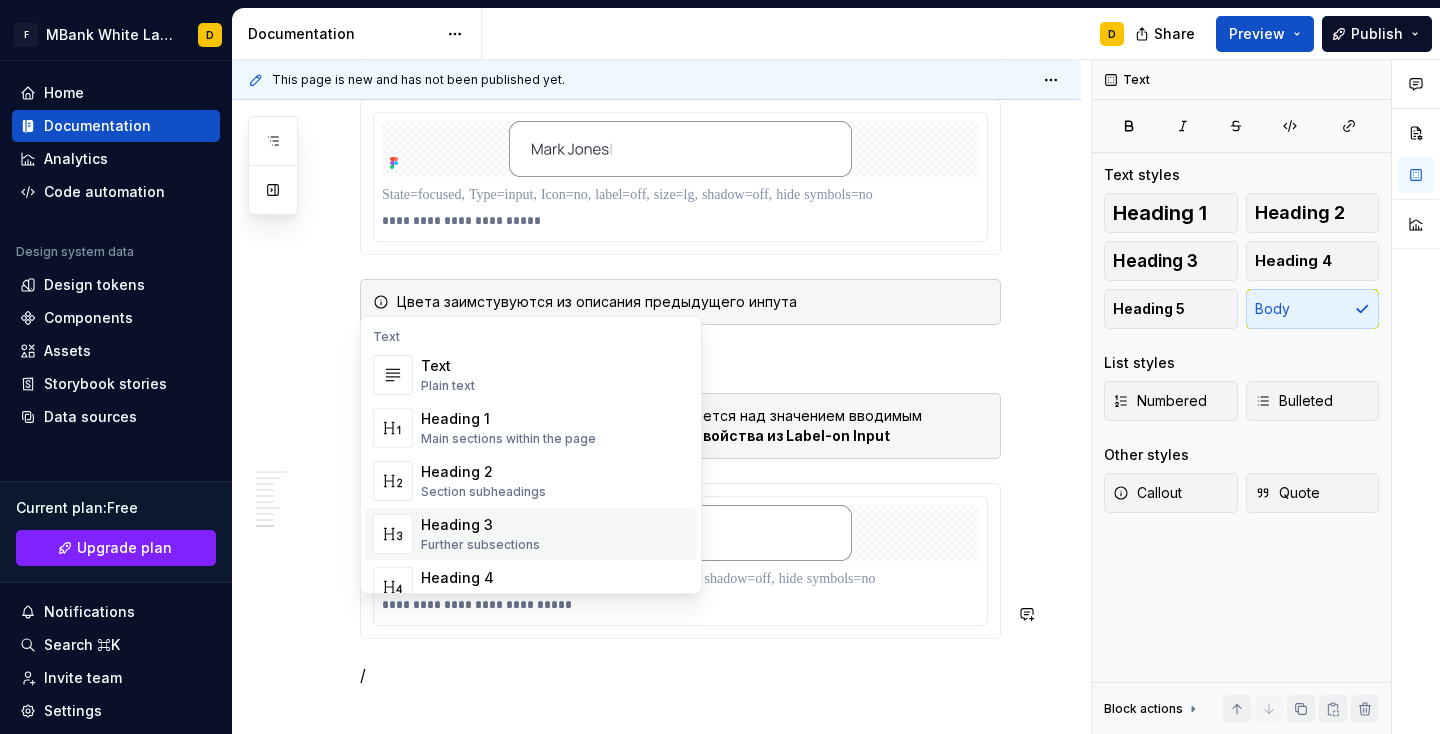click on "Heading 3 Further subsections" at bounding box center [480, 534] 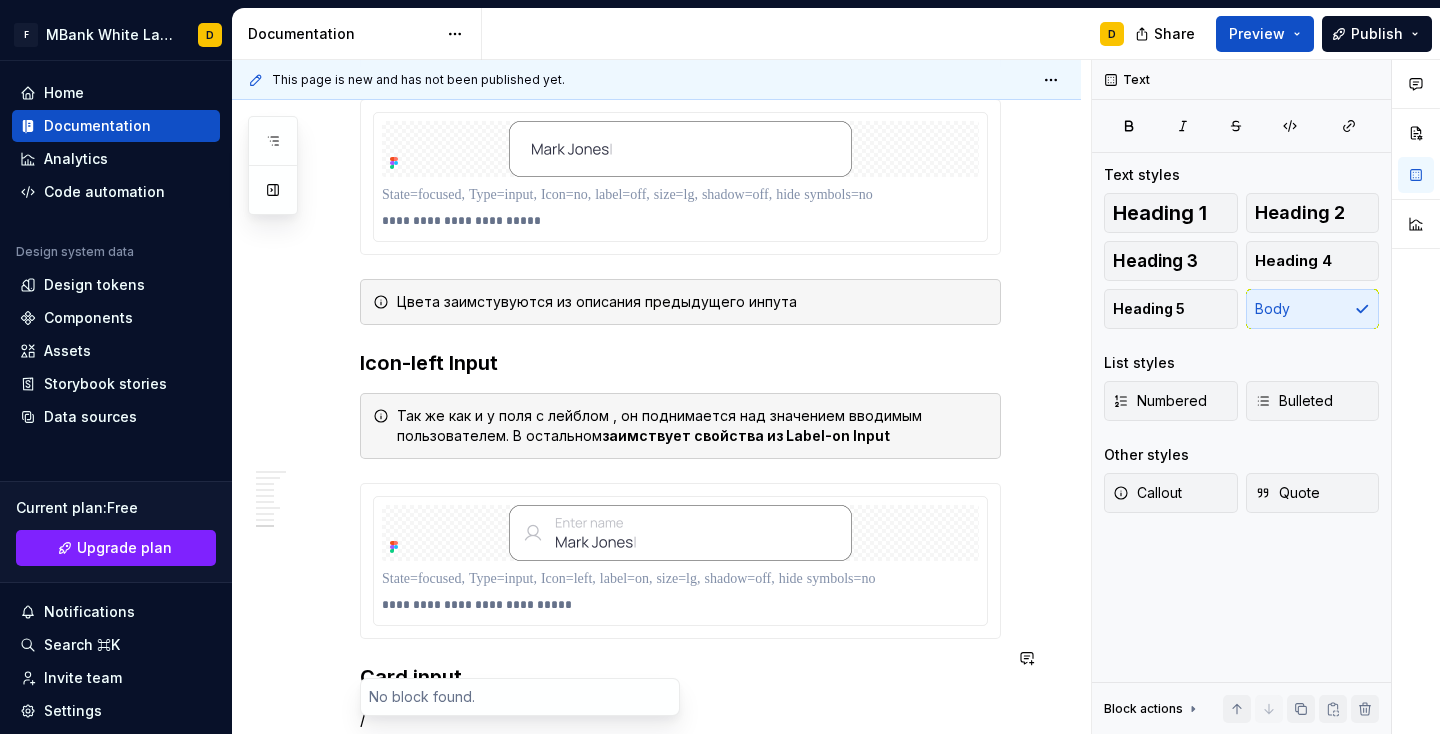 scroll, scrollTop: 59, scrollLeft: 0, axis: vertical 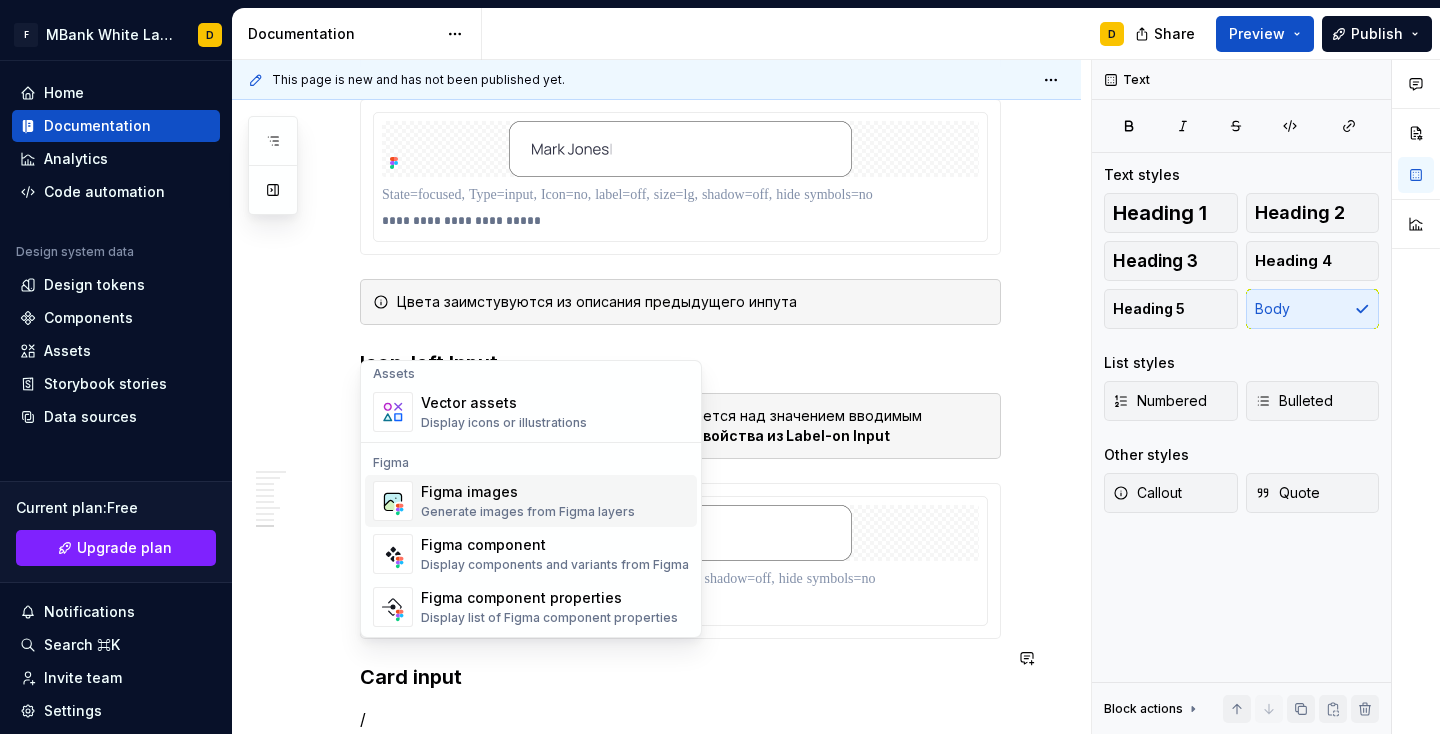 click on "Generate images from Figma layers" at bounding box center (528, 512) 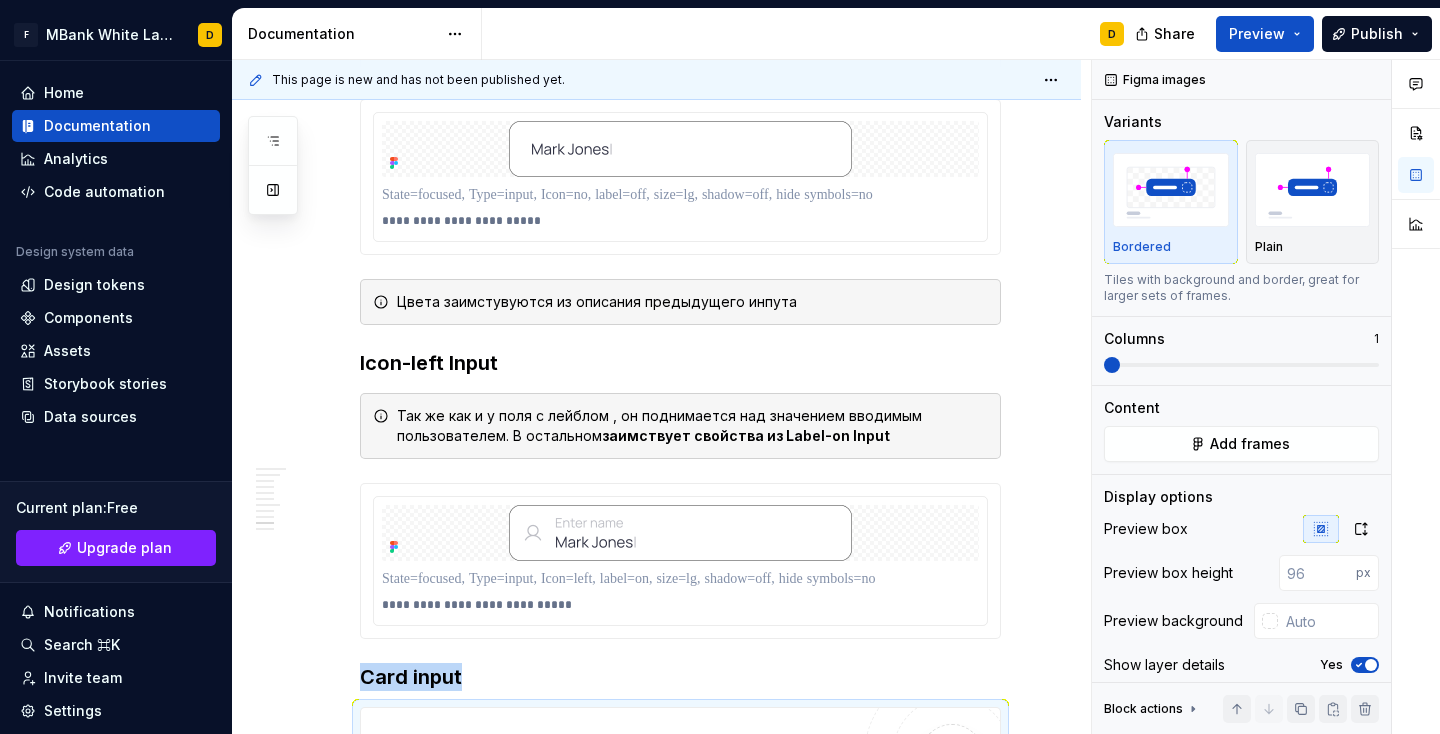 type on "*" 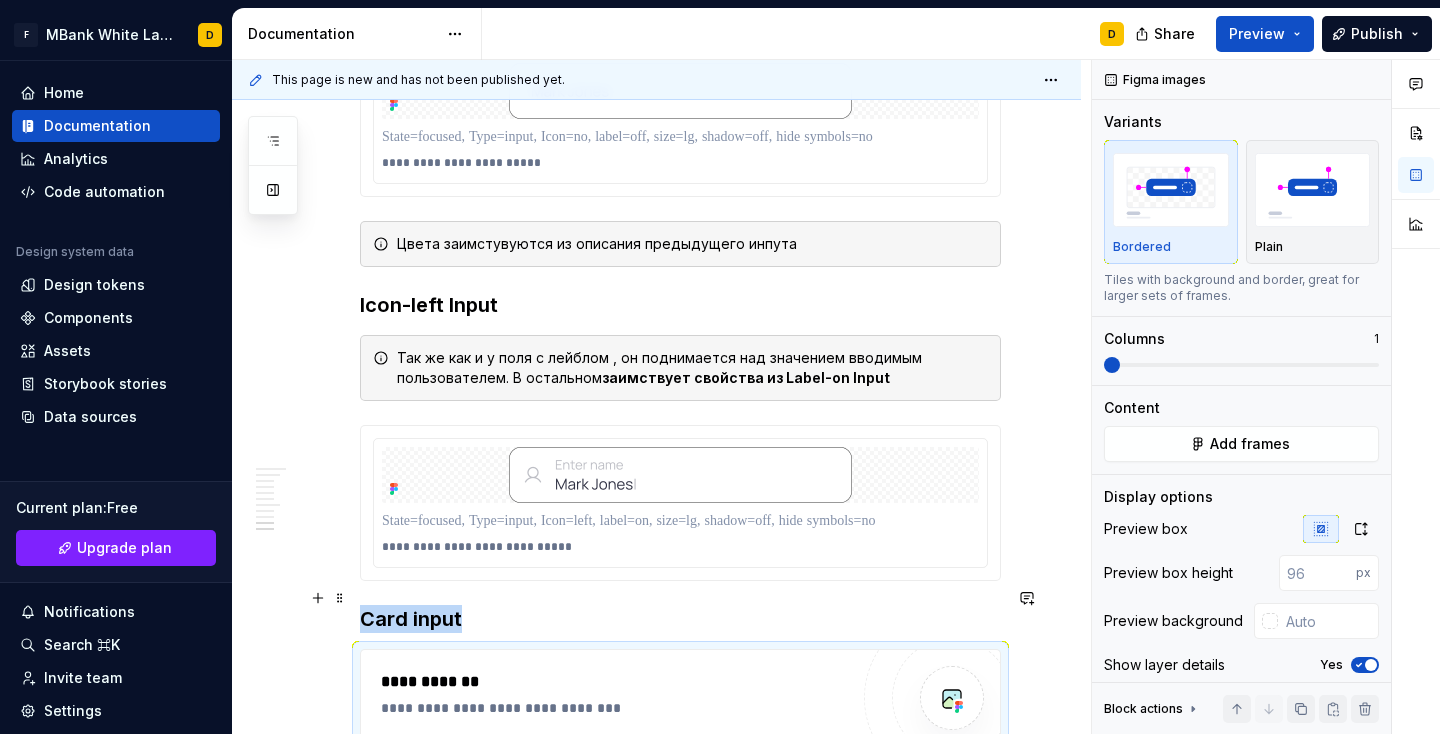 scroll, scrollTop: 5578, scrollLeft: 0, axis: vertical 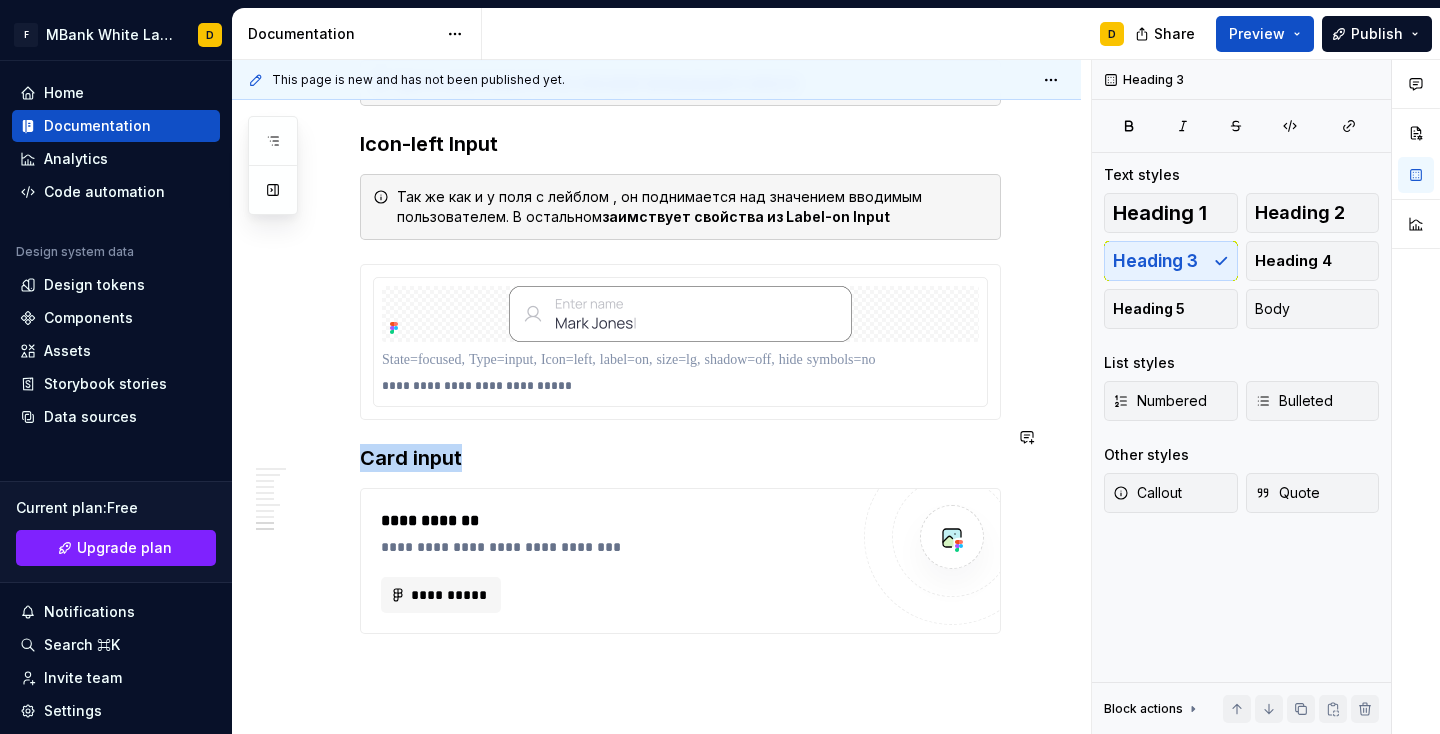 click on "**********" at bounding box center (656, -2105) 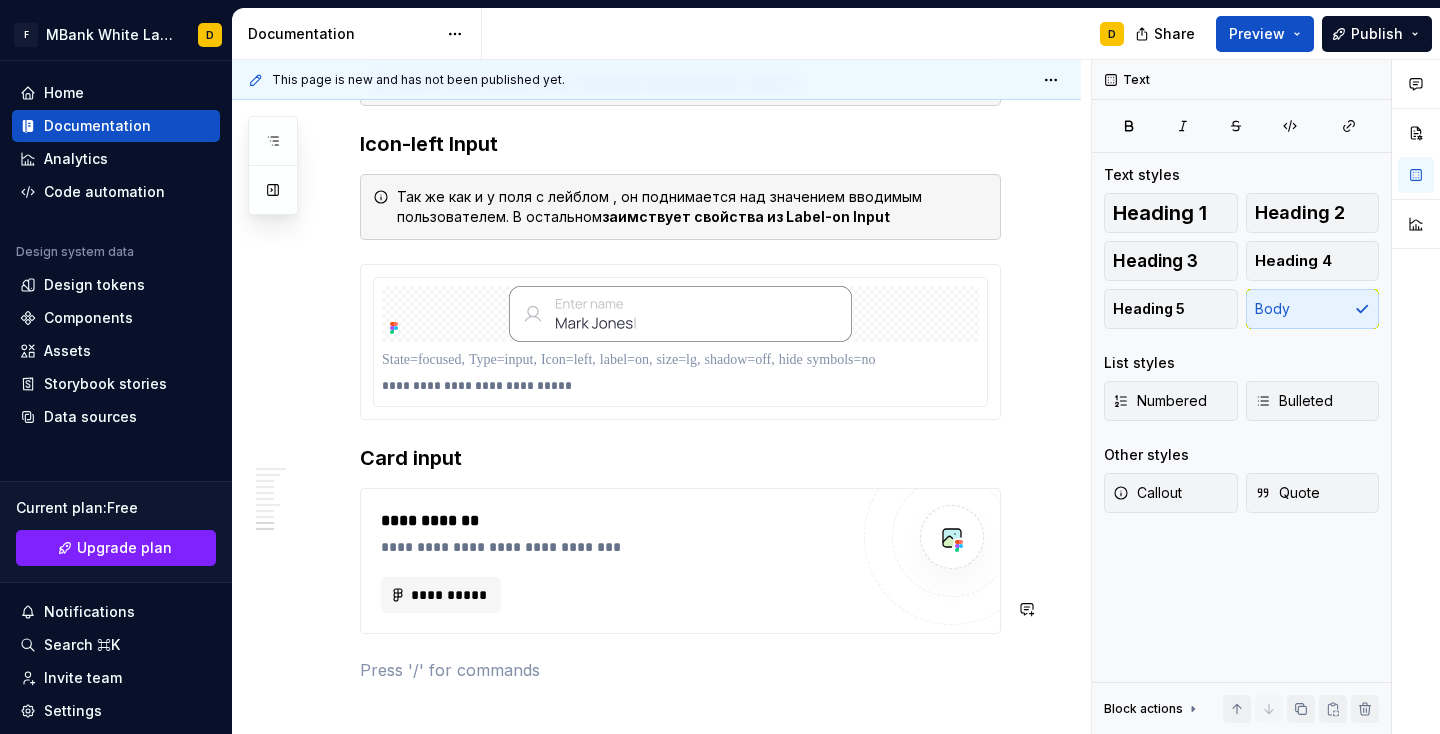 click on "**********" at bounding box center (680, -2179) 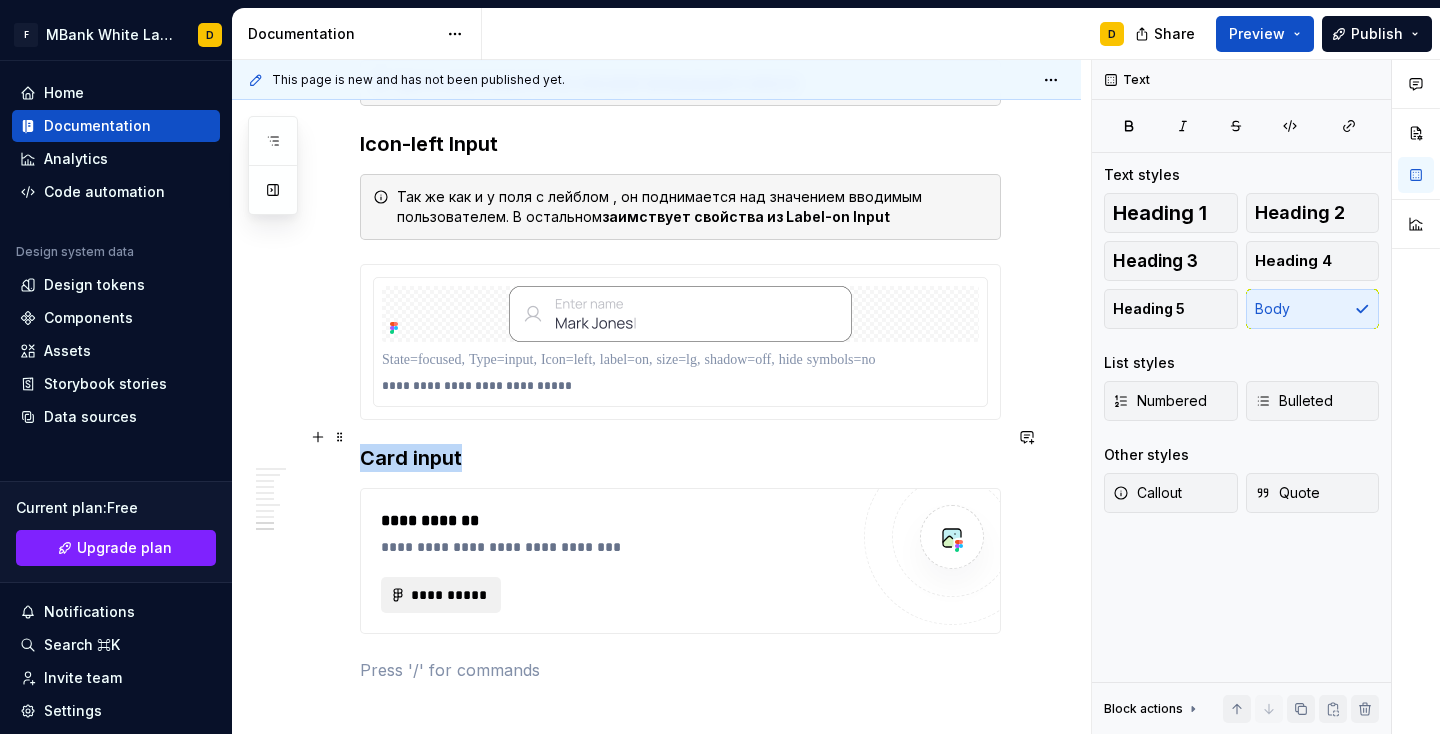 click on "**********" at bounding box center (441, 595) 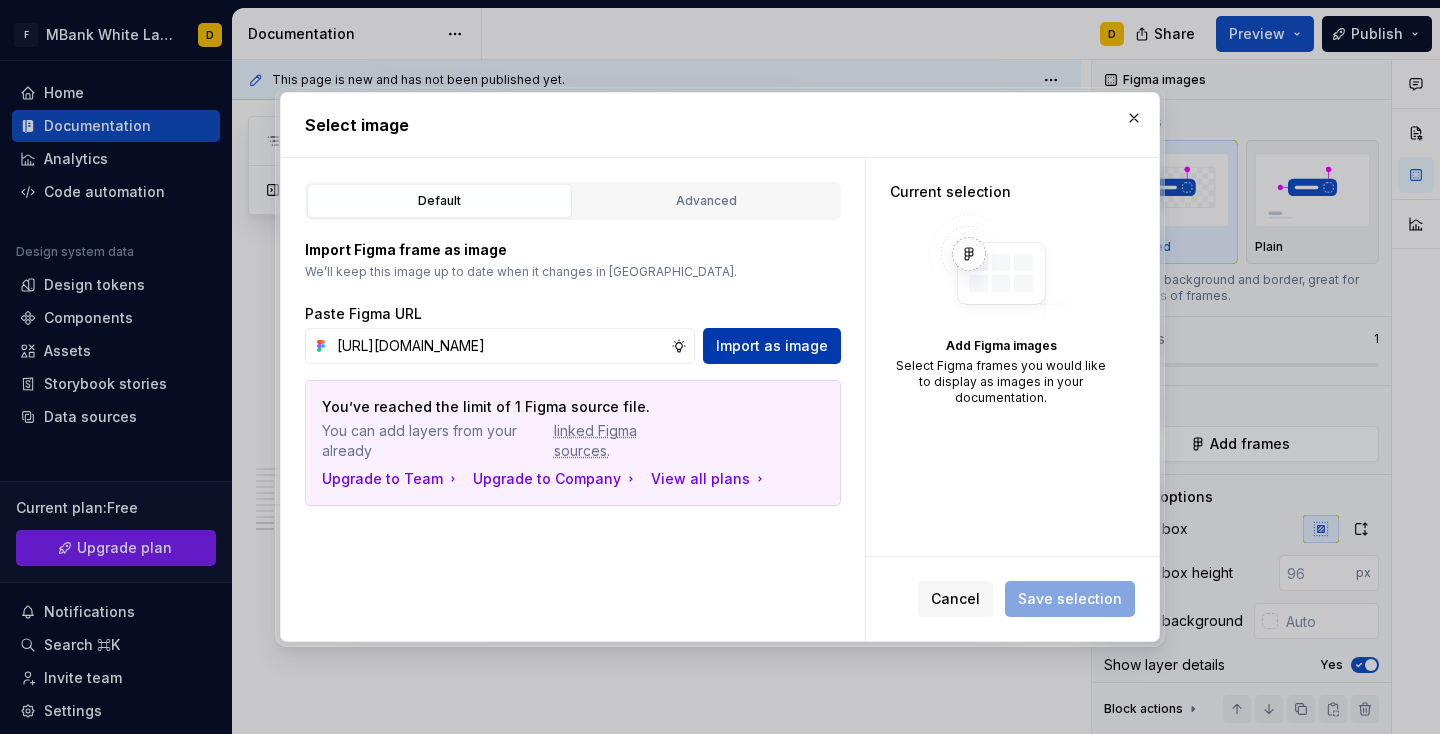 type on "[URL][DOMAIN_NAME]" 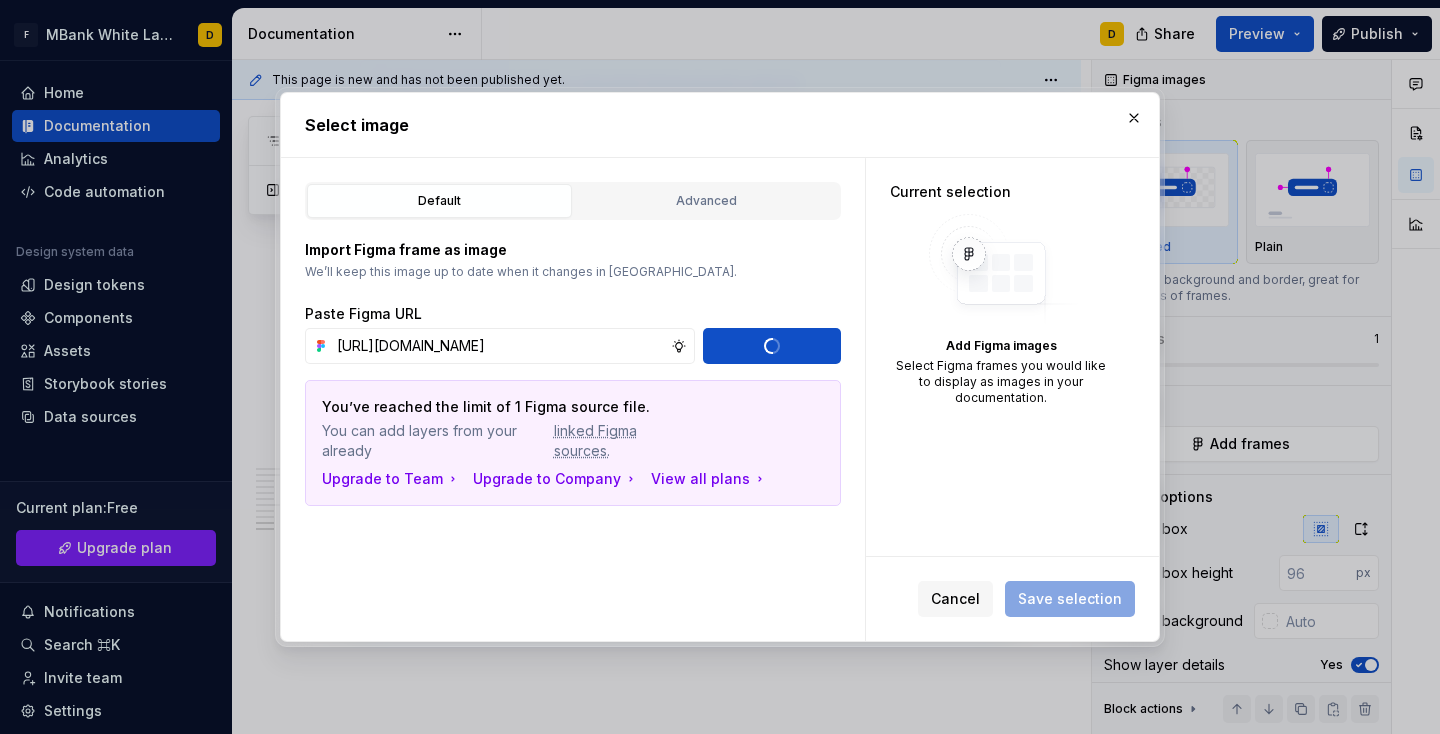 type 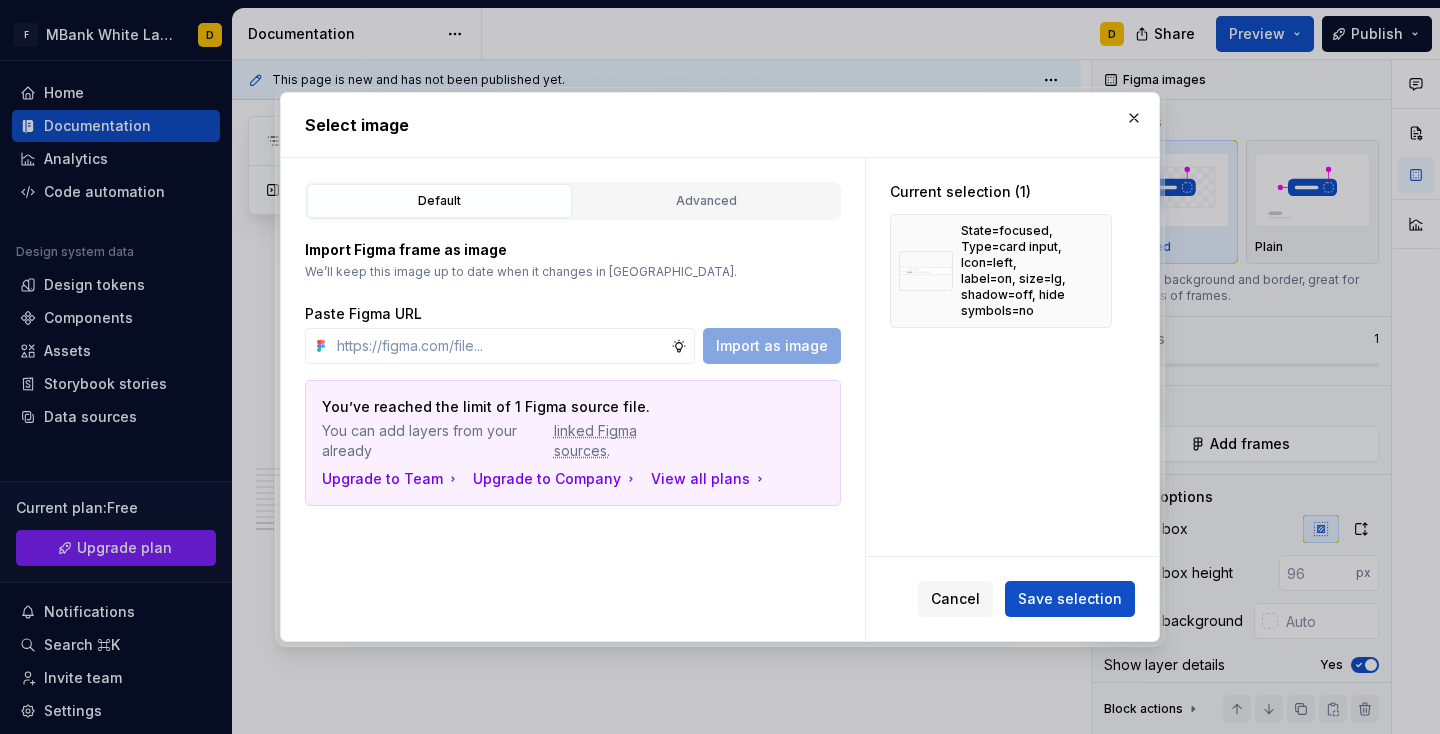 click on "Save selection" at bounding box center [1070, 599] 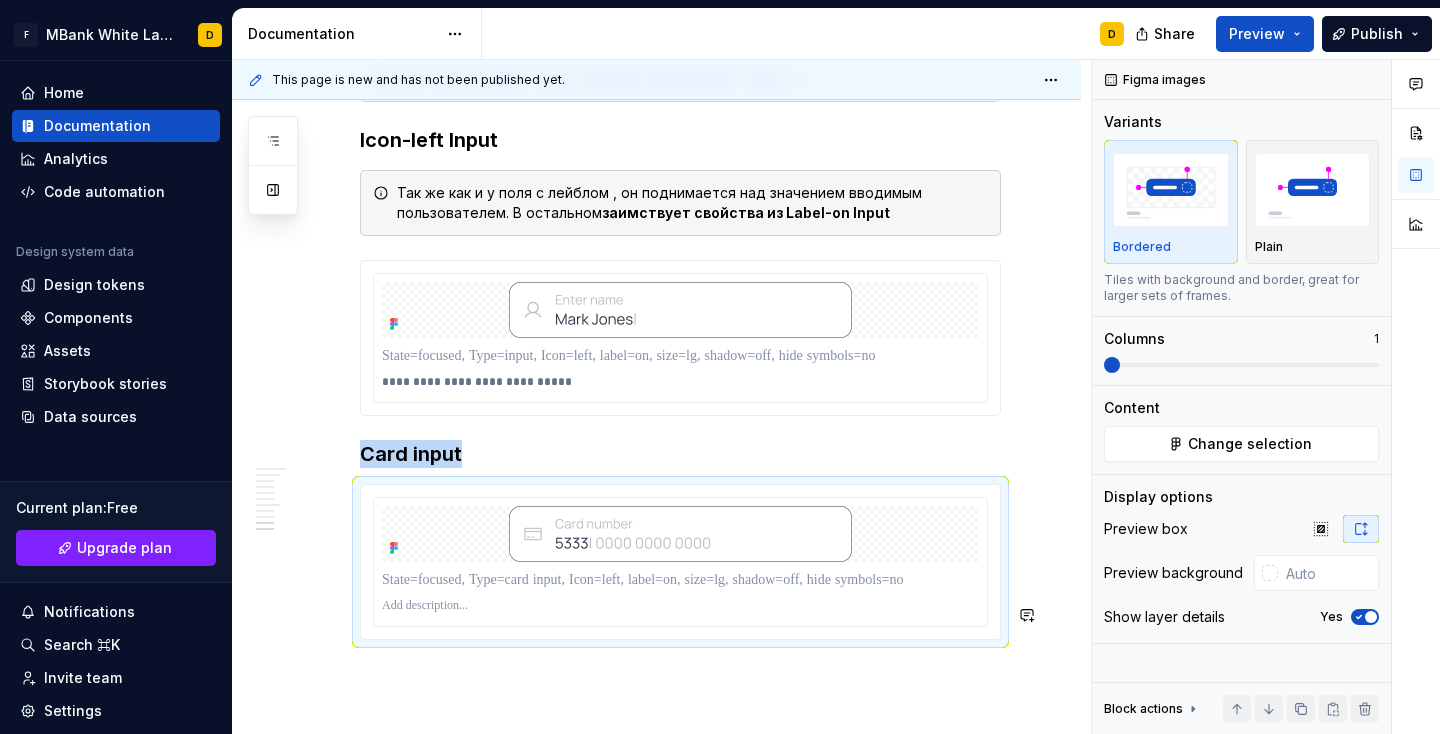 scroll, scrollTop: 5590, scrollLeft: 0, axis: vertical 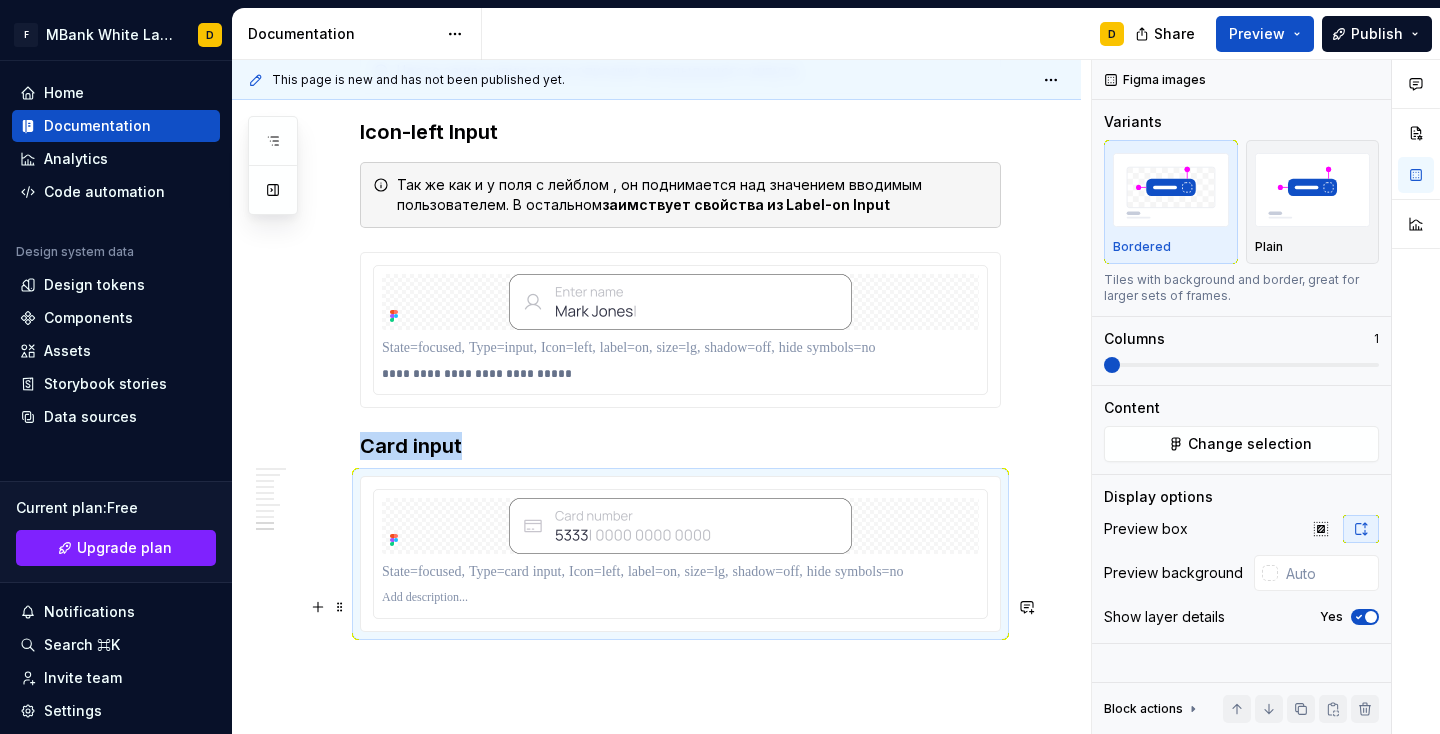 click at bounding box center [680, 668] 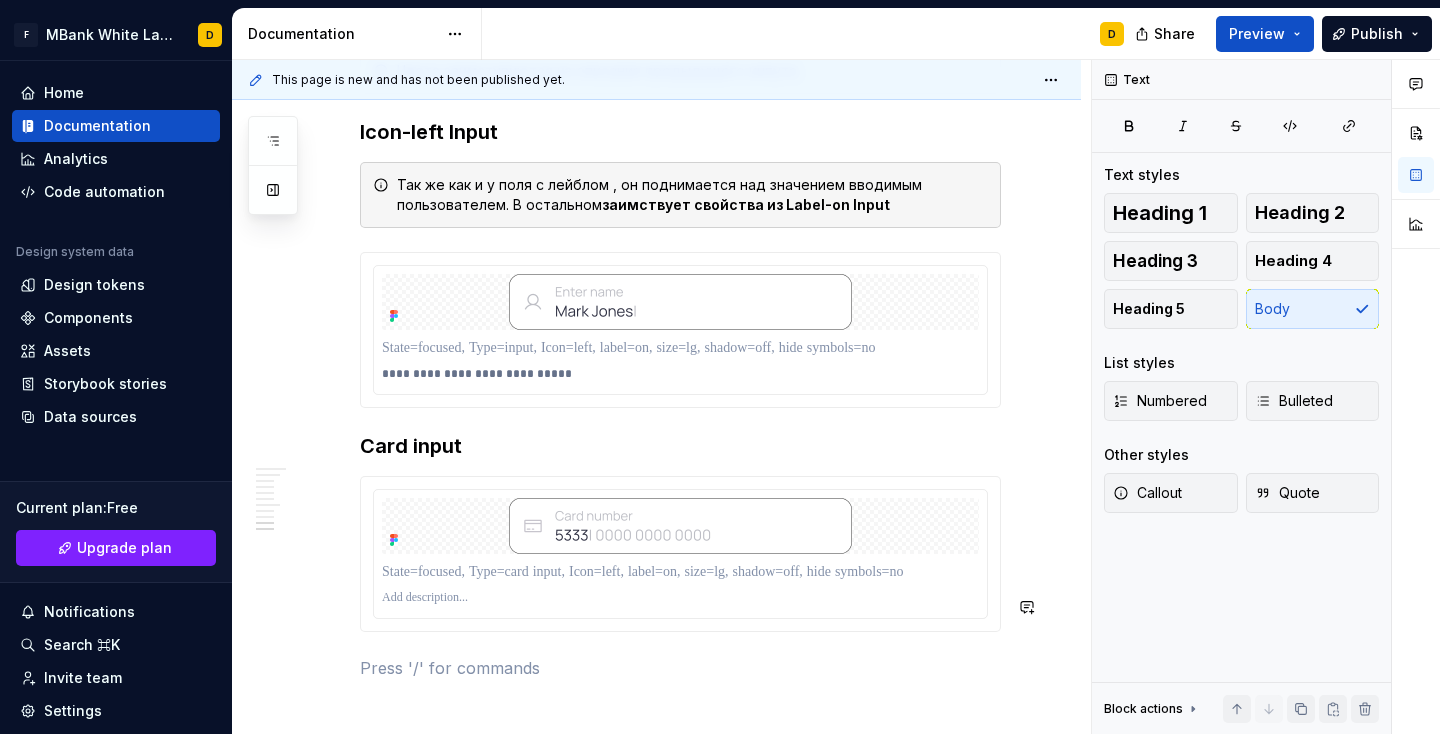 click on "**********" at bounding box center (680, -2186) 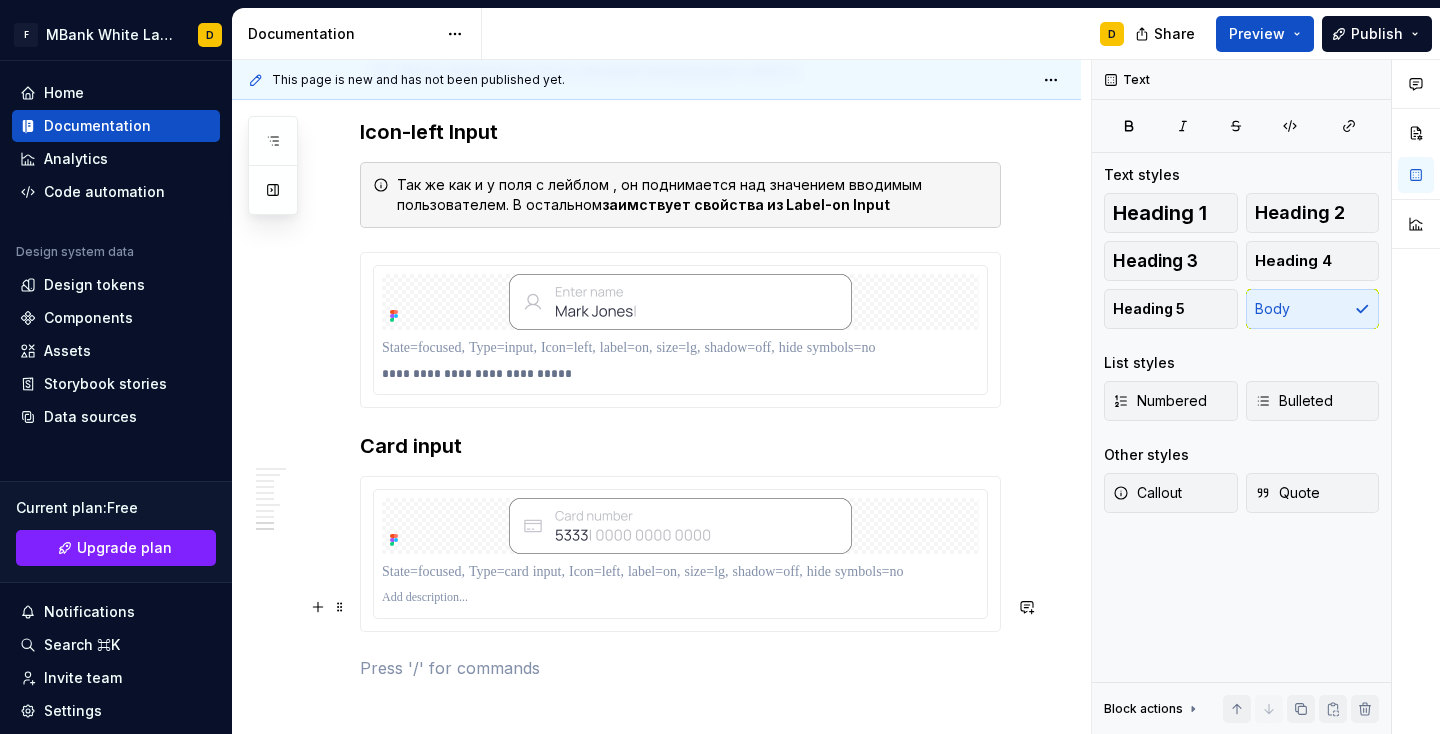 click at bounding box center [680, 668] 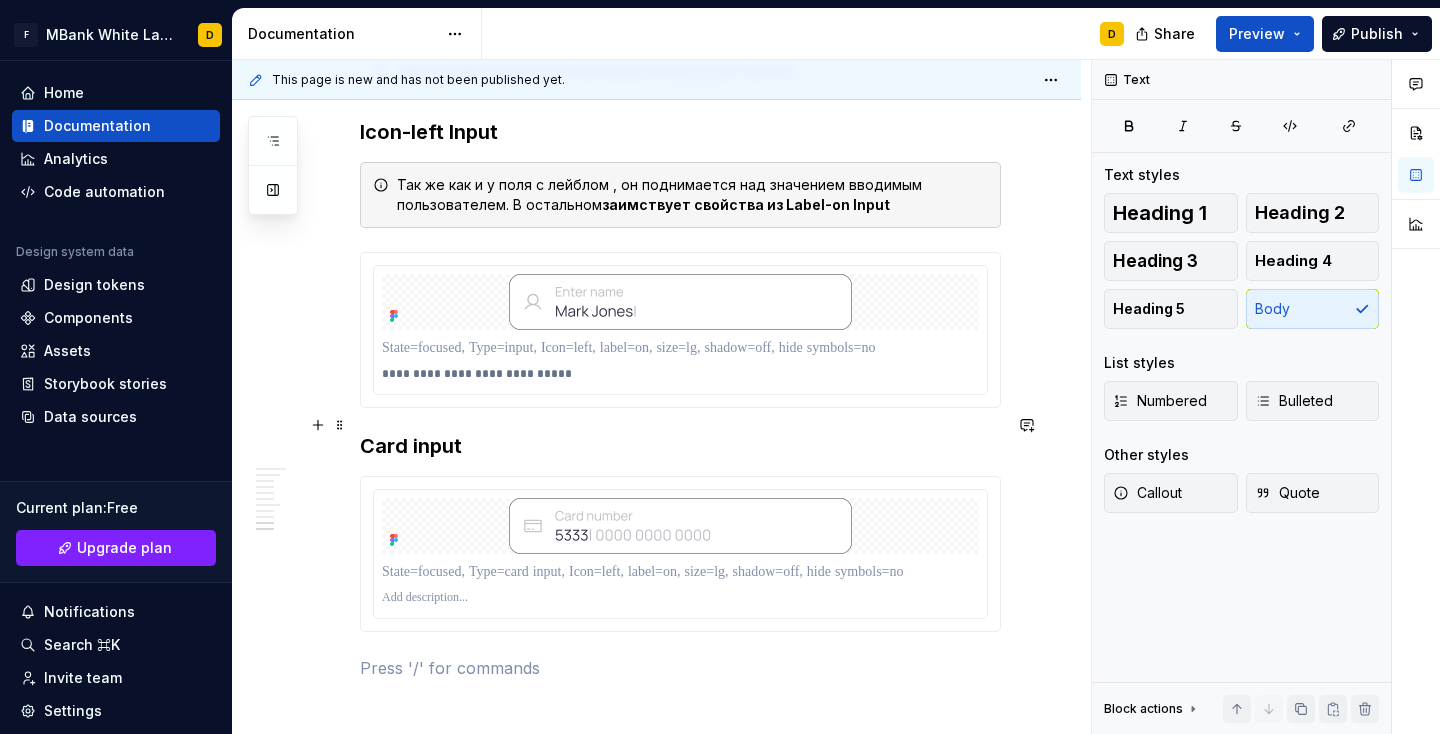 click at bounding box center [680, 554] 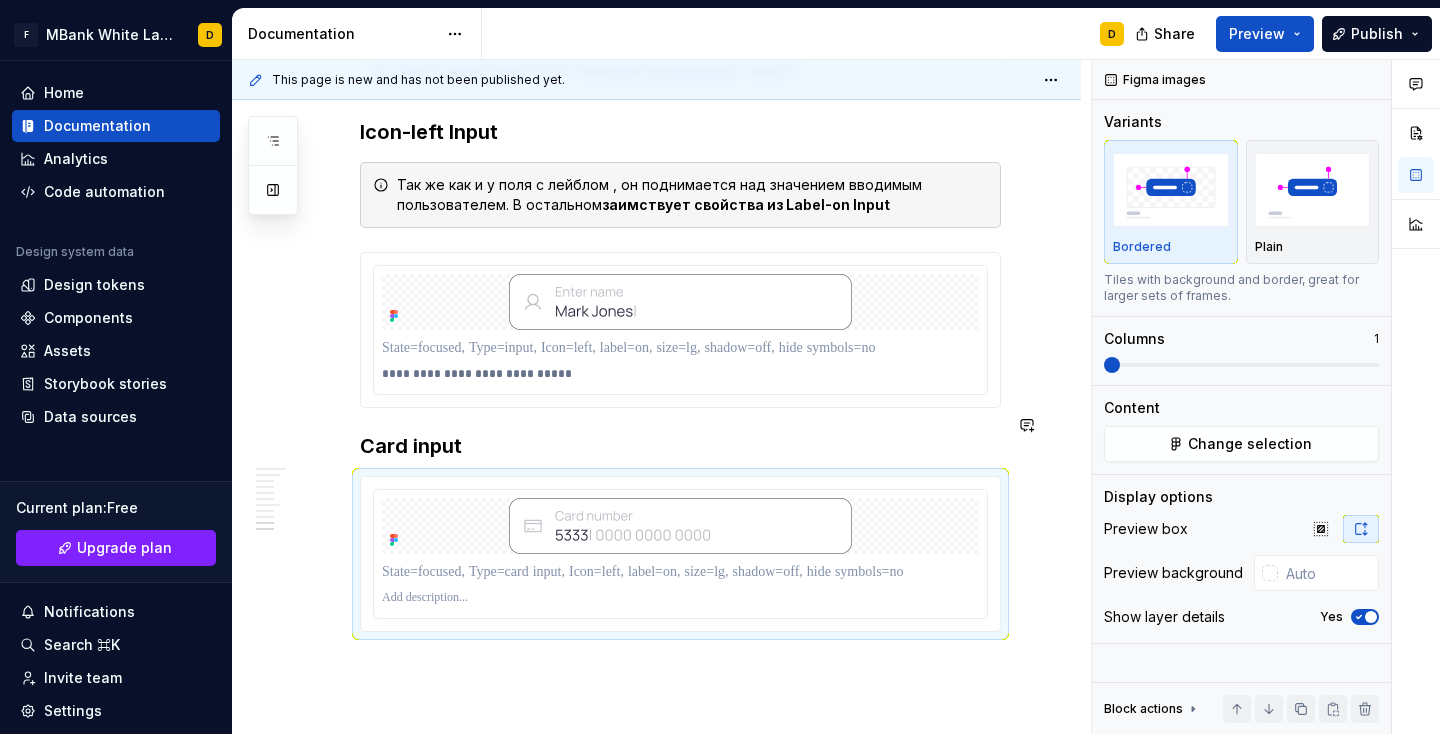 click on "**********" at bounding box center [680, -2186] 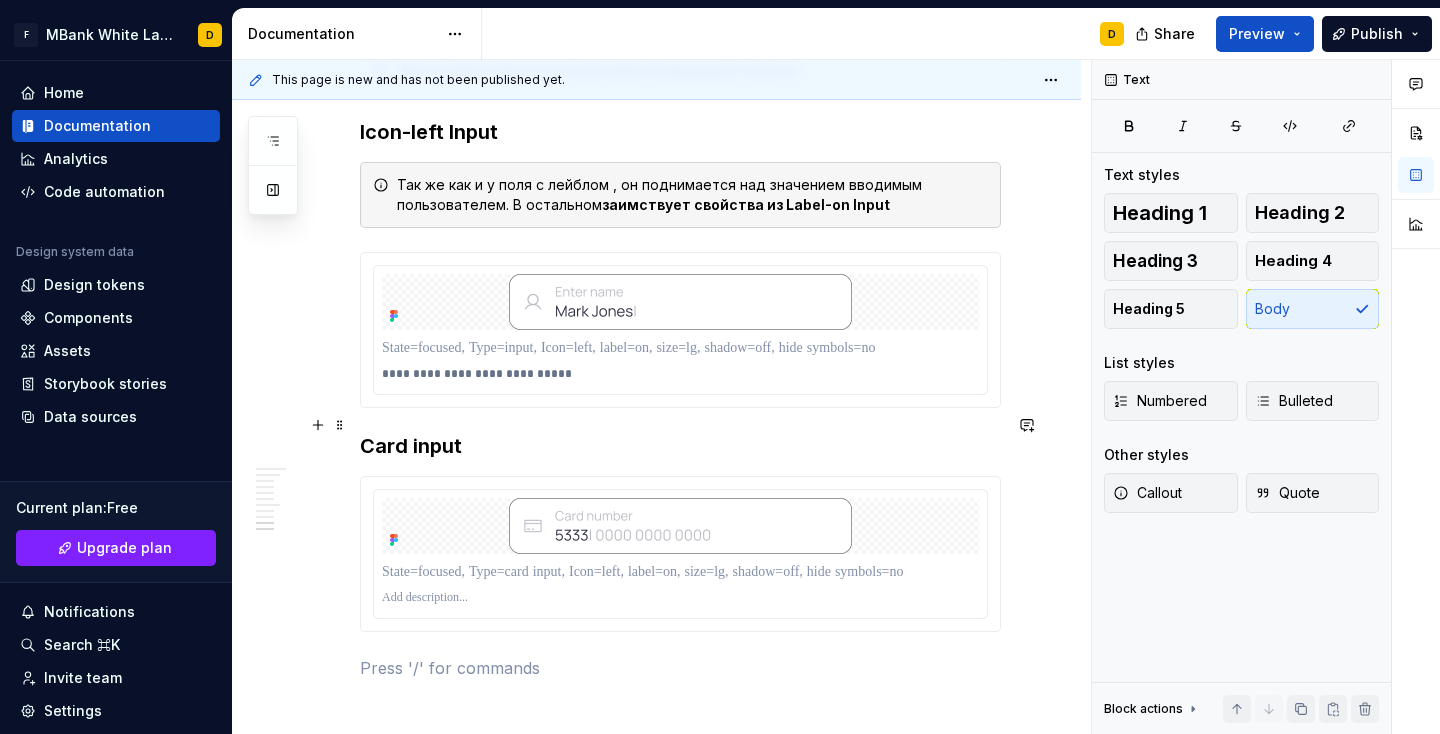 click at bounding box center (680, 554) 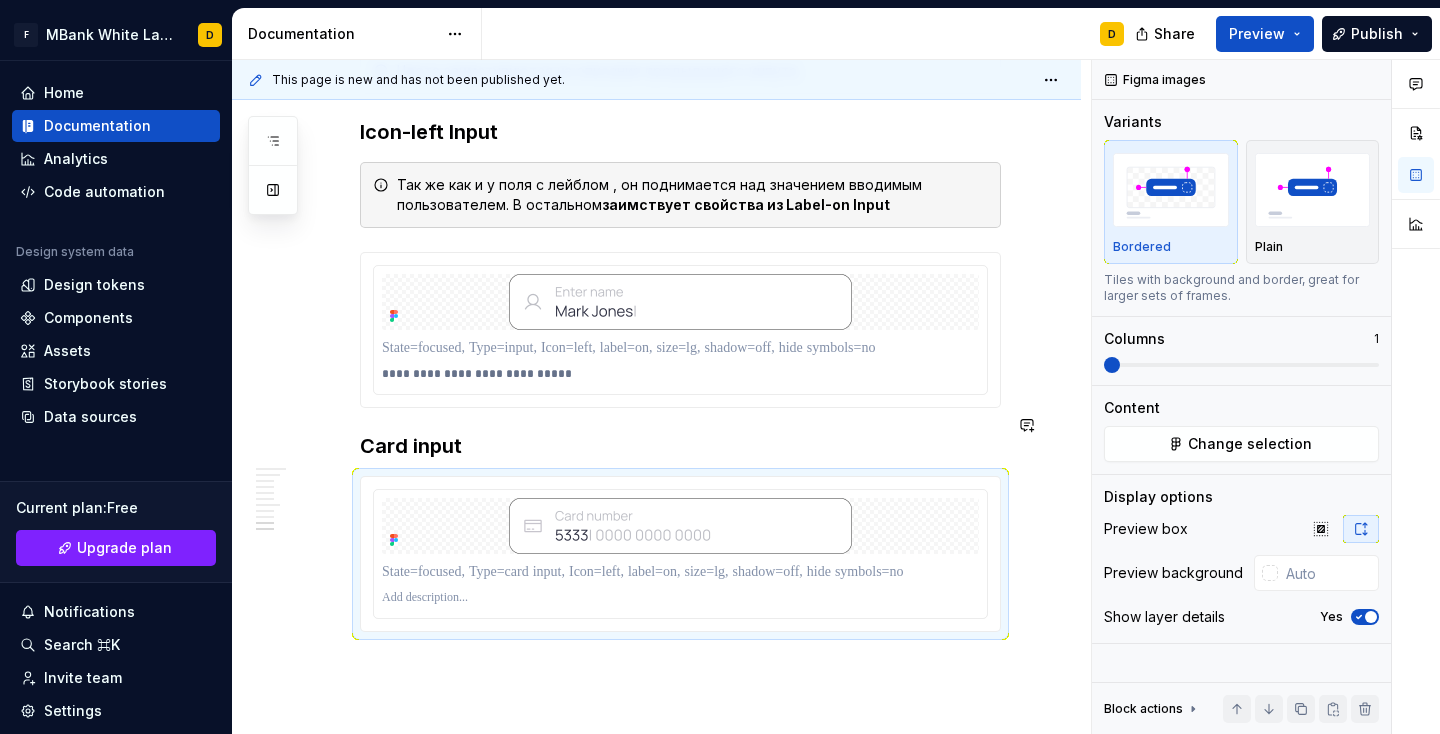 click on "**********" at bounding box center (680, -2186) 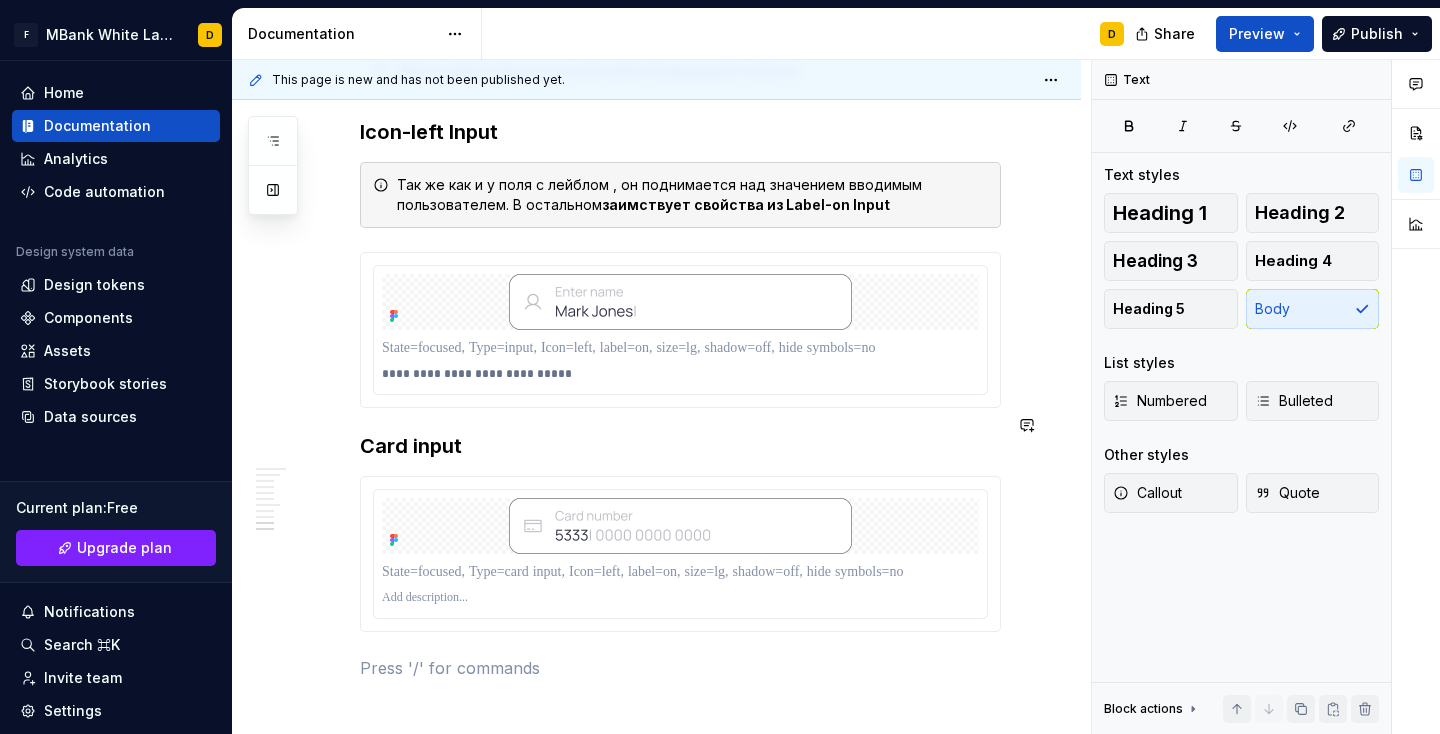 click on "**********" at bounding box center [680, -2186] 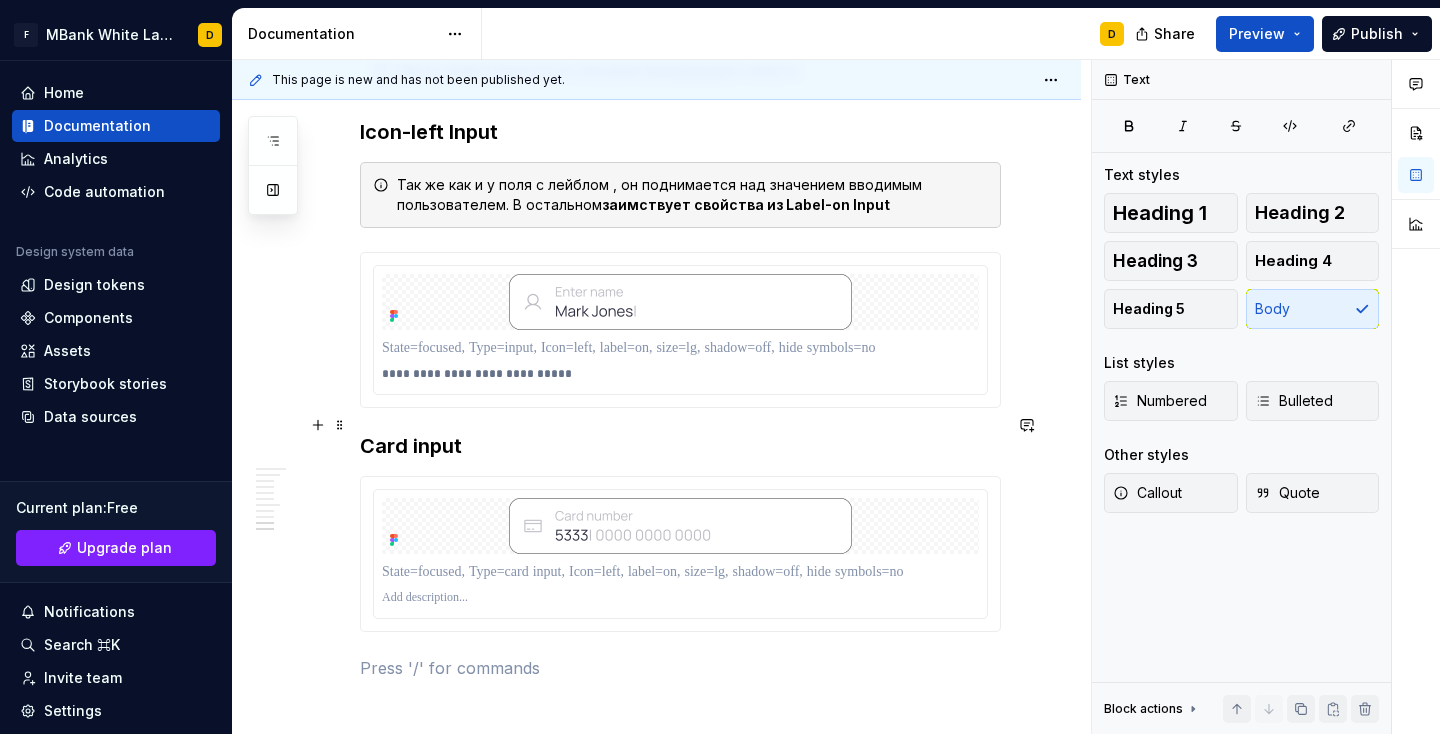 click at bounding box center [680, 554] 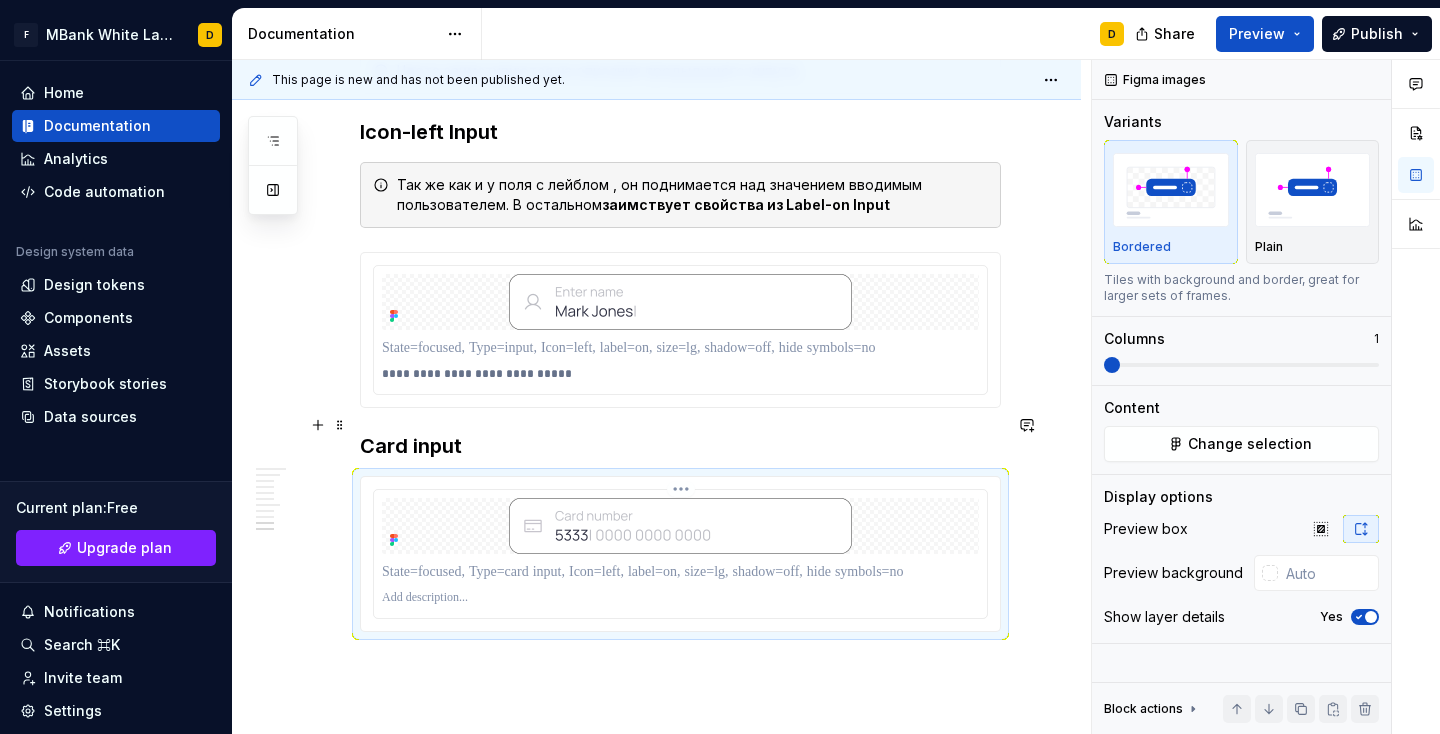 click at bounding box center [680, 598] 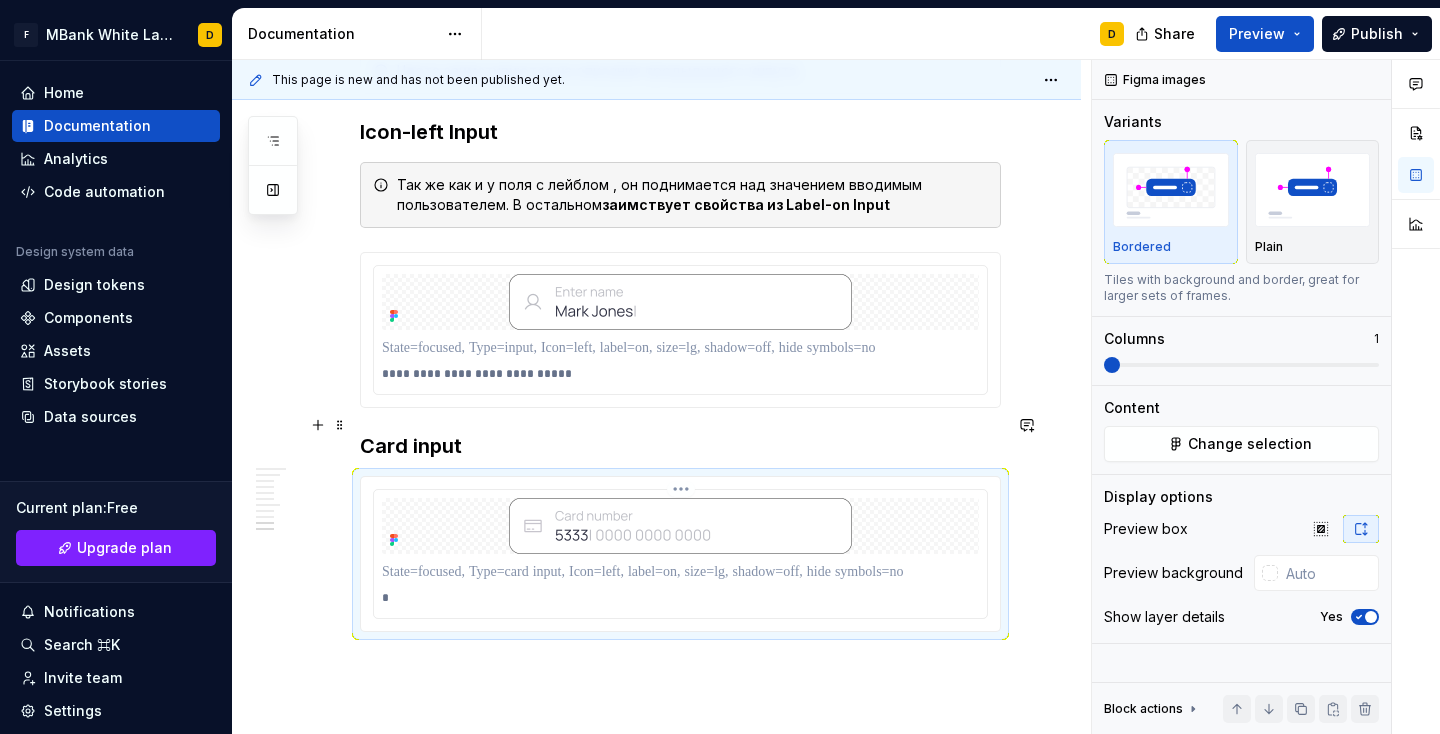 type 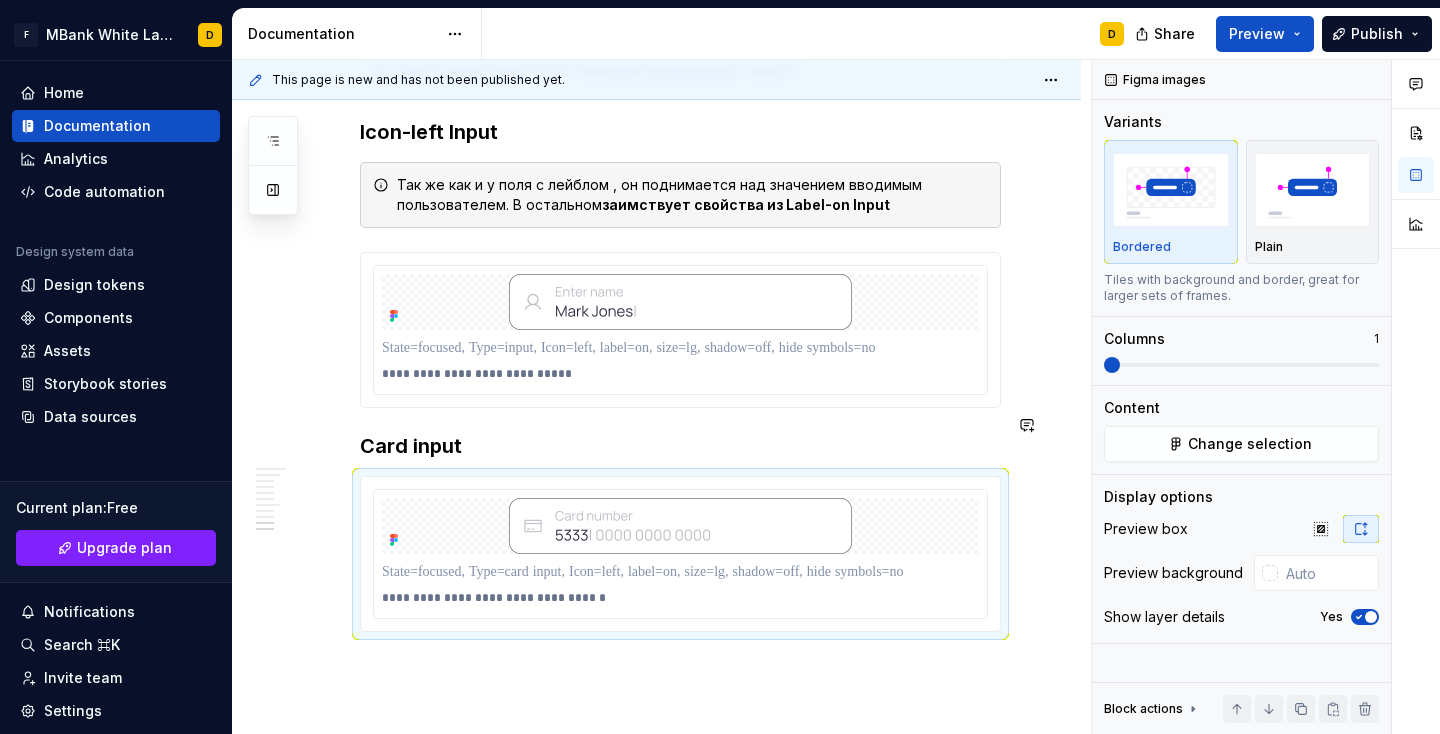click on "**********" at bounding box center (656, -2088) 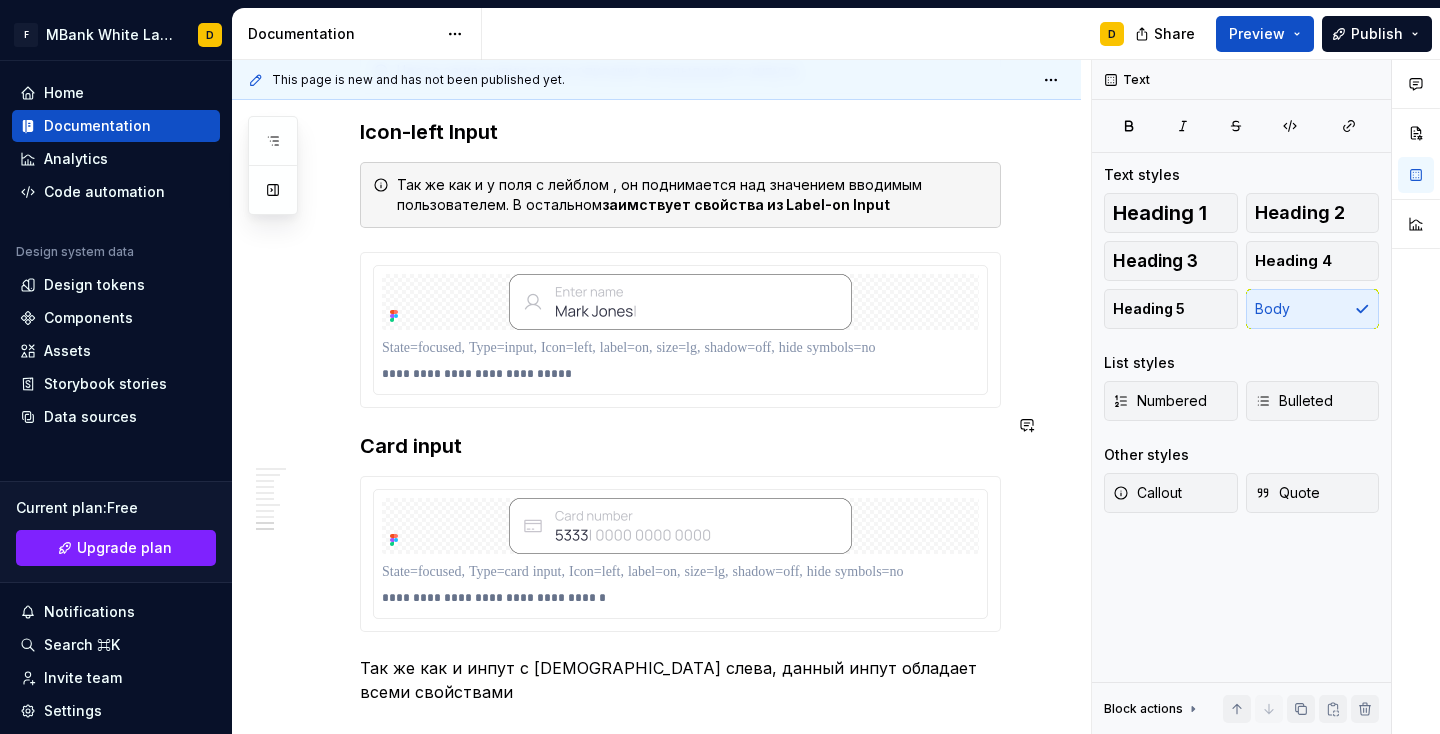 scroll, scrollTop: 5598, scrollLeft: 0, axis: vertical 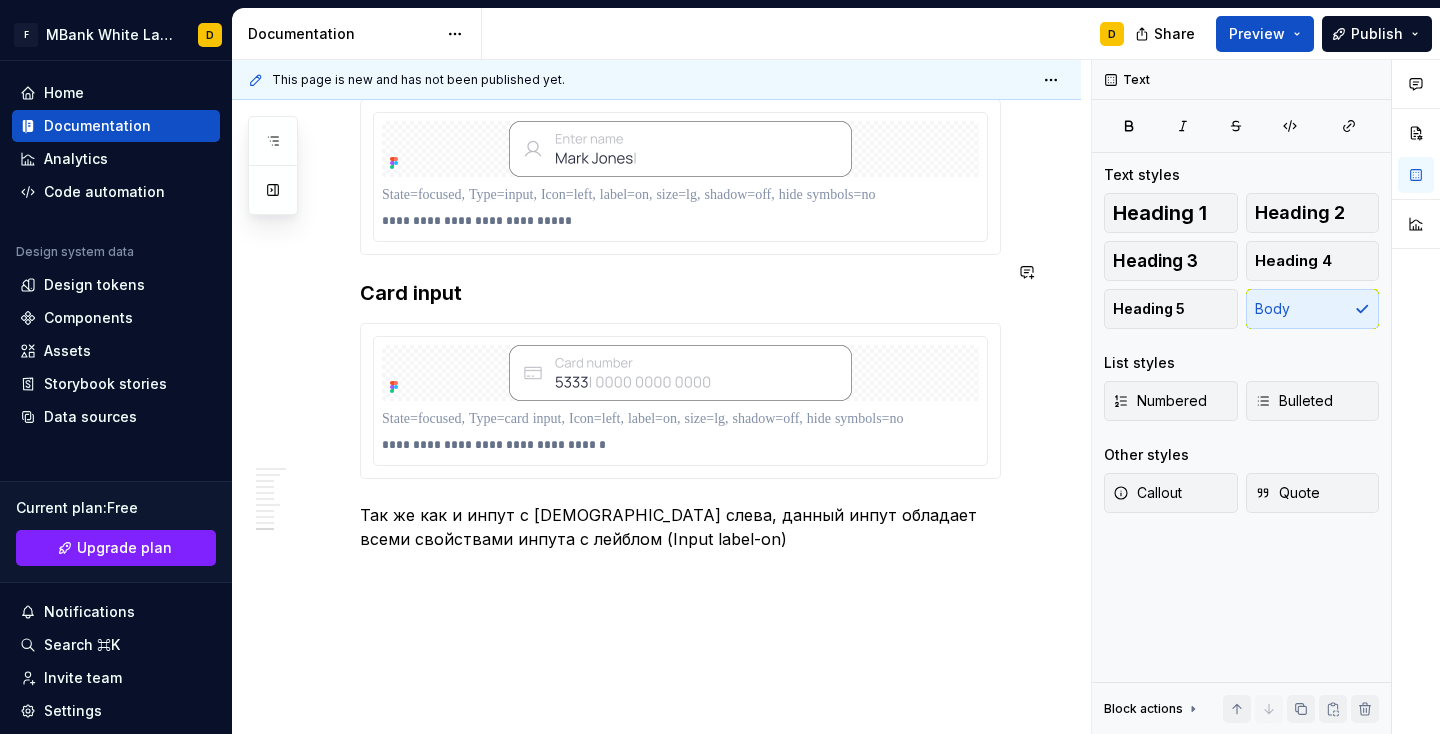 drag, startPoint x: 762, startPoint y: 599, endPoint x: 722, endPoint y: 498, distance: 108.63241 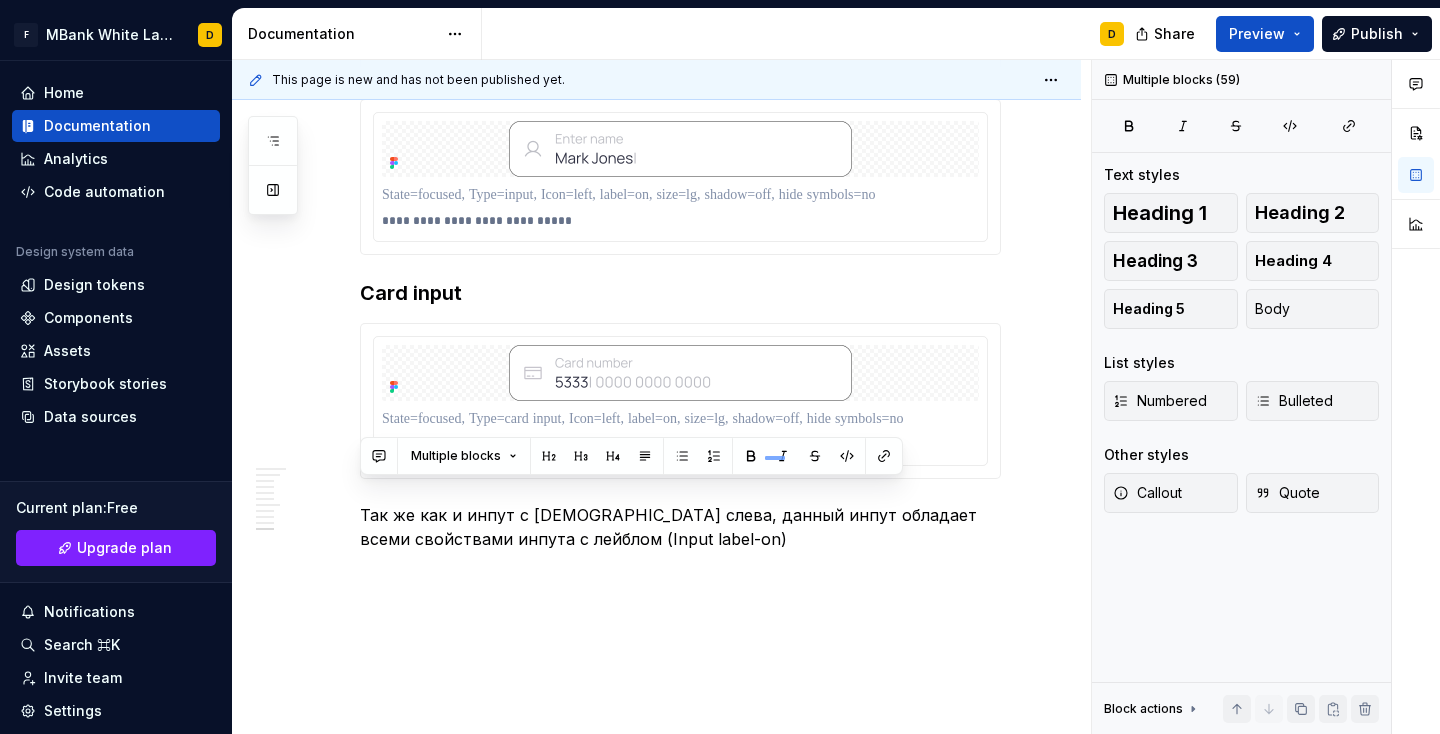 drag, startPoint x: 765, startPoint y: 456, endPoint x: 793, endPoint y: 457, distance: 28.01785 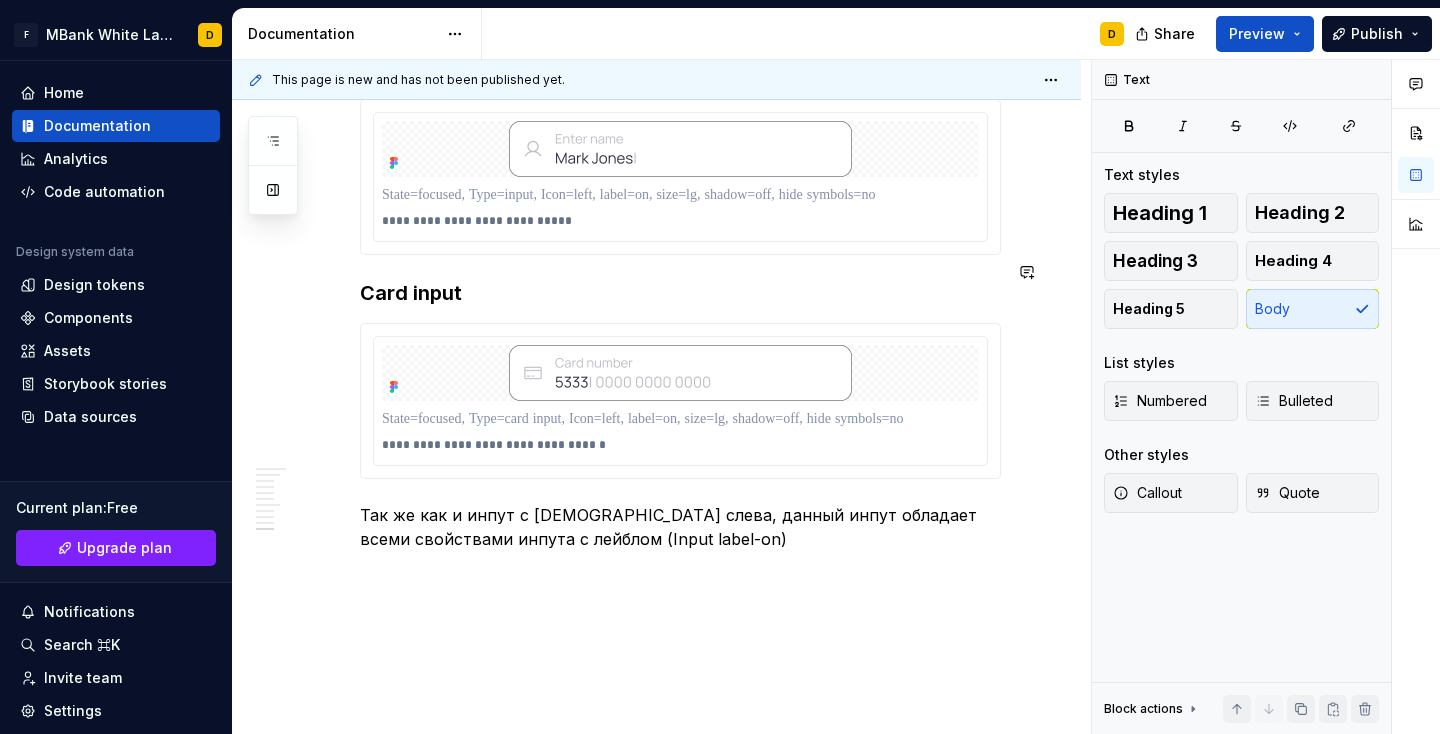 click on "**********" at bounding box center (656, -2229) 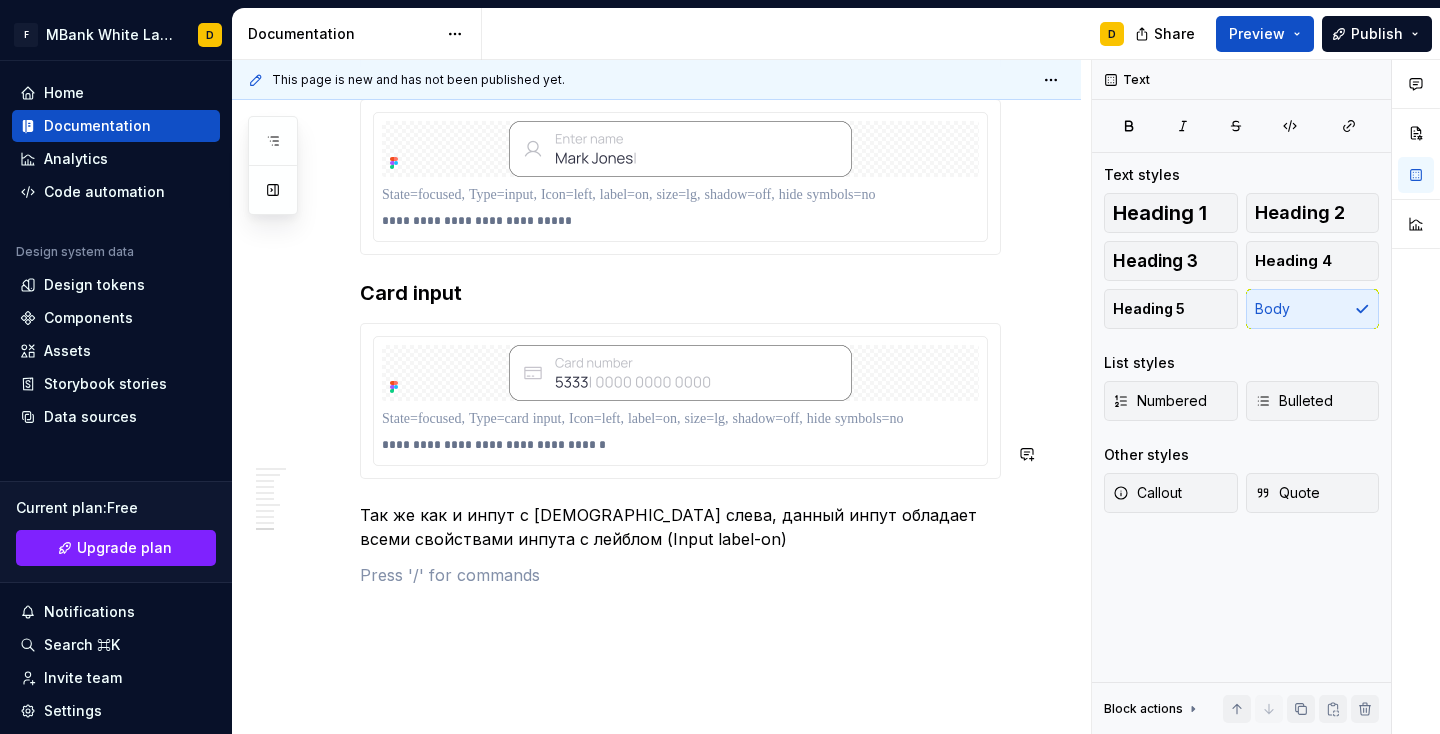 drag, startPoint x: 762, startPoint y: 445, endPoint x: 805, endPoint y: 437, distance: 43.737854 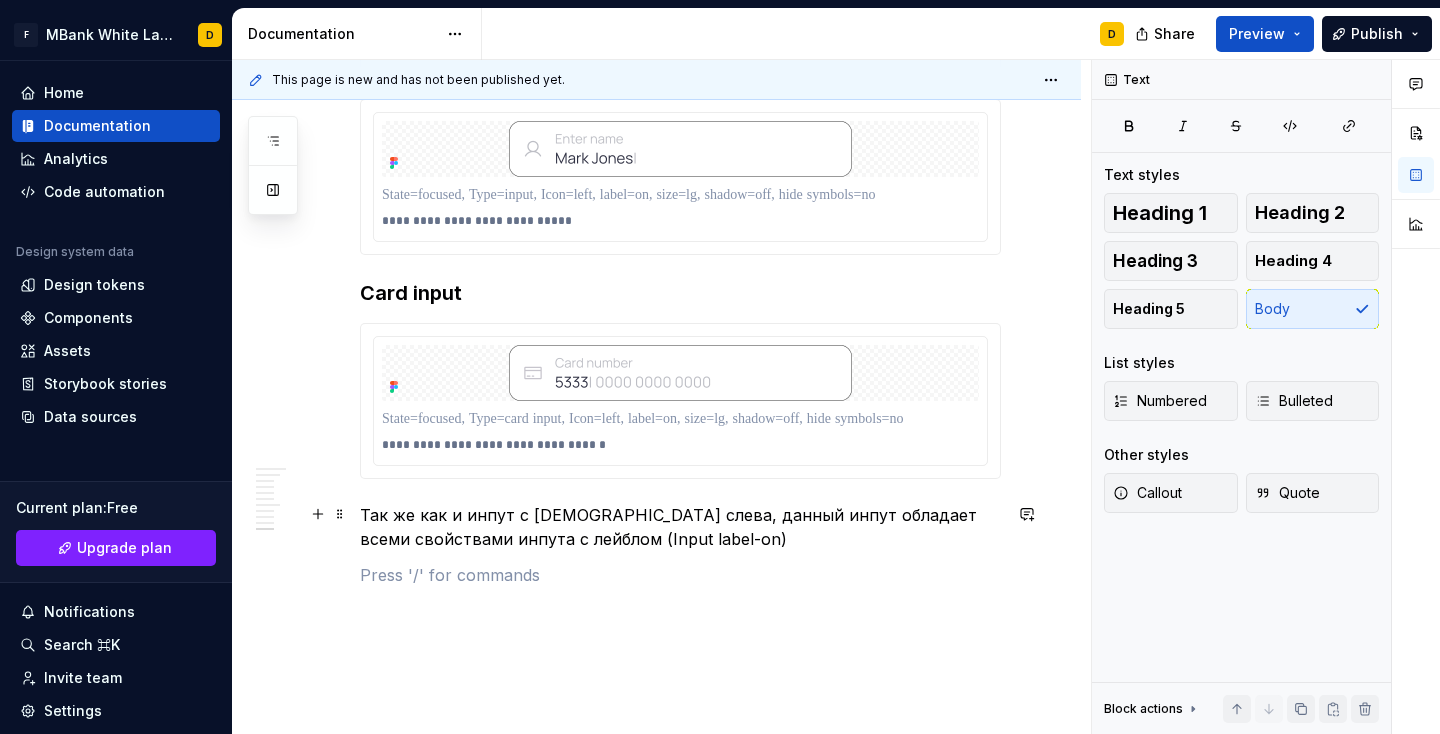 drag, startPoint x: 766, startPoint y: 438, endPoint x: 808, endPoint y: 453, distance: 44.598206 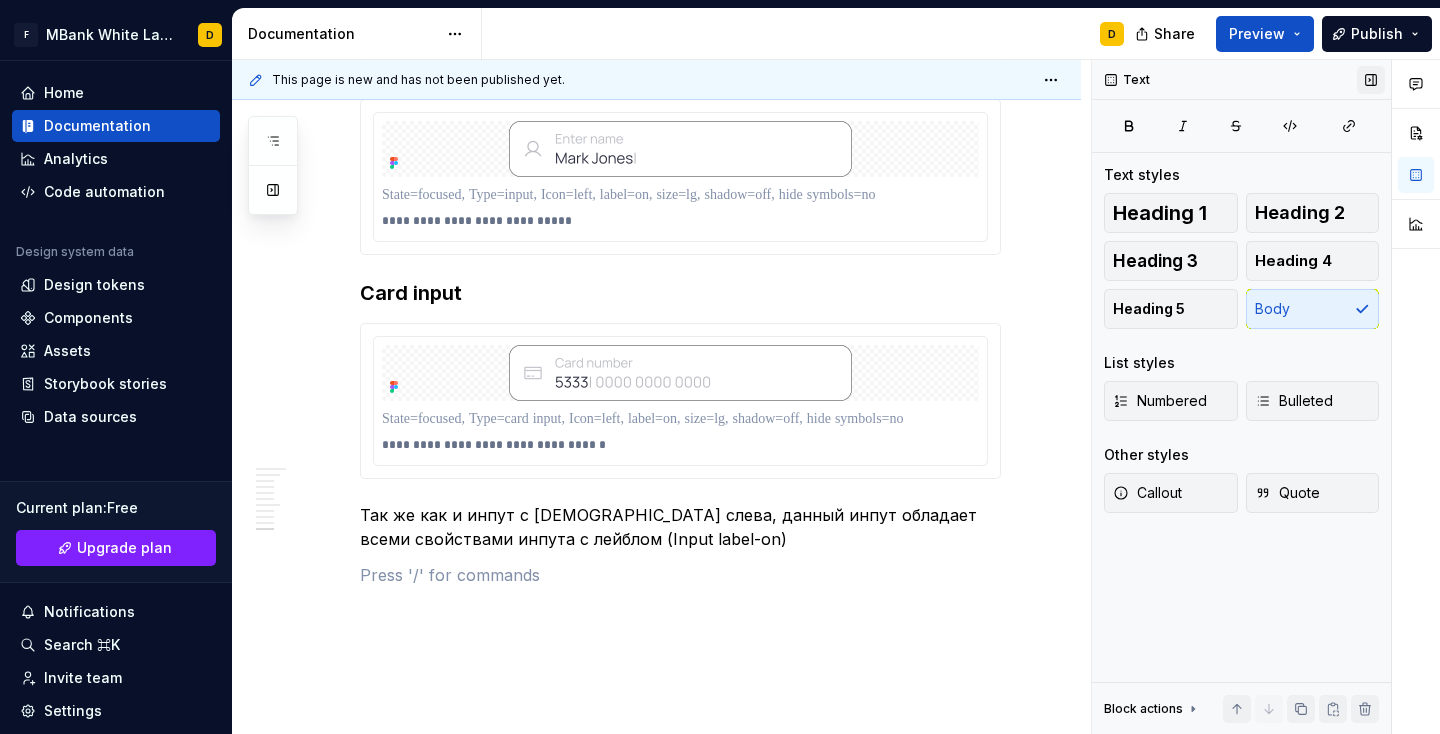 click at bounding box center (1371, 80) 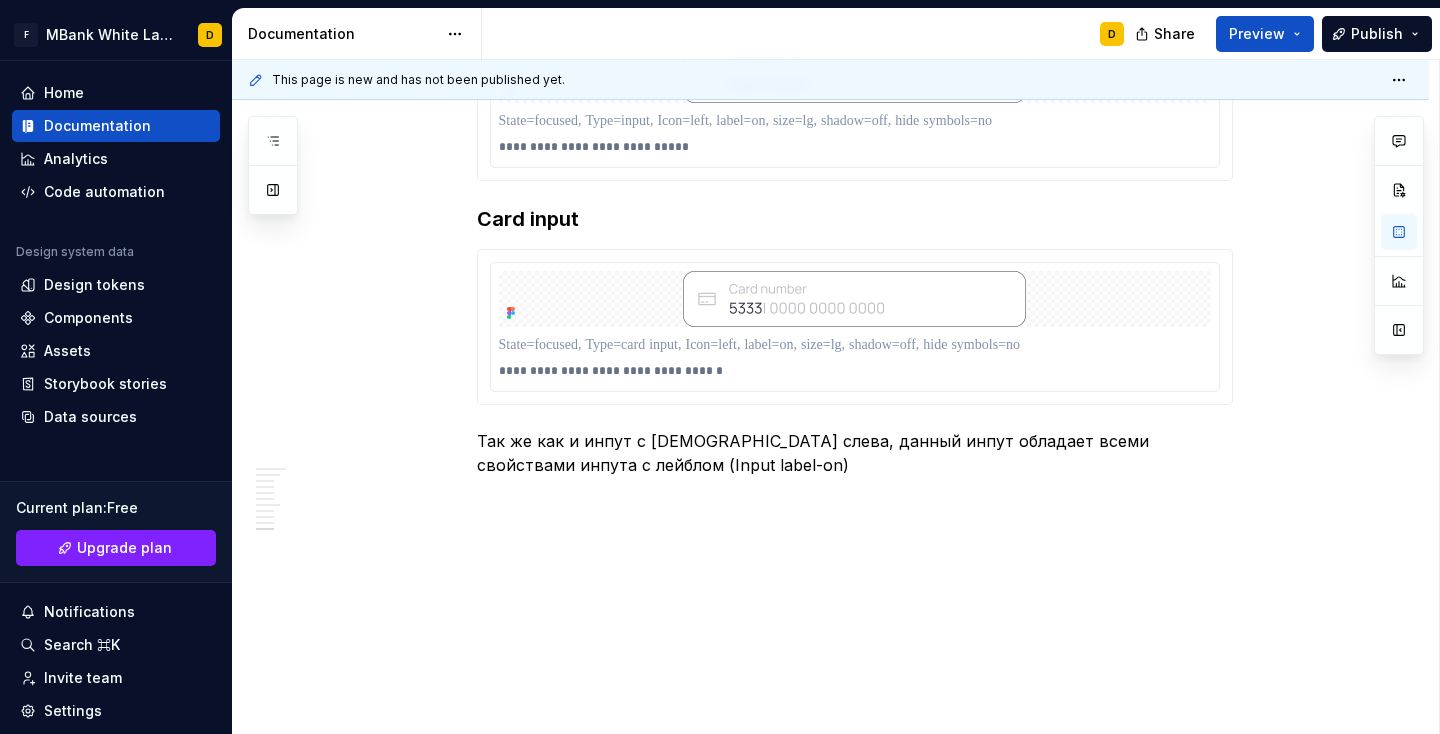 scroll, scrollTop: 5742, scrollLeft: 0, axis: vertical 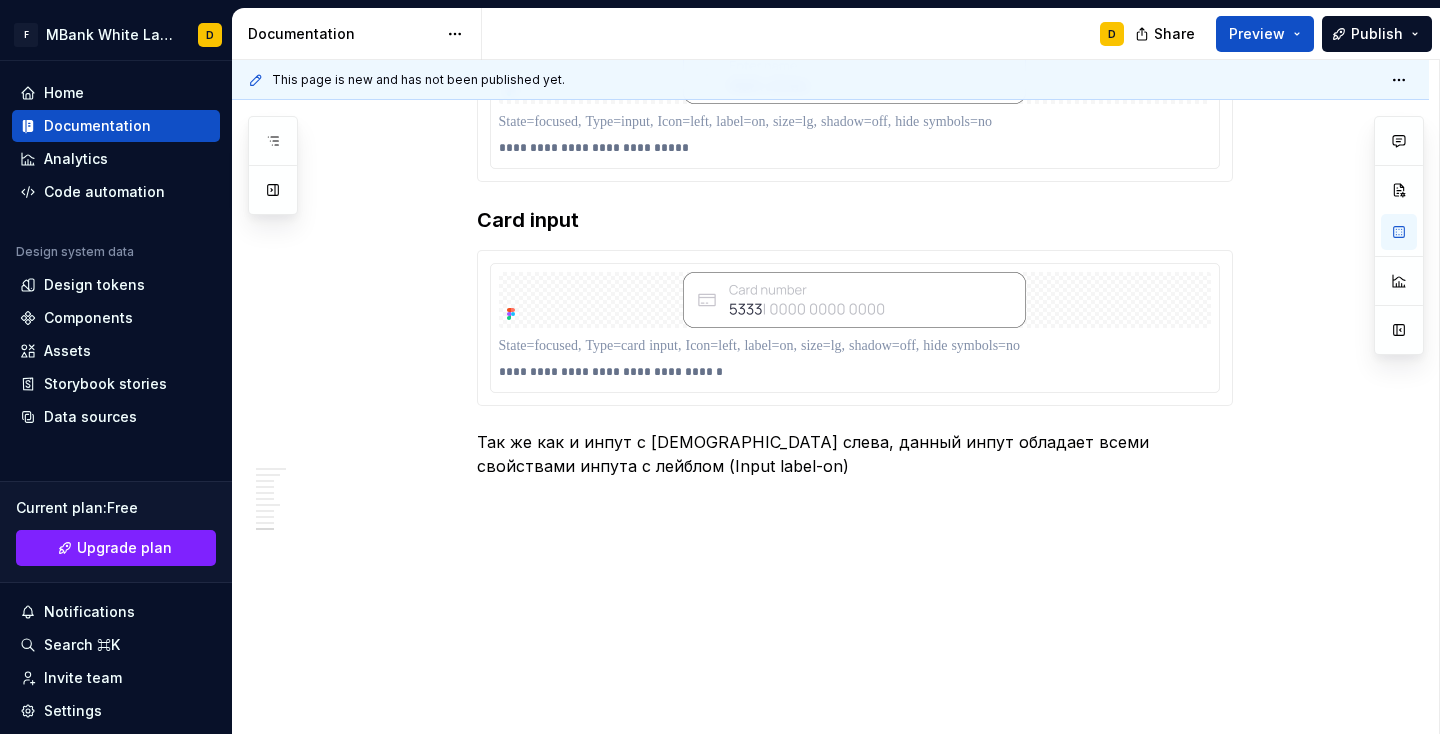 click on "This page is new and has not been published yet." at bounding box center [830, 80] 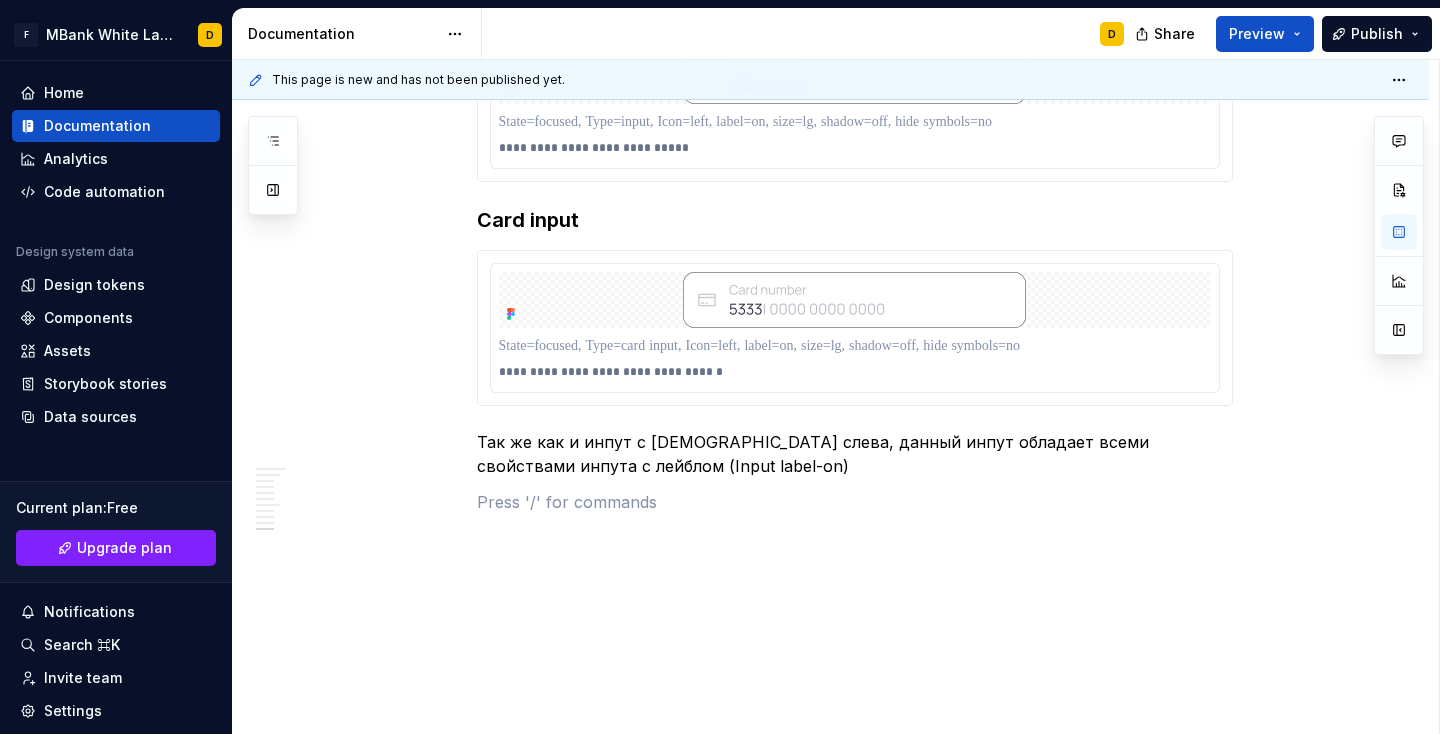 click on "**********" at bounding box center [830, -2247] 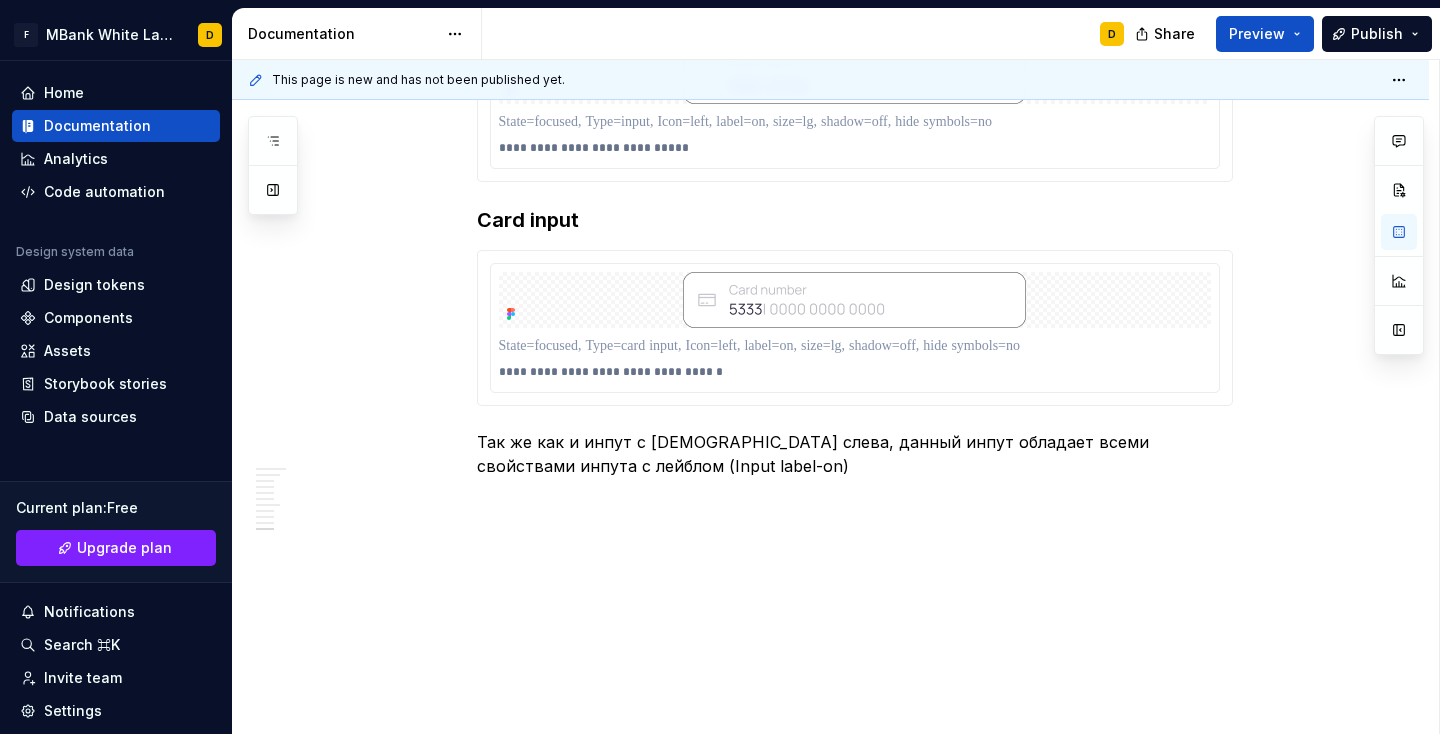 click on "This page is new and has not been published yet." at bounding box center [830, 80] 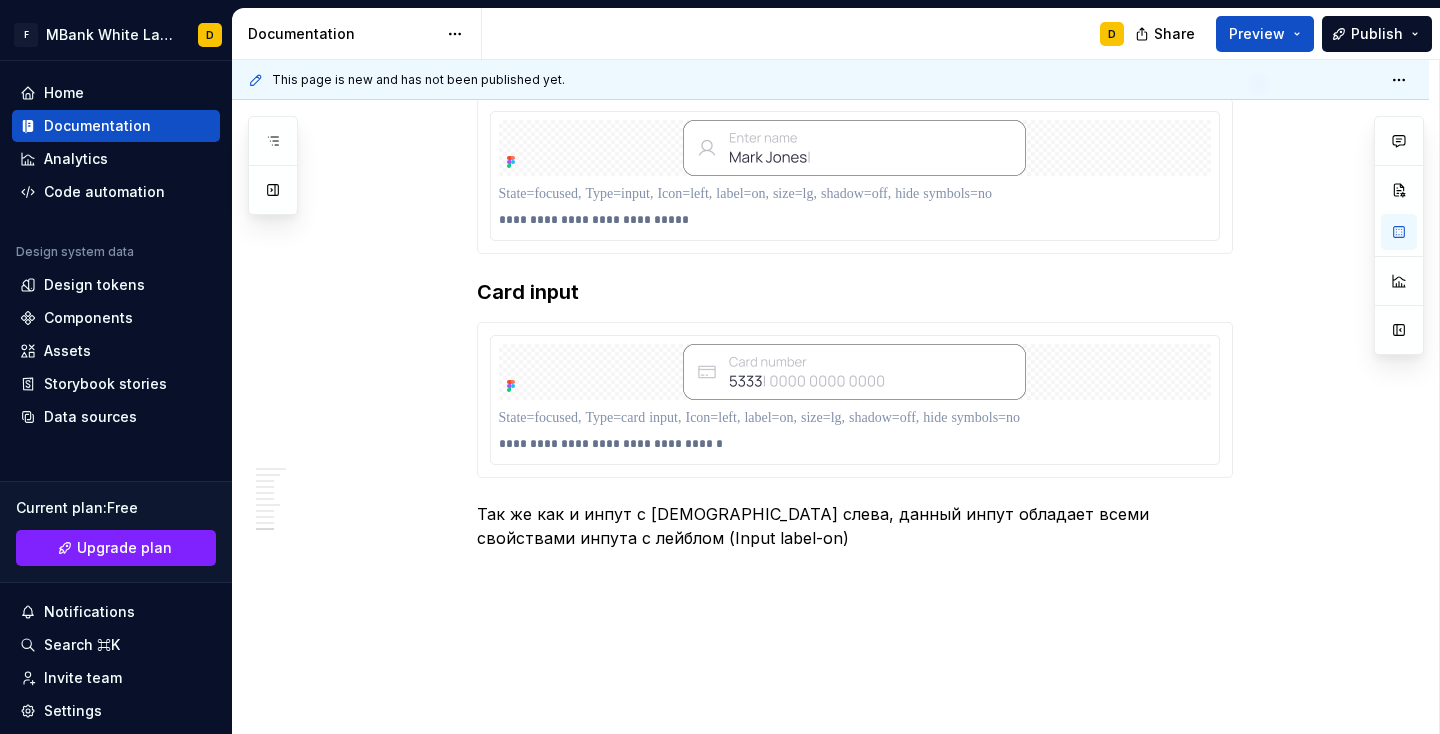 click on "This page is new and has not been published yet." at bounding box center [830, 80] 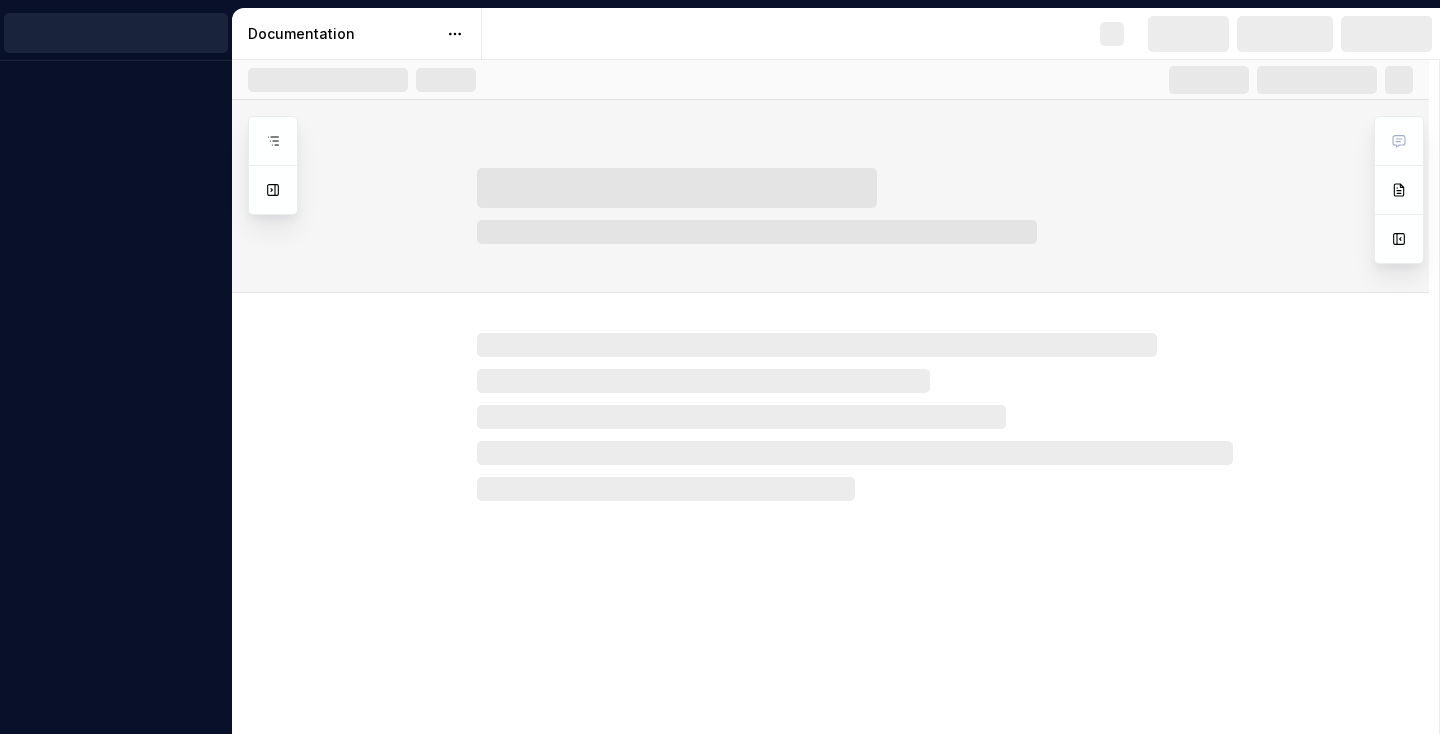 scroll, scrollTop: 0, scrollLeft: 0, axis: both 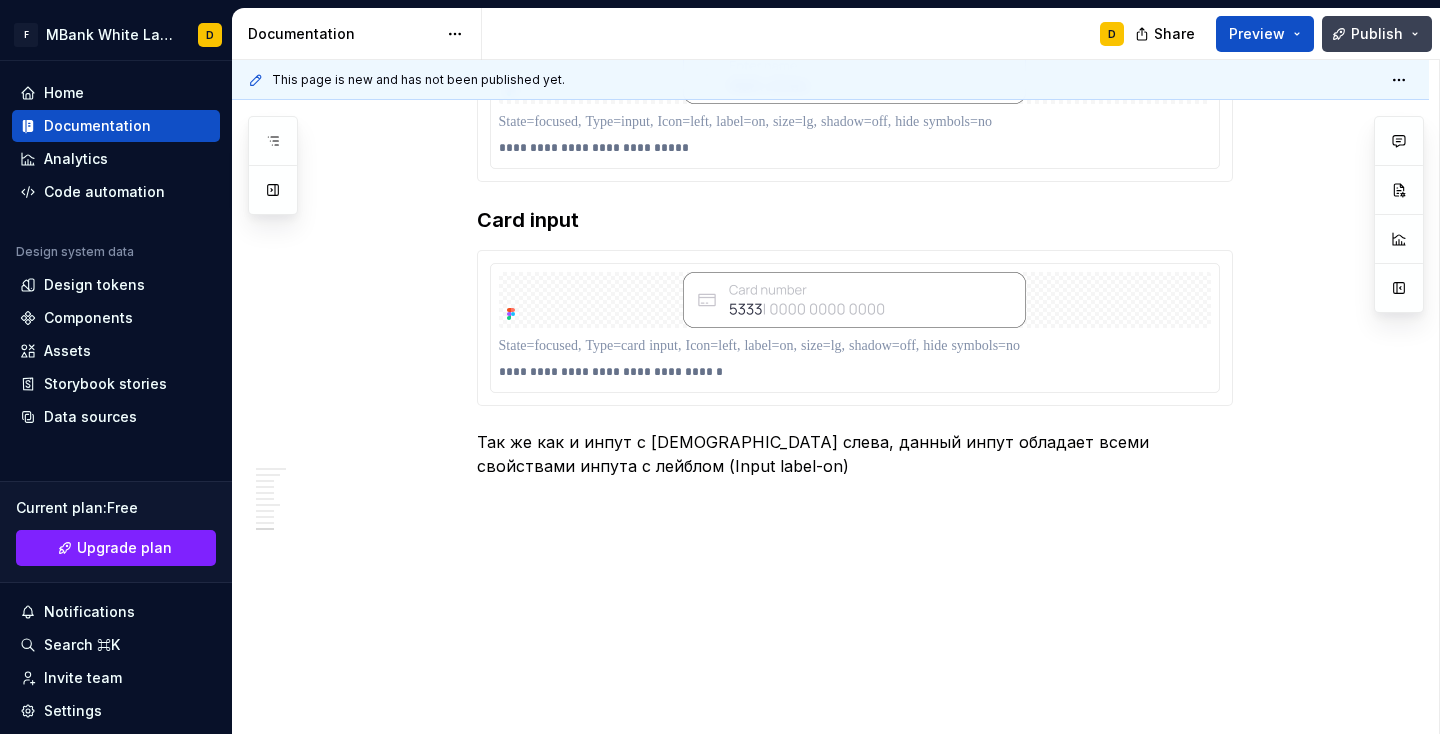 click on "Publish" at bounding box center (1377, 34) 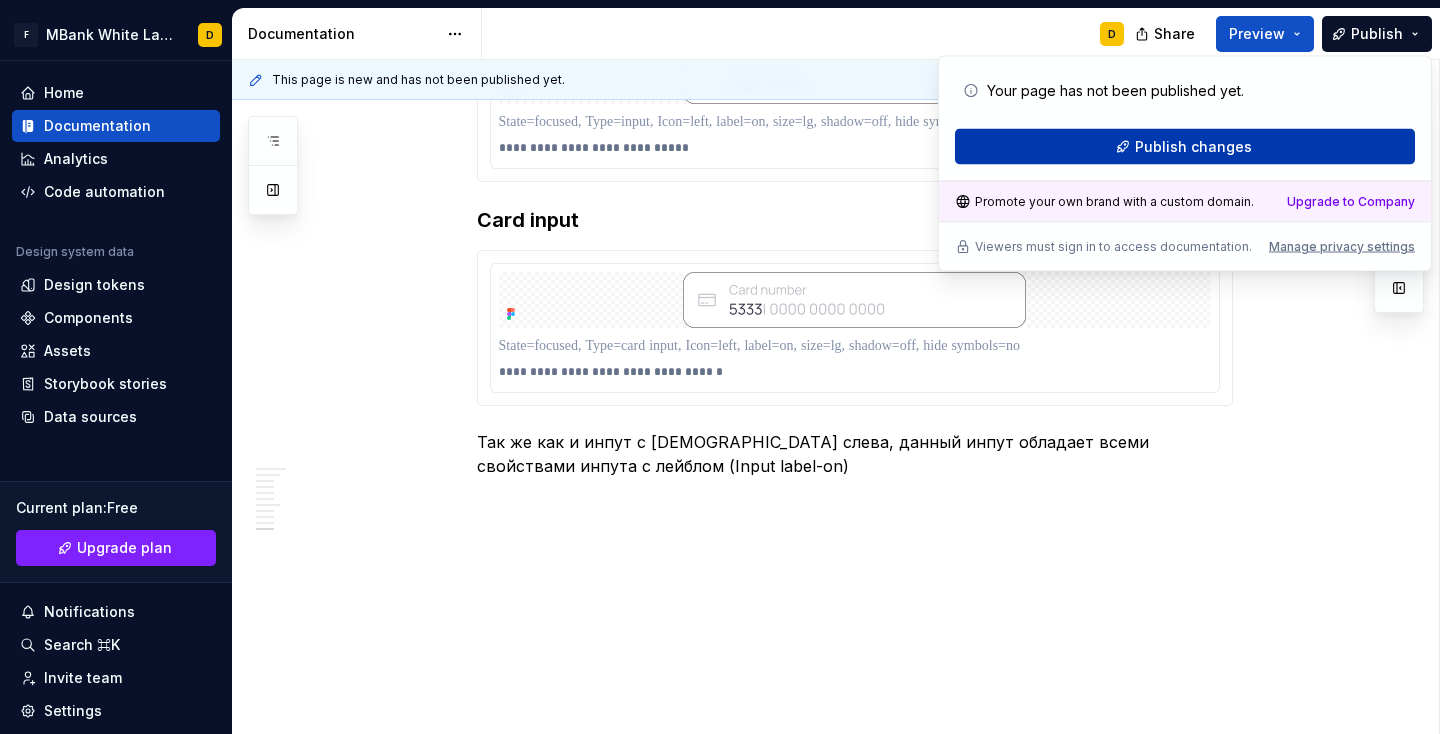 click on "Publish changes" at bounding box center [1193, 147] 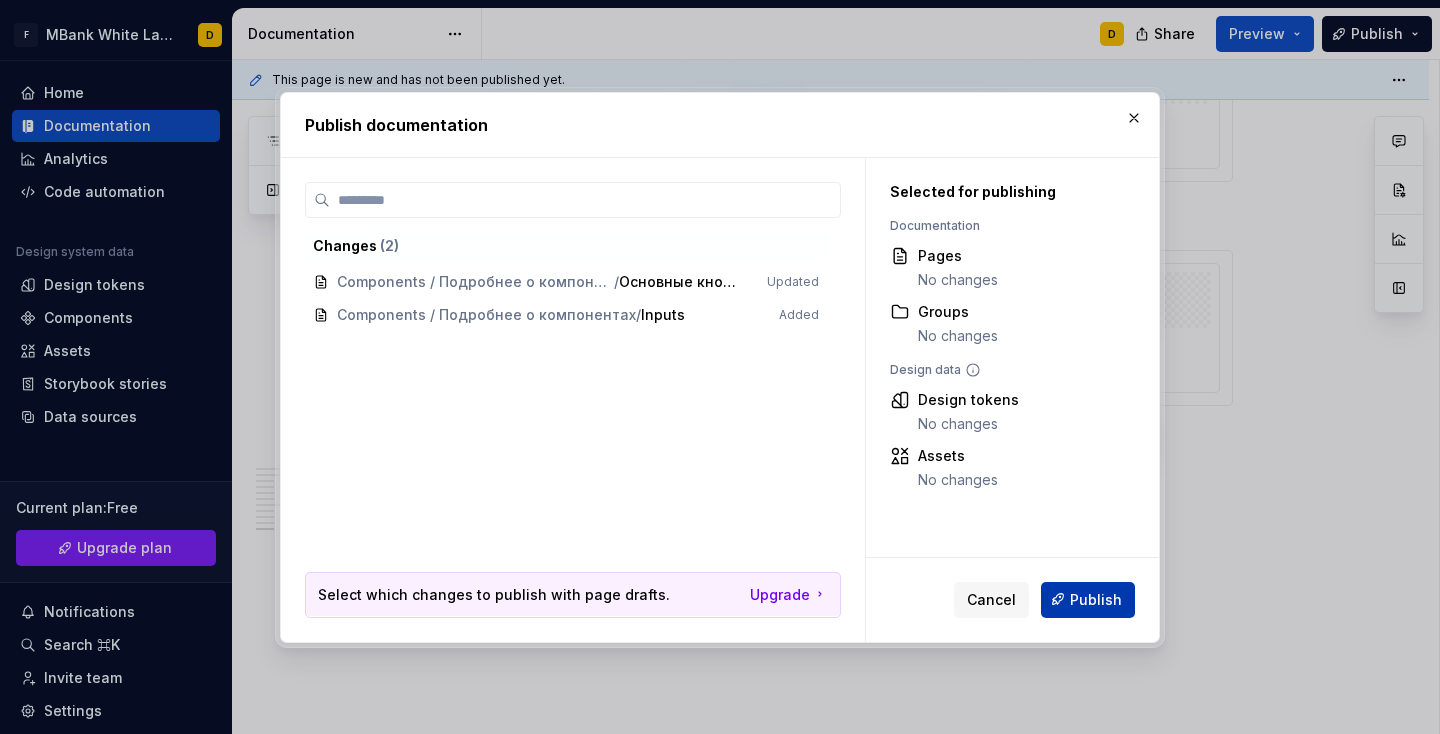 click on "Publish" at bounding box center (1096, 599) 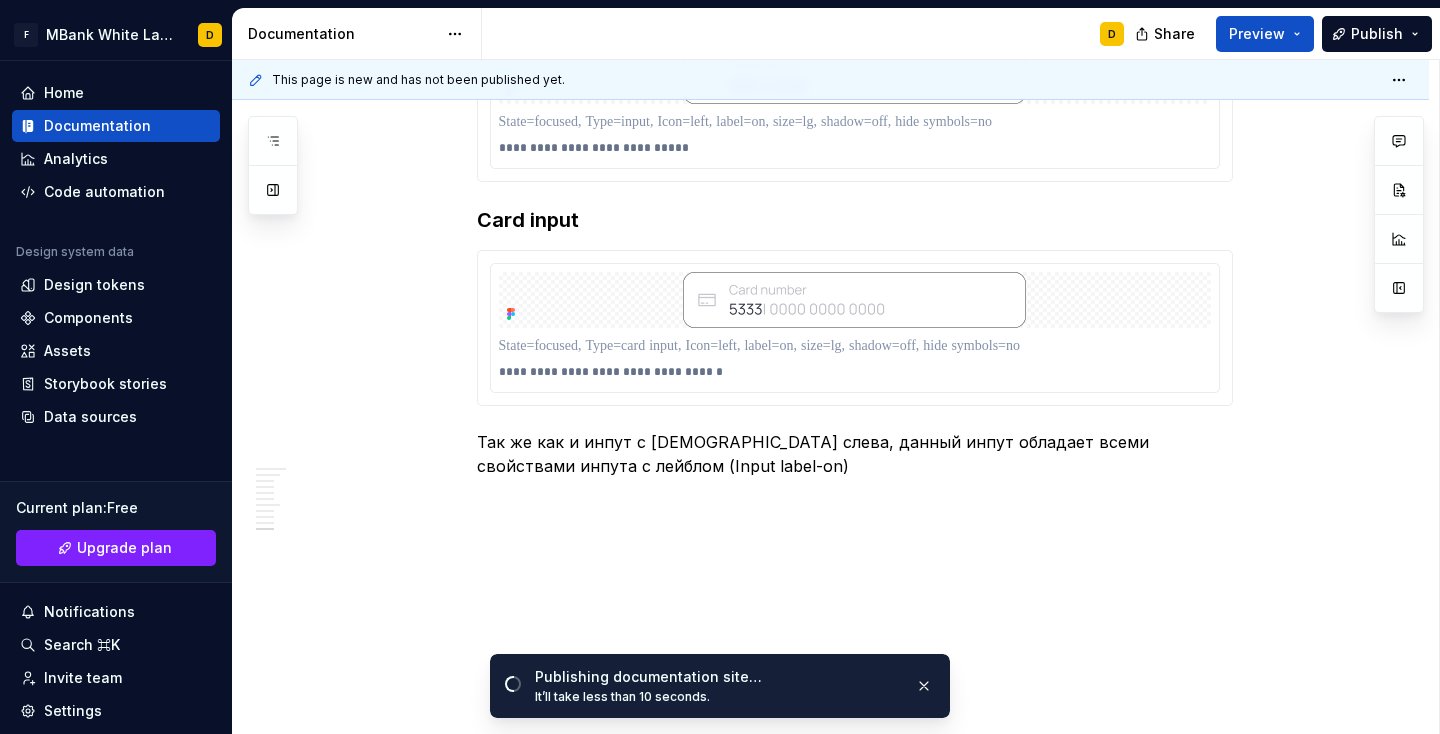 scroll, scrollTop: 5678, scrollLeft: 0, axis: vertical 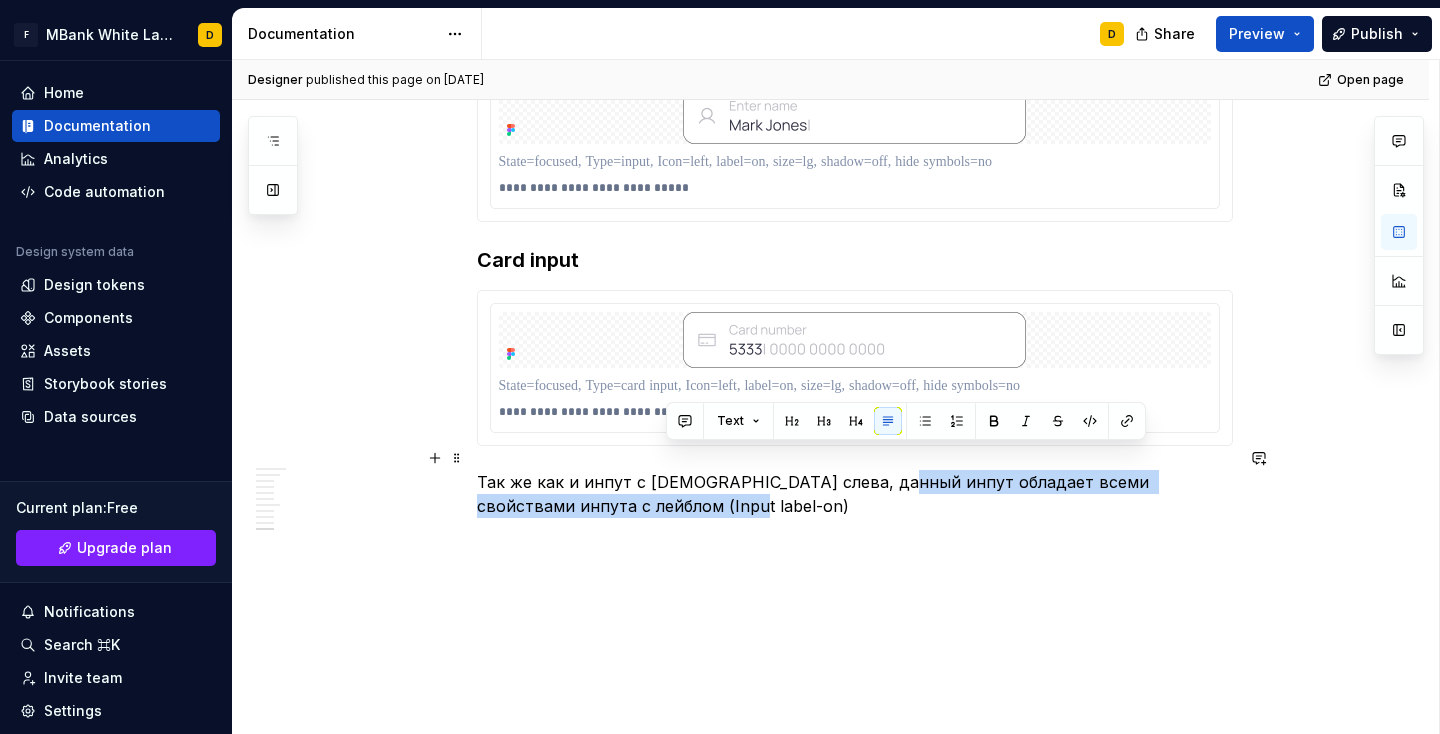 drag, startPoint x: 881, startPoint y: 460, endPoint x: 672, endPoint y: 484, distance: 210.37347 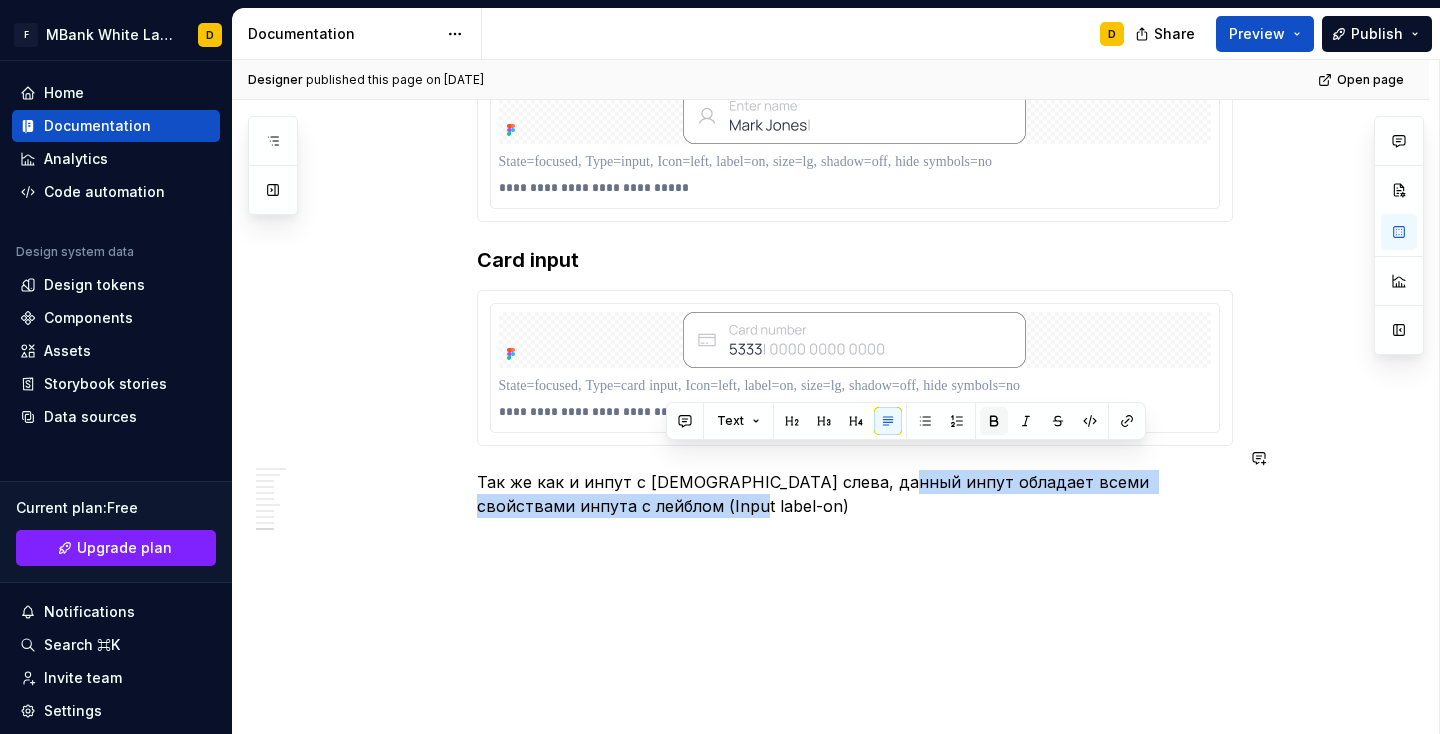 click at bounding box center [994, 421] 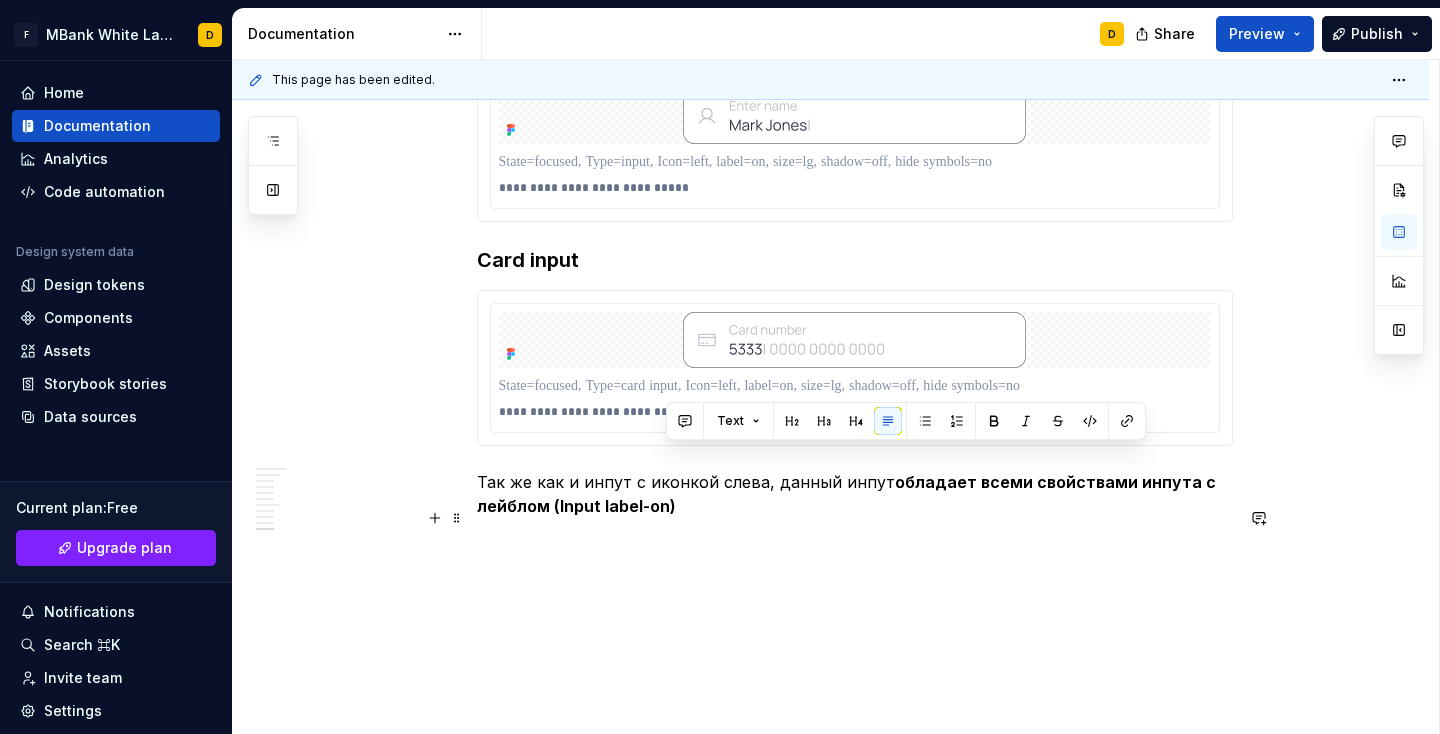 click at bounding box center (855, 542) 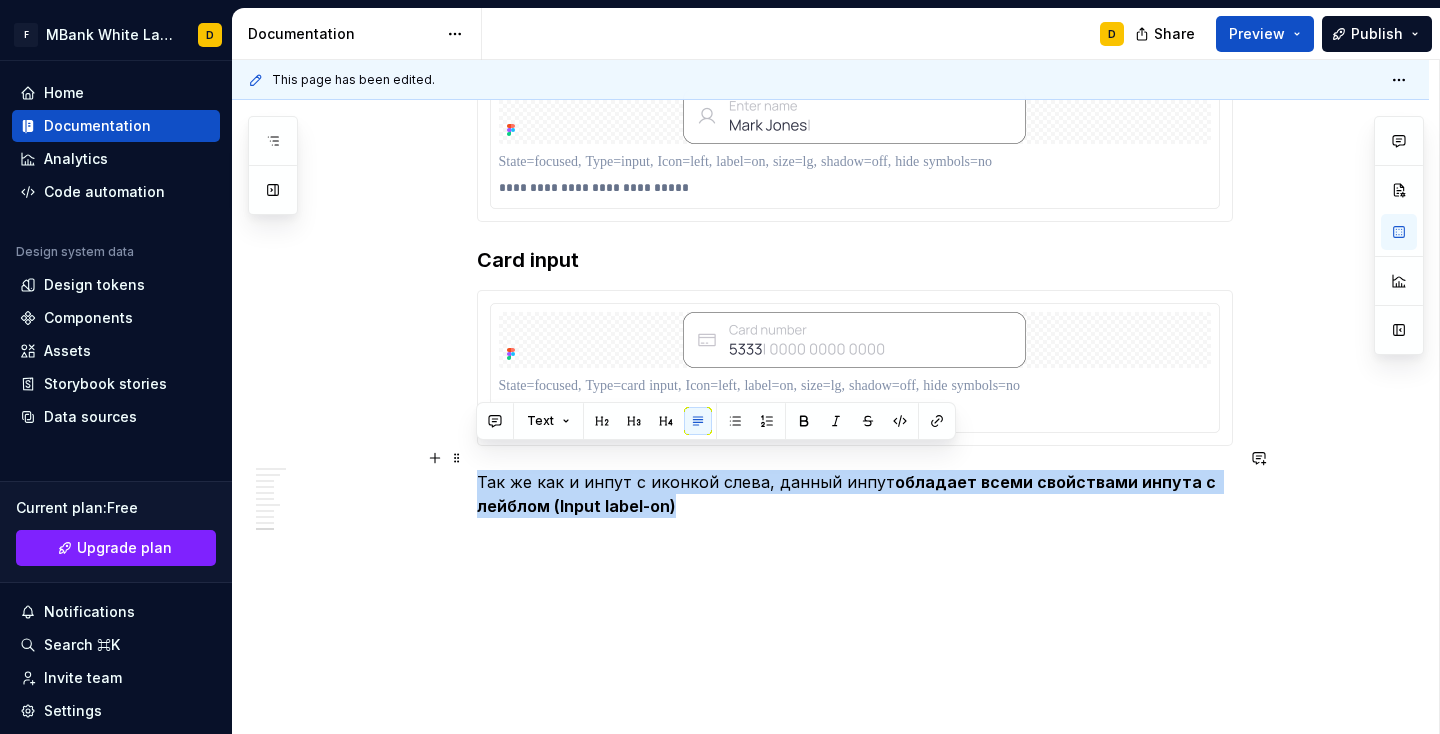 drag, startPoint x: 477, startPoint y: 458, endPoint x: 687, endPoint y: 475, distance: 210.68697 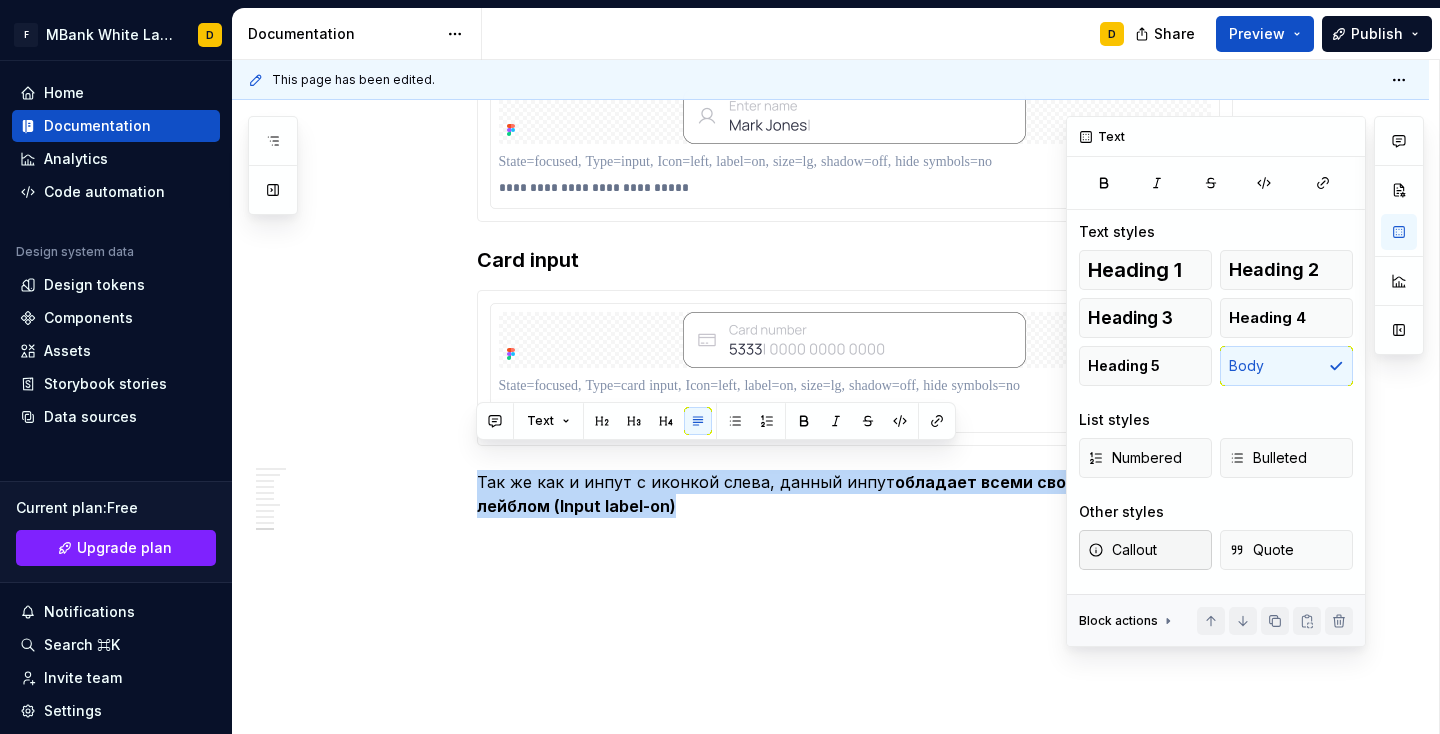 click on "Callout" at bounding box center (1122, 550) 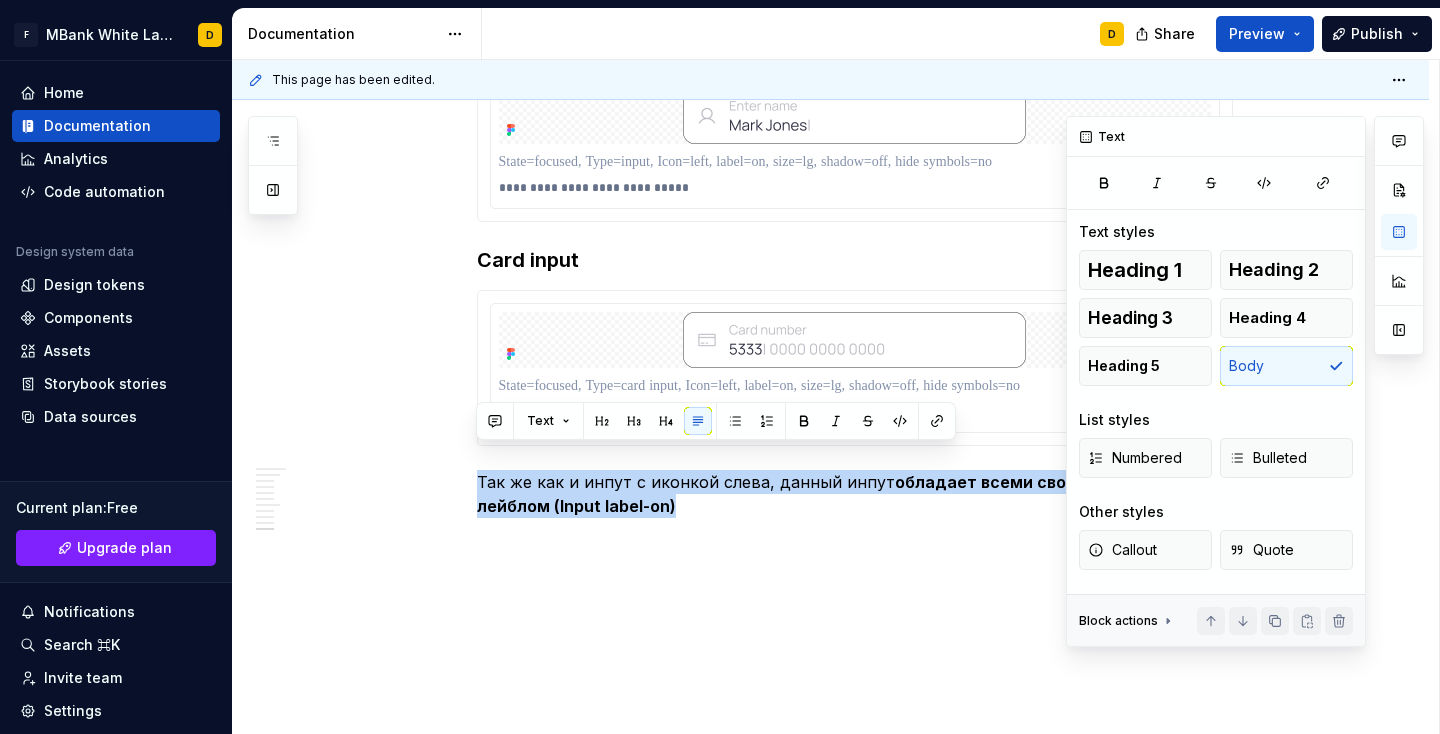 scroll, scrollTop: 5710, scrollLeft: 0, axis: vertical 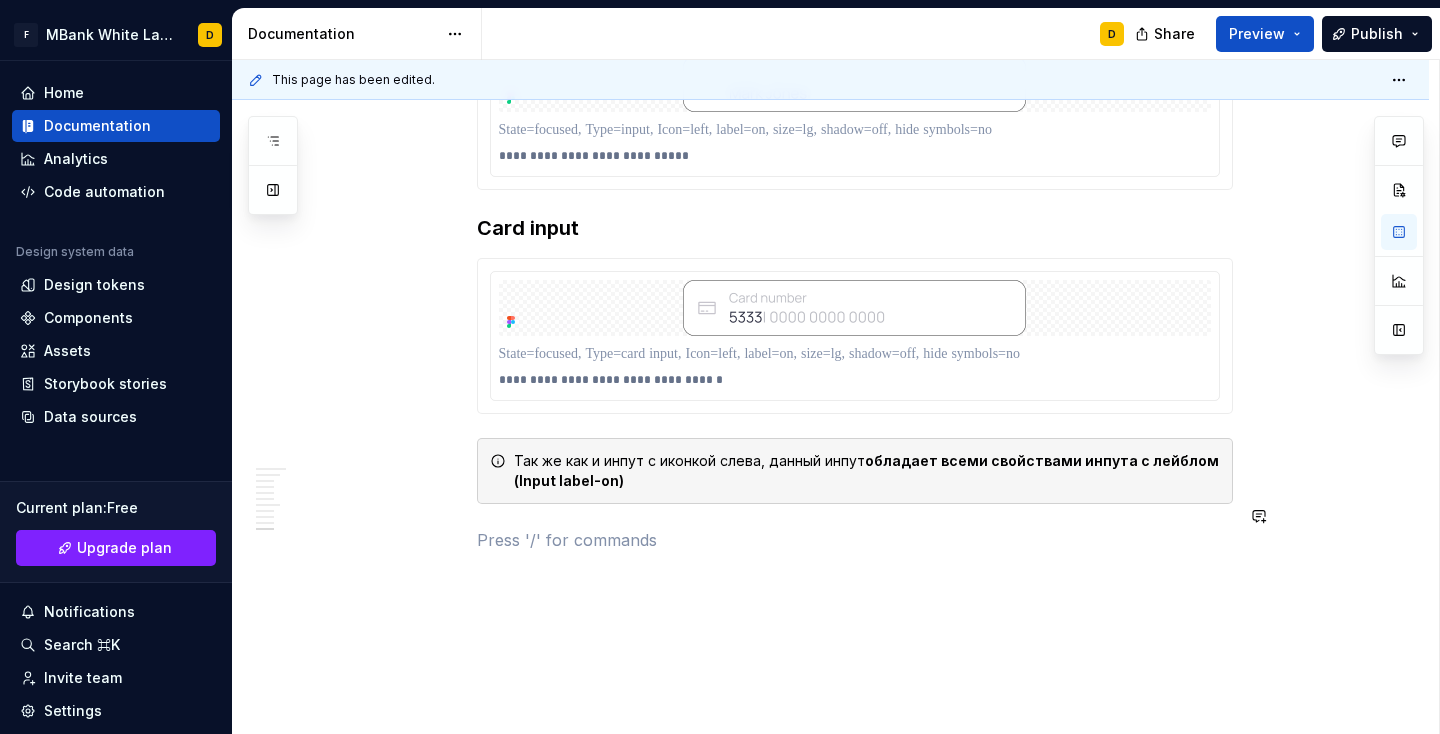click on "**********" at bounding box center [855, -2310] 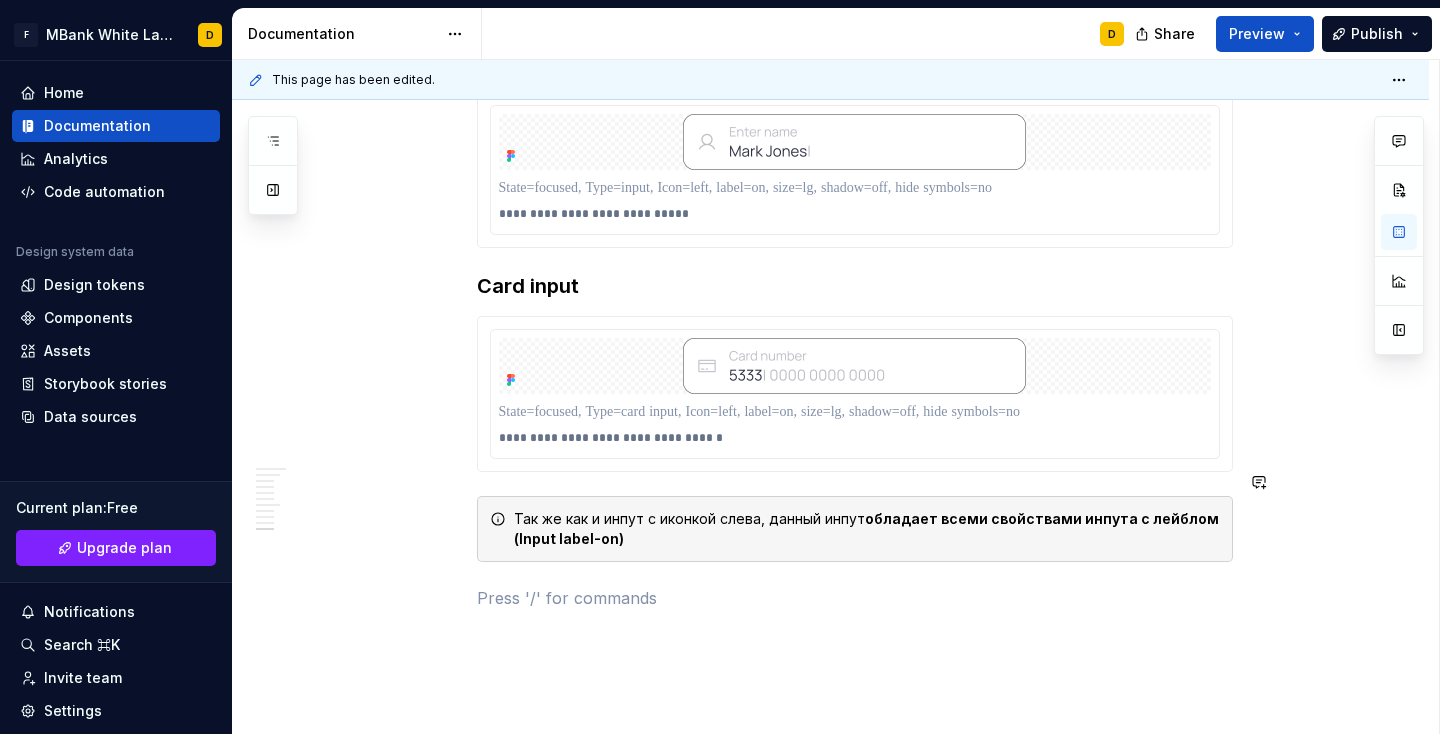 scroll, scrollTop: 5748, scrollLeft: 0, axis: vertical 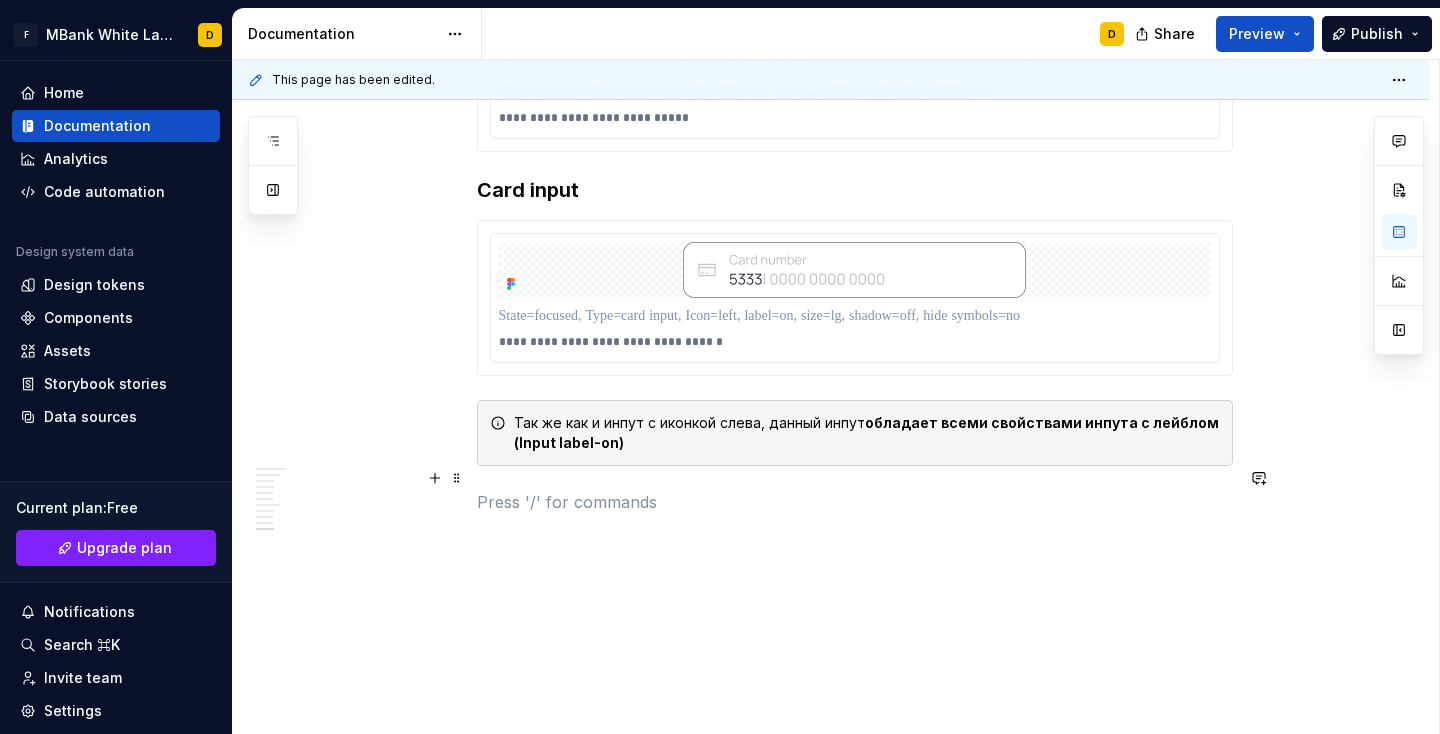type on "*" 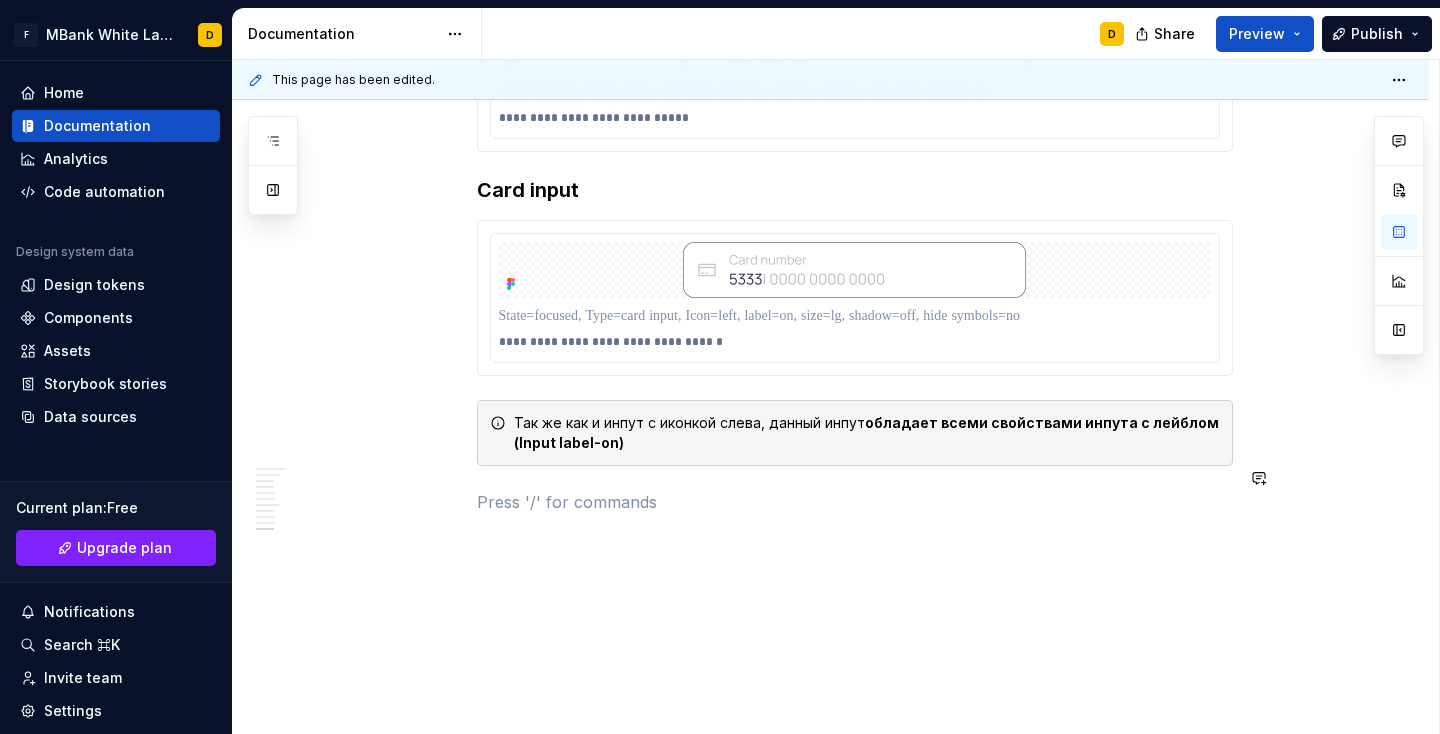 type 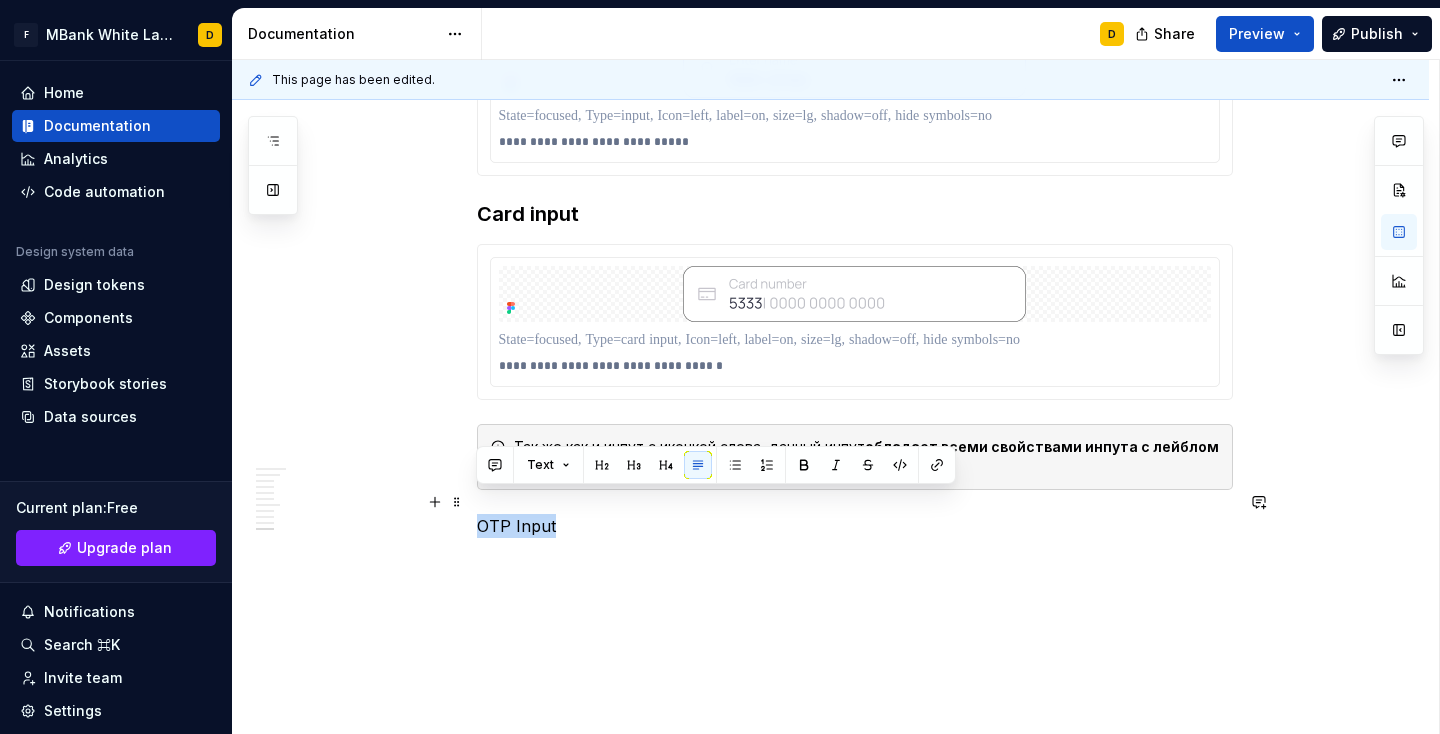 drag, startPoint x: 480, startPoint y: 506, endPoint x: 578, endPoint y: 496, distance: 98.50888 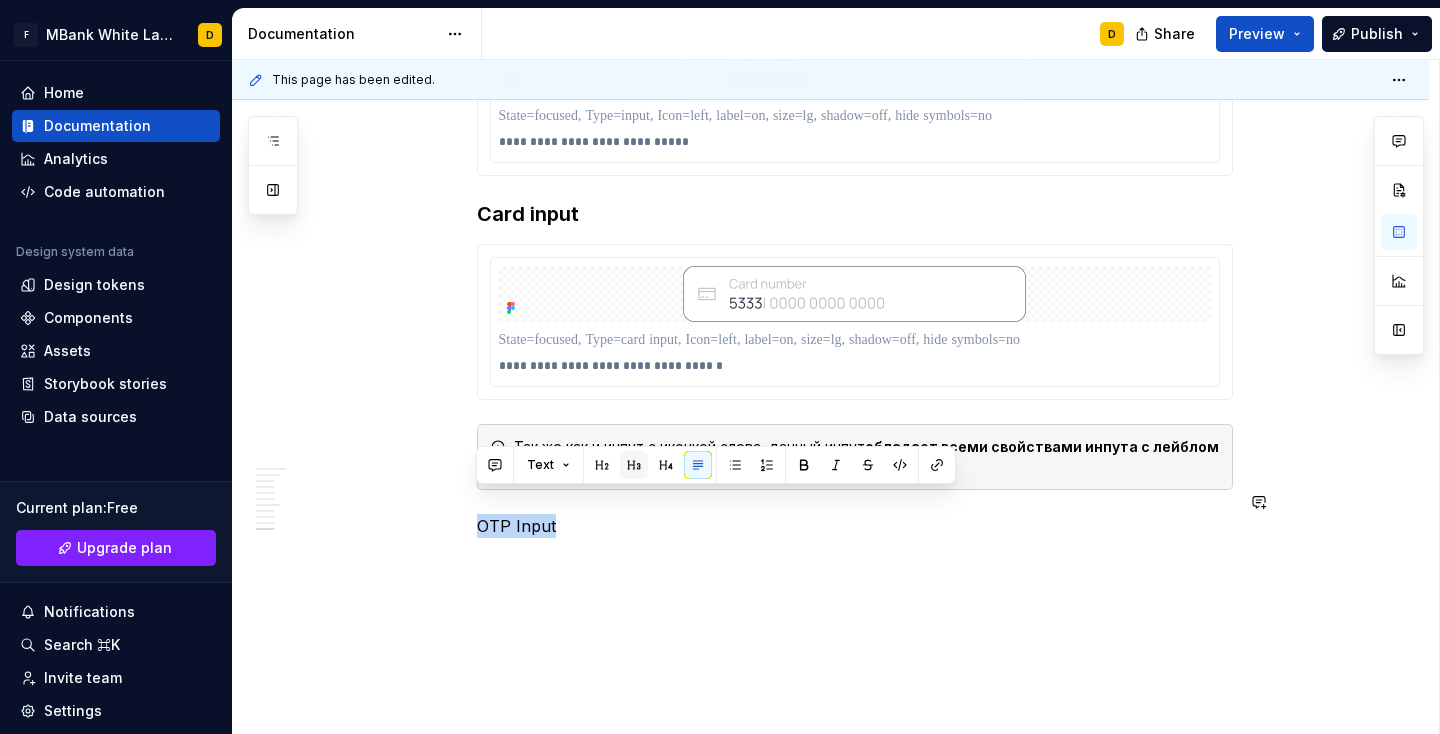 click at bounding box center (634, 465) 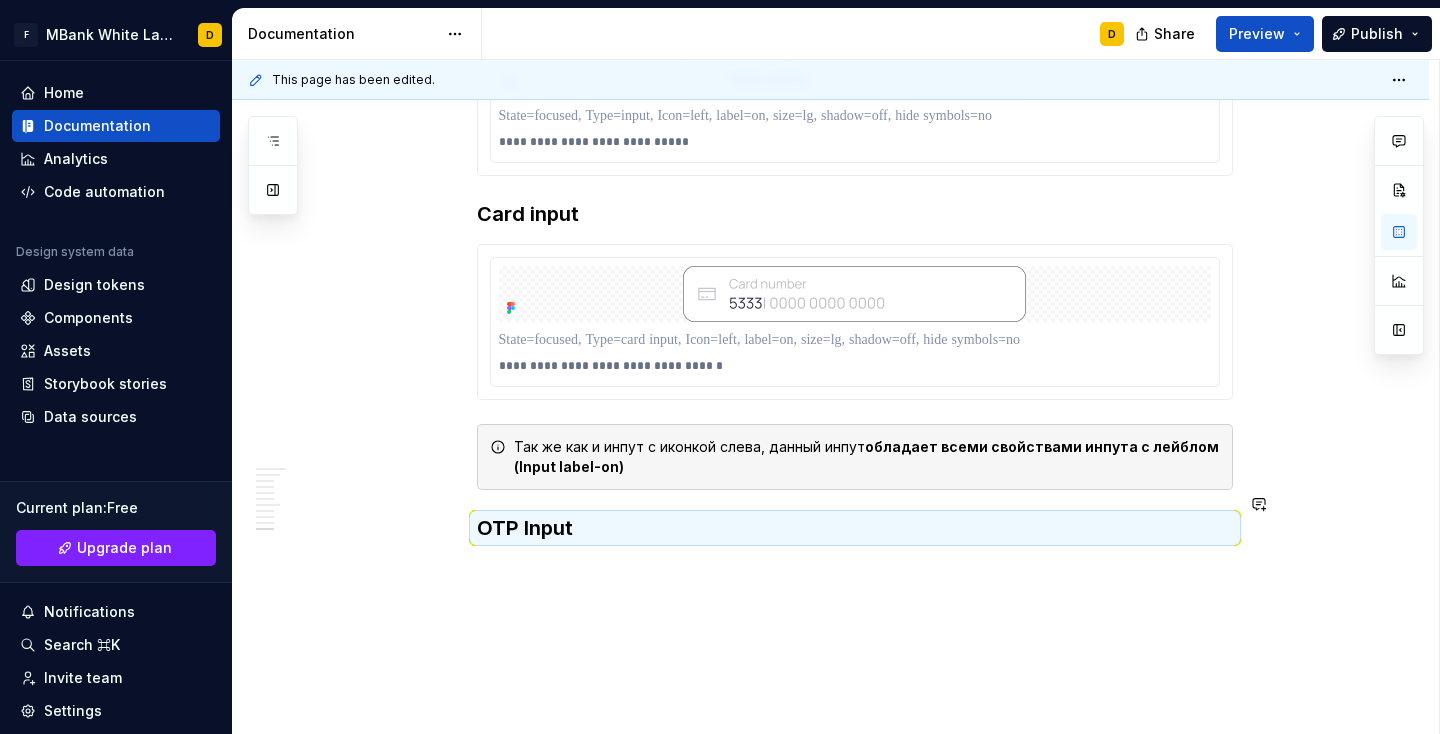 scroll, scrollTop: 5748, scrollLeft: 0, axis: vertical 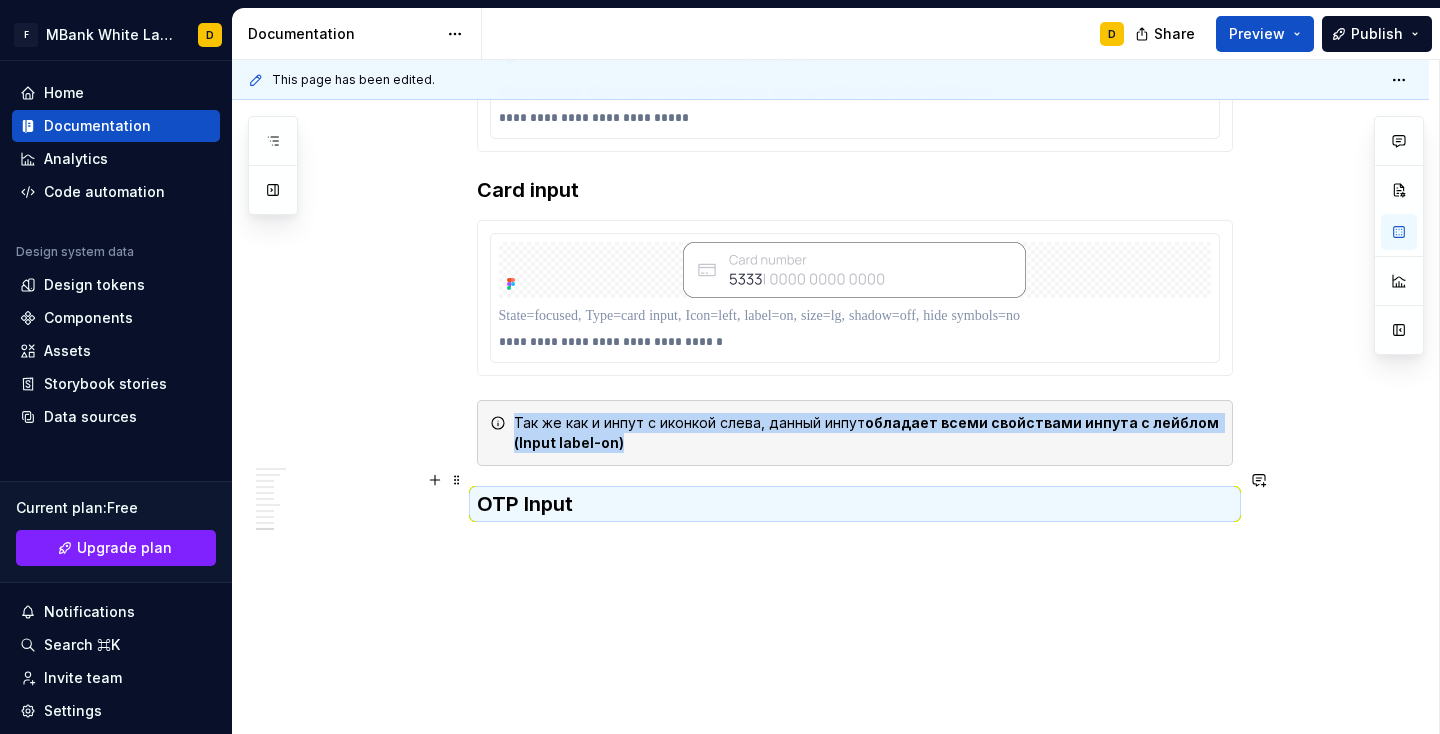 click on "OTP Input" at bounding box center (855, 504) 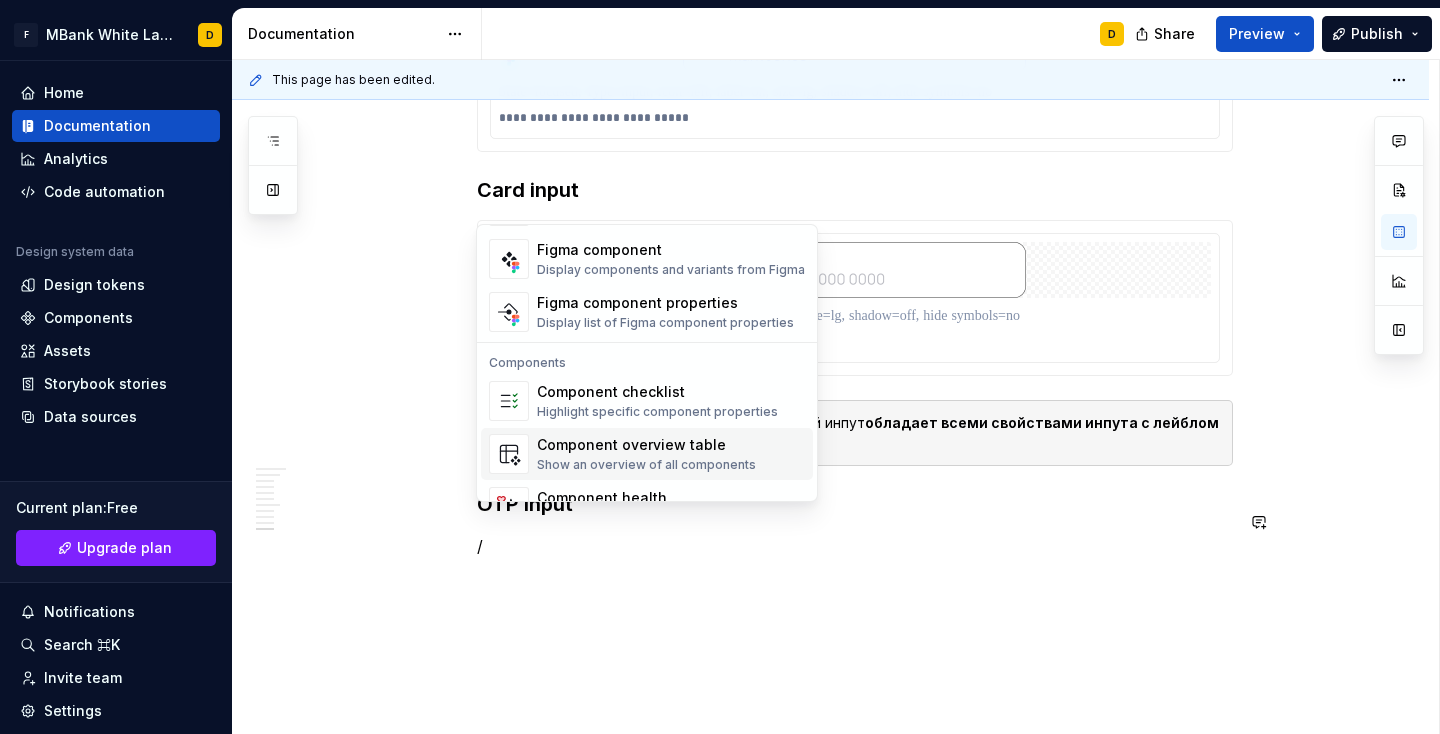 scroll, scrollTop: 1806, scrollLeft: 0, axis: vertical 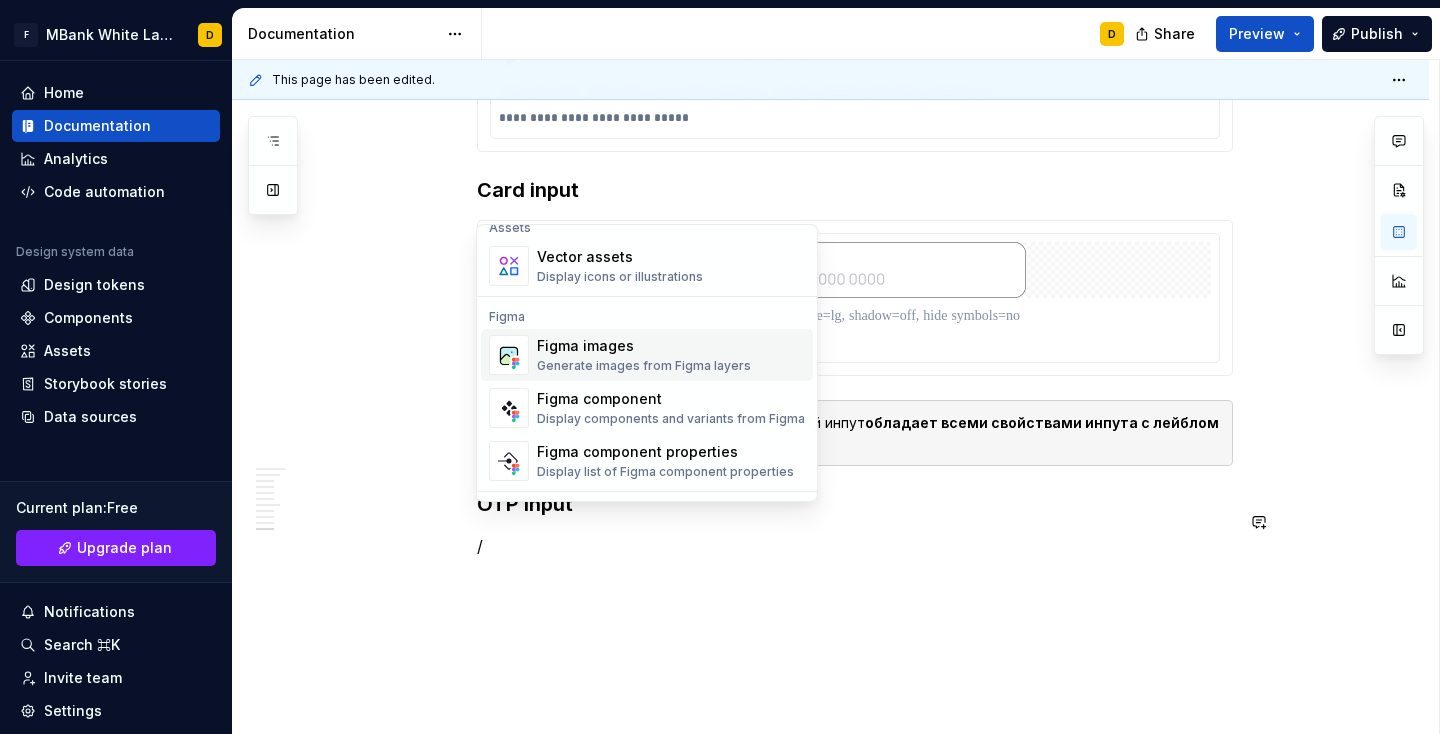 click on "Figma images" at bounding box center [644, 346] 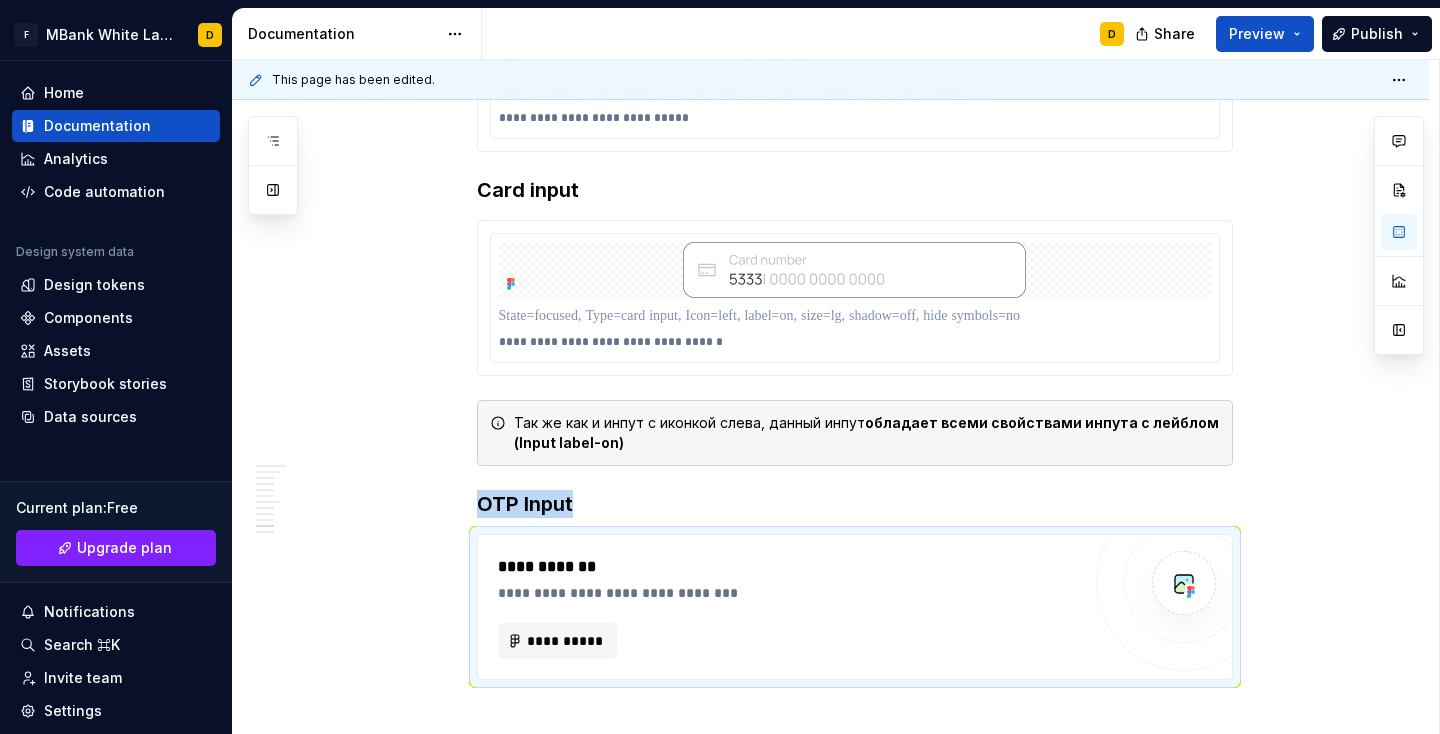 type on "*" 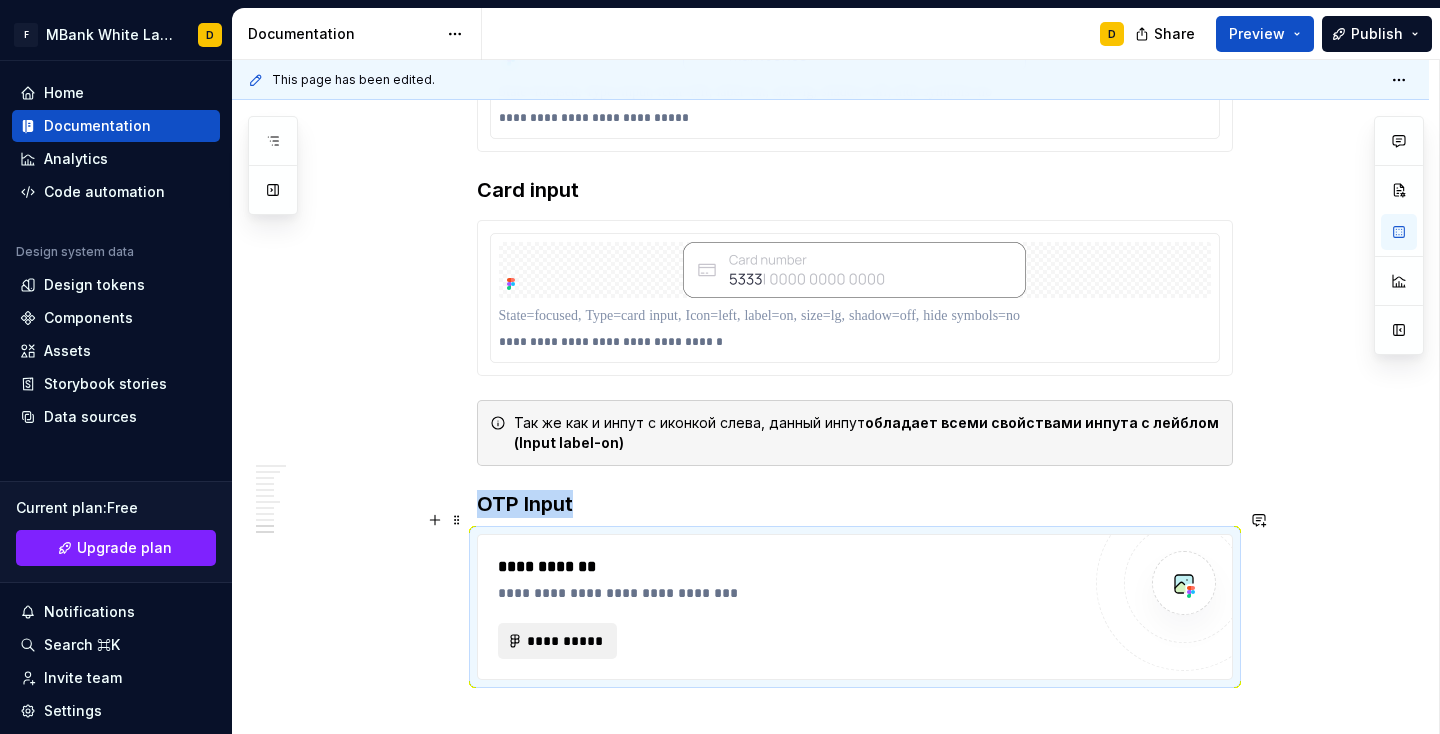 click on "**********" at bounding box center [566, 641] 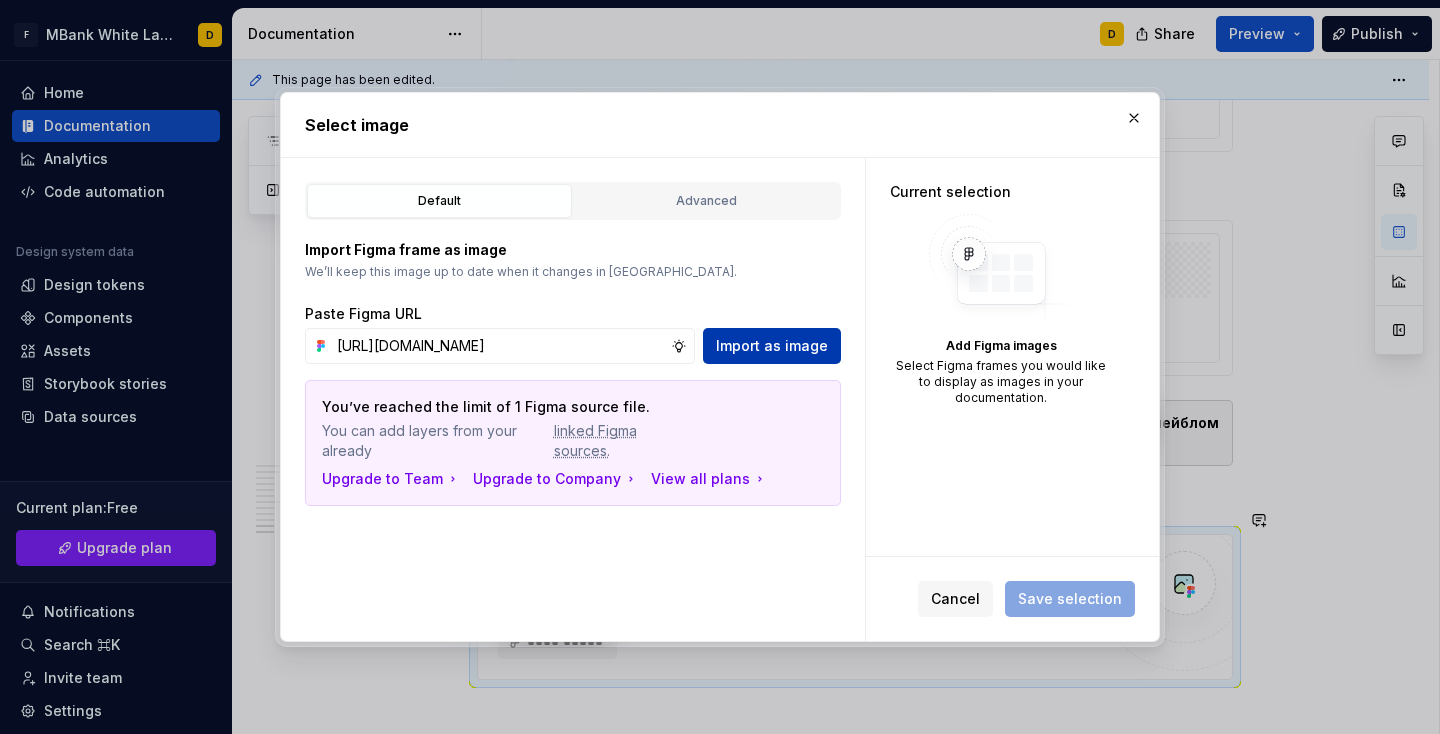 type on "https://www.figma.com/design/SVlnMf6ogFedcUurLhx3GL/%F0%9F%8F%9B%EF%B8%8FENB---Design---Library%E2%9C%85?node-id=5212-46829&t=9C0xdlL9duCtNkJ0-4" 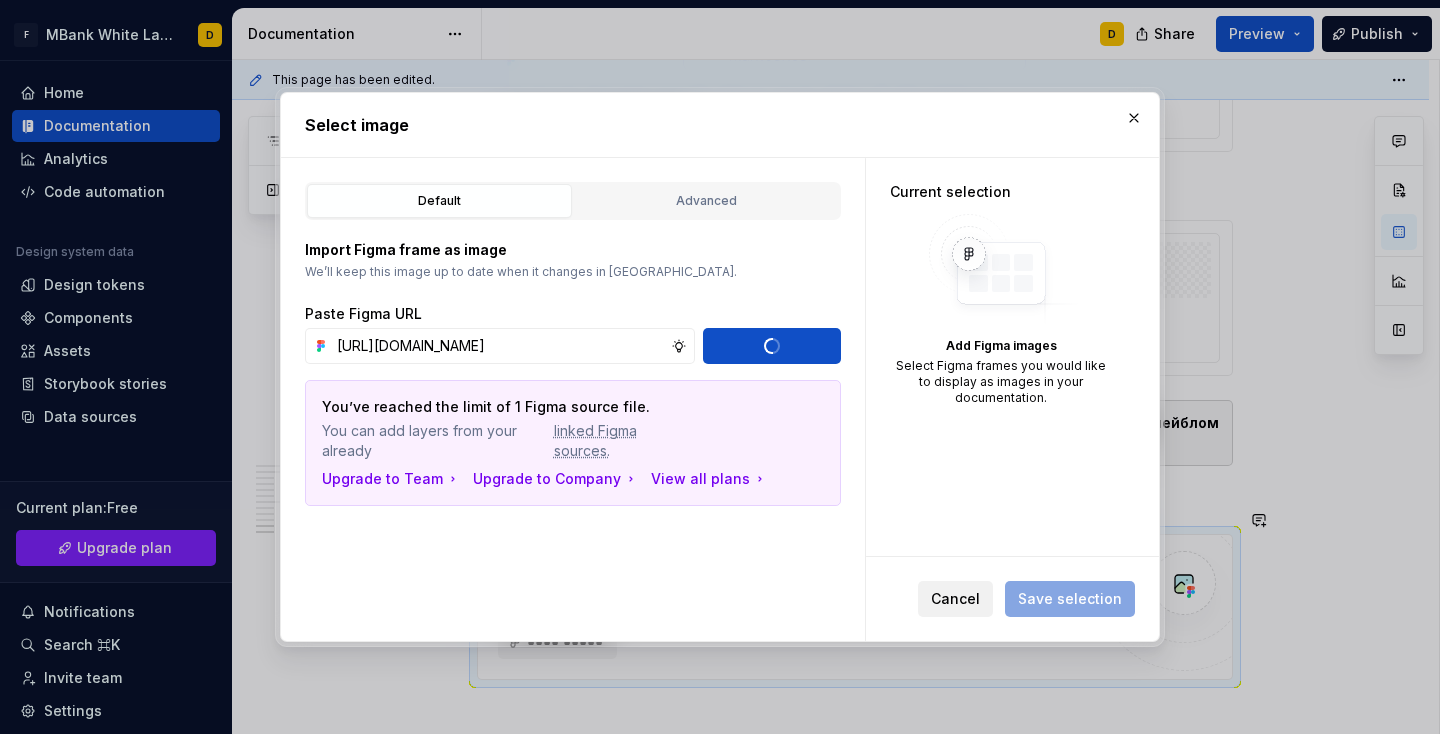 type 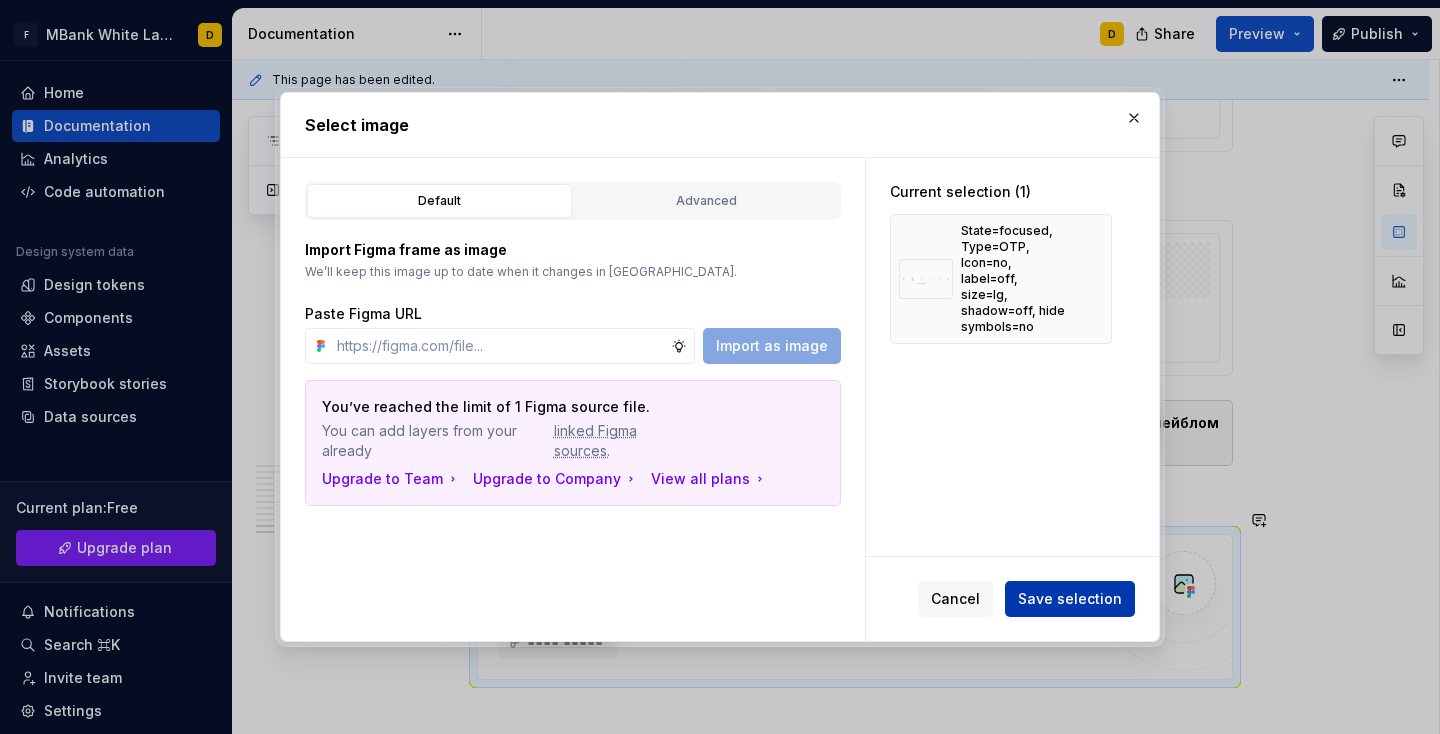 click on "Save selection" at bounding box center (1070, 599) 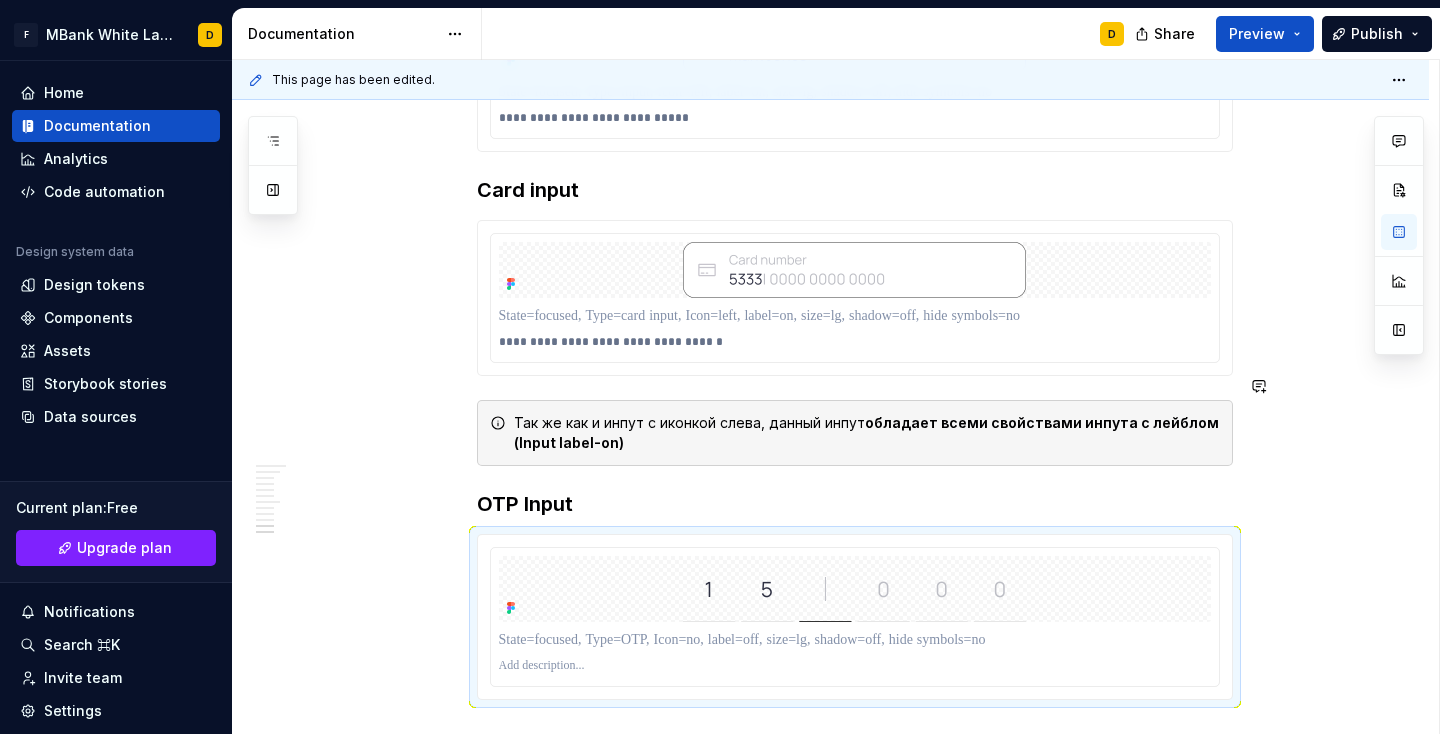 scroll, scrollTop: 5934, scrollLeft: 0, axis: vertical 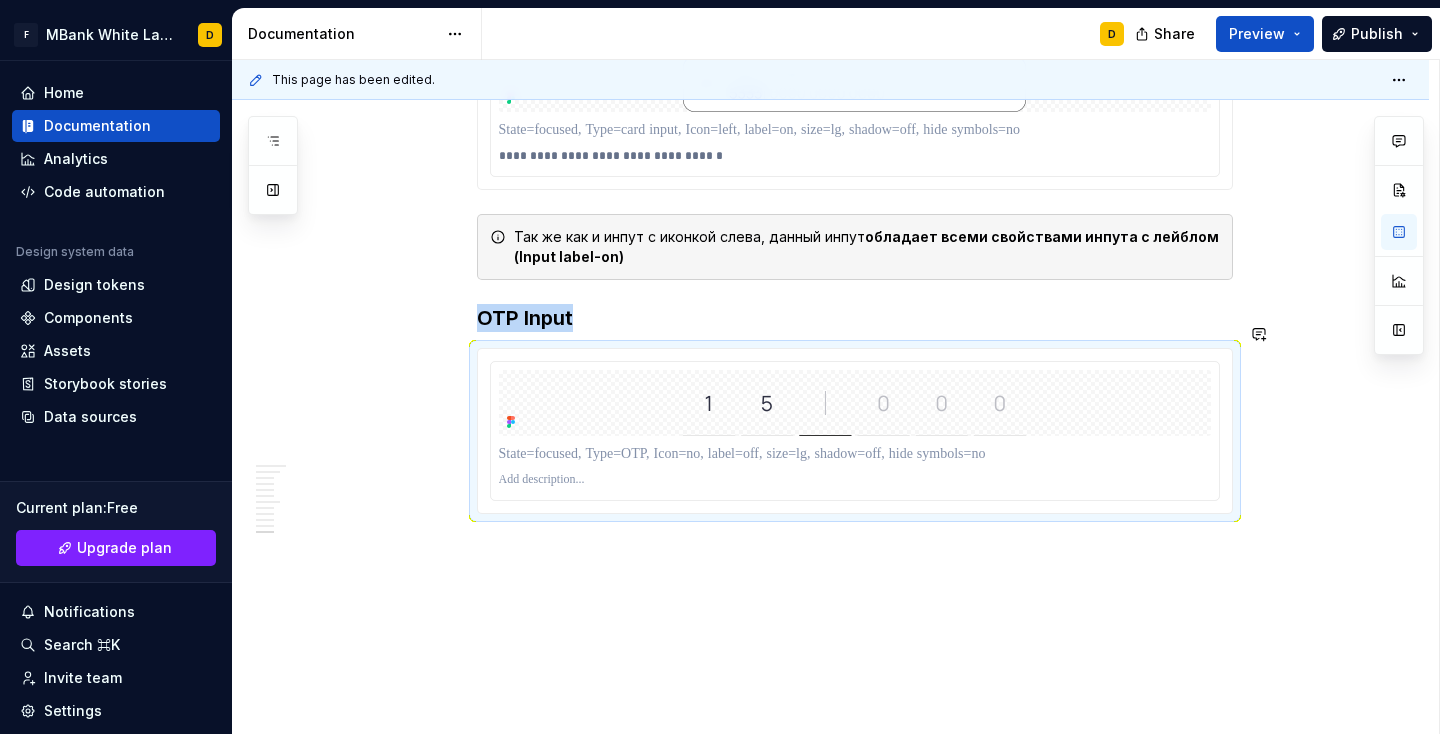 click on "**********" at bounding box center (830, -2355) 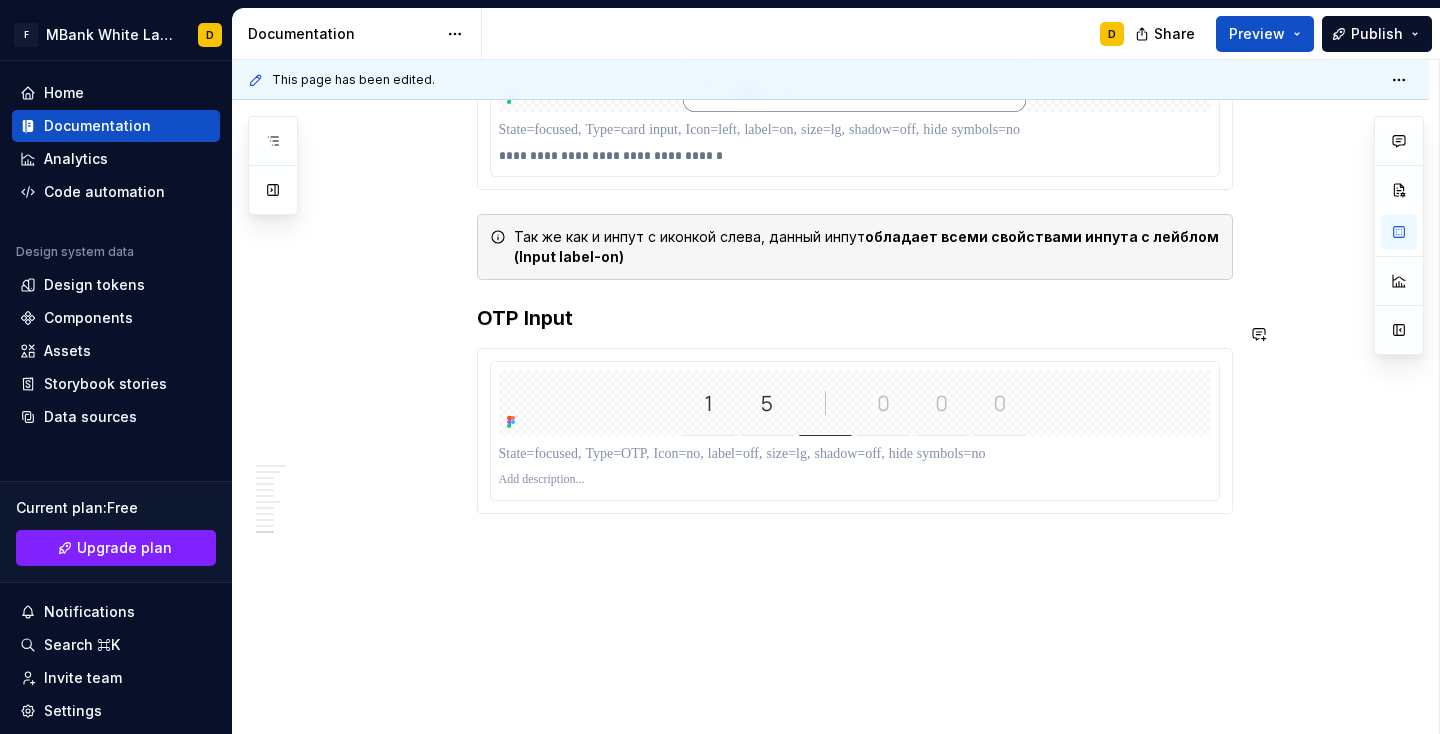 click on "**********" at bounding box center [830, -2355] 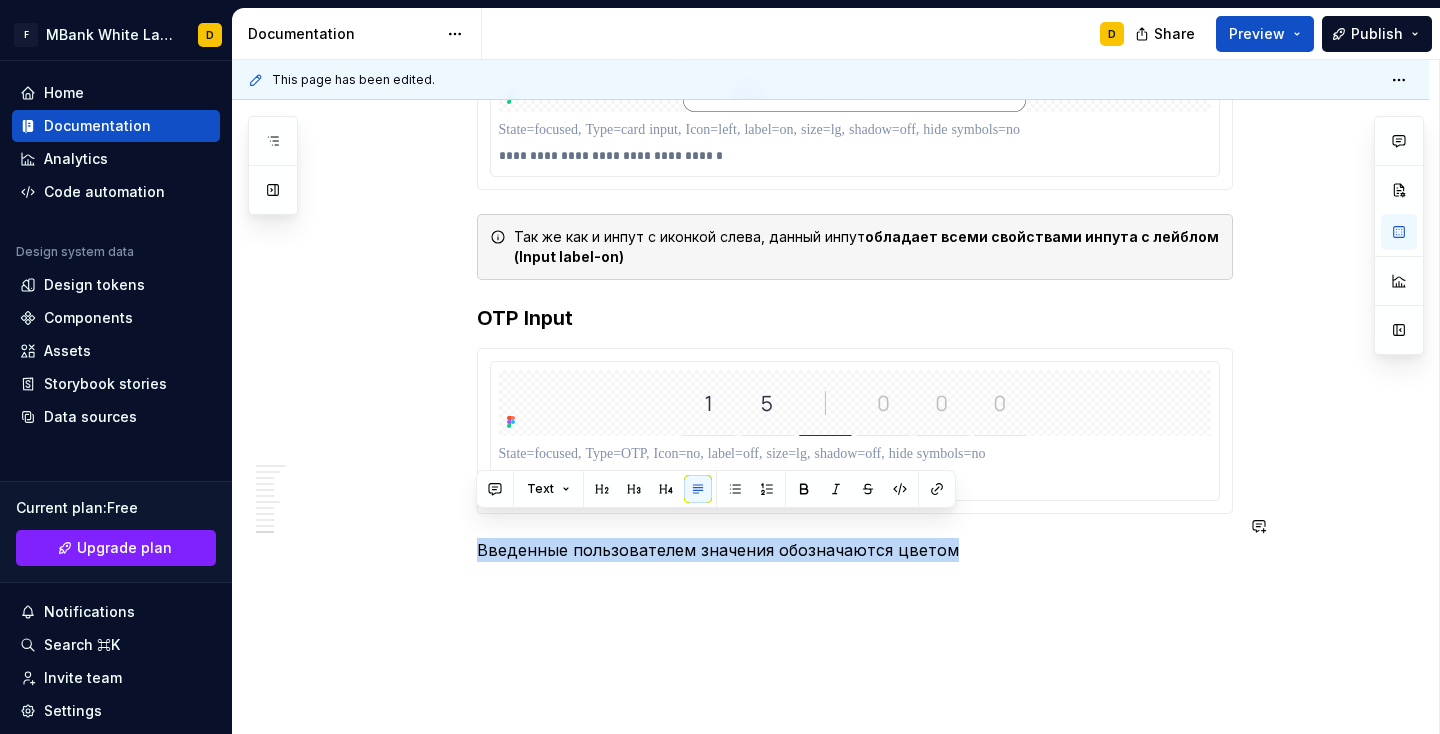 drag, startPoint x: 478, startPoint y: 531, endPoint x: 890, endPoint y: 540, distance: 412.0983 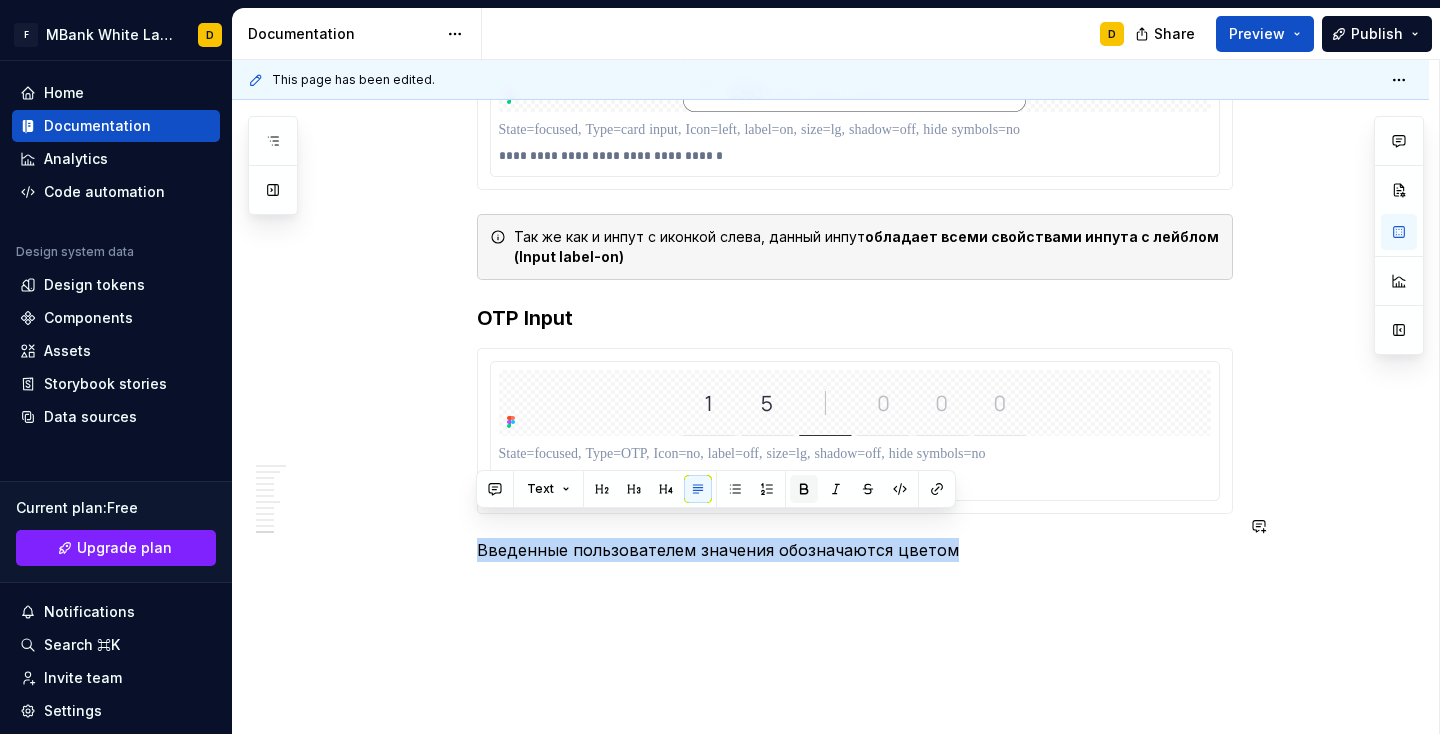 click at bounding box center [804, 489] 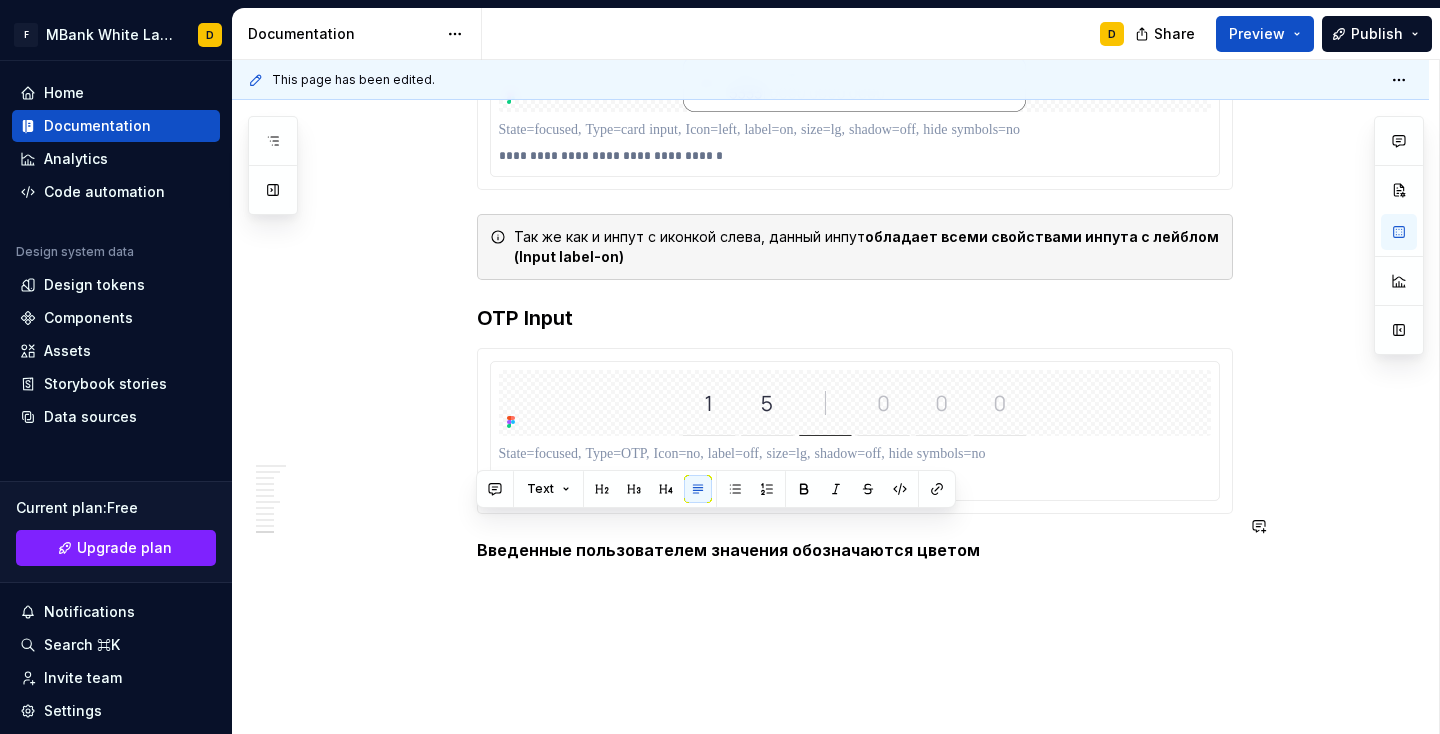 click on "**********" at bounding box center [855, -2417] 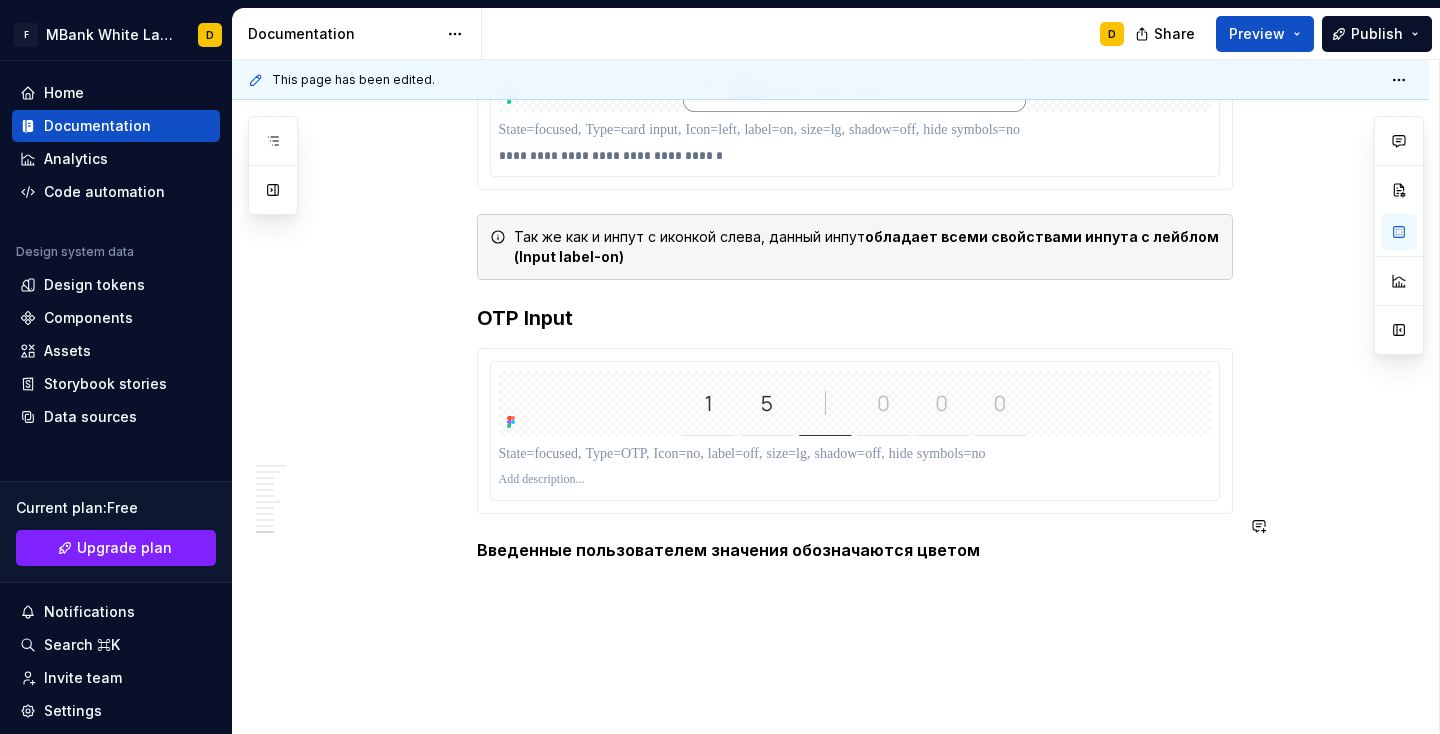 click on "This page has been edited. Подробнее о компонентах В этом разделе вы найдёте детальное описание каждого компонента, входящего в нашу дизайн-систему. Мы раскрываем структуру, назначение, варианты использования и технические детали, чтобы обеспечить прозрачность и удобство при внедрении компонентов в проекты. Такой подход помогает команде быстро находить нужную информацию, поддерживать единый стиль и ускорять процесс разработки. Edit header Основные кнопки Inputs Инпуты Default state Label-off / Label-on Icon-left / Card Input Input OTP Input pass Focused state Label-ON Label-Off Icon-left Input Card input OTP Input Инпуты Default state label-on" at bounding box center [835, 397] 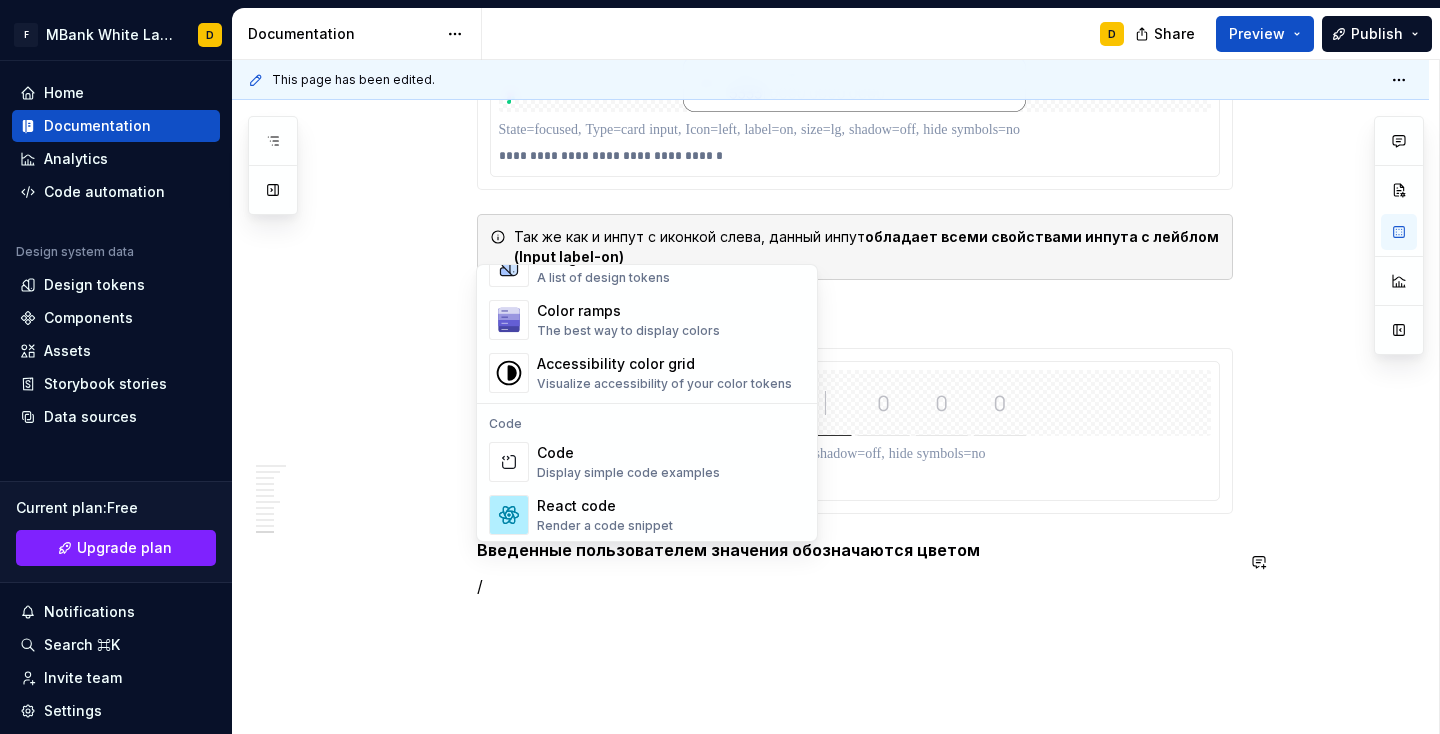 scroll, scrollTop: 1472, scrollLeft: 0, axis: vertical 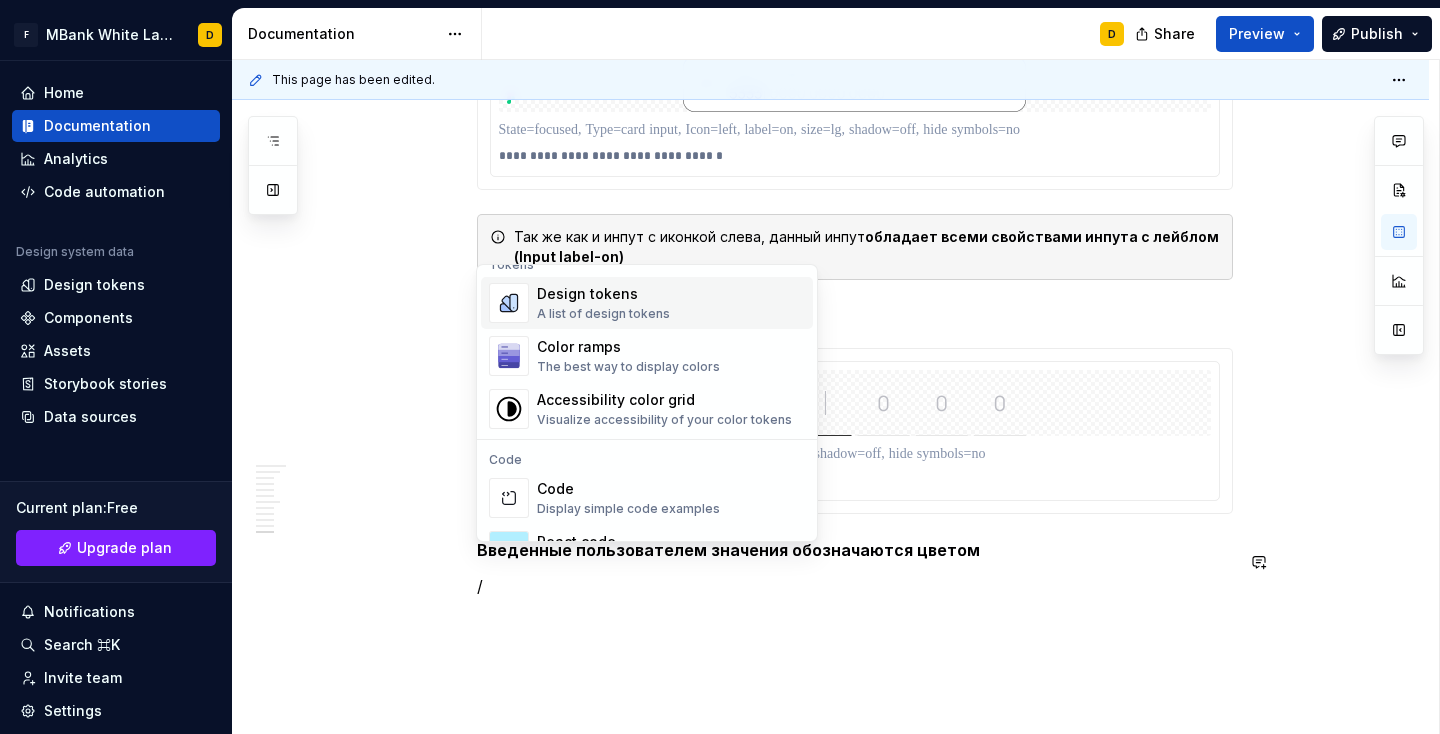 click on "Design tokens A list of design tokens" at bounding box center [603, 303] 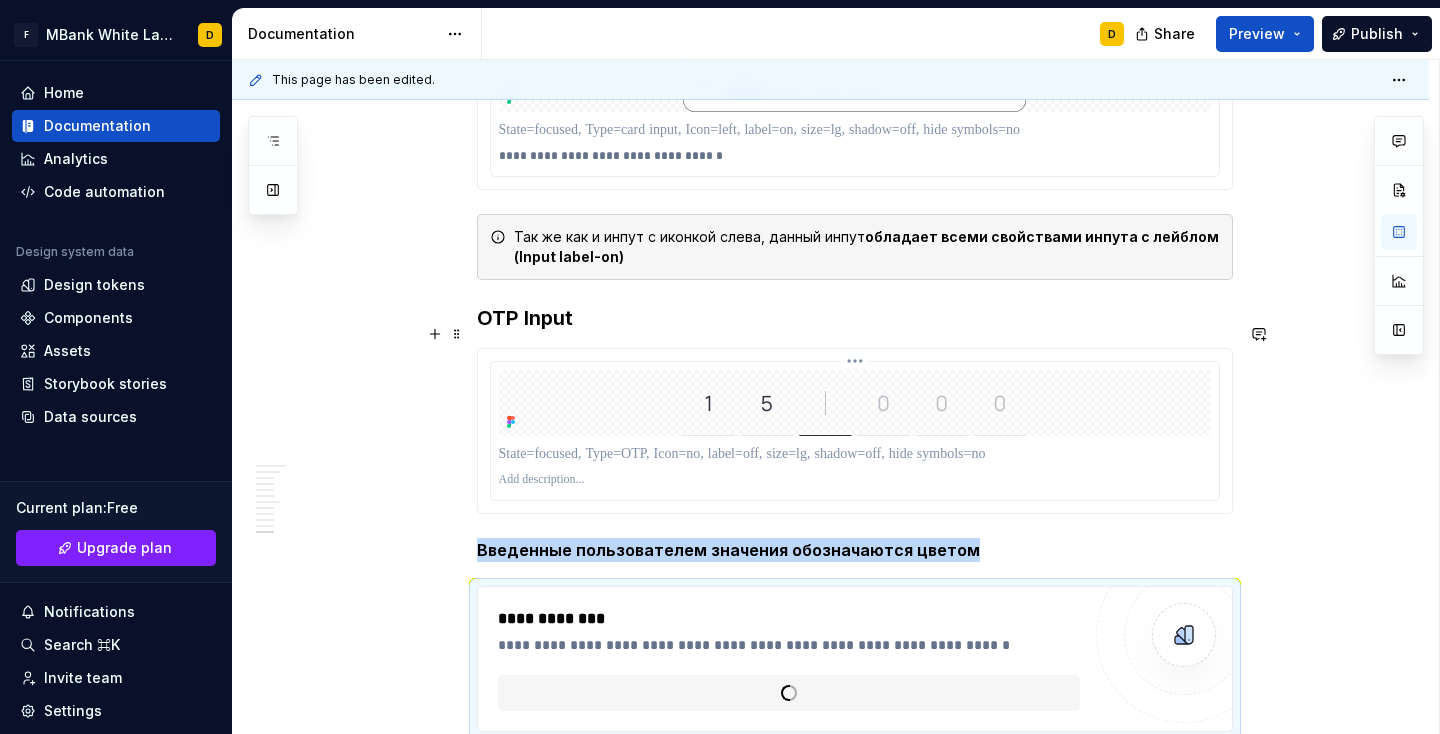 type on "*" 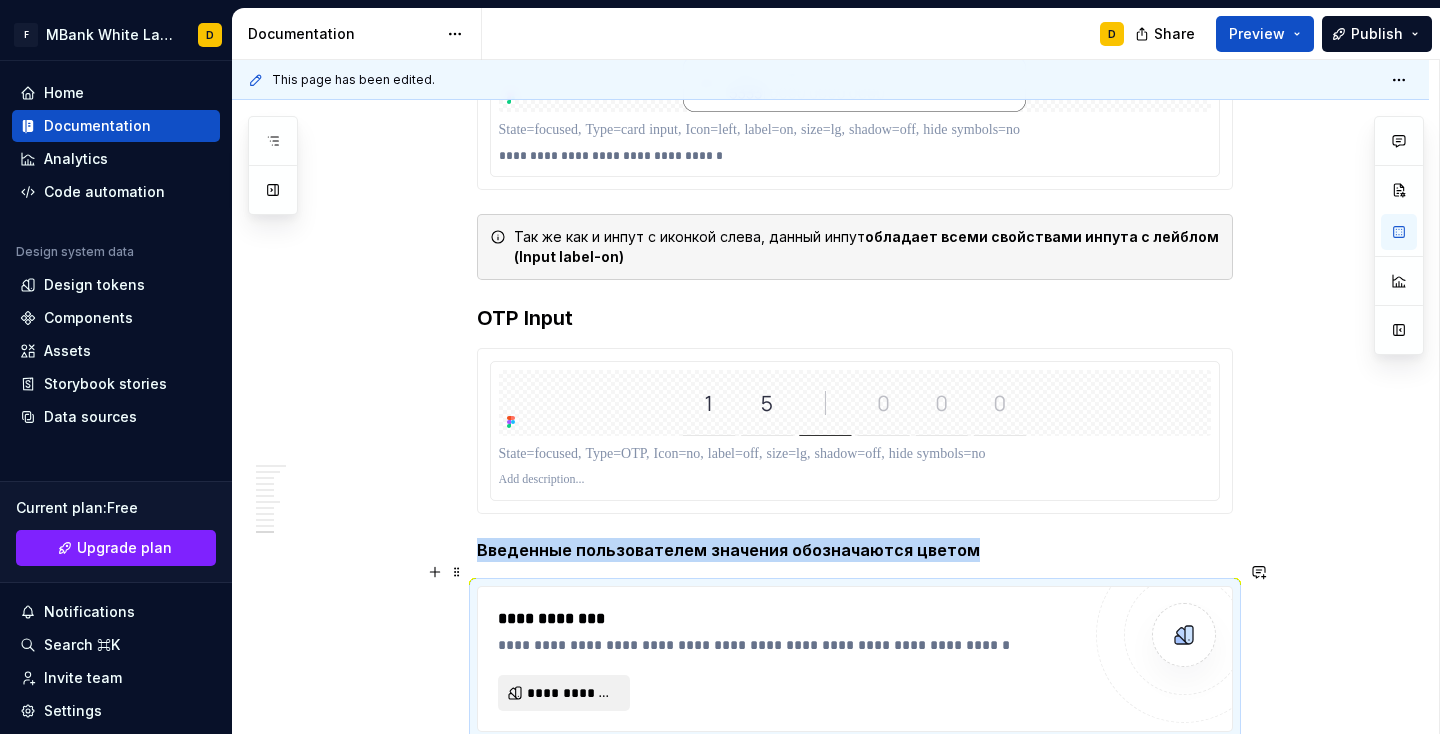 click on "**********" at bounding box center (572, 693) 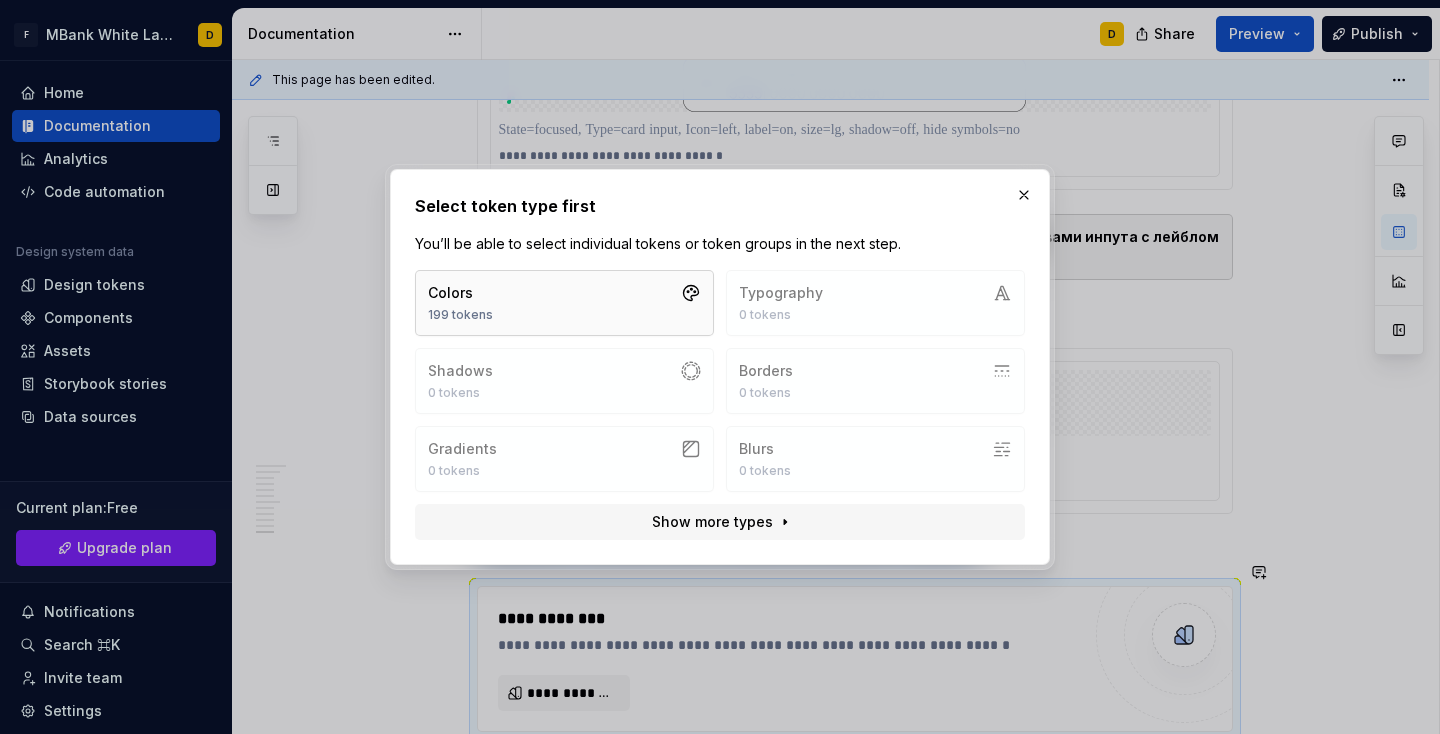 click on "Colors 199 tokens" at bounding box center [564, 303] 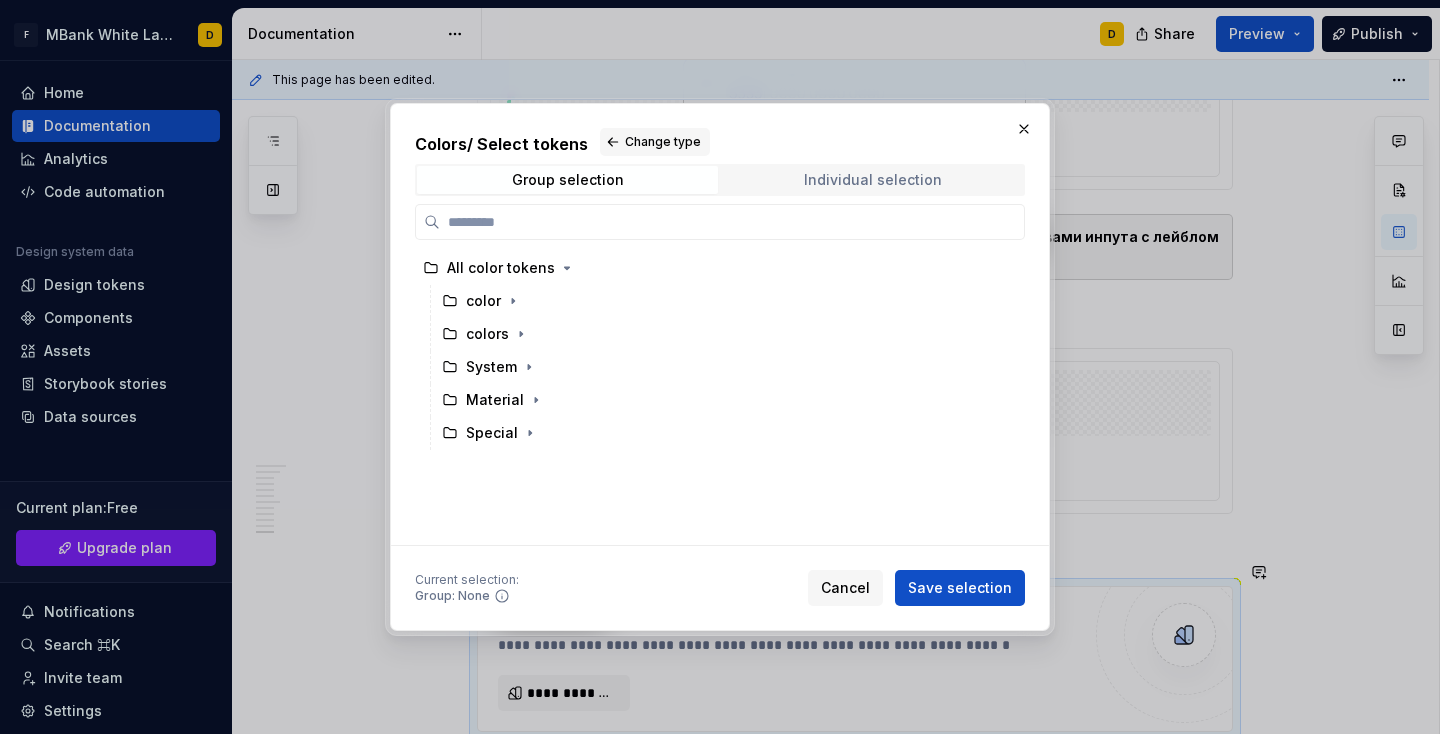 click on "Individual selection" at bounding box center [873, 180] 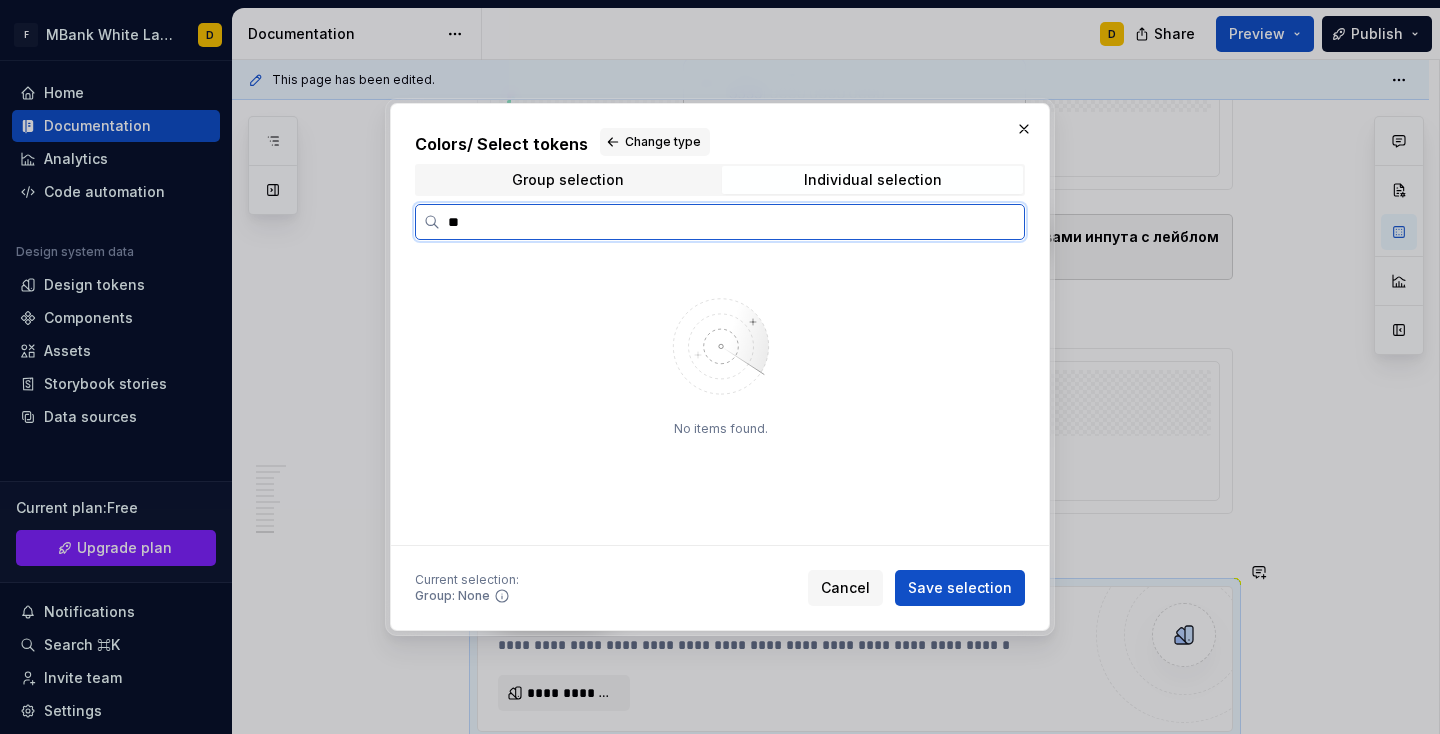 type on "**" 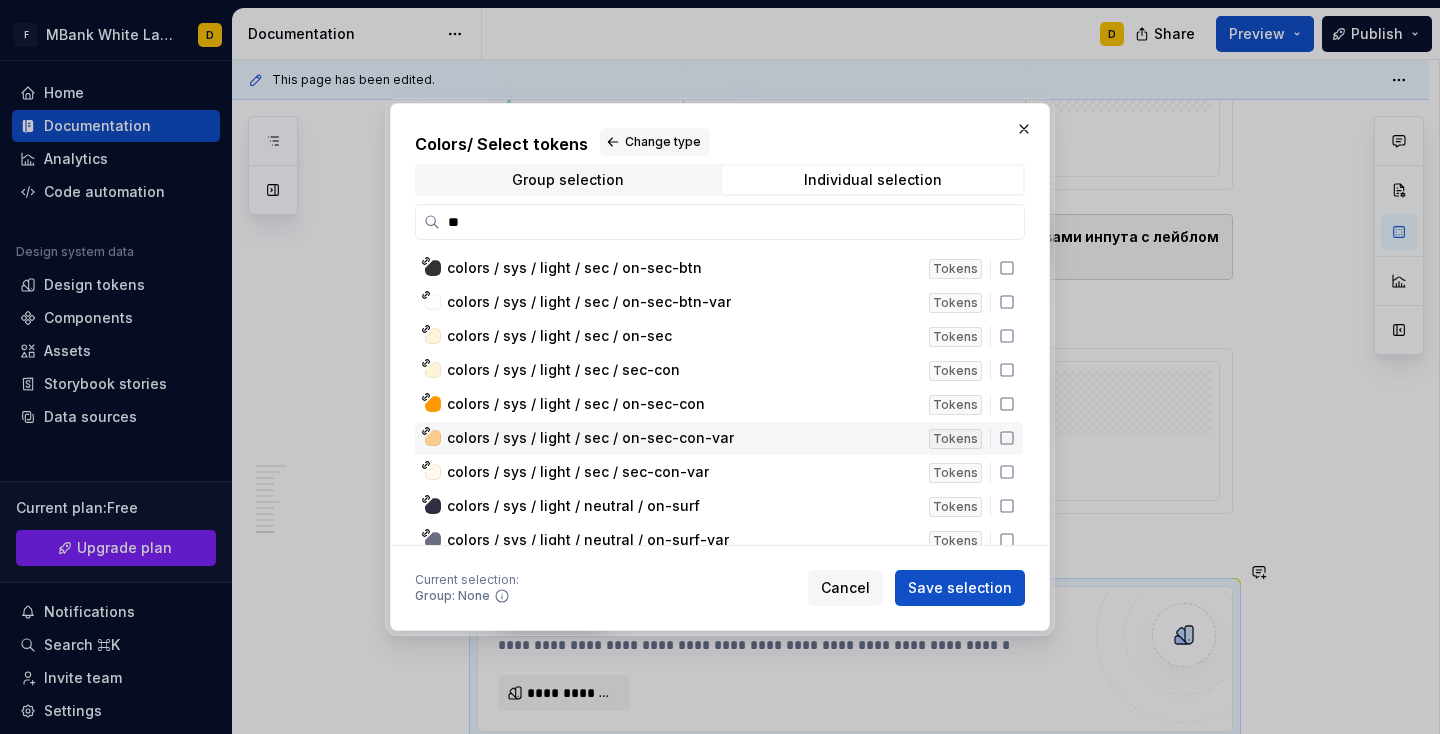 scroll, scrollTop: 1603, scrollLeft: 0, axis: vertical 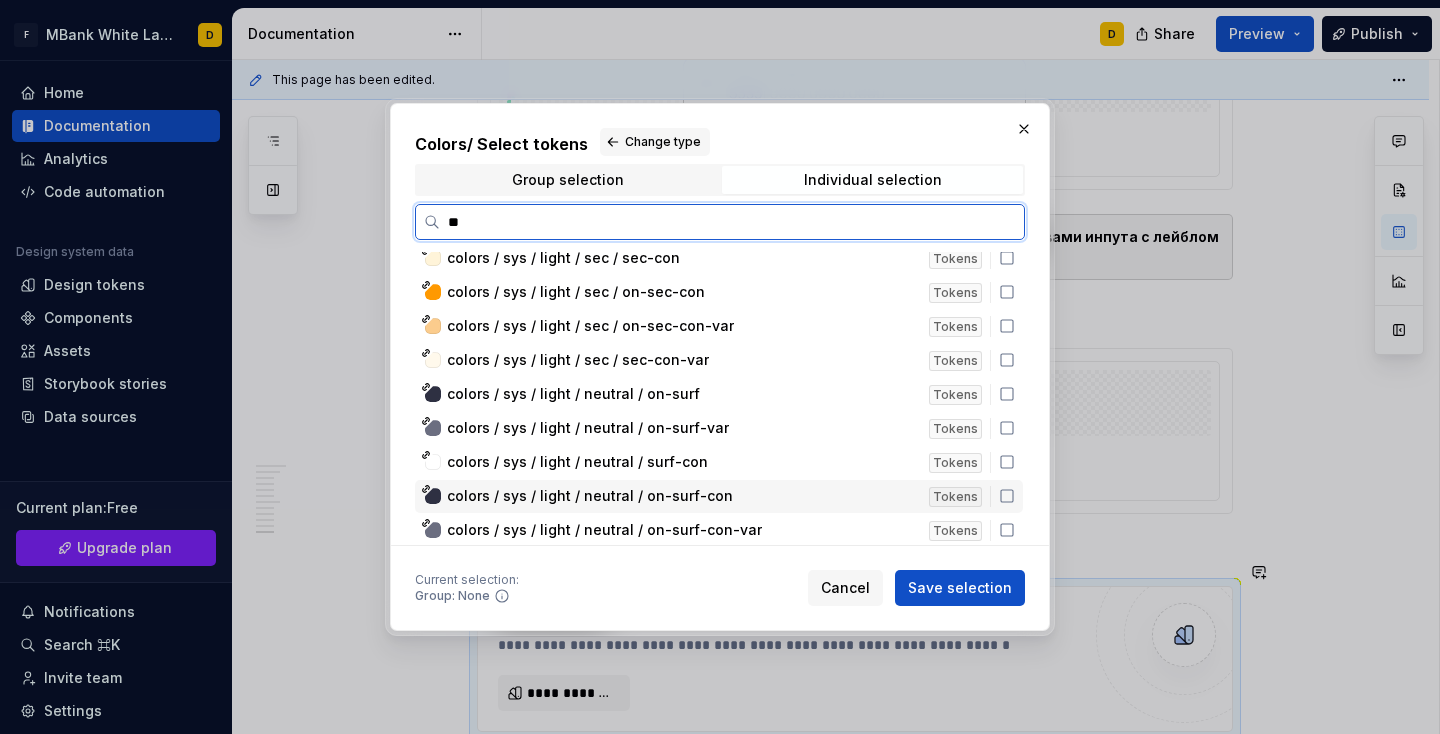 click on "colors / sys / light / neutral / on-surf-con" at bounding box center [590, 496] 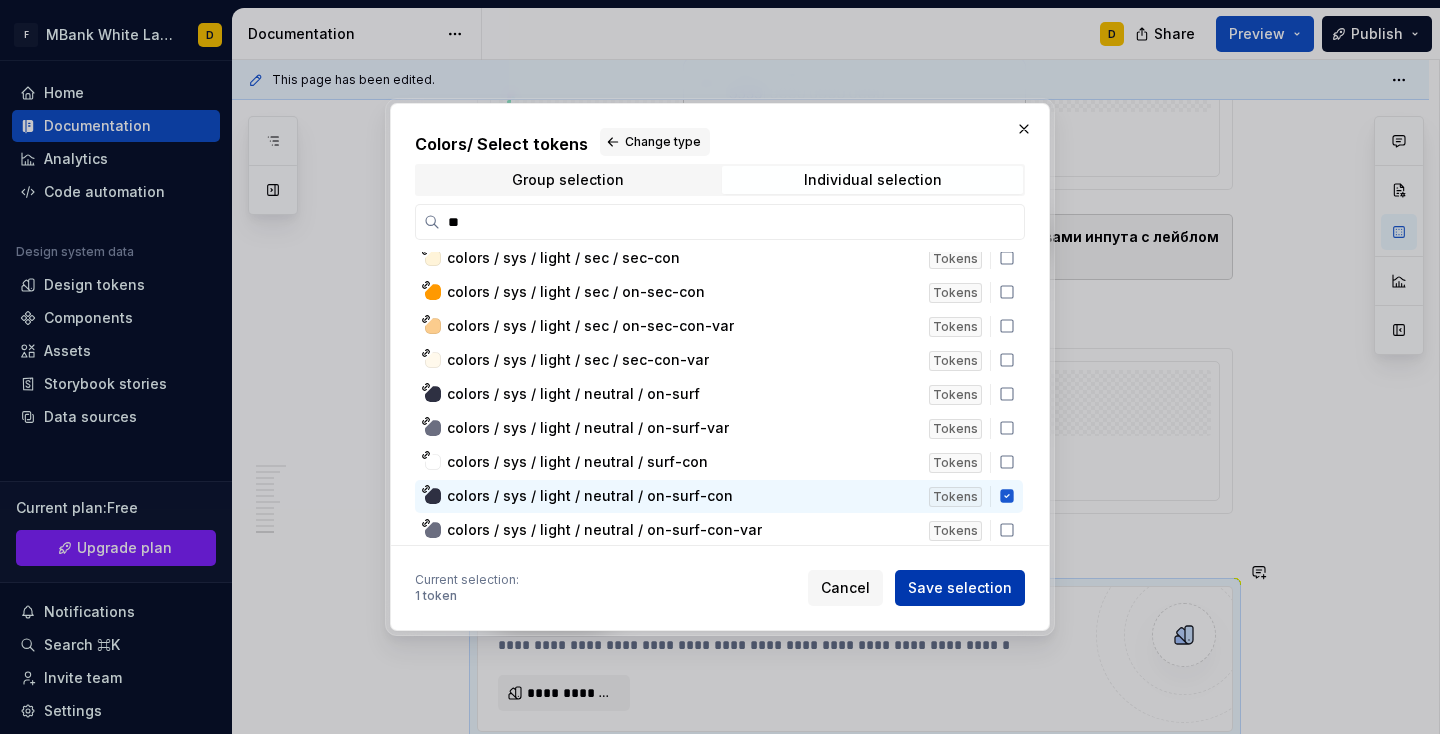 click on "Save selection" at bounding box center [960, 588] 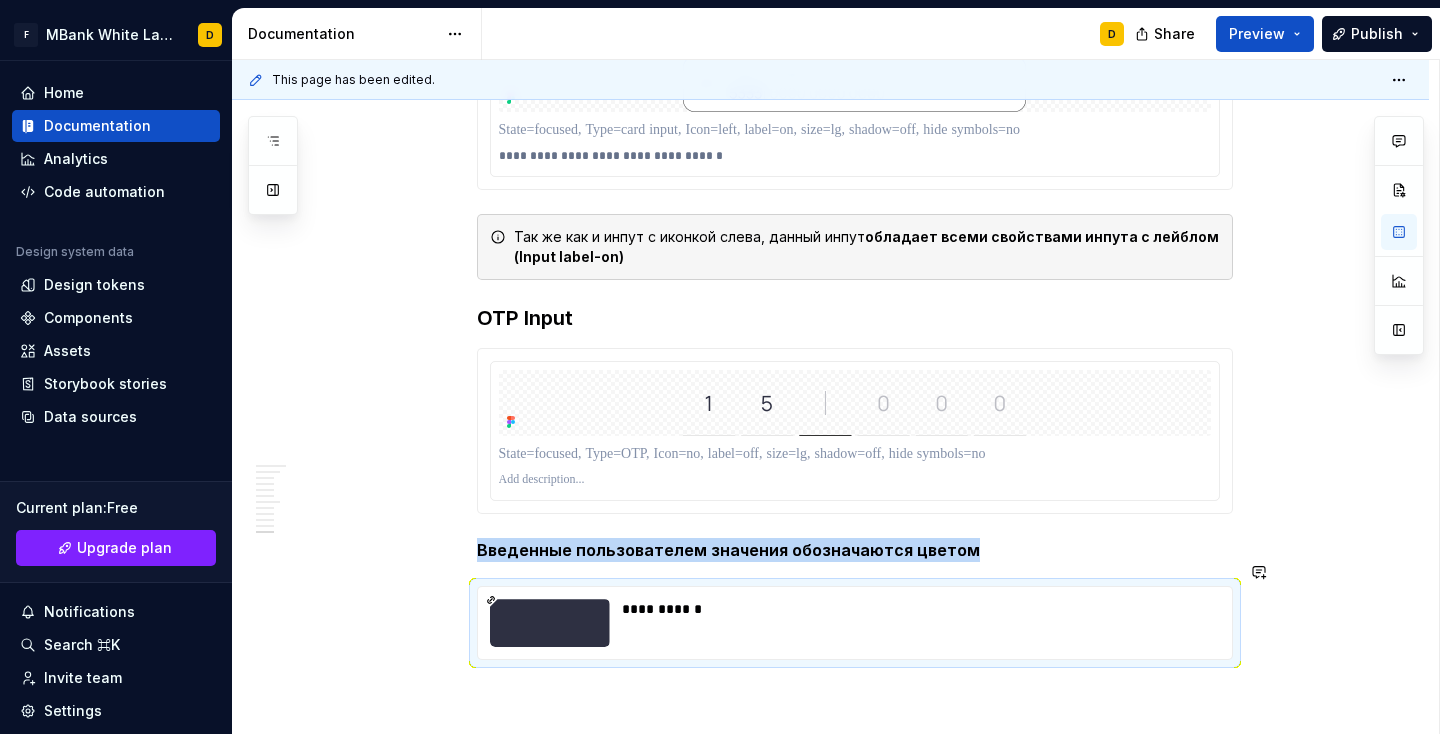click on "This page has been edited. Подробнее о компонентах В этом разделе вы найдёте детальное описание каждого компонента, входящего в нашу дизайн-систему. Мы раскрываем структуру, назначение, варианты использования и технические детали, чтобы обеспечить прозрачность и удобство при внедрении компонентов в проекты. Такой подход помогает команде быстро находить нужную информацию, поддерживать единый стиль и ускорять процесс разработки. Edit header Основные кнопки Inputs Инпуты Default state Label-off / Label-on Icon-left / Card Input Input OTP Input pass Focused state Label-ON Label-Off Icon-left Input Card input OTP Input Инпуты Default state label-on" at bounding box center (835, 397) 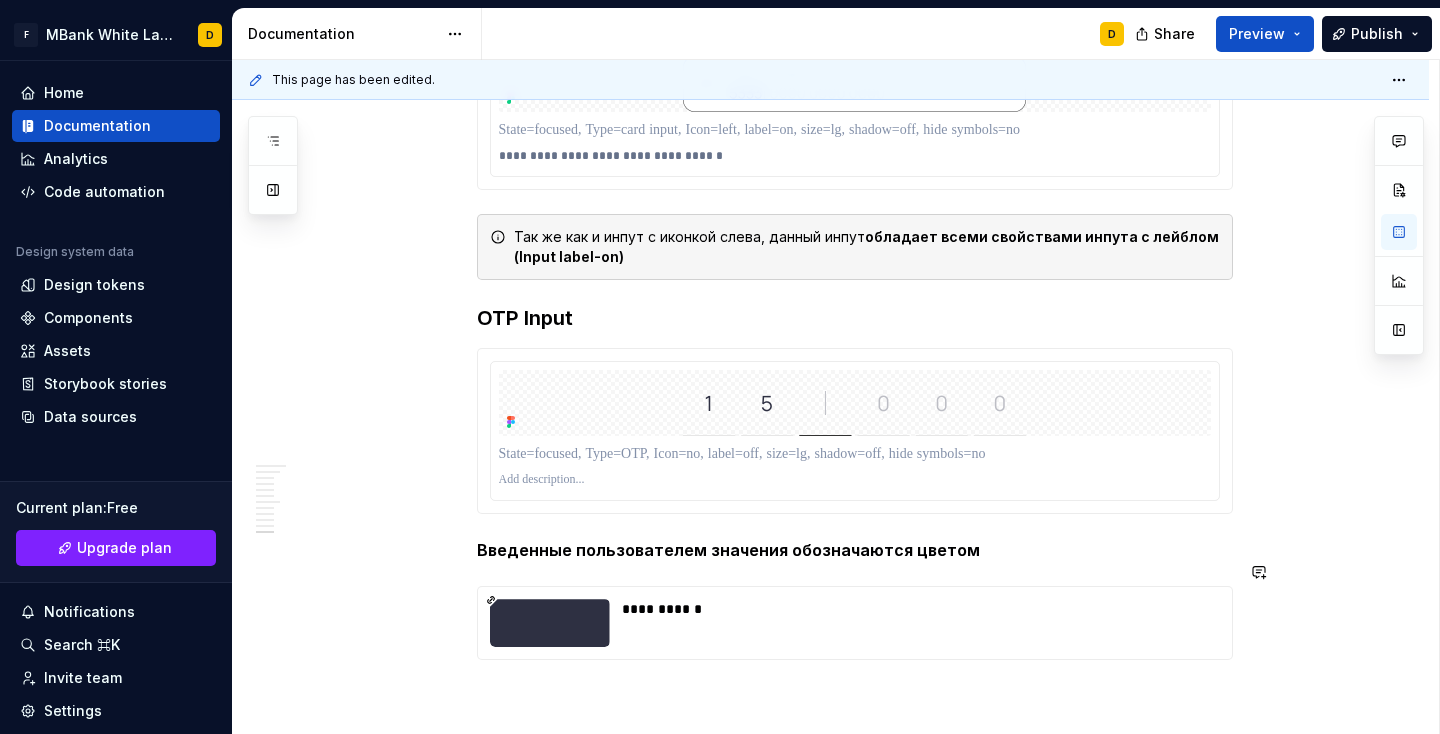 click on "**********" at bounding box center (830, -2282) 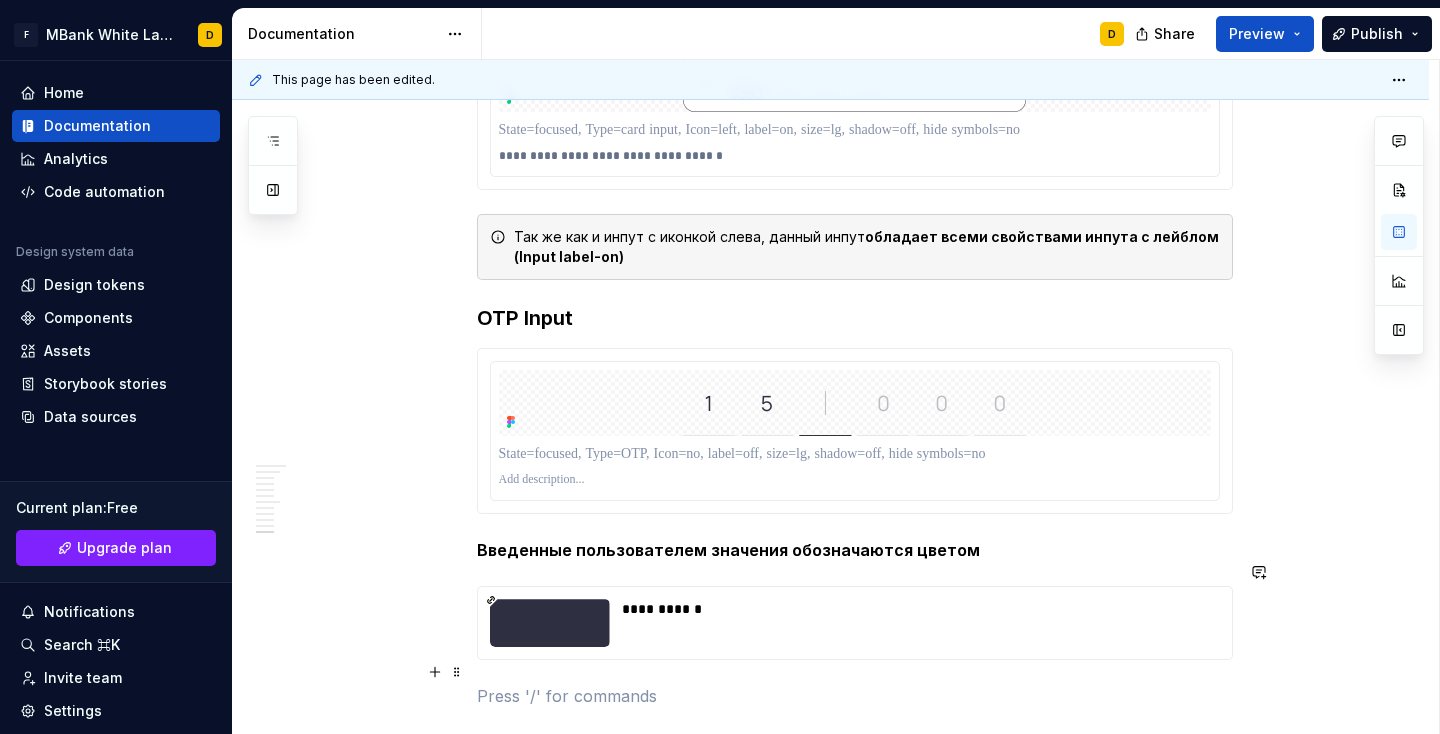 click at bounding box center [855, 696] 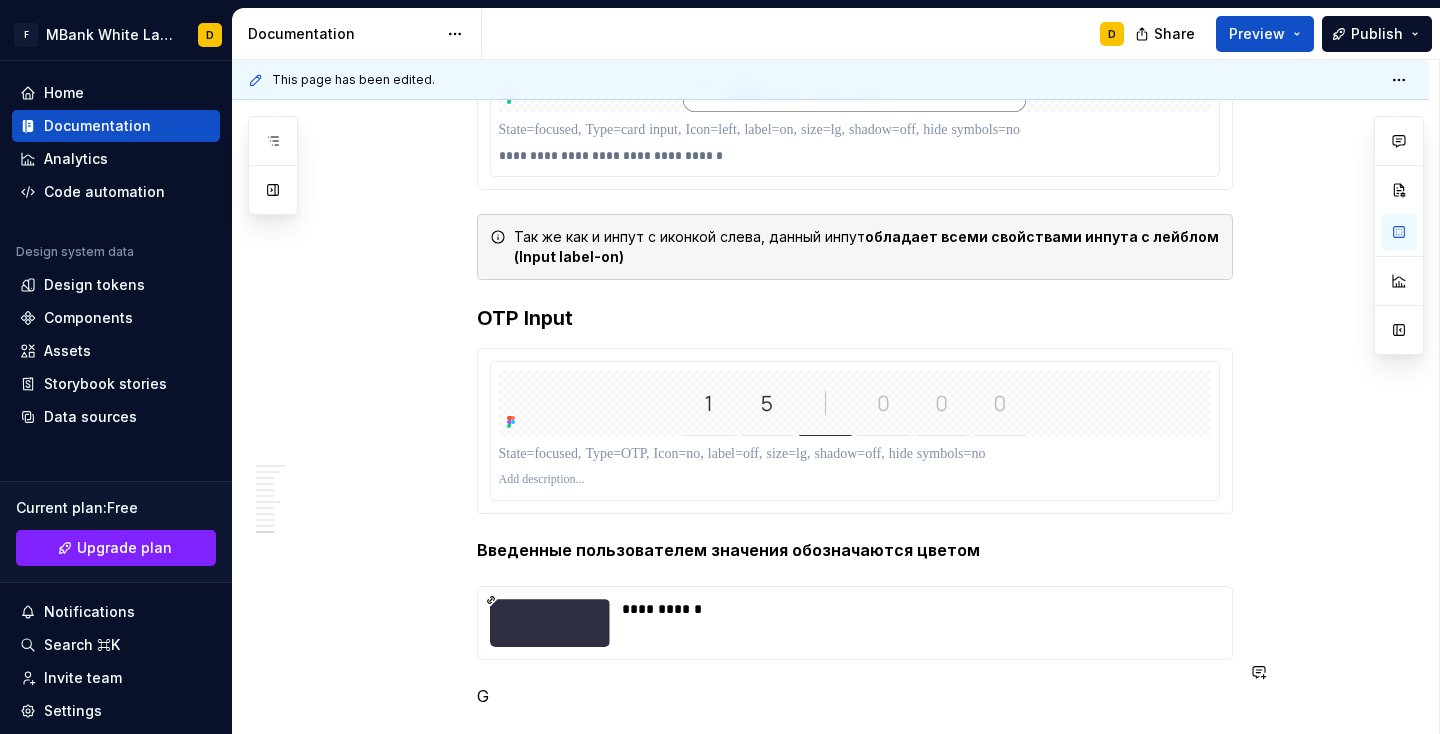 scroll, scrollTop: 5983, scrollLeft: 0, axis: vertical 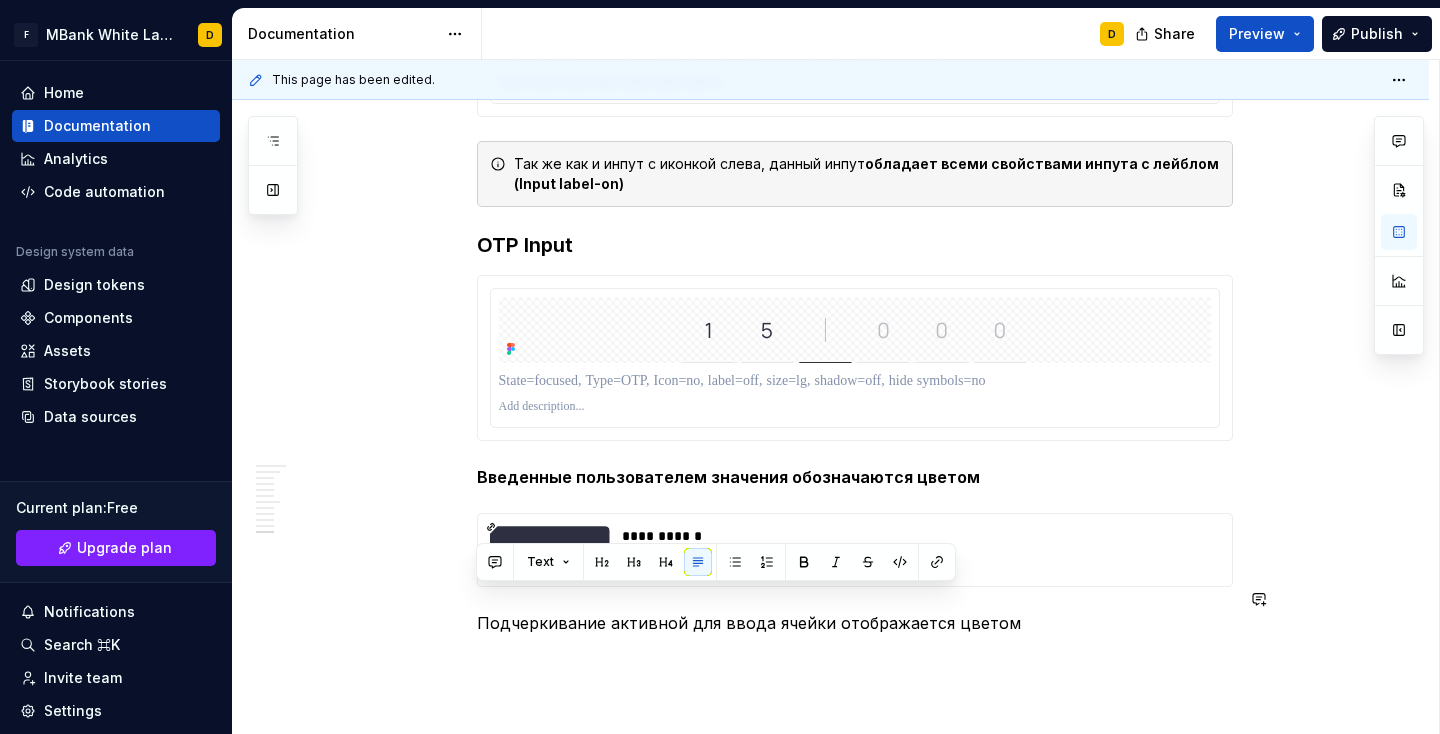 drag, startPoint x: 476, startPoint y: 624, endPoint x: 971, endPoint y: 630, distance: 495.03638 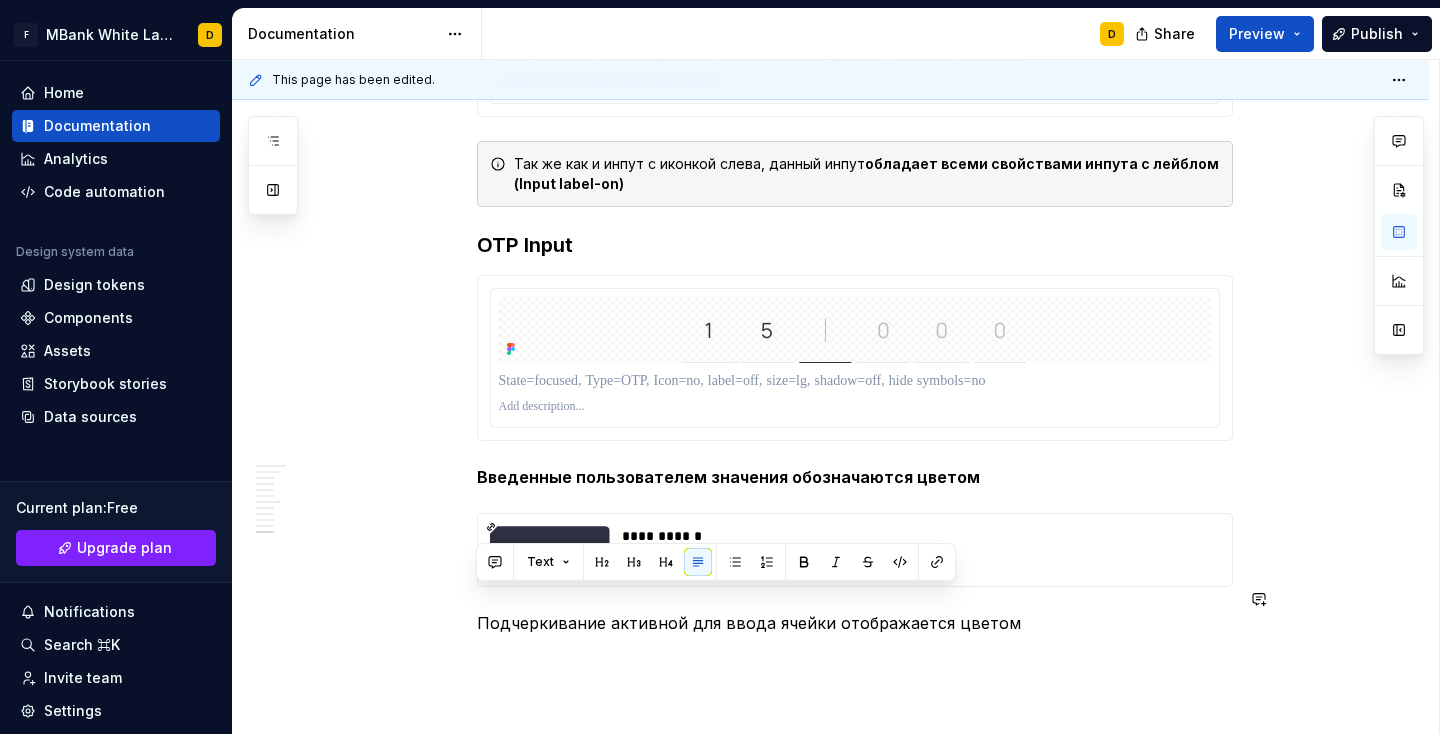click on "**********" at bounding box center [855, -2417] 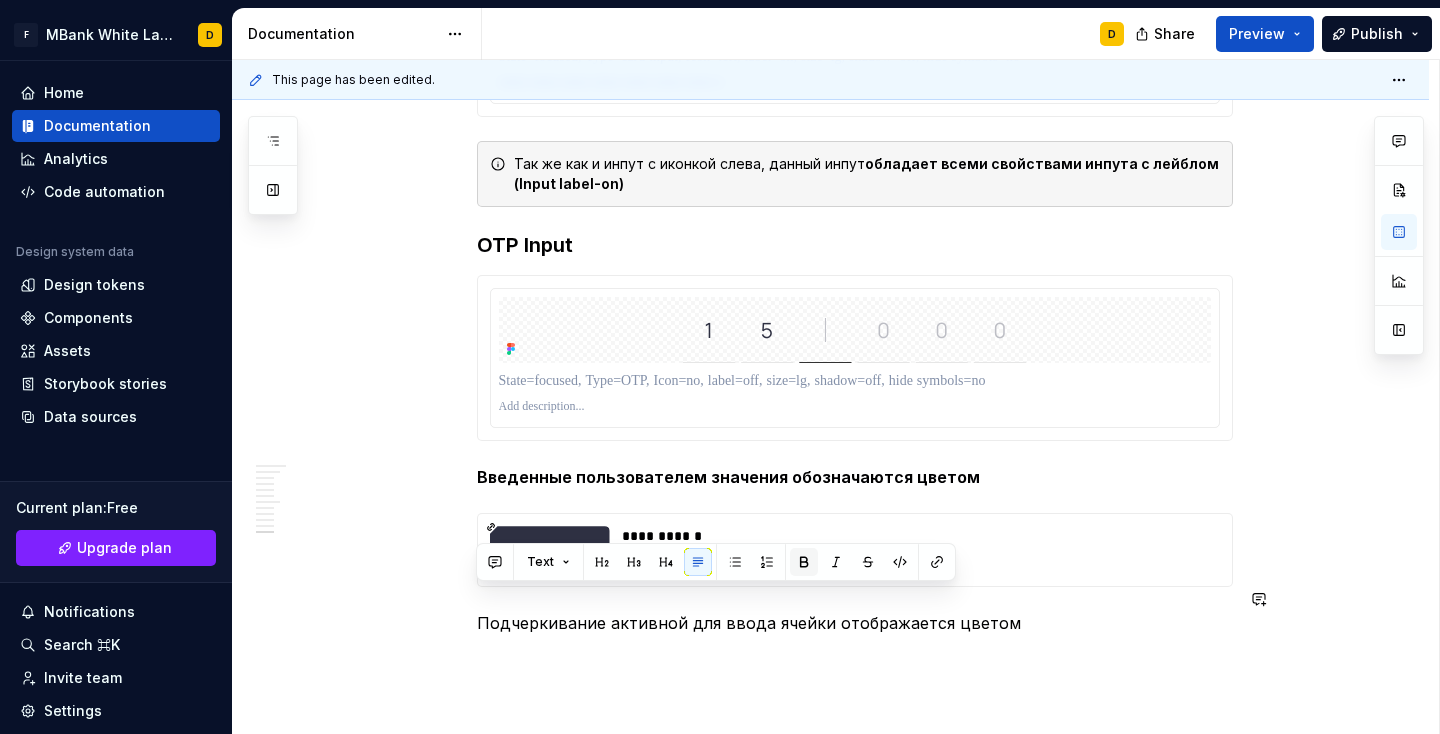 click at bounding box center [804, 562] 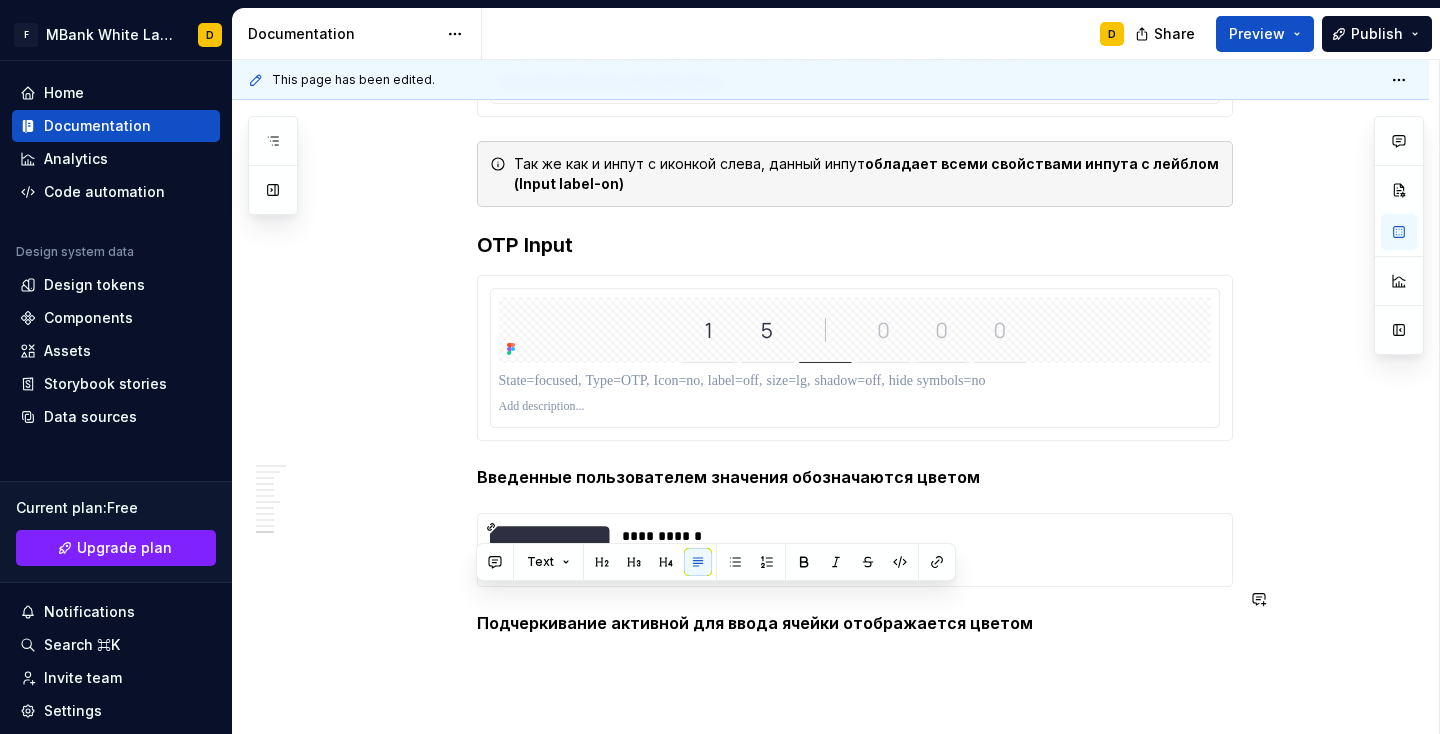 click on "**********" at bounding box center (855, -2417) 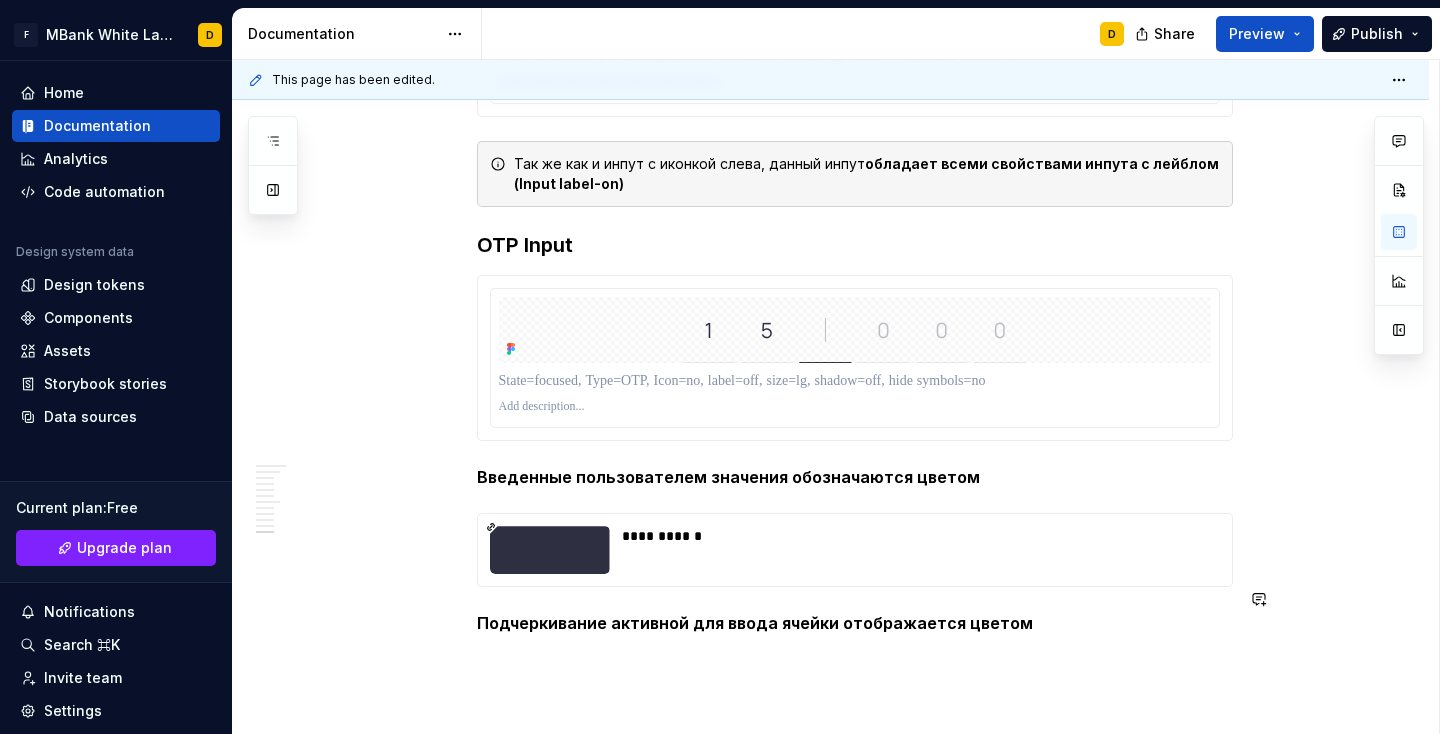 click on "**********" at bounding box center (830, -2331) 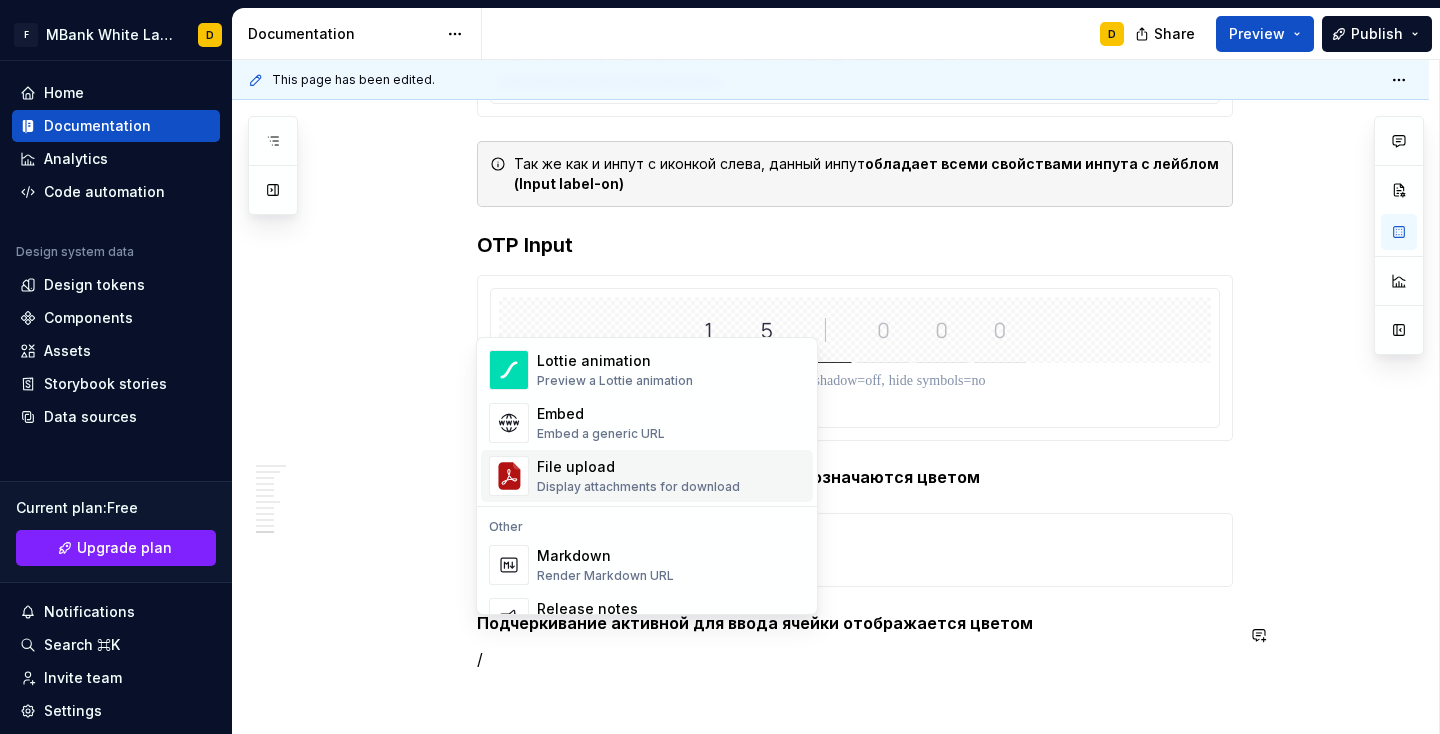 scroll, scrollTop: 1313, scrollLeft: 0, axis: vertical 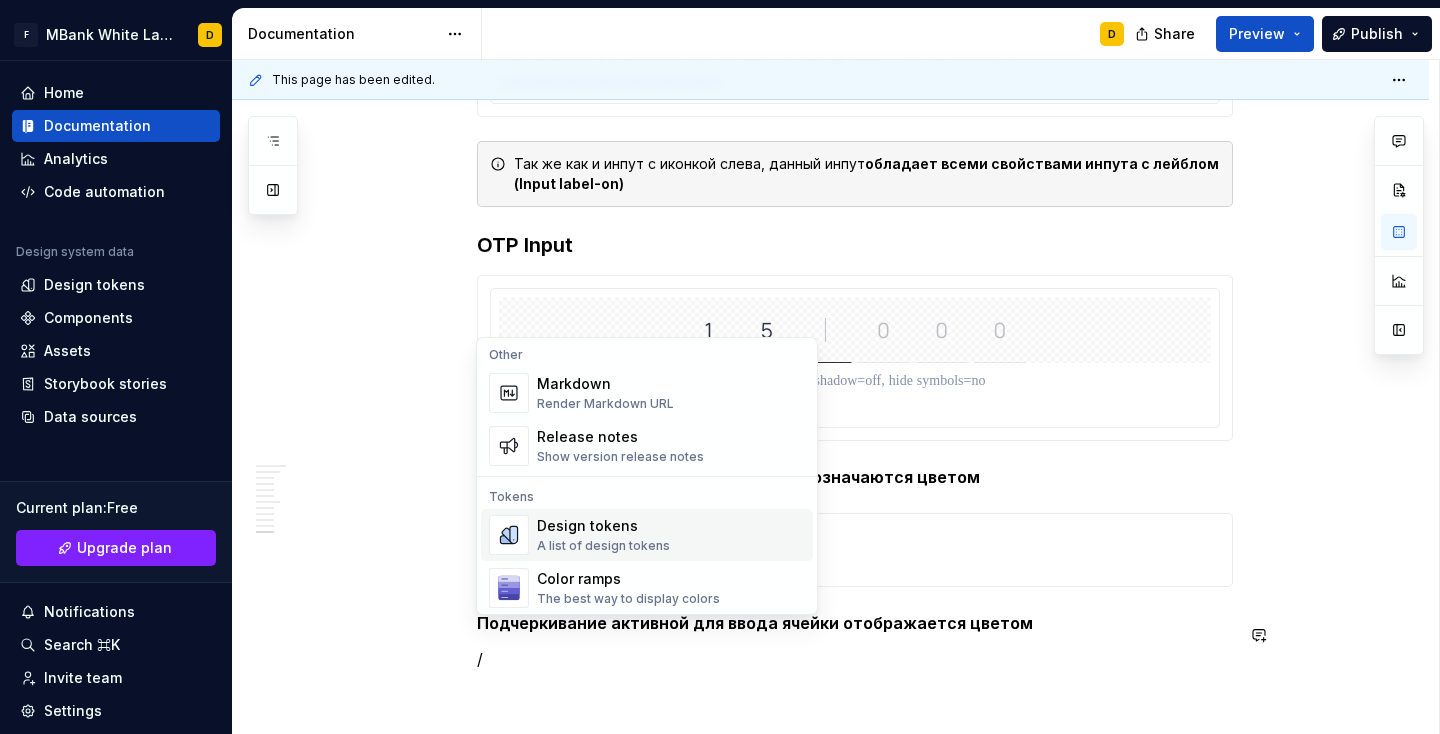 click on "A list of design tokens" at bounding box center [603, 546] 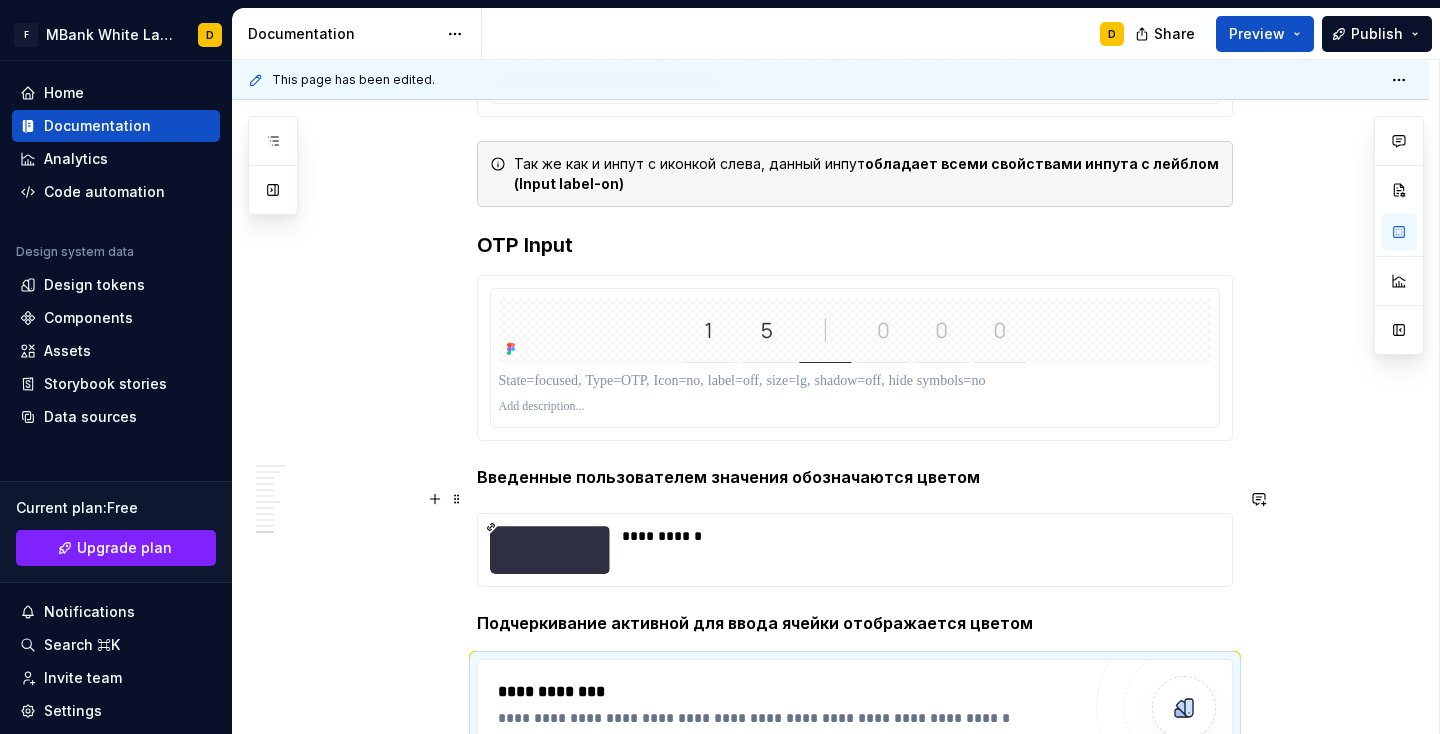 scroll, scrollTop: 6054, scrollLeft: 0, axis: vertical 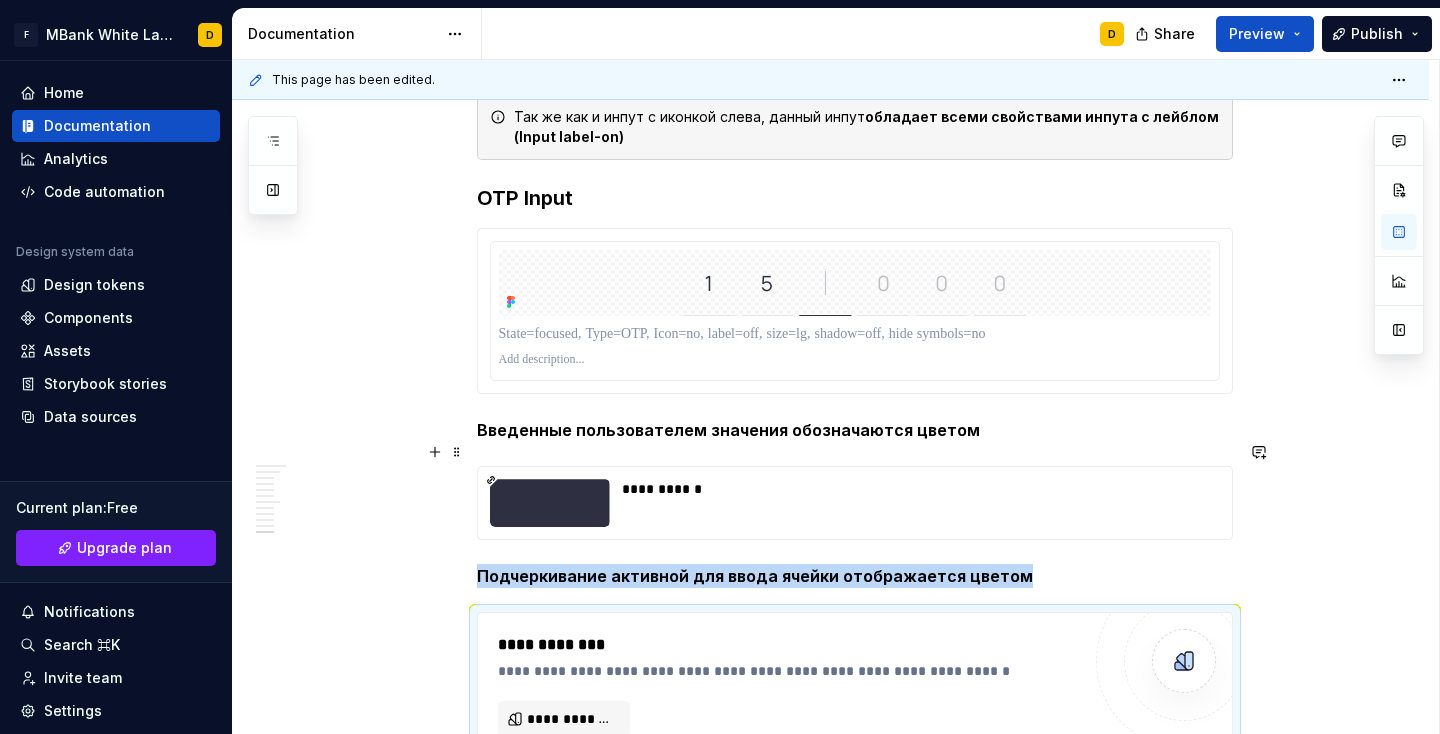 type on "*" 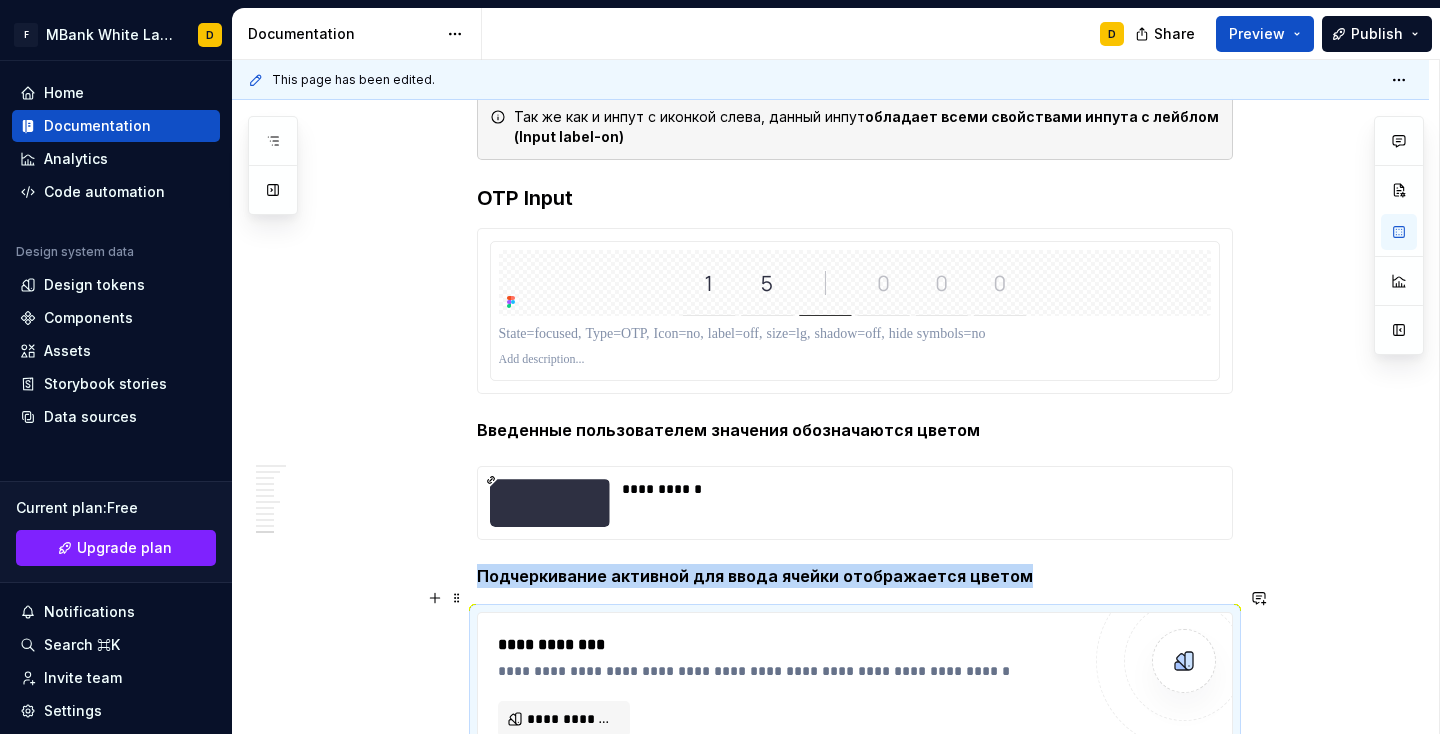 scroll, scrollTop: 6086, scrollLeft: 0, axis: vertical 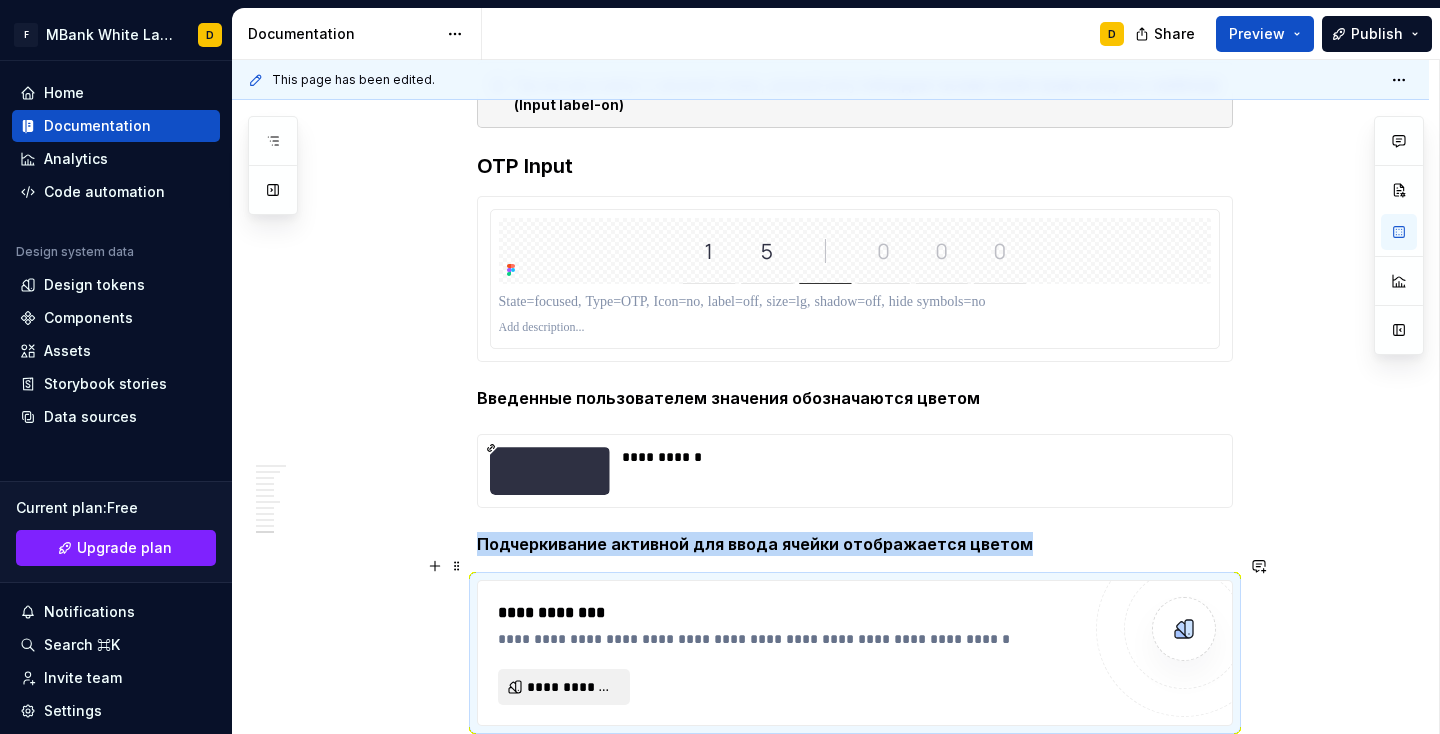 click on "**********" at bounding box center [572, 687] 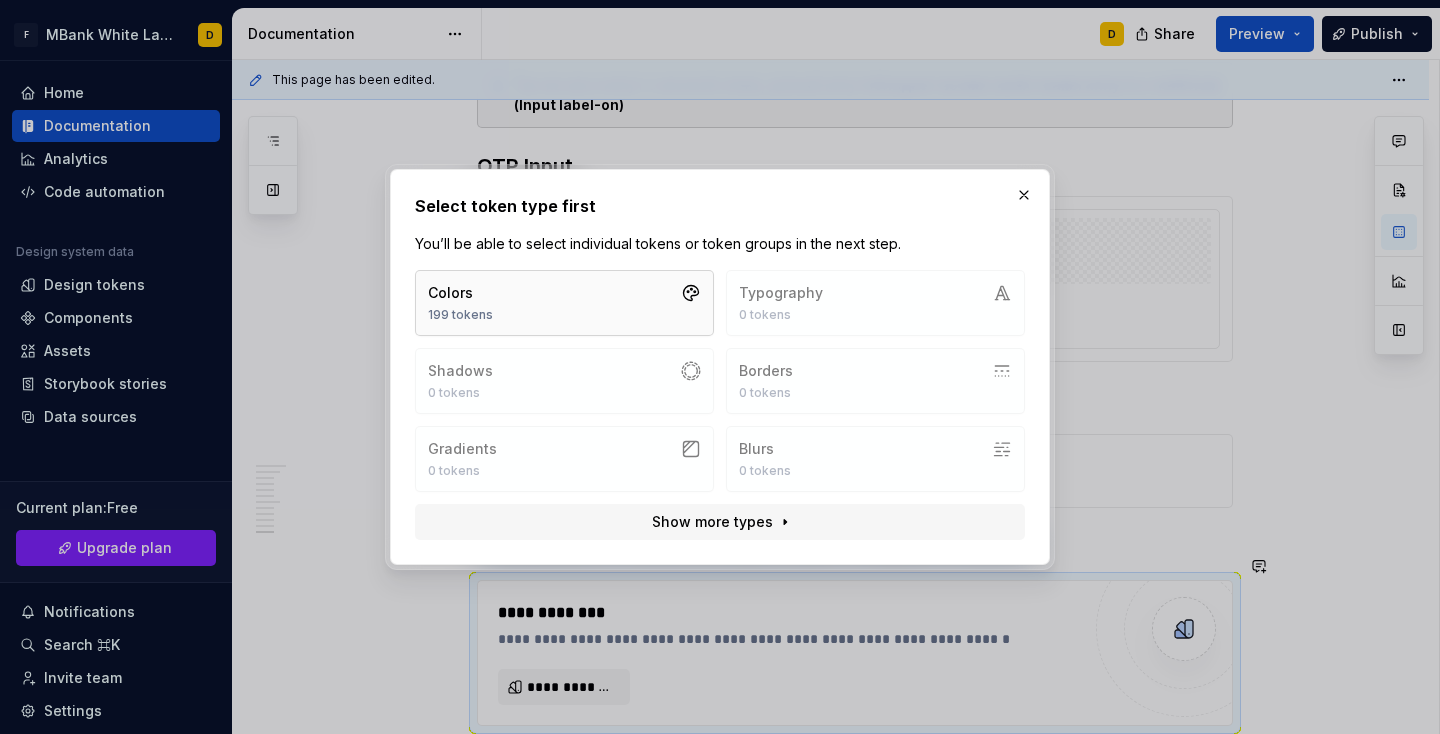 click on "Colors 199 tokens" at bounding box center (564, 303) 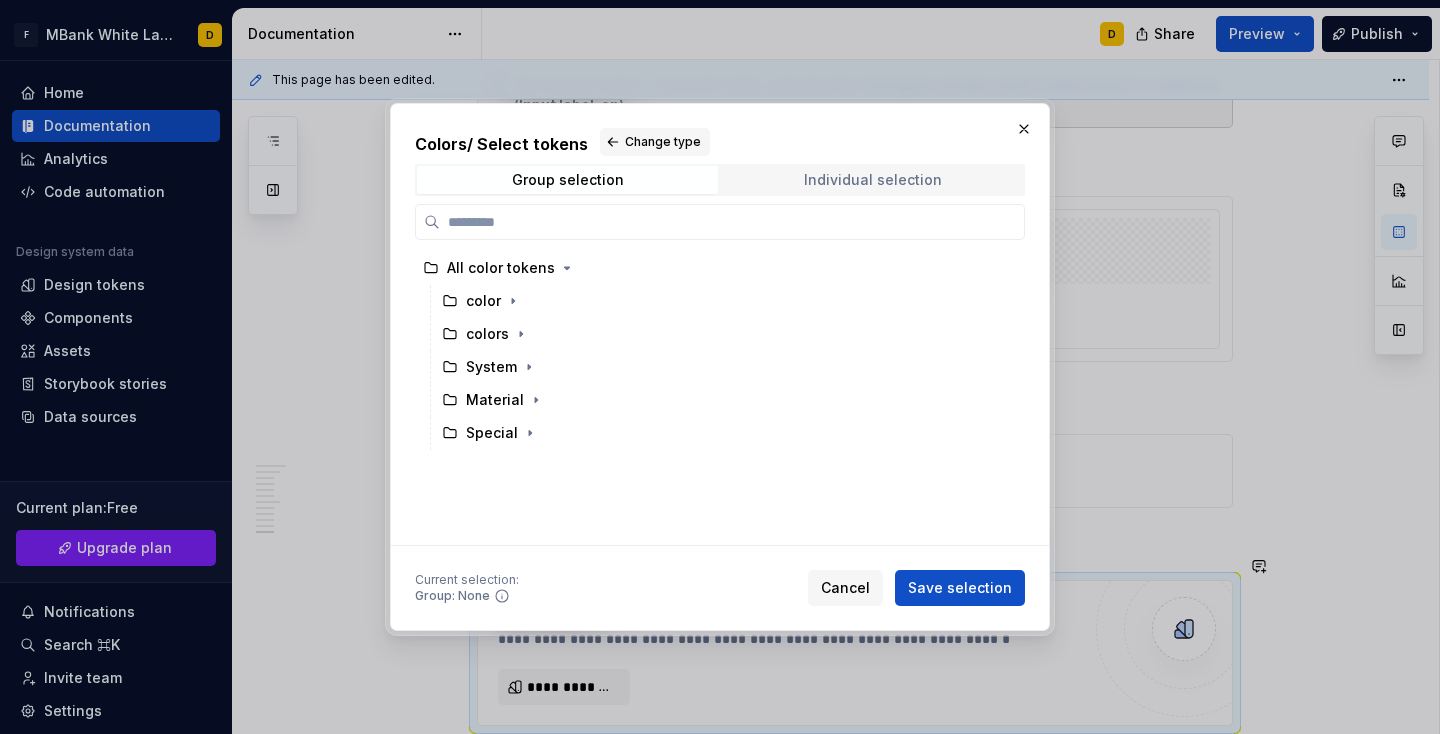 click on "Individual selection" at bounding box center (873, 180) 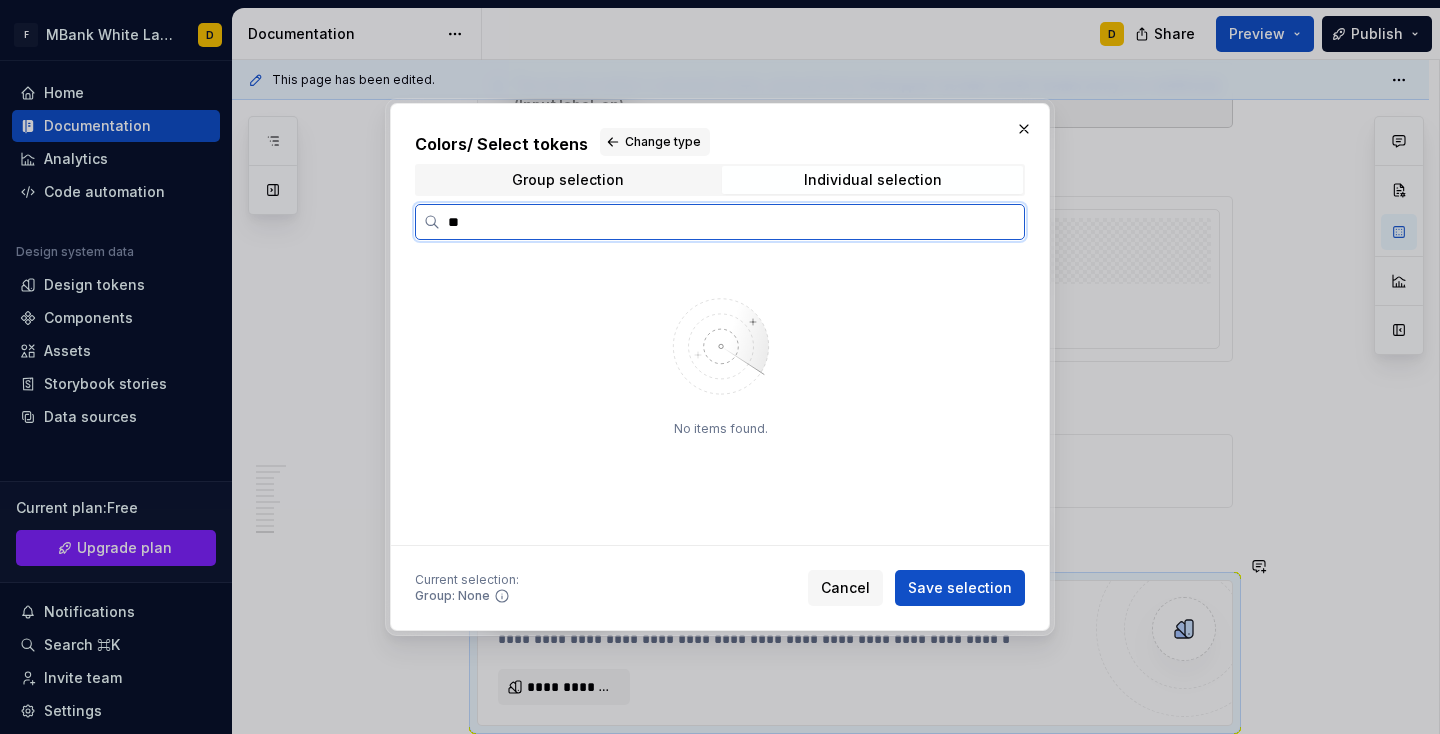 type on "*" 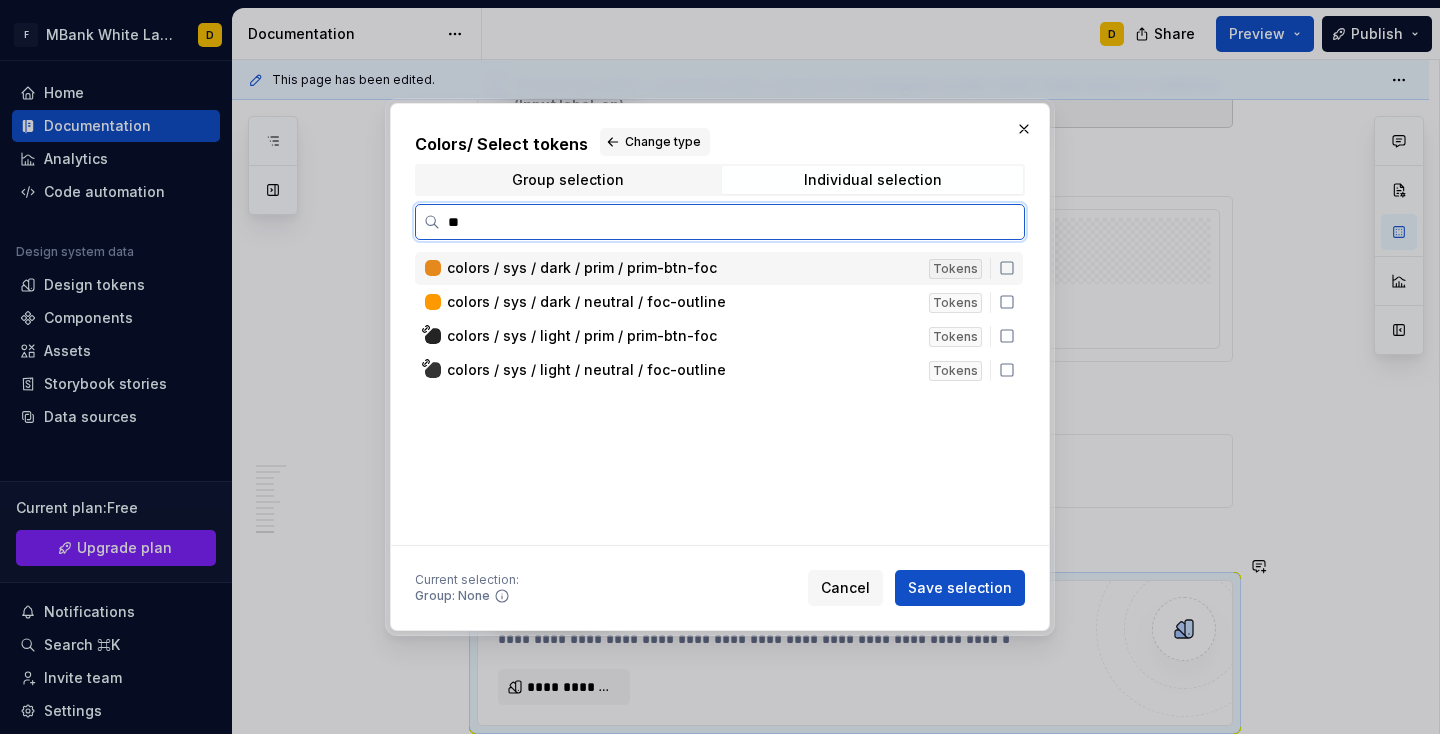 type on "***" 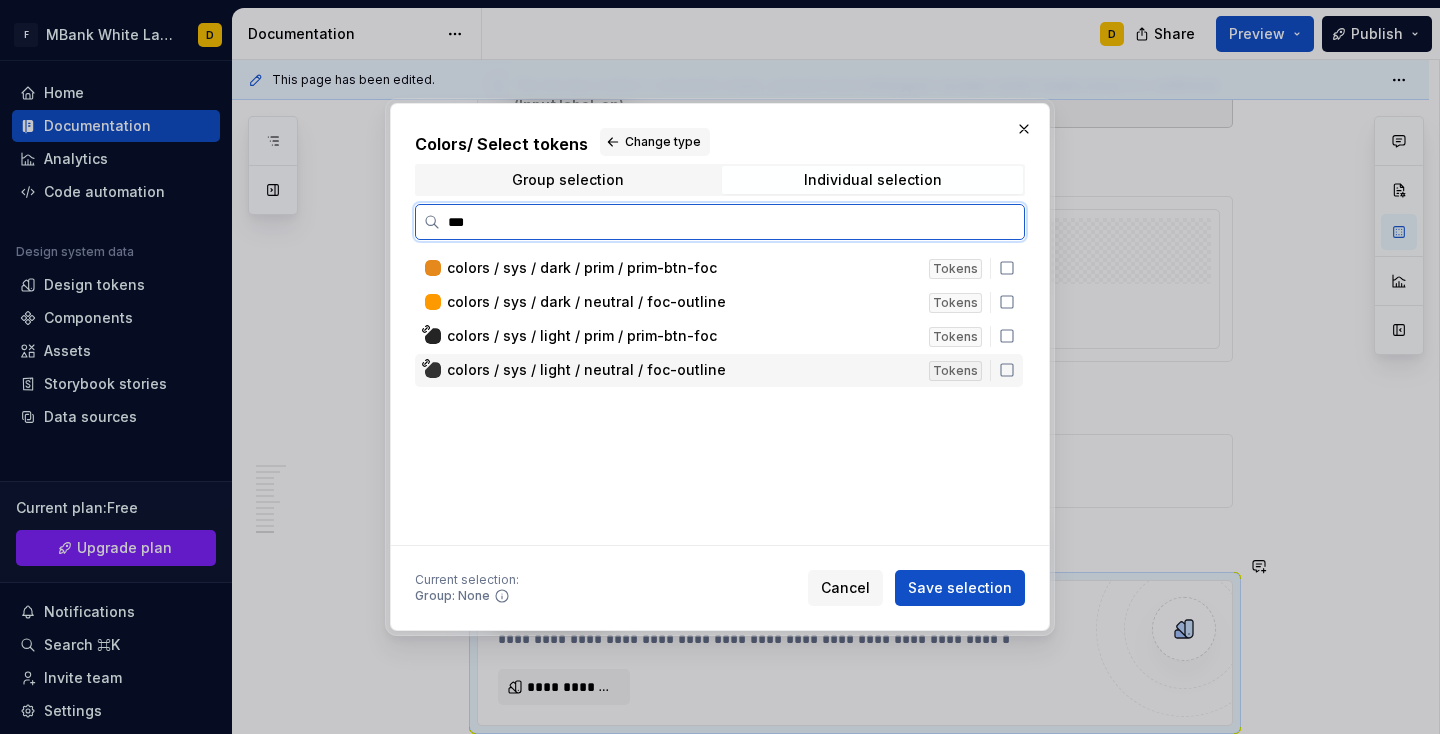 click on "colors / sys / light / neutral / foc-outline" at bounding box center [586, 370] 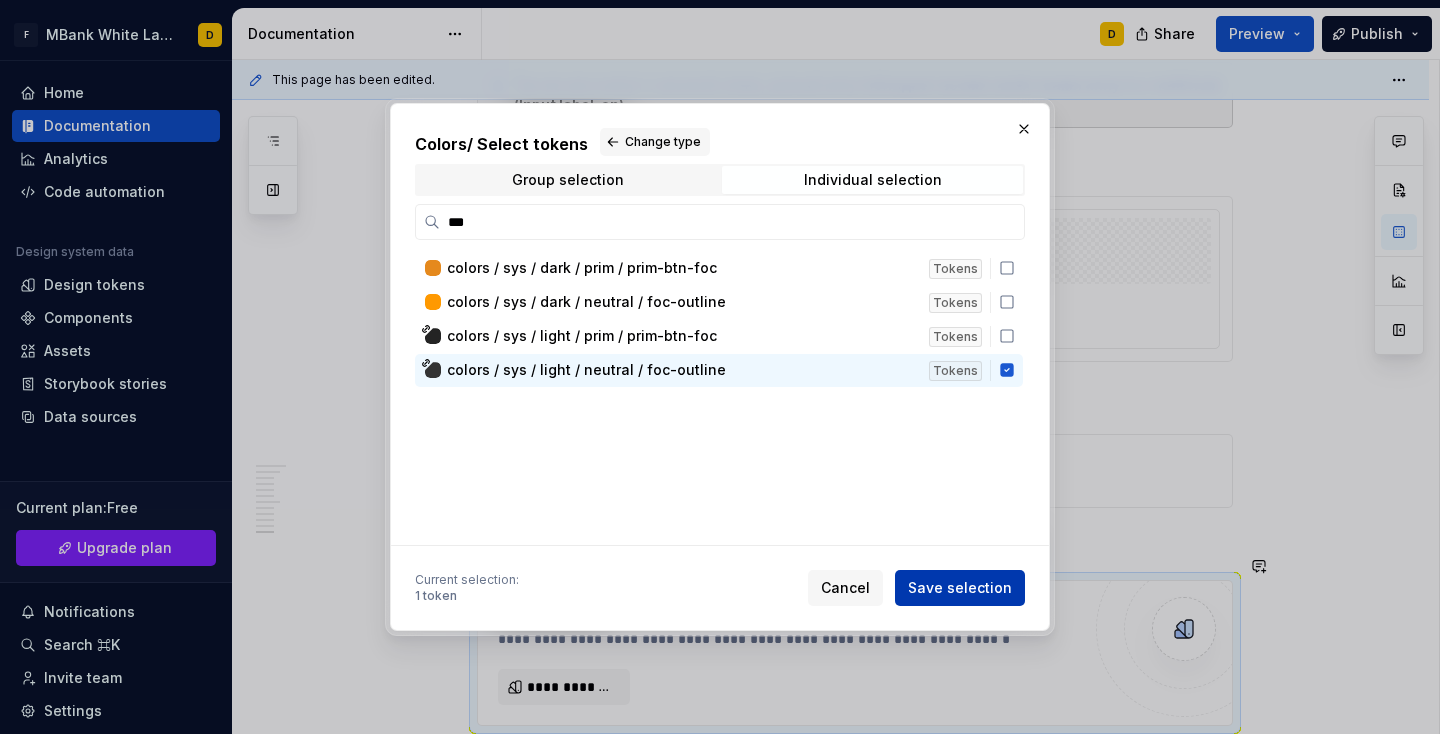 click on "Save selection" at bounding box center (960, 588) 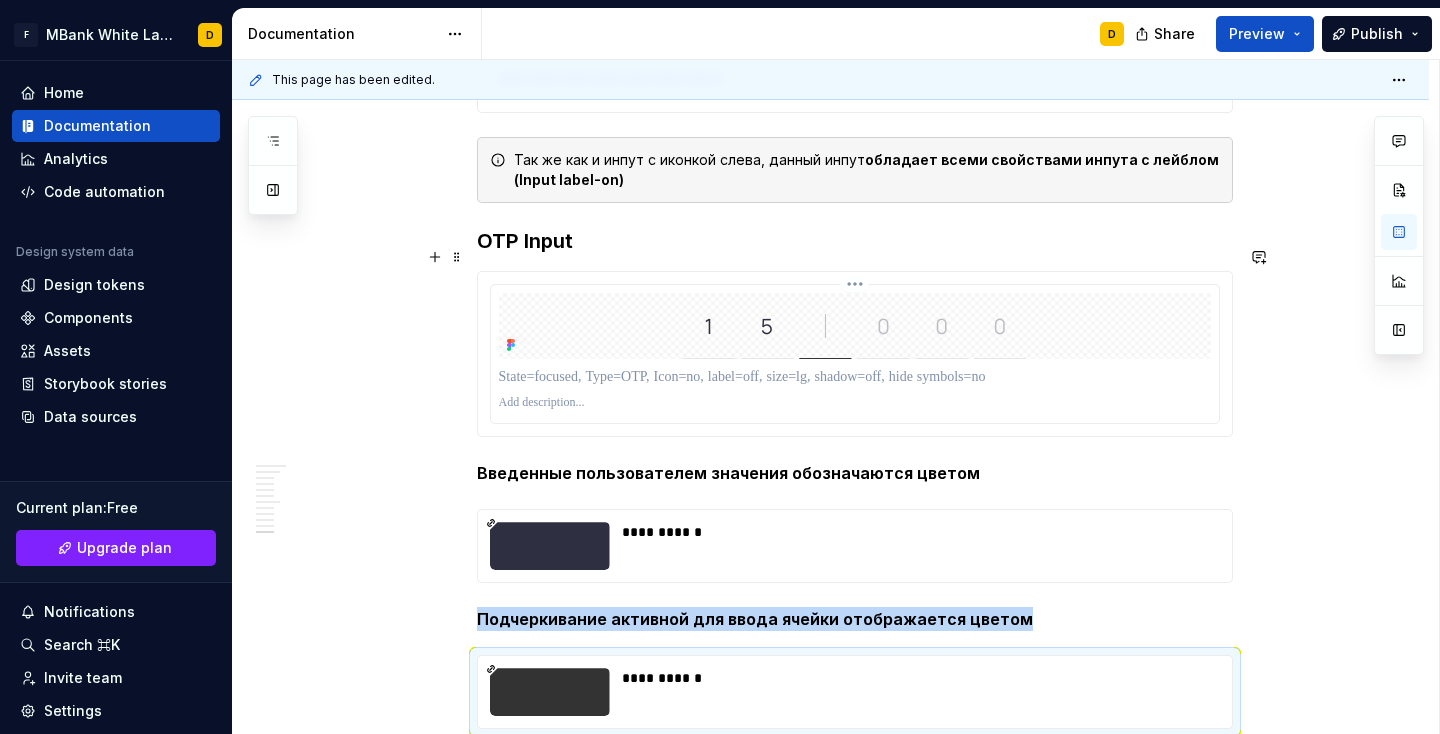 scroll, scrollTop: 6007, scrollLeft: 0, axis: vertical 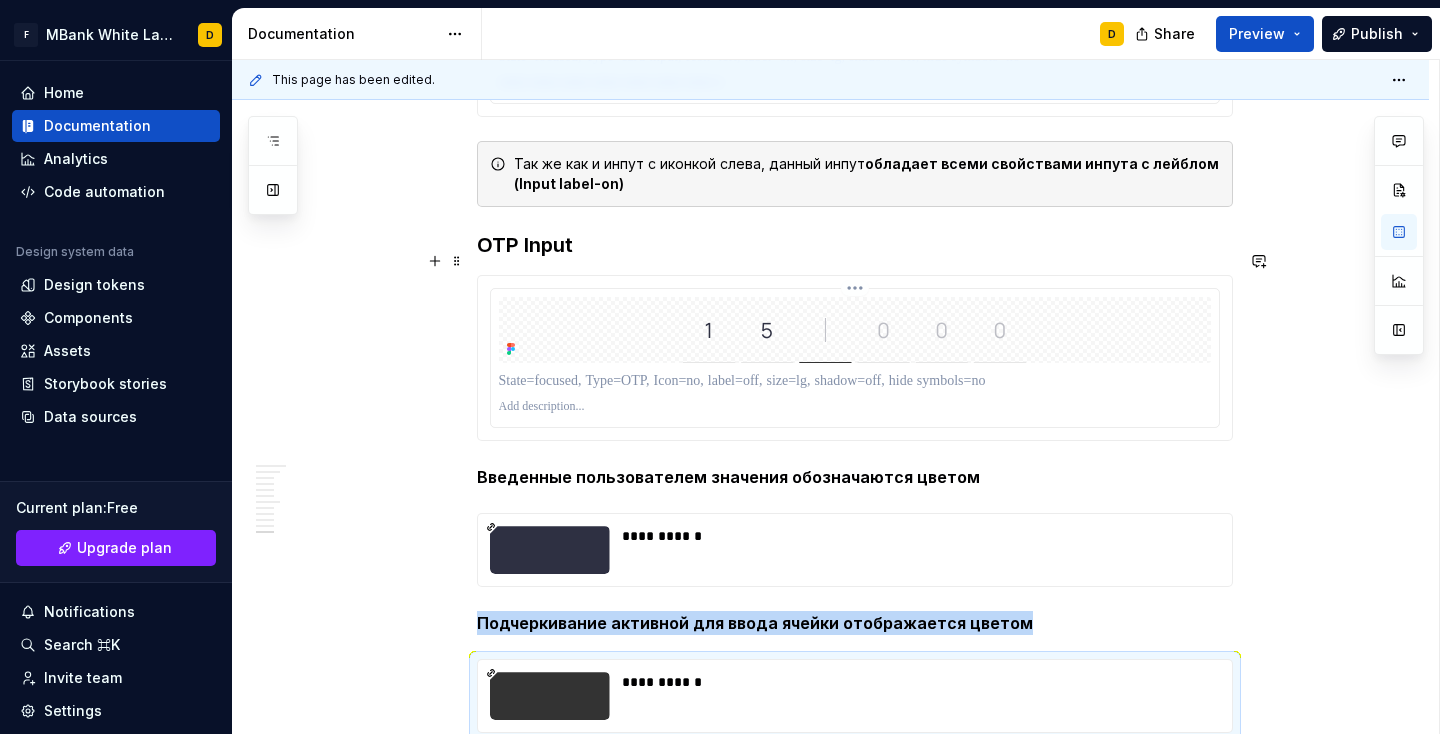click at bounding box center [855, 407] 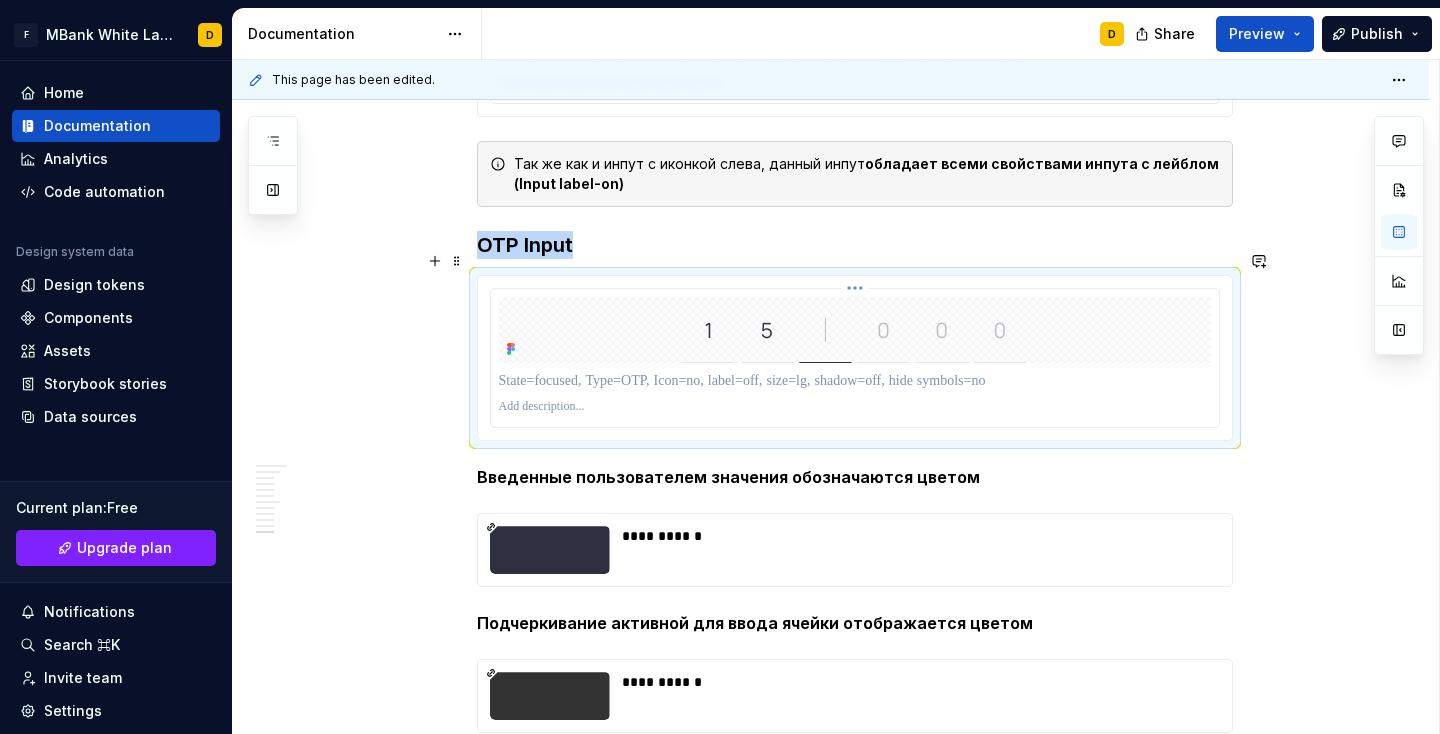 click at bounding box center [855, 407] 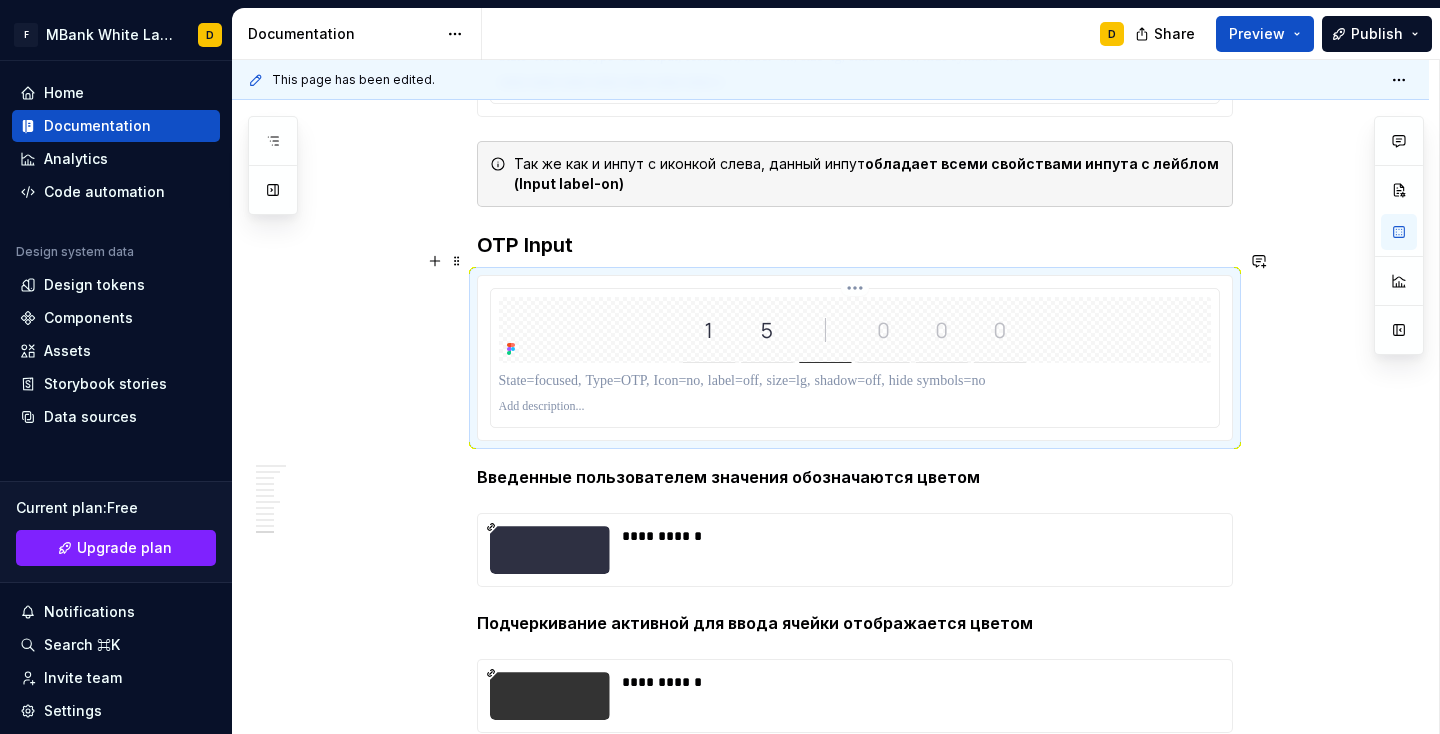 click at bounding box center (855, 407) 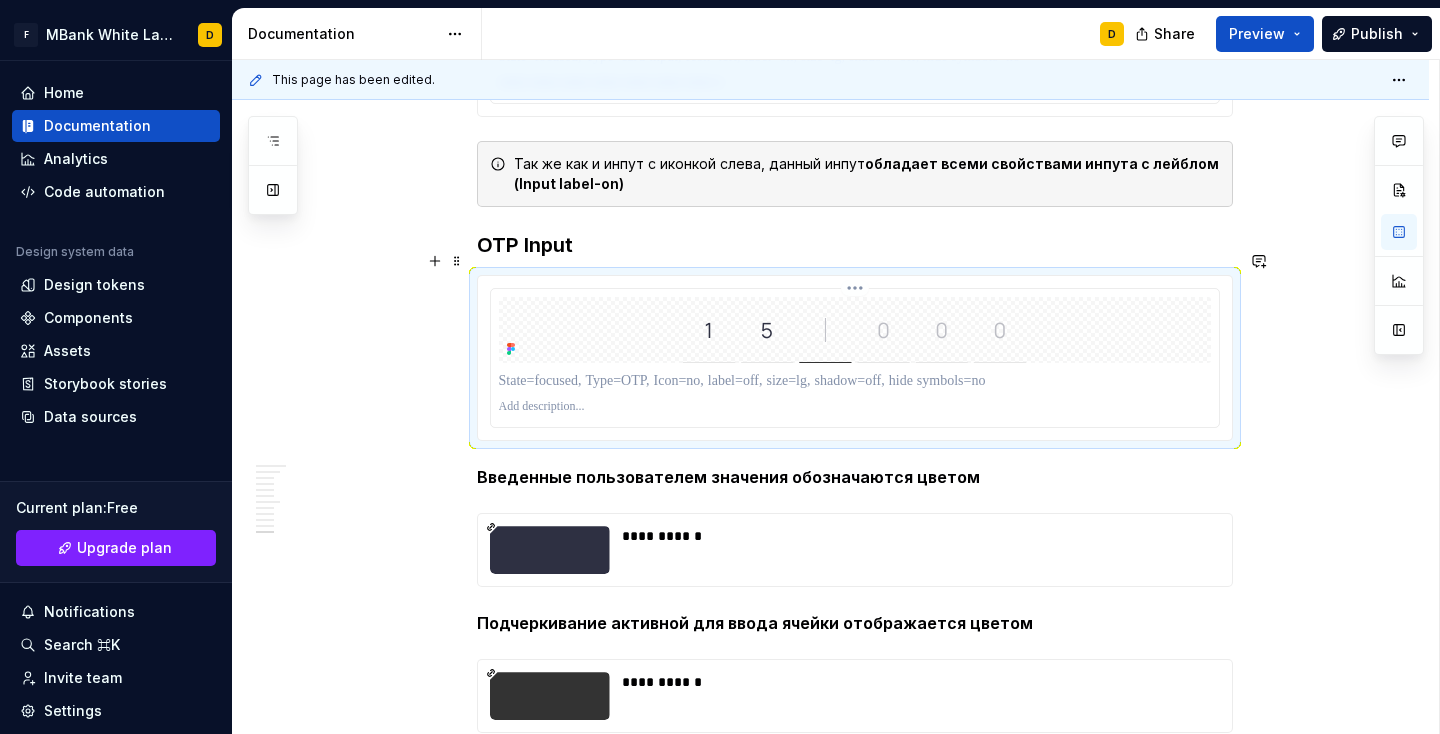 type 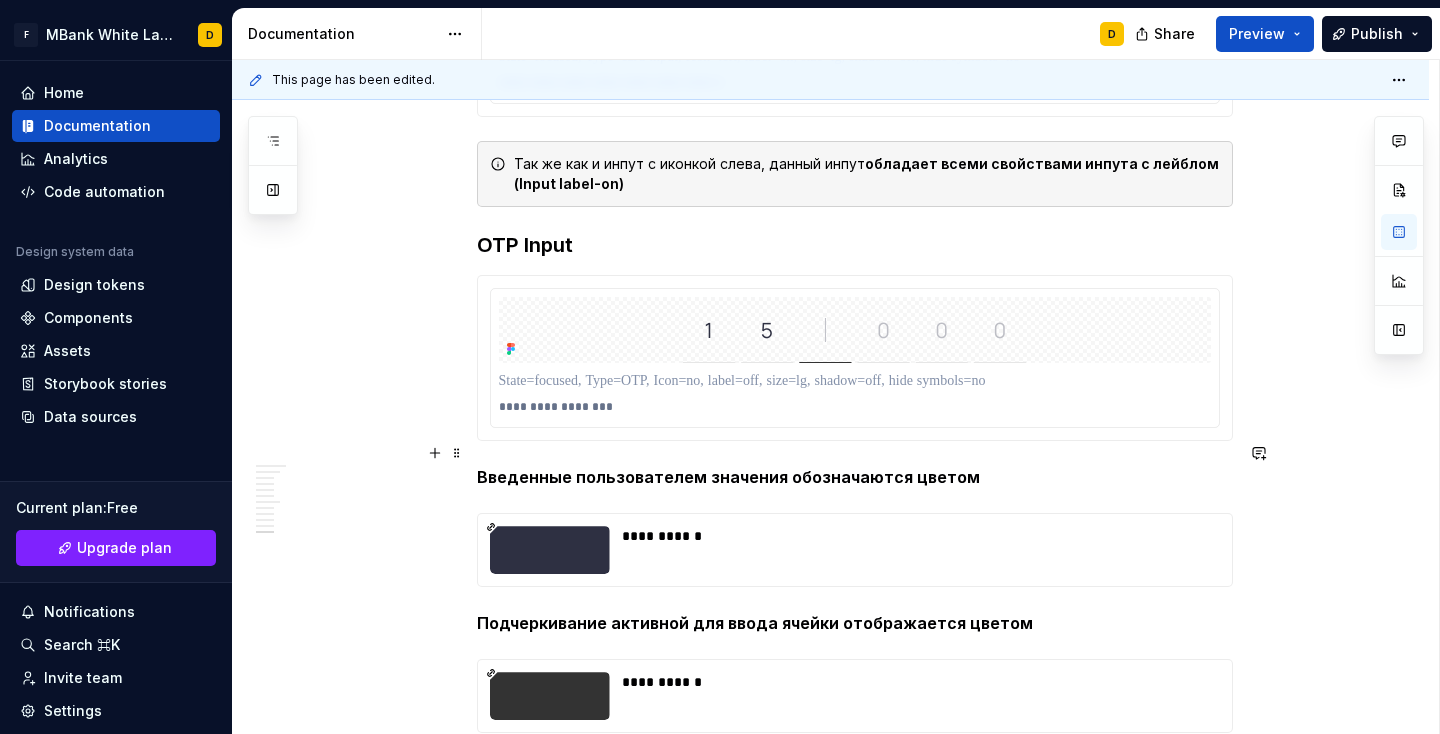click on "Введенные пользователем значения обозначаются цветом" at bounding box center (855, 477) 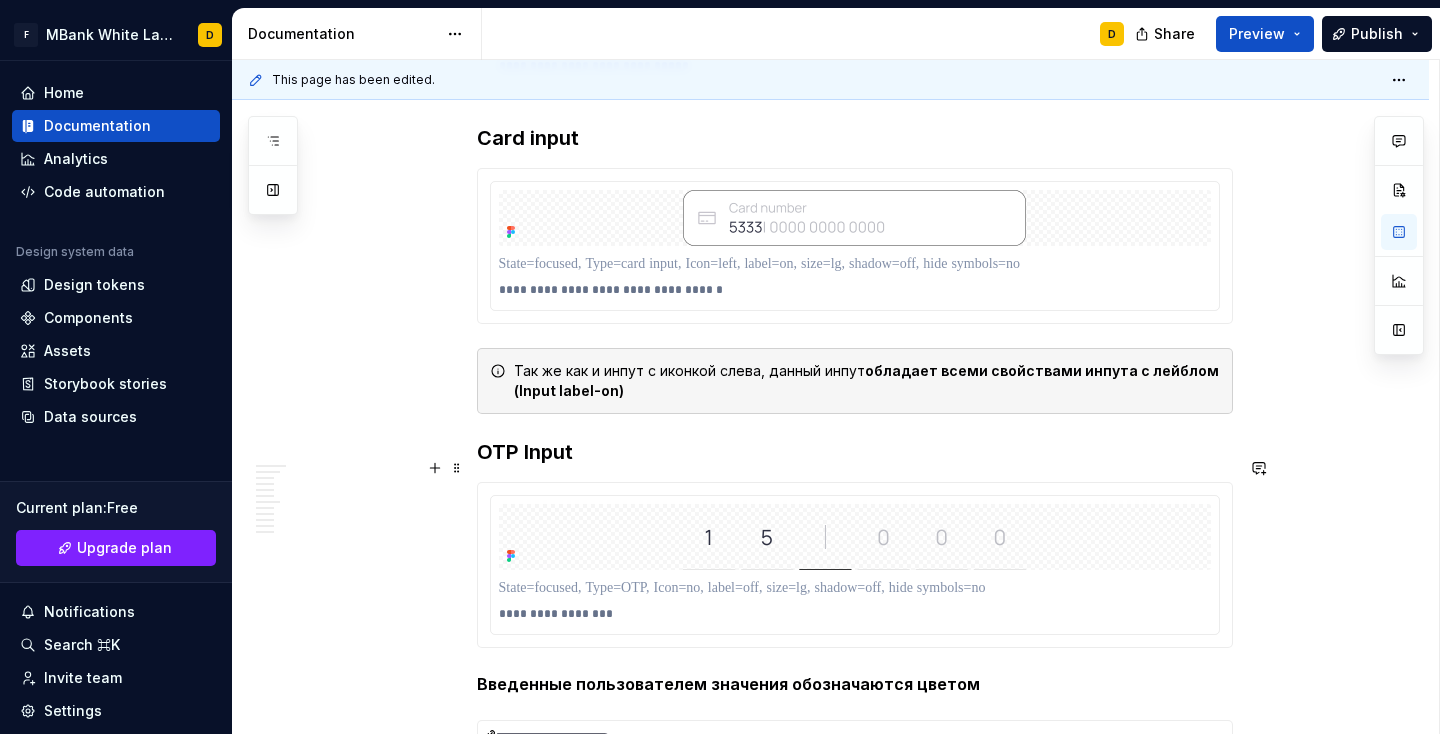 scroll, scrollTop: 6218, scrollLeft: 0, axis: vertical 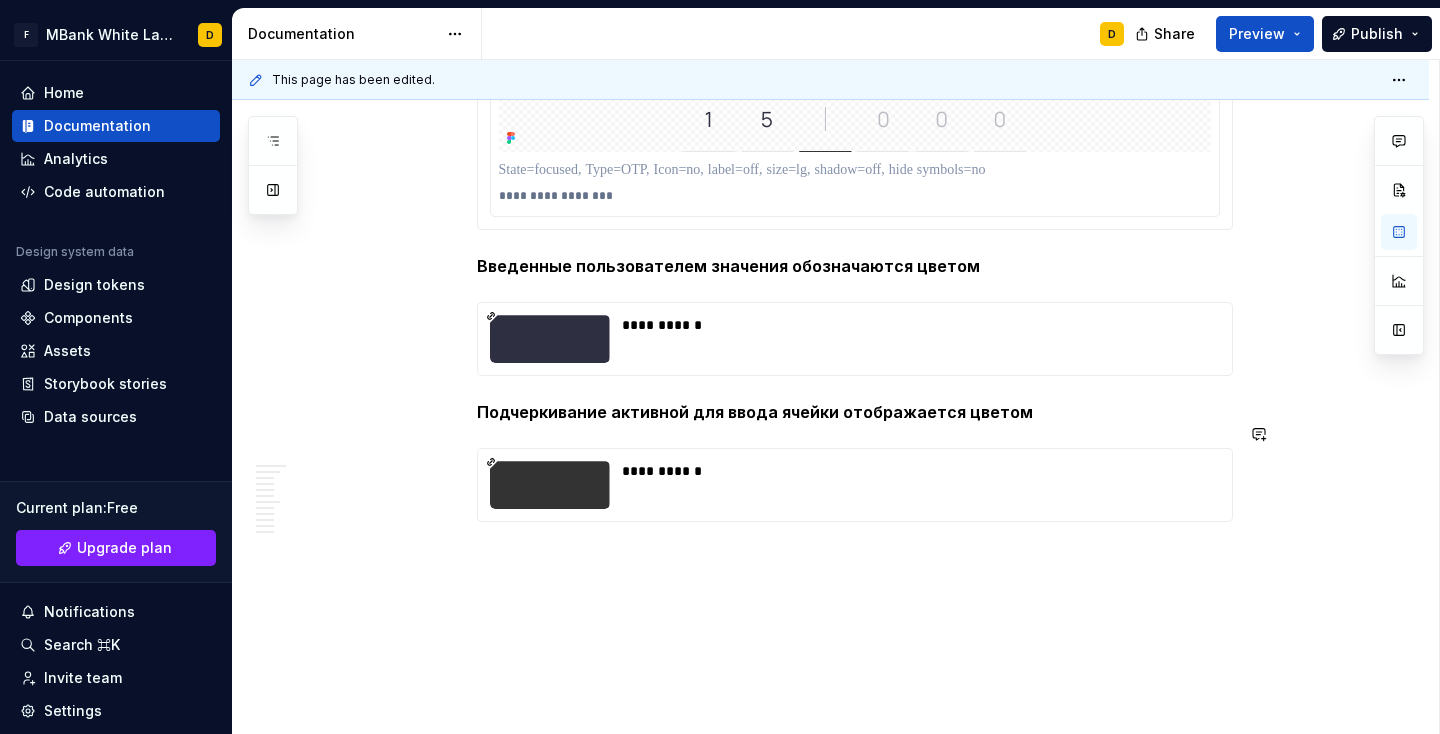 click on "**********" at bounding box center [830, -2493] 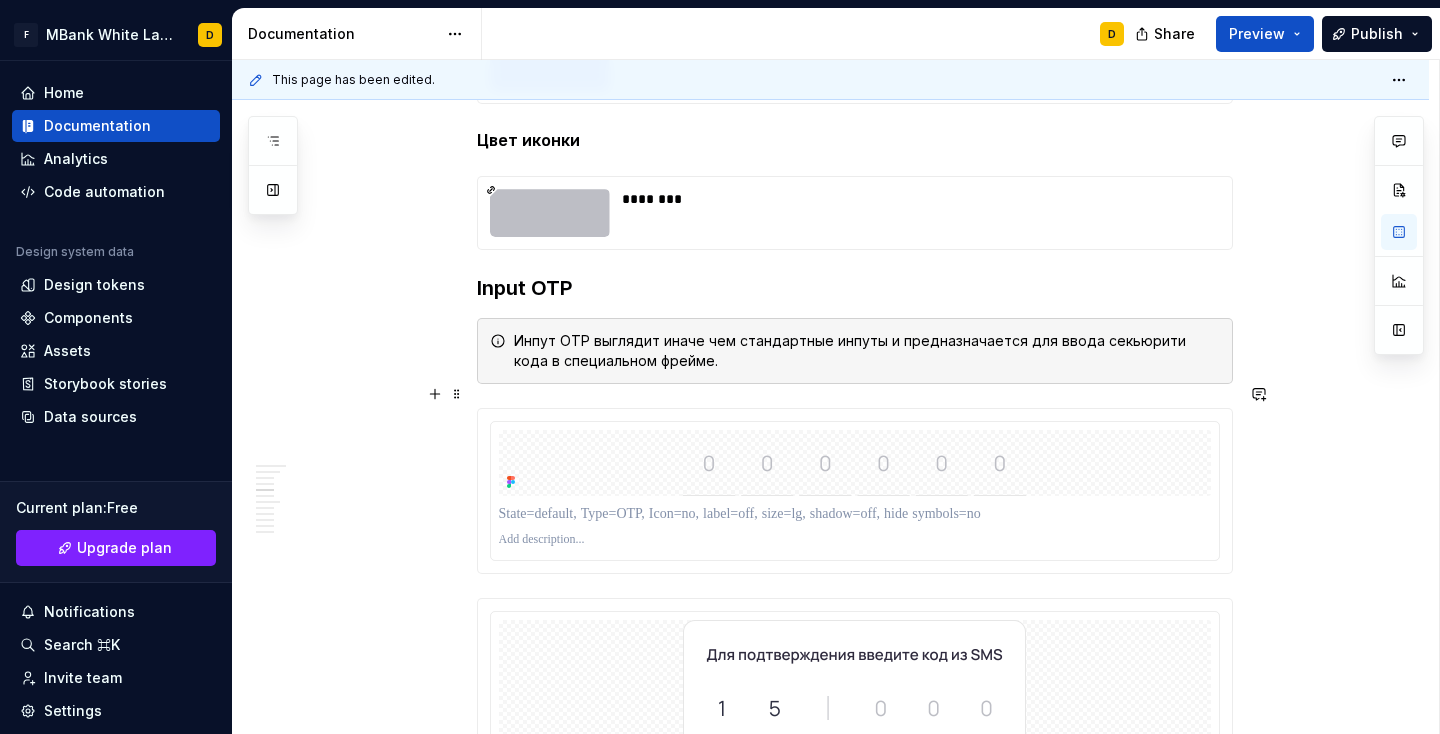 scroll, scrollTop: 2975, scrollLeft: 0, axis: vertical 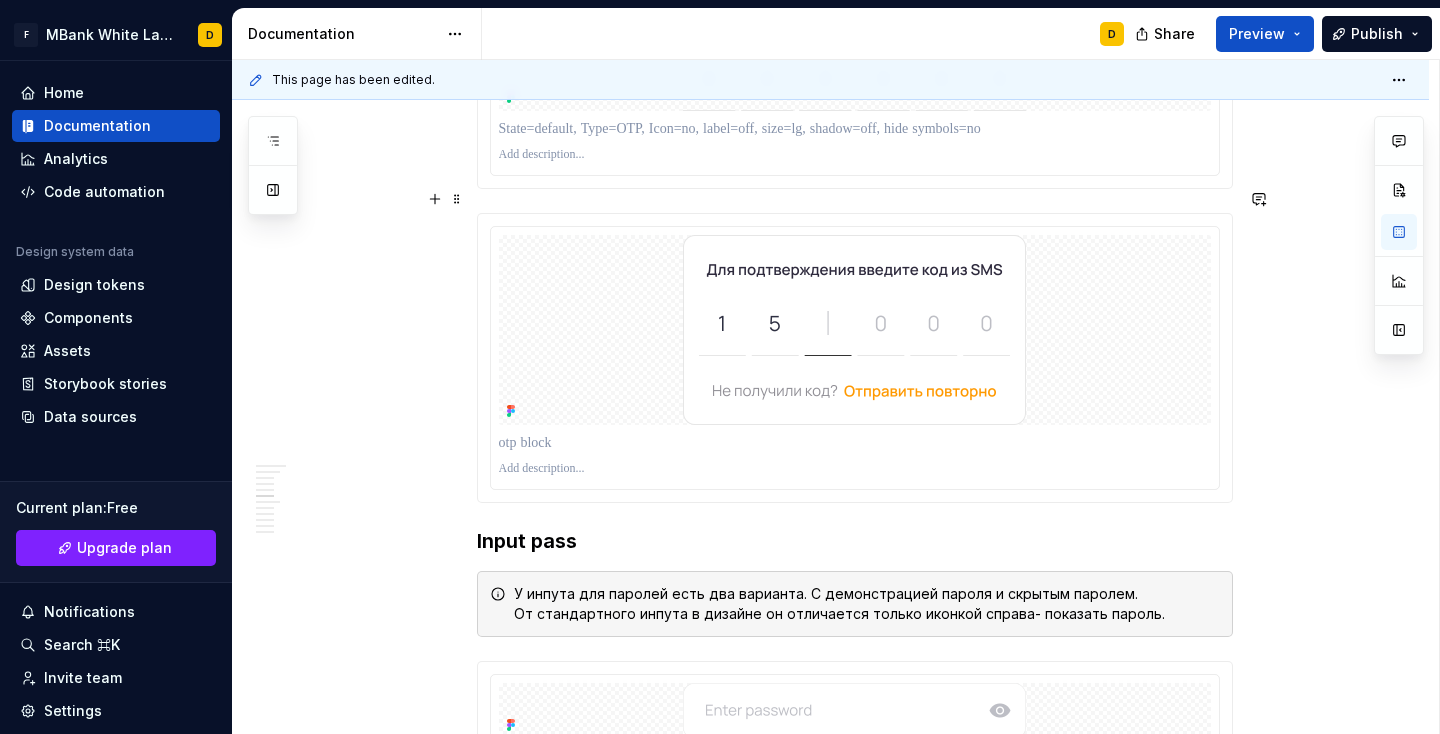 click on "**********" at bounding box center (830, 774) 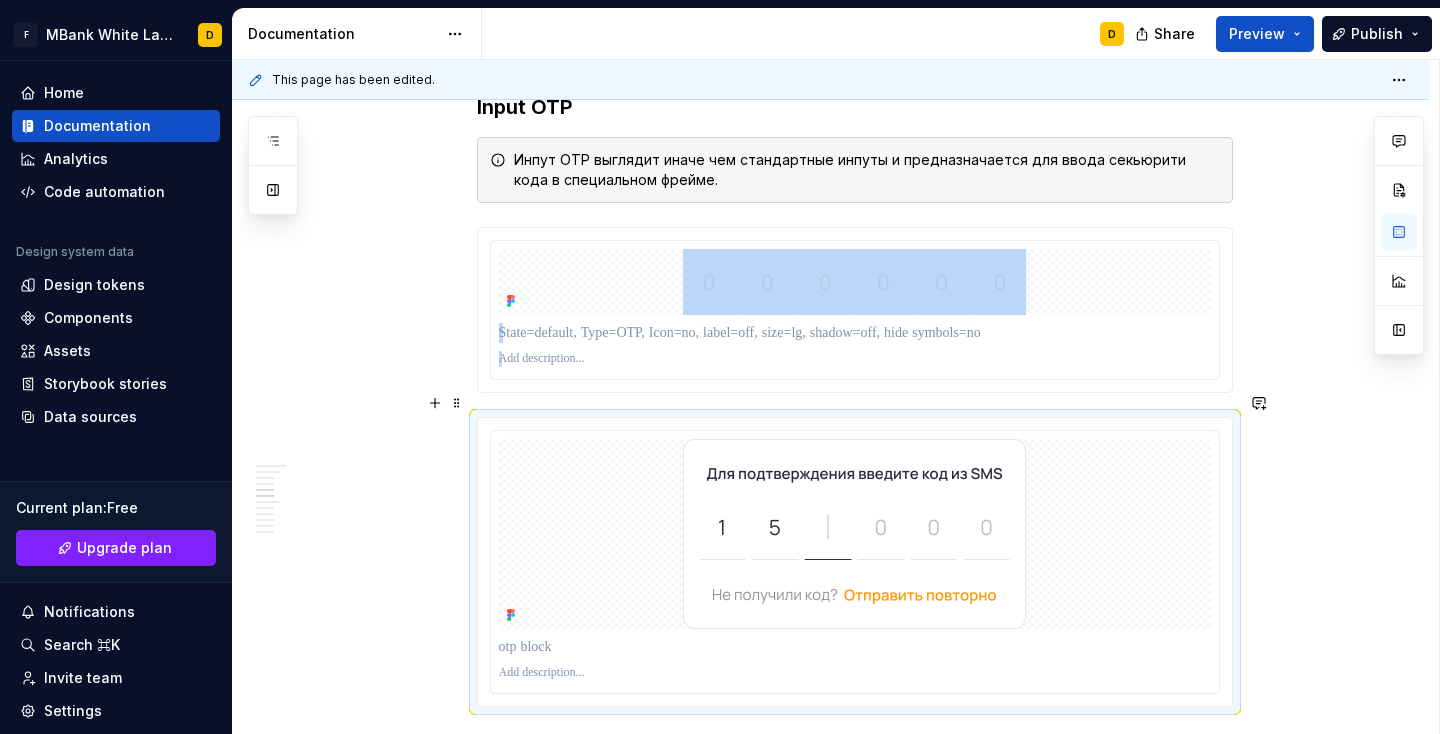 scroll, scrollTop: 2910, scrollLeft: 0, axis: vertical 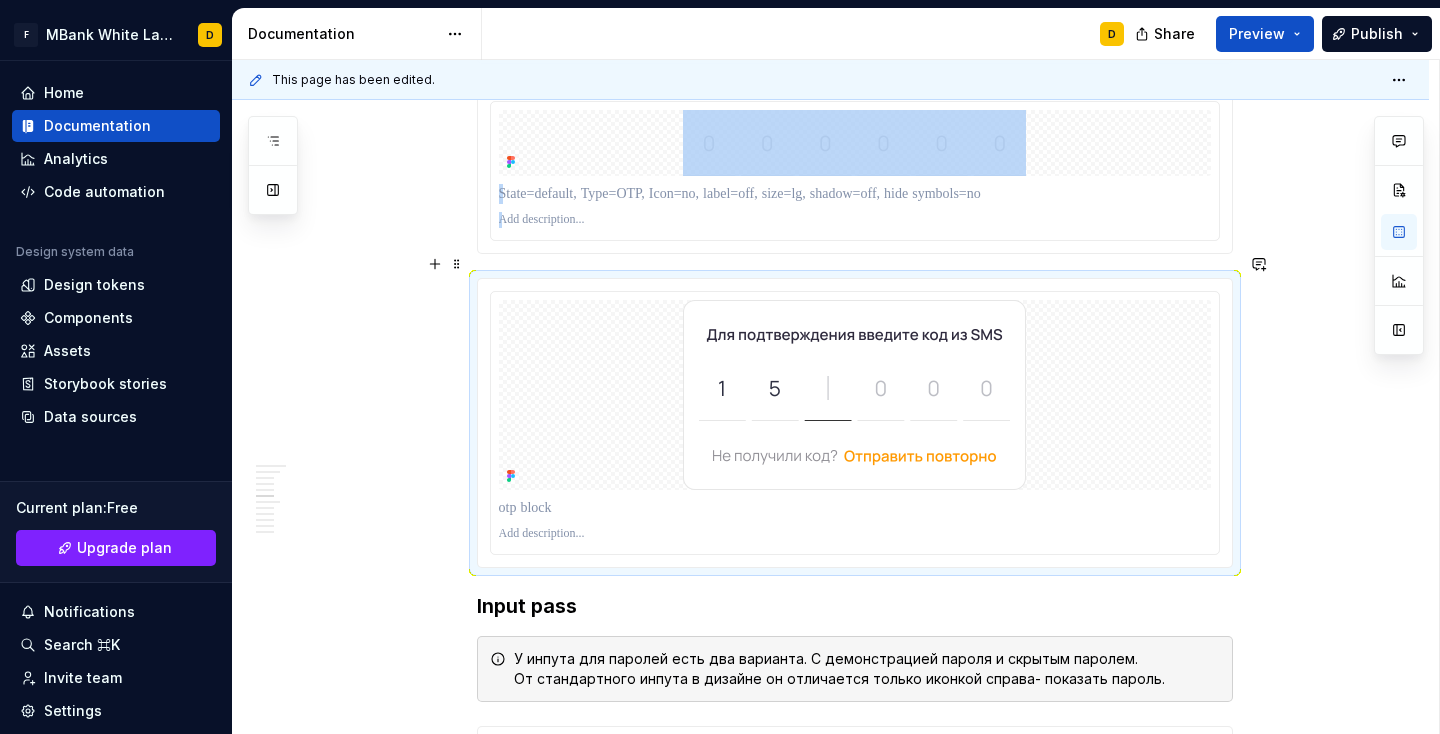 click on "This page has been edited. Подробнее о компонентах В этом разделе вы найдёте детальное описание каждого компонента, входящего в нашу дизайн-систему. Мы раскрываем структуру, назначение, варианты использования и технические детали, чтобы обеспечить прозрачность и удобство при внедрении компонентов в проекты. Такой подход помогает команде быстро находить нужную информацию, поддерживать единый стиль и ускорять процесс разработки. Edit header Основные кнопки Inputs Инпуты Default state Label-off / Label-on Icon-left / Card Input Input OTP Input pass Focused state Label-ON Label-Off Icon-left Input Card input OTP Input Инпуты Default state label-on" at bounding box center [835, 397] 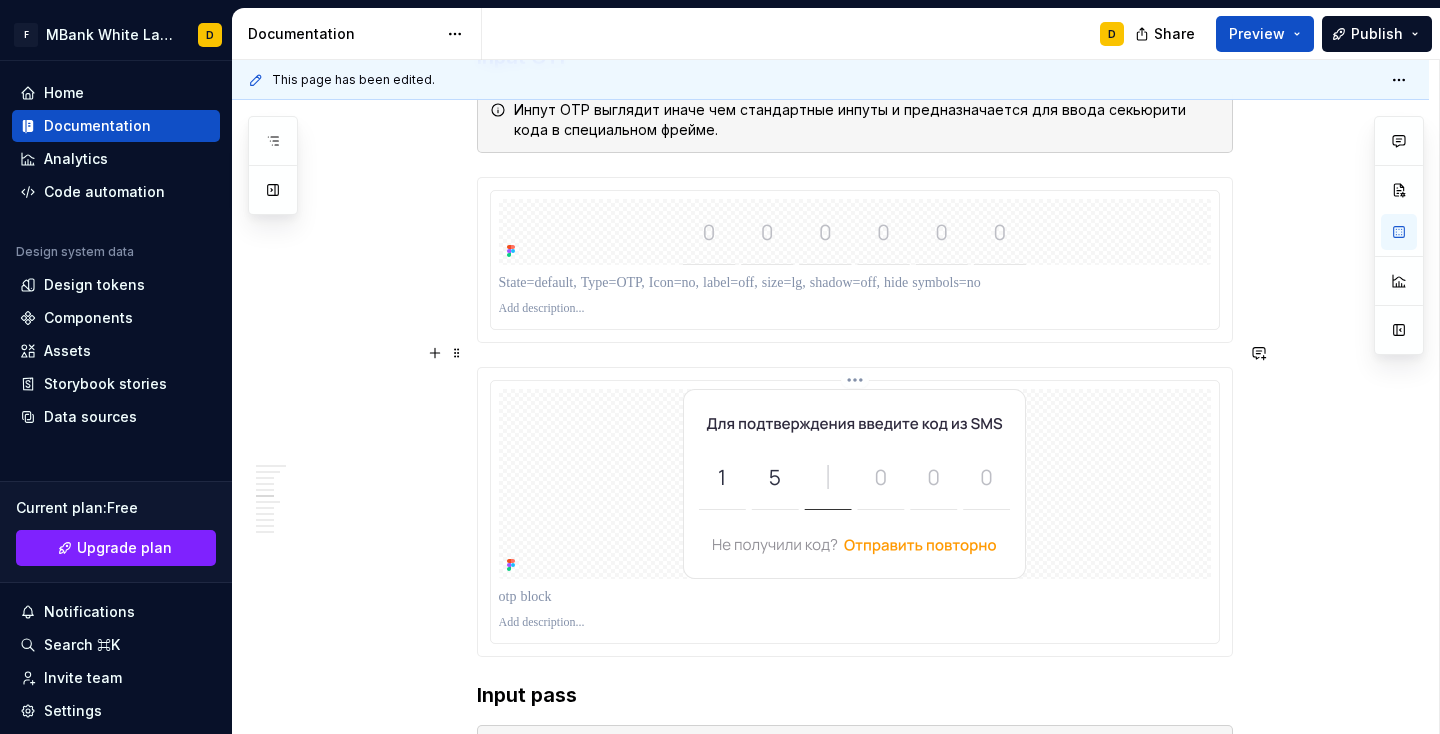 scroll, scrollTop: 2639, scrollLeft: 0, axis: vertical 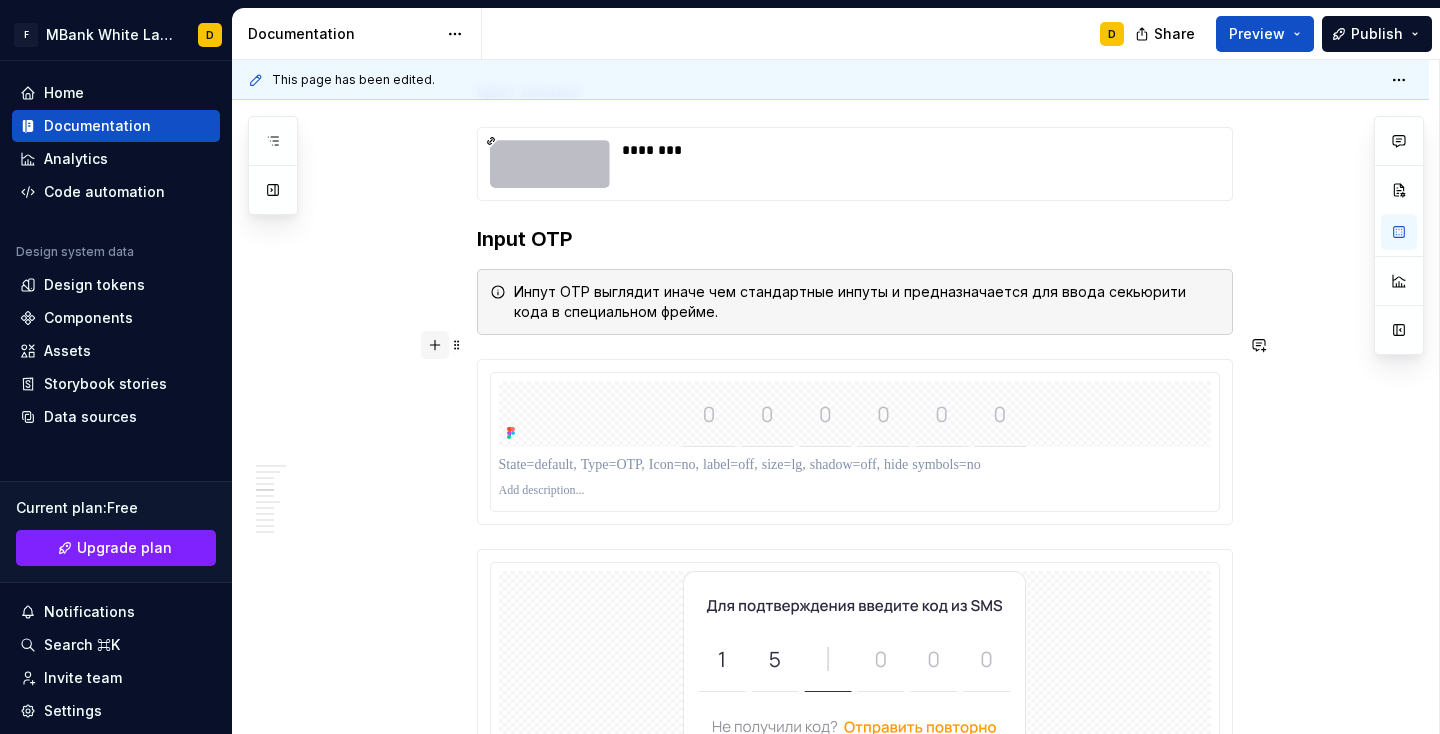 click at bounding box center (435, 345) 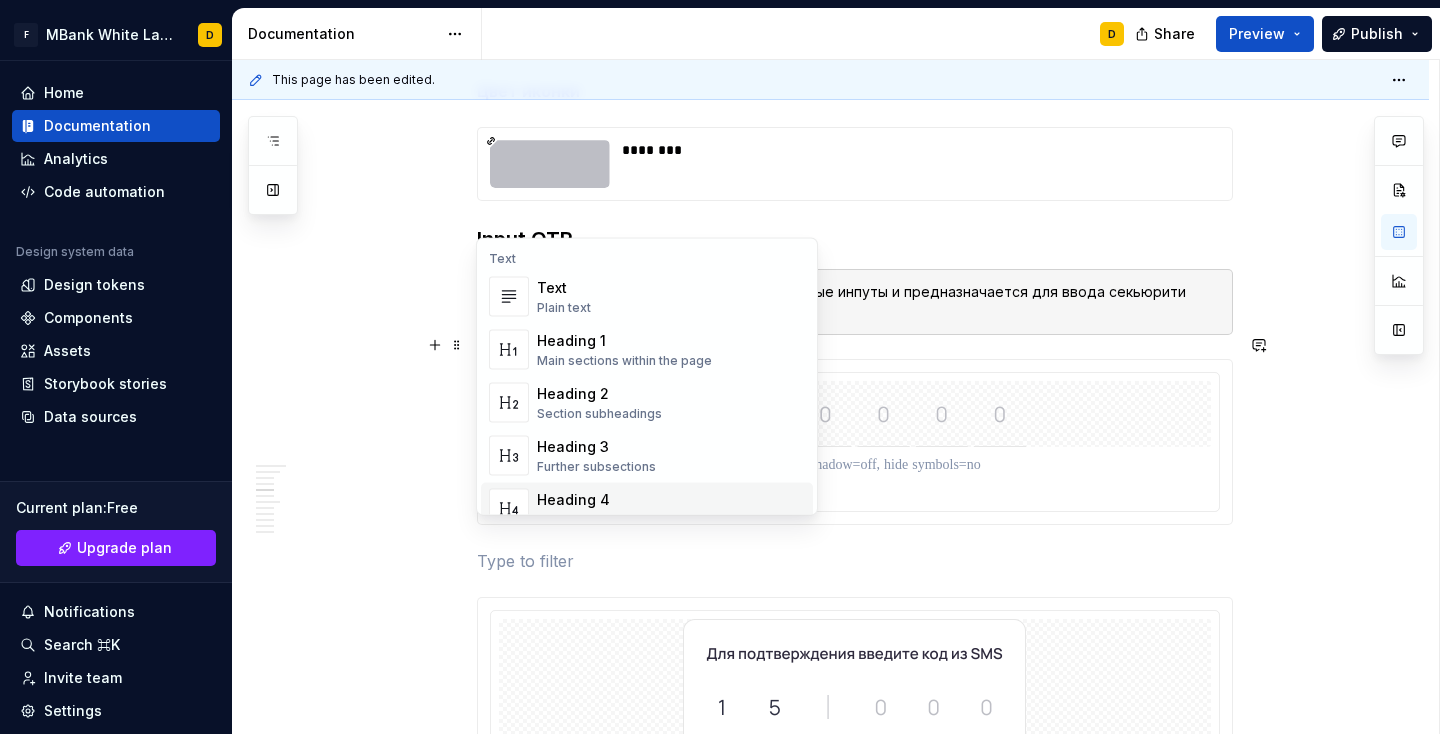 click at bounding box center [855, 561] 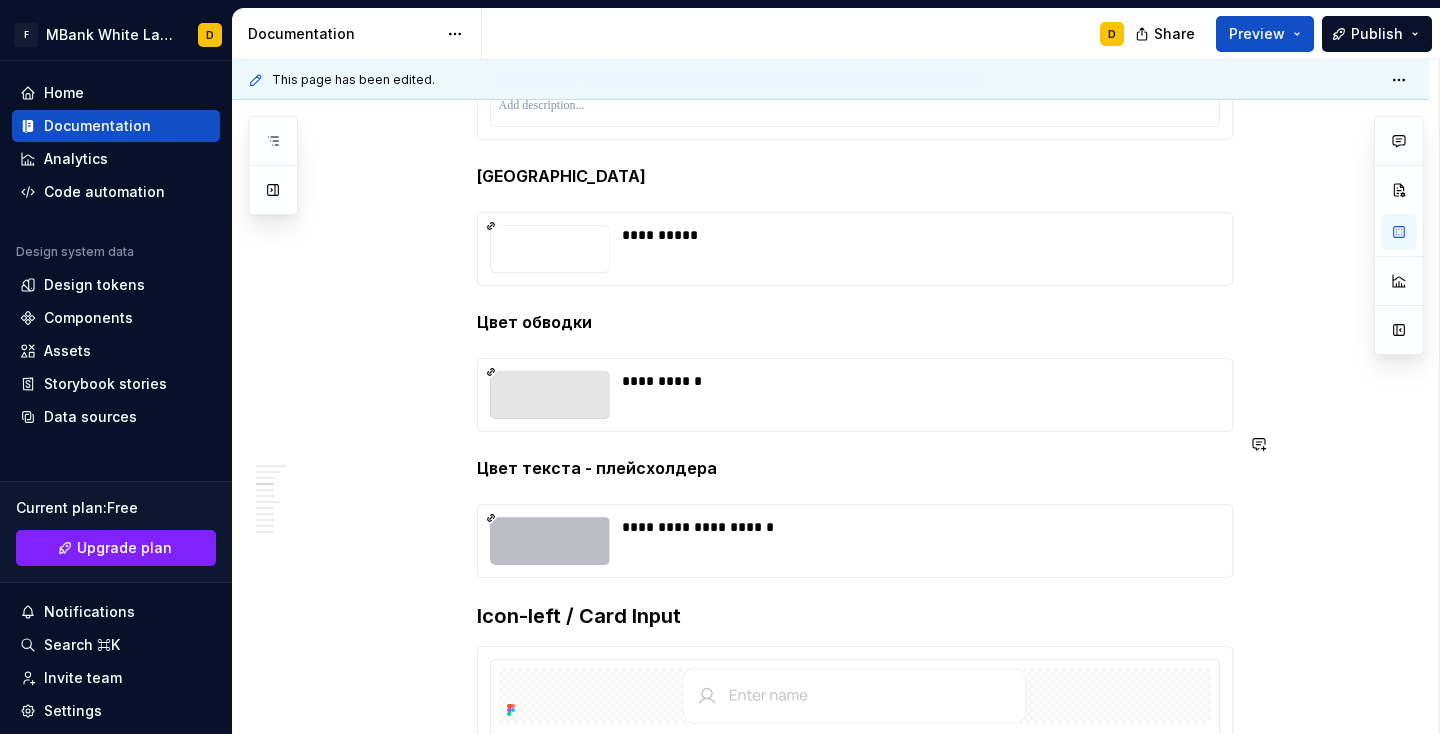 scroll, scrollTop: 1357, scrollLeft: 0, axis: vertical 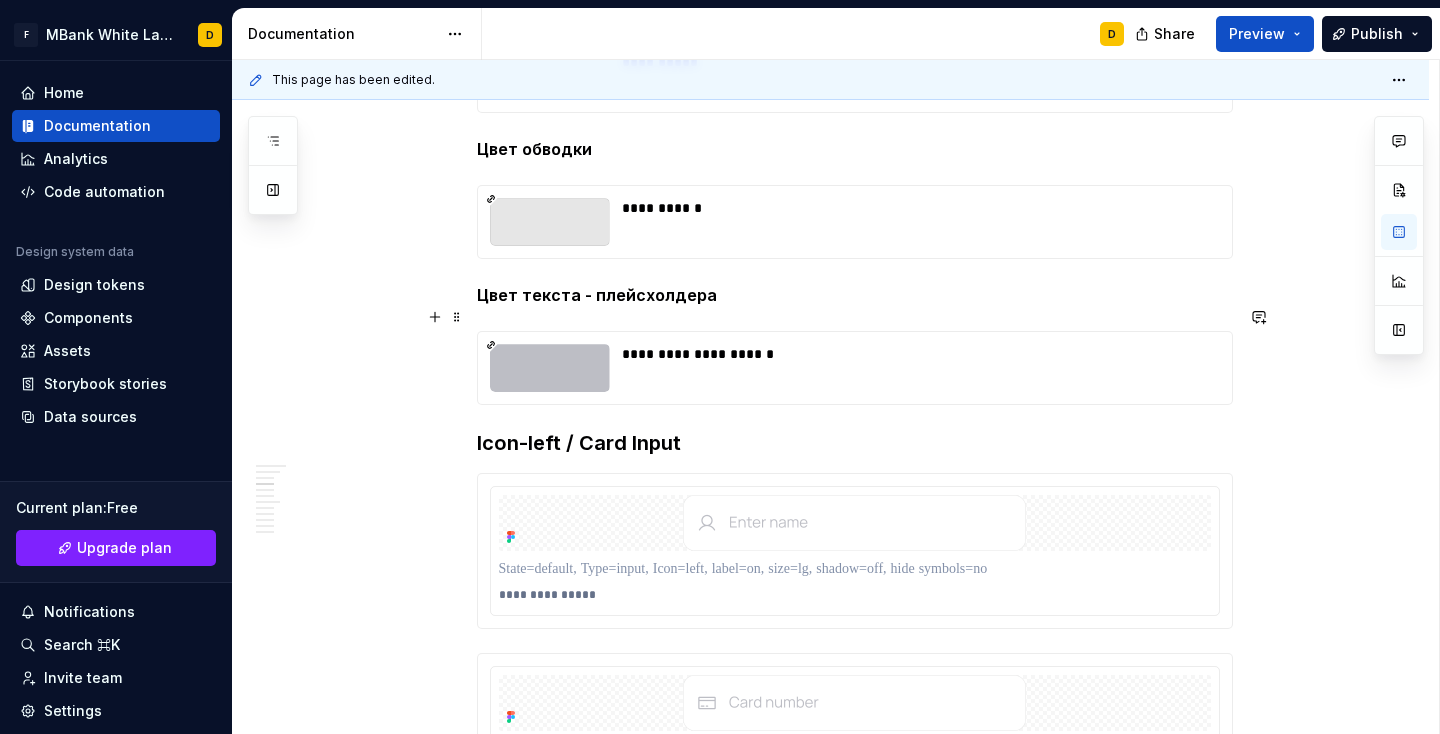 click on "**********" at bounding box center (830, 2416) 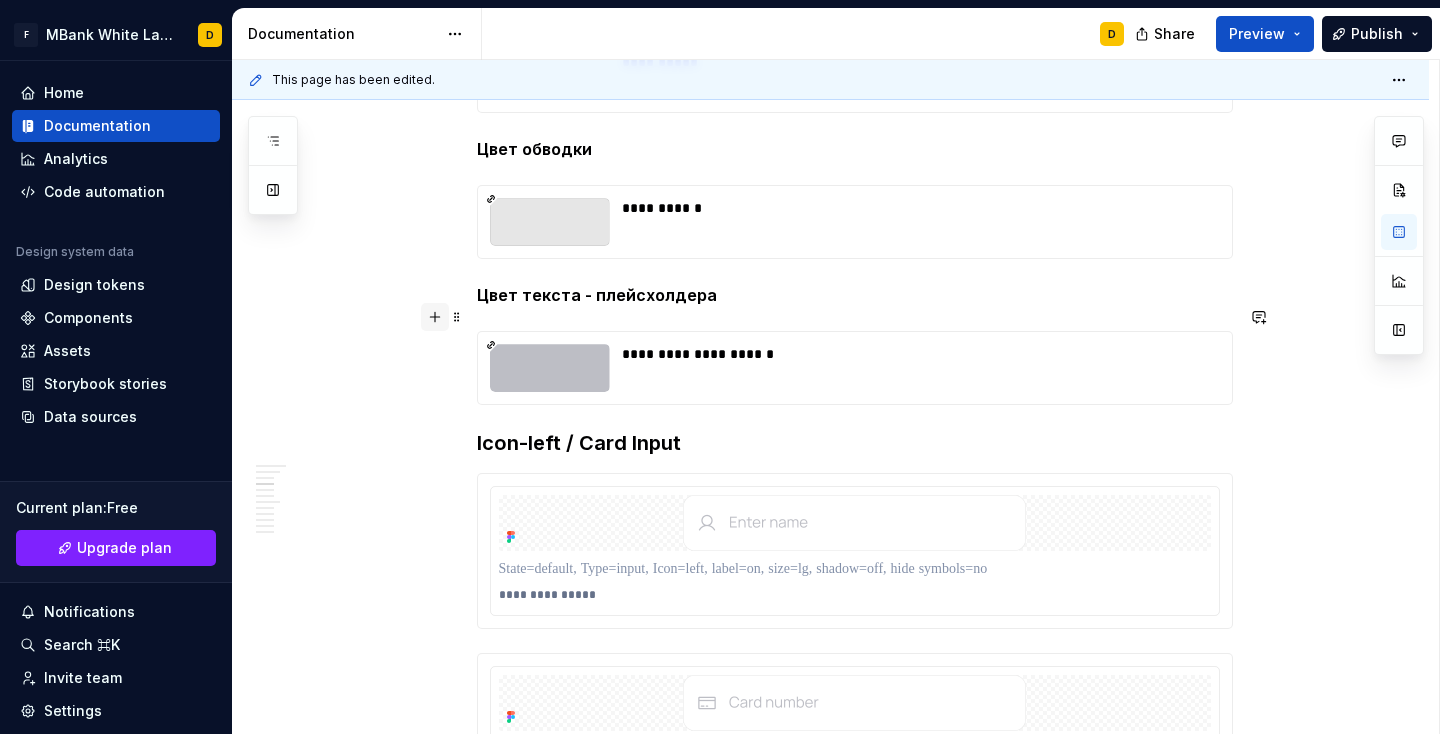 click at bounding box center [435, 317] 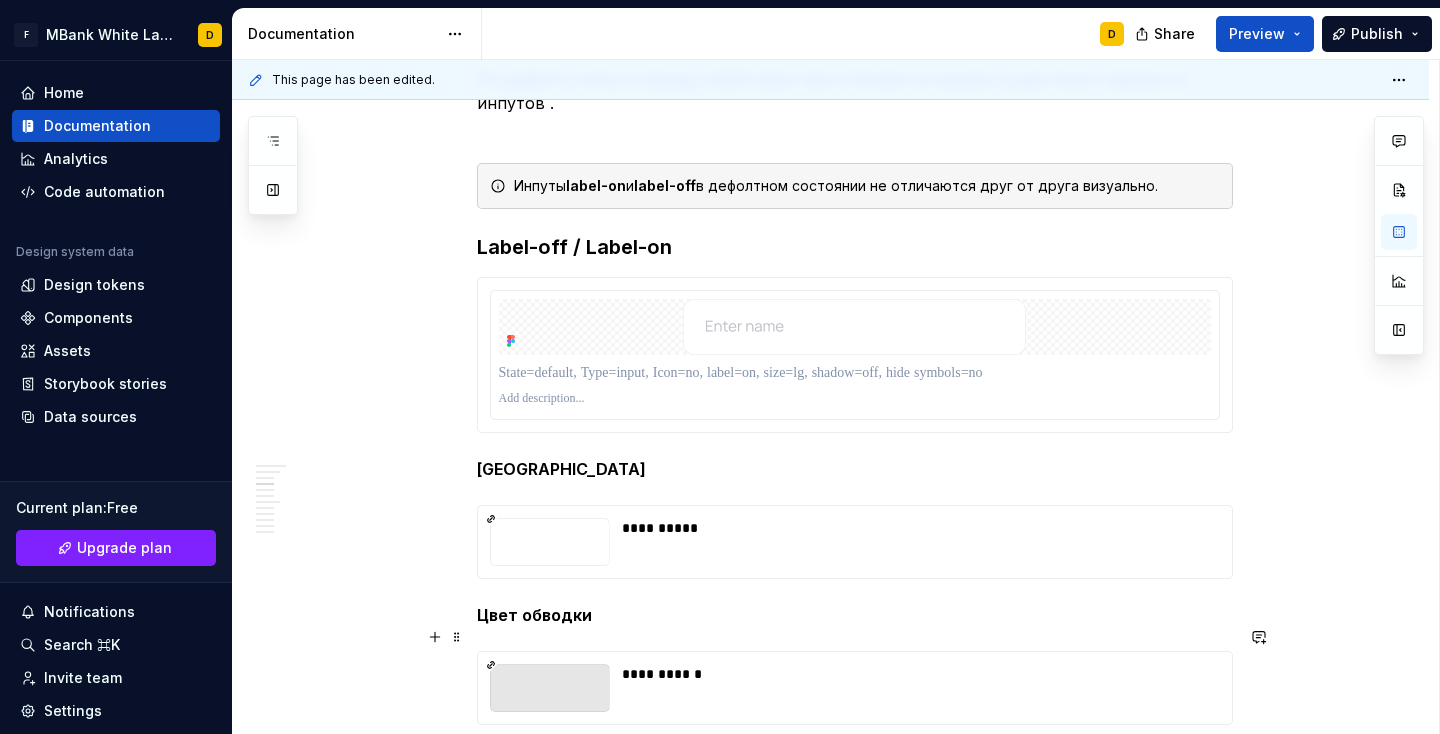 scroll, scrollTop: 1309, scrollLeft: 0, axis: vertical 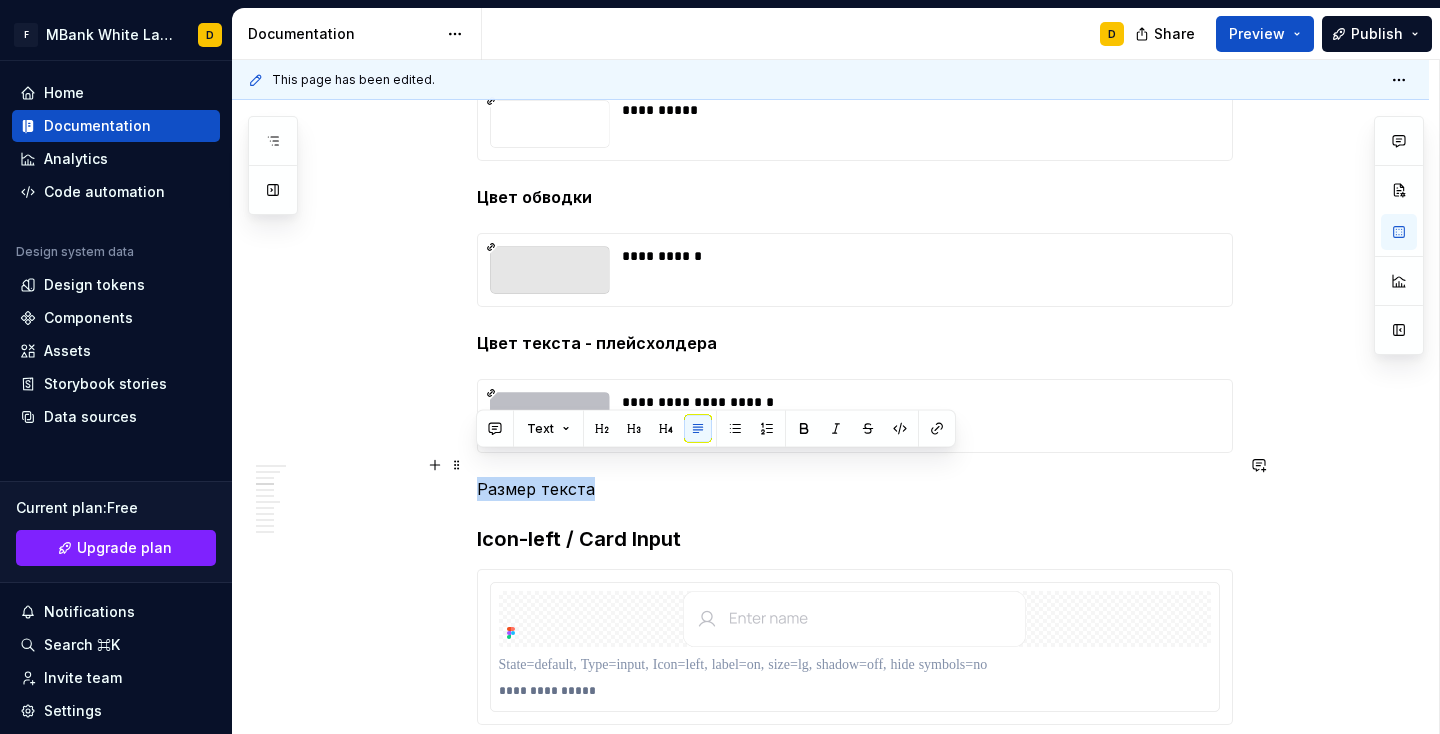 drag, startPoint x: 587, startPoint y: 460, endPoint x: 476, endPoint y: 466, distance: 111.16204 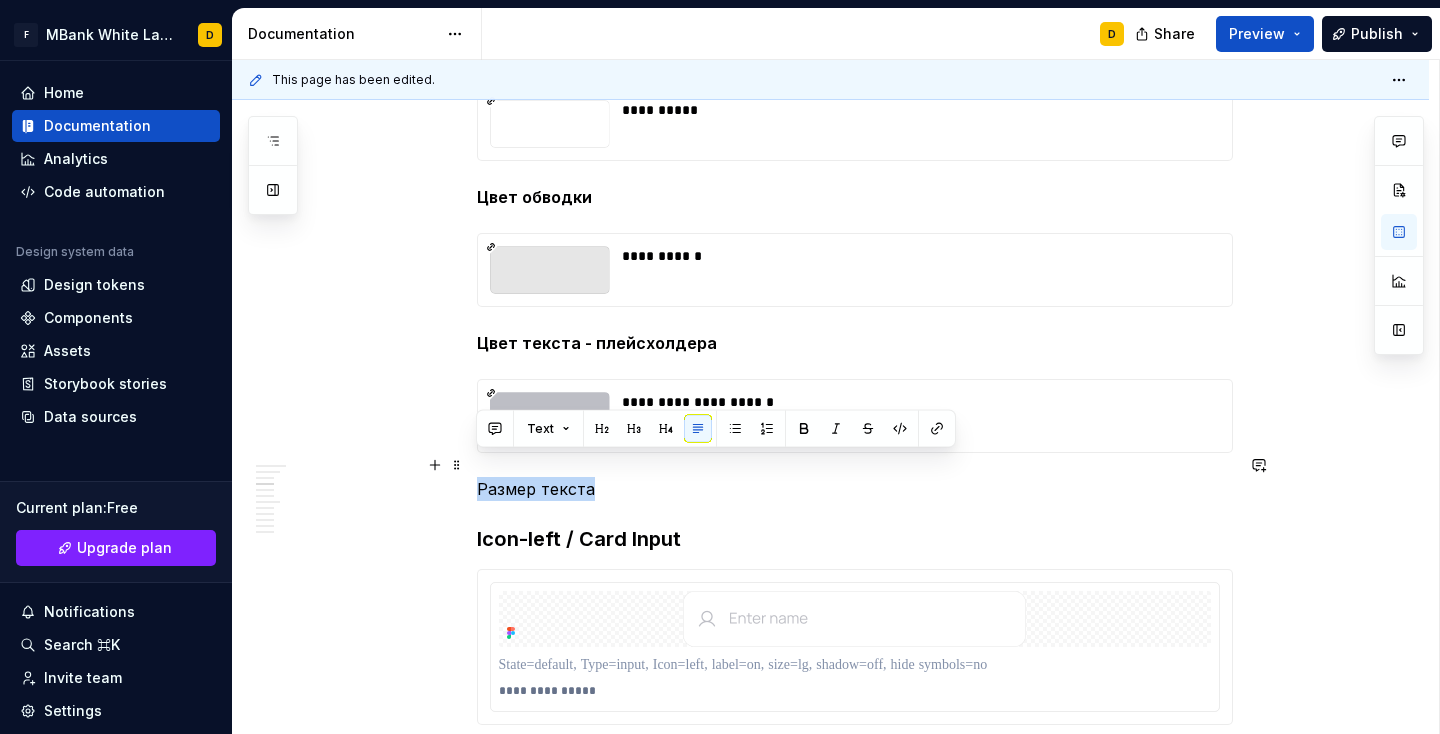 click on "Размер текста" at bounding box center [855, 489] 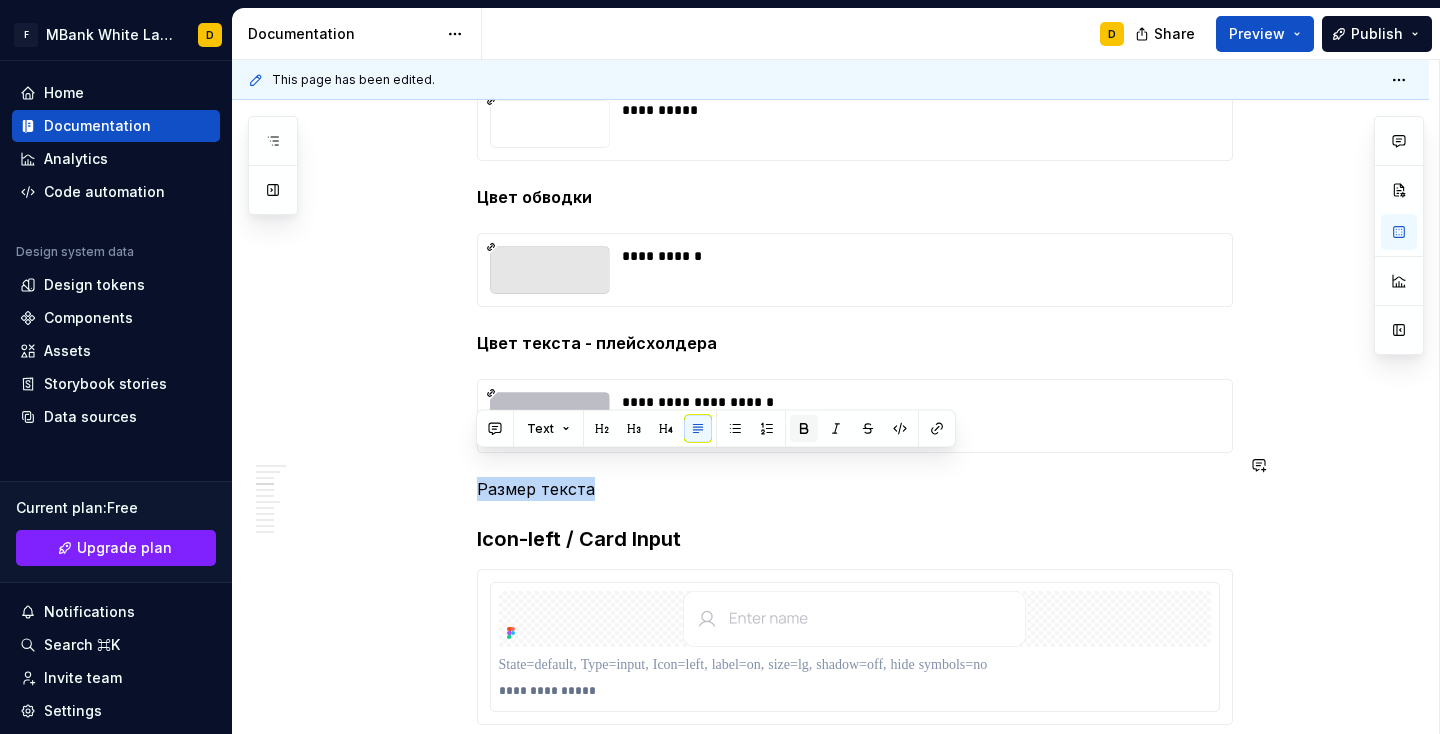 click at bounding box center (804, 429) 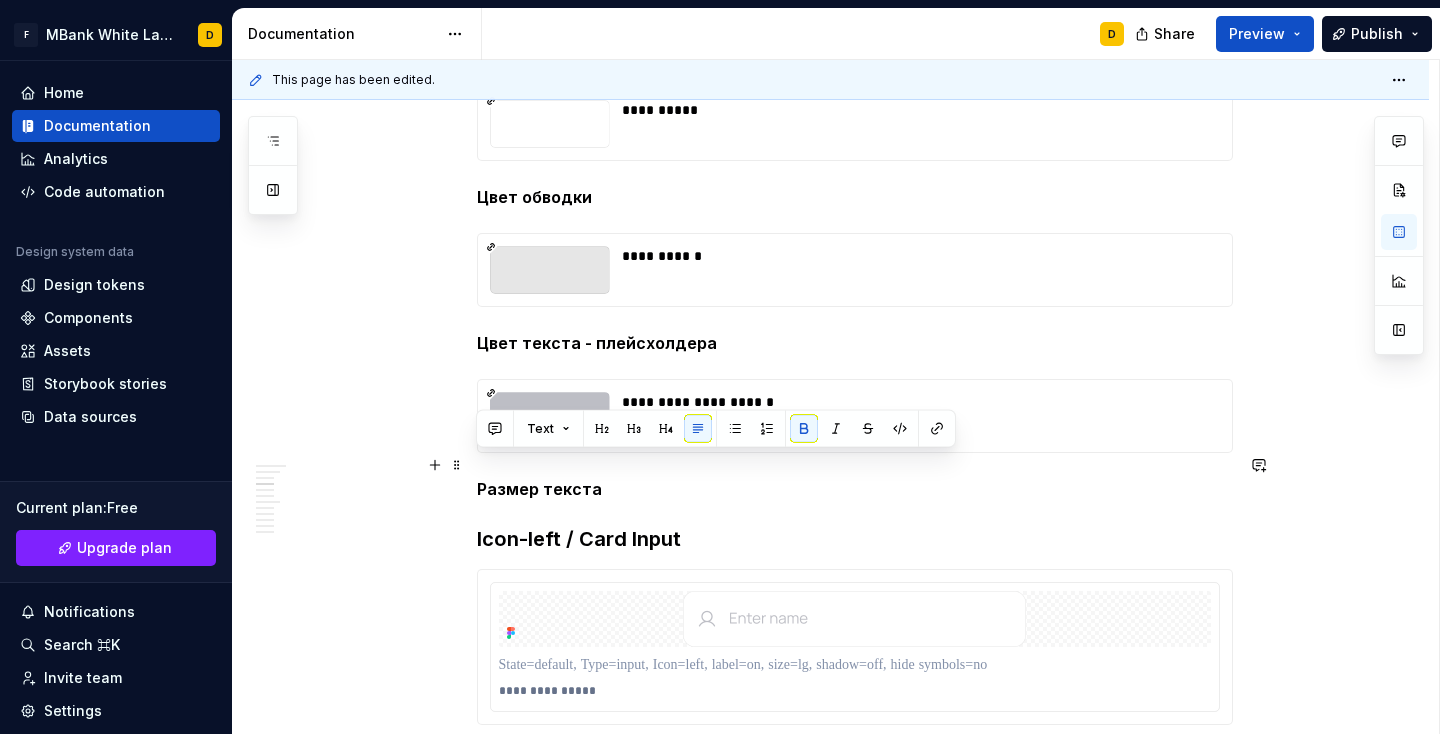 click on "Размер текста" at bounding box center [855, 489] 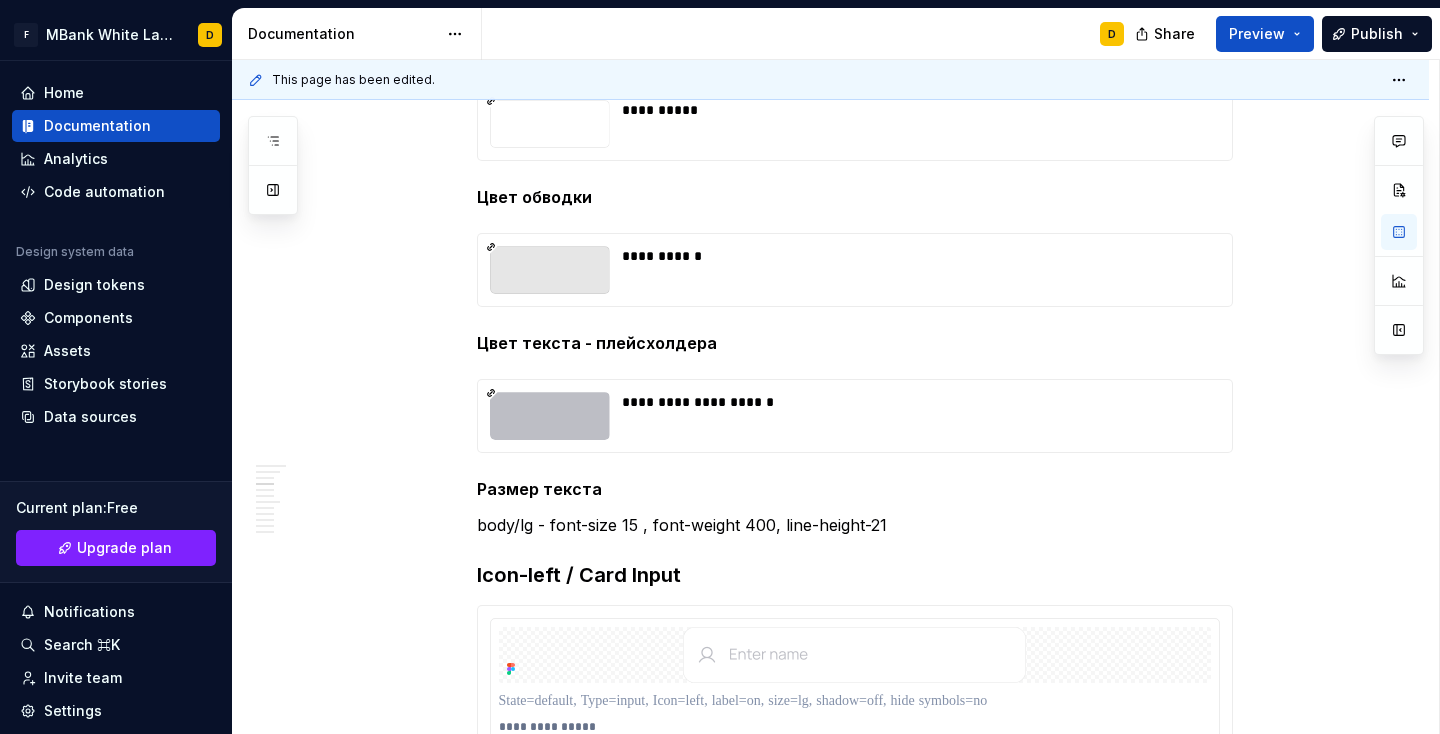 scroll, scrollTop: 1313, scrollLeft: 0, axis: vertical 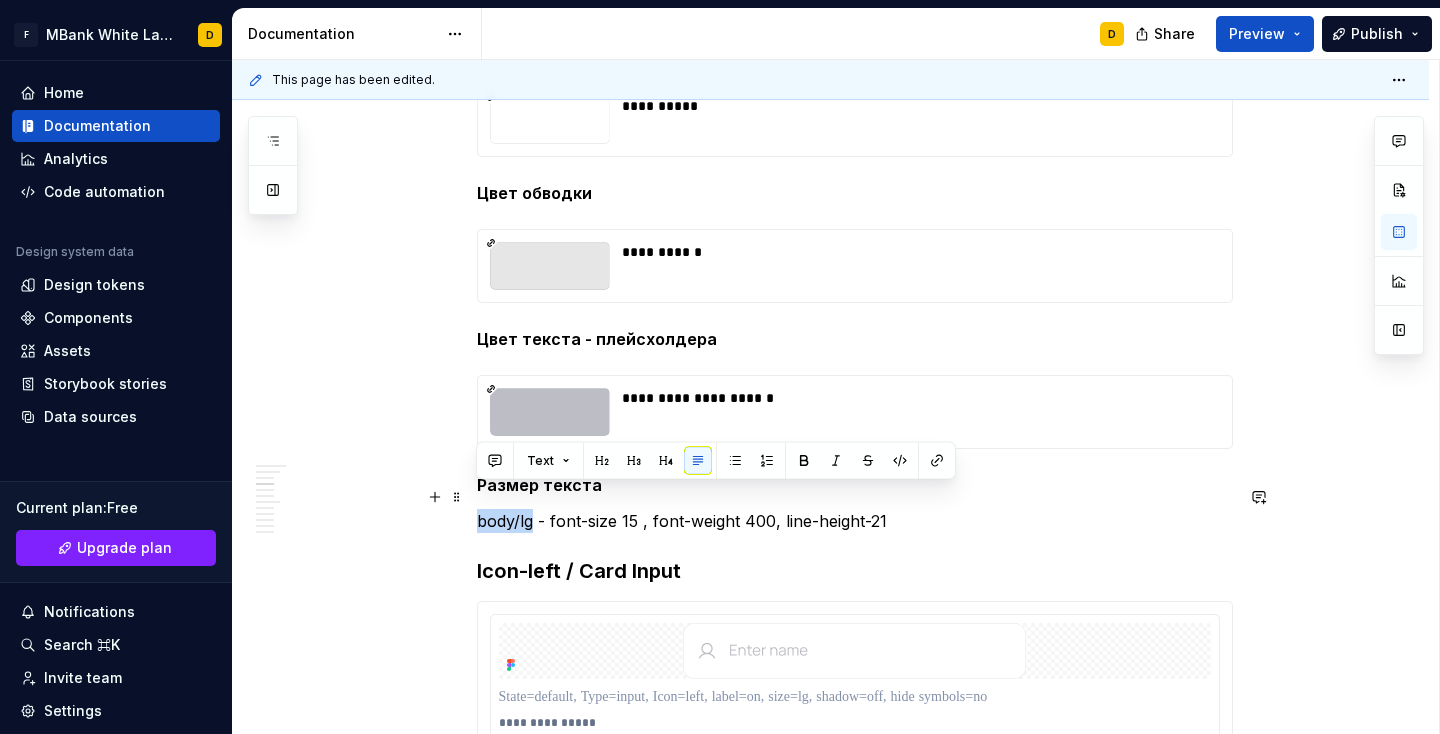 drag, startPoint x: 529, startPoint y: 497, endPoint x: 473, endPoint y: 503, distance: 56.32051 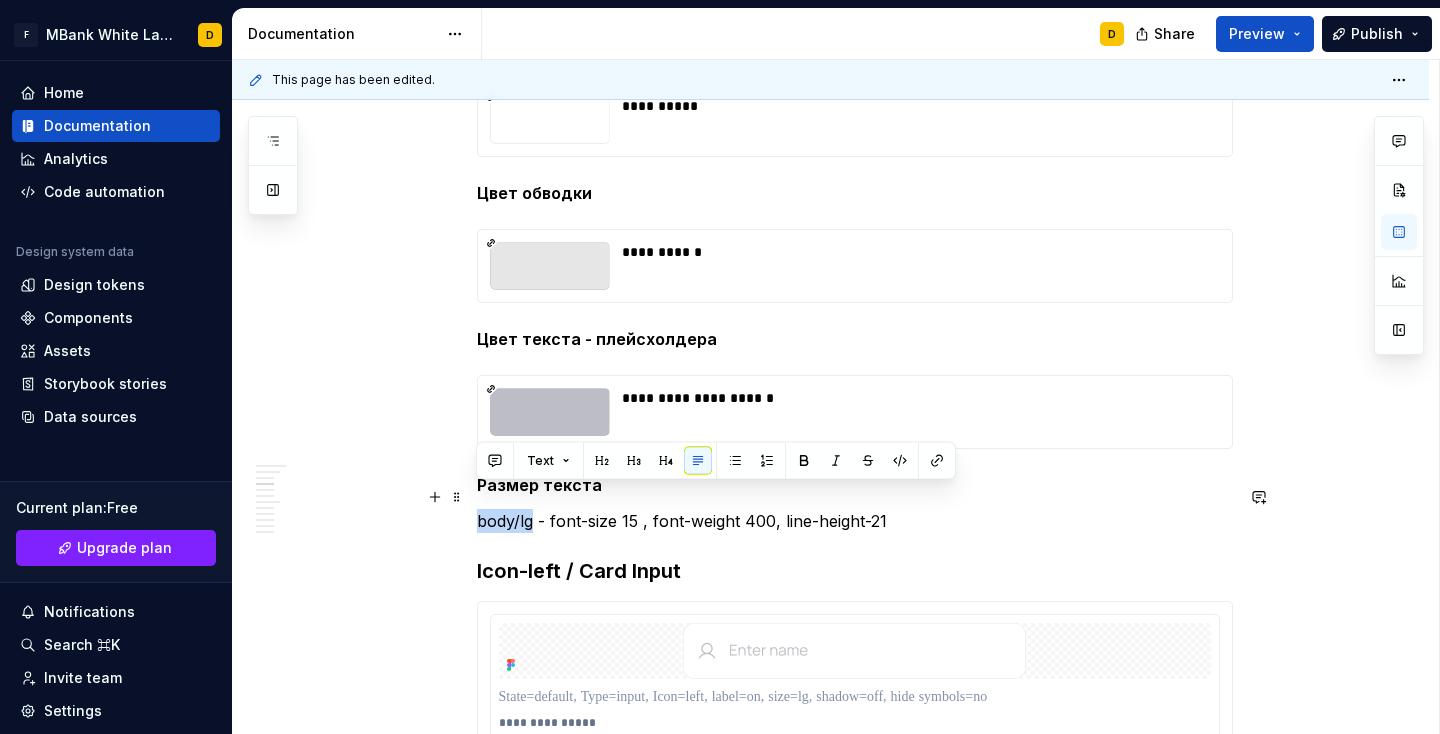 click on "**********" at bounding box center [830, 2502] 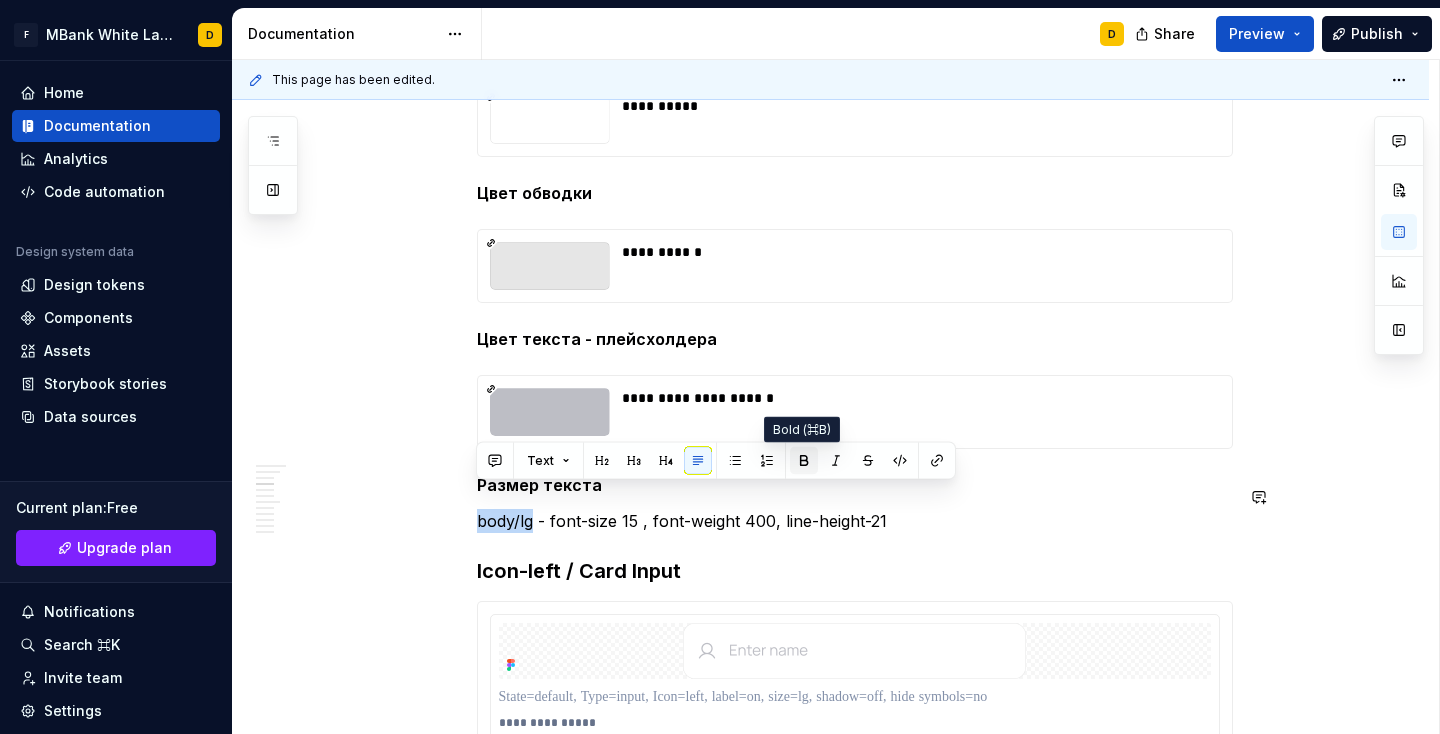 click at bounding box center [804, 461] 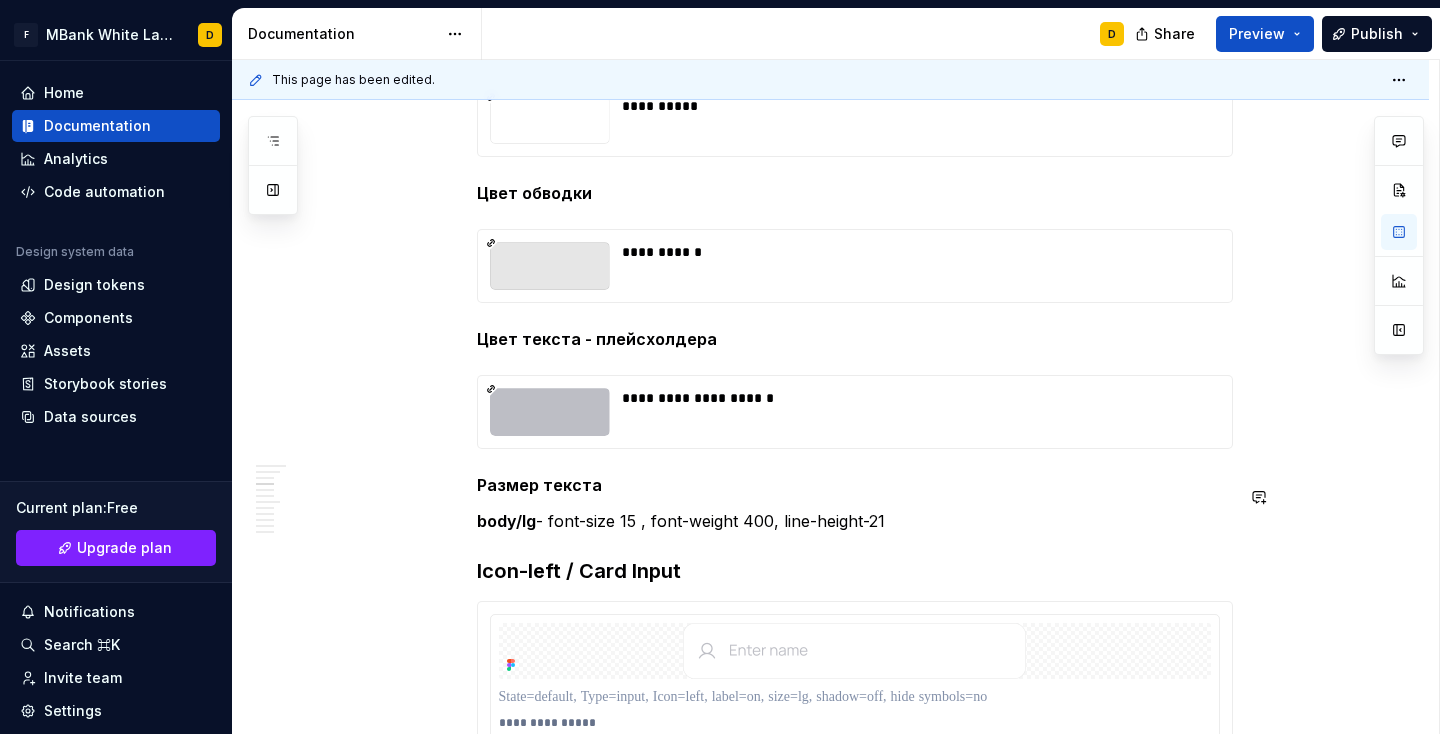 click on "**********" at bounding box center [855, 2404] 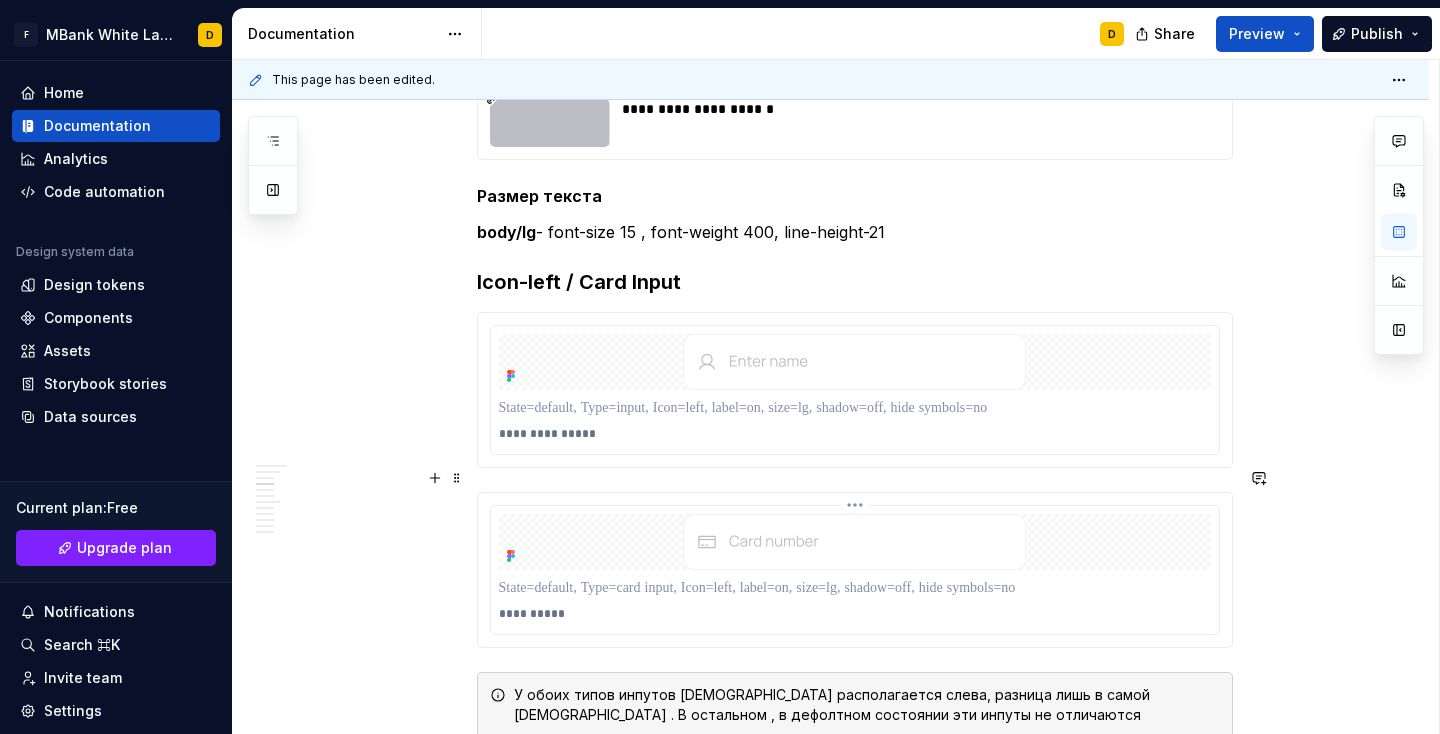 scroll, scrollTop: 1566, scrollLeft: 0, axis: vertical 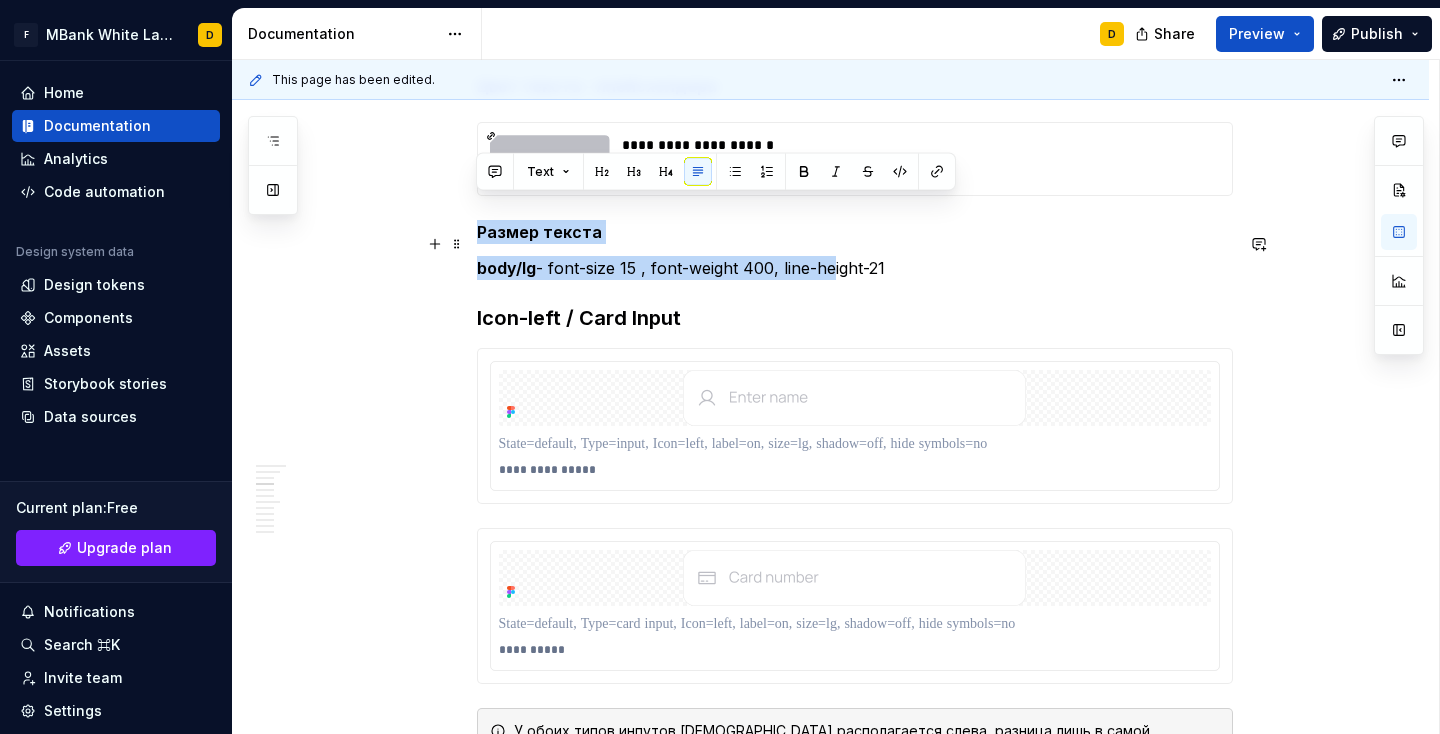 drag, startPoint x: 476, startPoint y: 207, endPoint x: 816, endPoint y: 245, distance: 342.11694 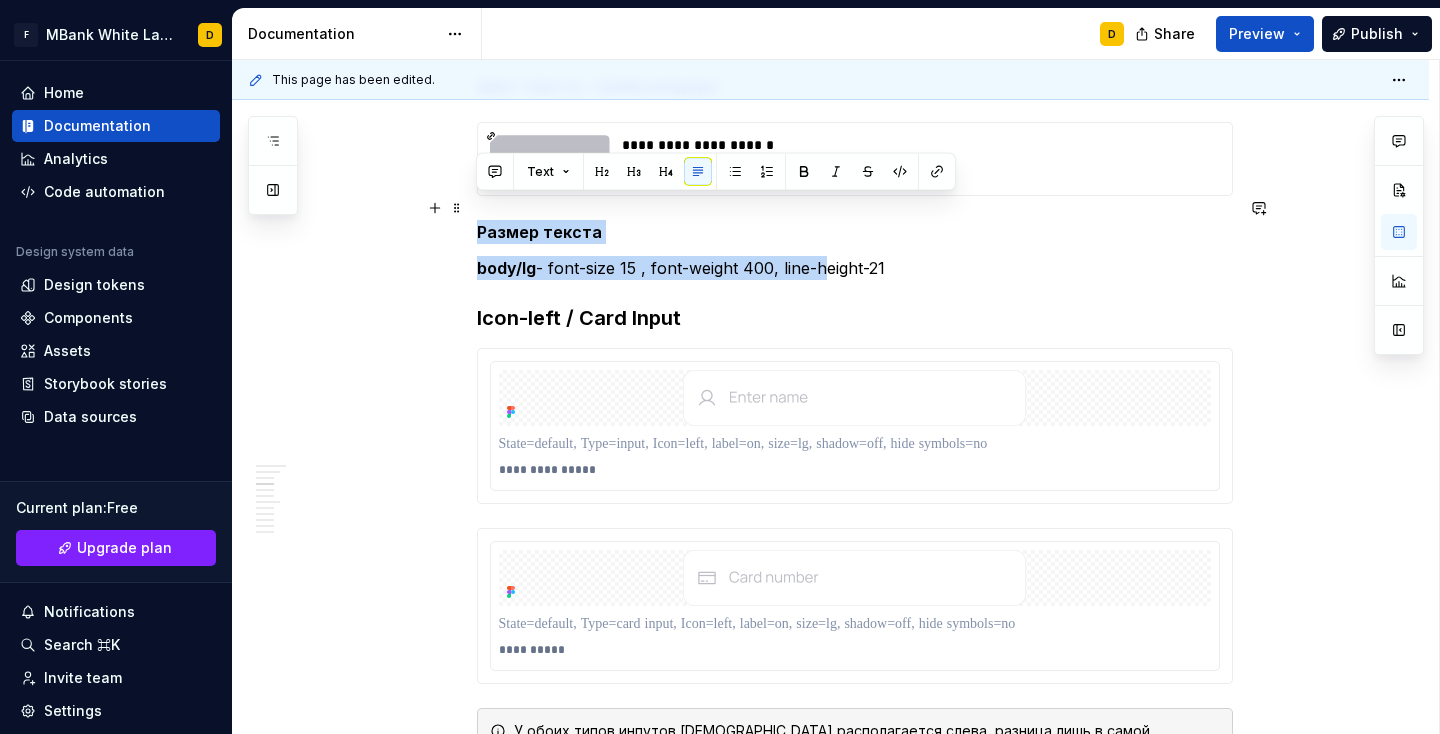 drag, startPoint x: 891, startPoint y: 246, endPoint x: 474, endPoint y: 200, distance: 419.5295 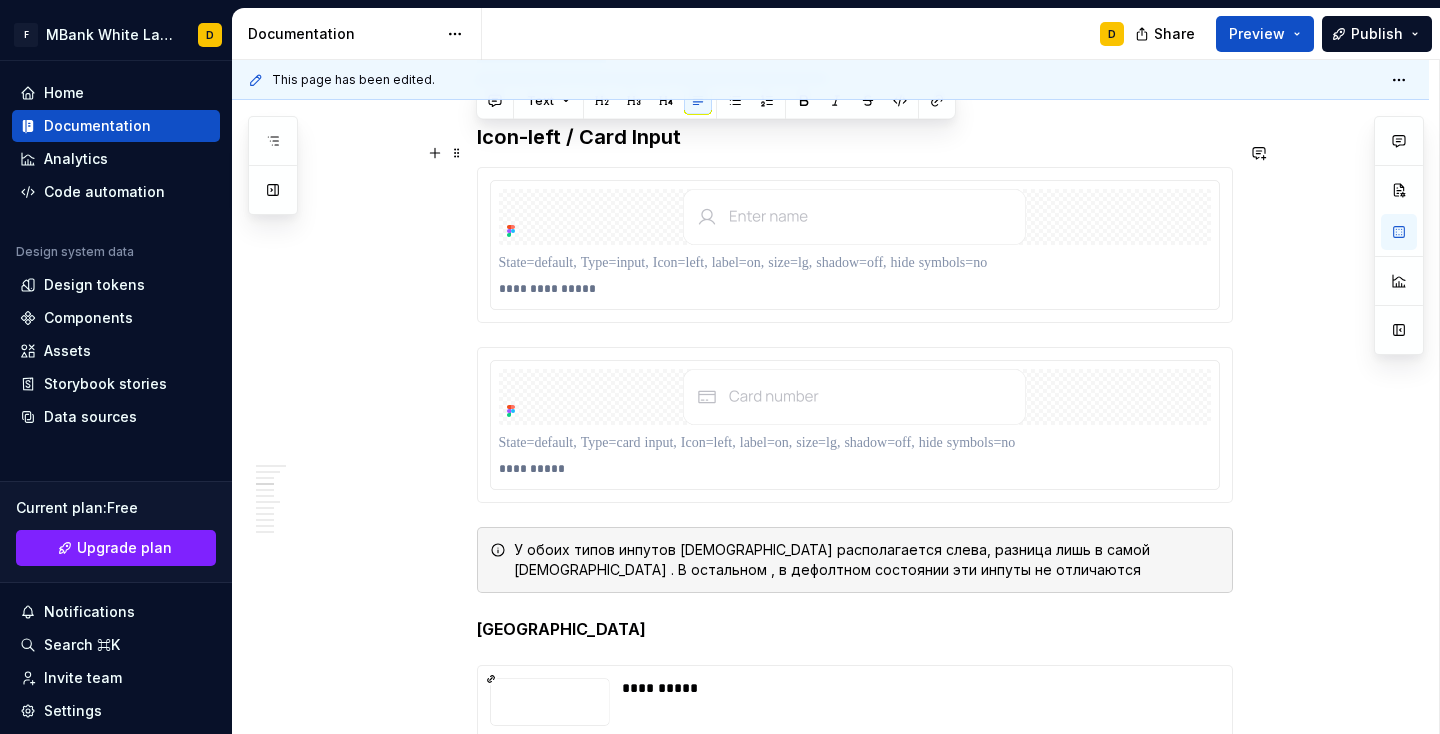 scroll, scrollTop: 1751, scrollLeft: 0, axis: vertical 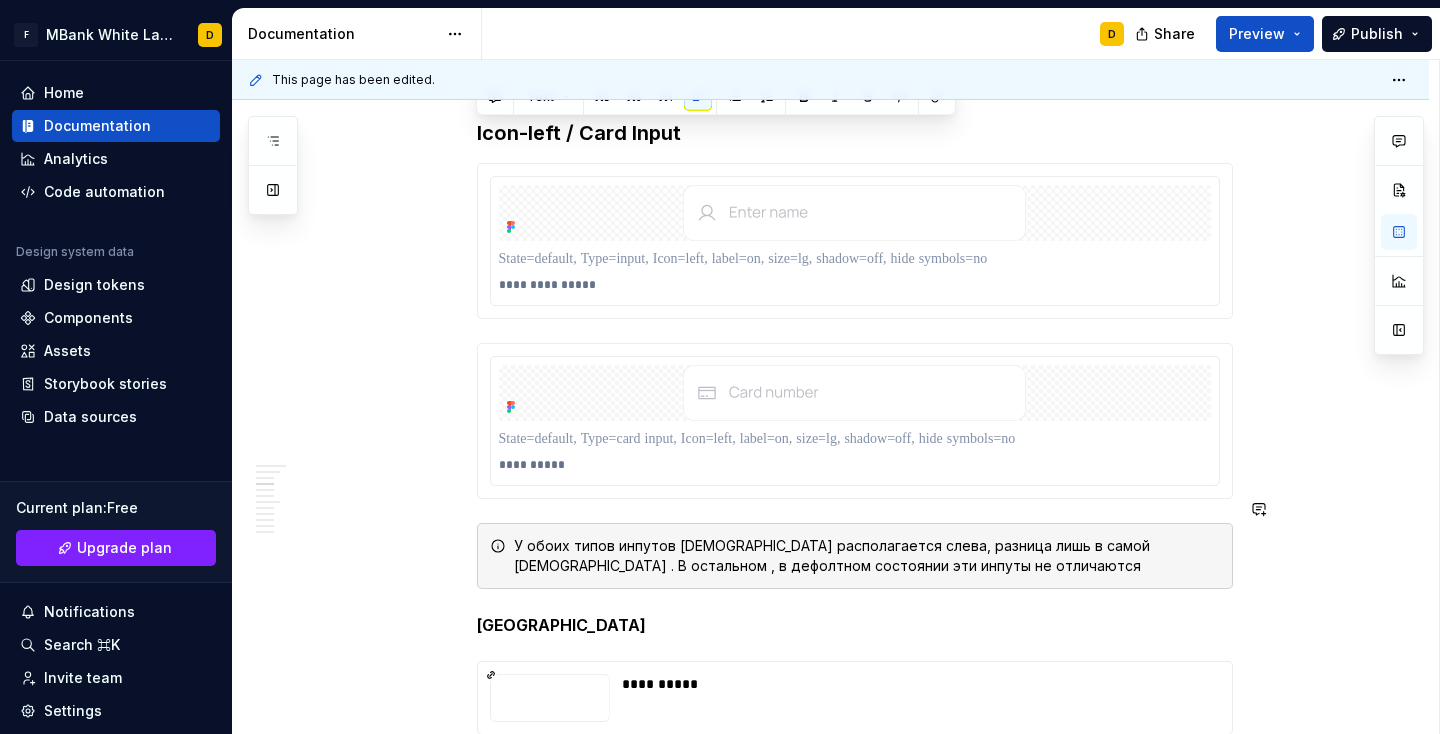 click on "**********" at bounding box center [855, 1966] 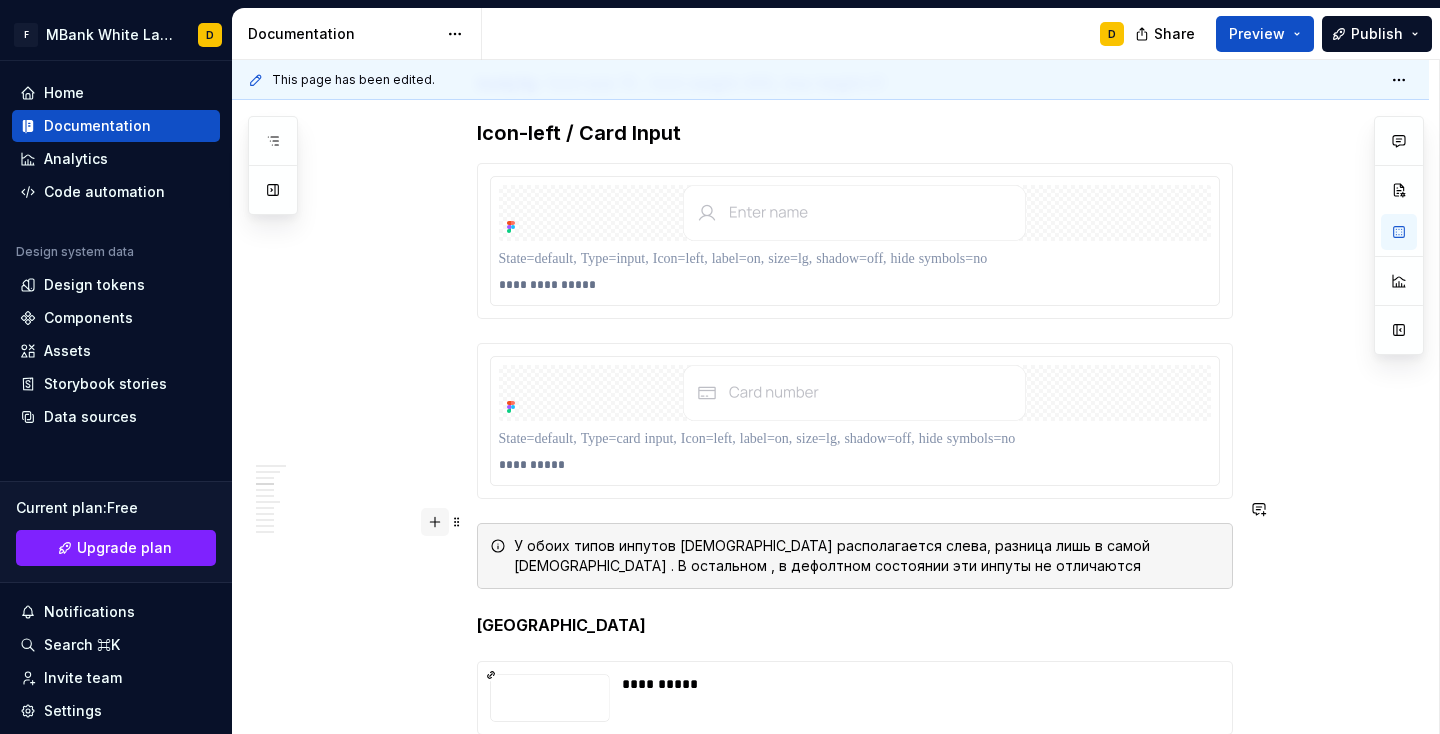 click at bounding box center [435, 522] 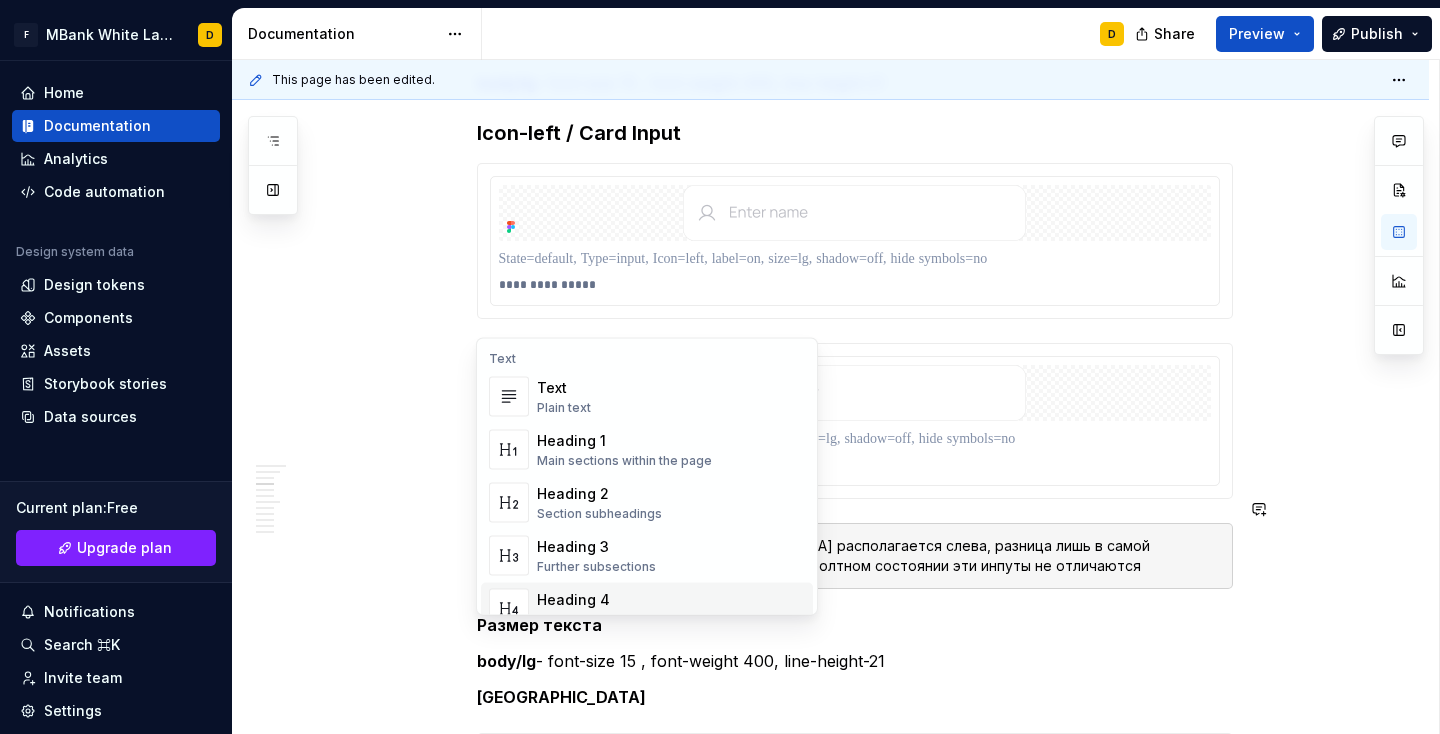 click on "Heading 4 Details in subsections" at bounding box center [671, 609] 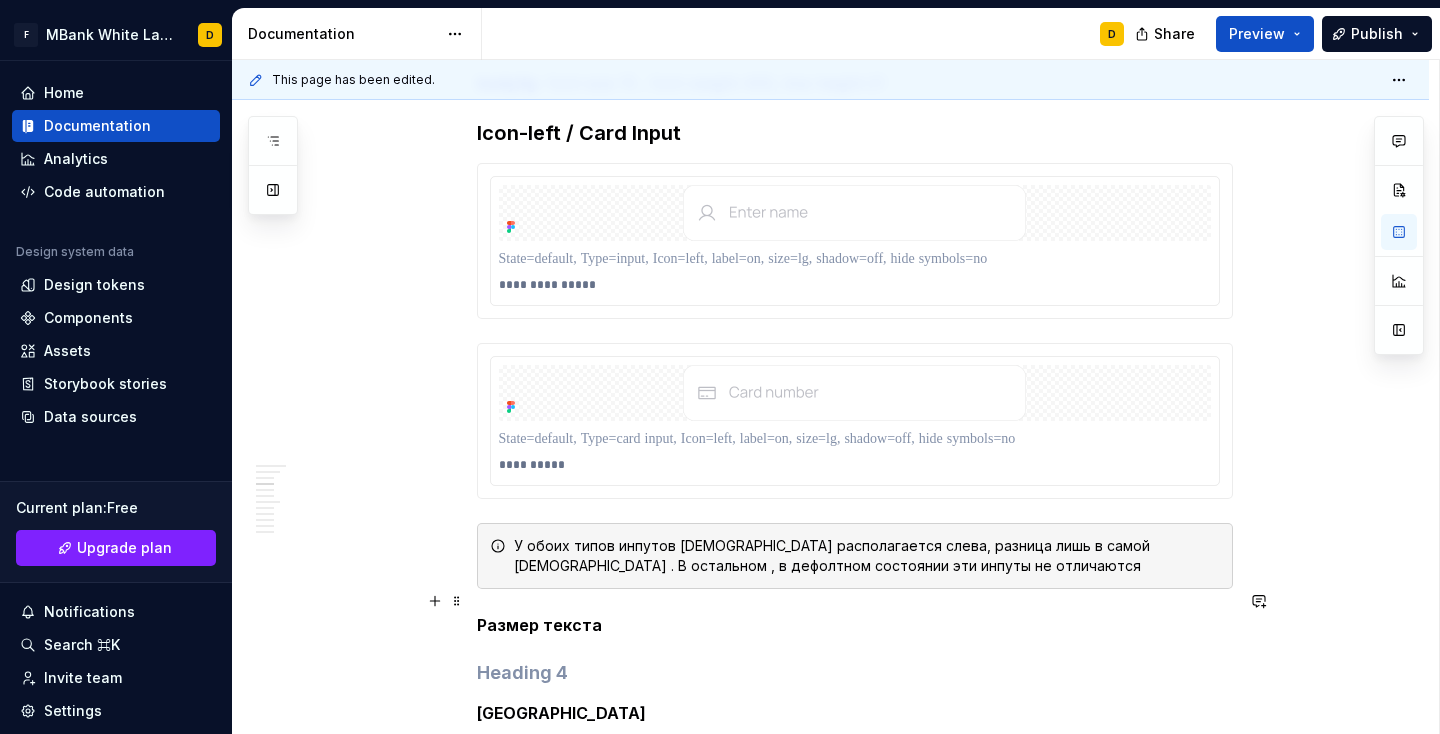 click on "Размер текста" at bounding box center (855, 625) 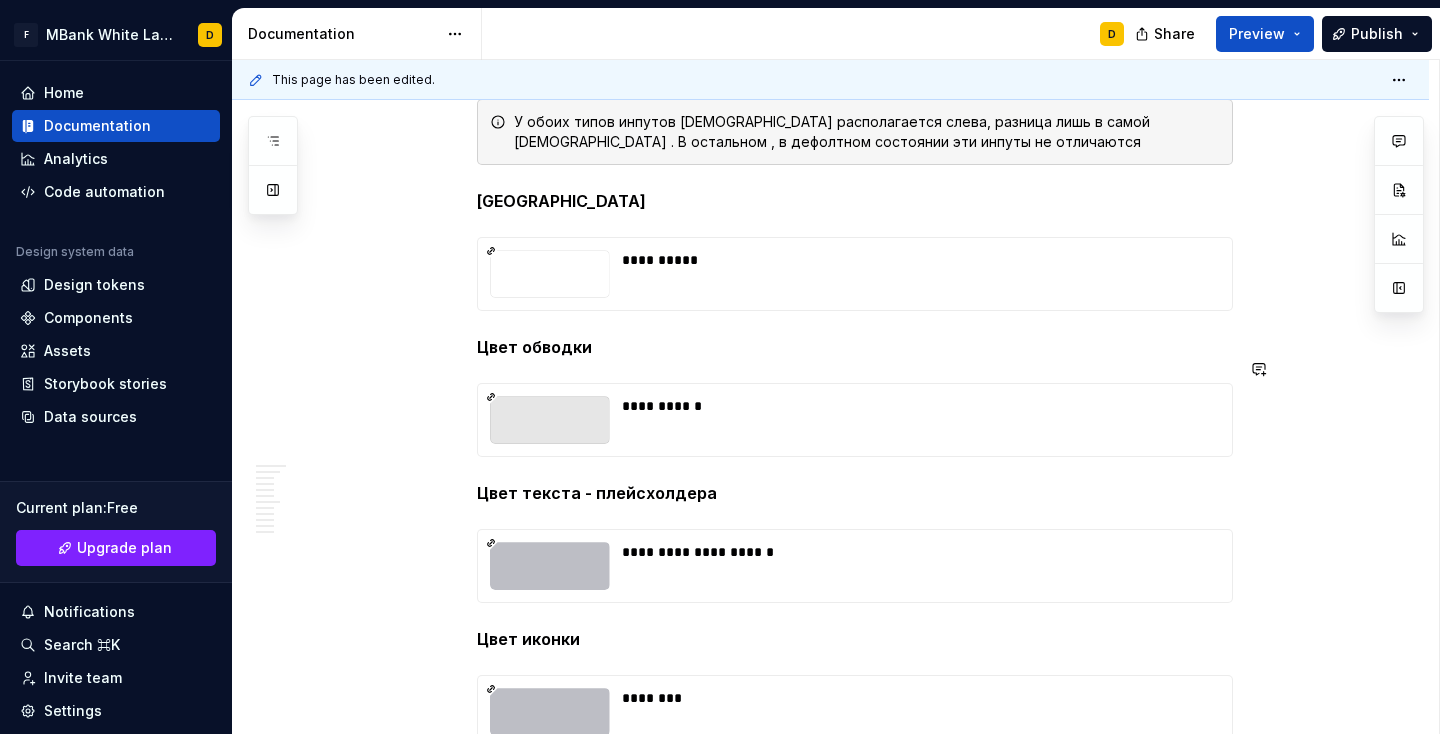 scroll, scrollTop: 2335, scrollLeft: 0, axis: vertical 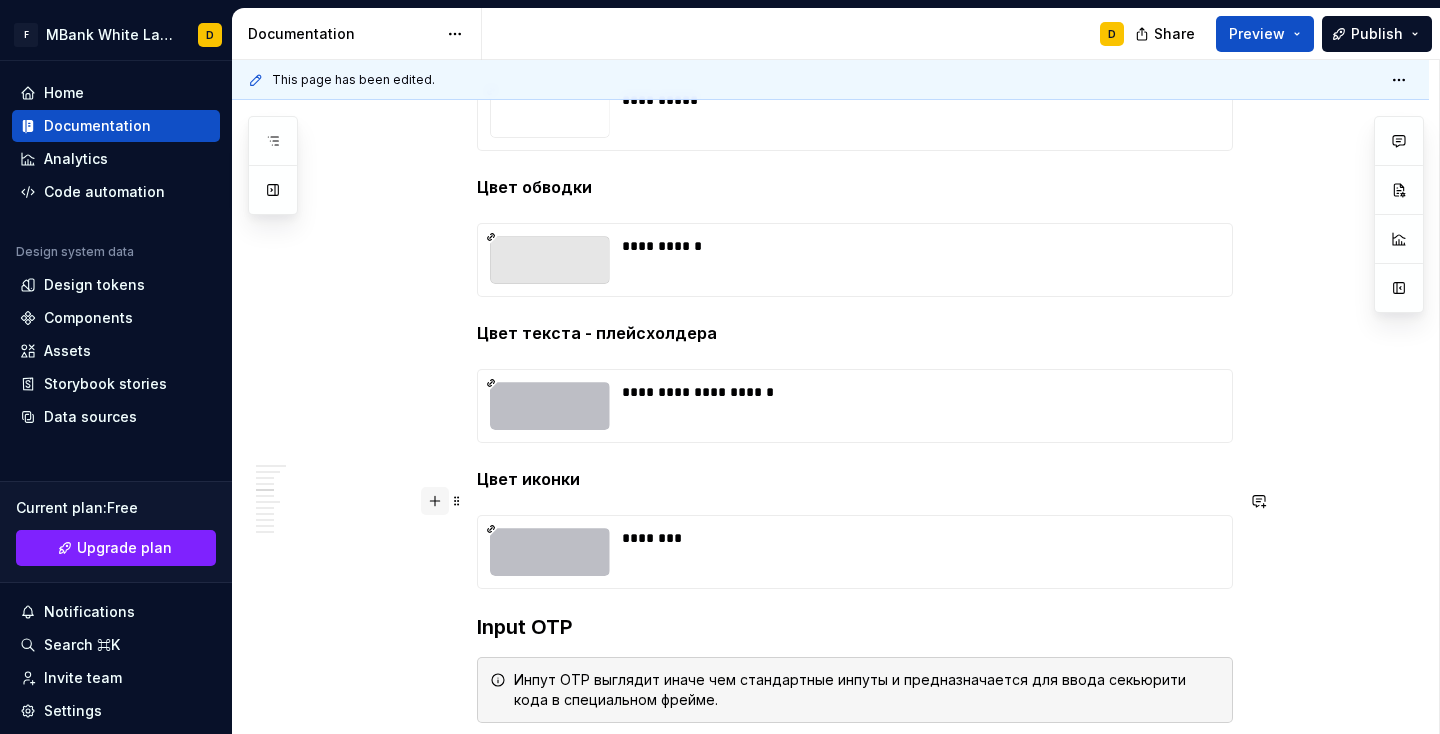 click at bounding box center [435, 501] 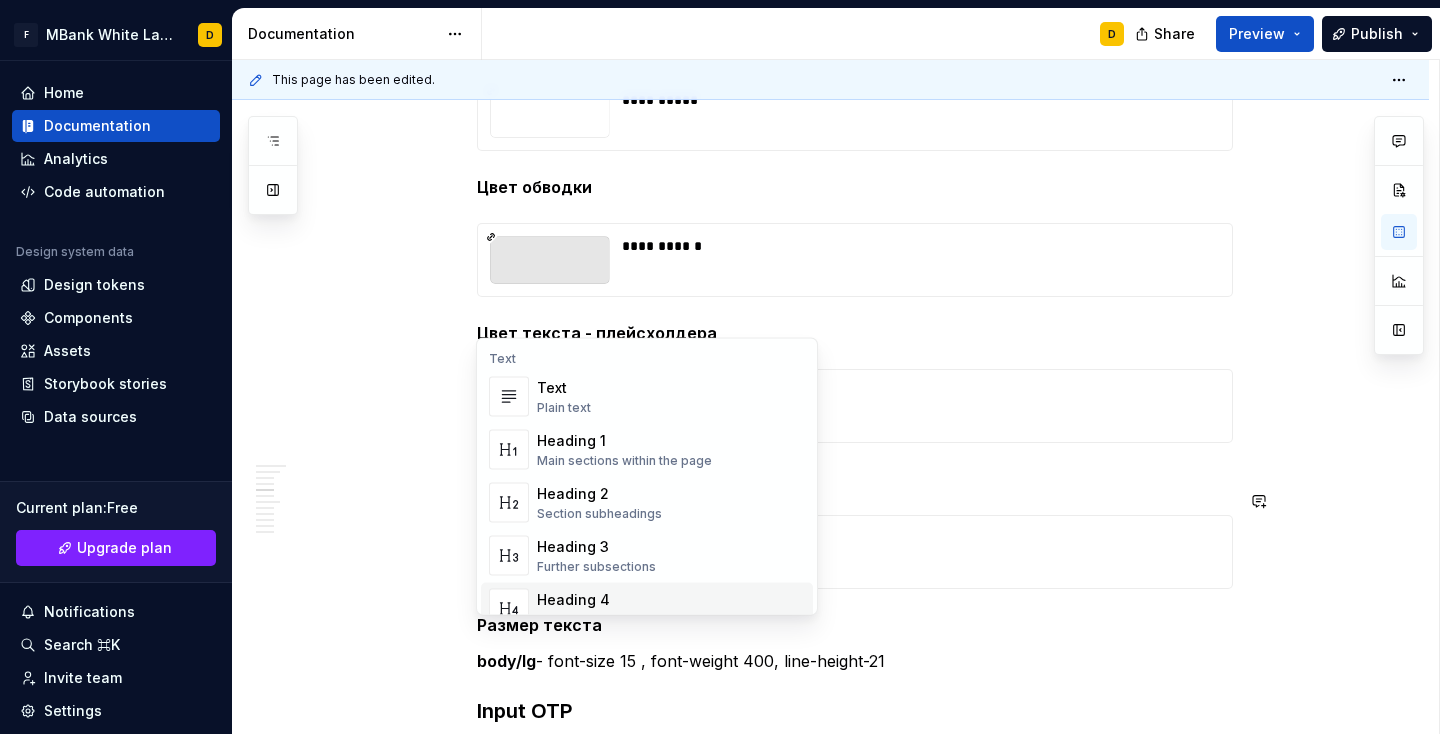 click on "**********" at bounding box center [855, 1424] 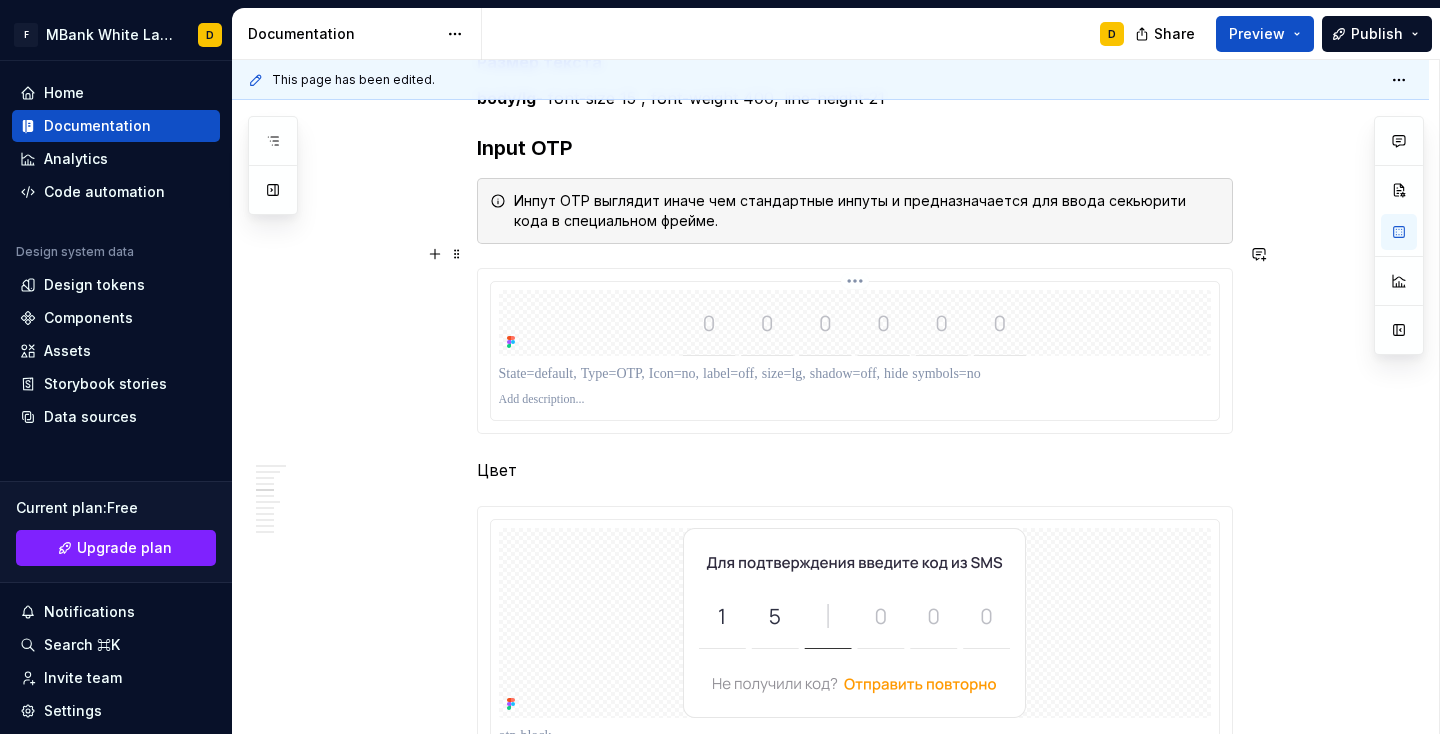 scroll, scrollTop: 2894, scrollLeft: 0, axis: vertical 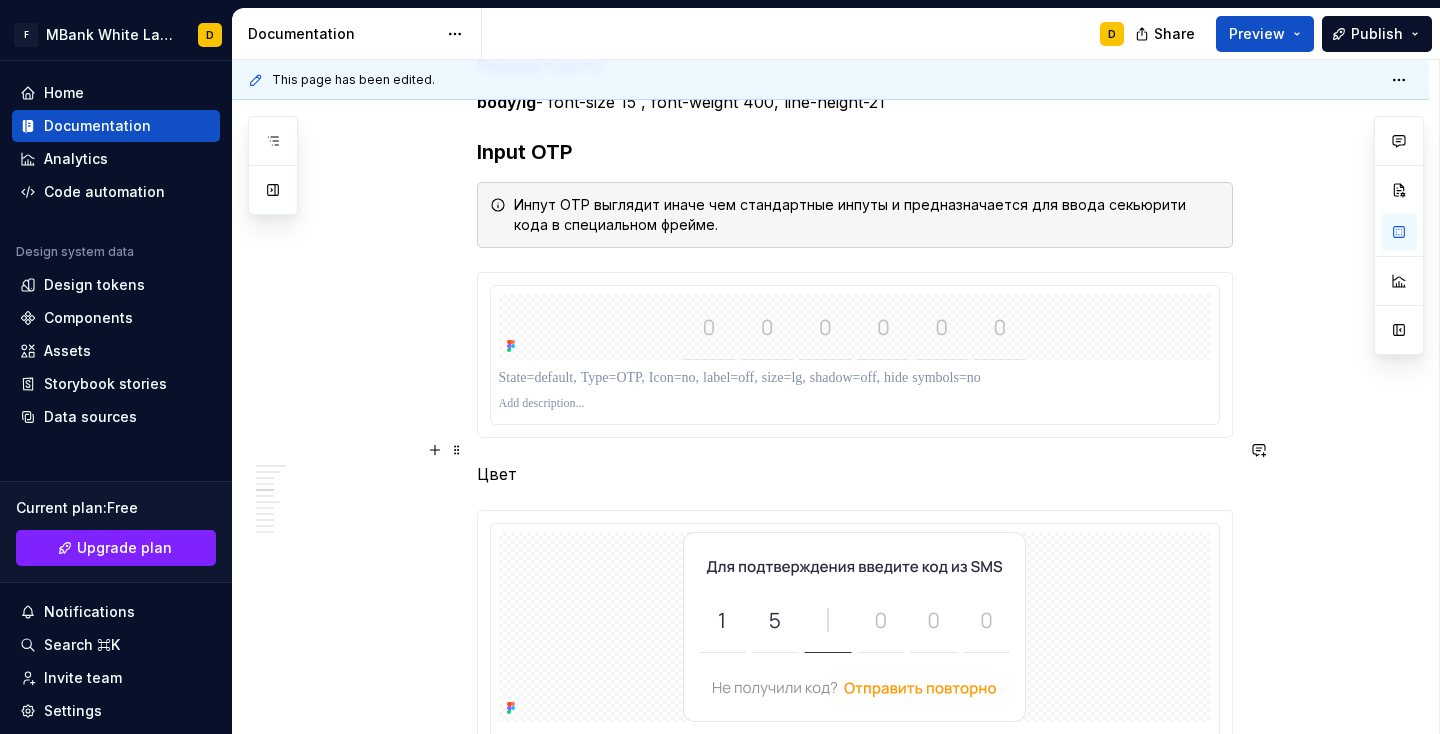 click on "Цвет" at bounding box center [855, 474] 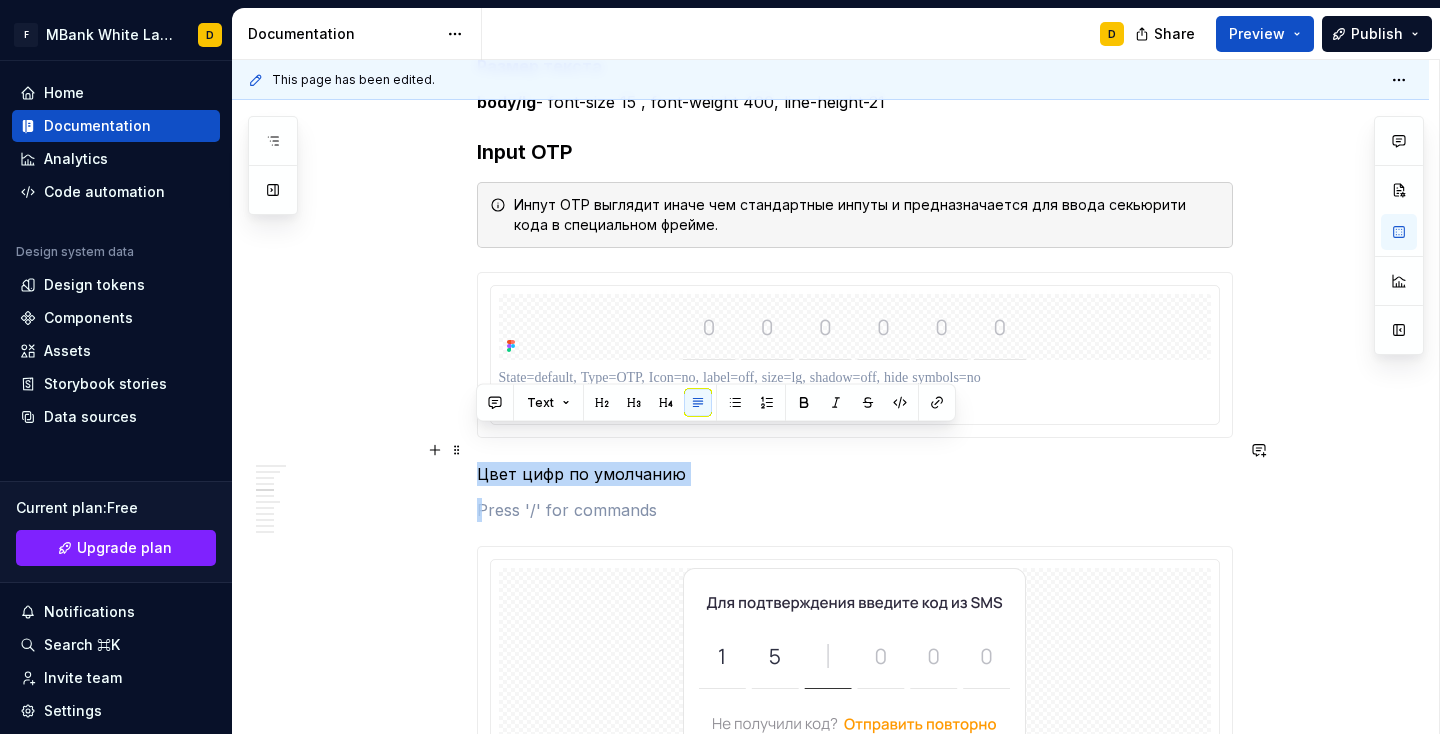 drag, startPoint x: 684, startPoint y: 452, endPoint x: 467, endPoint y: 448, distance: 217.03687 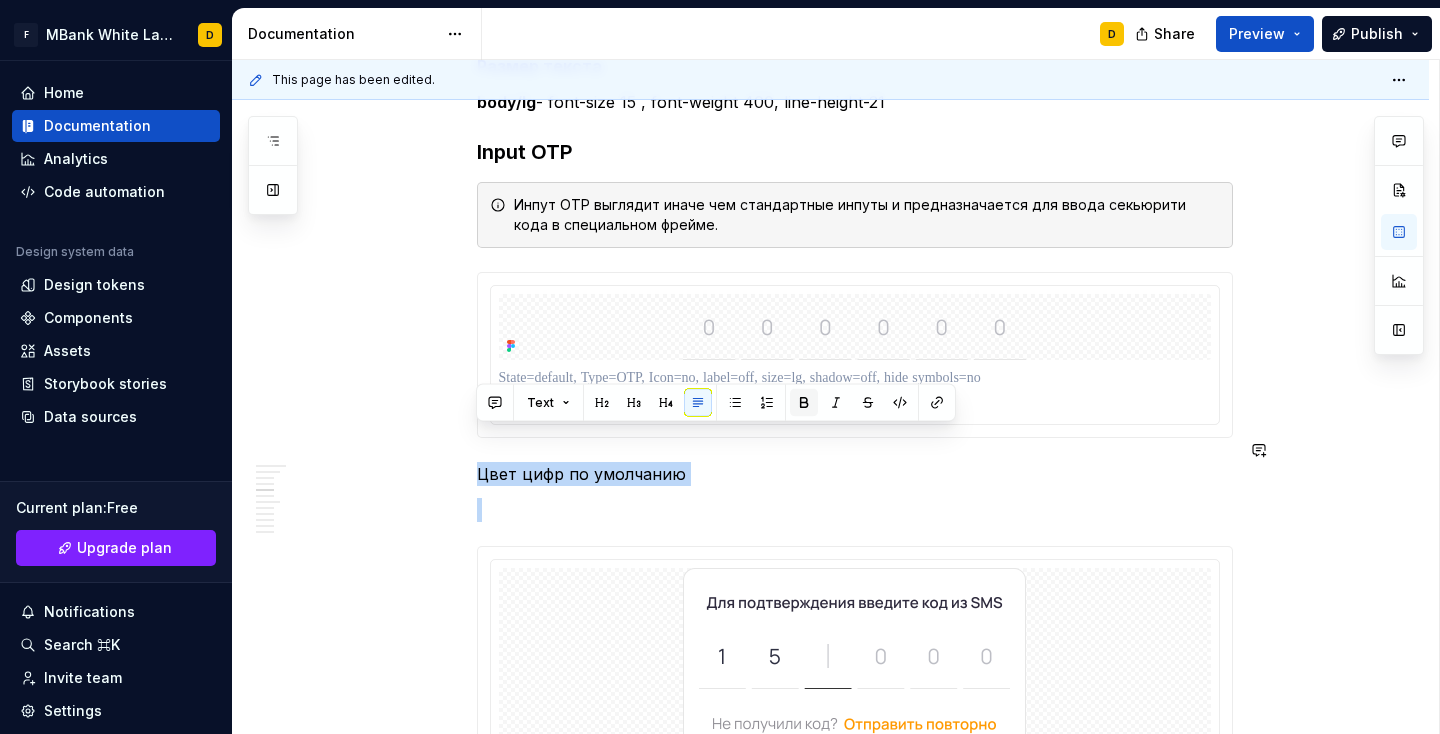 click at bounding box center [804, 403] 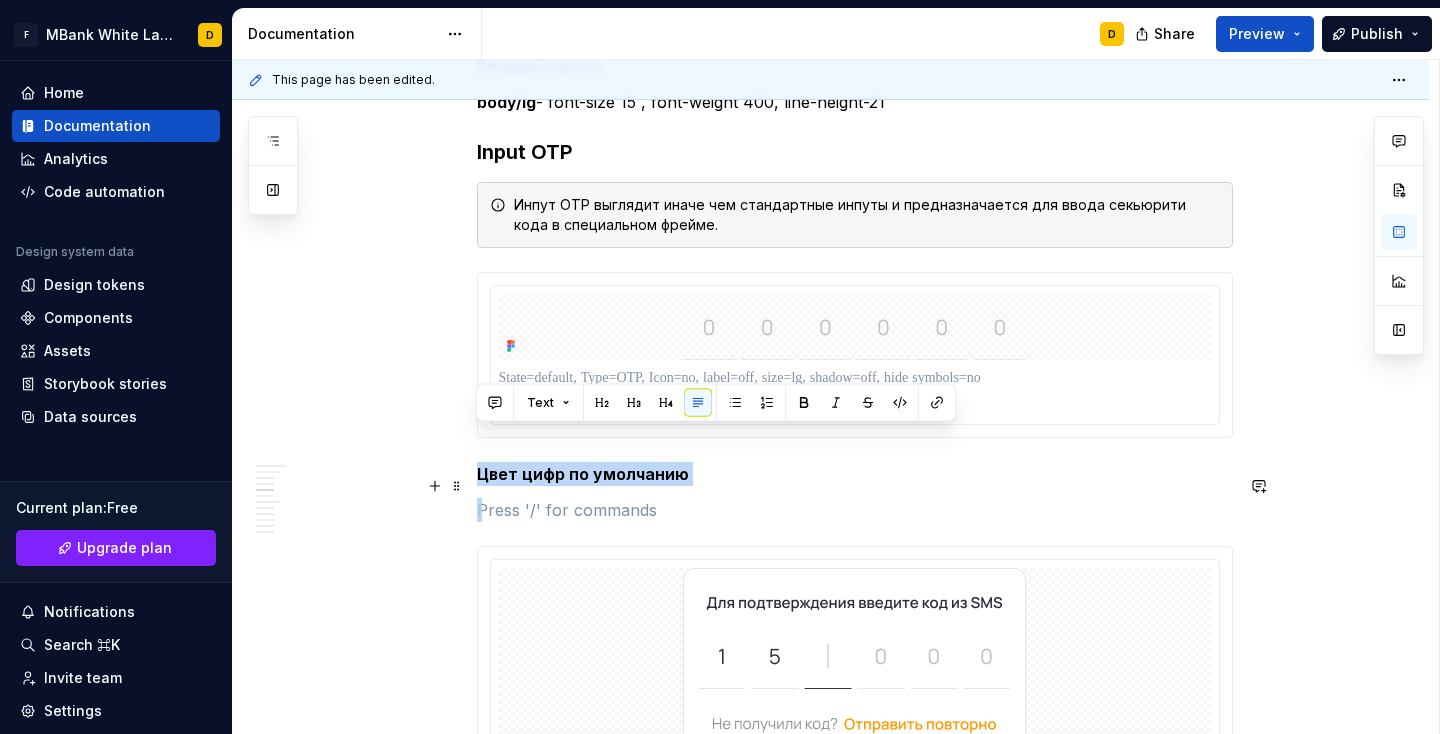 click at bounding box center (855, 510) 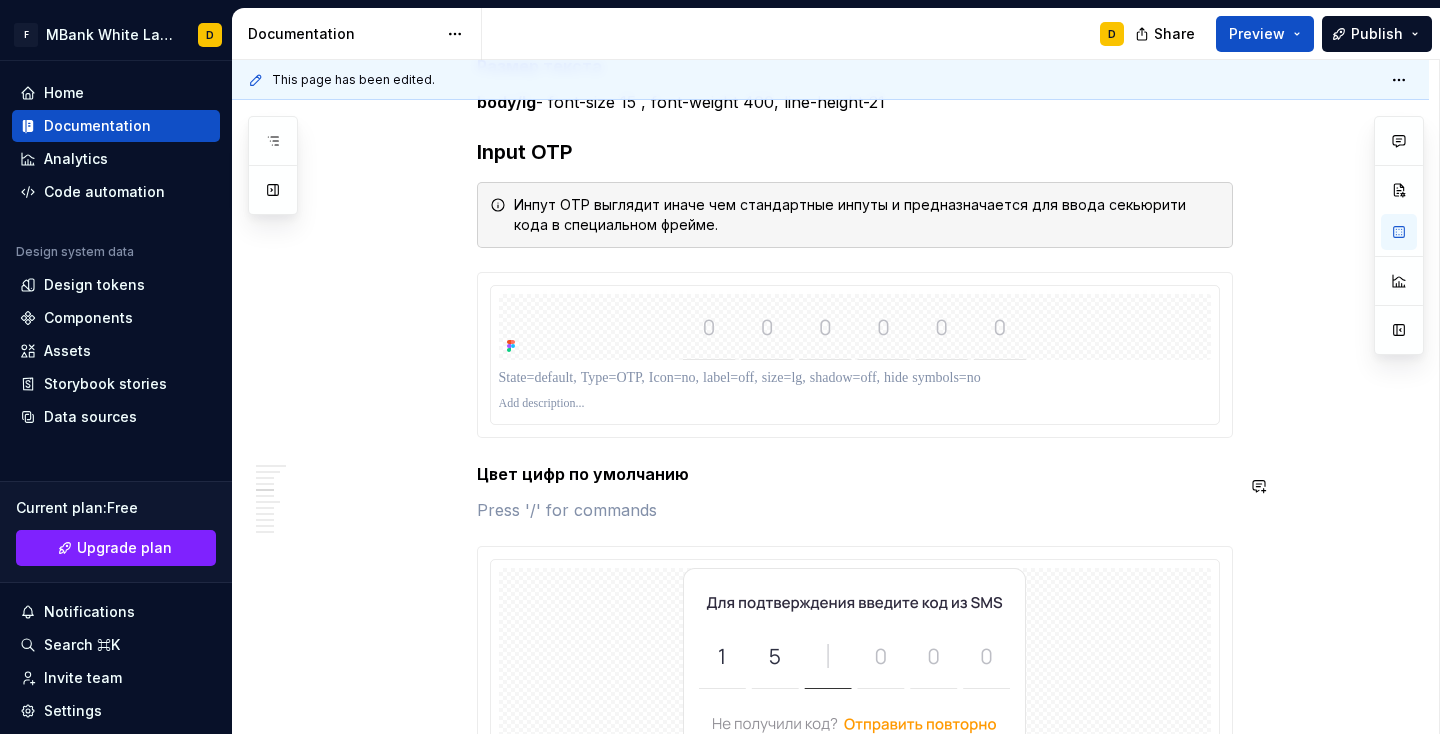 click on "**********" at bounding box center (855, 883) 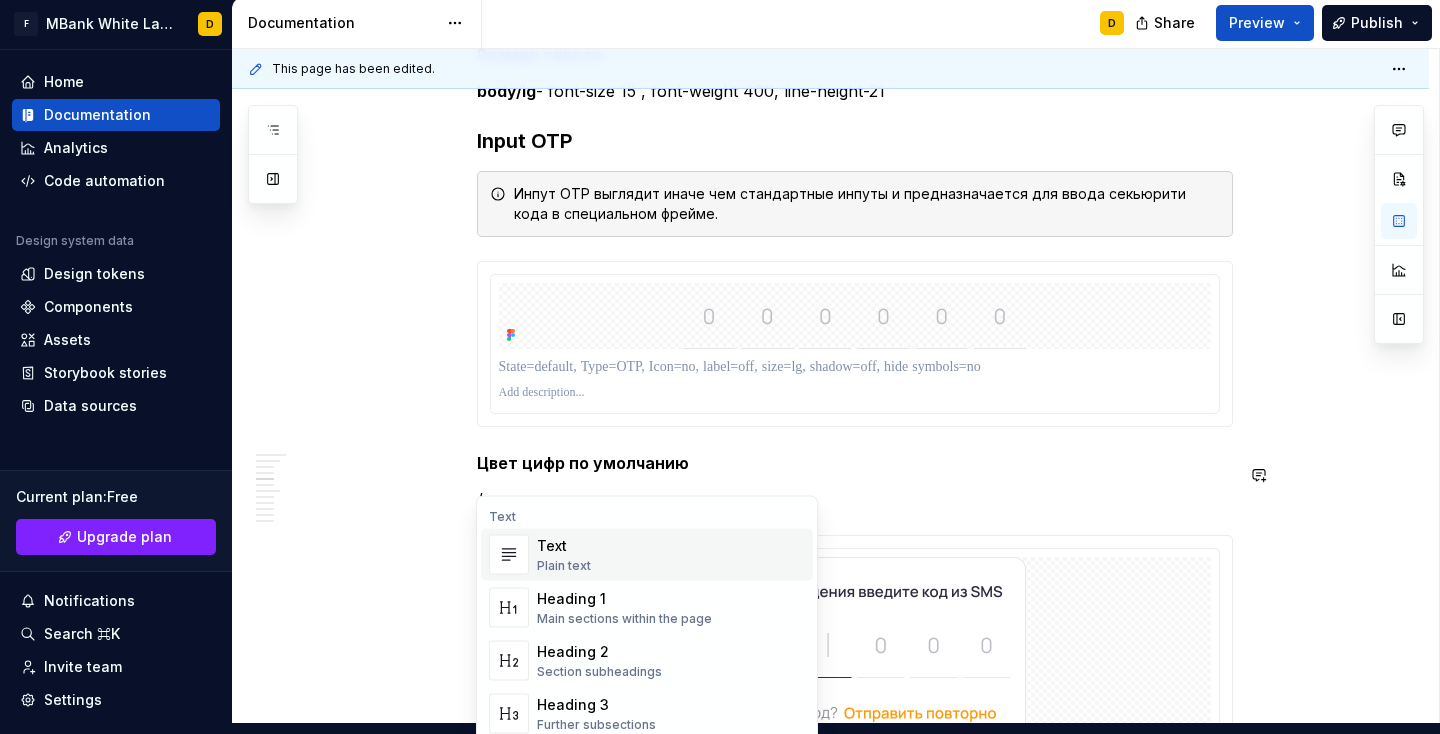 scroll, scrollTop: 0, scrollLeft: 0, axis: both 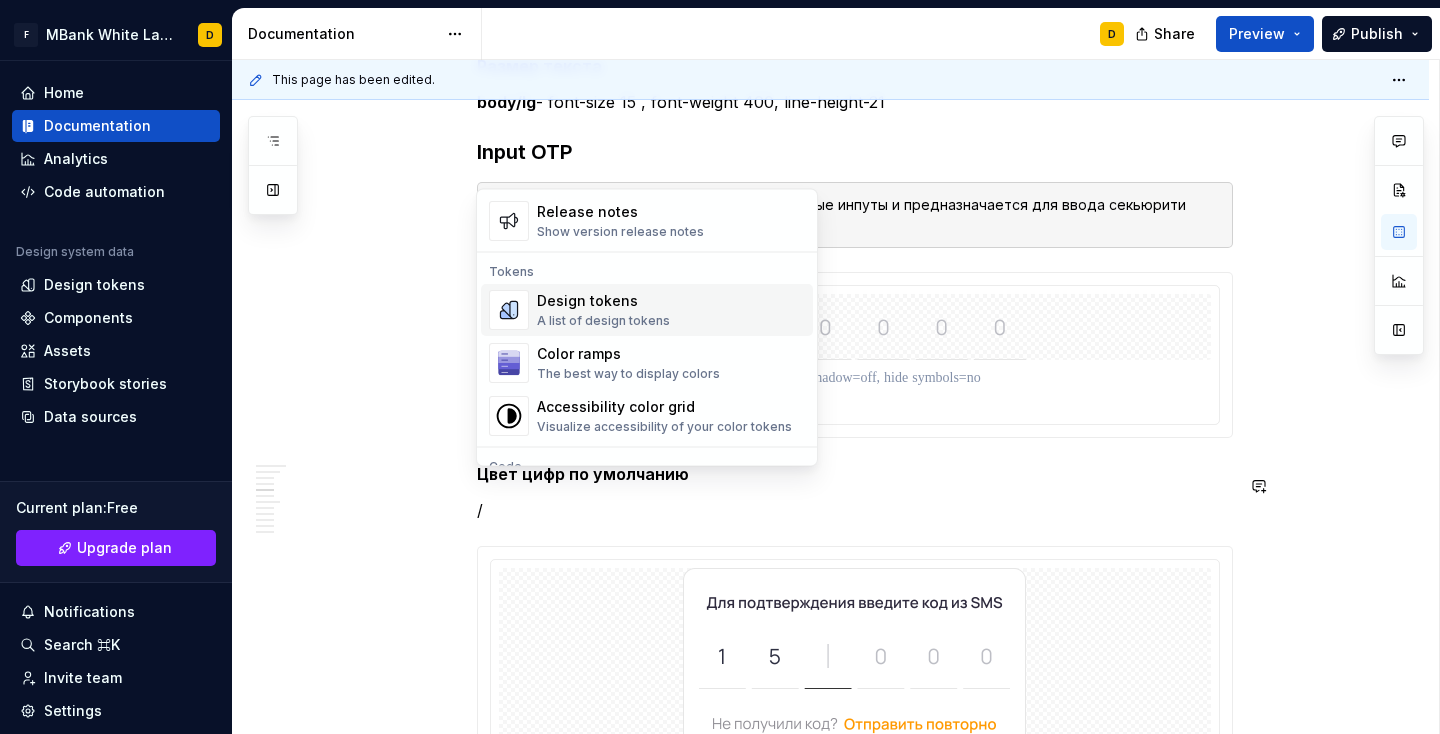 click on "Design tokens" at bounding box center [603, 302] 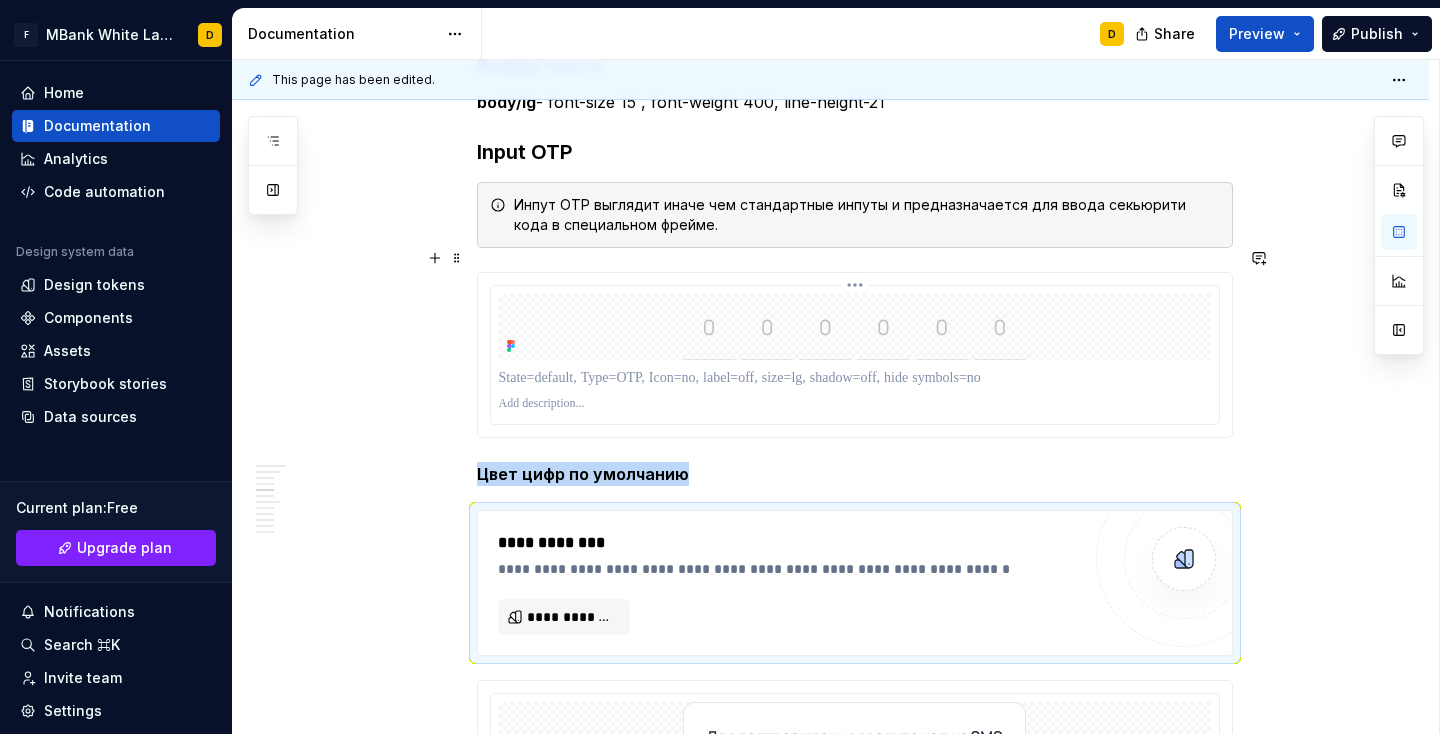 type on "*" 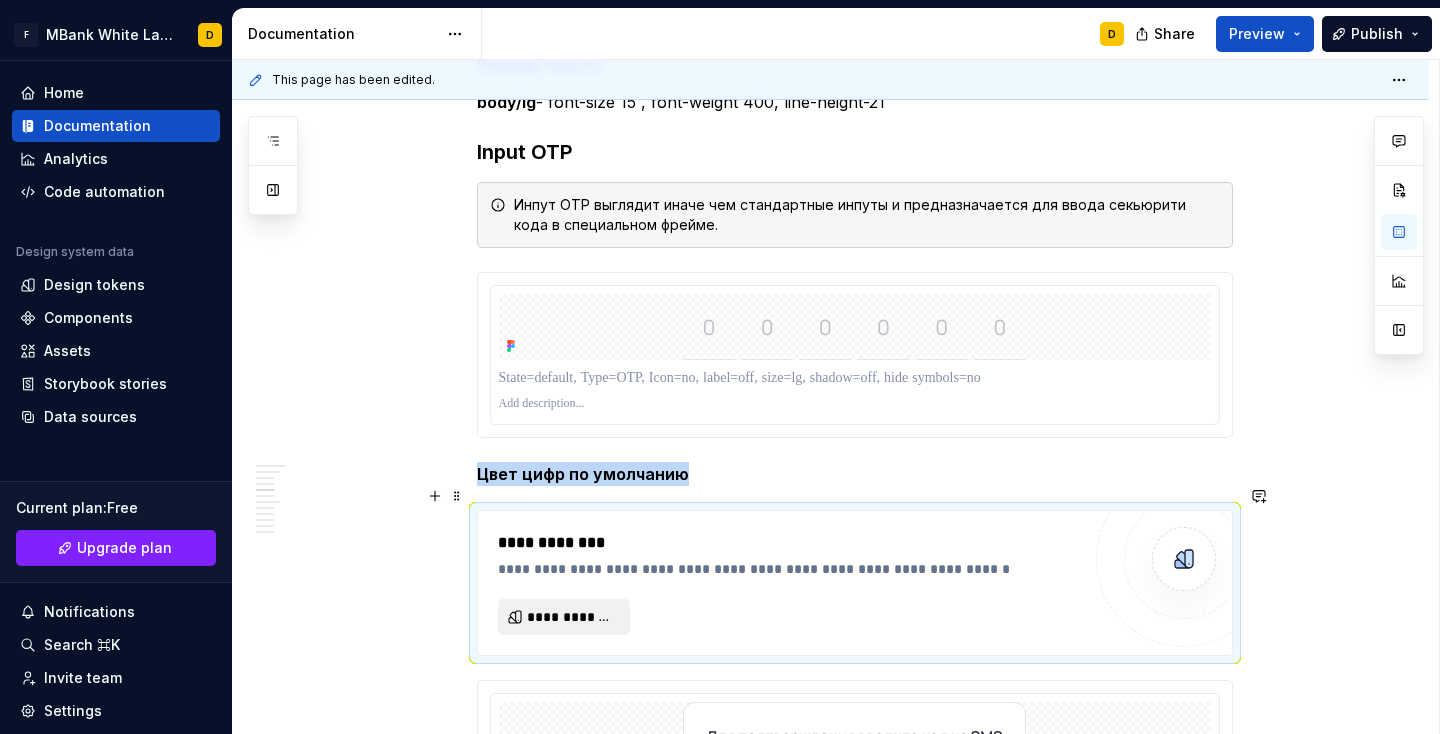 click on "**********" at bounding box center (572, 617) 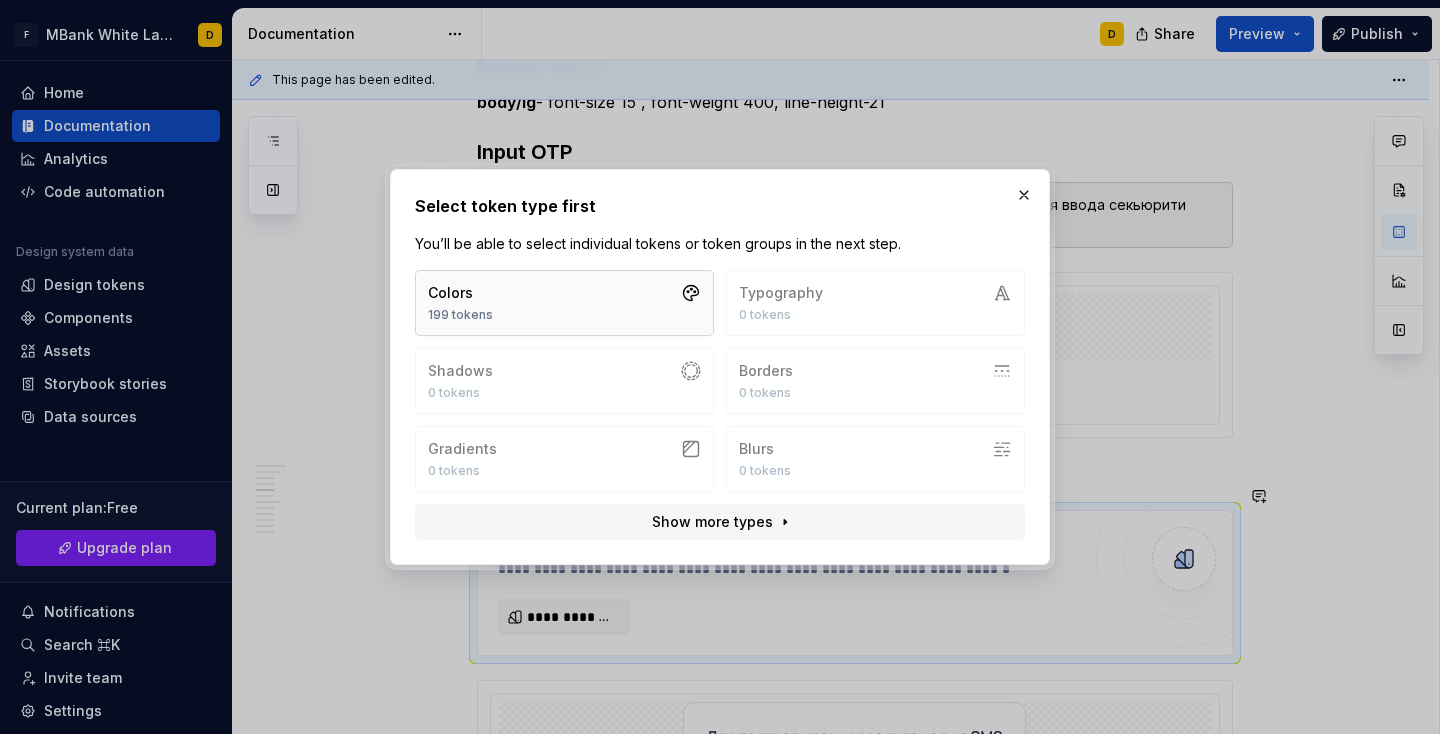 click on "Colors 199 tokens" at bounding box center (564, 303) 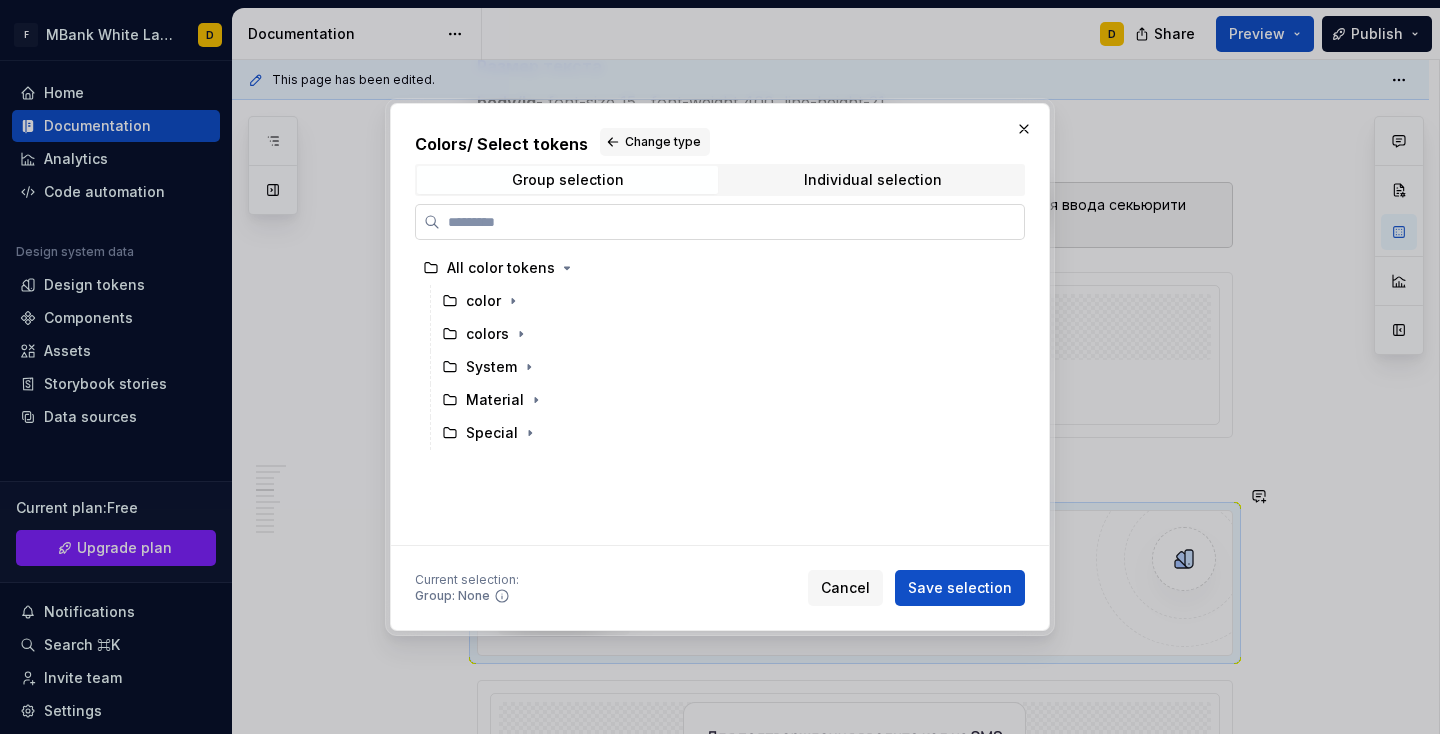 click at bounding box center (720, 222) 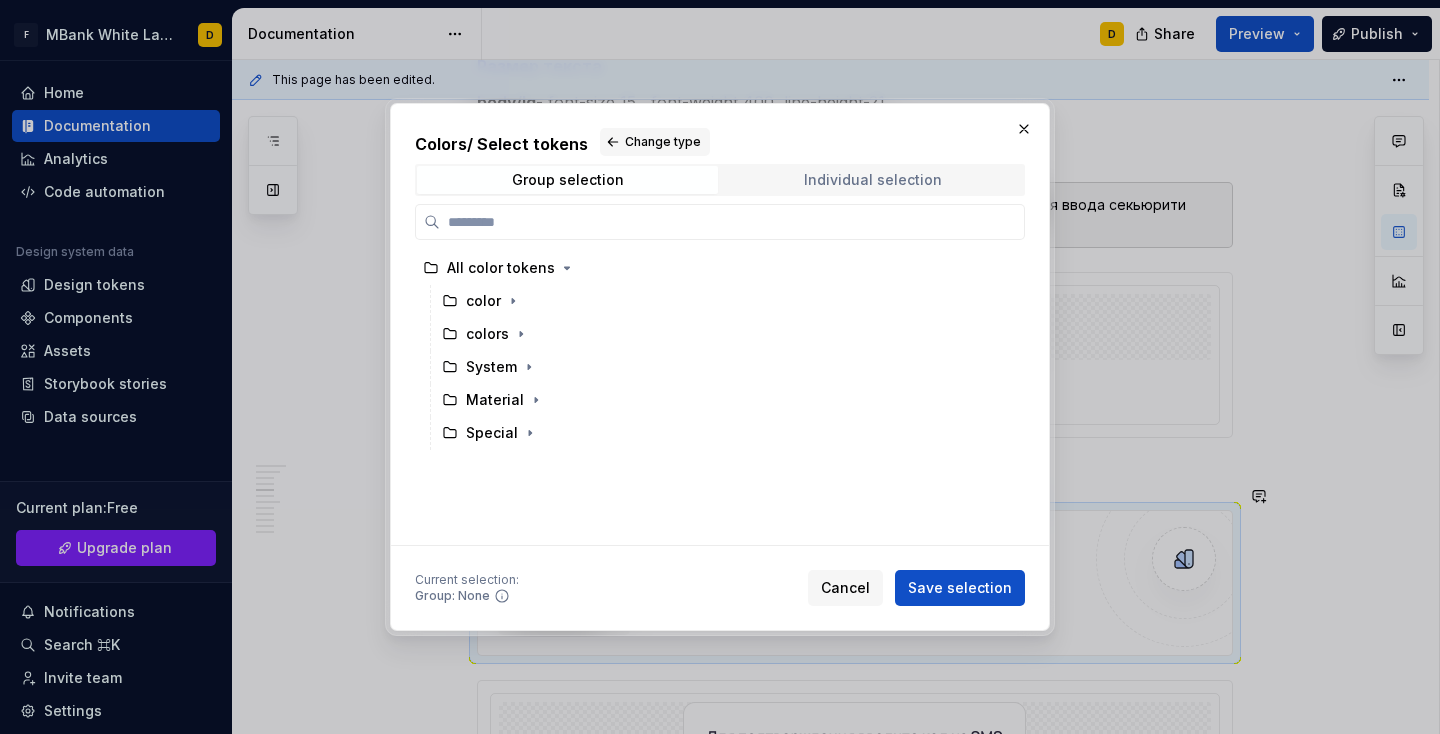 click on "Individual selection" at bounding box center [873, 180] 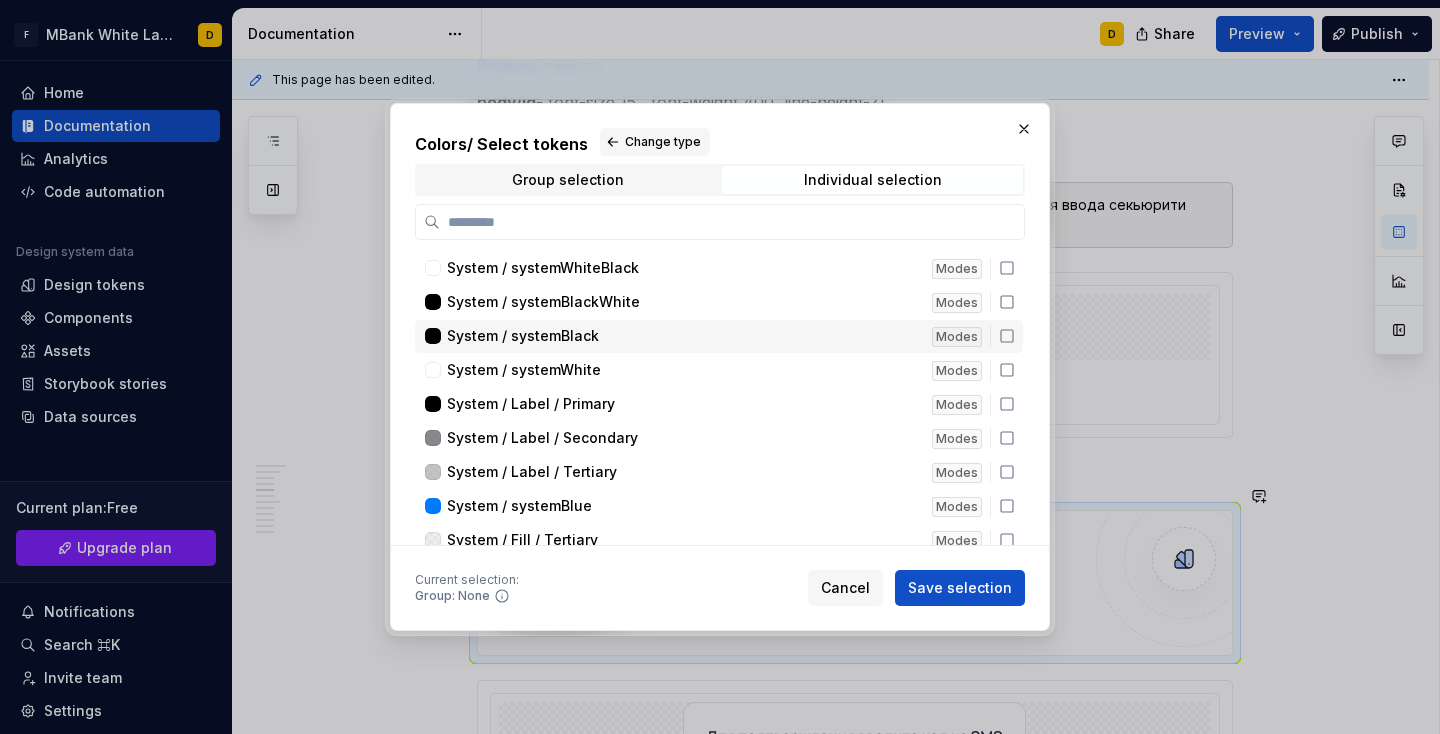 scroll, scrollTop: 4, scrollLeft: 0, axis: vertical 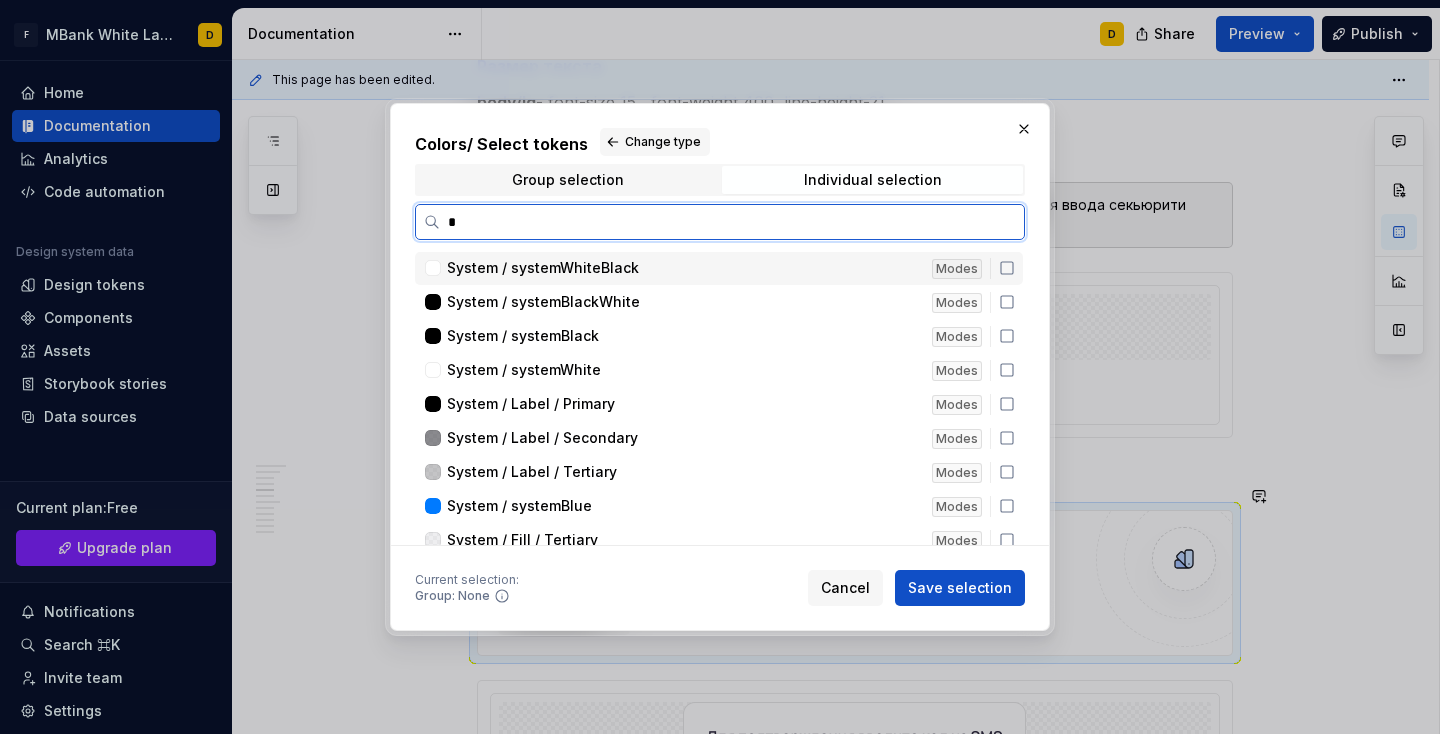 type on "**" 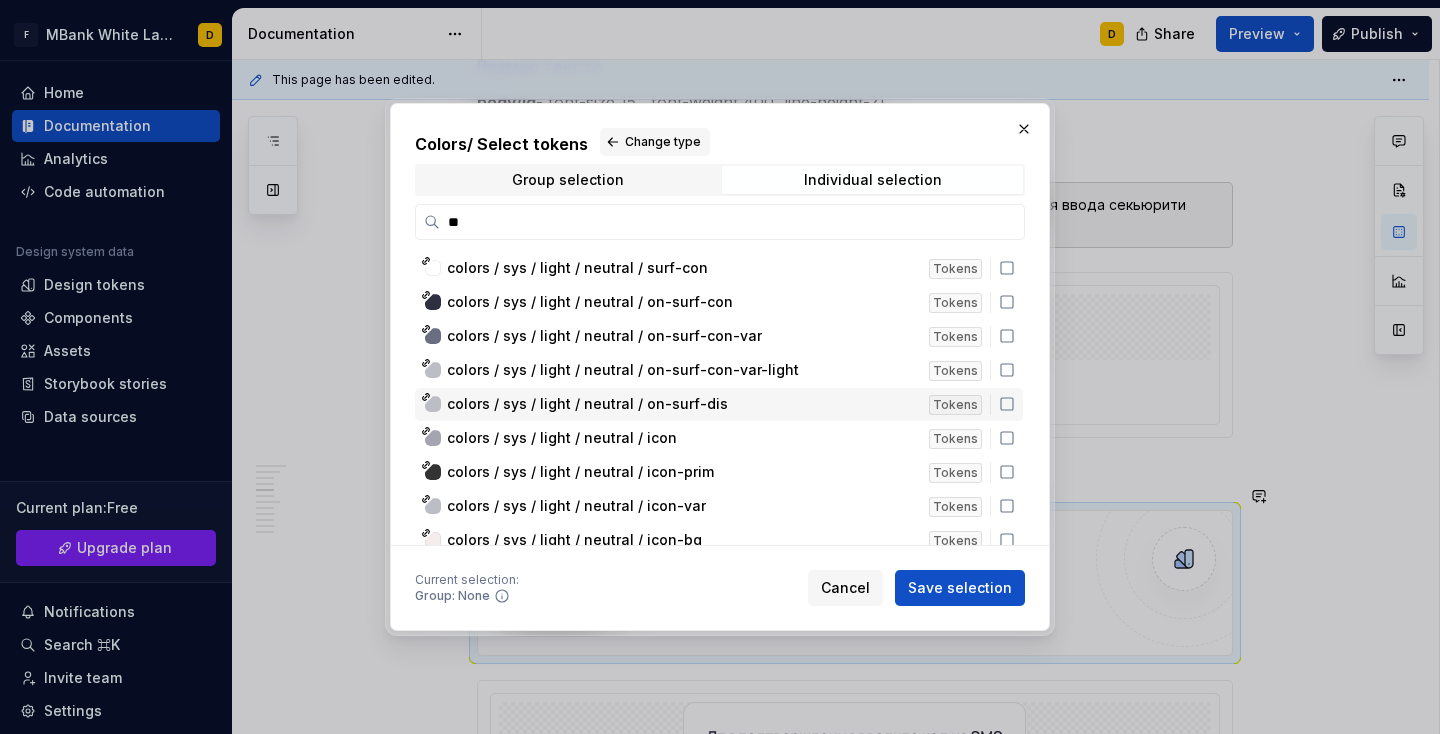 scroll, scrollTop: 1756, scrollLeft: 0, axis: vertical 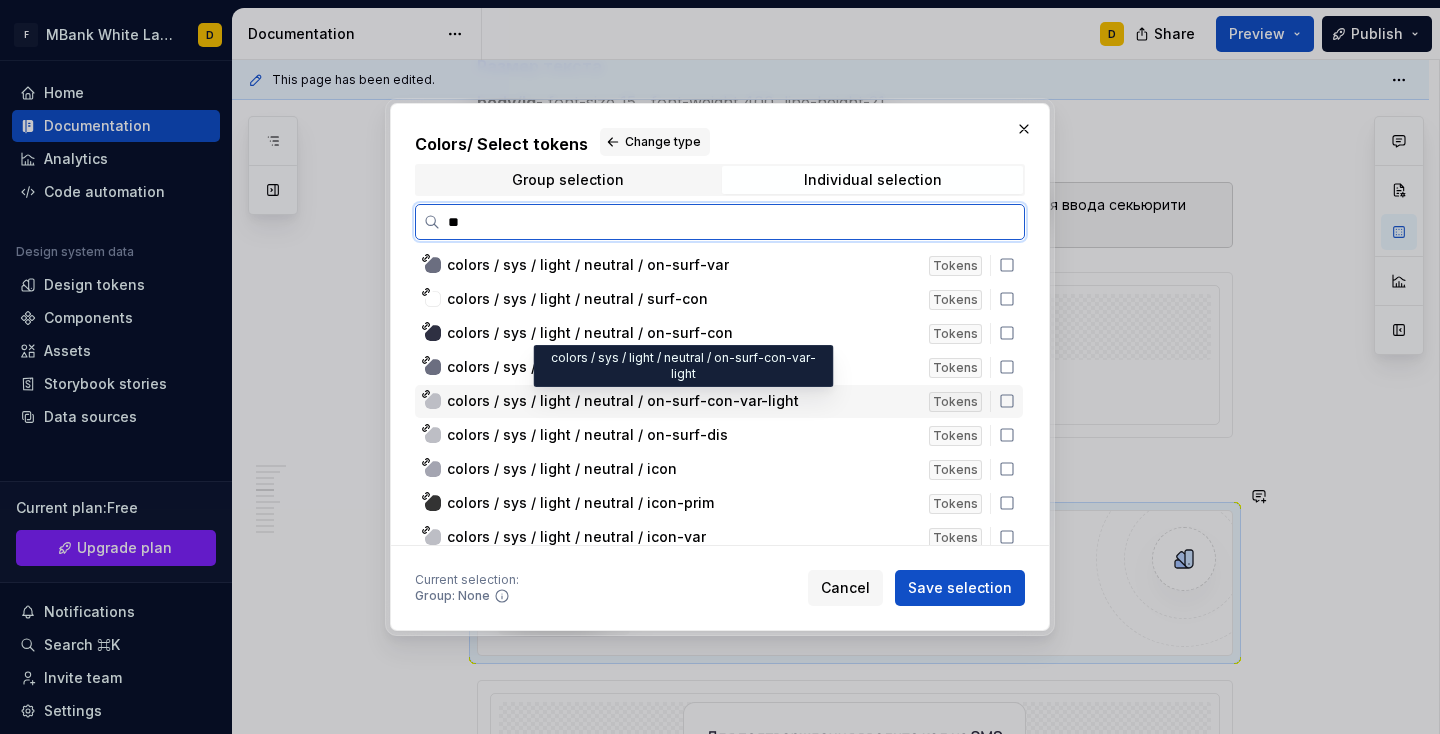click on "colors / sys / light / neutral / on-surf-con-var-light" at bounding box center [623, 401] 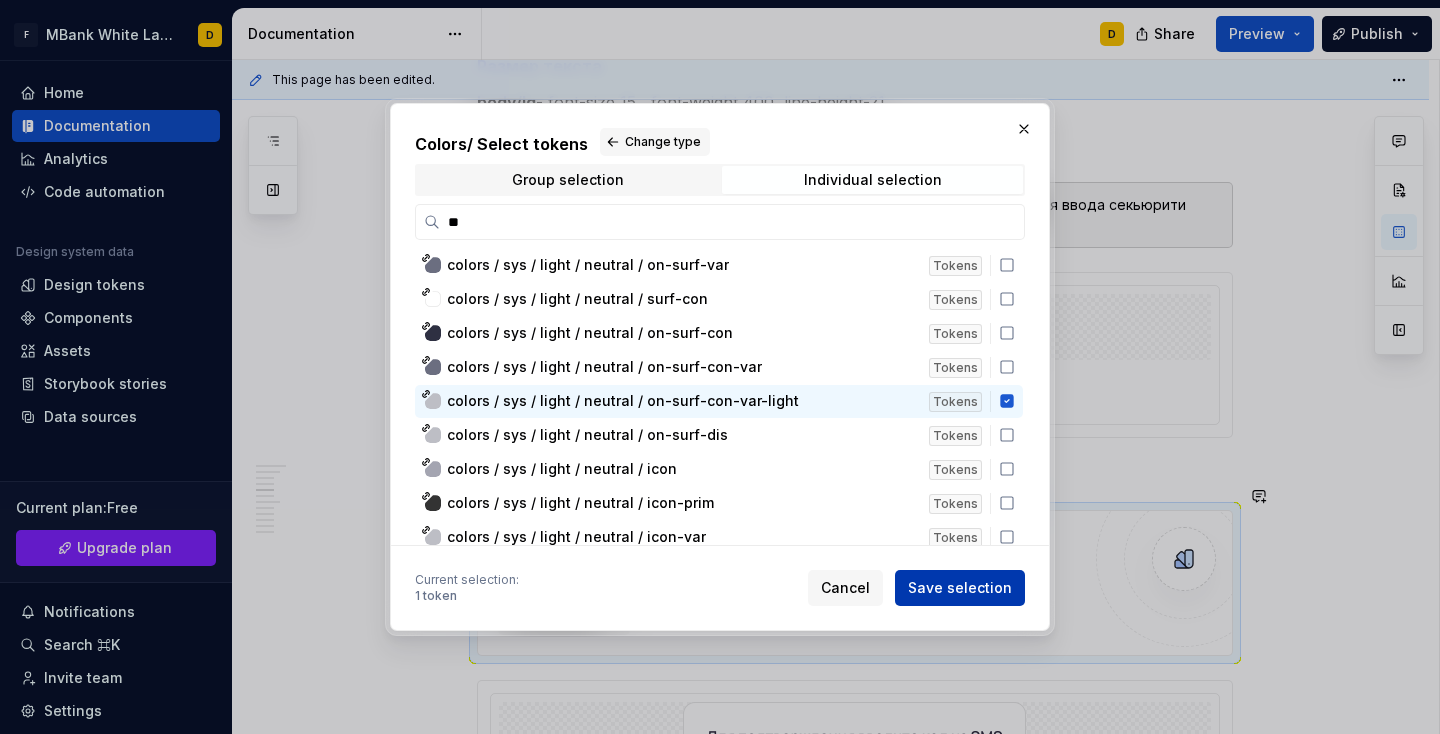 click on "Save selection" at bounding box center [960, 588] 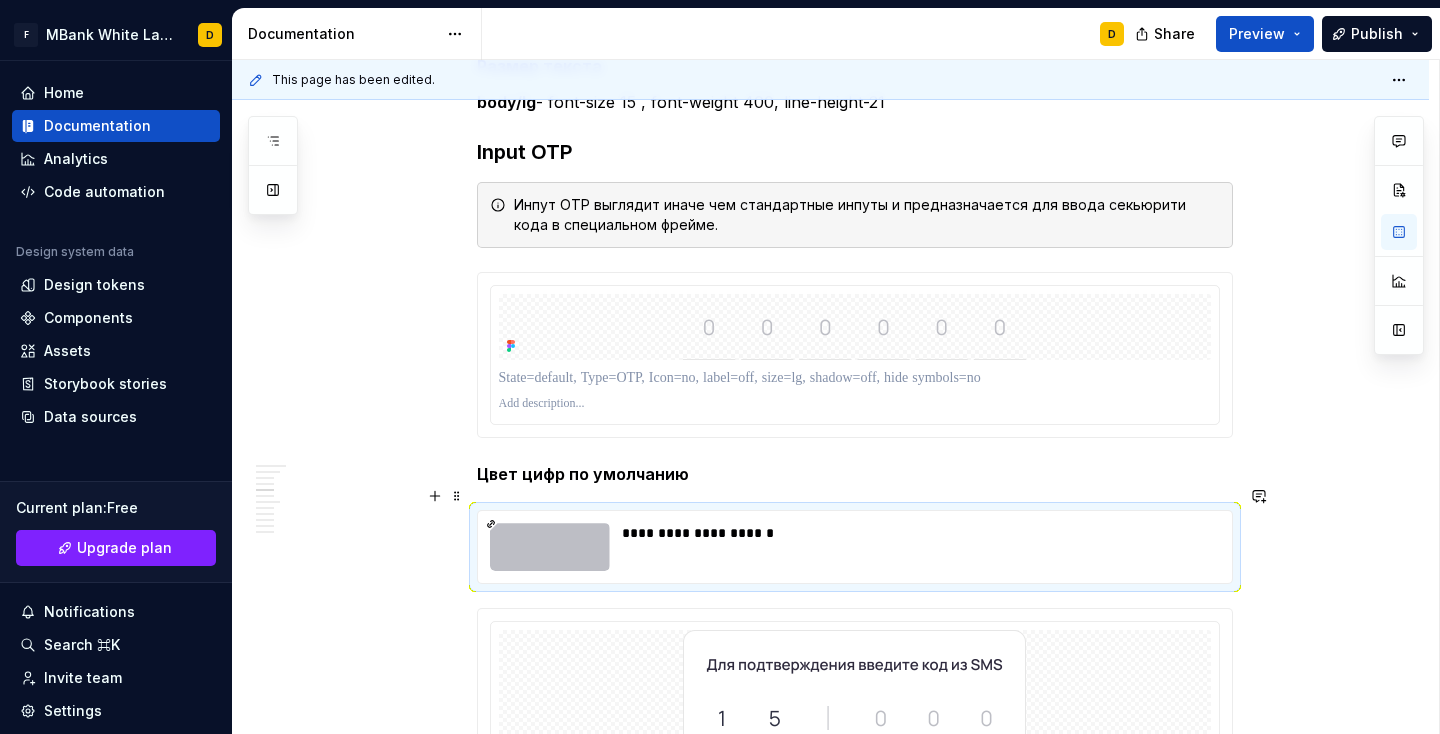 click on "**********" at bounding box center (830, 1012) 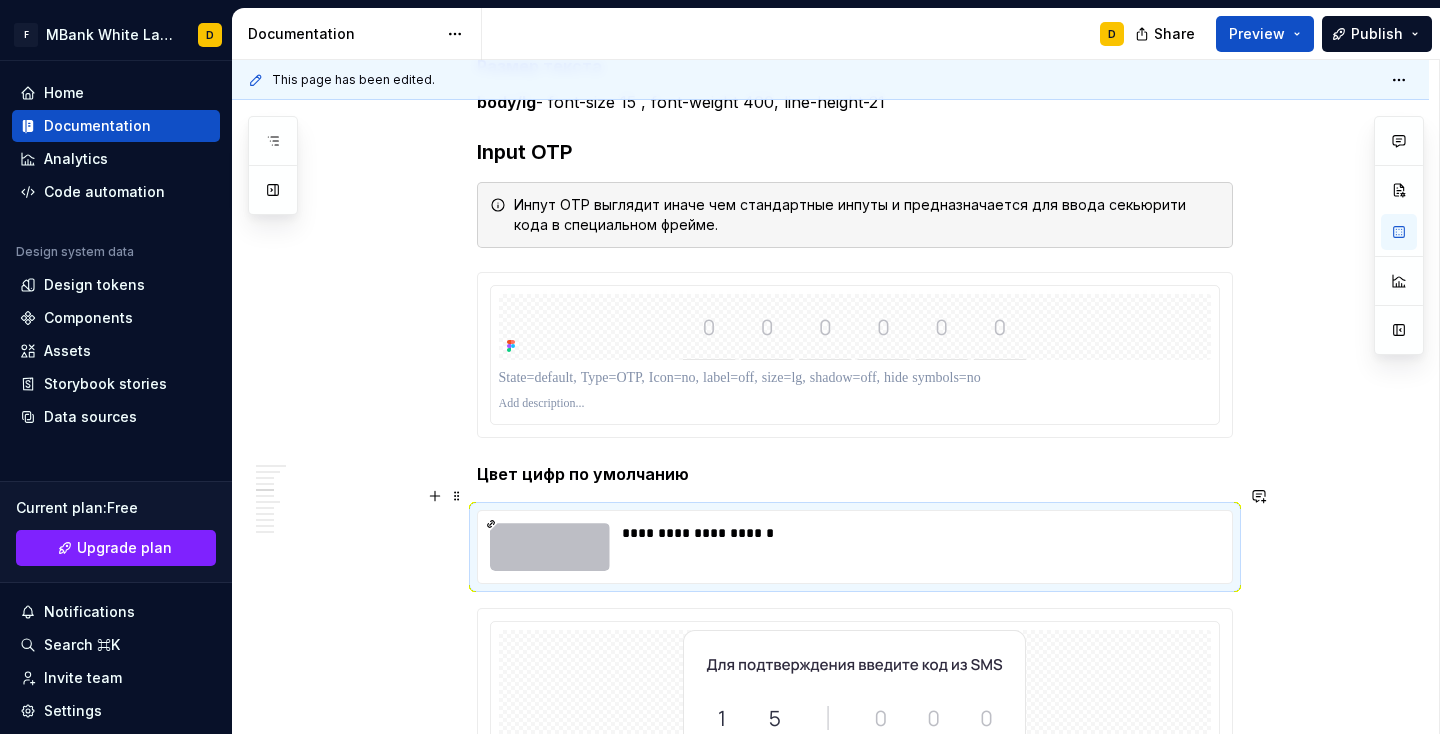 click on "**********" at bounding box center [830, 1012] 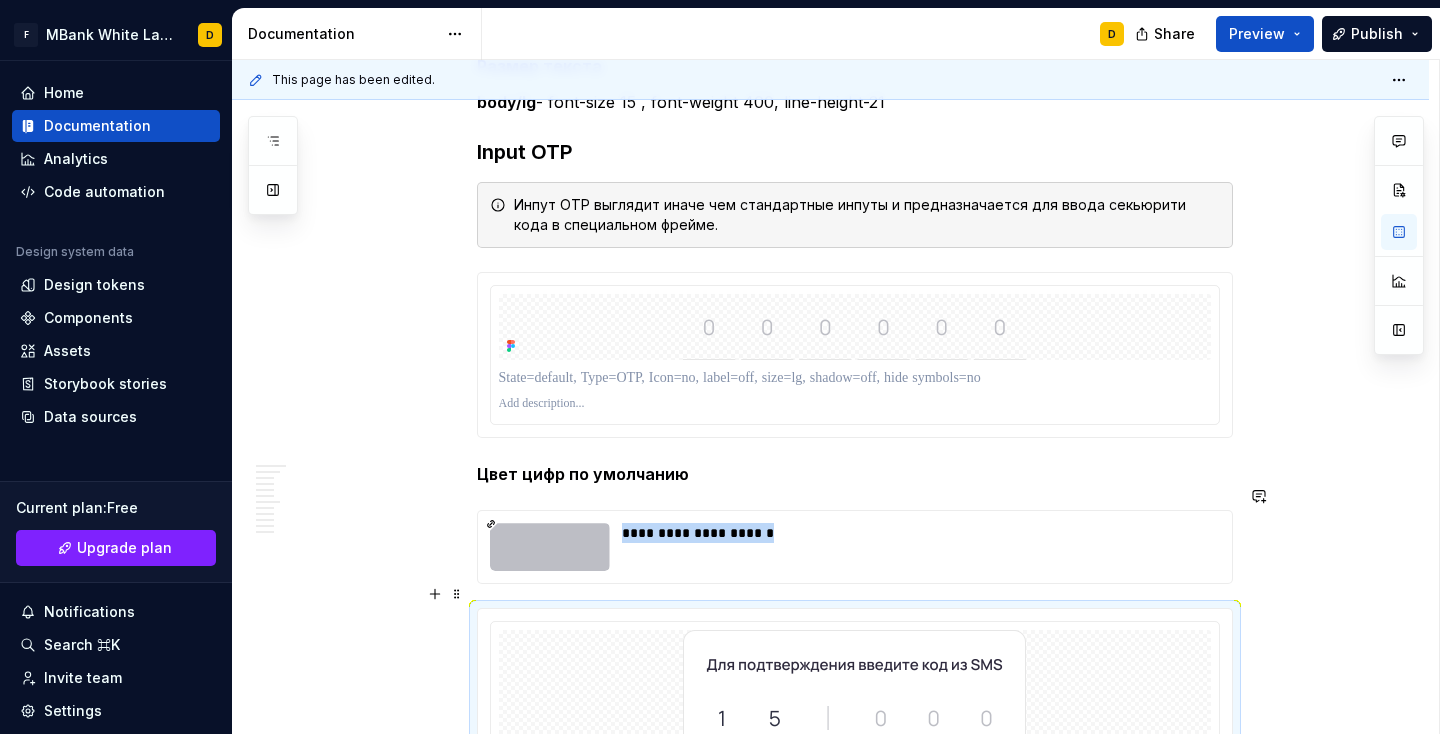 scroll, scrollTop: 3034, scrollLeft: 0, axis: vertical 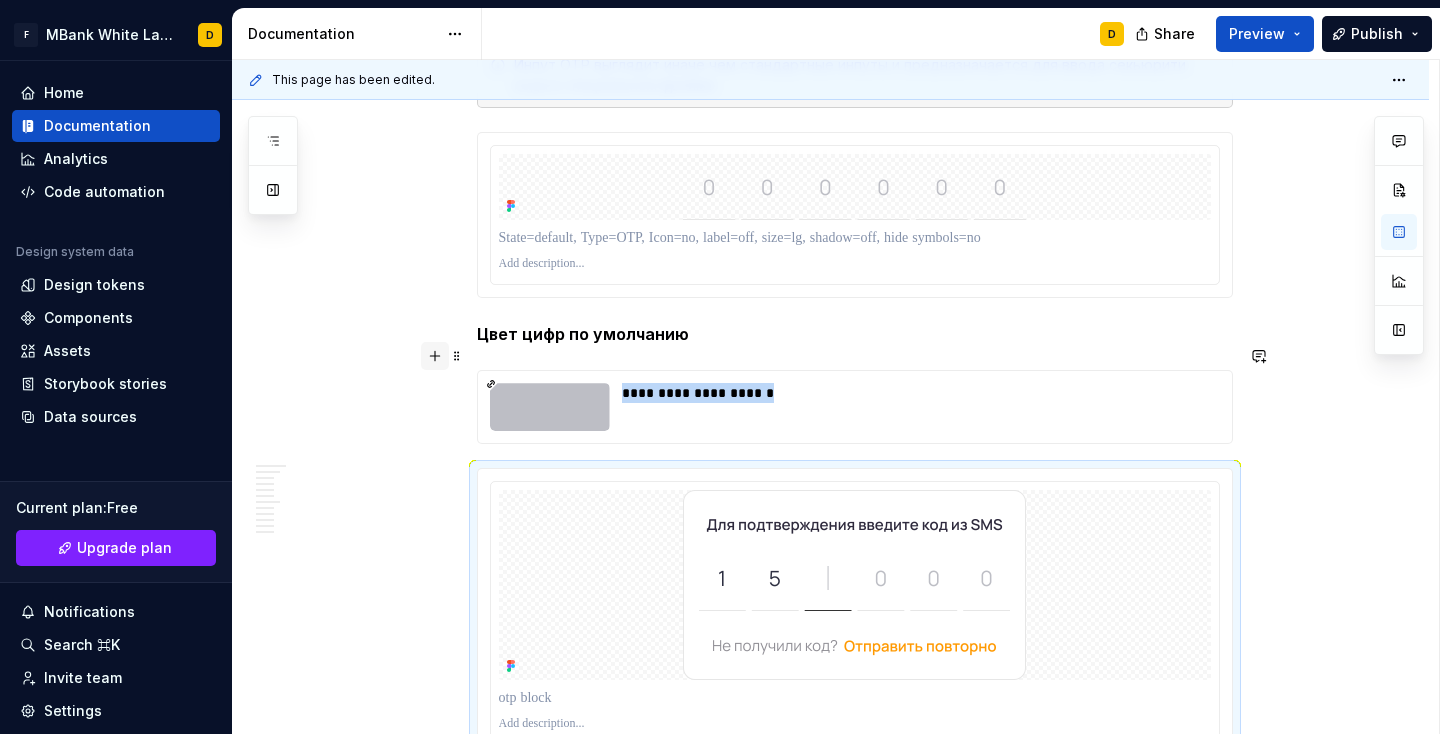 click at bounding box center (435, 356) 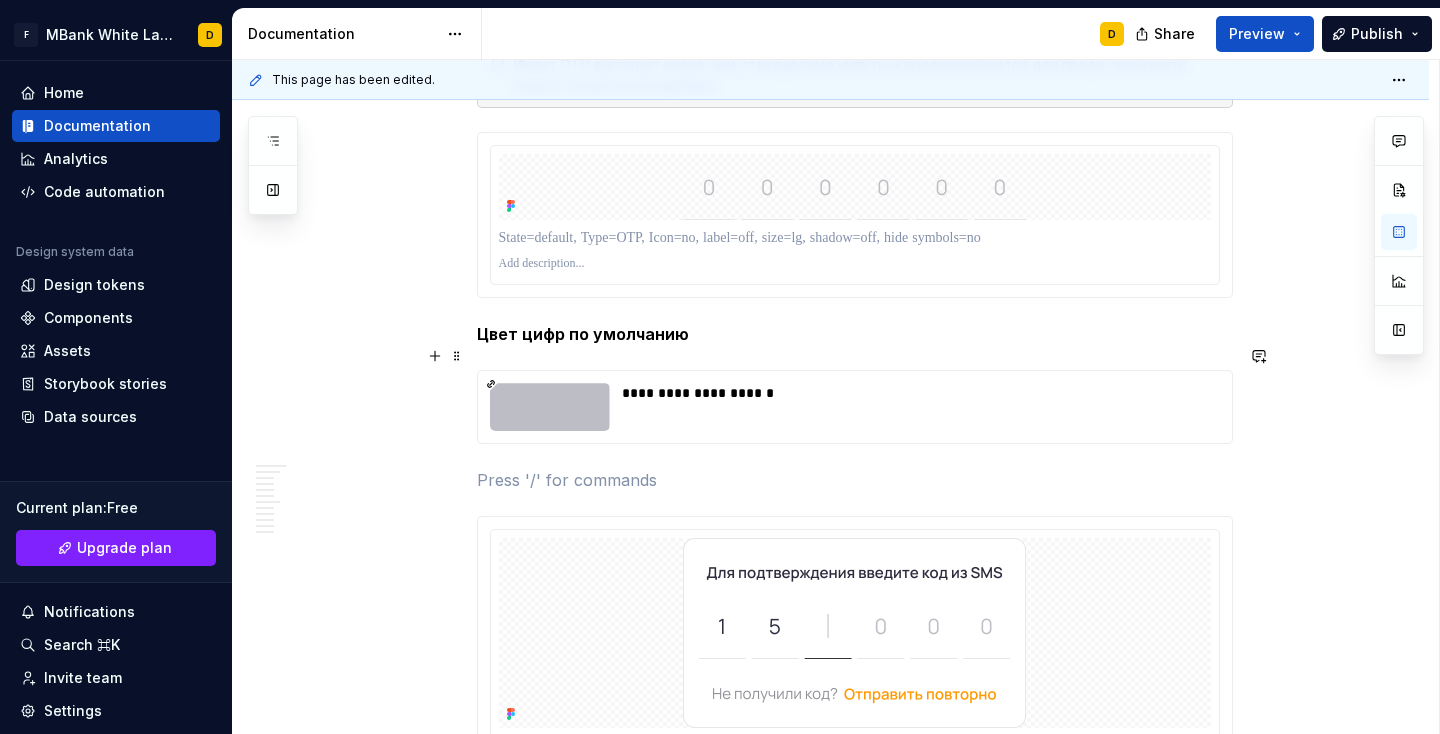 click at bounding box center [855, 480] 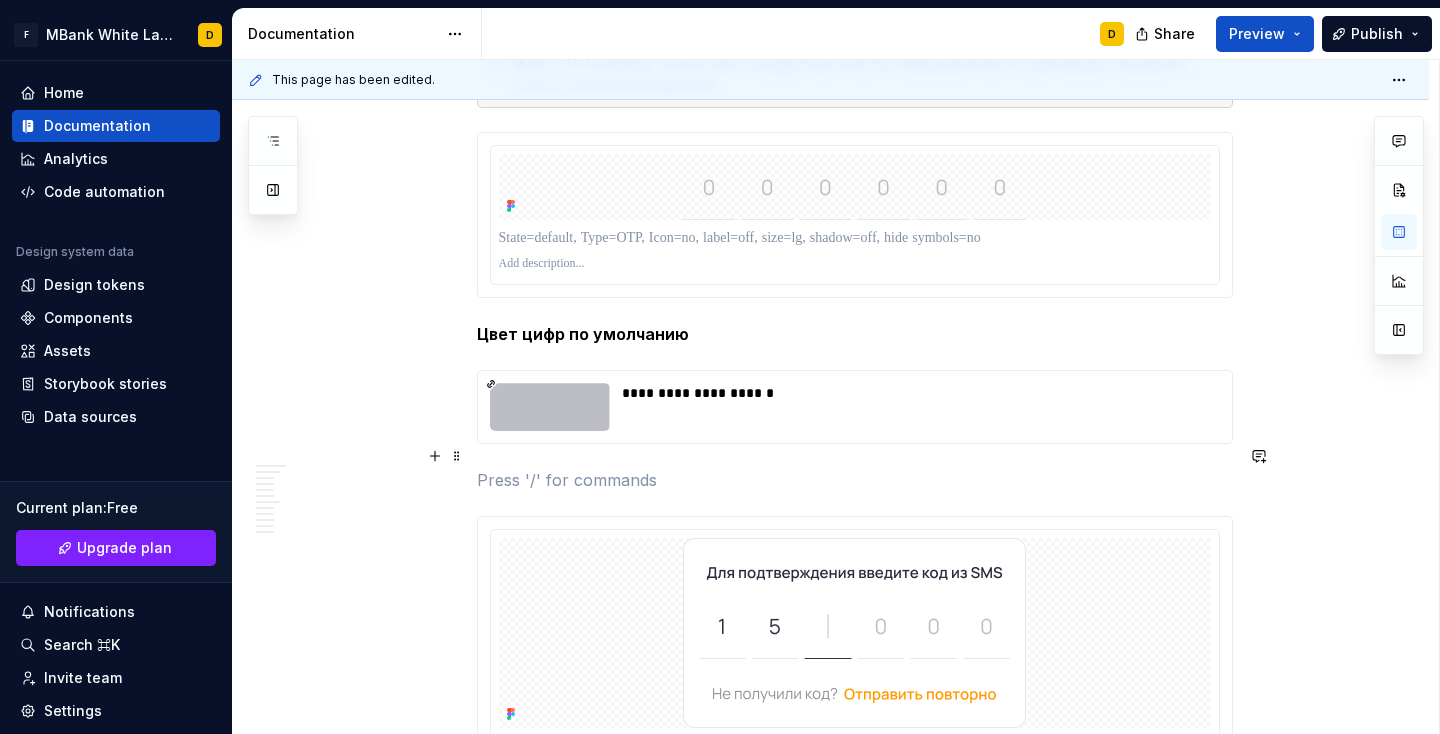 click at bounding box center [855, 480] 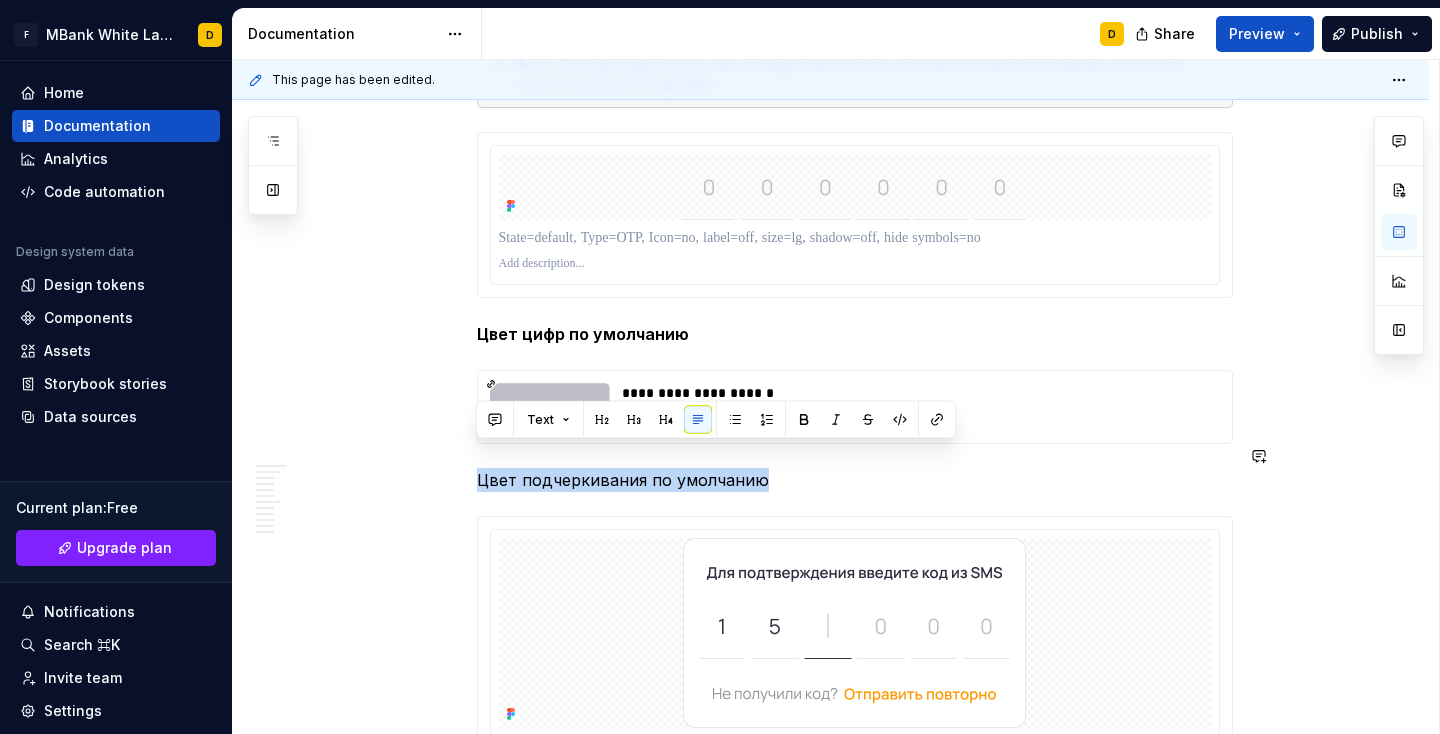 drag, startPoint x: 476, startPoint y: 461, endPoint x: 725, endPoint y: 470, distance: 249.1626 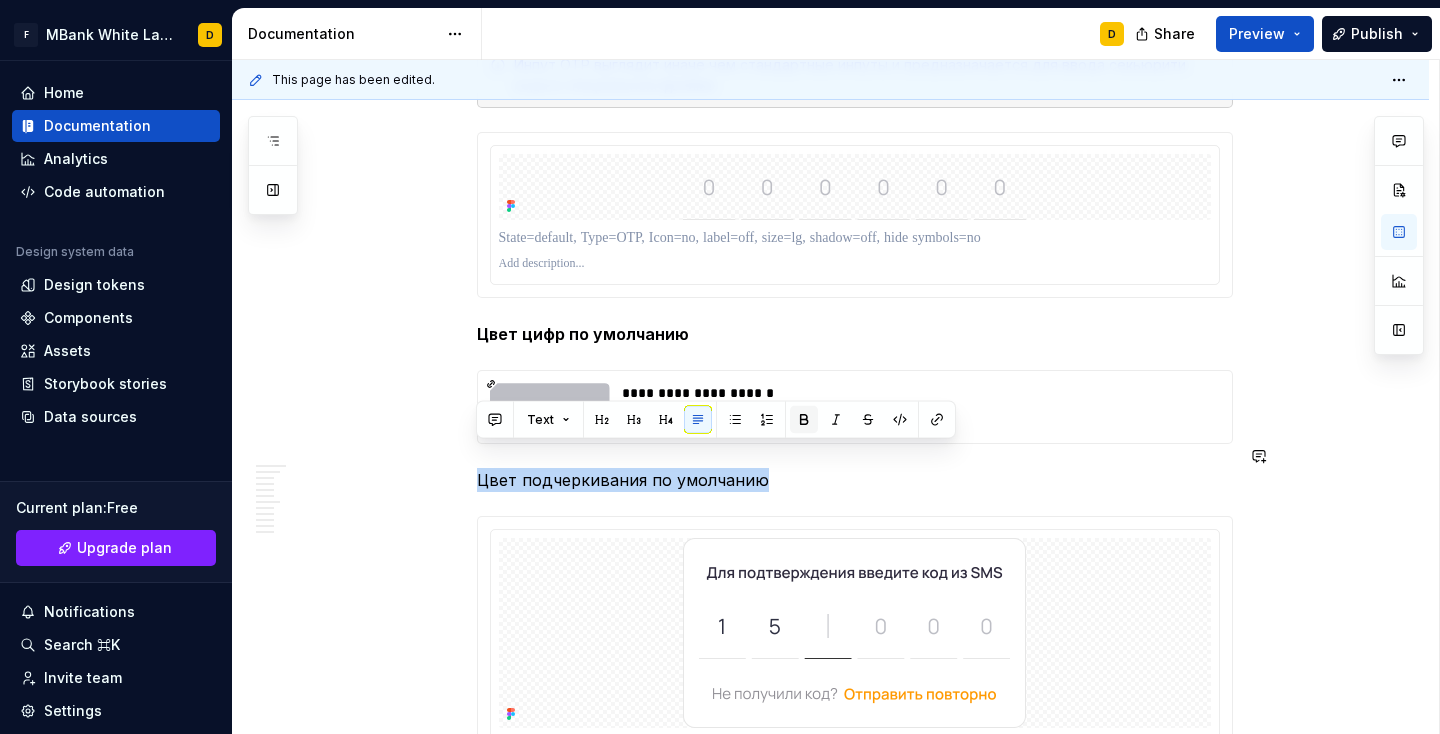 click at bounding box center [804, 420] 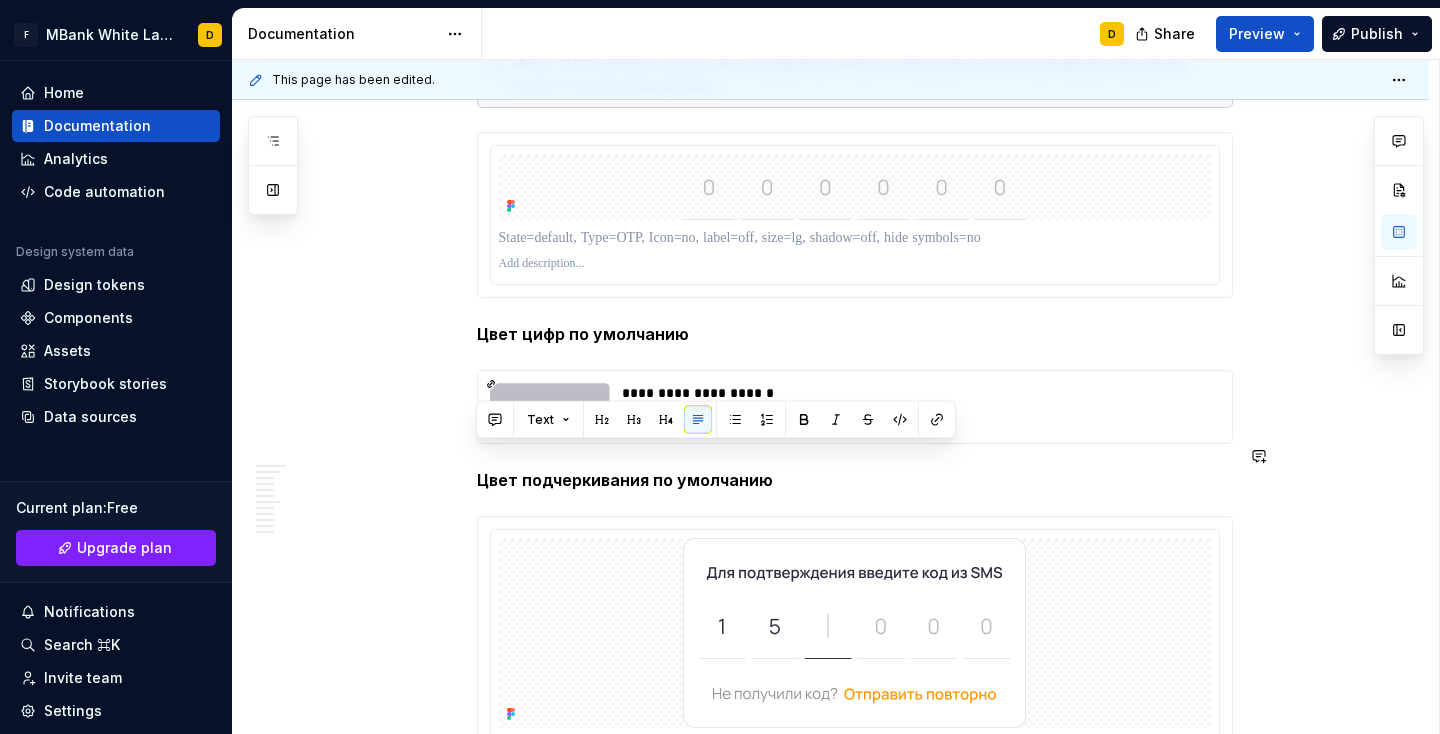 drag, startPoint x: 835, startPoint y: 470, endPoint x: 824, endPoint y: 469, distance: 11.045361 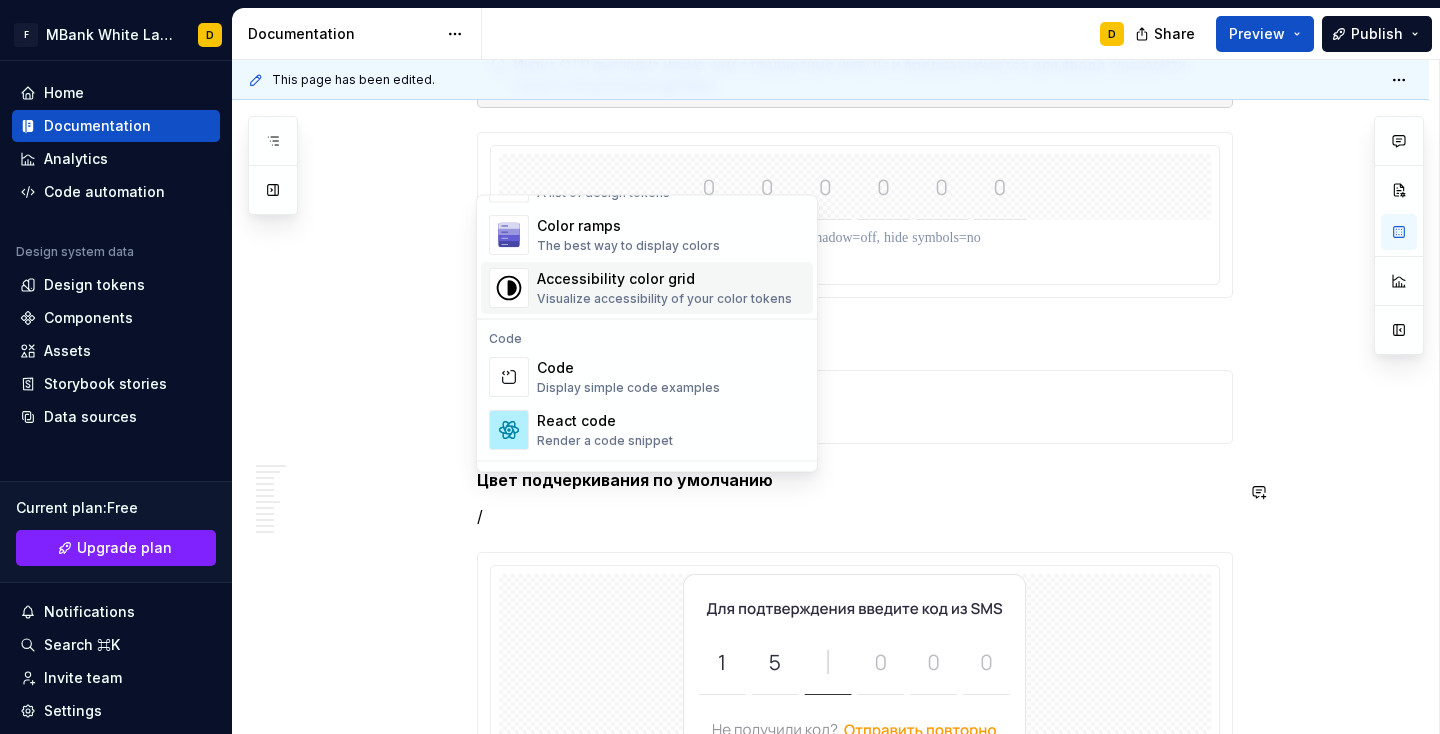scroll, scrollTop: 1389, scrollLeft: 0, axis: vertical 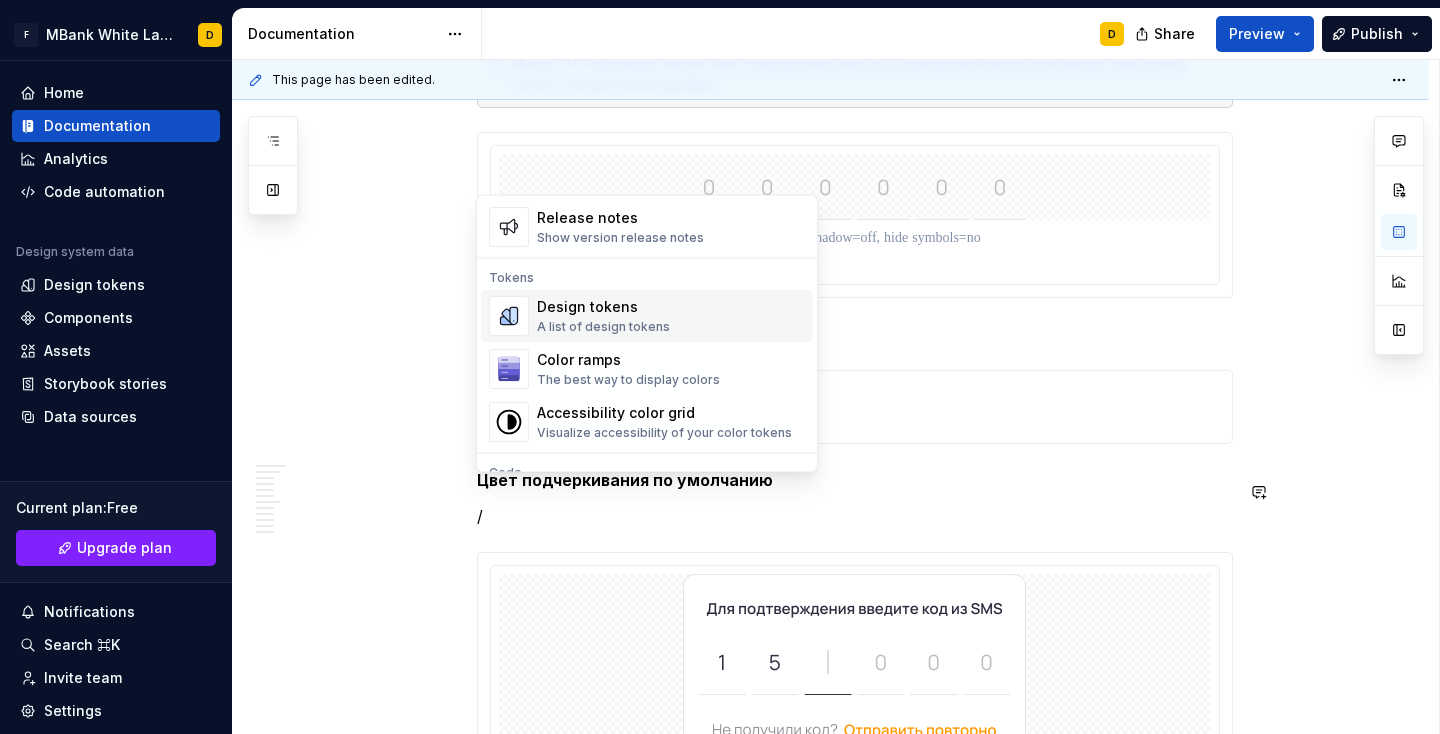 click on "Design tokens" at bounding box center [603, 308] 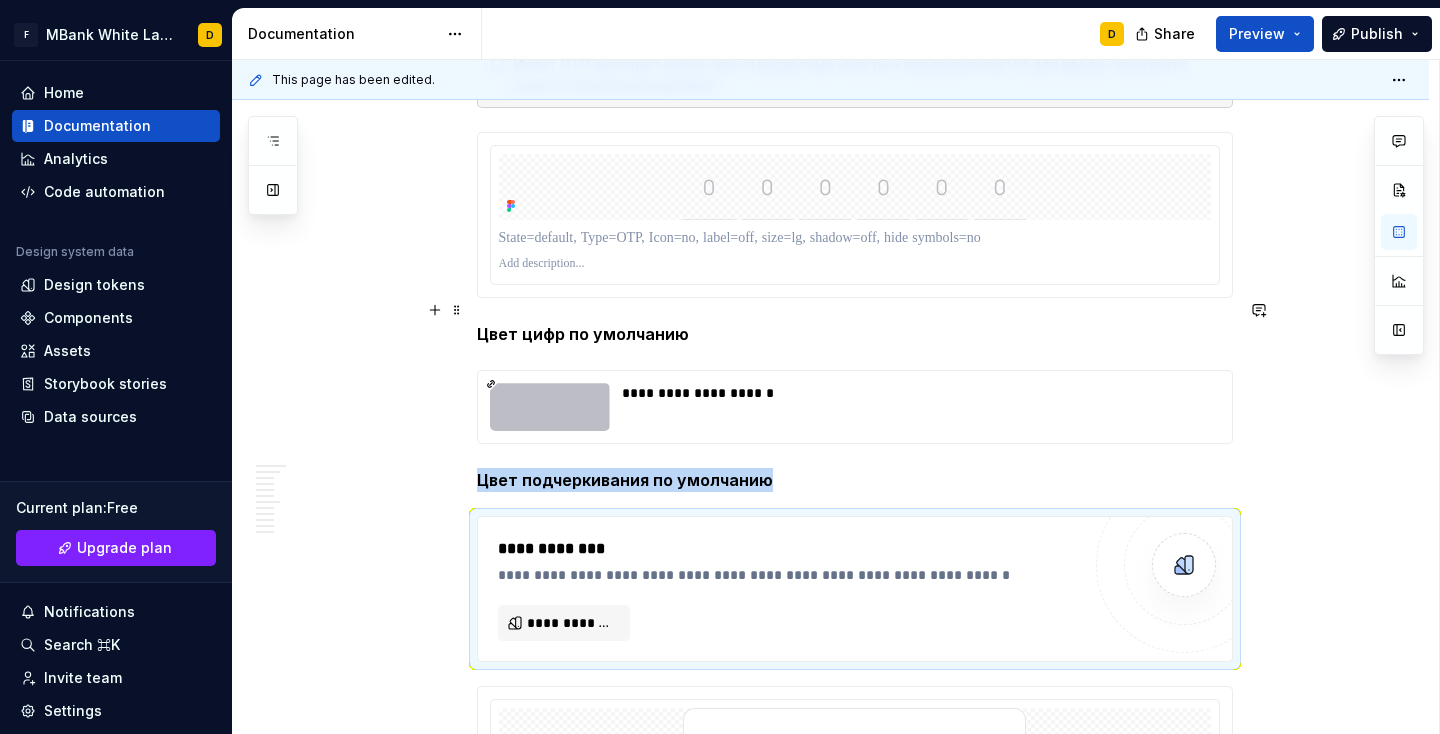 type on "*" 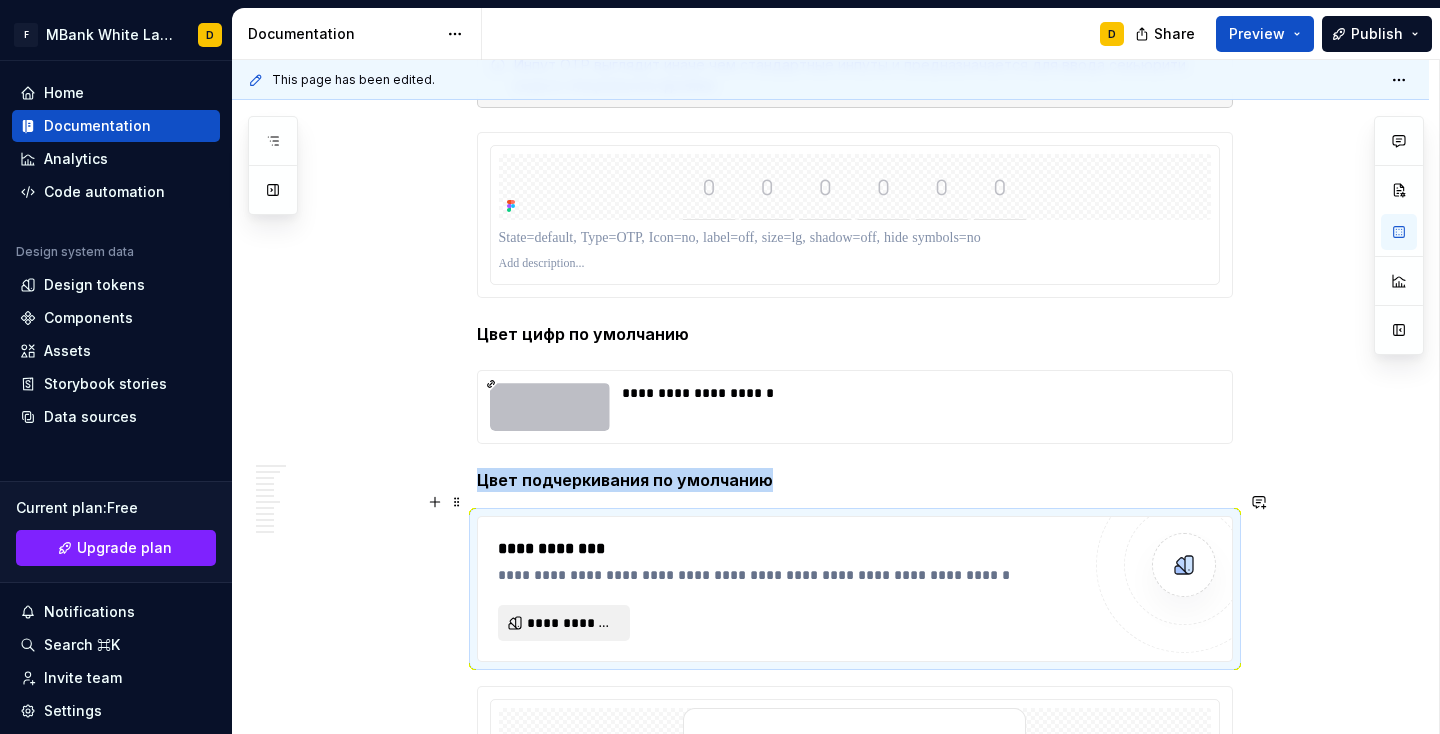 click on "**********" at bounding box center [564, 623] 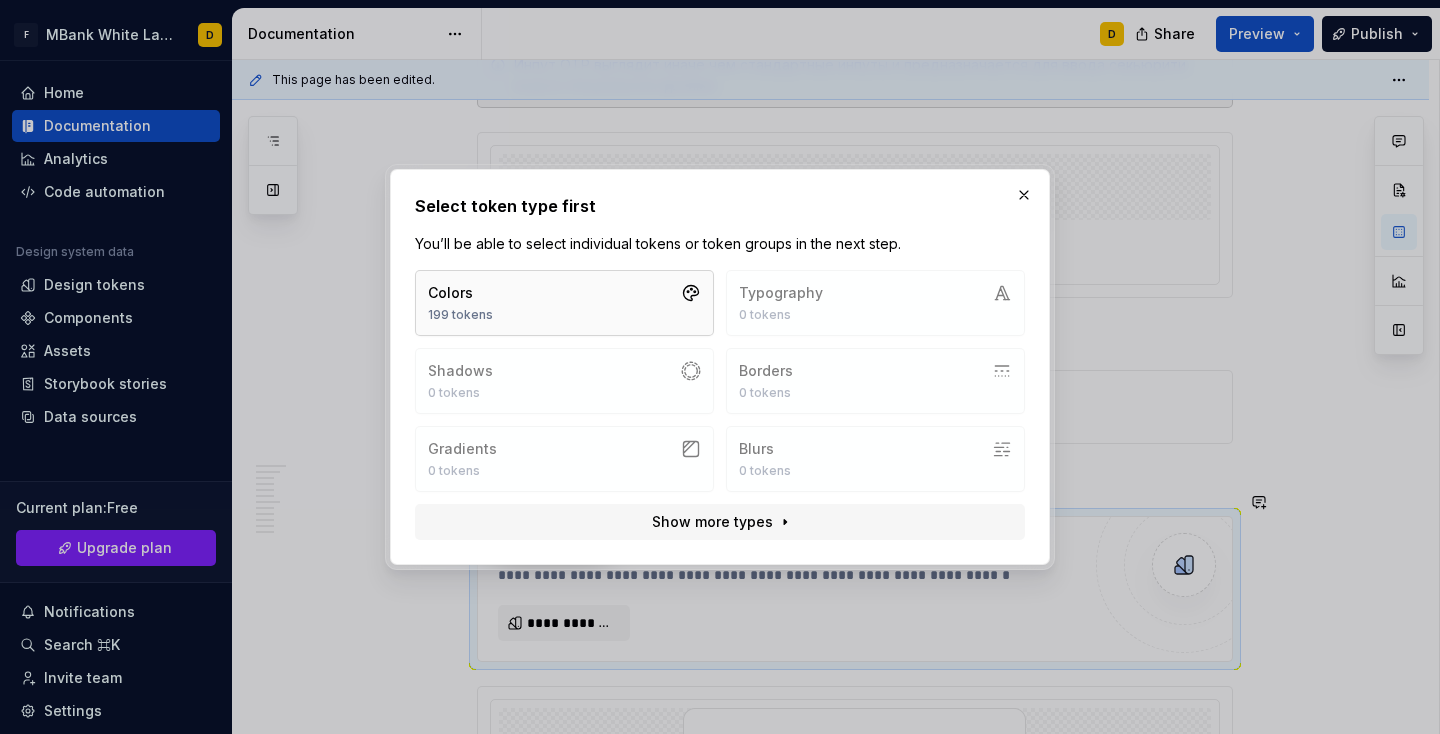click on "Colors 199 tokens" at bounding box center (564, 303) 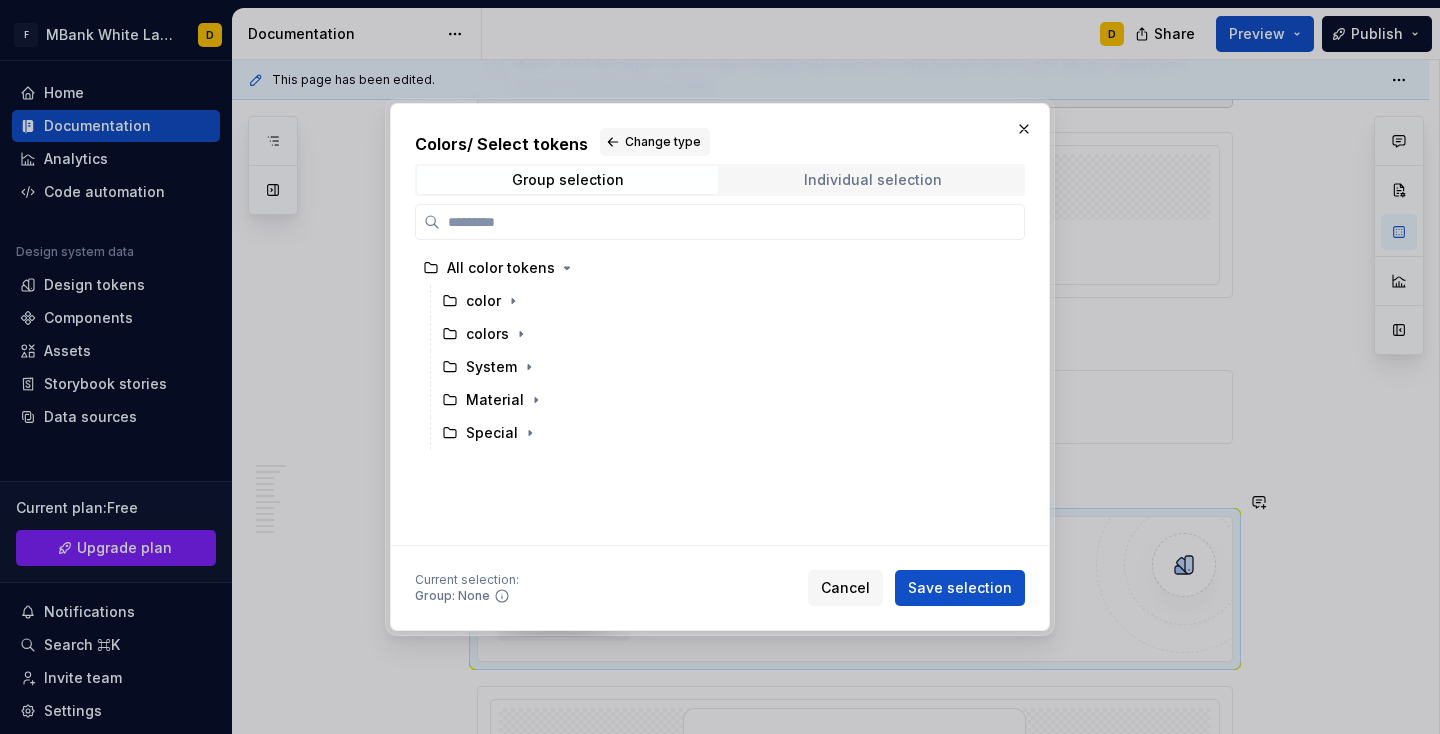 click on "Individual selection" at bounding box center (873, 180) 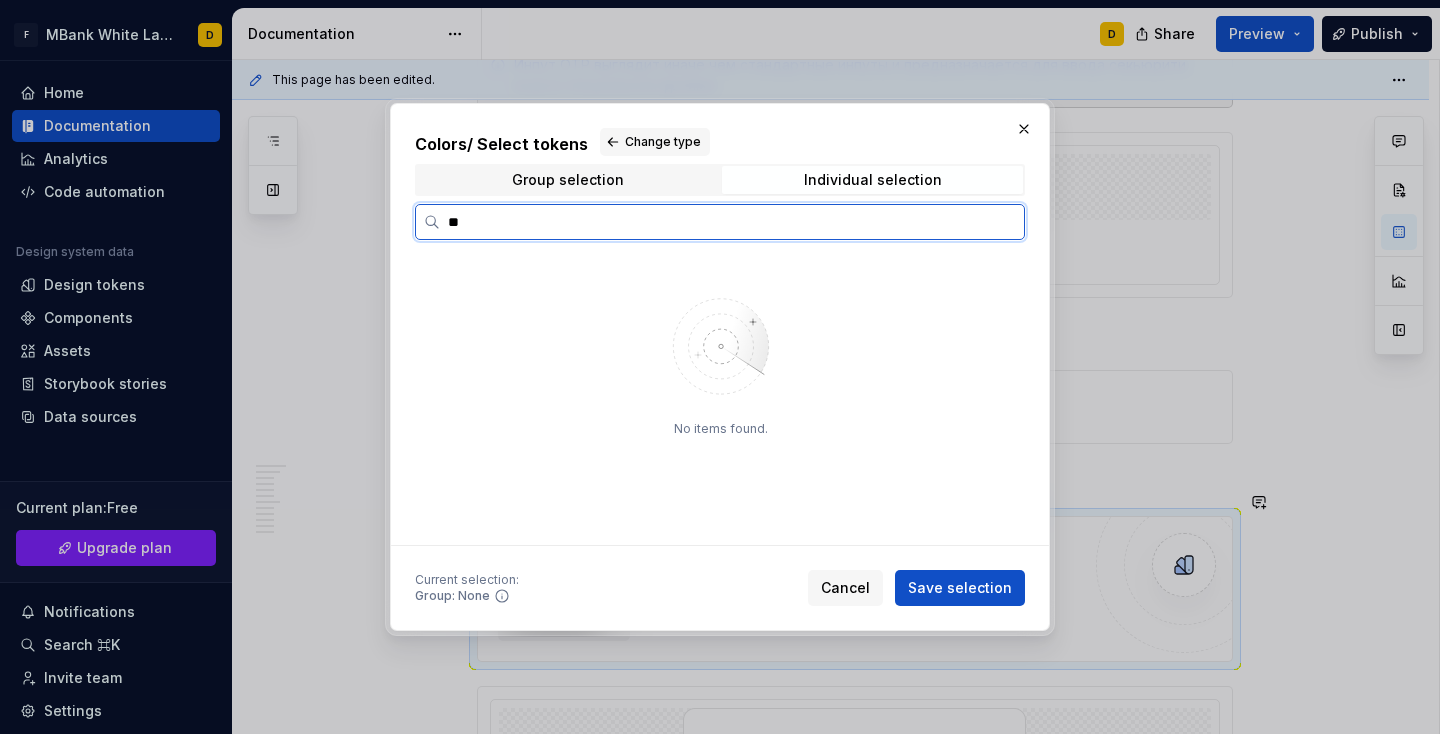 type on "*" 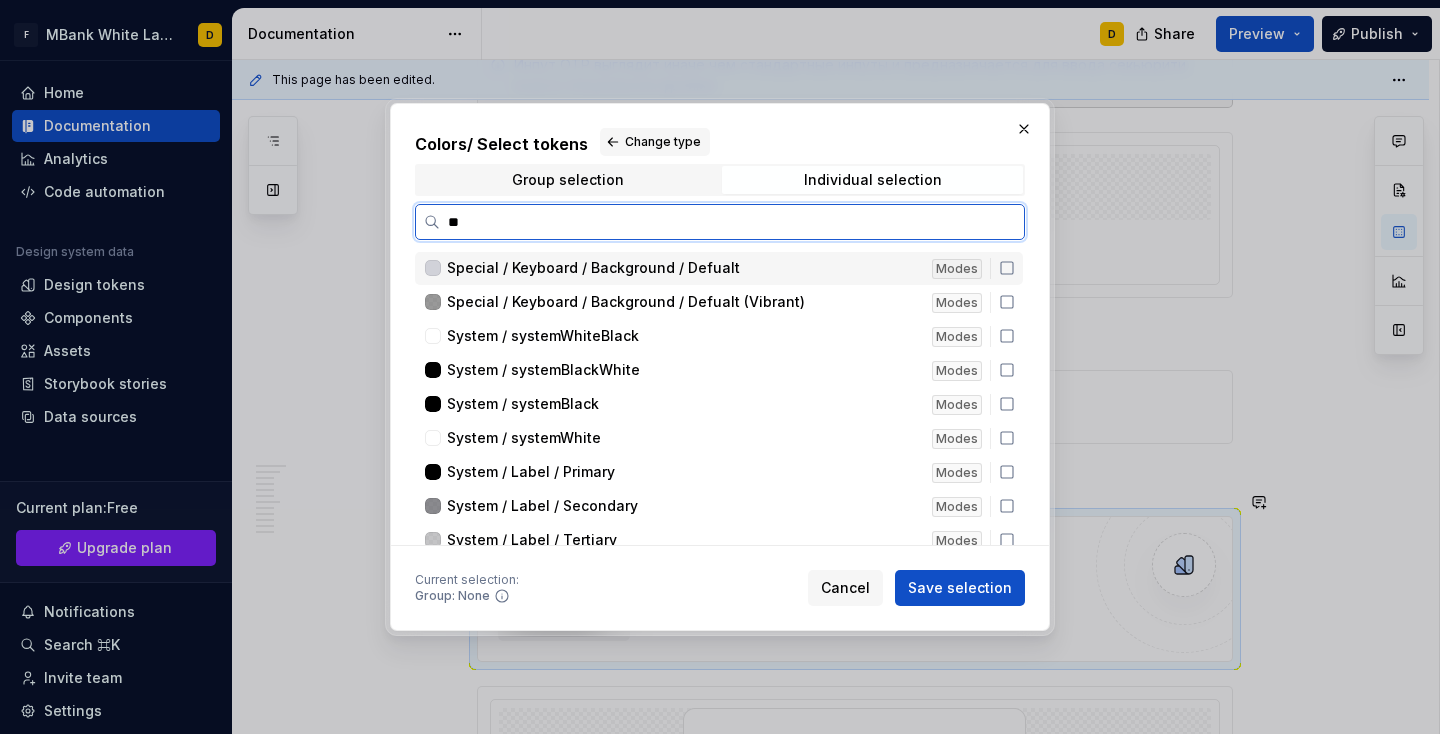 type on "***" 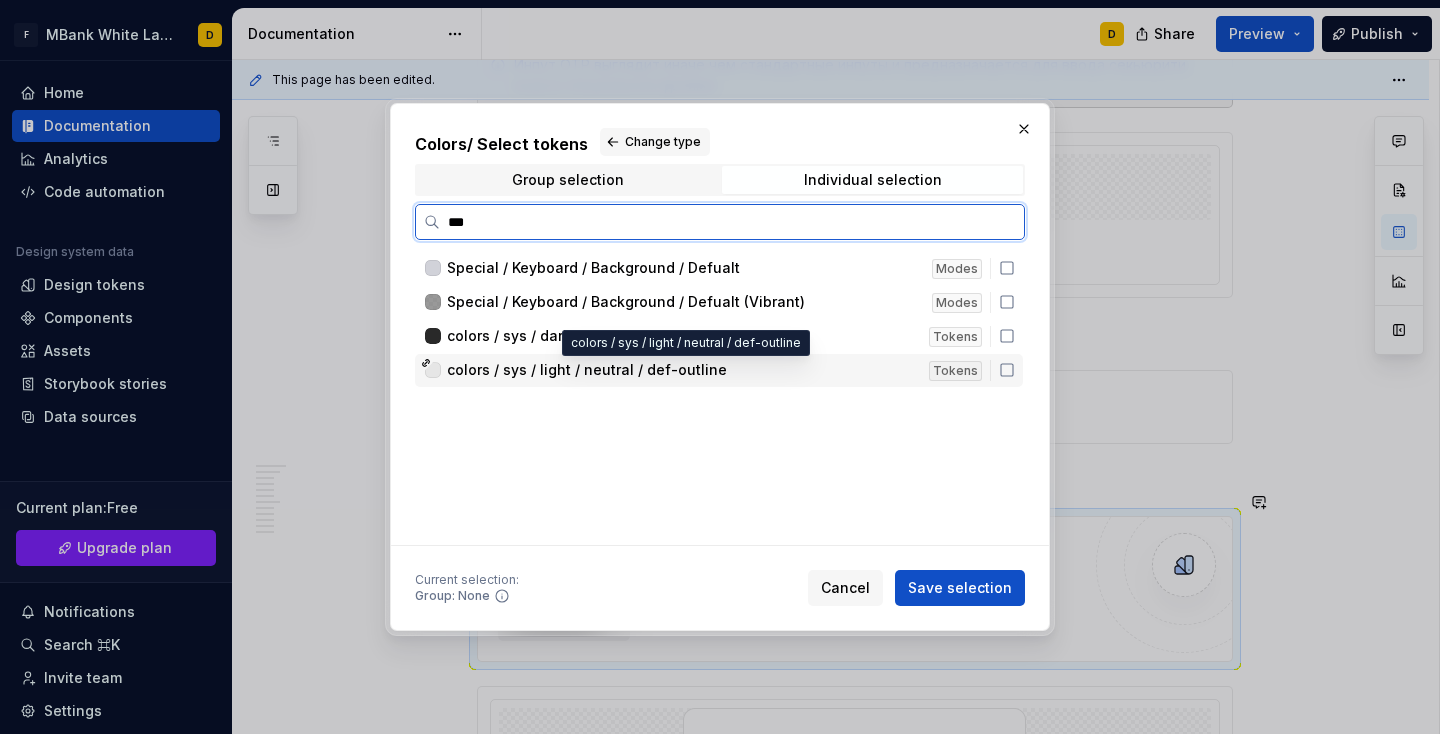 click on "colors / sys / light / neutral / def-outline" at bounding box center (587, 370) 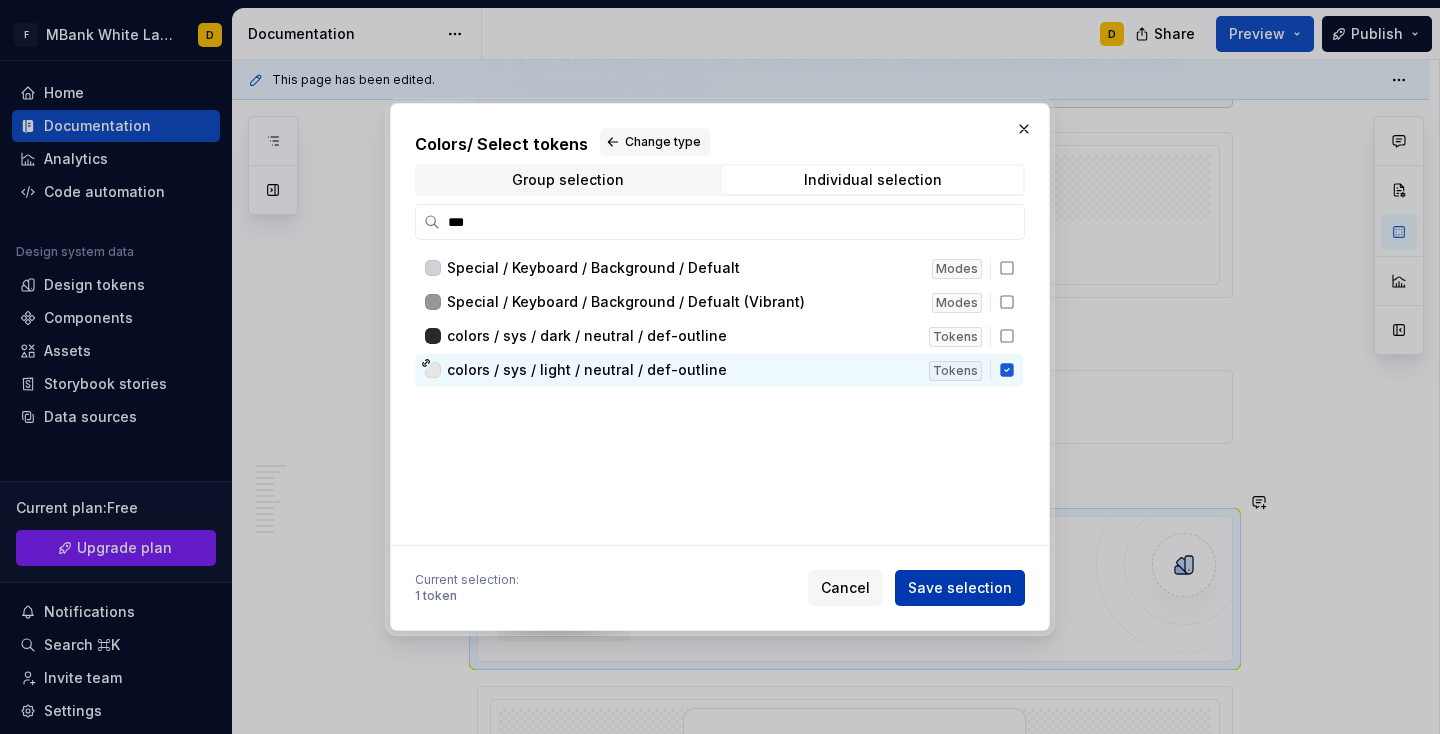 click on "Save selection" at bounding box center [960, 588] 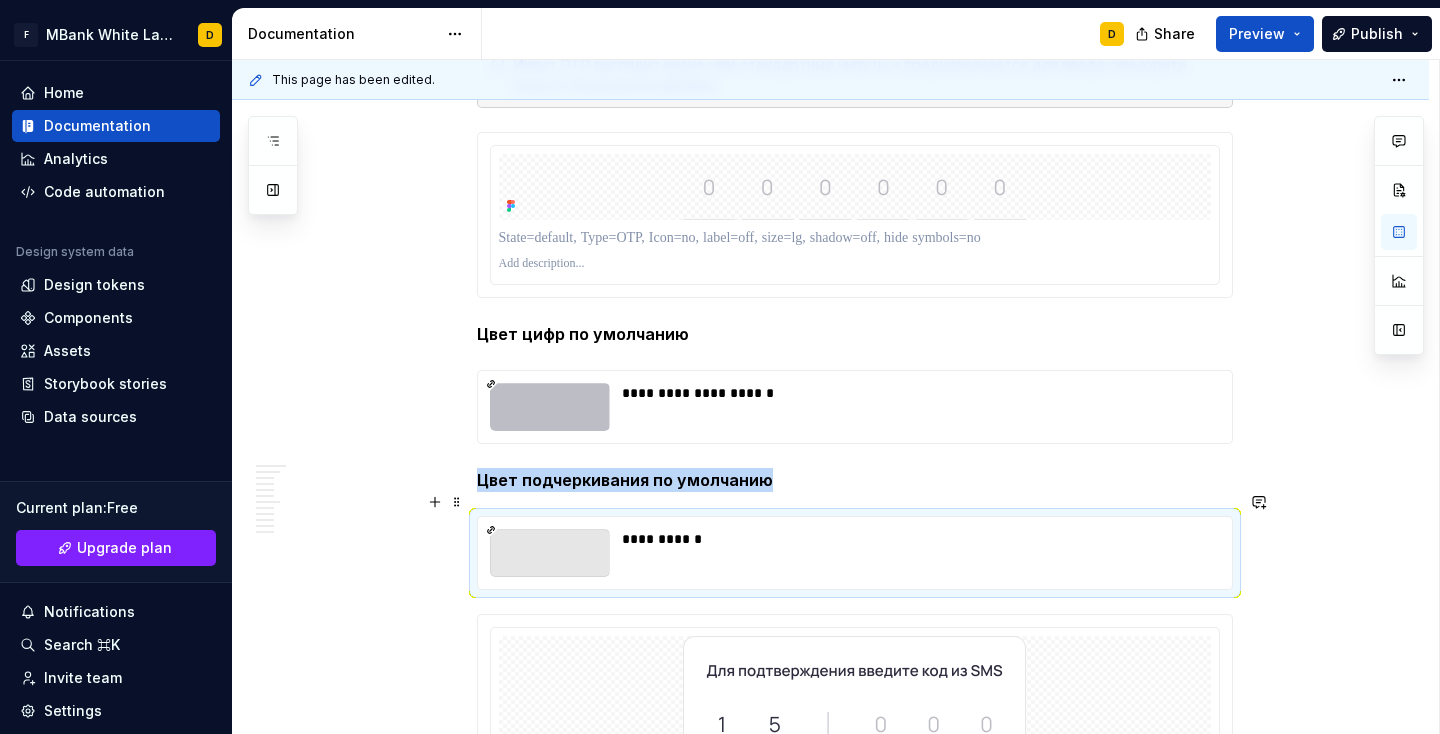 scroll, scrollTop: 3208, scrollLeft: 0, axis: vertical 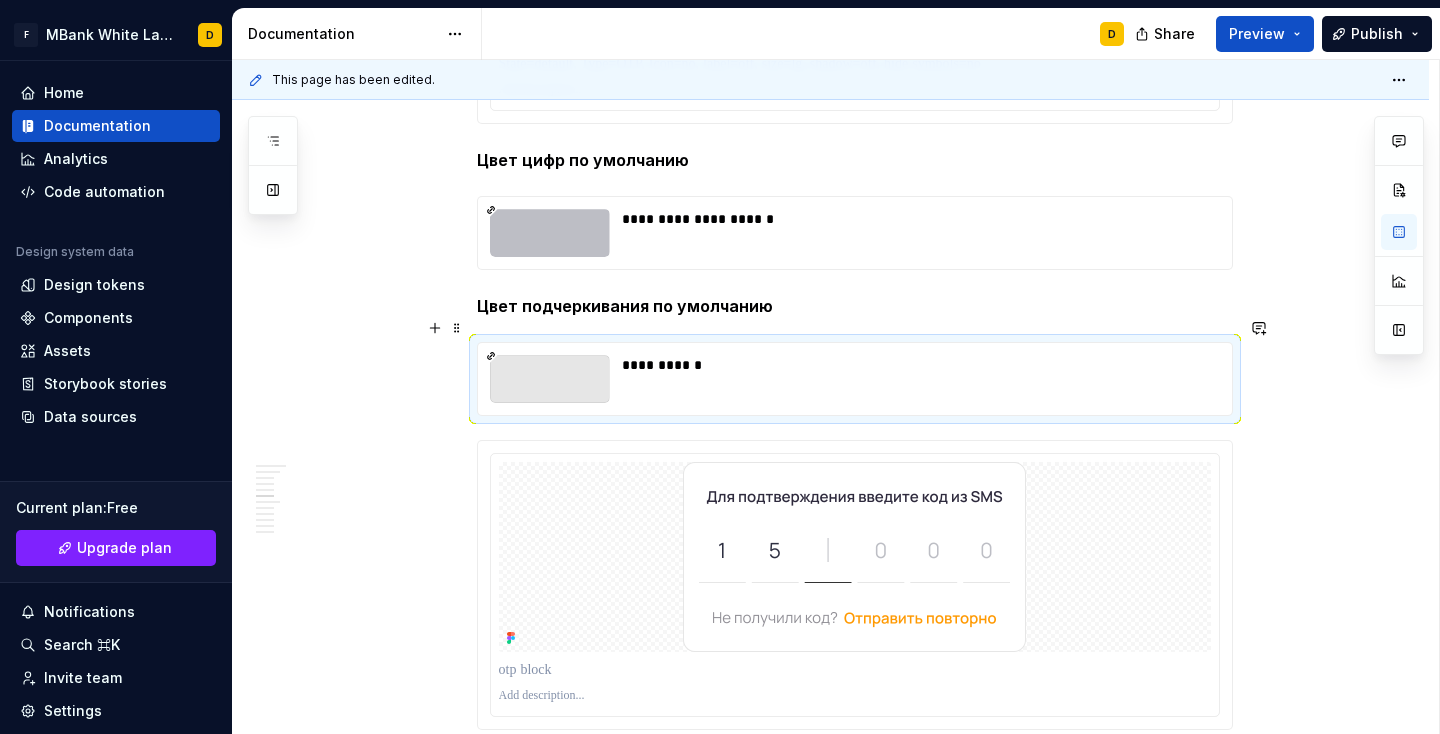 click on "**********" at bounding box center (830, 771) 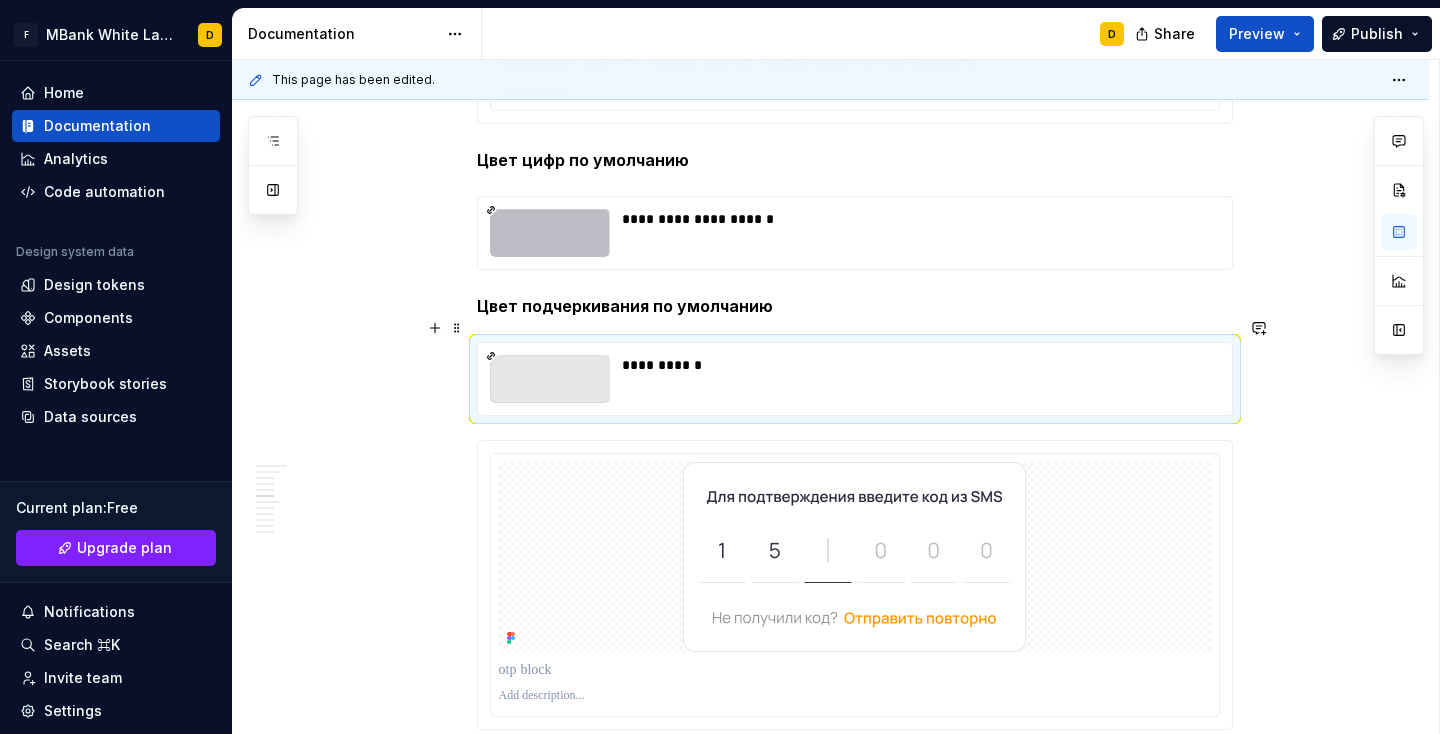 click on "**********" at bounding box center (830, 771) 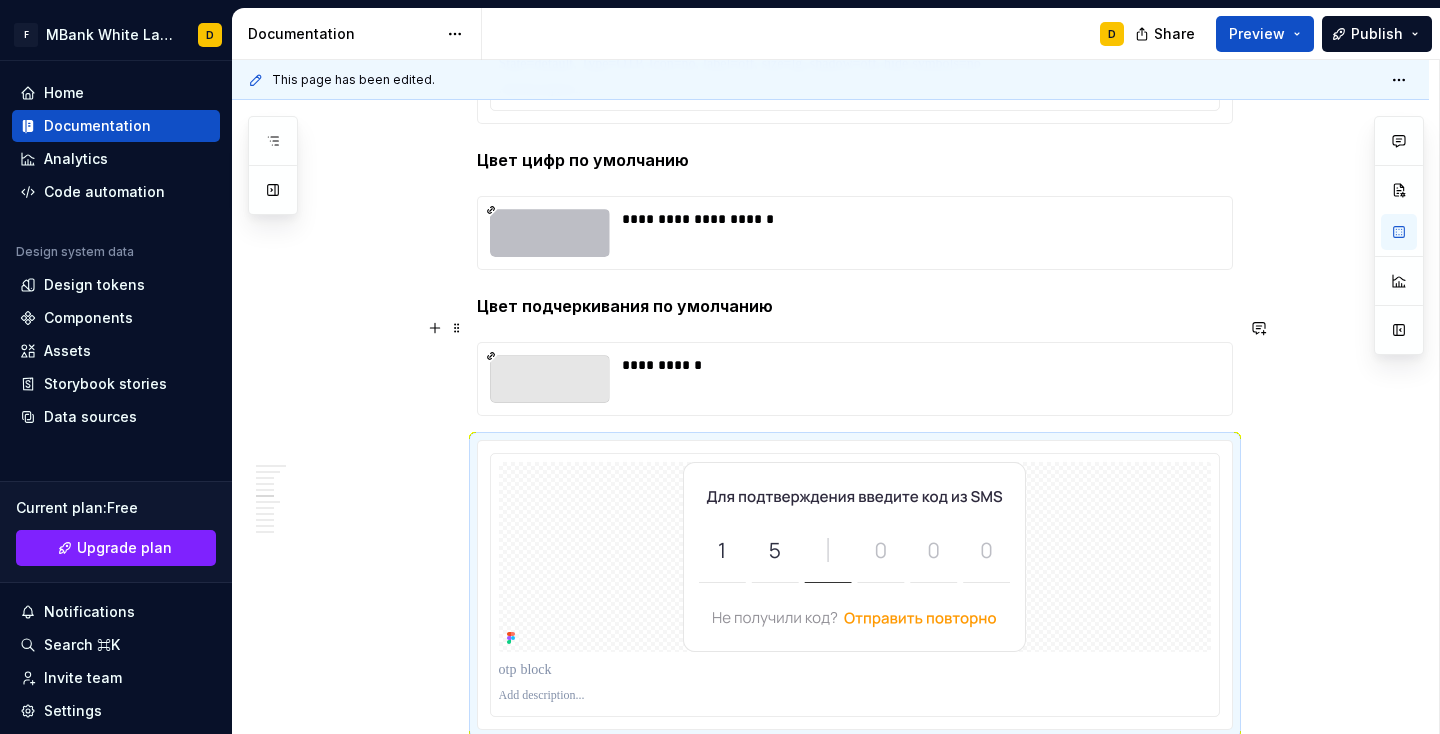 click on "**********" at bounding box center (830, 771) 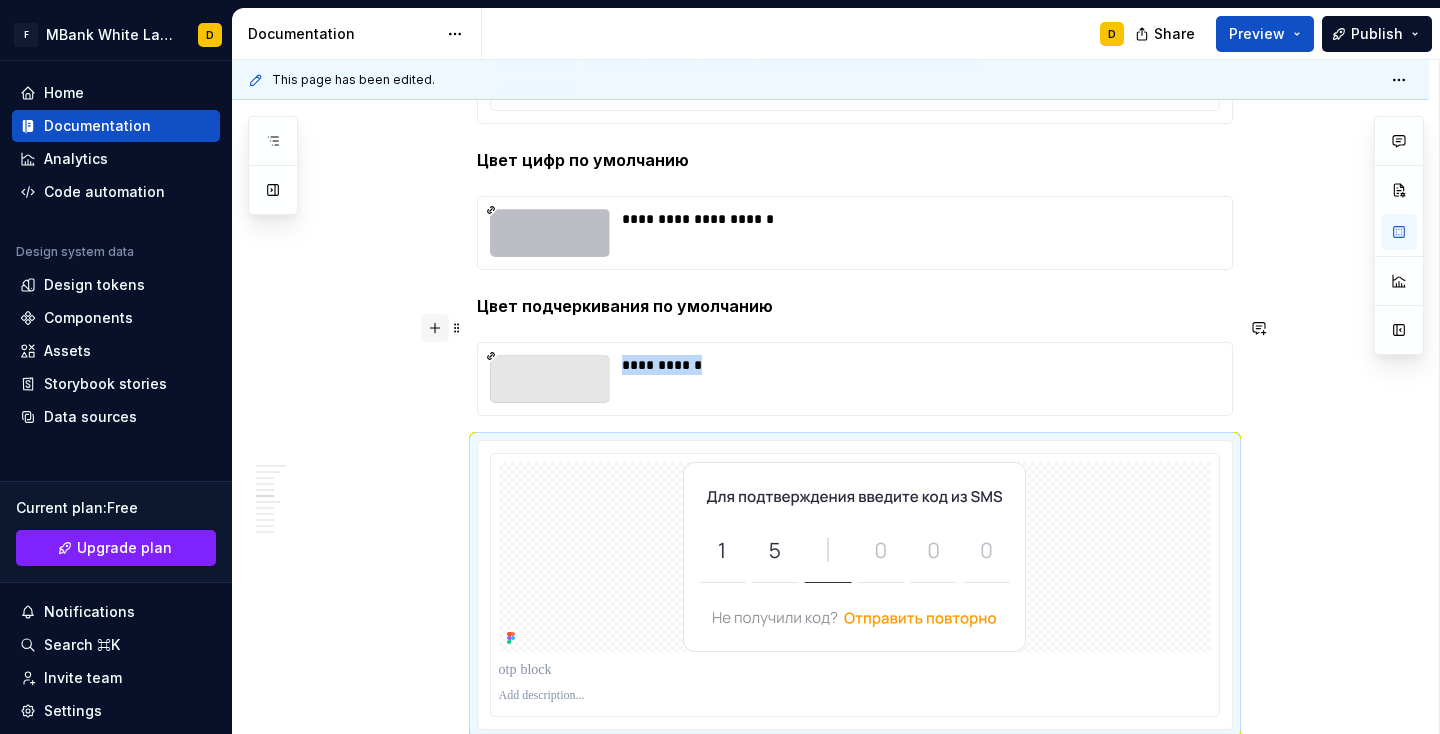 click at bounding box center [435, 328] 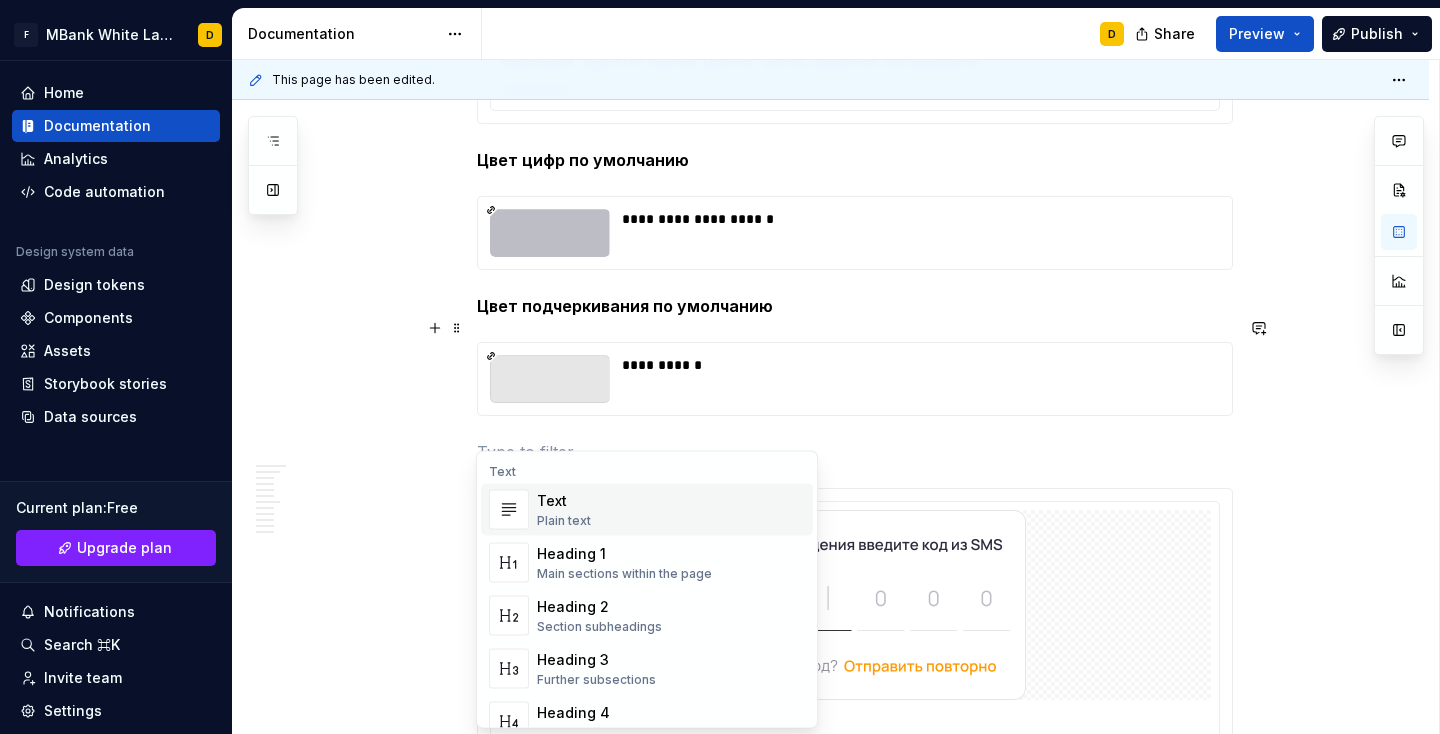 click at bounding box center (855, 452) 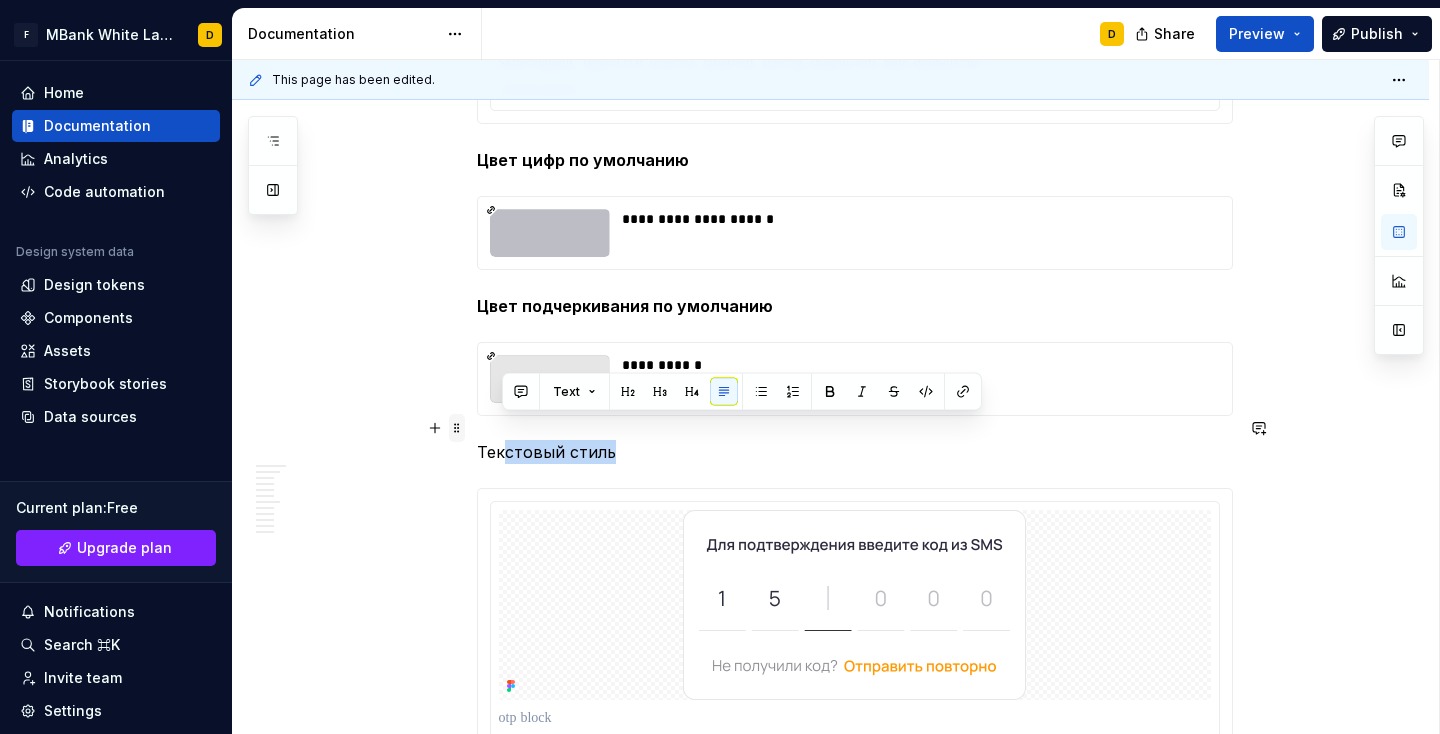 drag, startPoint x: 615, startPoint y: 429, endPoint x: 456, endPoint y: 428, distance: 159.00314 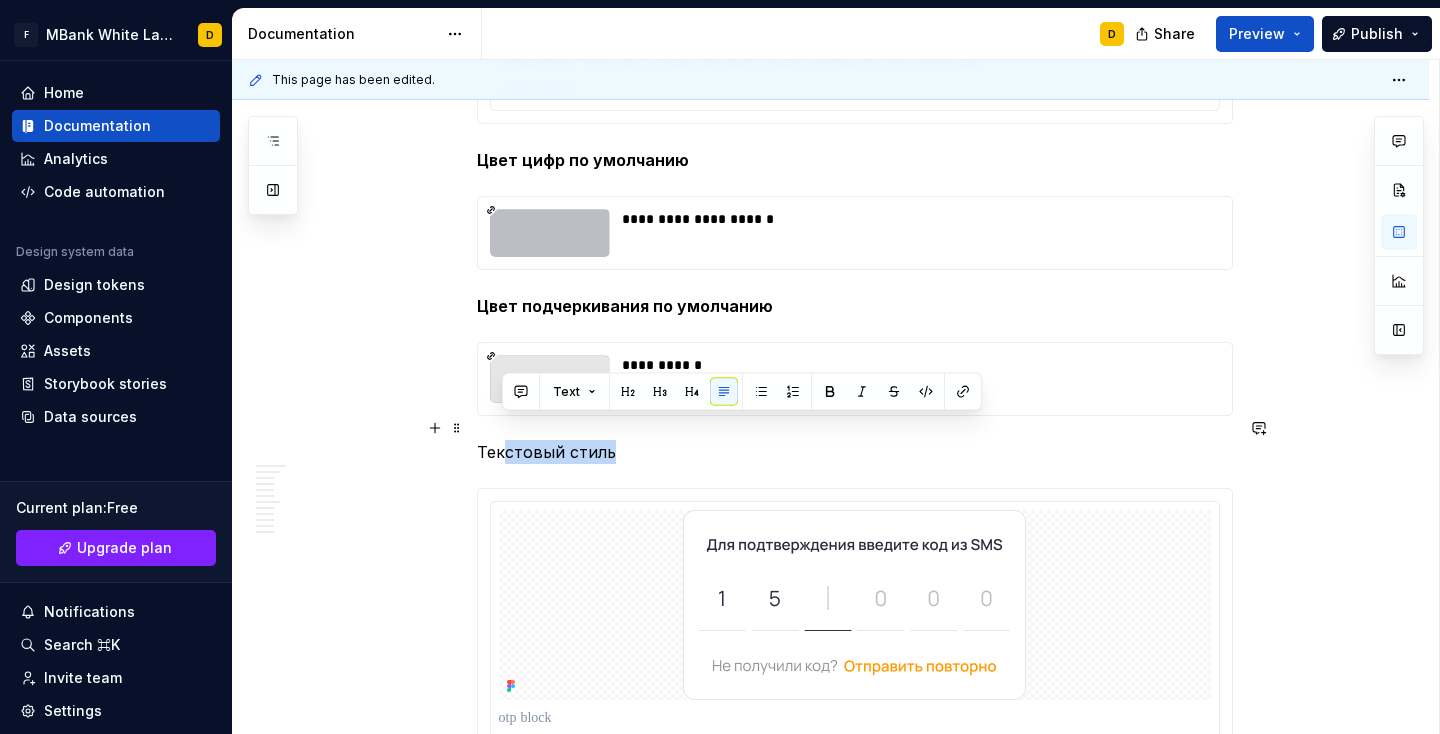 drag, startPoint x: 513, startPoint y: 425, endPoint x: 499, endPoint y: 428, distance: 14.3178215 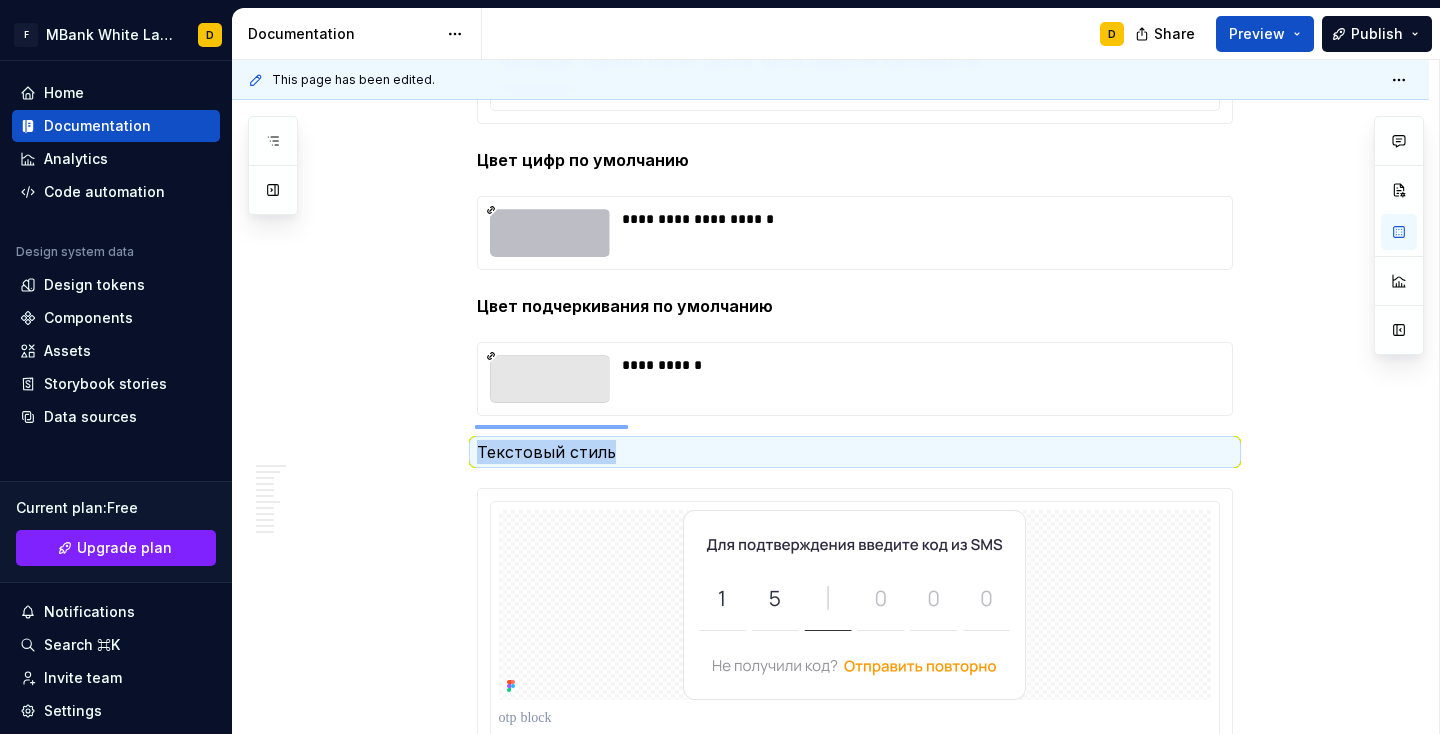 drag, startPoint x: 475, startPoint y: 426, endPoint x: 604, endPoint y: 427, distance: 129.00388 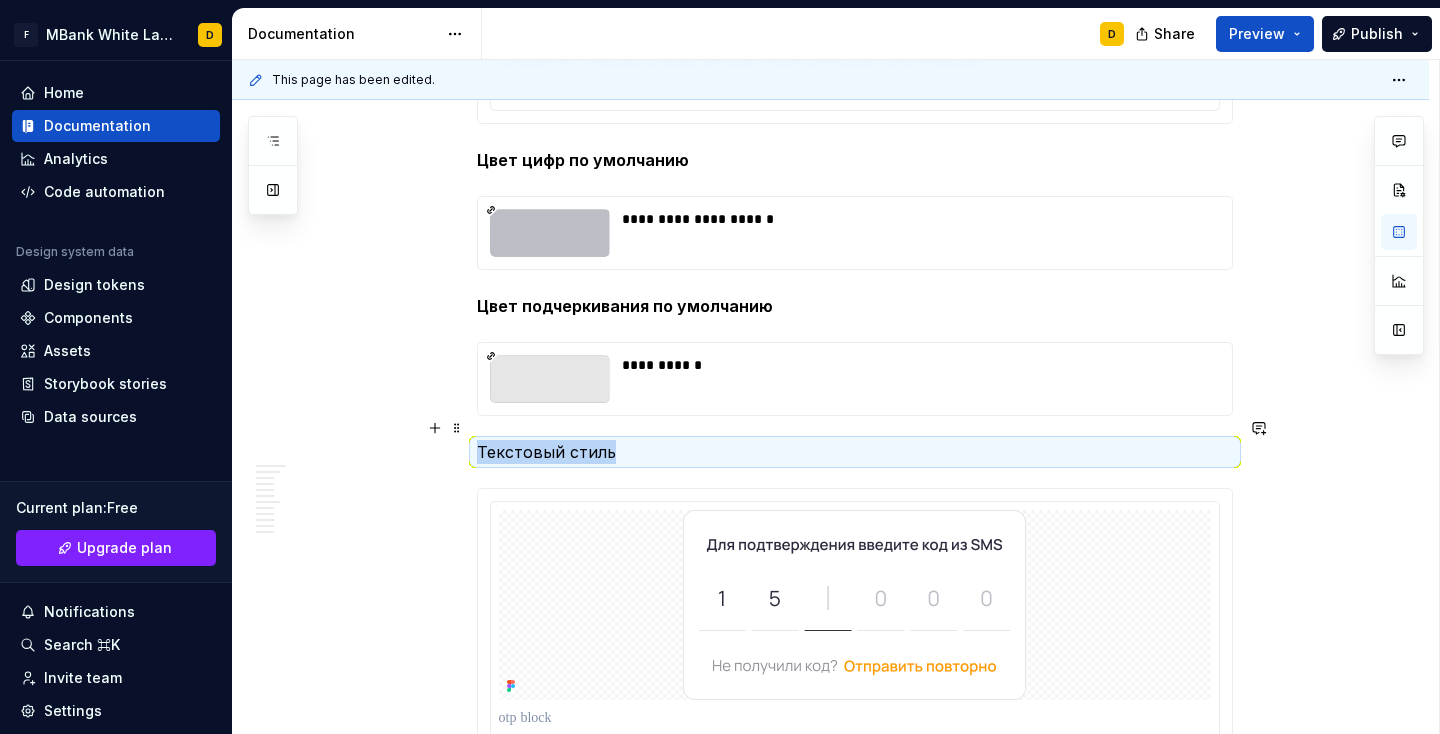 click on "Текстовый стиль" at bounding box center [855, 452] 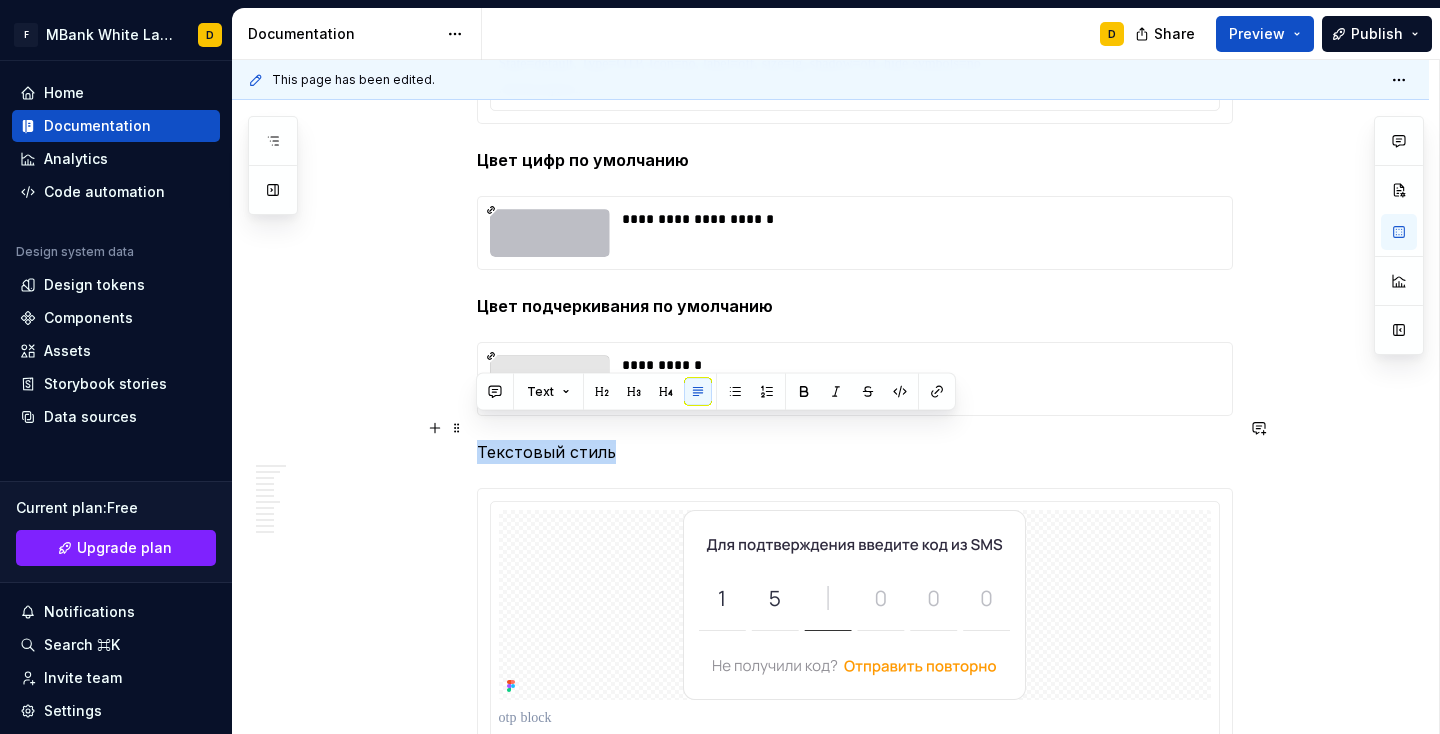 drag, startPoint x: 605, startPoint y: 428, endPoint x: 475, endPoint y: 427, distance: 130.00385 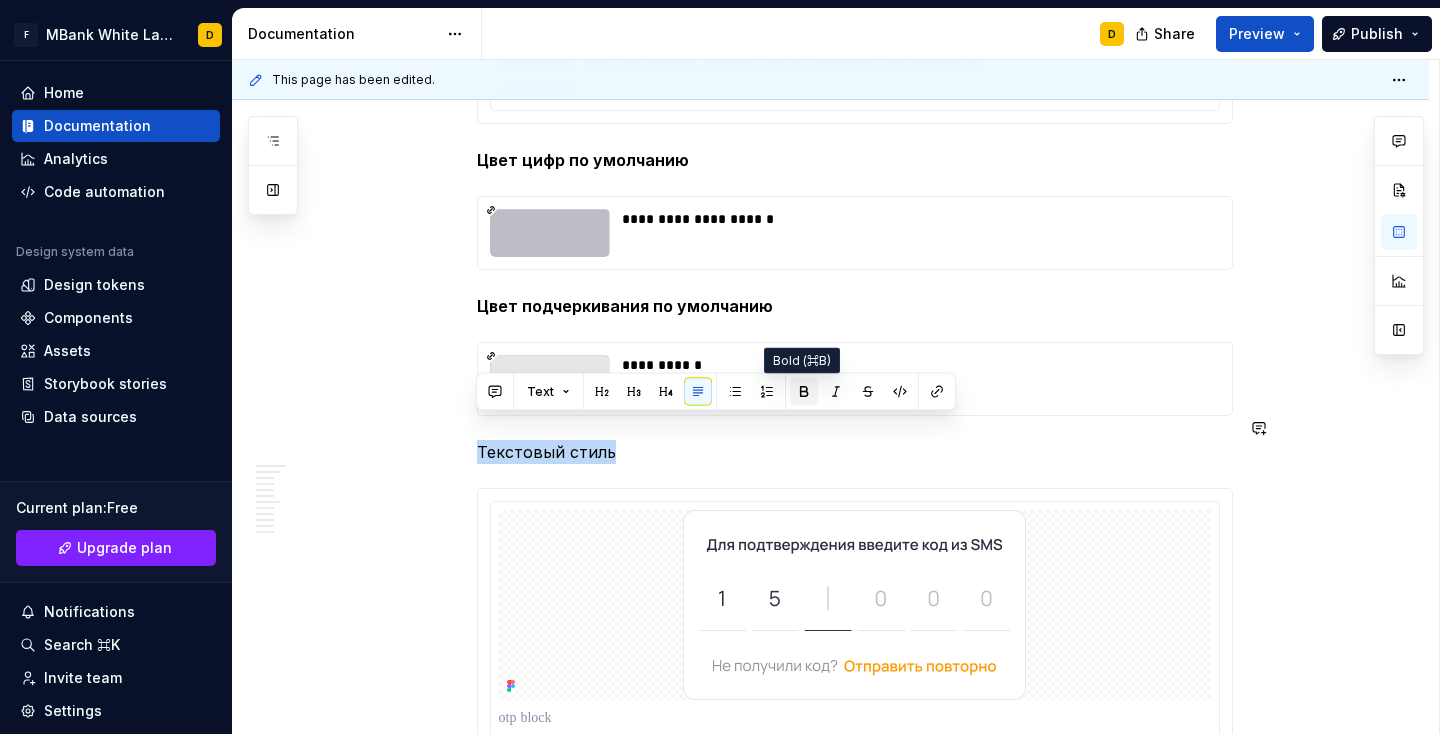 click at bounding box center [804, 392] 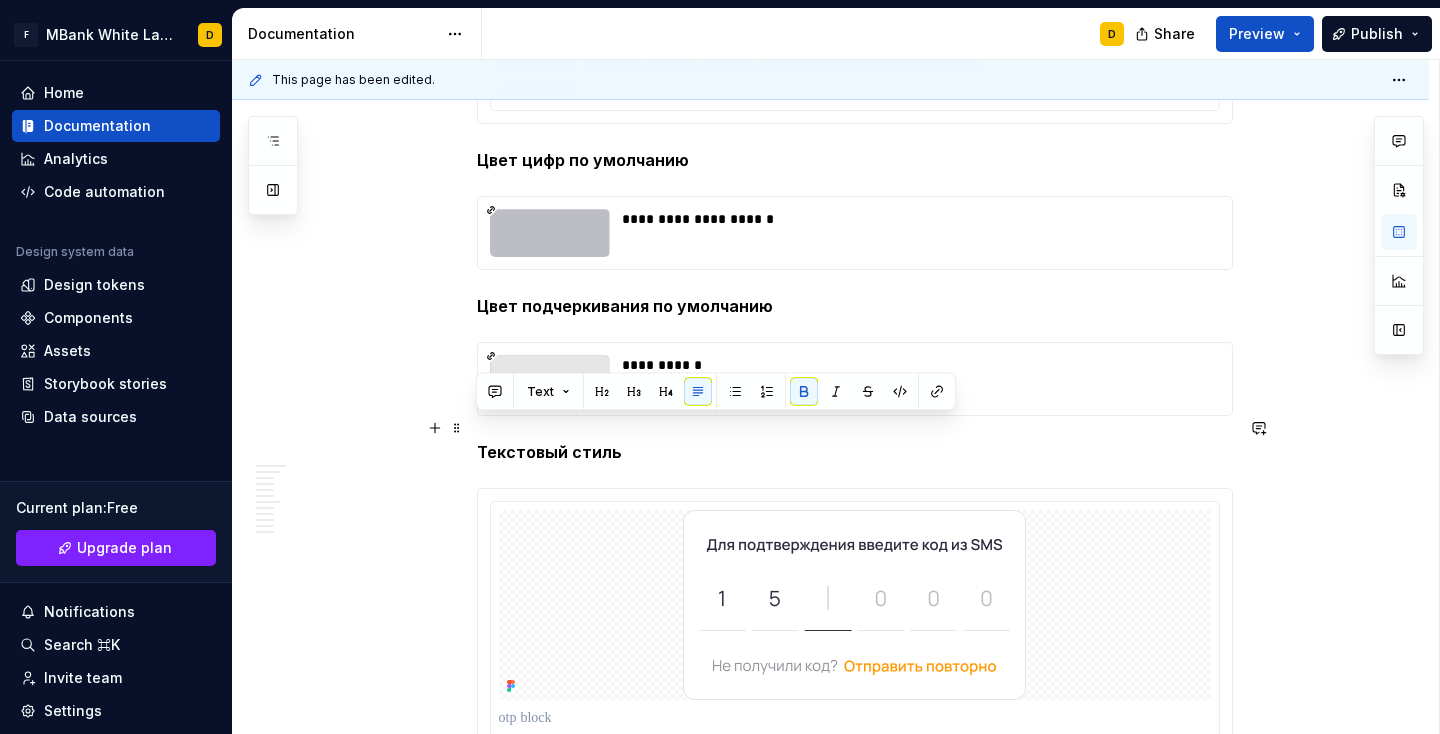 click on "Текстовый стиль" at bounding box center [855, 452] 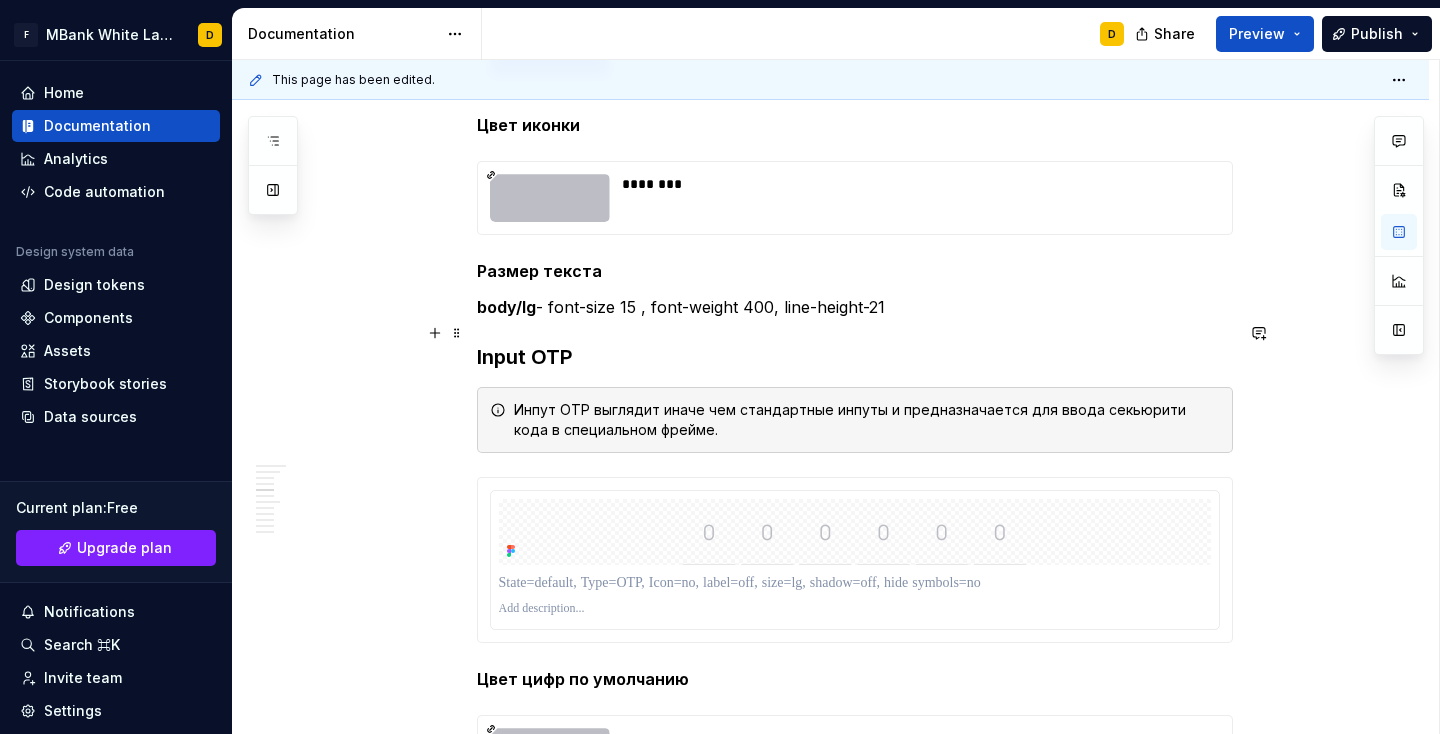 scroll, scrollTop: 2502, scrollLeft: 0, axis: vertical 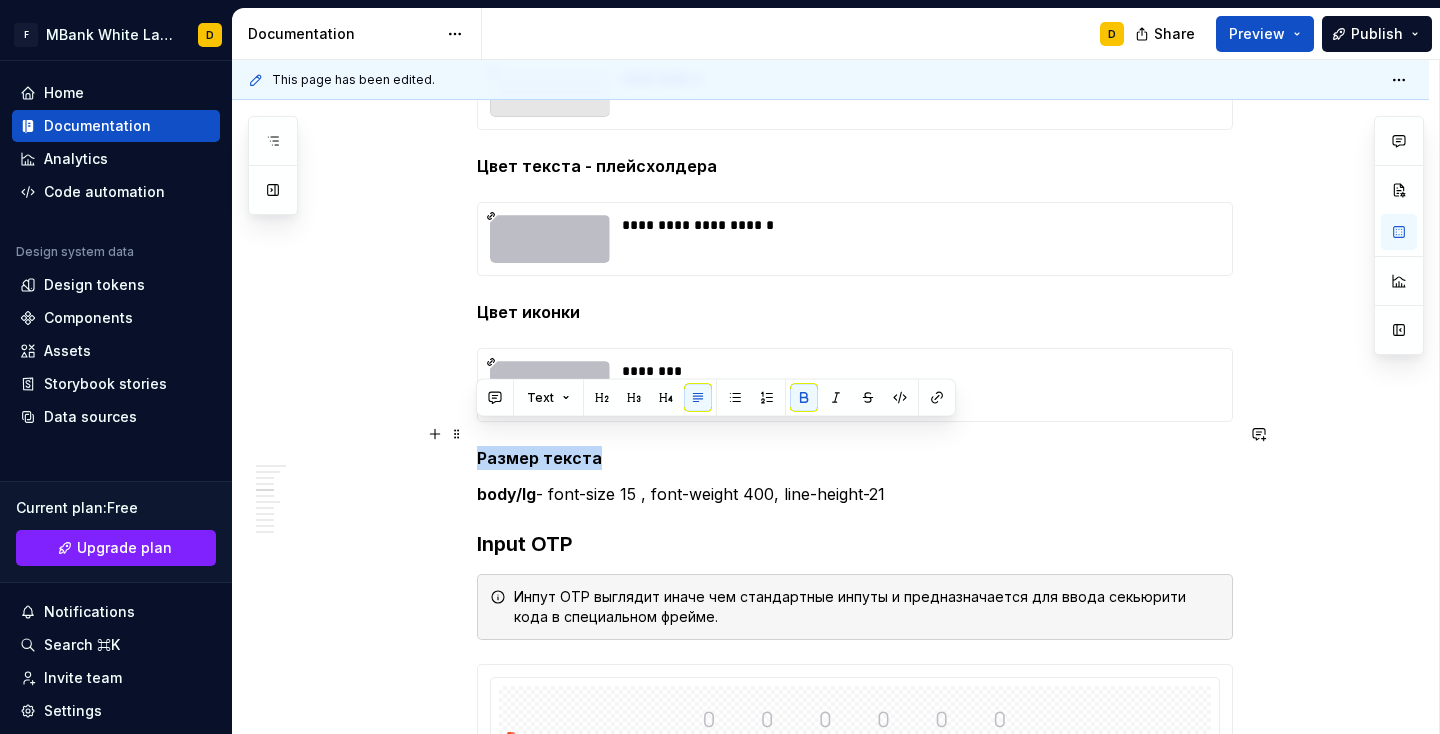 drag, startPoint x: 591, startPoint y: 435, endPoint x: 474, endPoint y: 441, distance: 117.15375 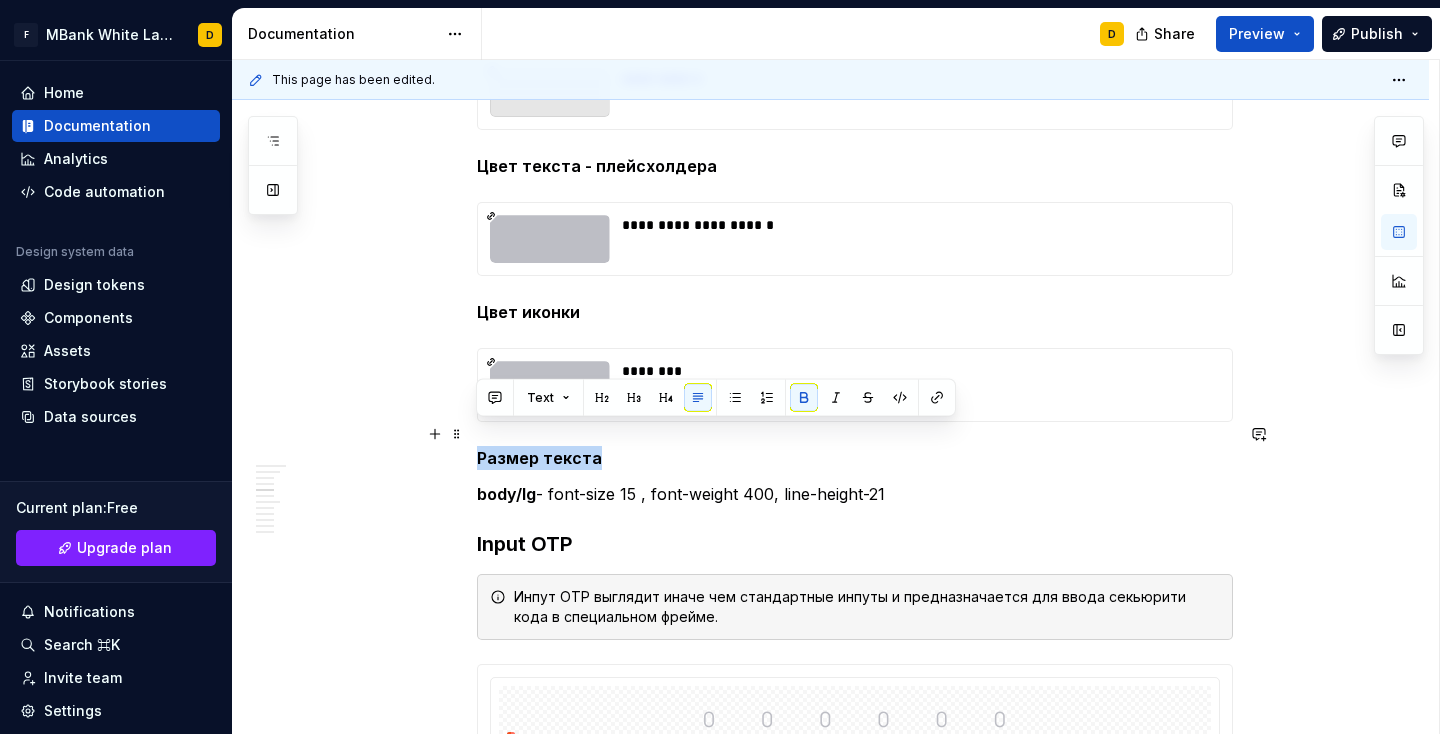 click on "**********" at bounding box center [830, 1519] 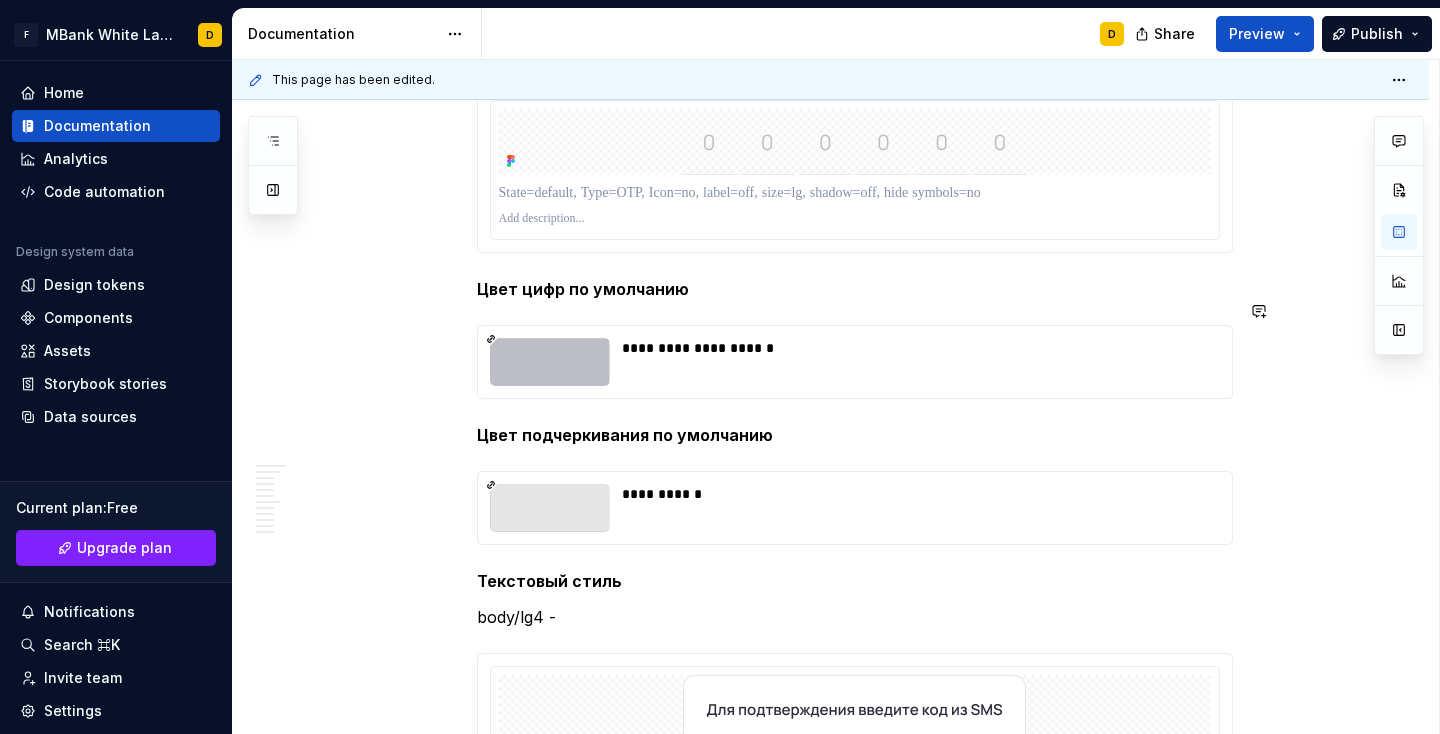 scroll, scrollTop: 3247, scrollLeft: 0, axis: vertical 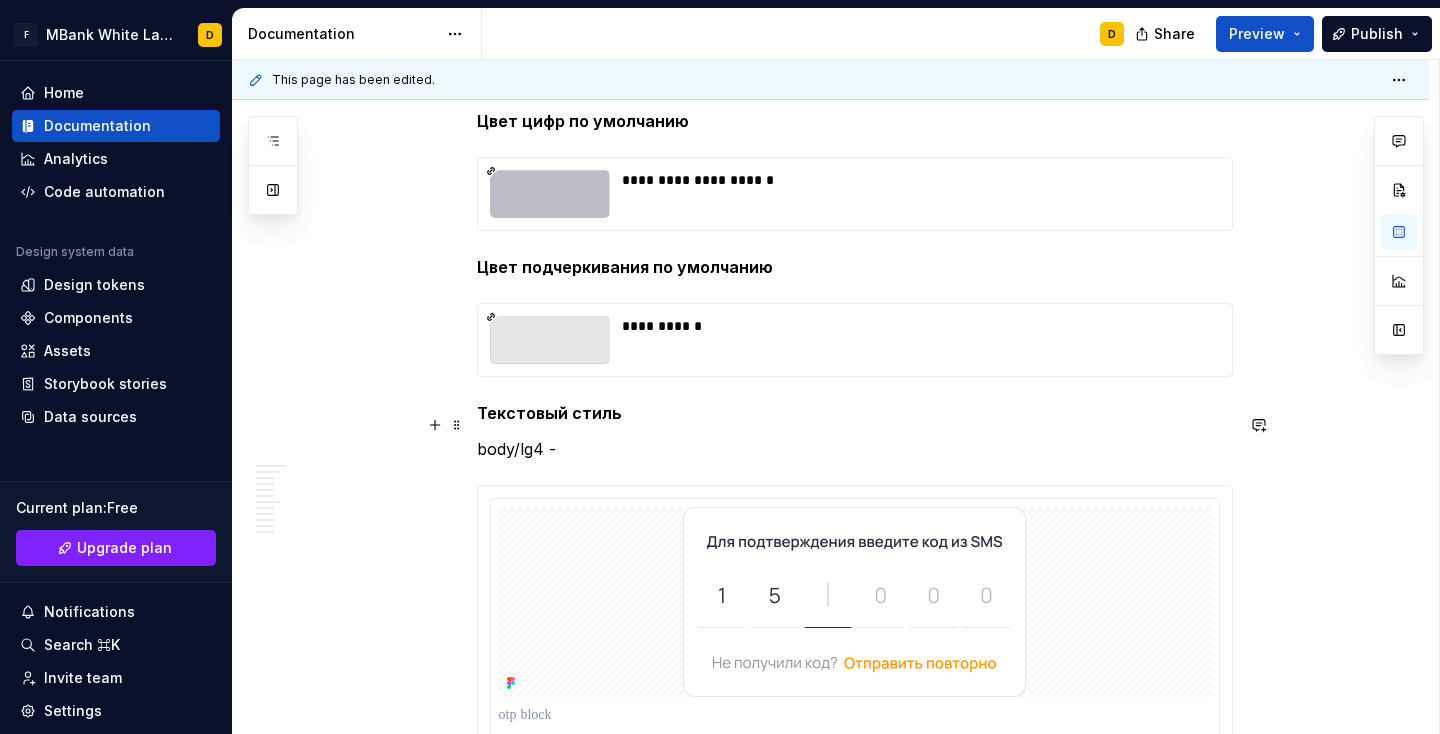 click on "body/lg4 -" at bounding box center (855, 449) 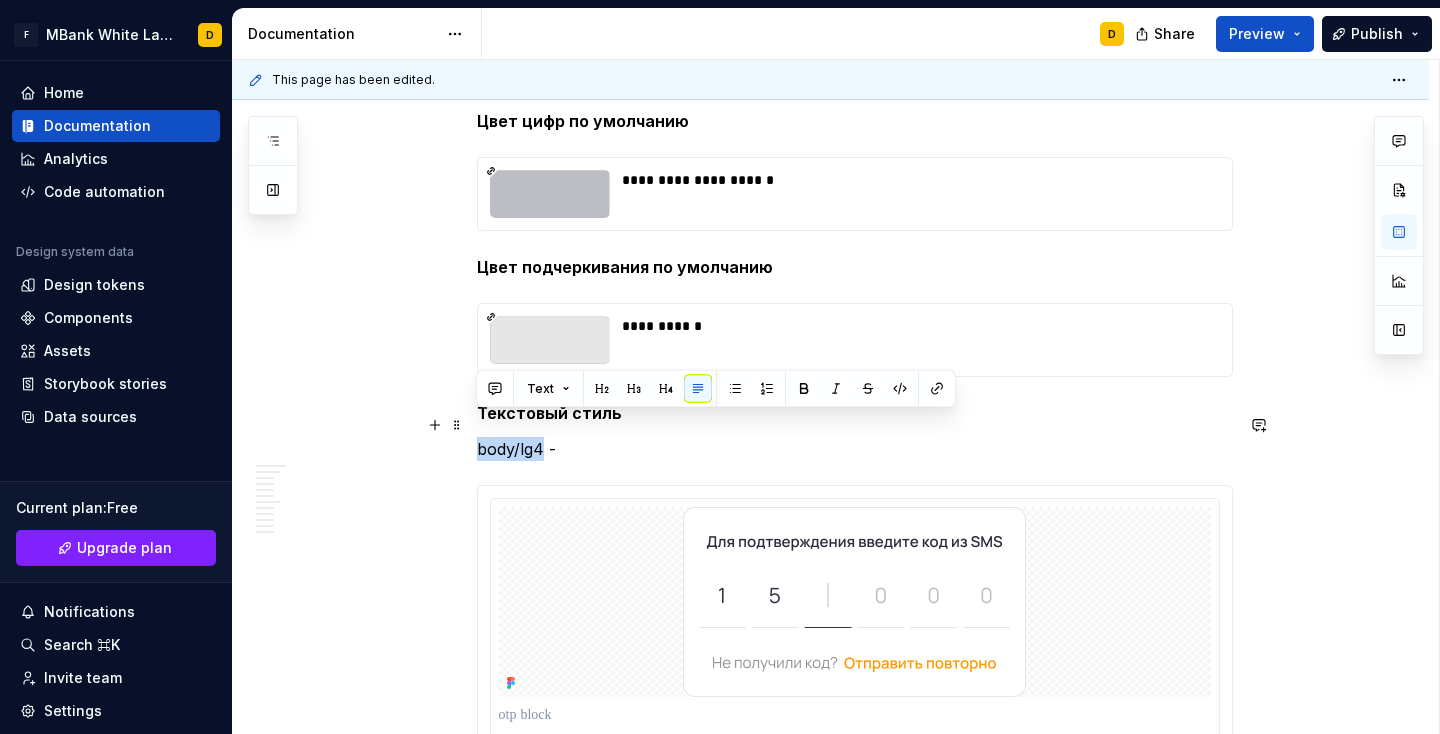 drag, startPoint x: 539, startPoint y: 426, endPoint x: 465, endPoint y: 429, distance: 74.06078 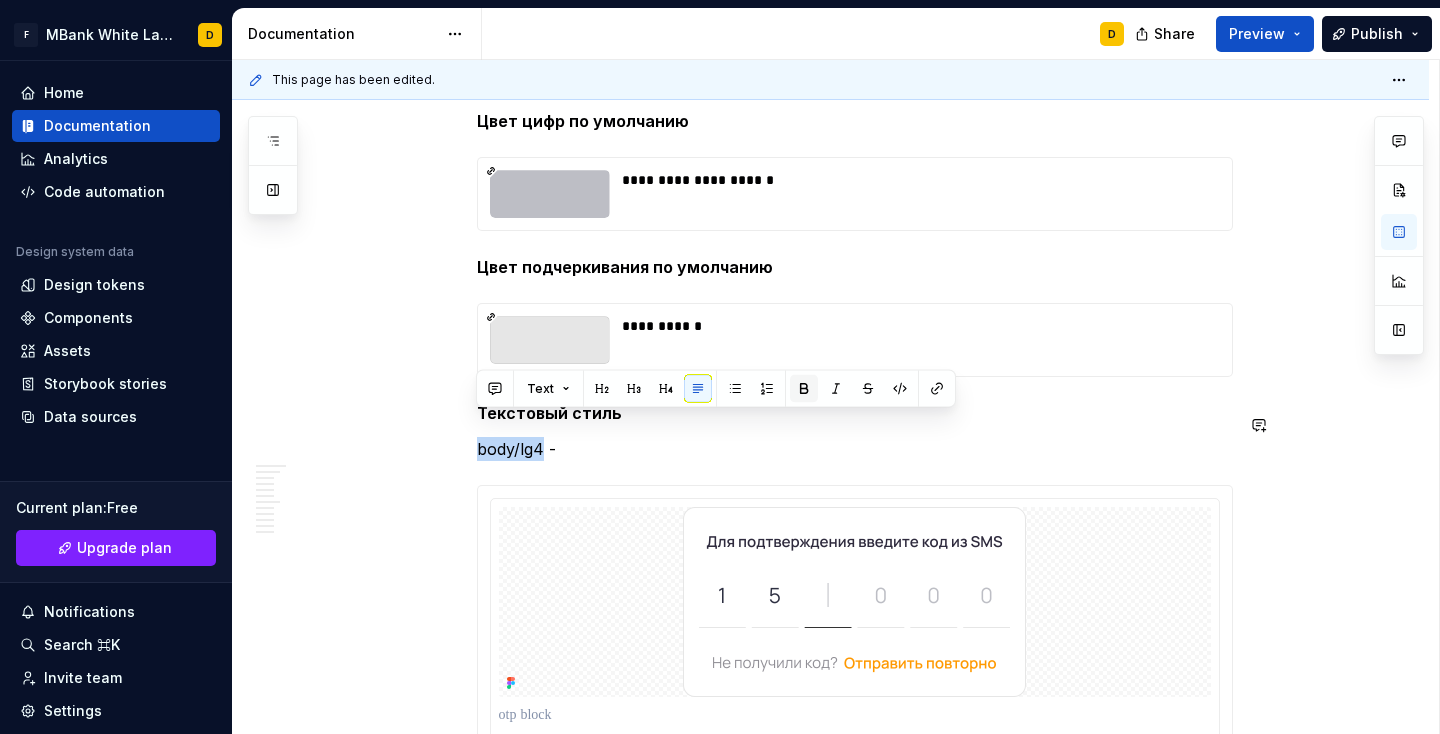 click at bounding box center (804, 389) 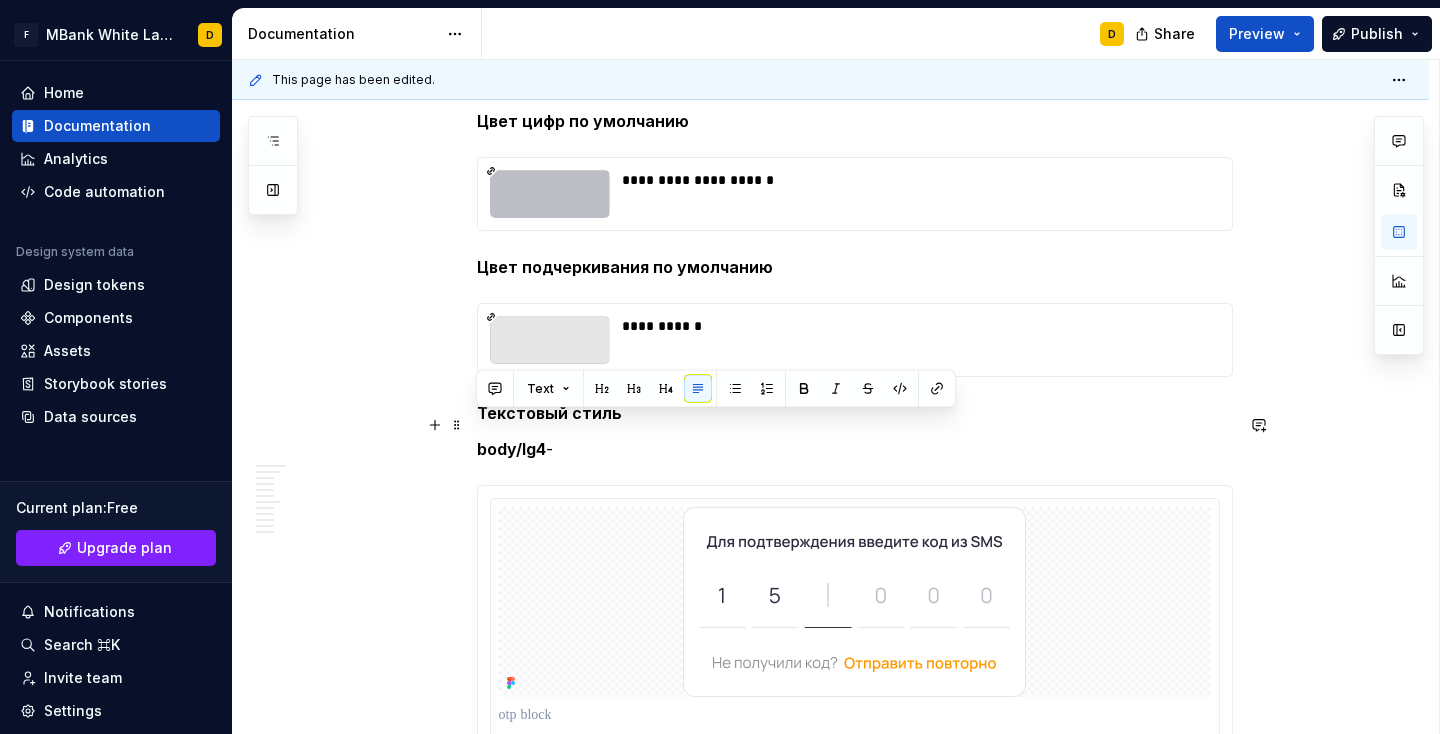 click on "body/lg4  -" at bounding box center [855, 449] 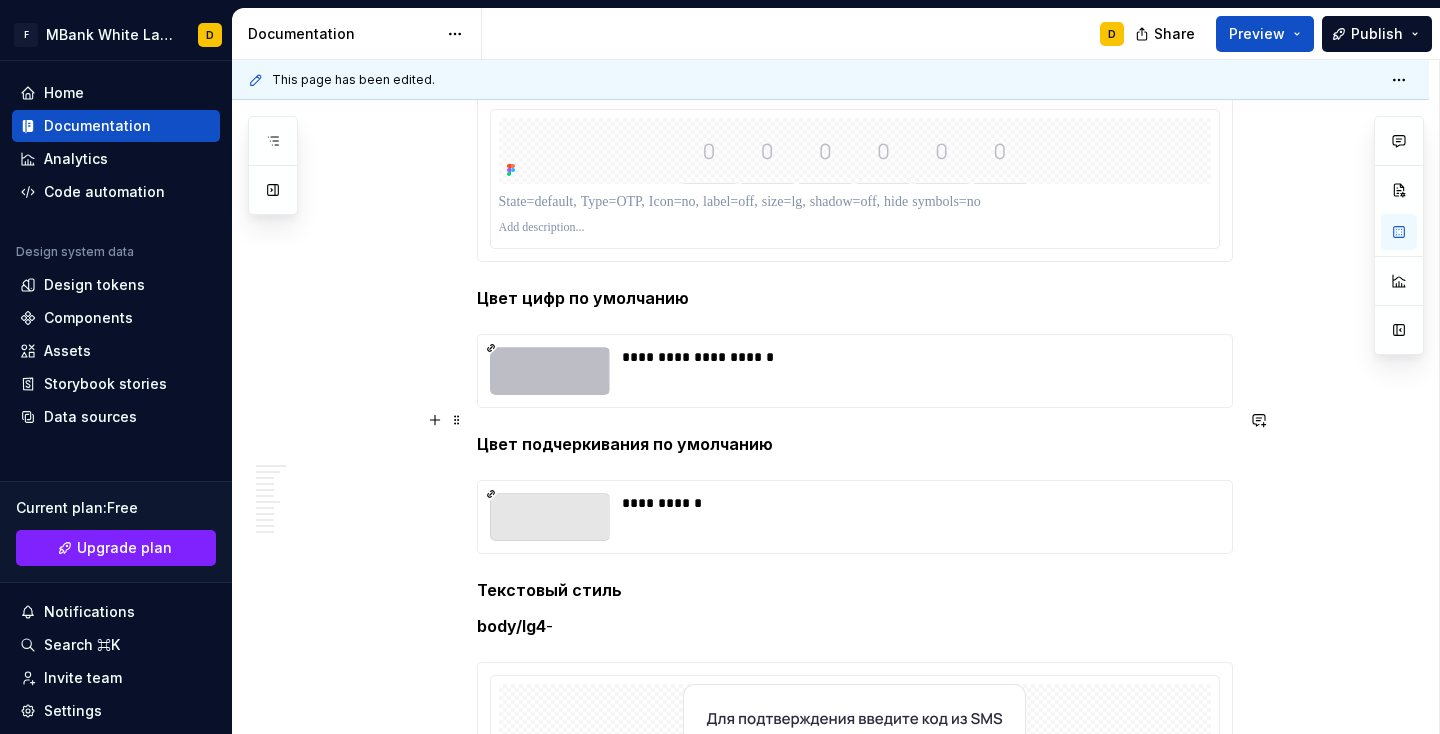 scroll, scrollTop: 3203, scrollLeft: 0, axis: vertical 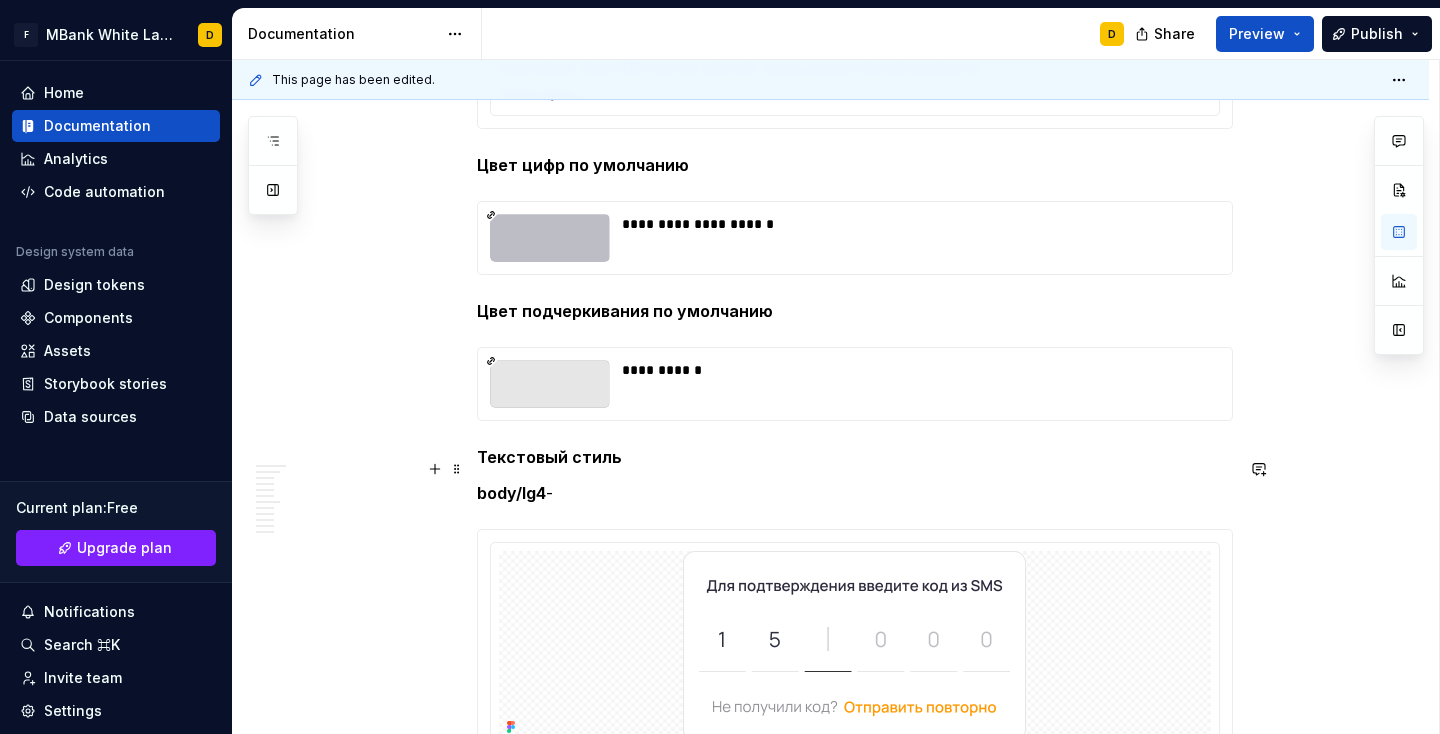 click on "body/lg4  -" at bounding box center (855, 493) 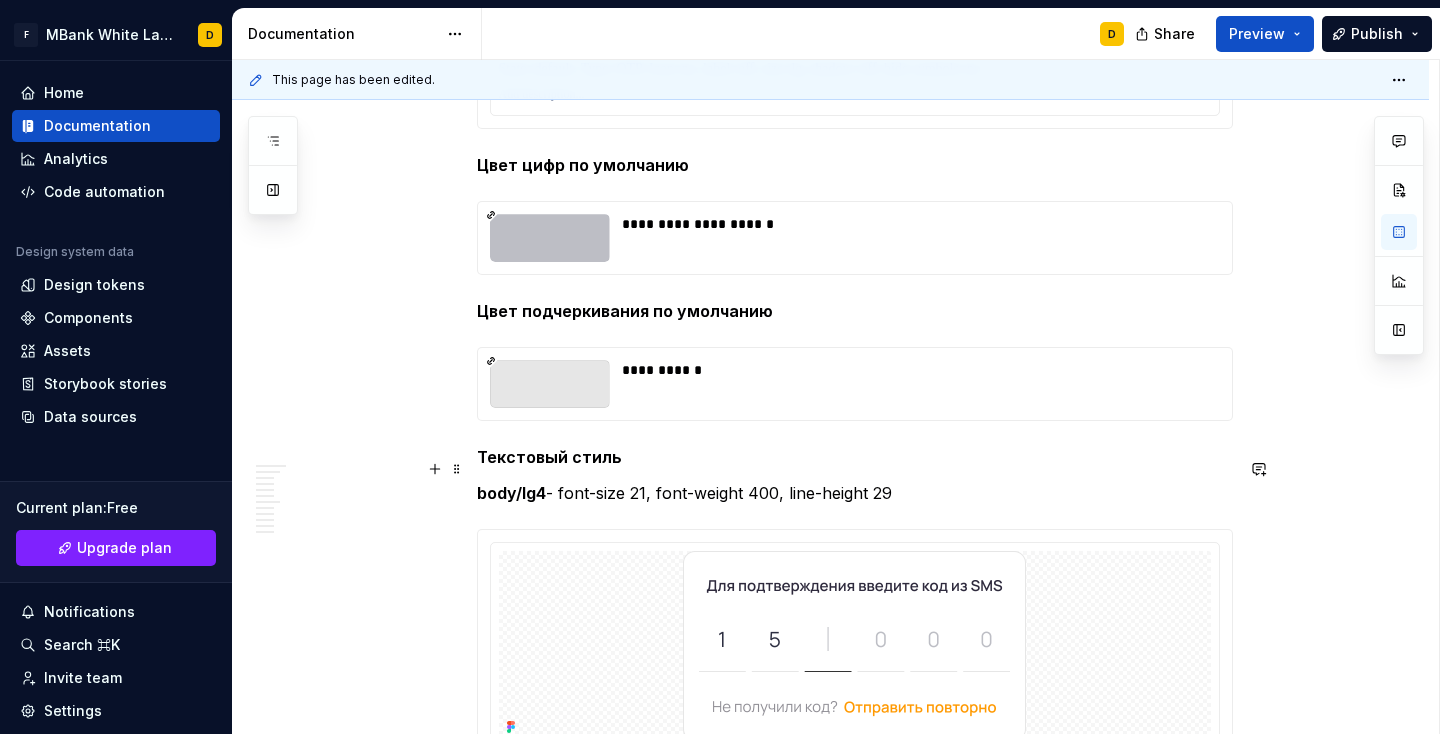 scroll, scrollTop: 3237, scrollLeft: 0, axis: vertical 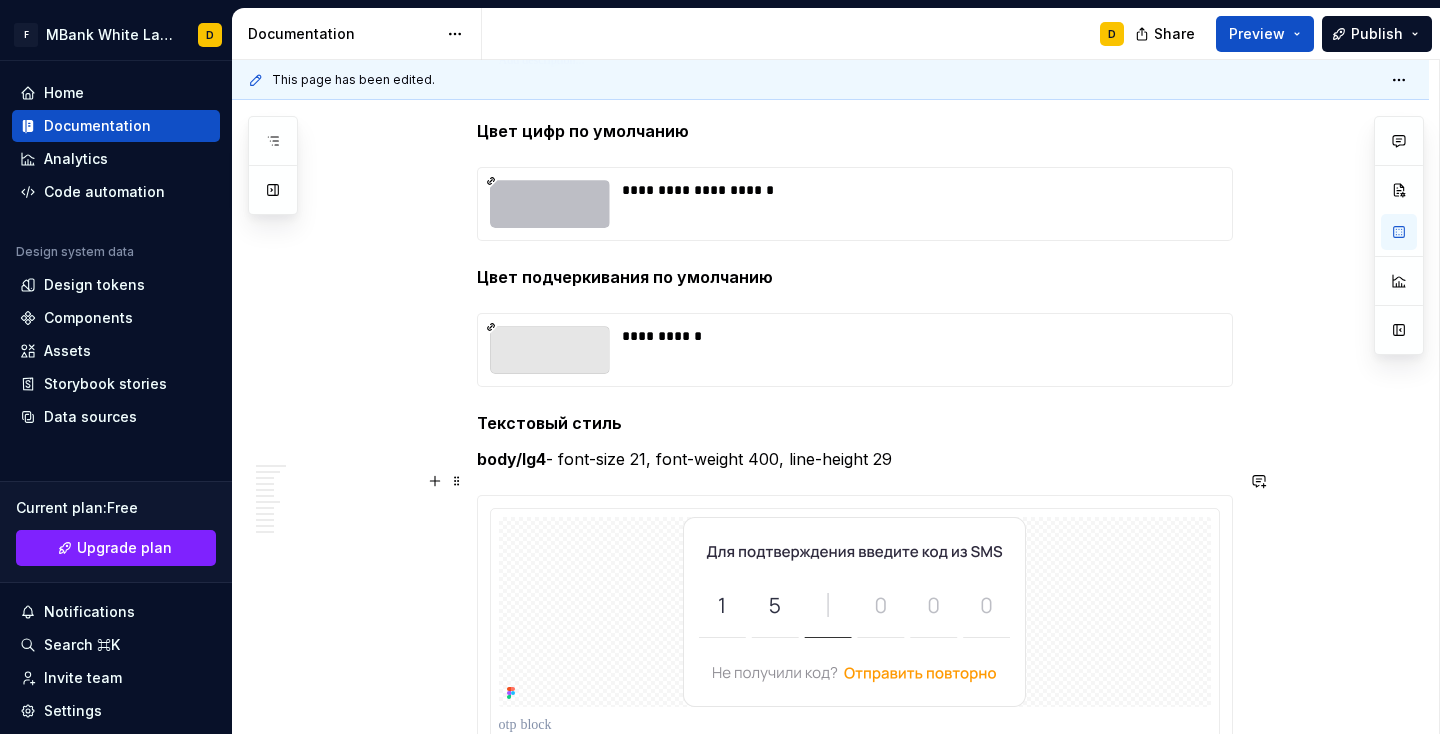 type on "*" 